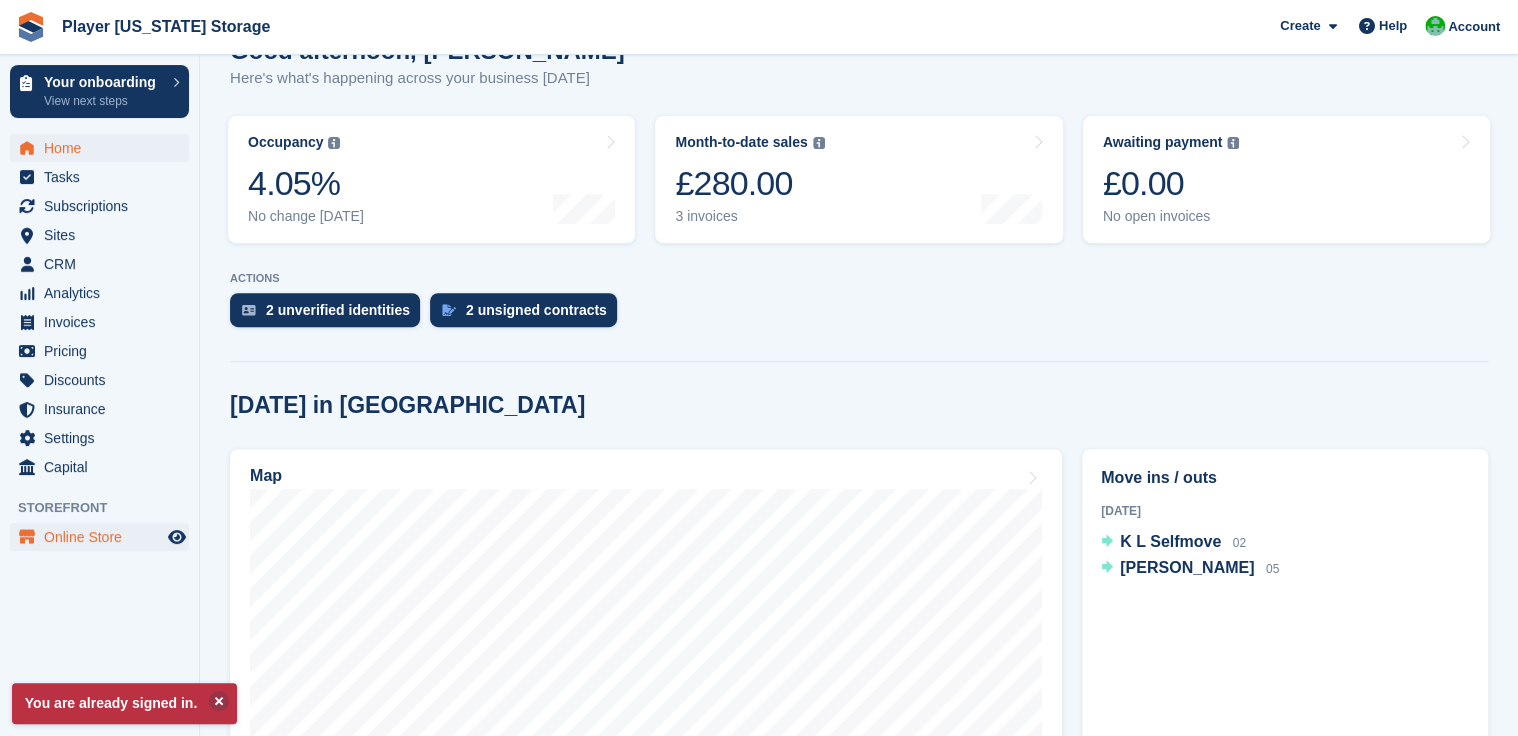 scroll, scrollTop: 292, scrollLeft: 0, axis: vertical 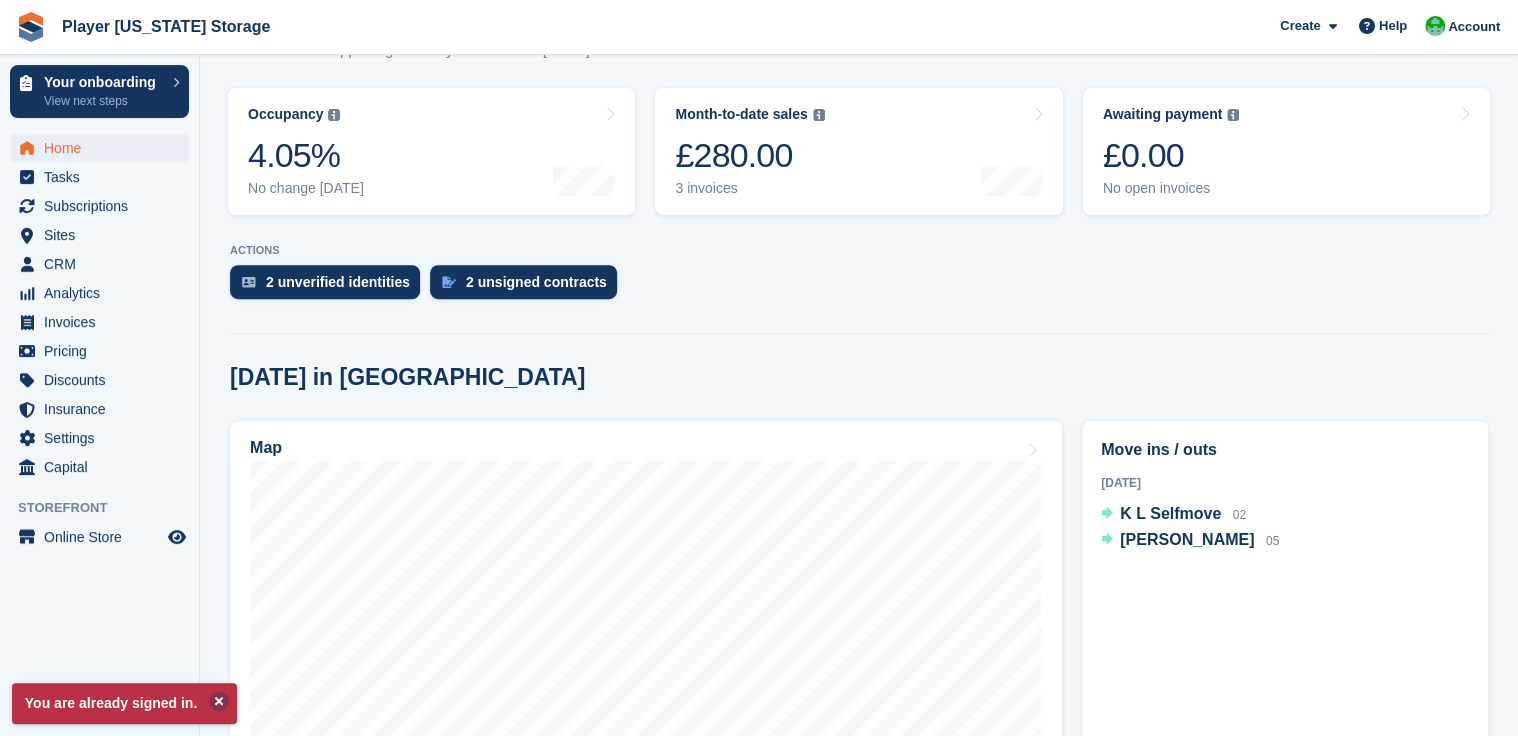 click at bounding box center (219, 701) 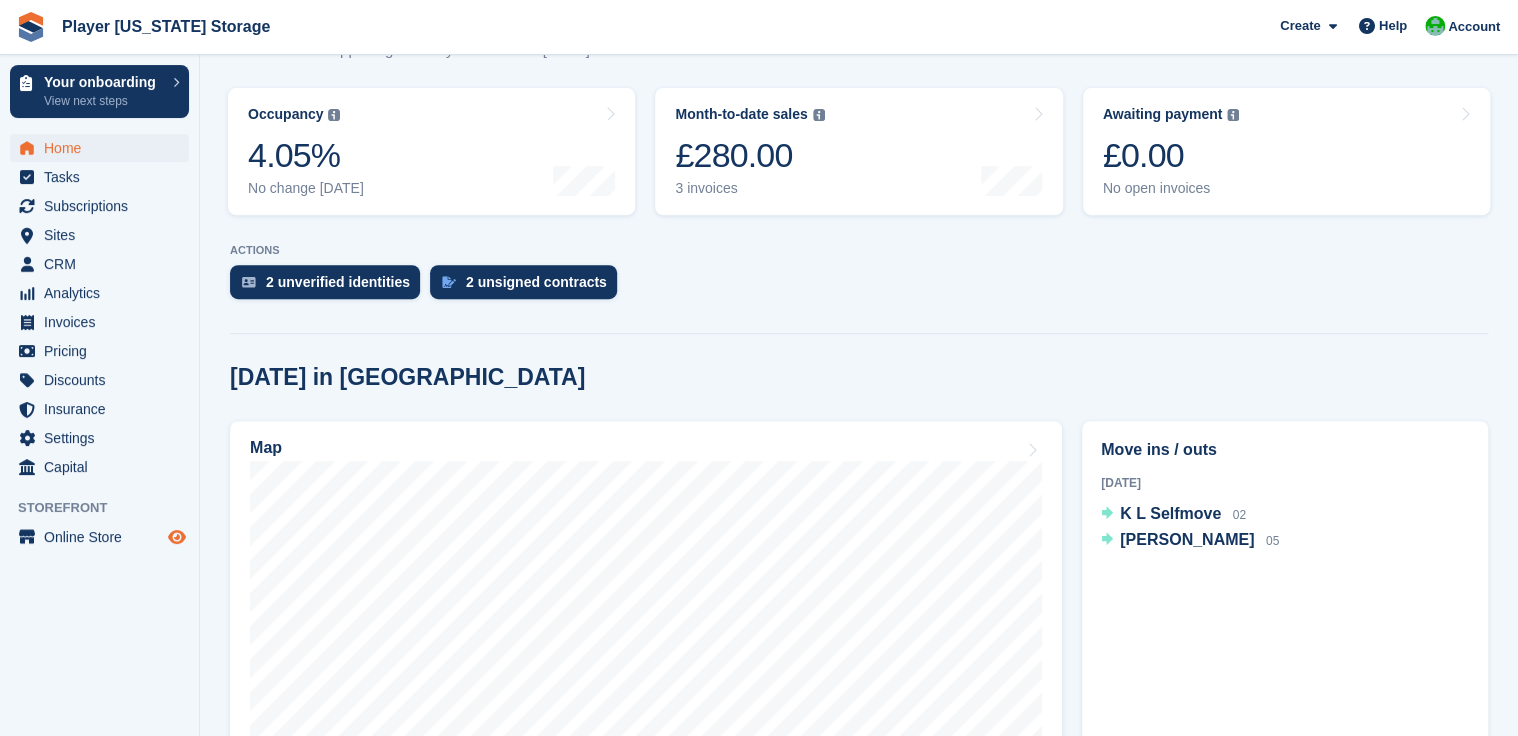 click at bounding box center (177, 537) 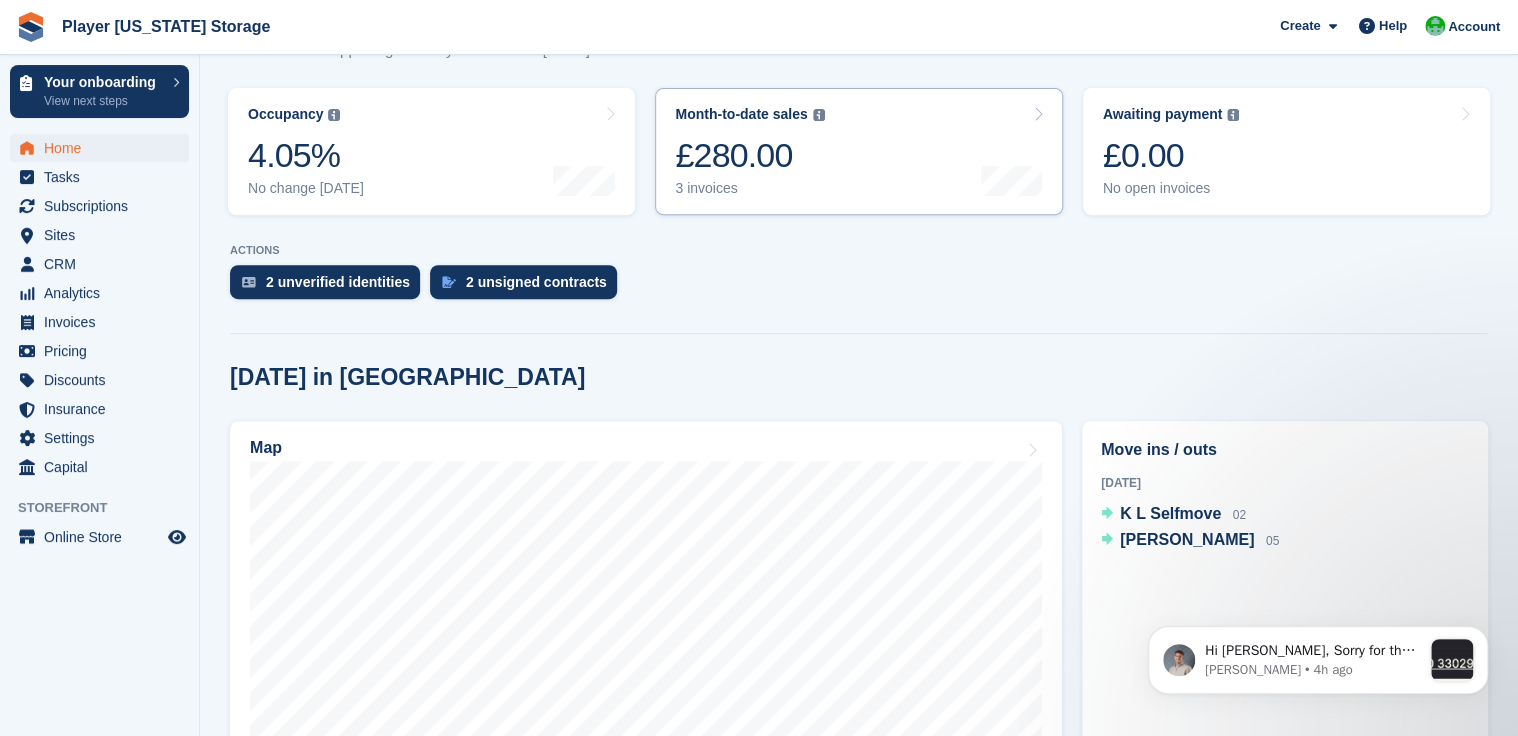 scroll, scrollTop: 0, scrollLeft: 0, axis: both 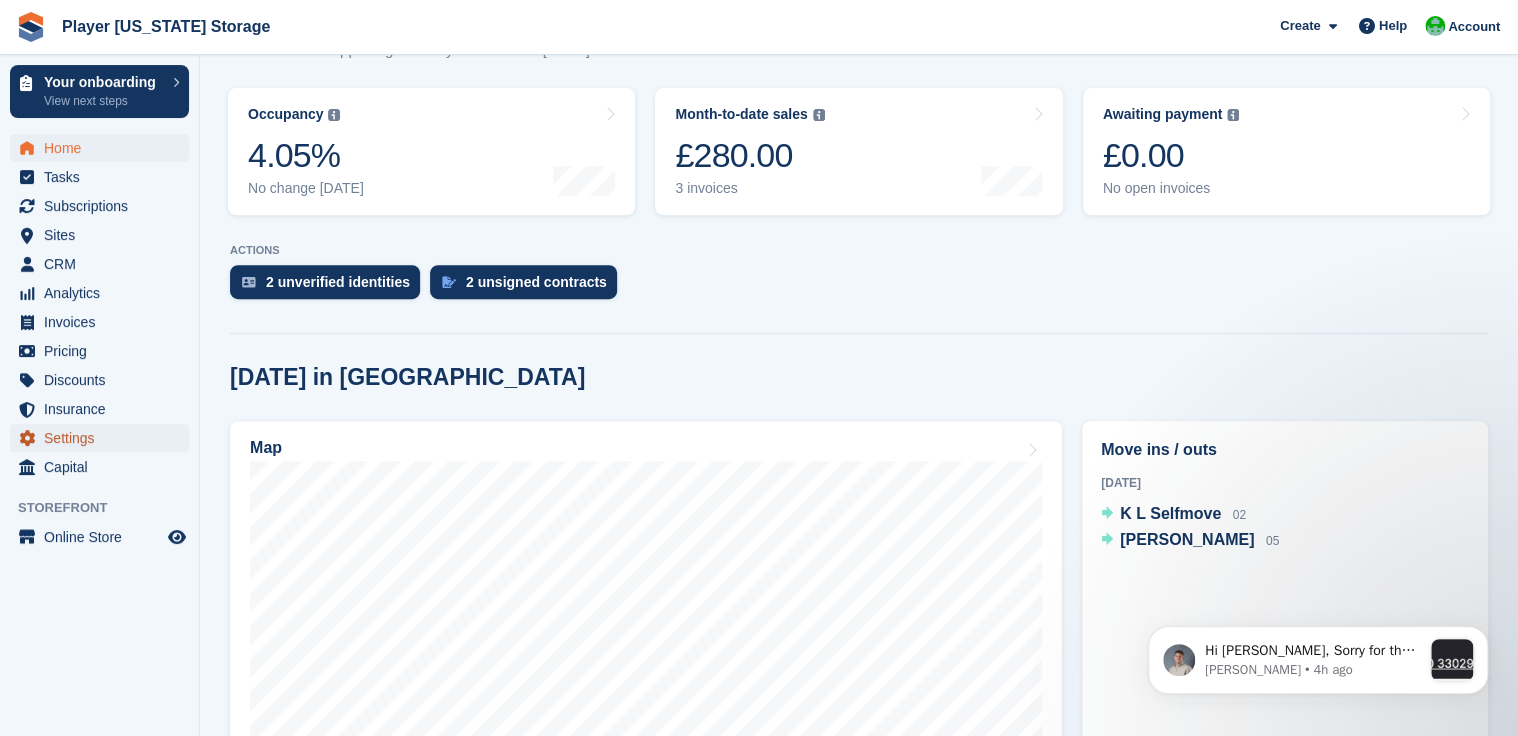 click on "Settings" at bounding box center (104, 438) 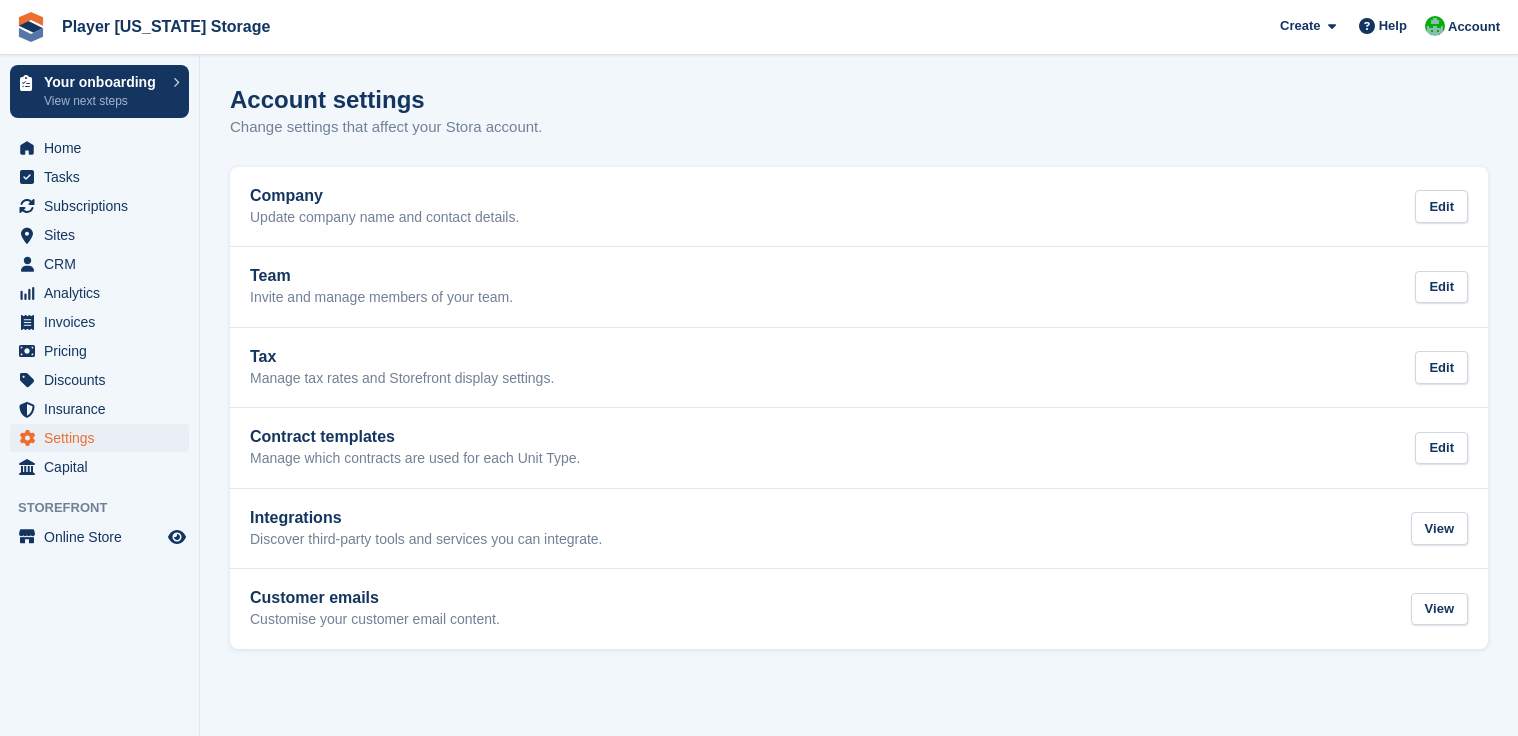 scroll, scrollTop: 0, scrollLeft: 0, axis: both 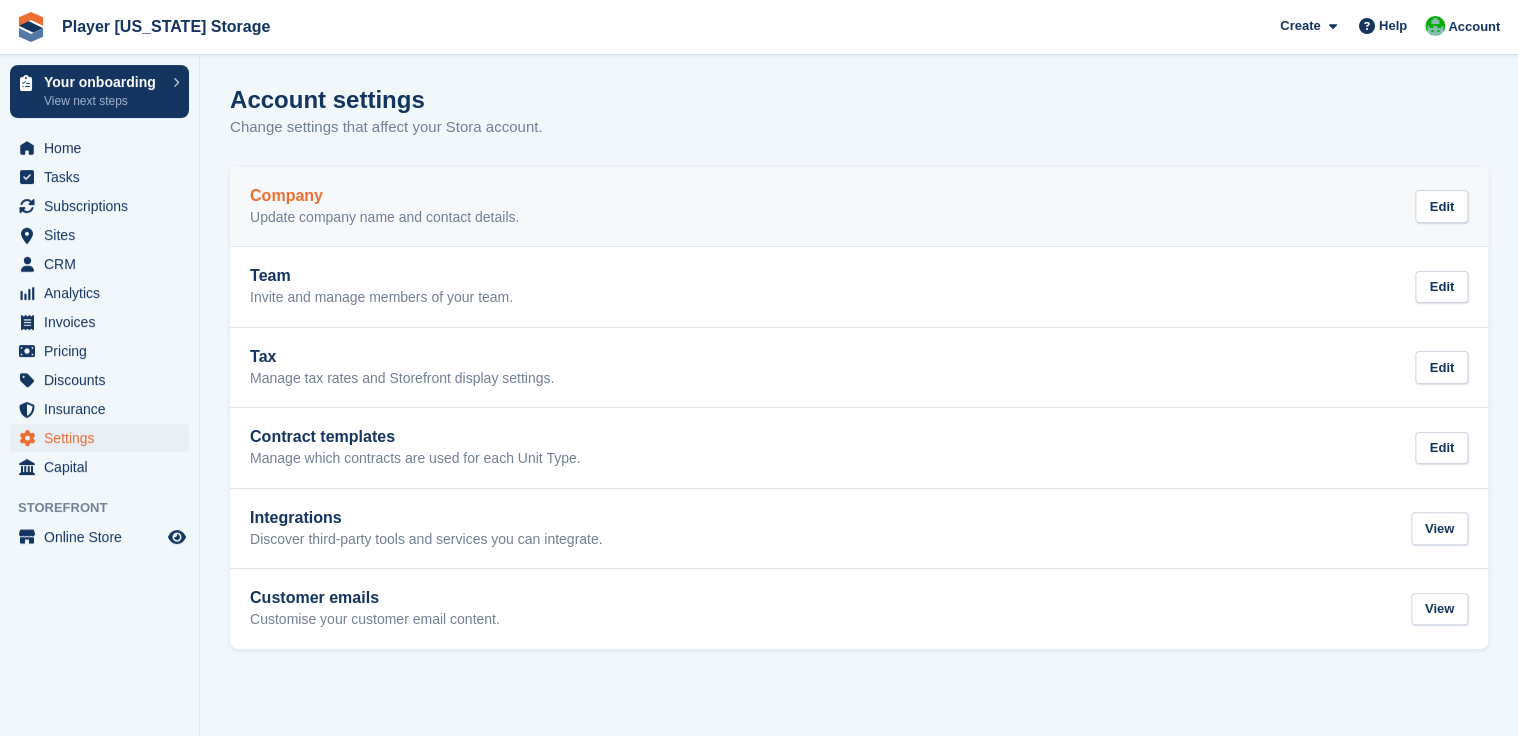 click on "Company" at bounding box center (384, 196) 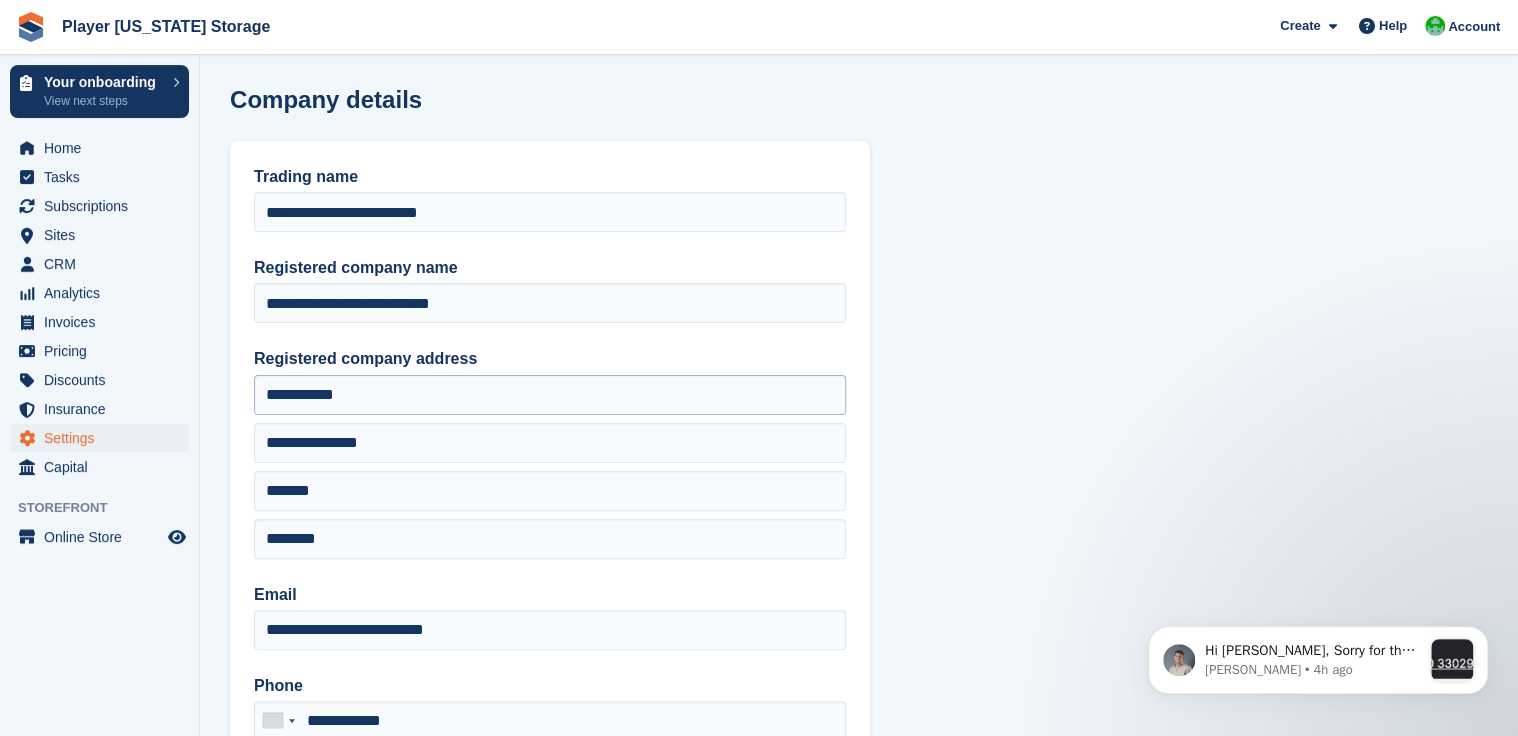 scroll, scrollTop: 0, scrollLeft: 0, axis: both 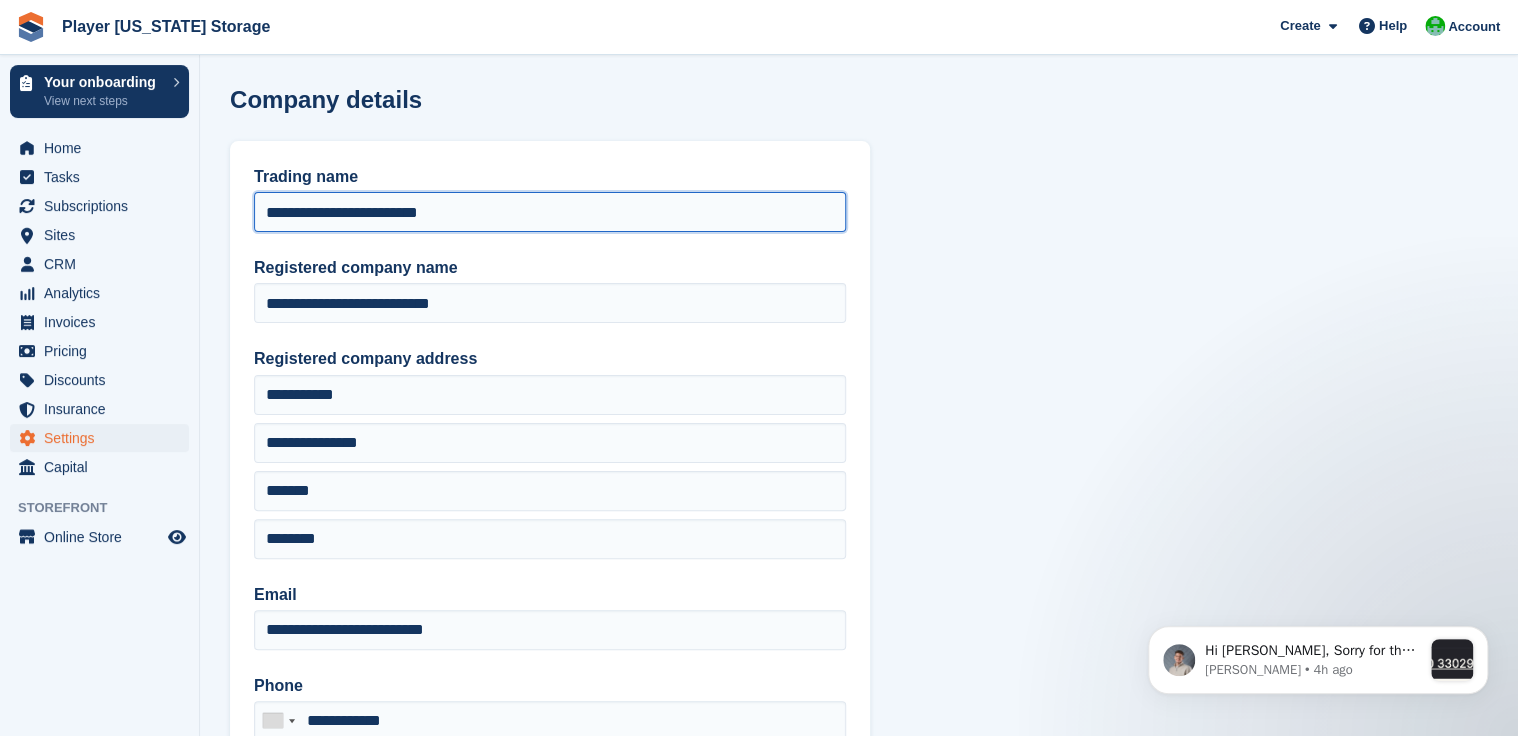 drag, startPoint x: 469, startPoint y: 215, endPoint x: 226, endPoint y: 198, distance: 243.59392 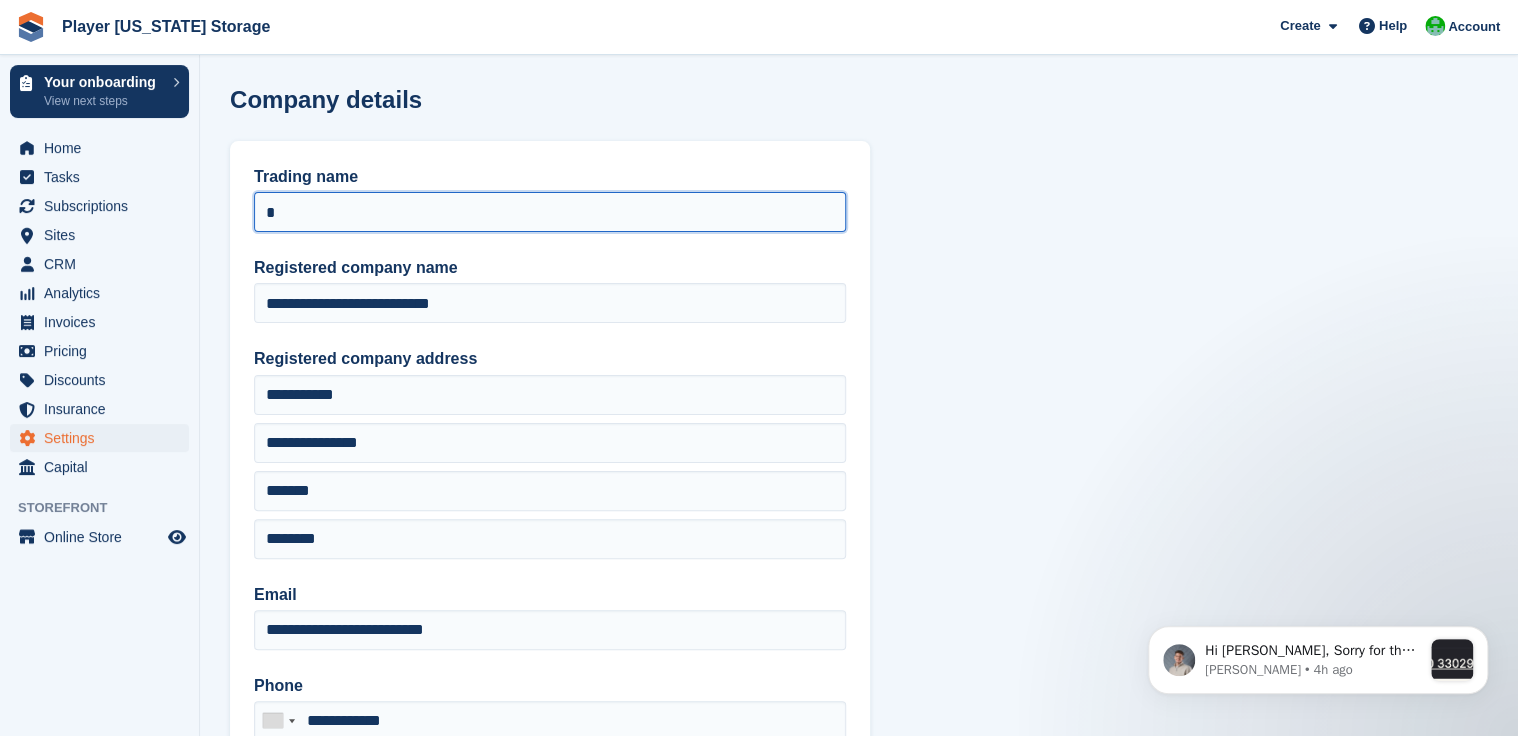 type on "*" 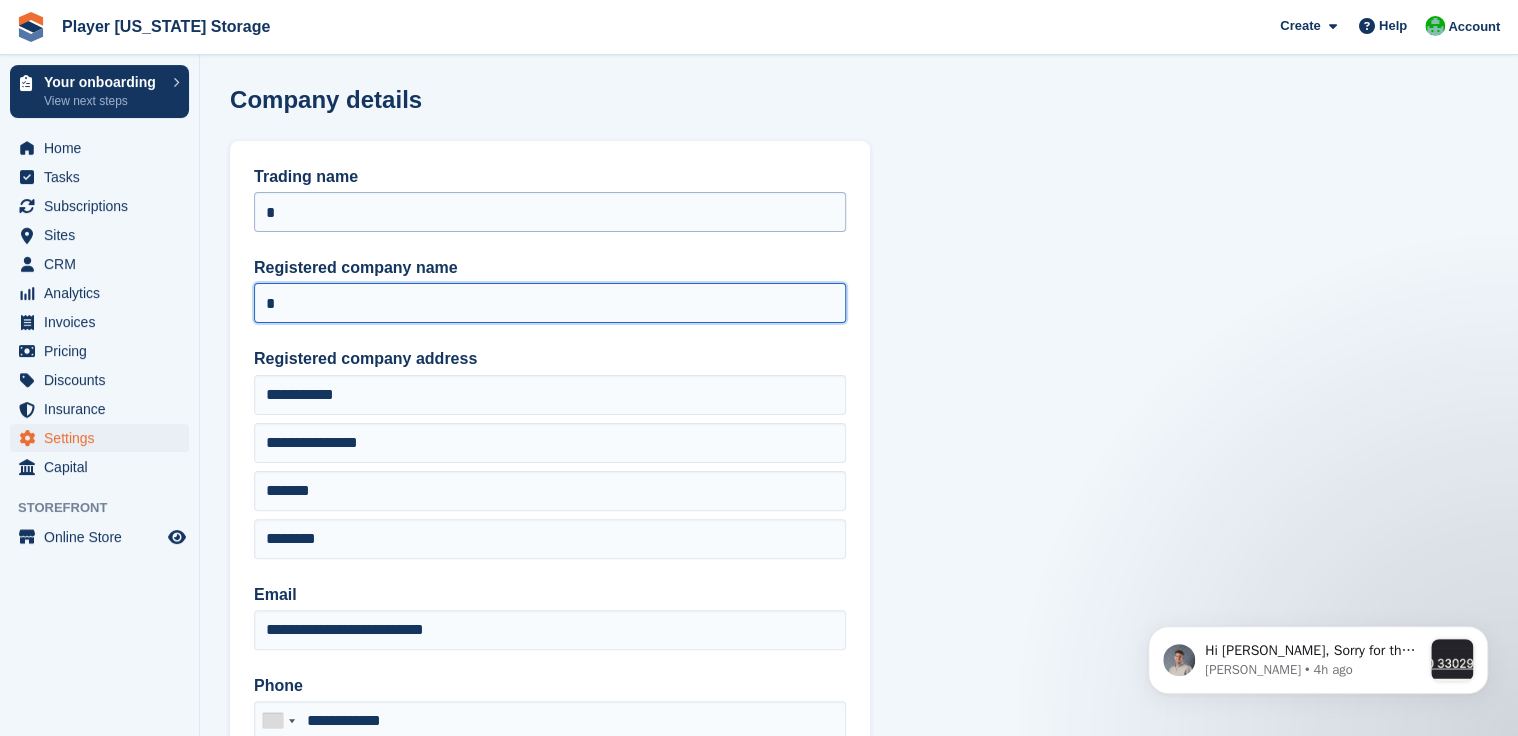 type on "*" 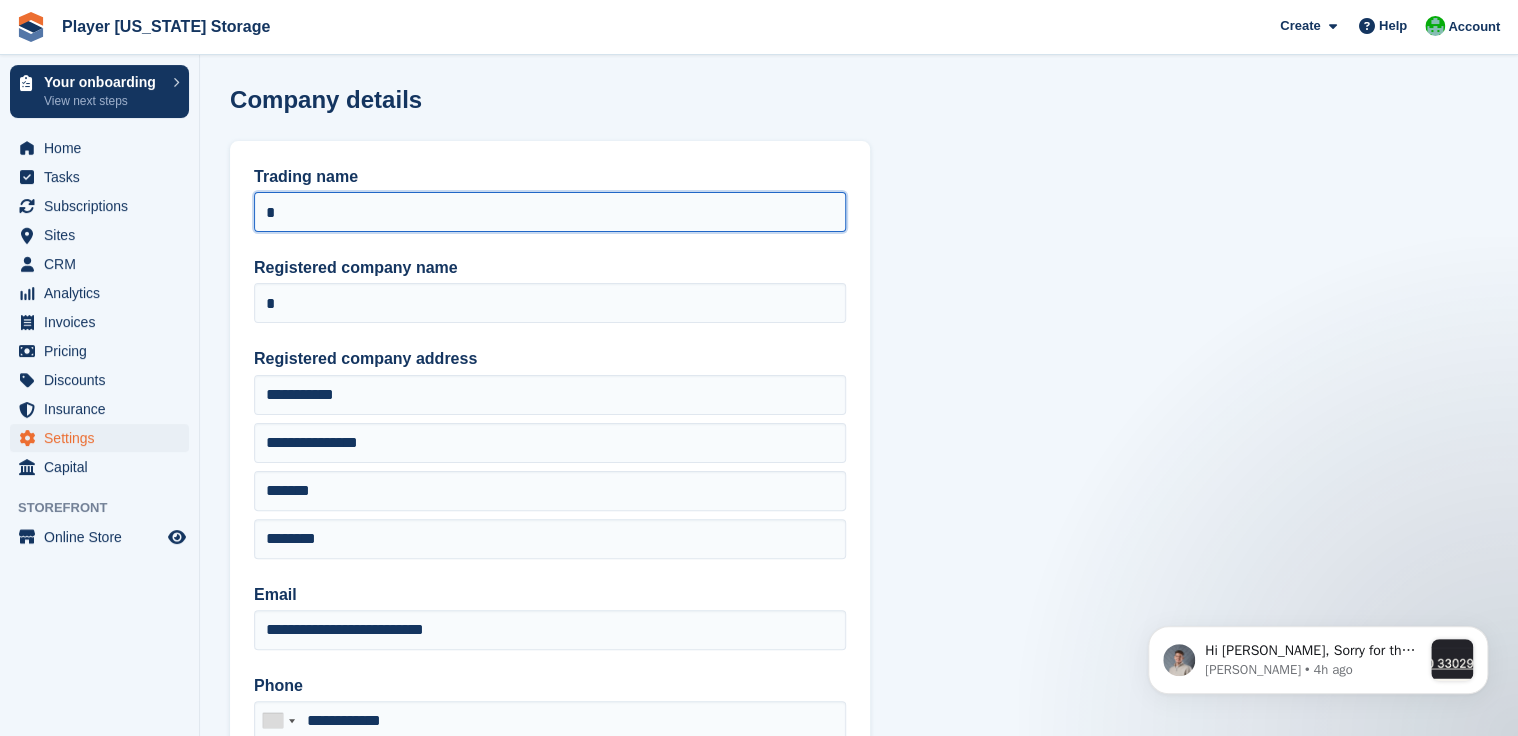 drag, startPoint x: 304, startPoint y: 224, endPoint x: 321, endPoint y: 220, distance: 17.464249 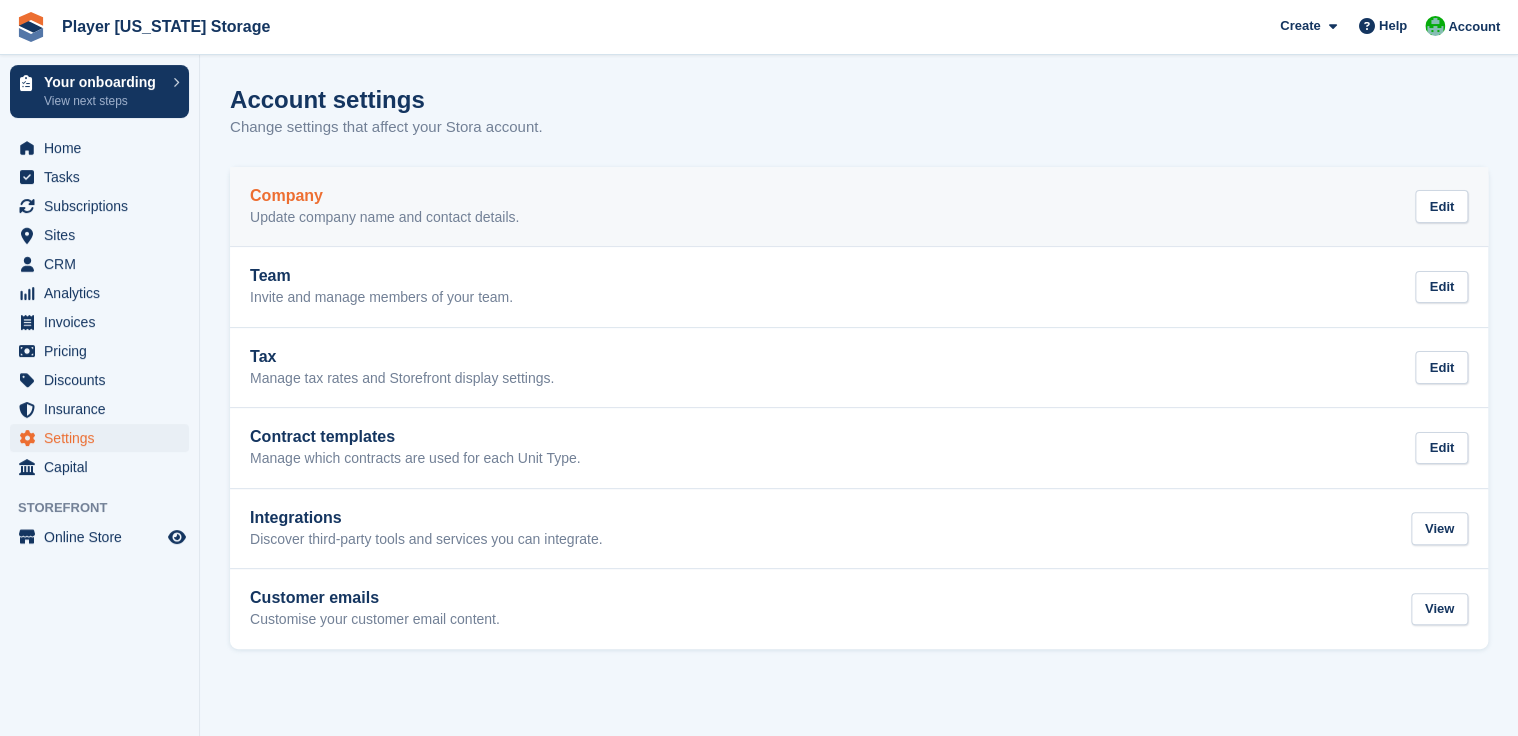 click on "Company" at bounding box center [384, 196] 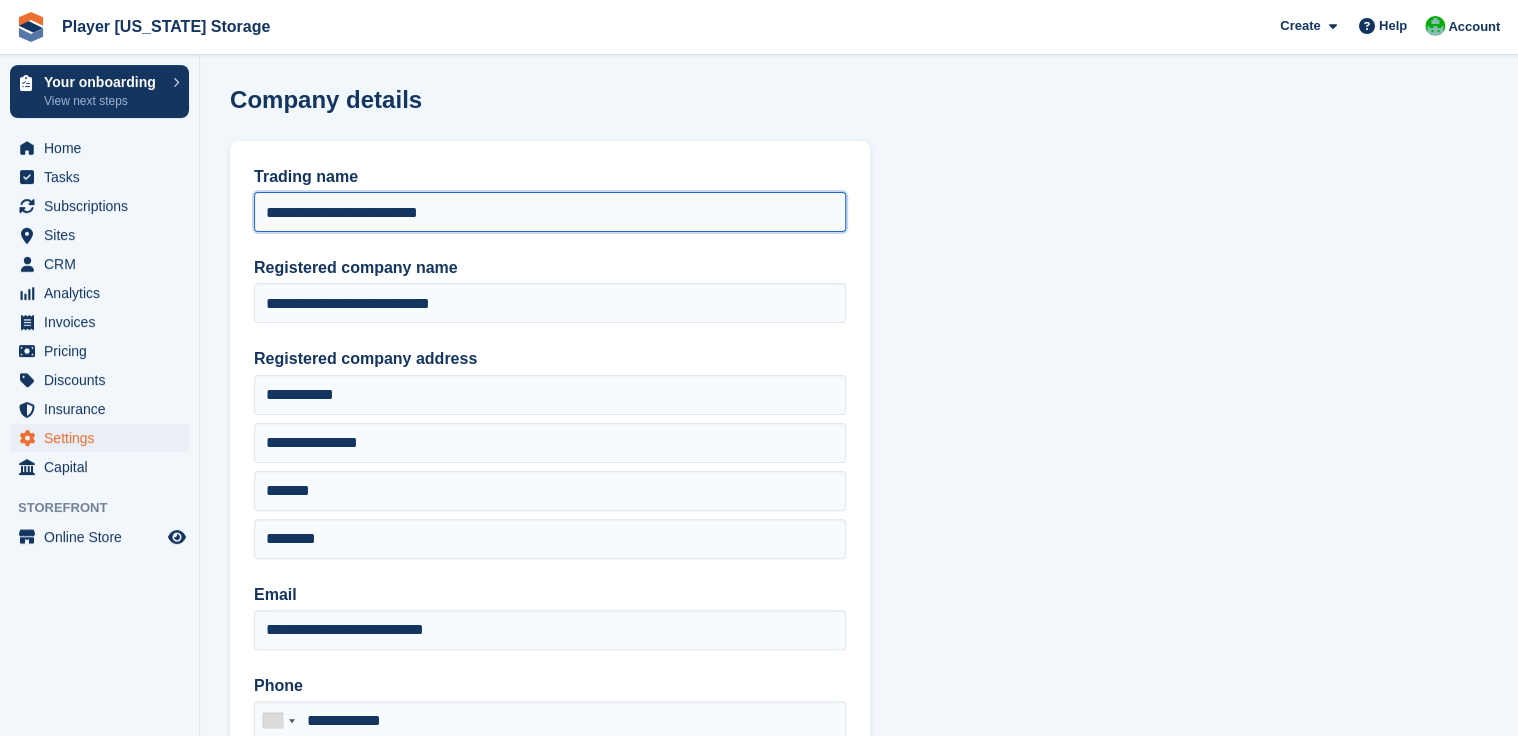 drag, startPoint x: 483, startPoint y: 218, endPoint x: 228, endPoint y: 204, distance: 255.38402 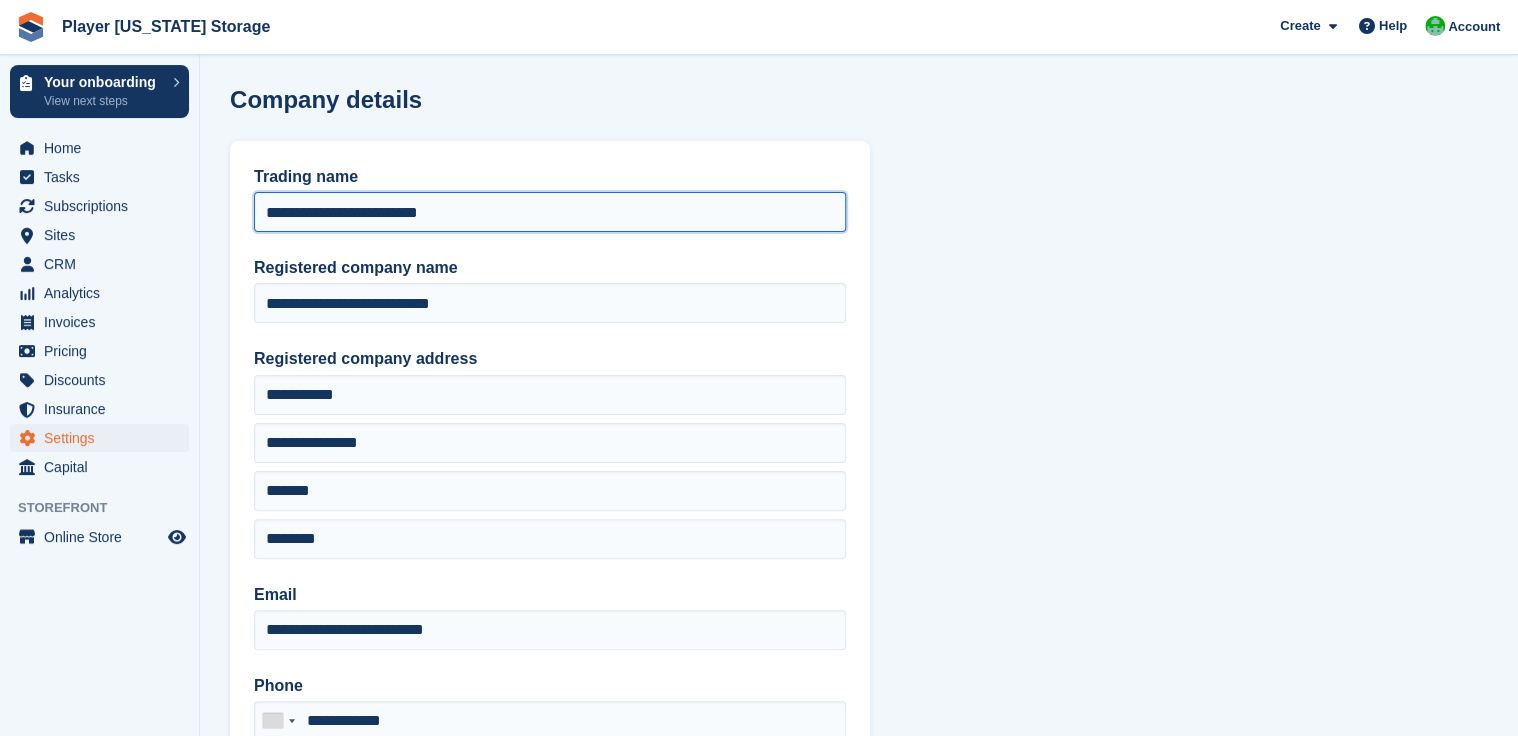 click on "**********" at bounding box center (859, 441) 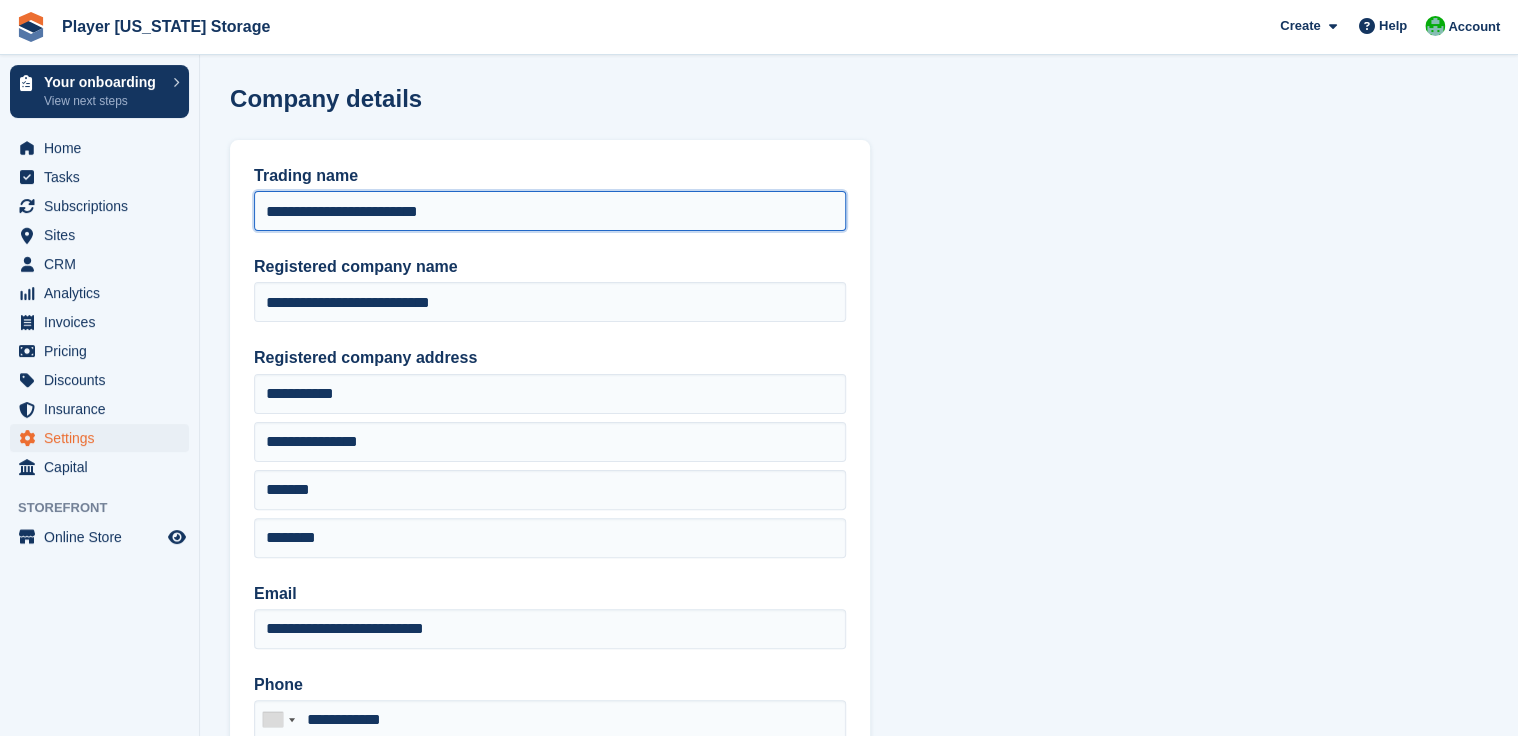 scroll, scrollTop: 0, scrollLeft: 0, axis: both 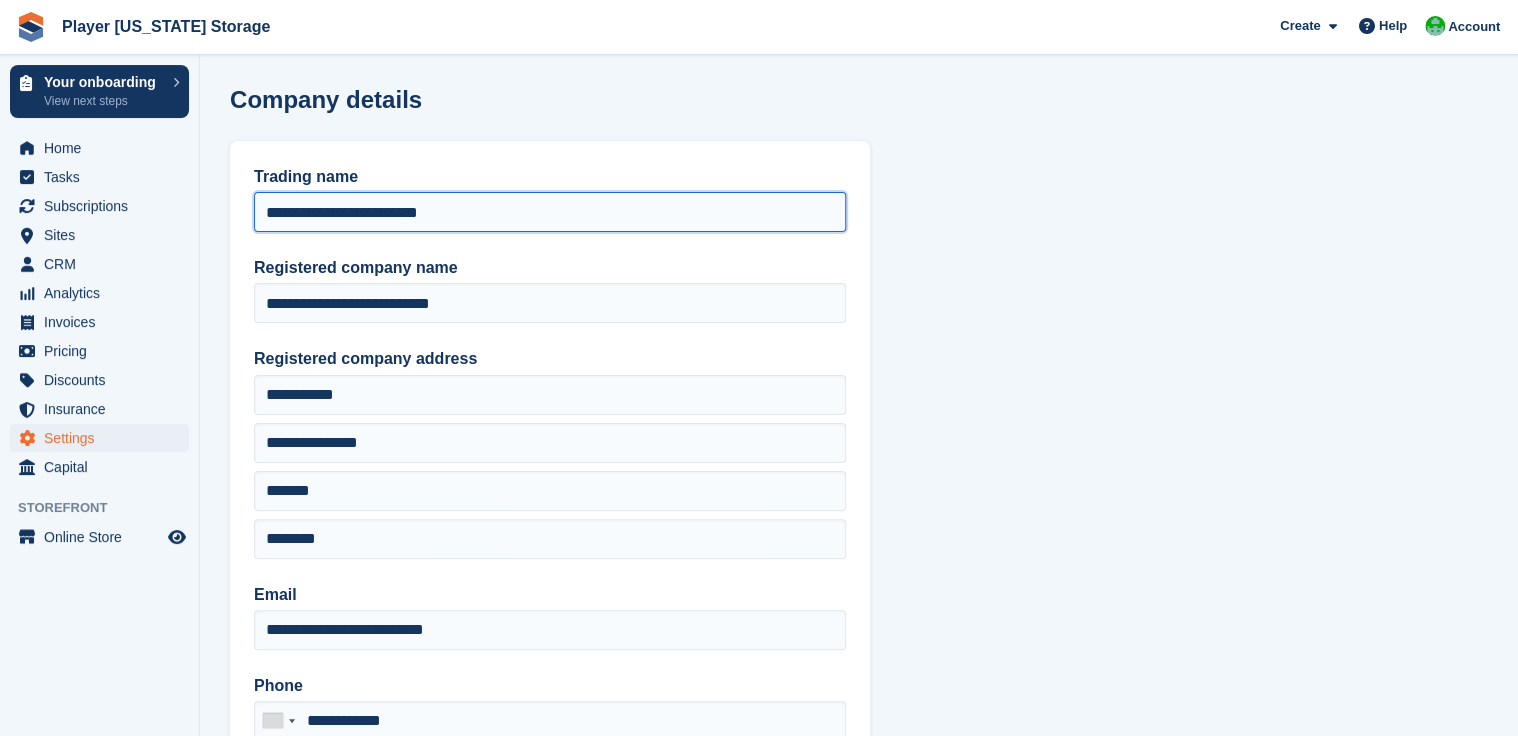 click on "**********" at bounding box center [550, 212] 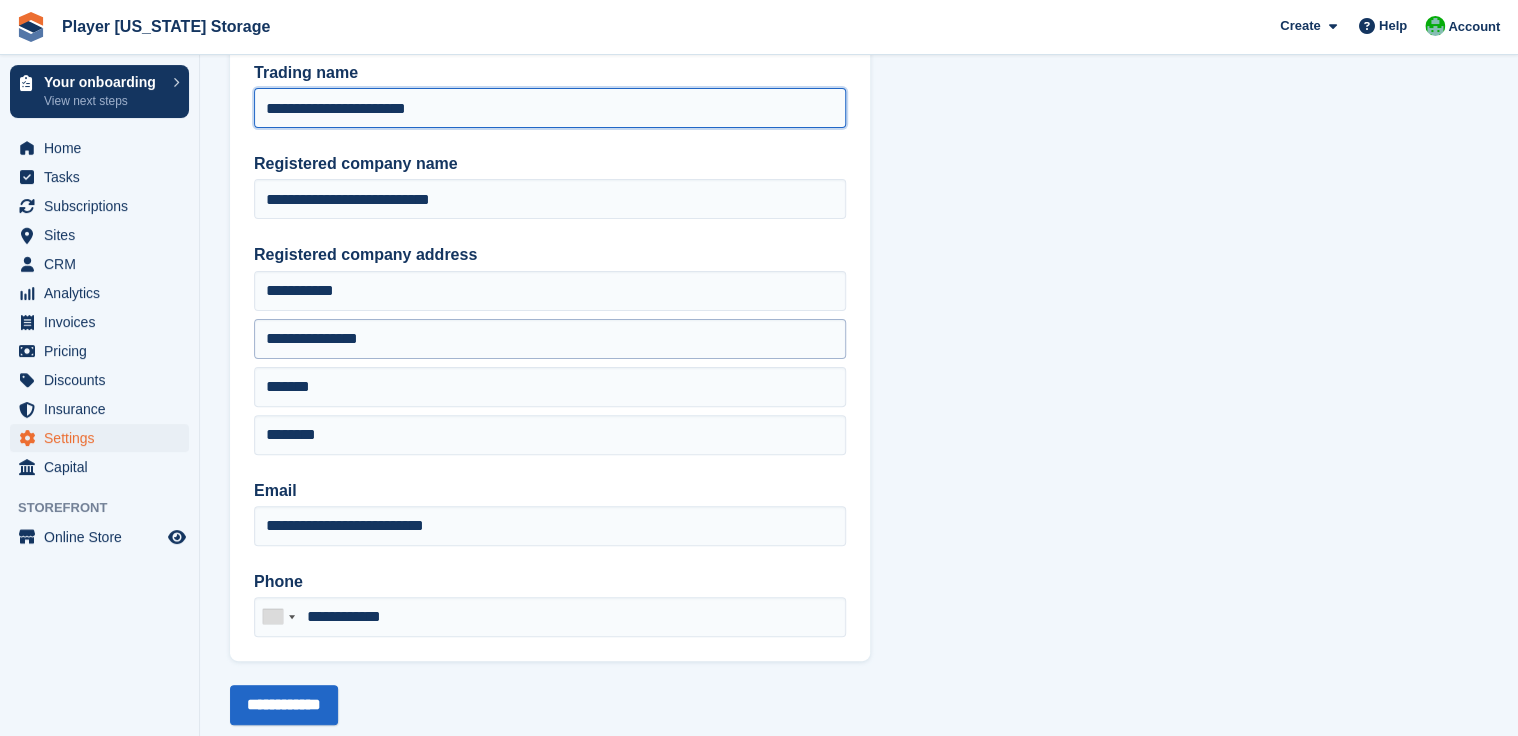 scroll, scrollTop: 147, scrollLeft: 0, axis: vertical 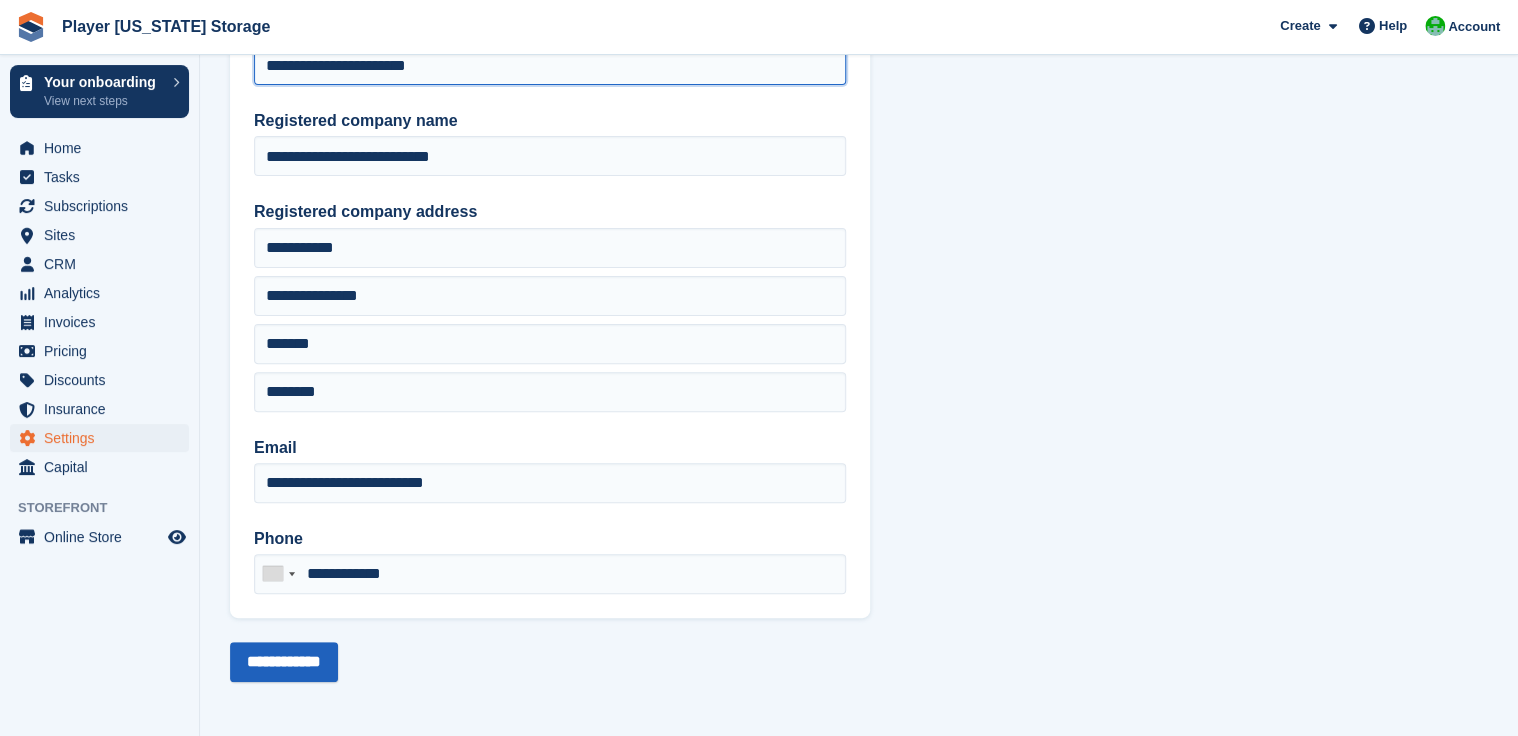 type on "**********" 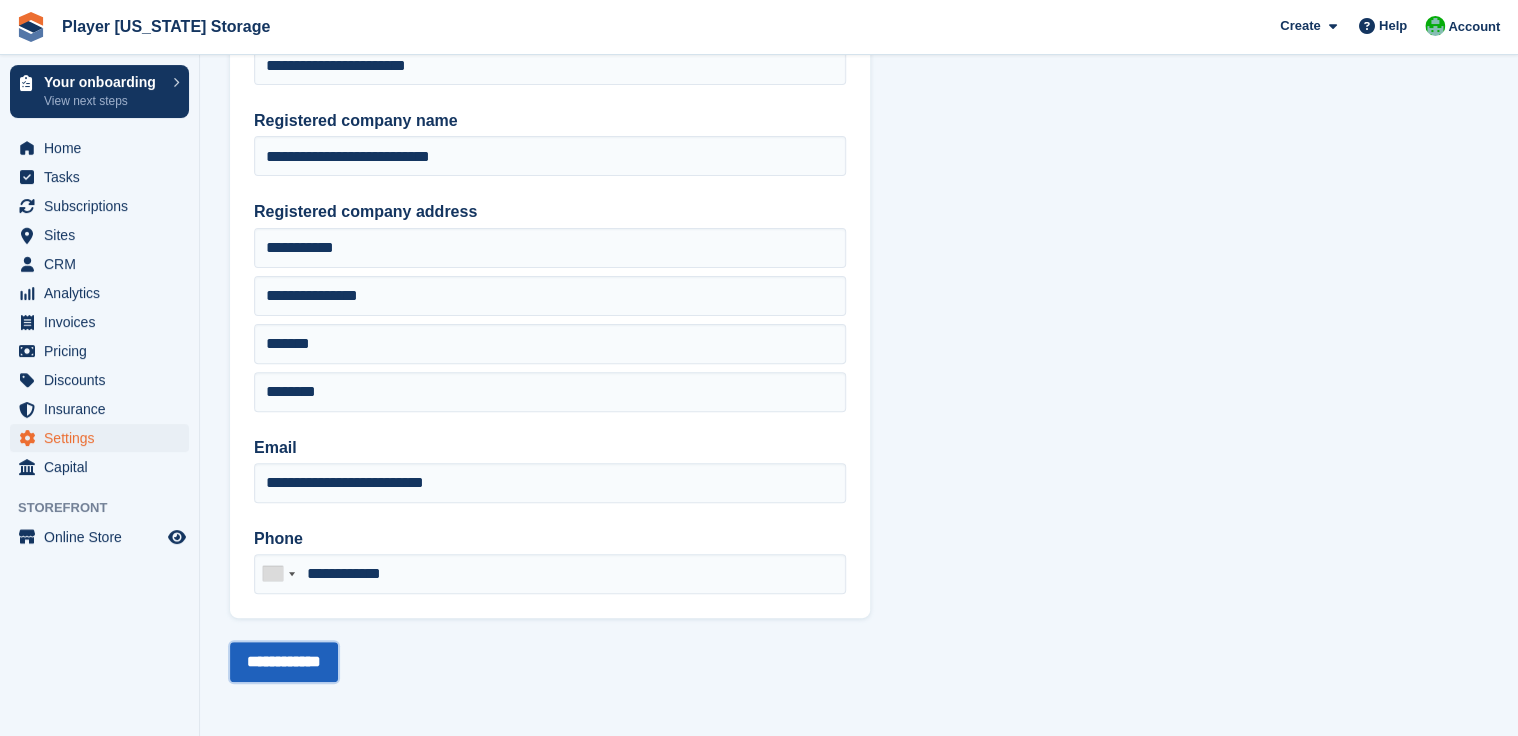 click on "**********" at bounding box center (284, 662) 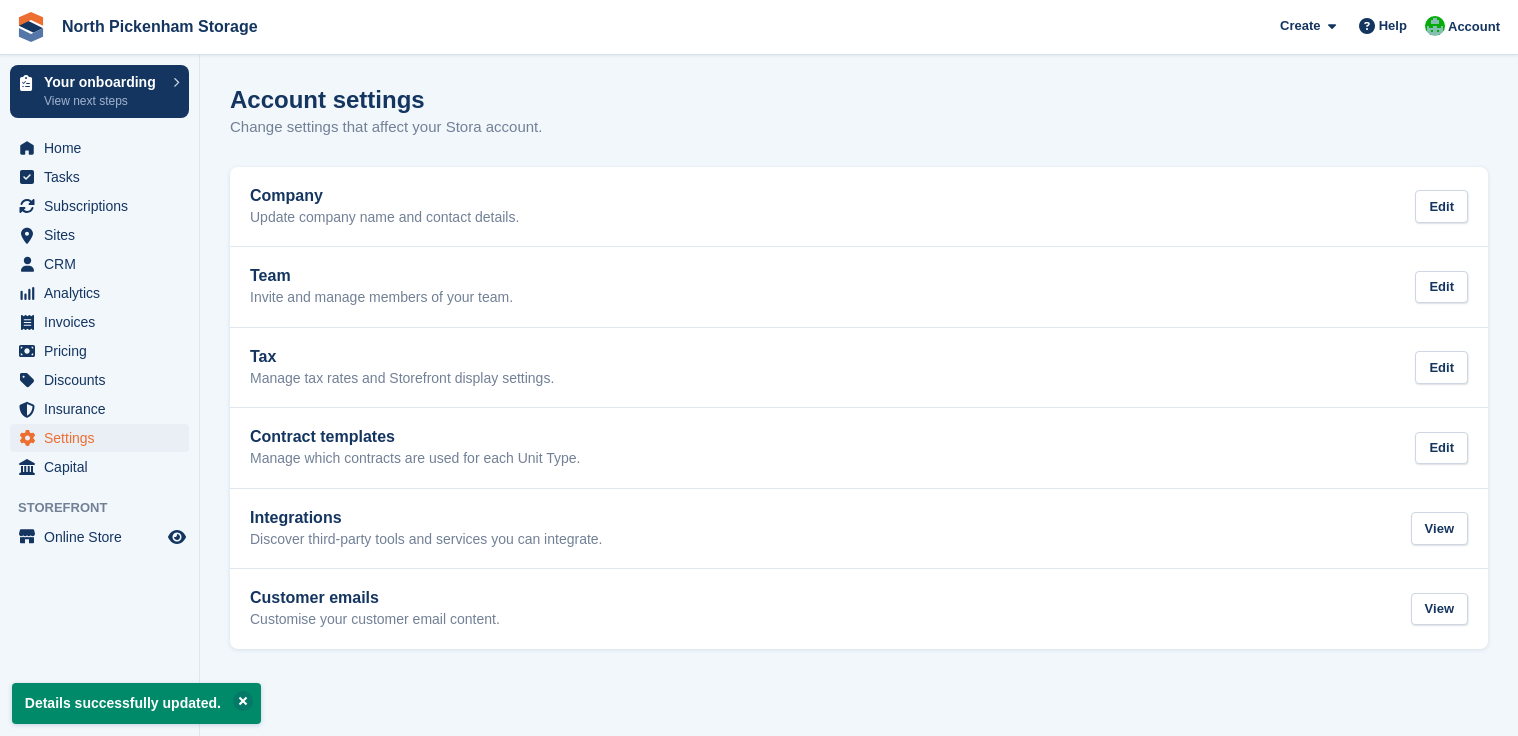 scroll, scrollTop: 0, scrollLeft: 0, axis: both 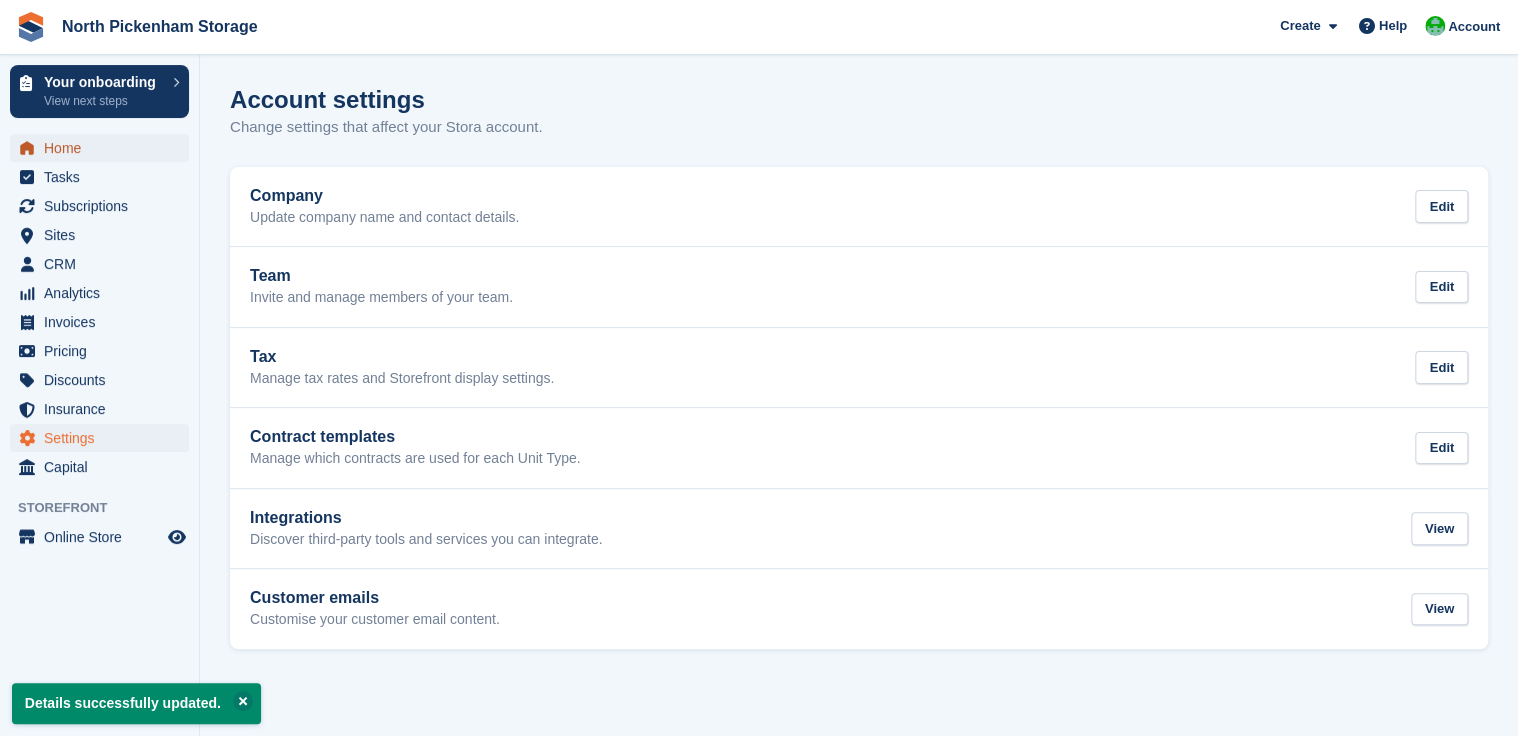 click on "Home" at bounding box center (104, 148) 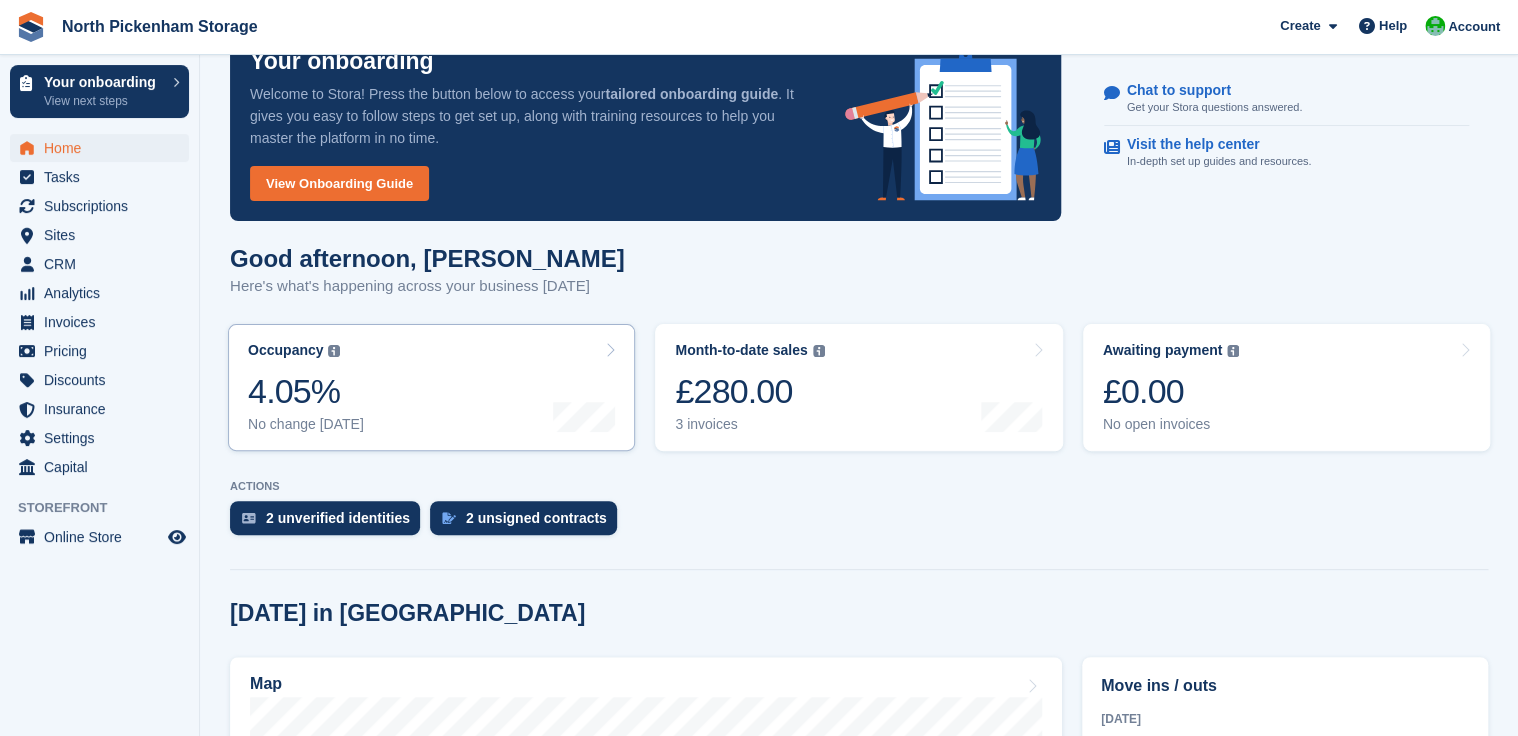 scroll, scrollTop: 264, scrollLeft: 0, axis: vertical 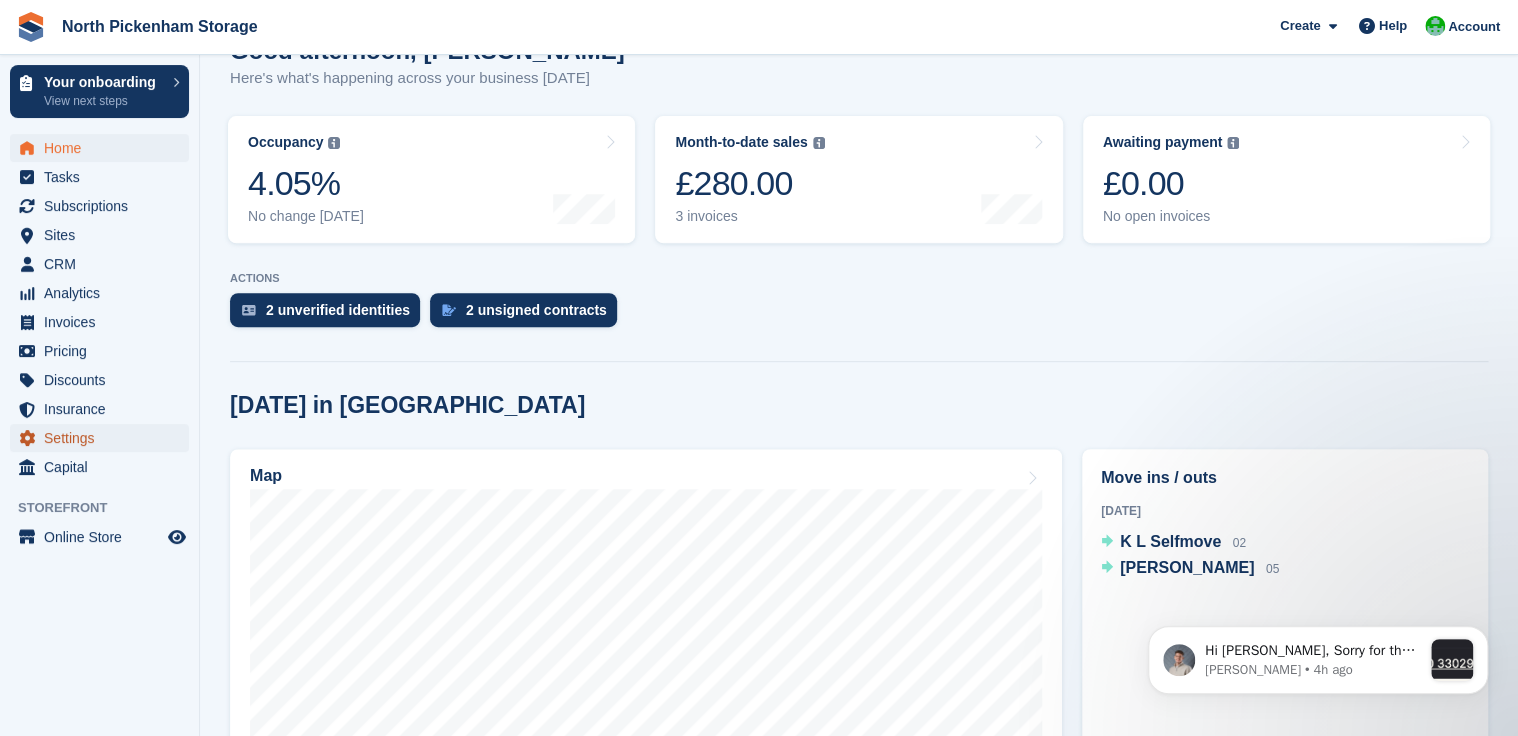 click on "Settings" at bounding box center [104, 438] 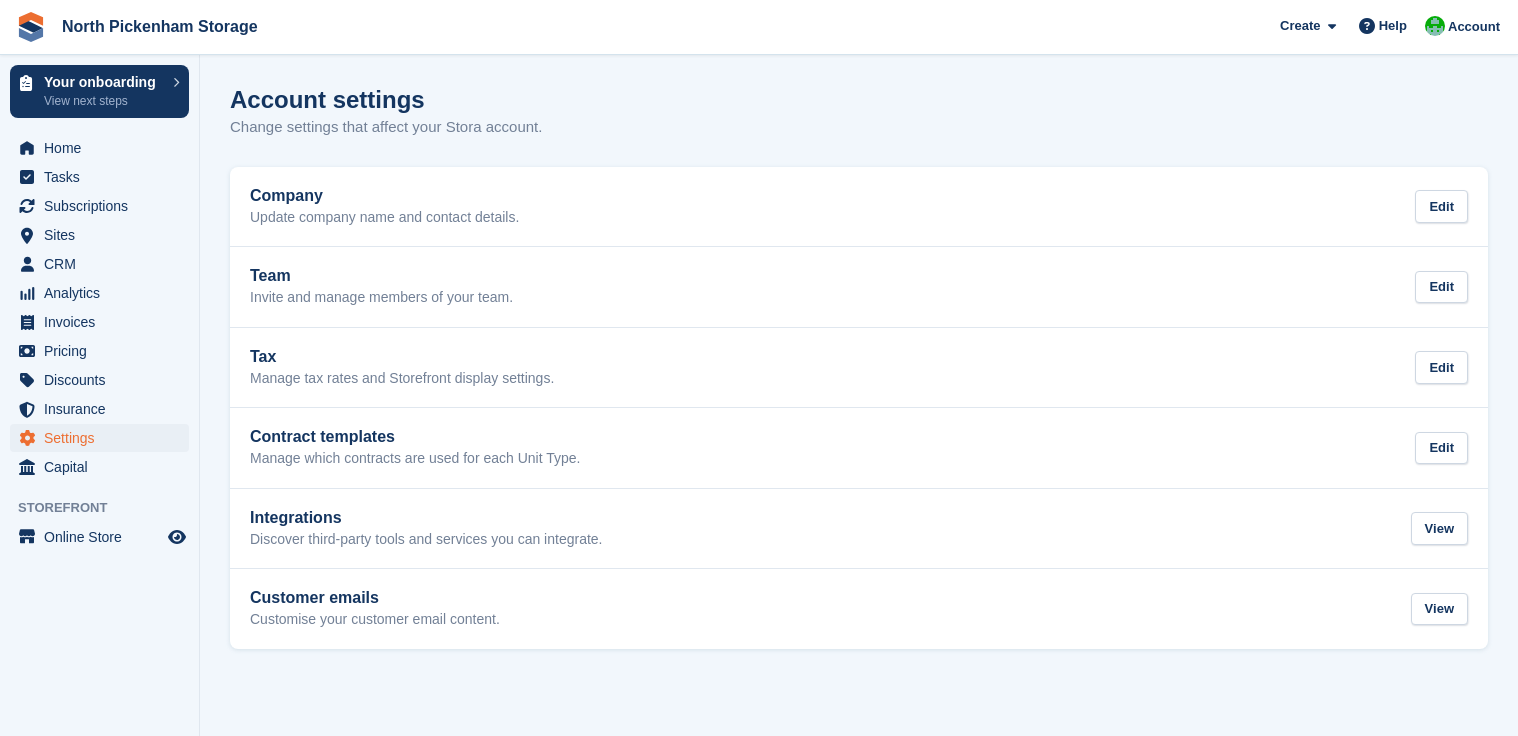 scroll, scrollTop: 0, scrollLeft: 0, axis: both 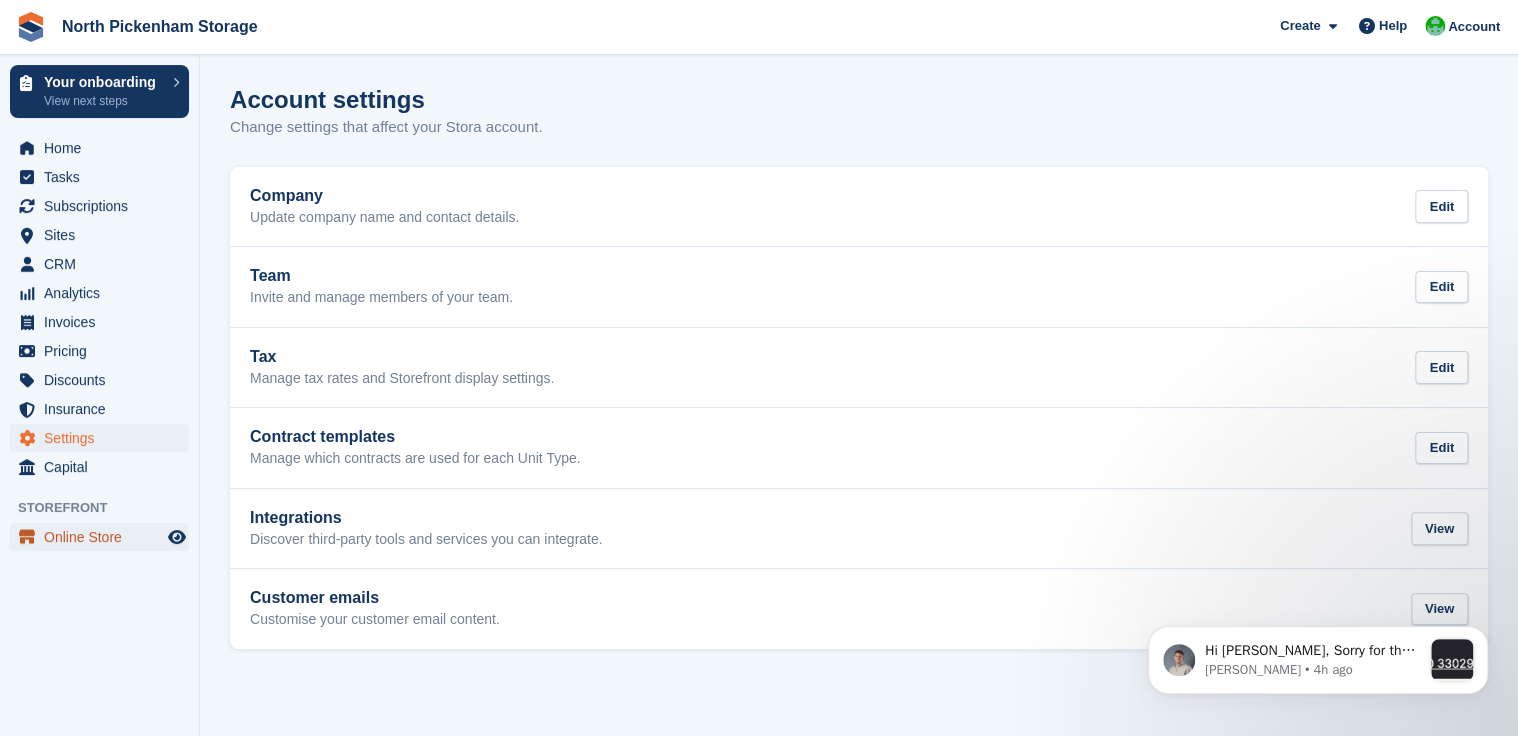 click on "Online Store" at bounding box center (104, 537) 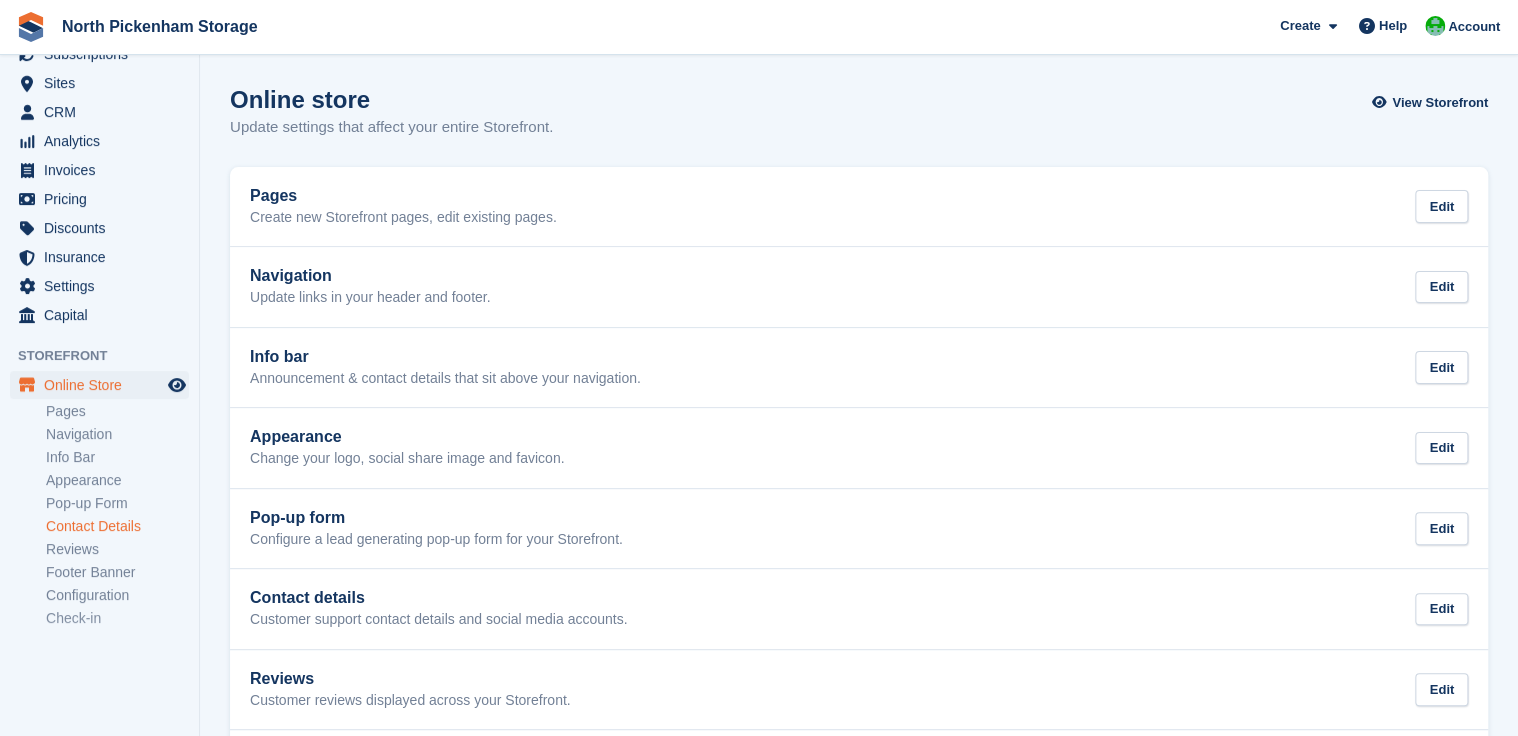 scroll, scrollTop: 164, scrollLeft: 0, axis: vertical 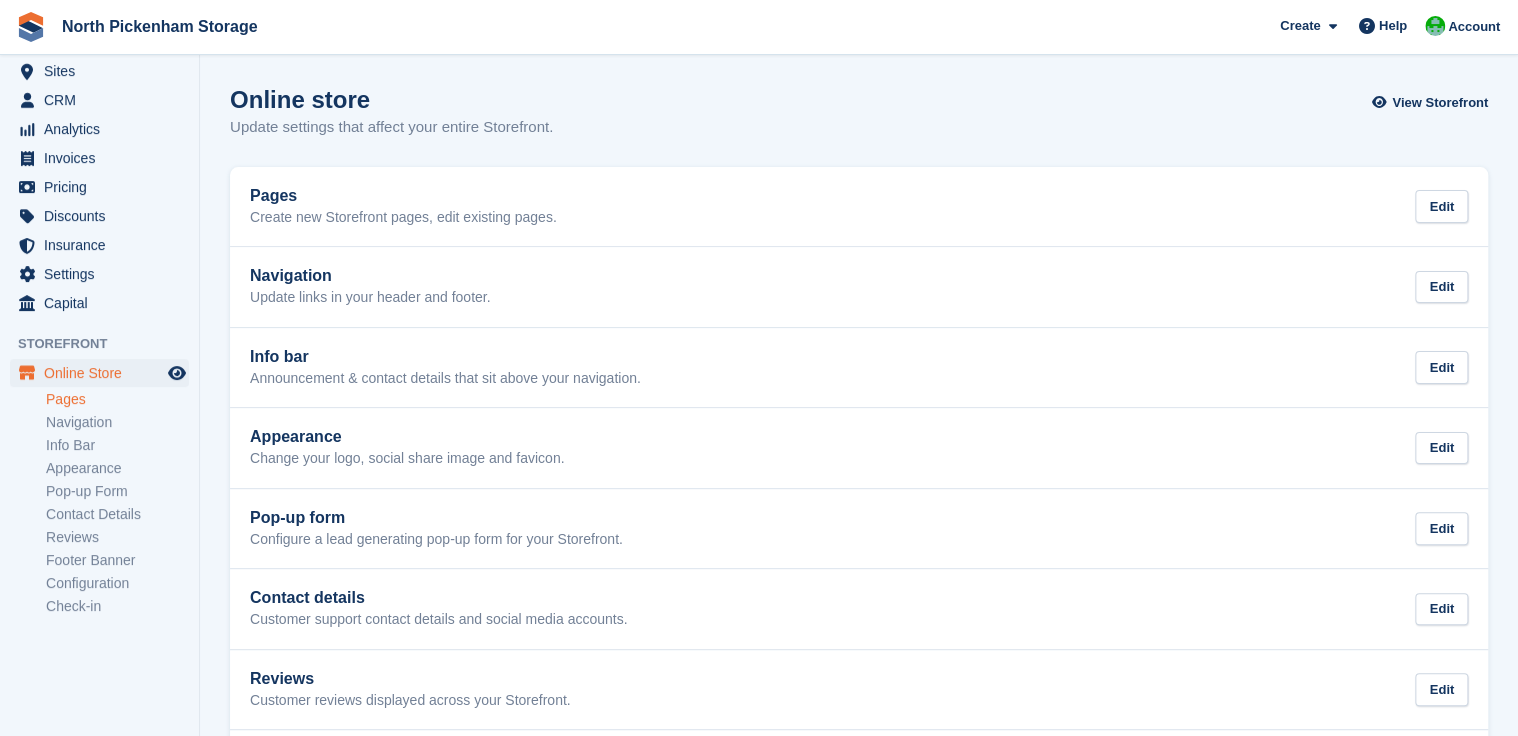click on "Pages" at bounding box center [117, 399] 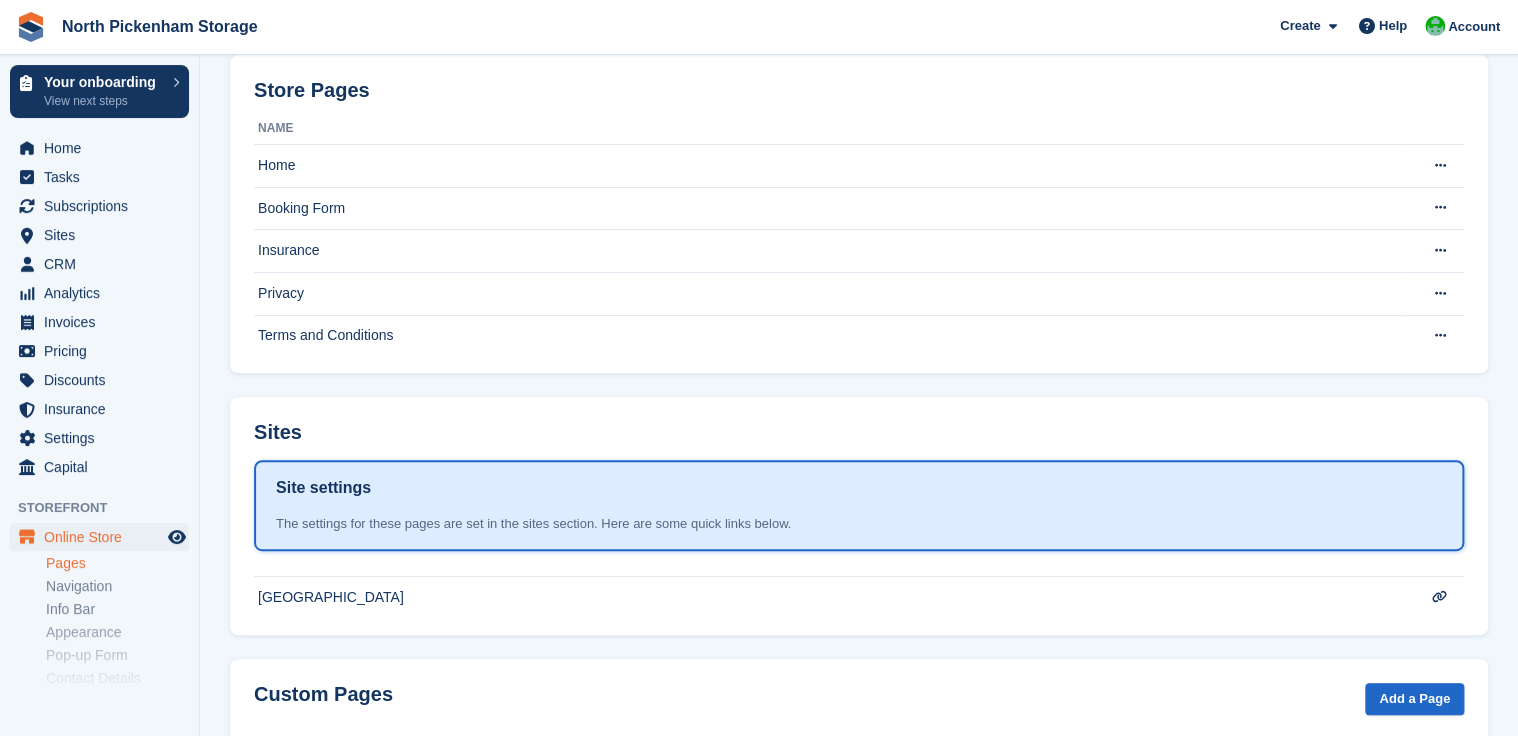scroll, scrollTop: 281, scrollLeft: 0, axis: vertical 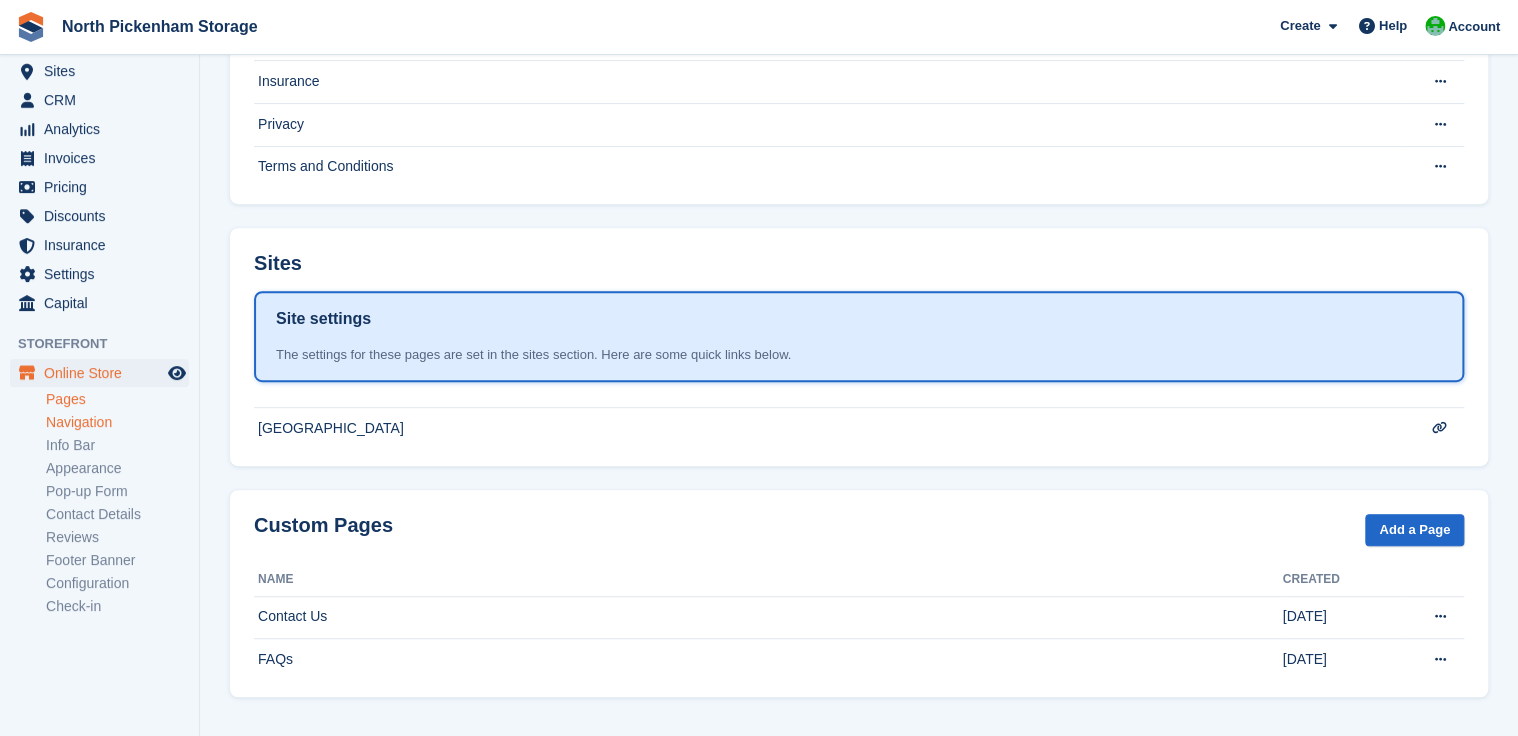 click on "Navigation" at bounding box center (117, 422) 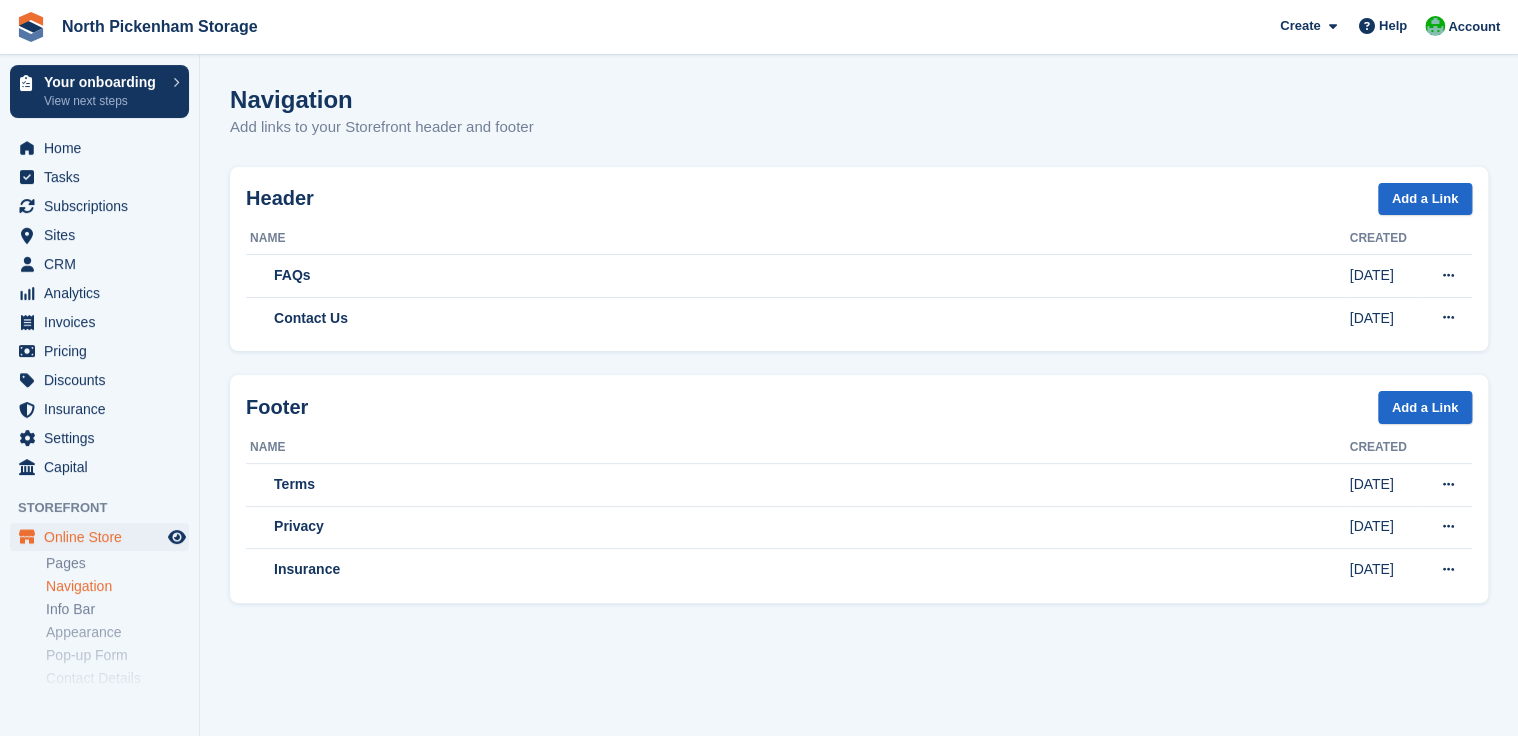 scroll, scrollTop: 0, scrollLeft: 0, axis: both 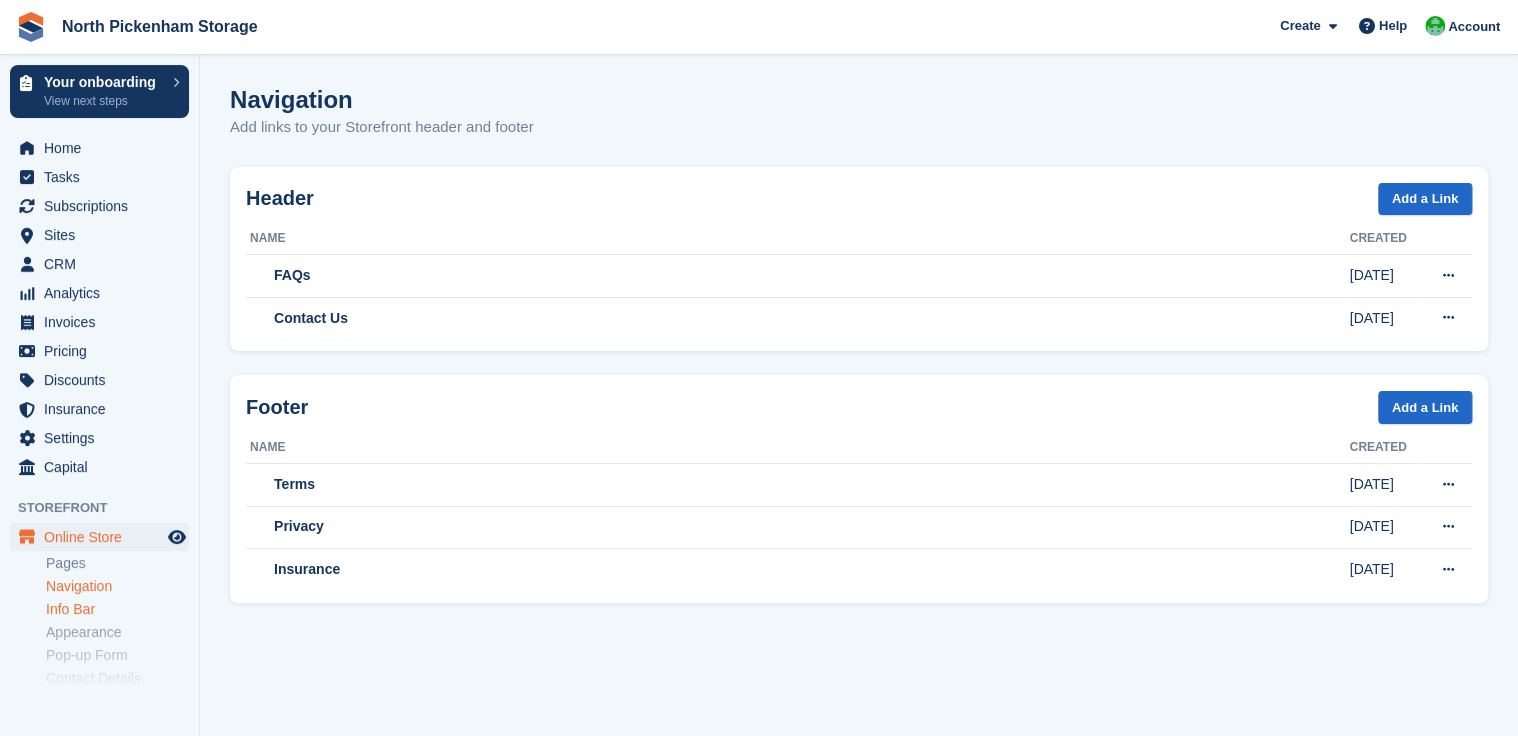 click on "Info Bar" at bounding box center [117, 609] 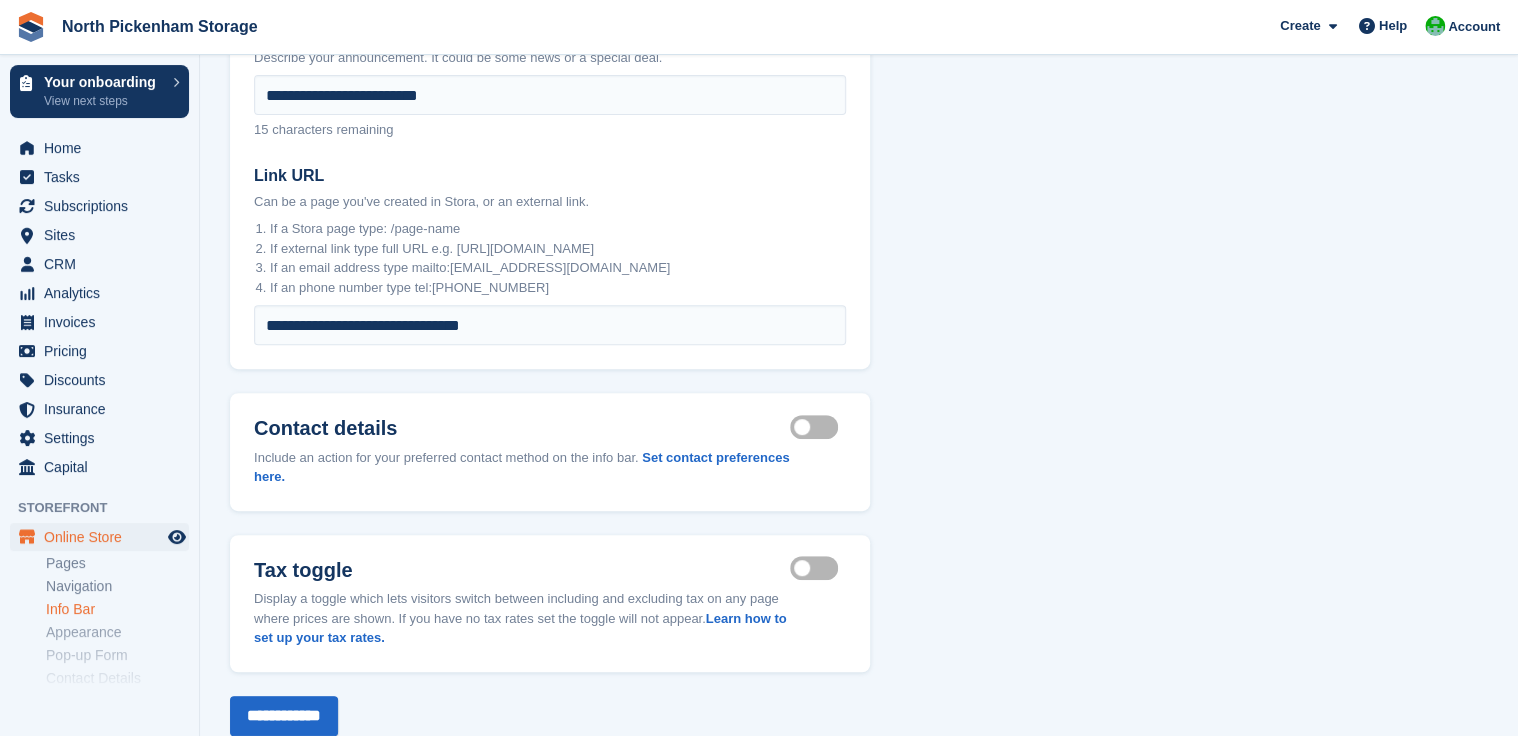 scroll, scrollTop: 298, scrollLeft: 0, axis: vertical 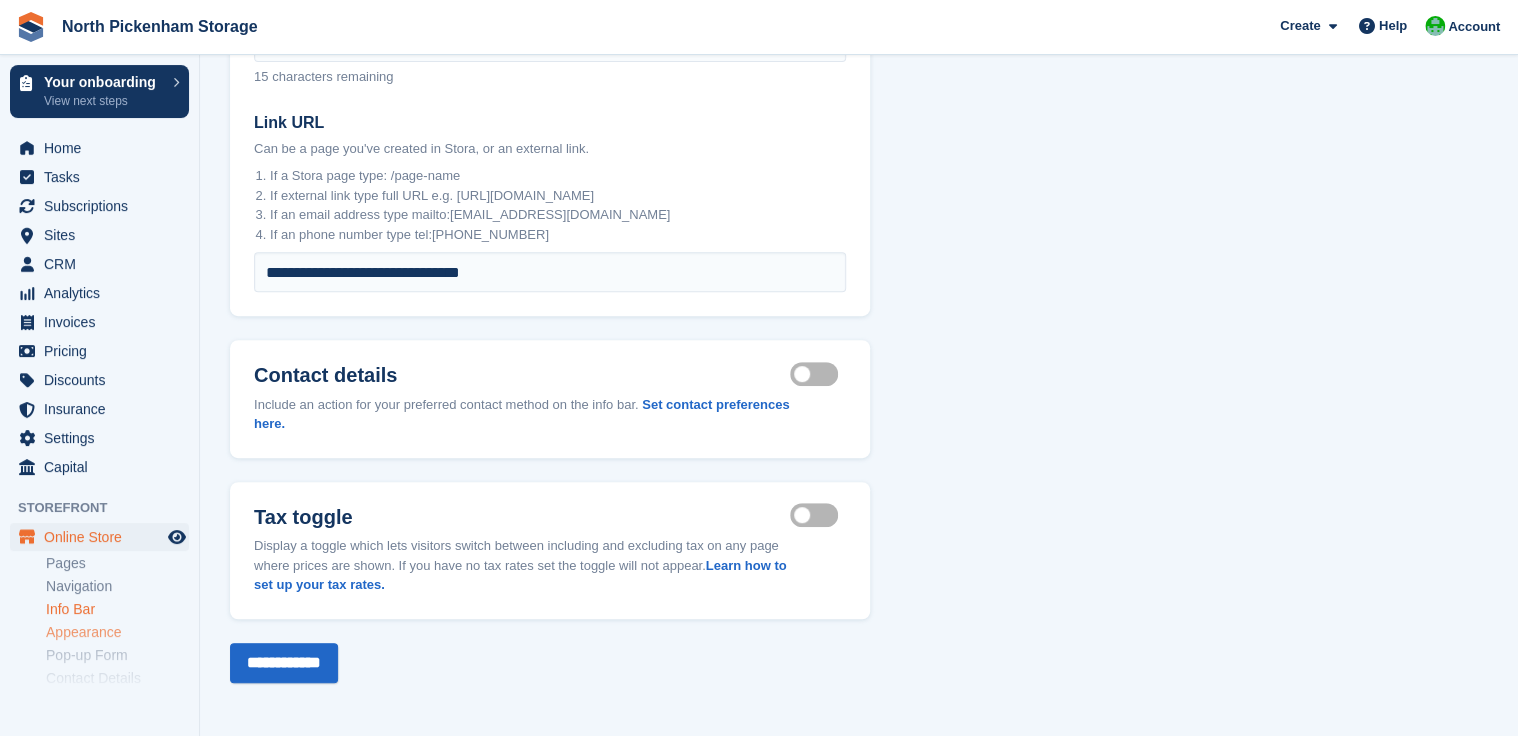 click on "Appearance" at bounding box center (117, 632) 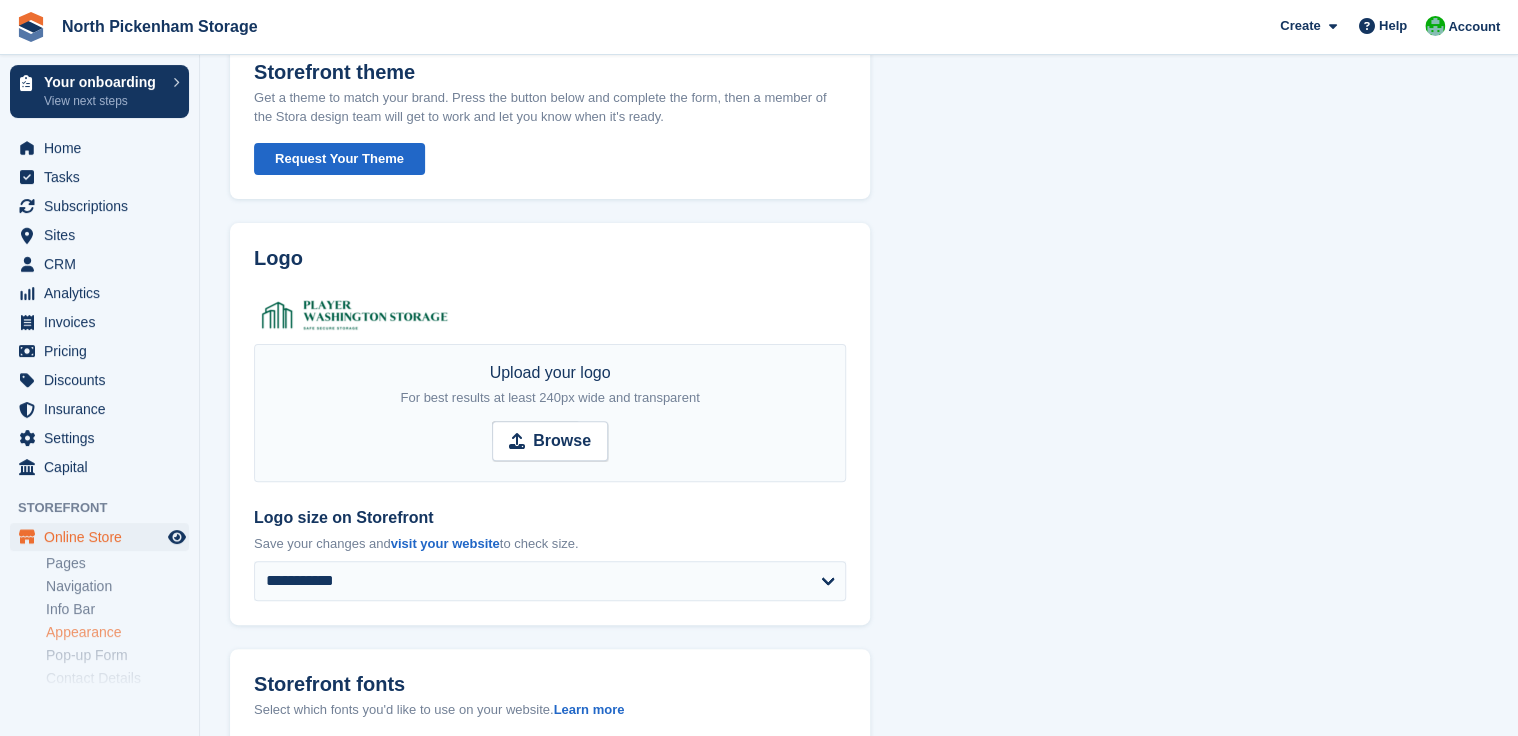 scroll, scrollTop: 101, scrollLeft: 0, axis: vertical 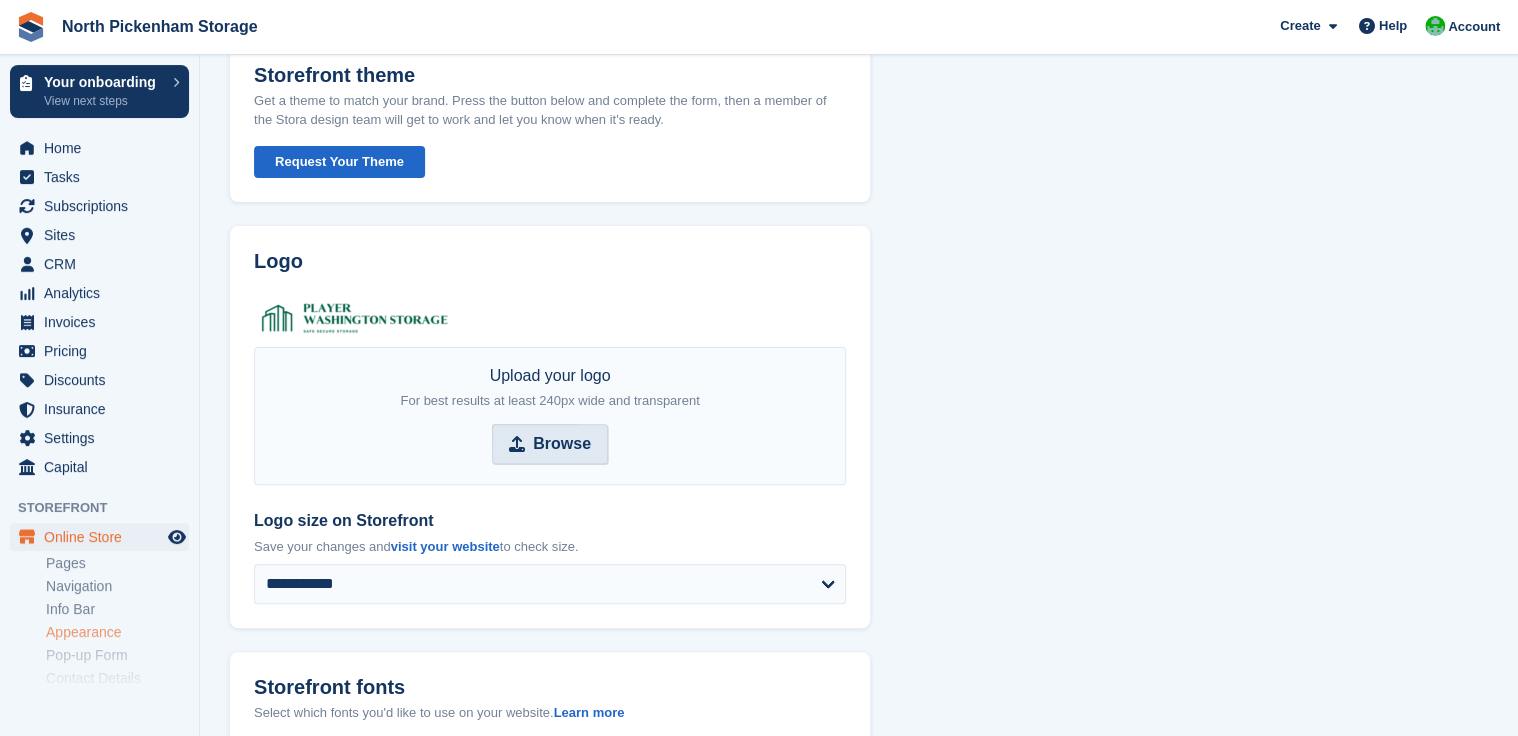 click on "Browse" at bounding box center (562, 444) 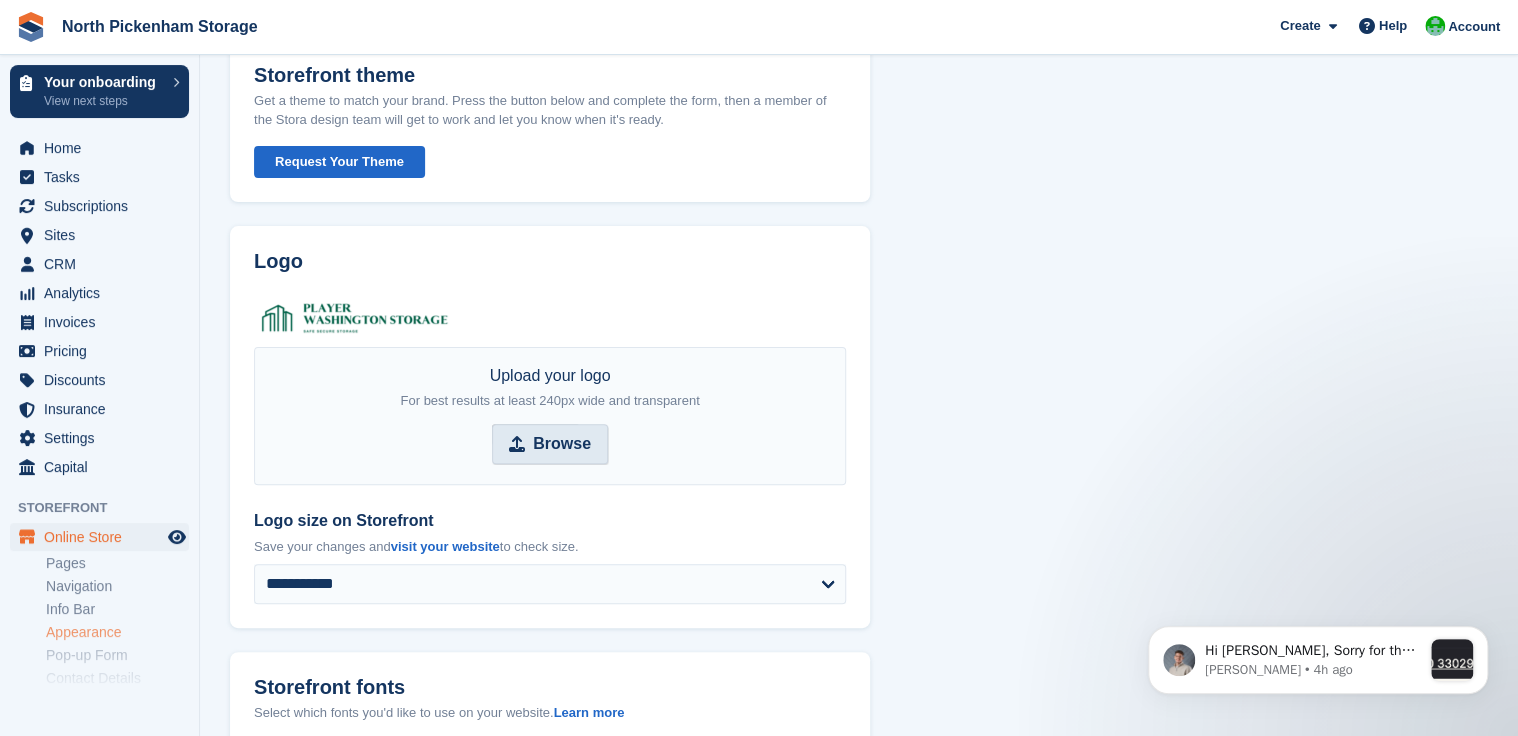 scroll, scrollTop: 0, scrollLeft: 0, axis: both 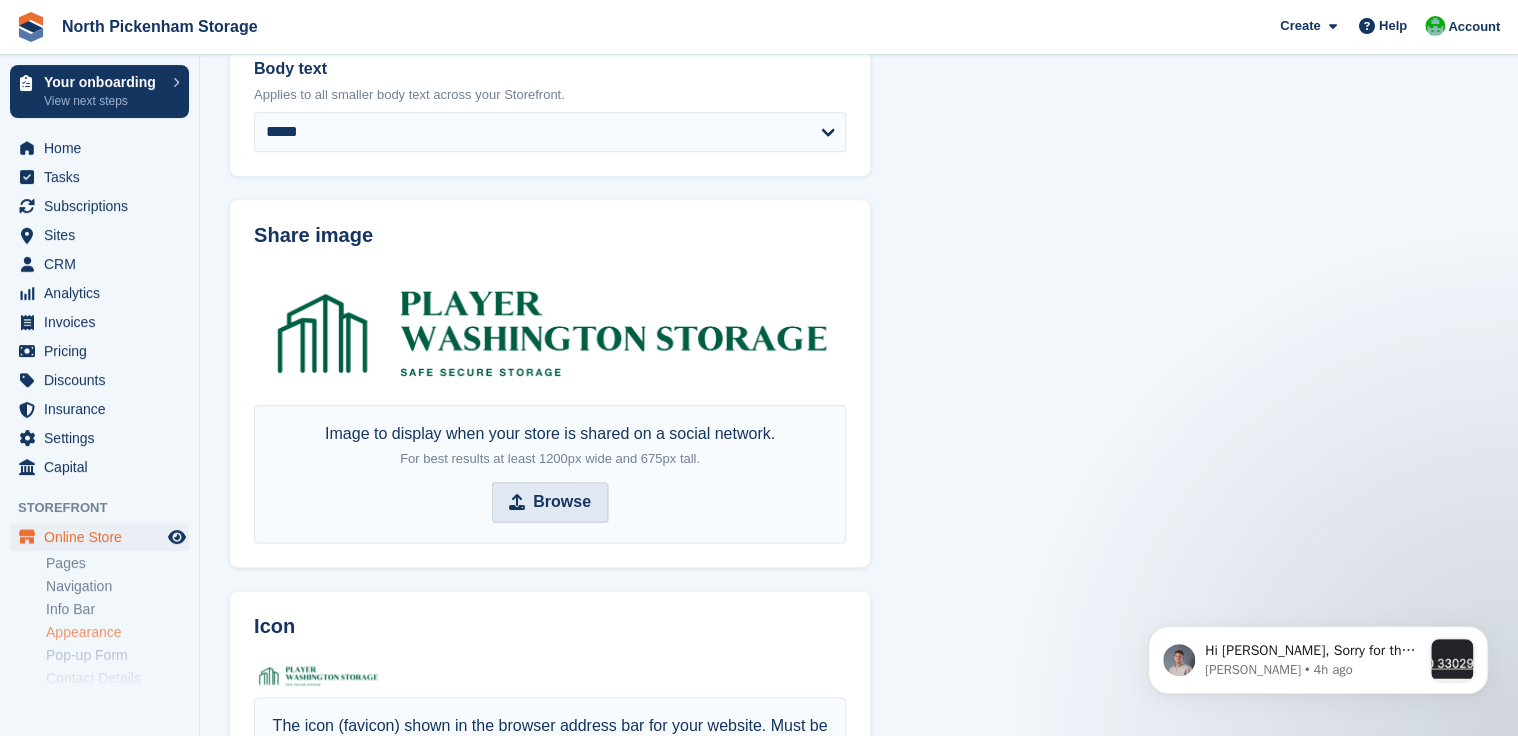 click on "Browse" at bounding box center (562, 502) 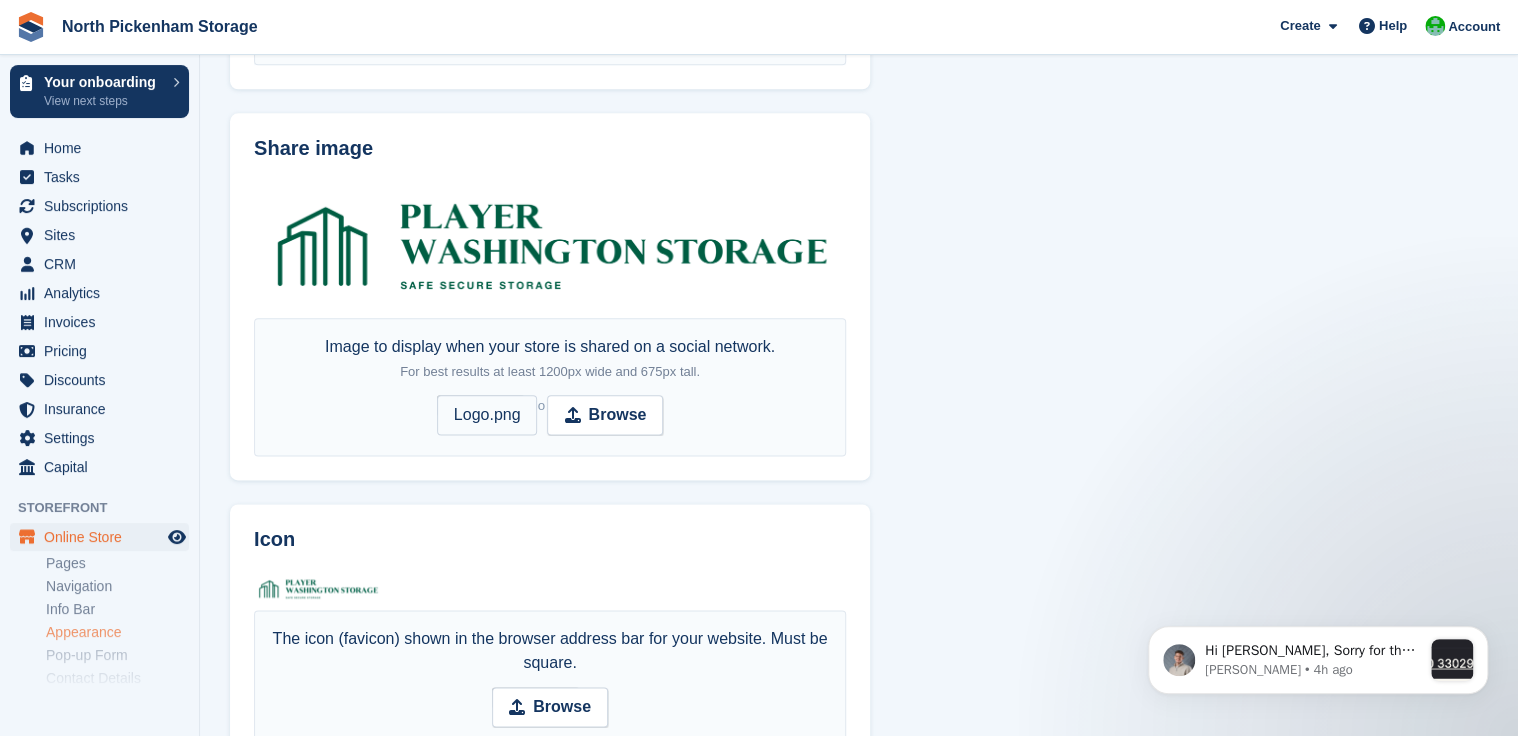 scroll, scrollTop: 1145, scrollLeft: 0, axis: vertical 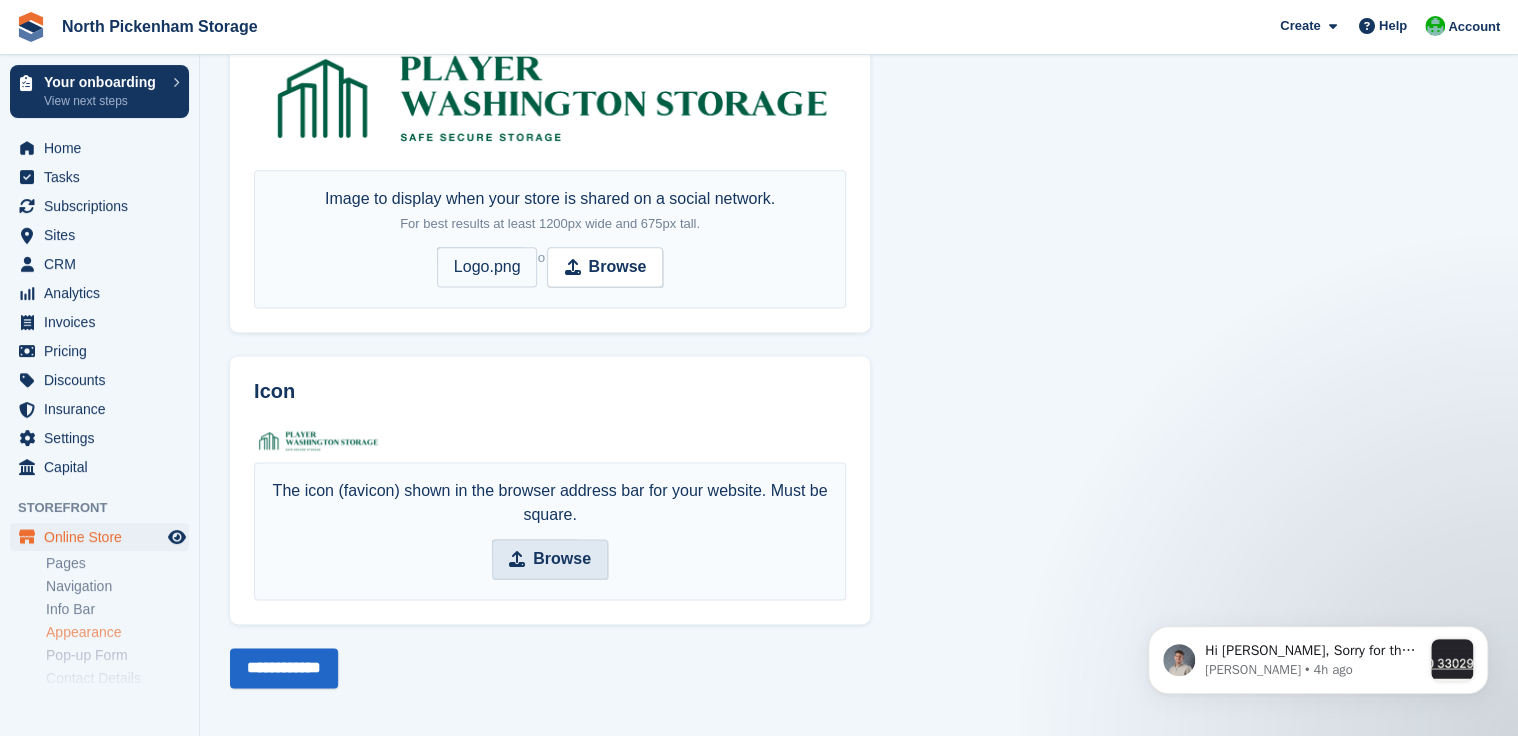 click on "Browse" at bounding box center [562, 559] 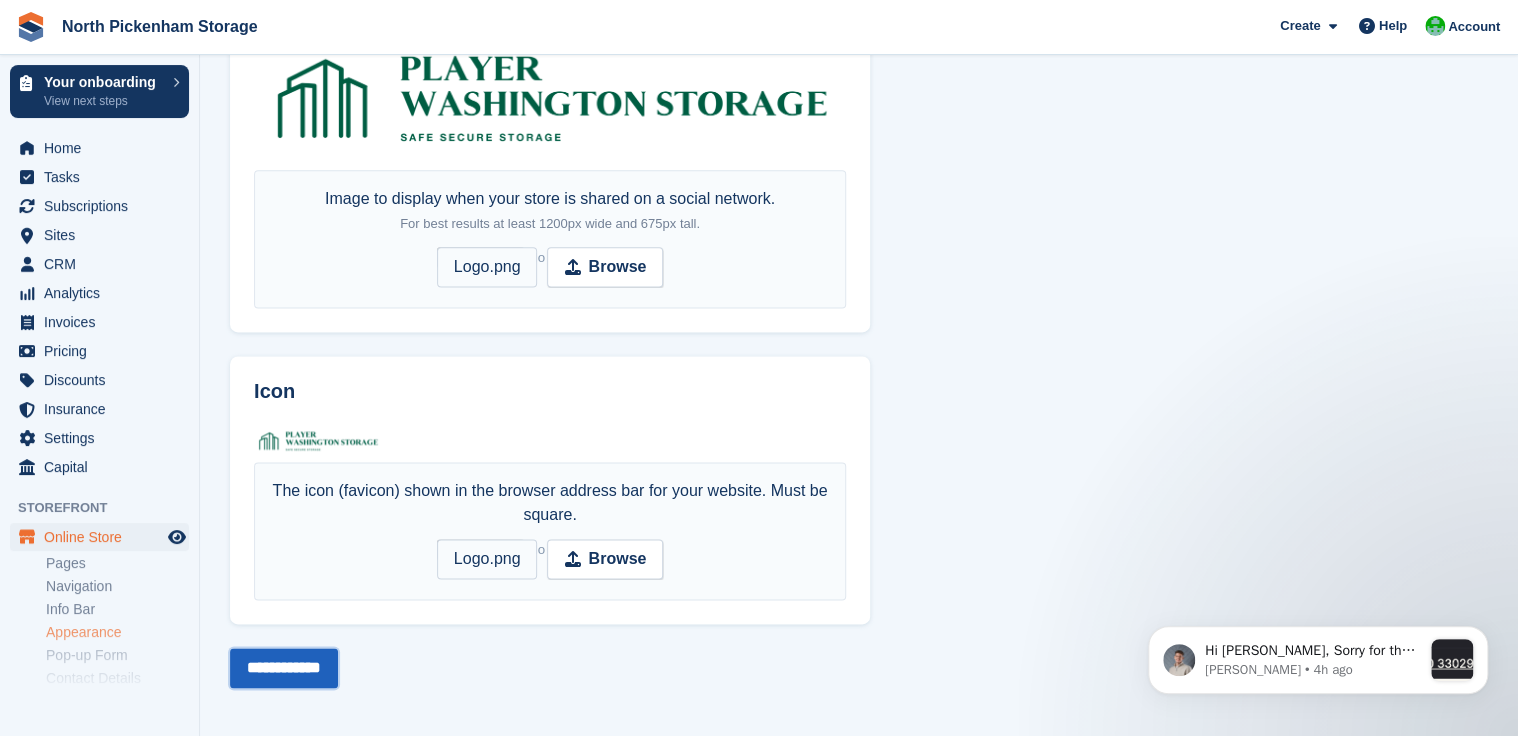 click on "**********" at bounding box center [284, 668] 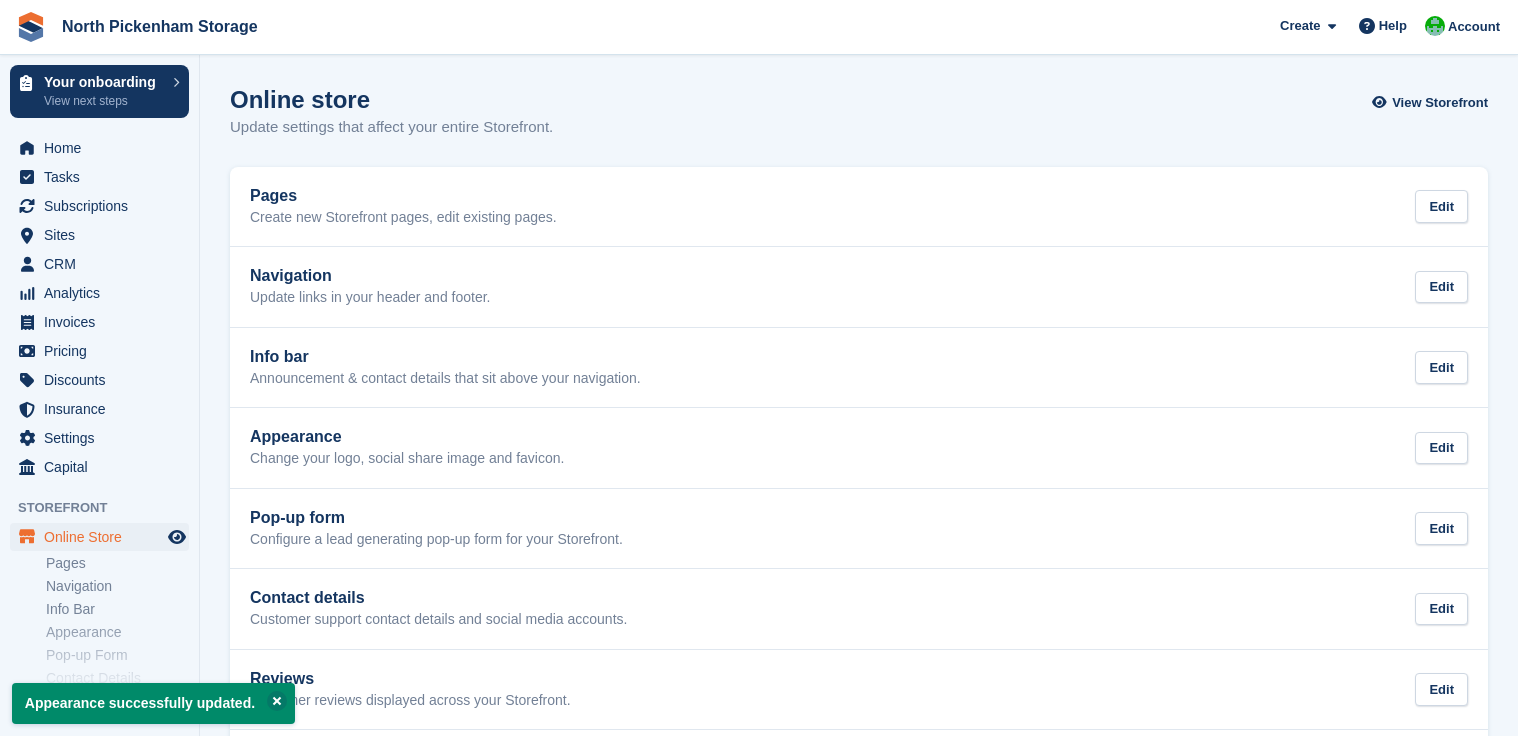 scroll, scrollTop: 0, scrollLeft: 0, axis: both 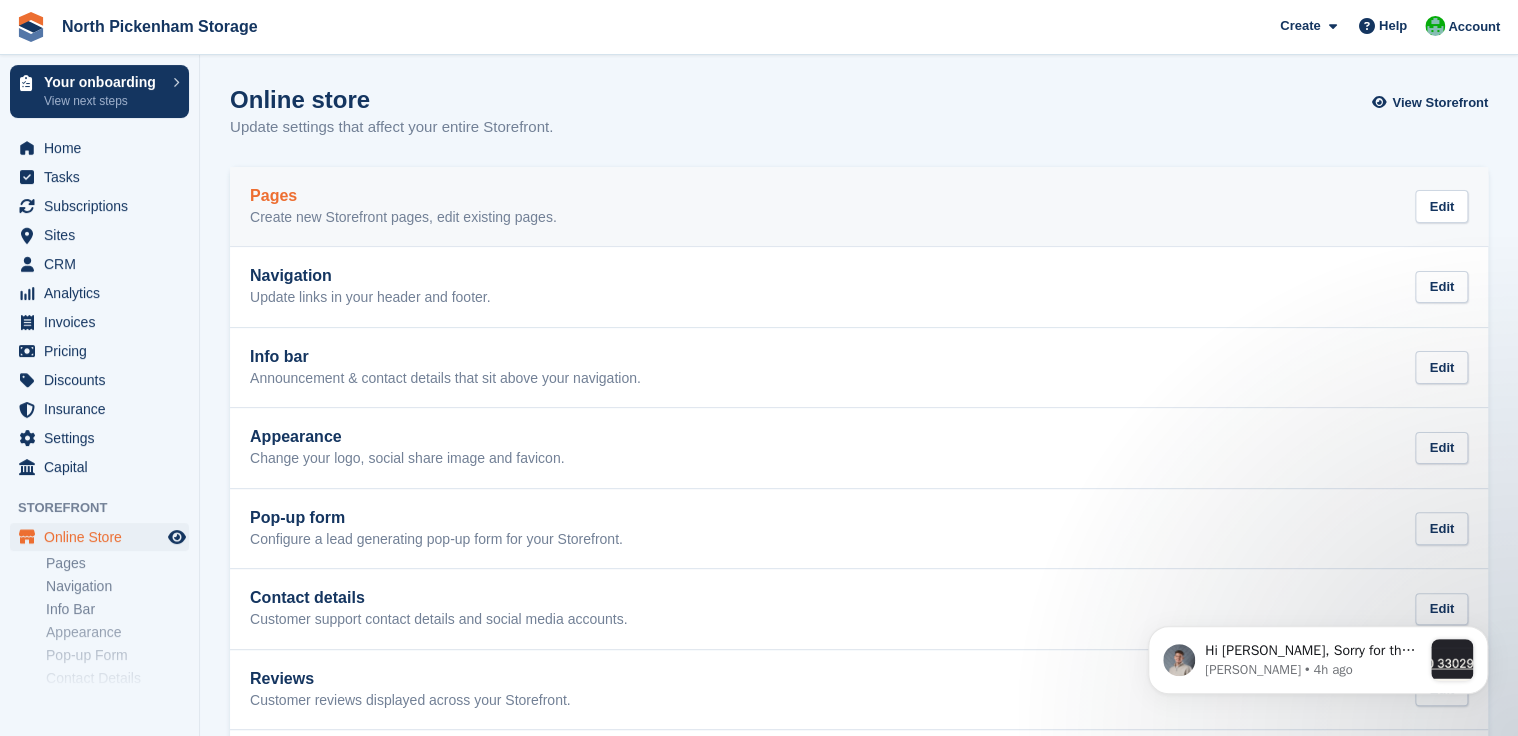 click on "Pages" at bounding box center (403, 196) 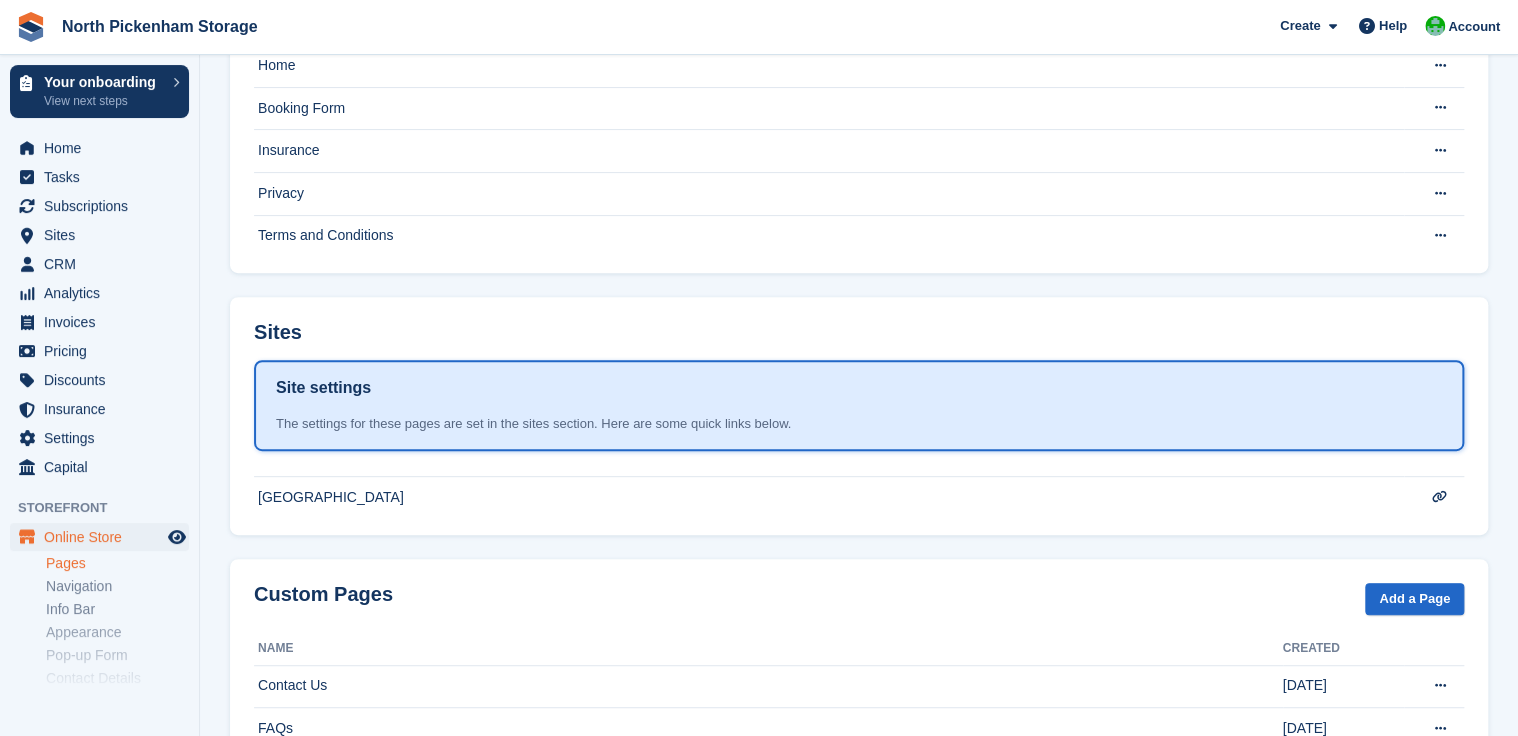 scroll, scrollTop: 281, scrollLeft: 0, axis: vertical 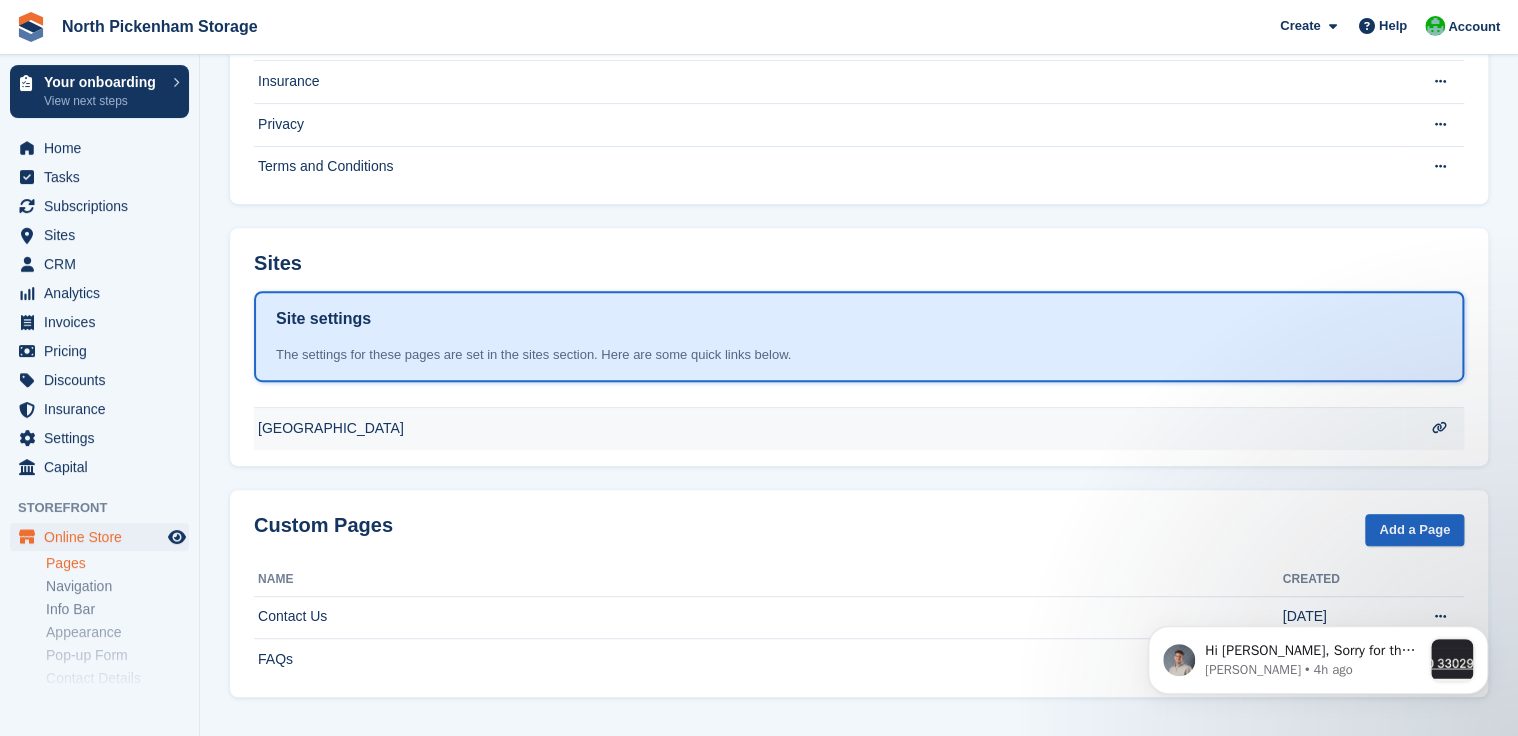 click on "[GEOGRAPHIC_DATA]" at bounding box center (829, -3) 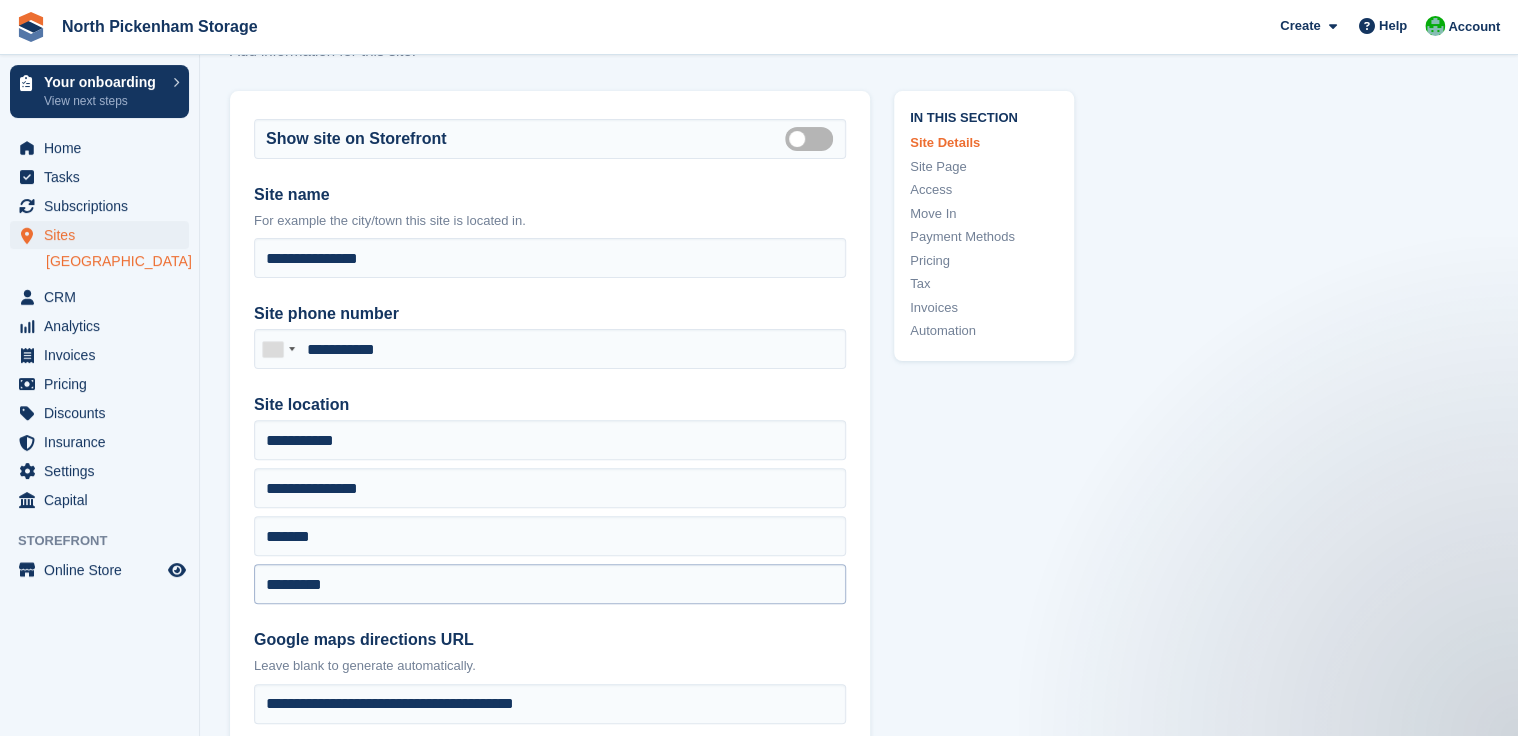 scroll, scrollTop: 132, scrollLeft: 0, axis: vertical 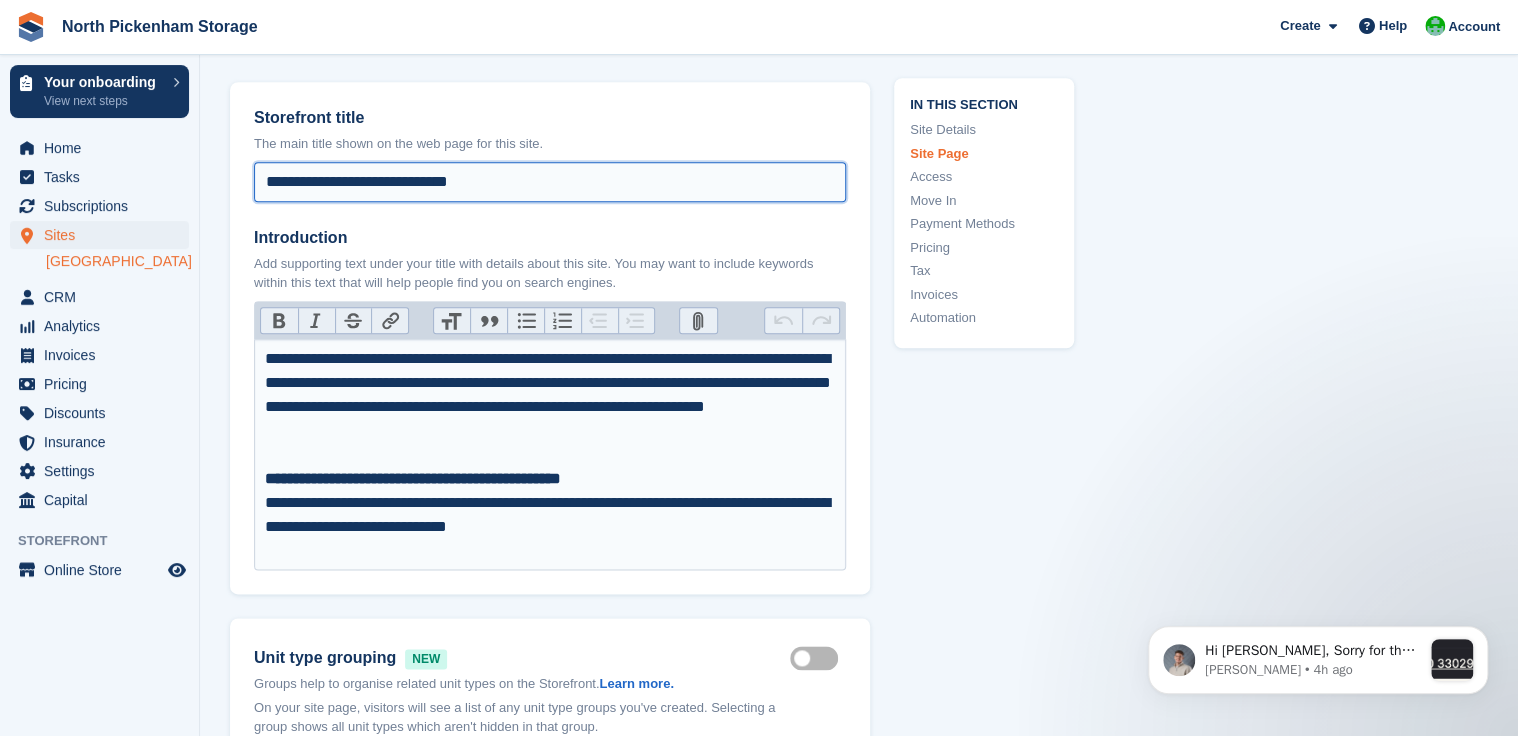 drag, startPoint x: 369, startPoint y: 181, endPoint x: 481, endPoint y: 183, distance: 112.01785 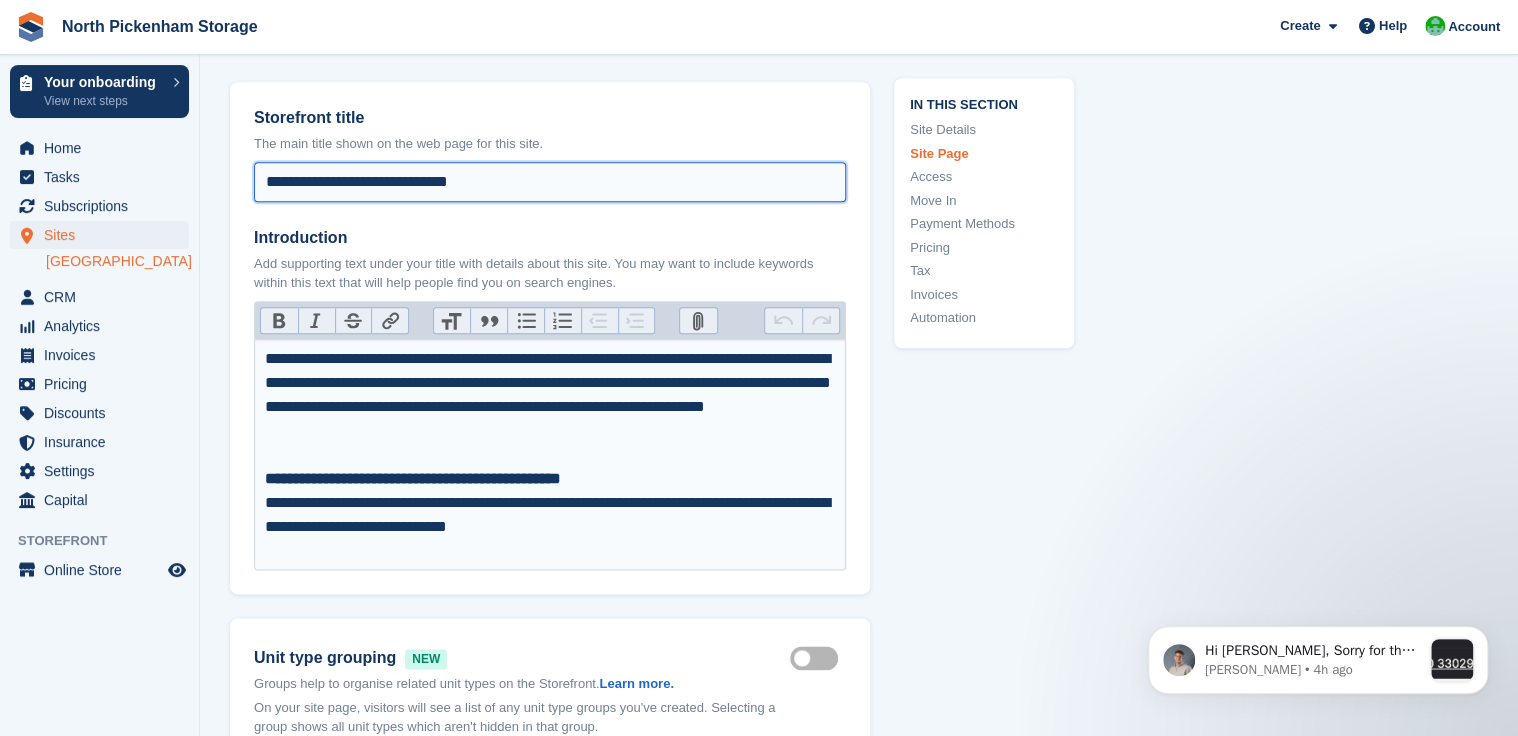 click on "**********" at bounding box center [550, 182] 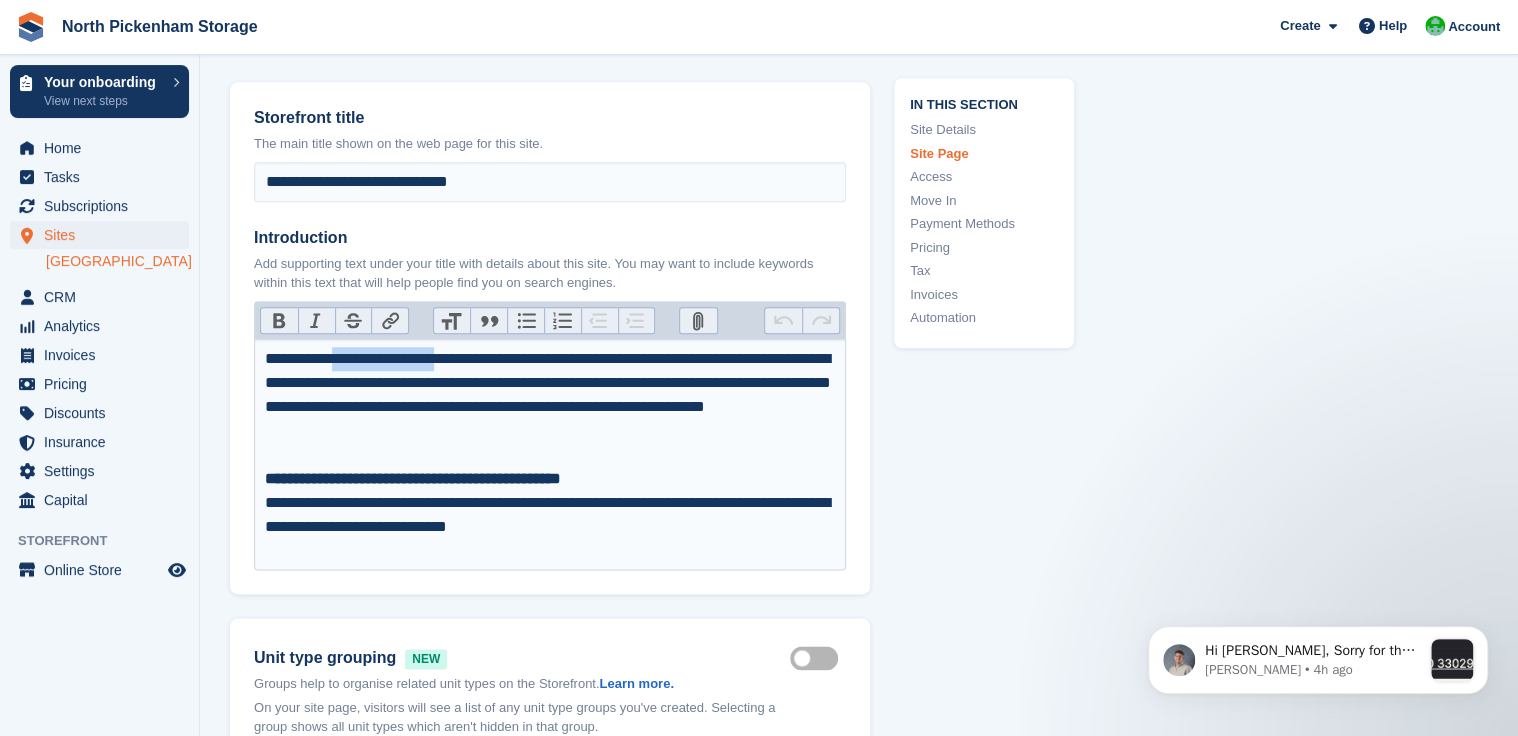 drag, startPoint x: 482, startPoint y: 360, endPoint x: 353, endPoint y: 365, distance: 129.09686 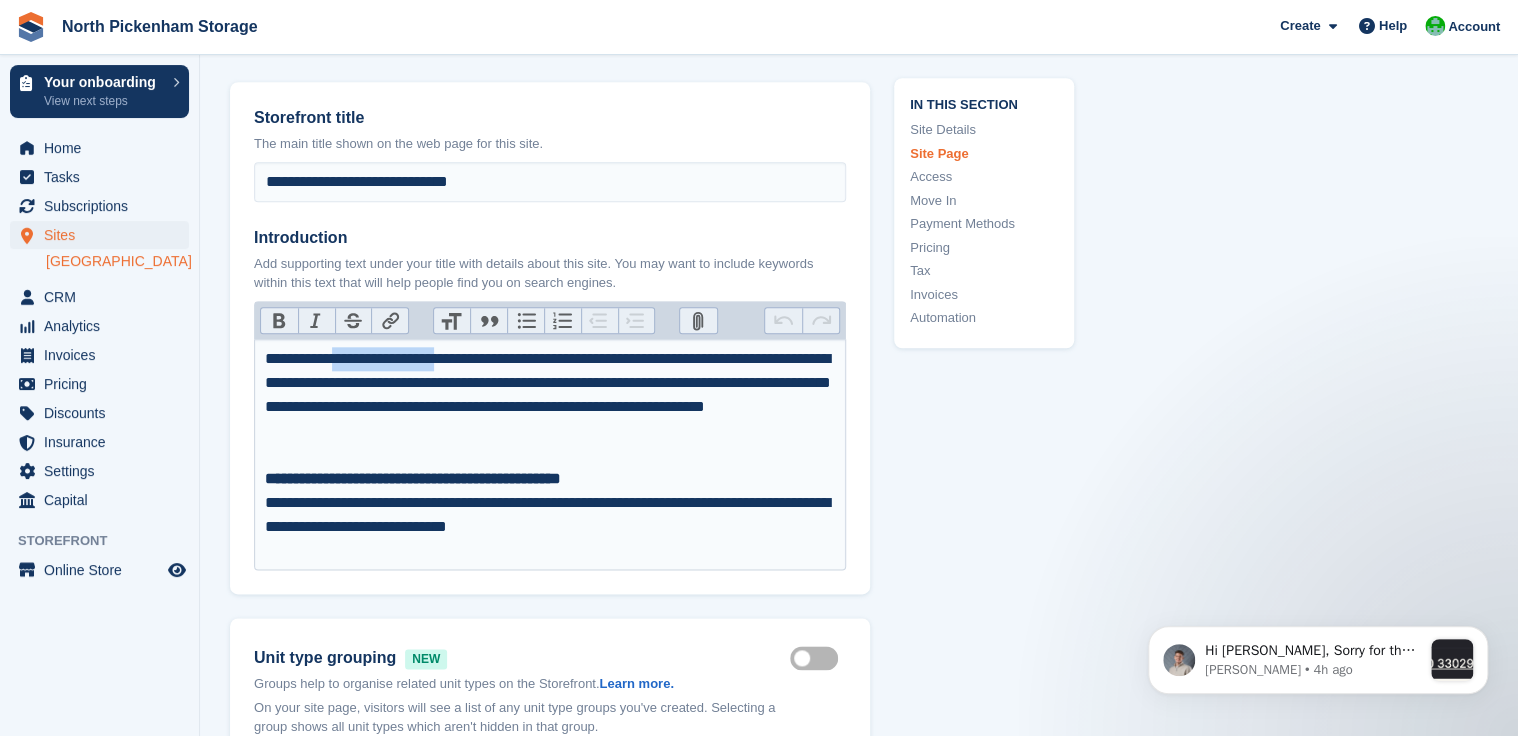 click on "**********" at bounding box center (550, 395) 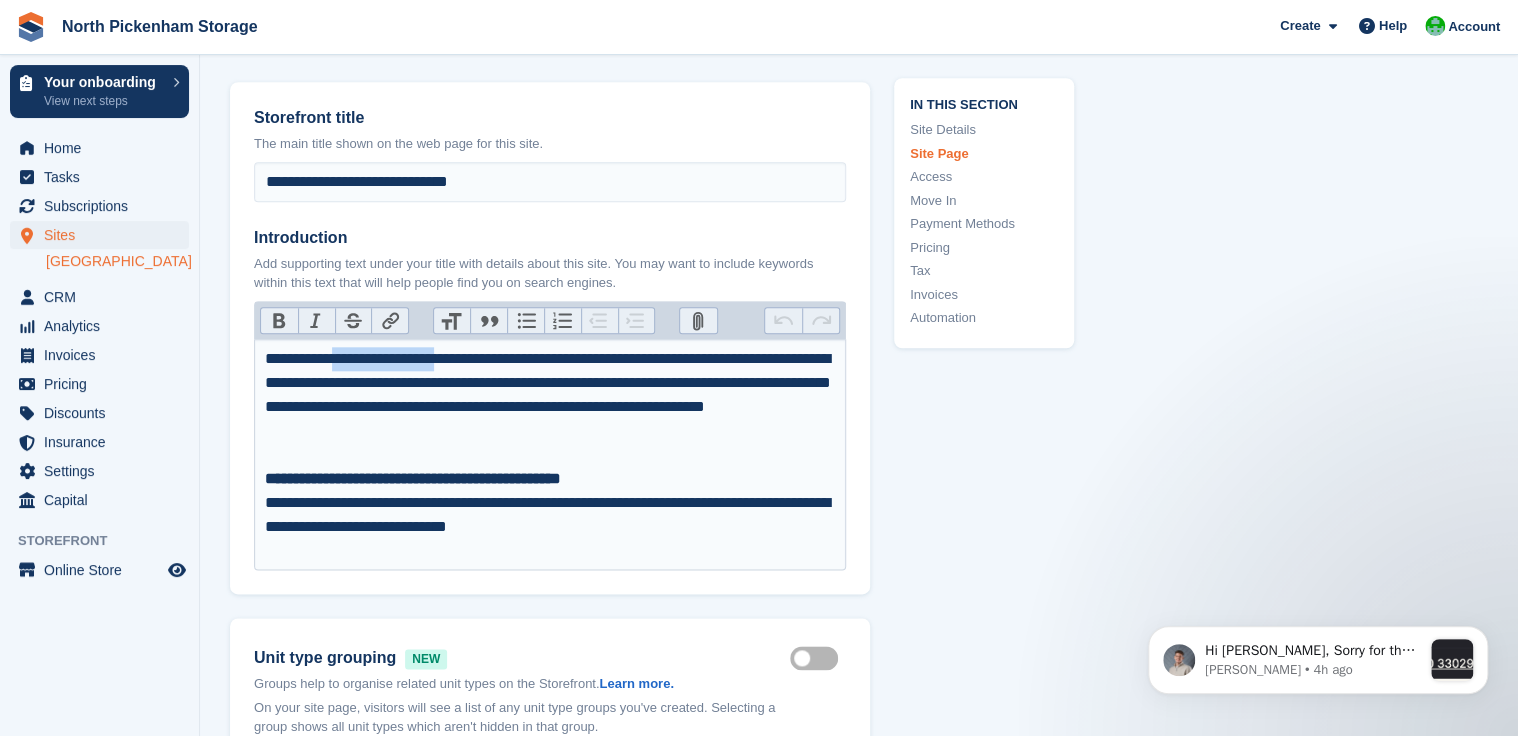 paste 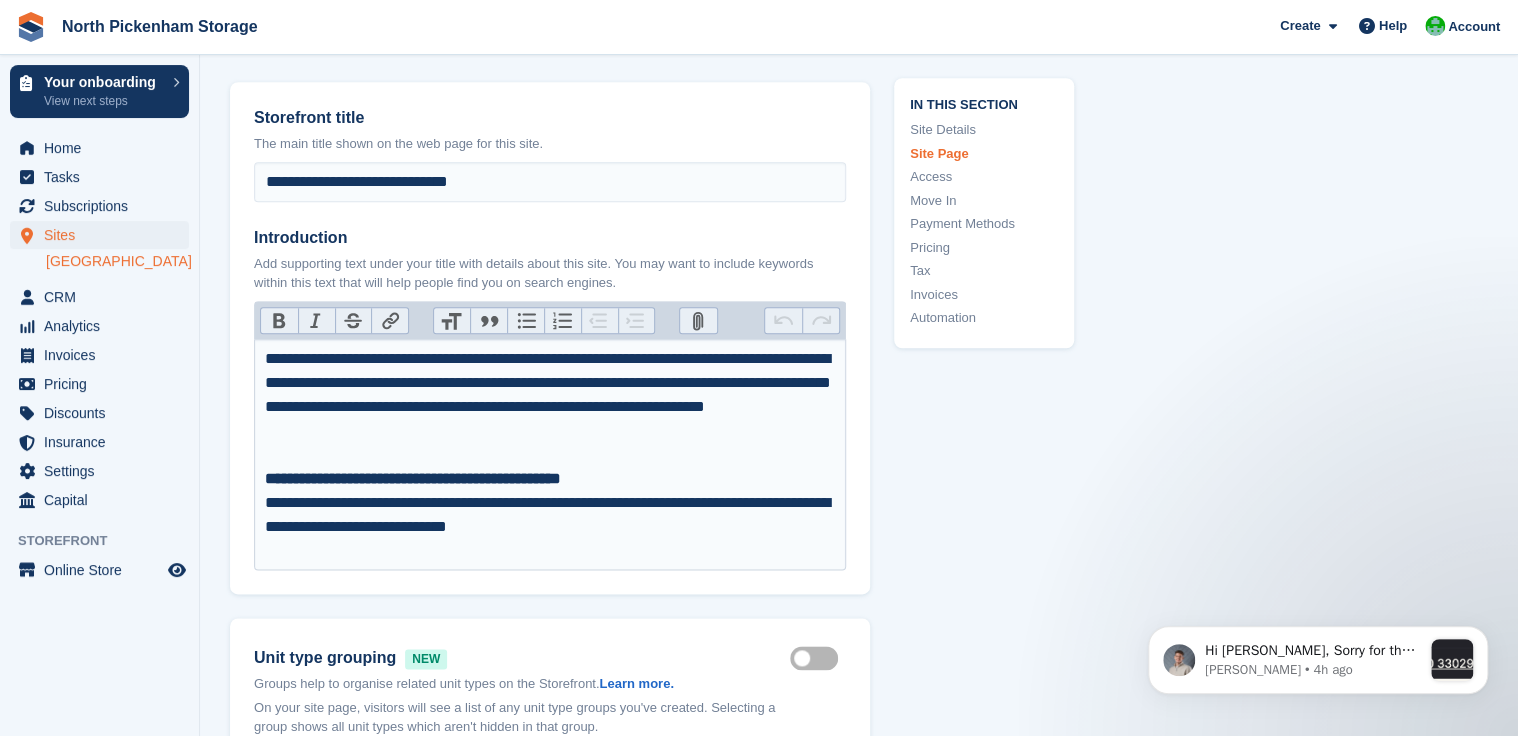 type on "**********" 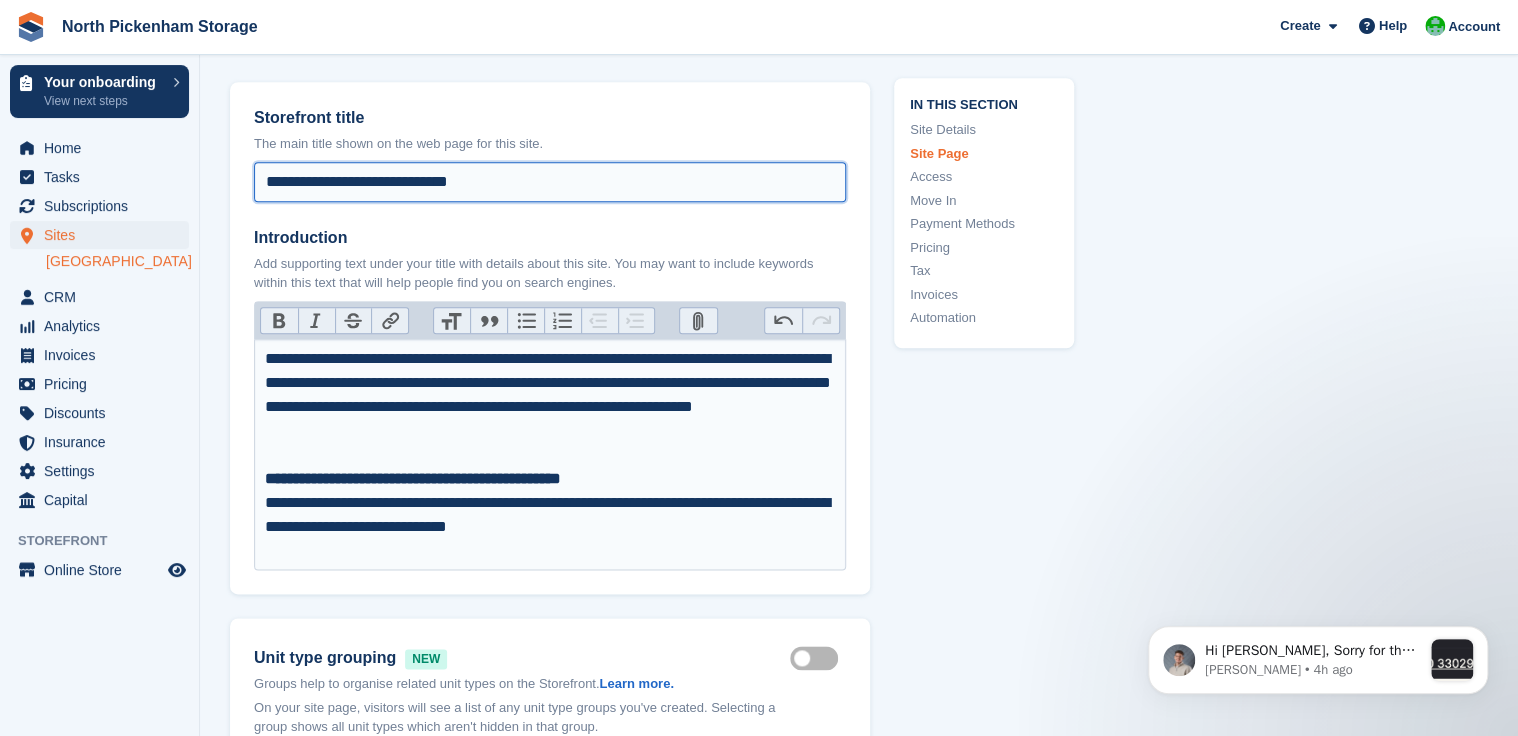 drag, startPoint x: 368, startPoint y: 181, endPoint x: 246, endPoint y: 188, distance: 122.20065 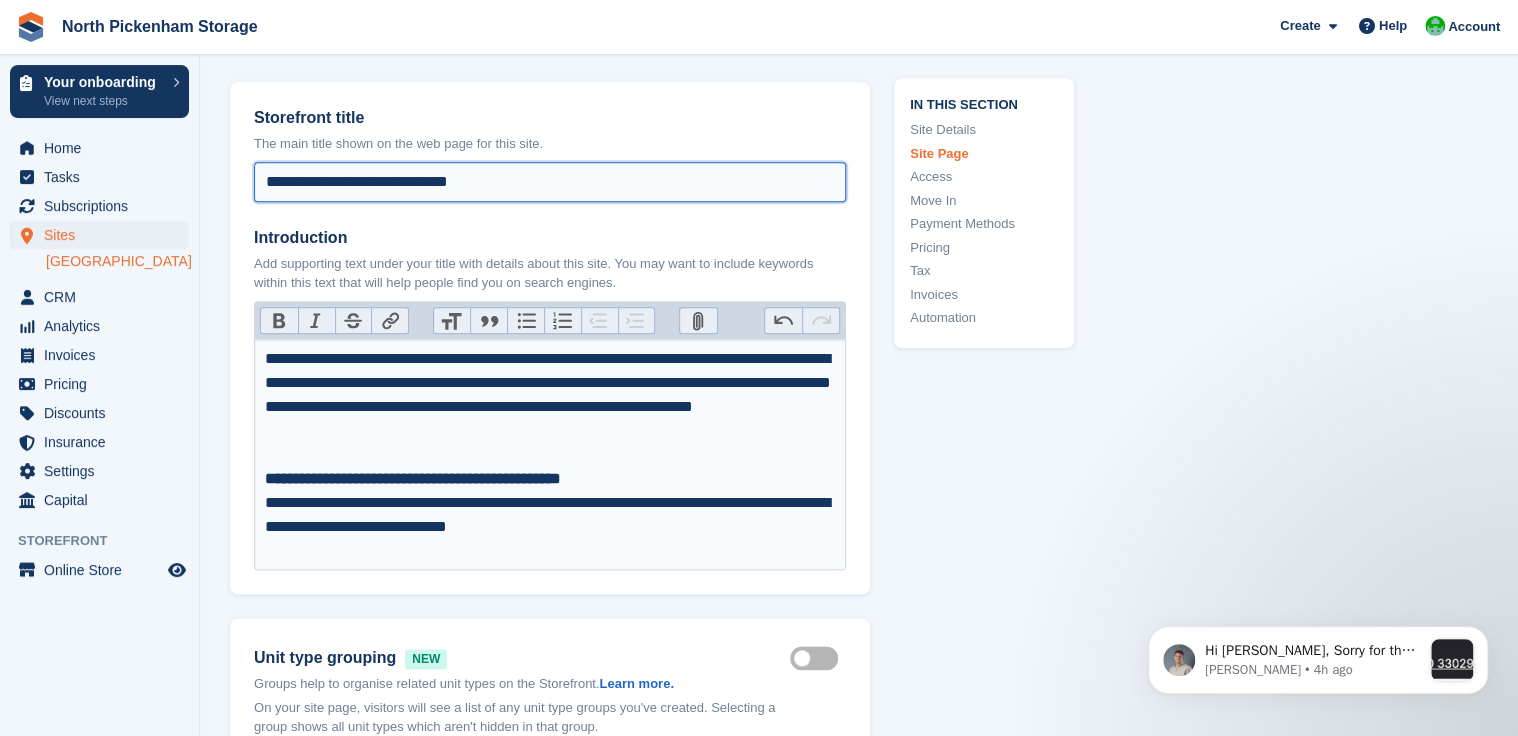 click on "**********" at bounding box center [550, 338] 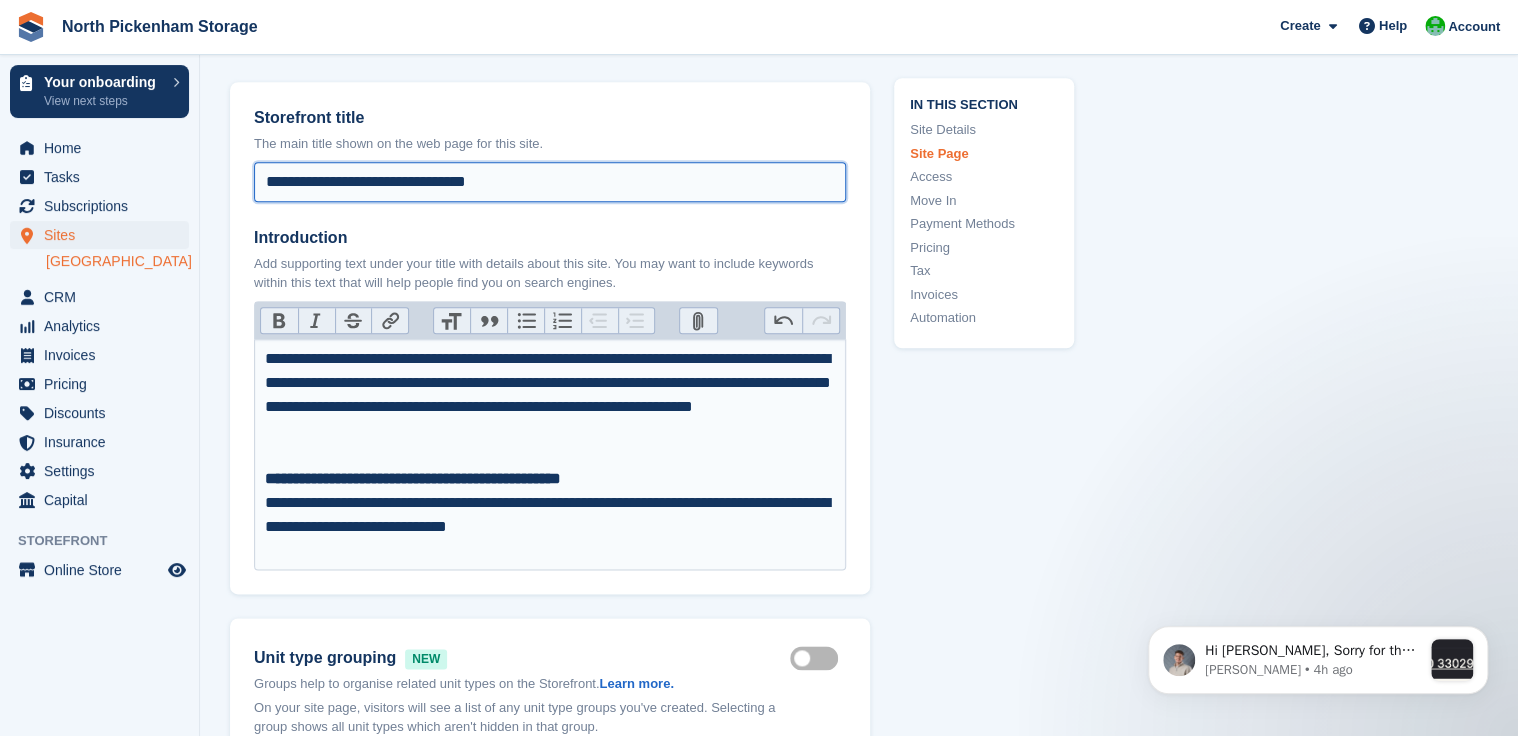 click on "**********" at bounding box center (550, 182) 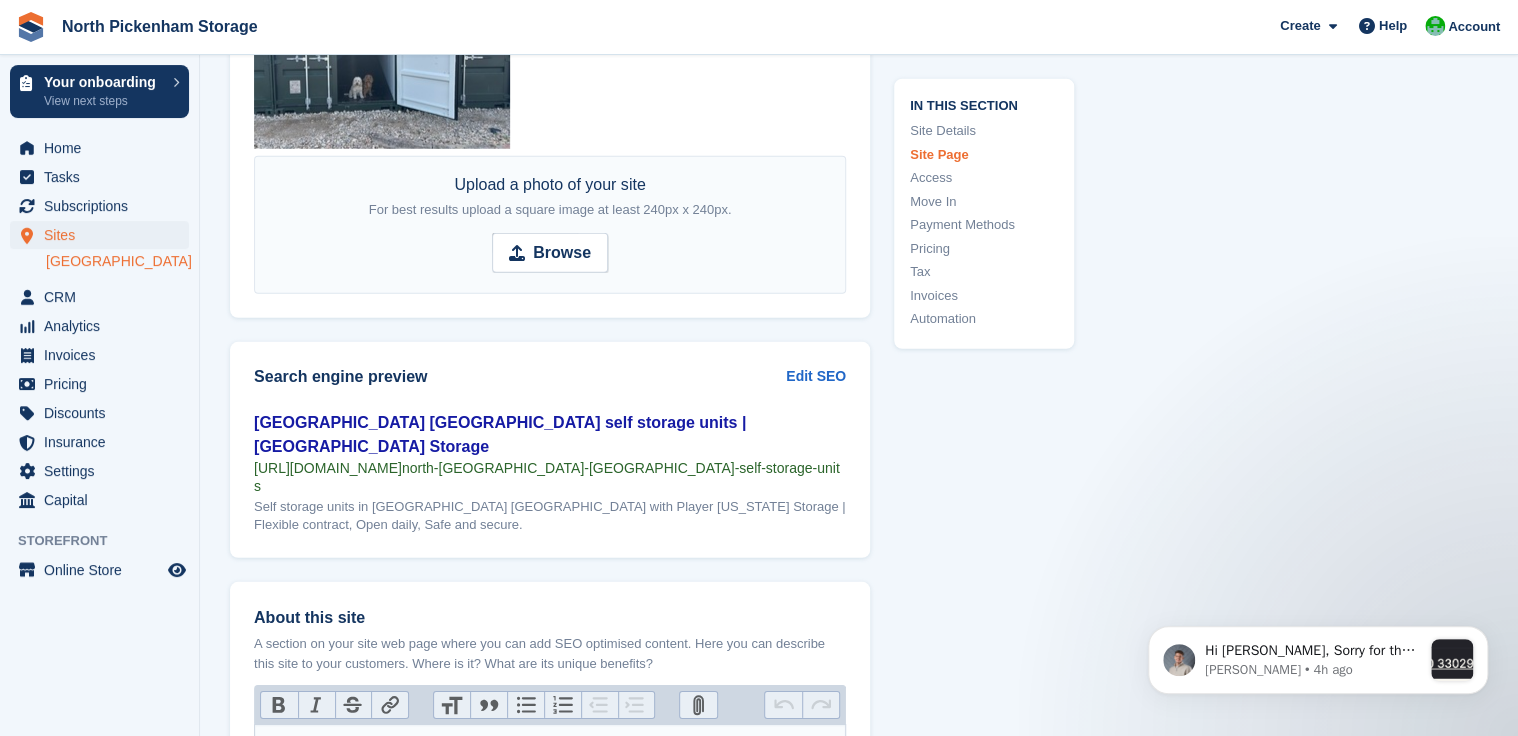 scroll, scrollTop: 2755, scrollLeft: 0, axis: vertical 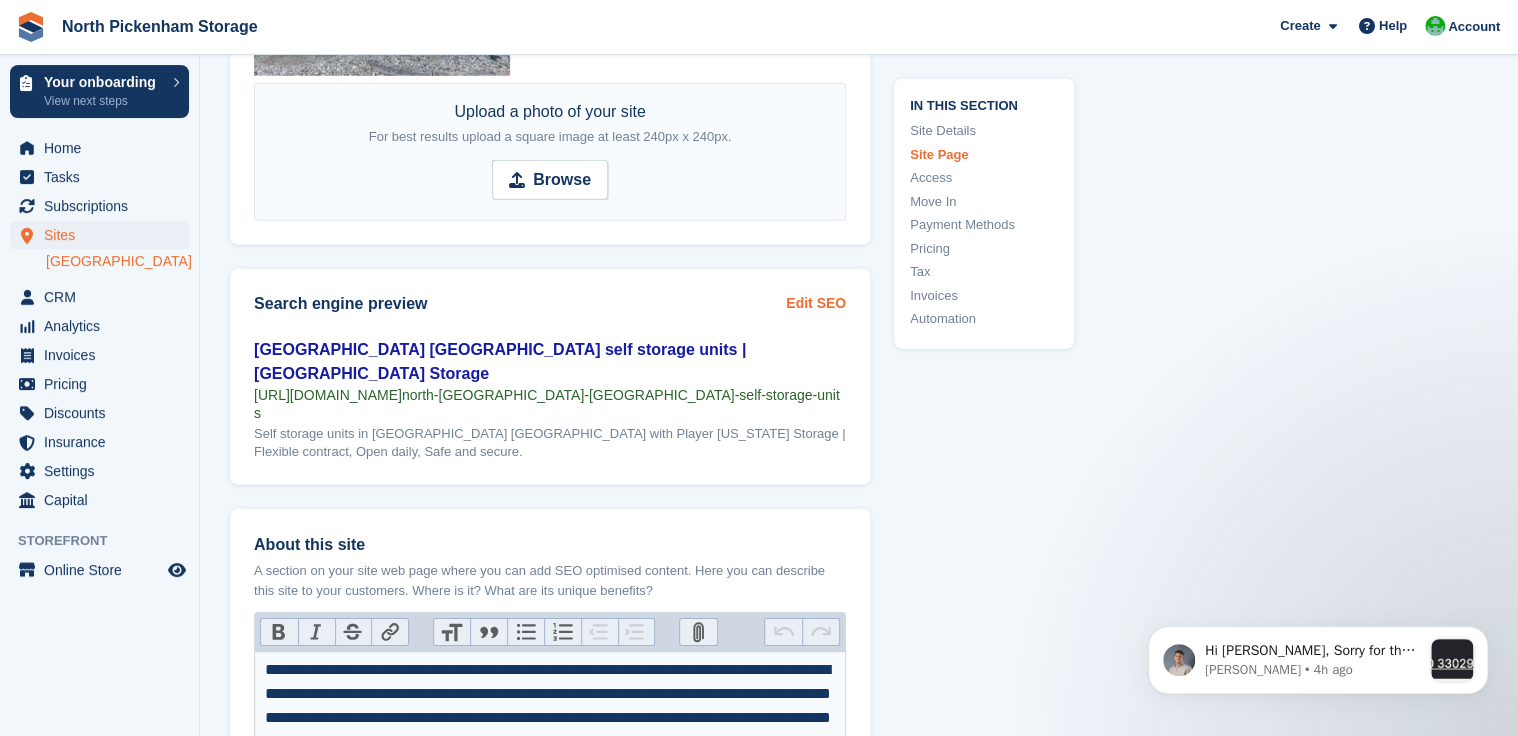 type on "**********" 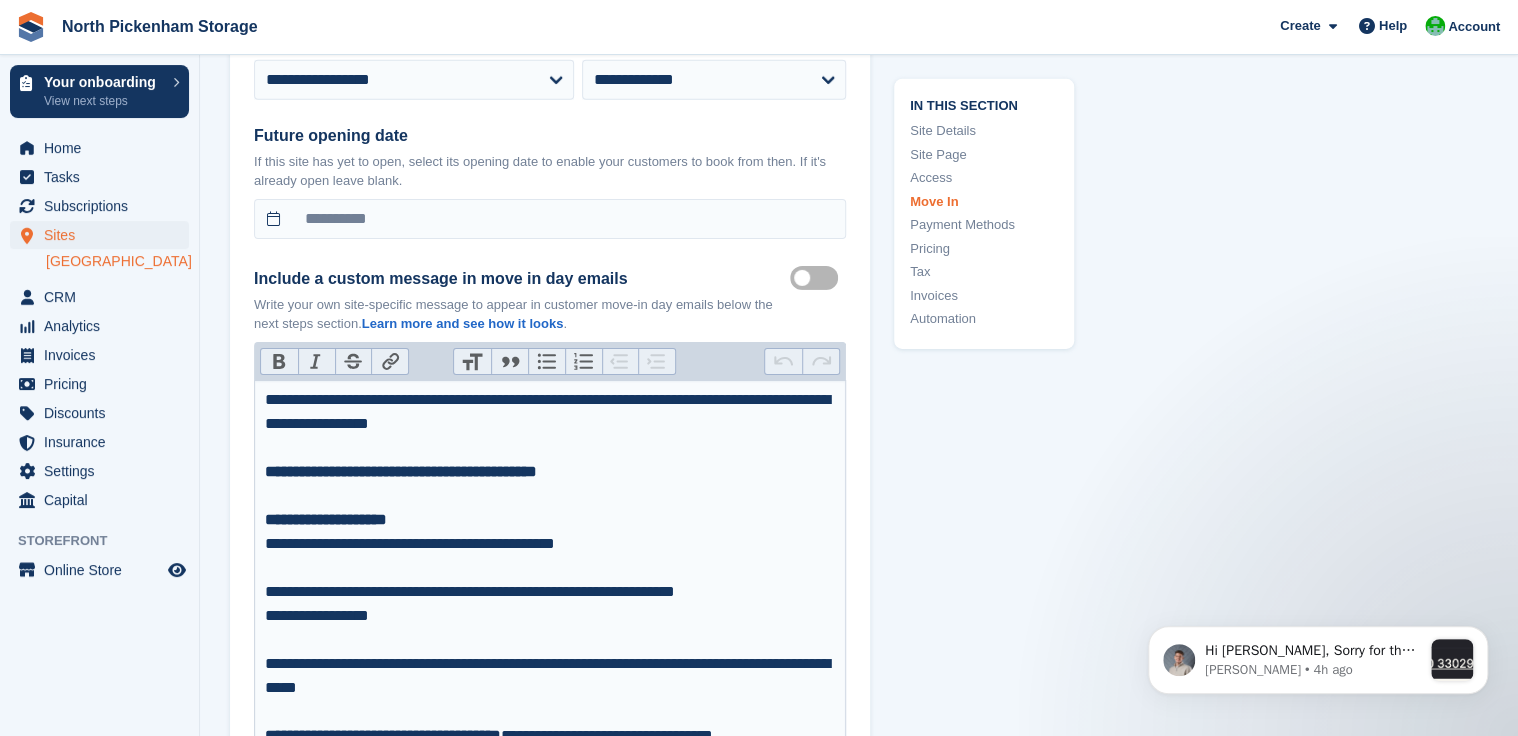 scroll, scrollTop: 6991, scrollLeft: 0, axis: vertical 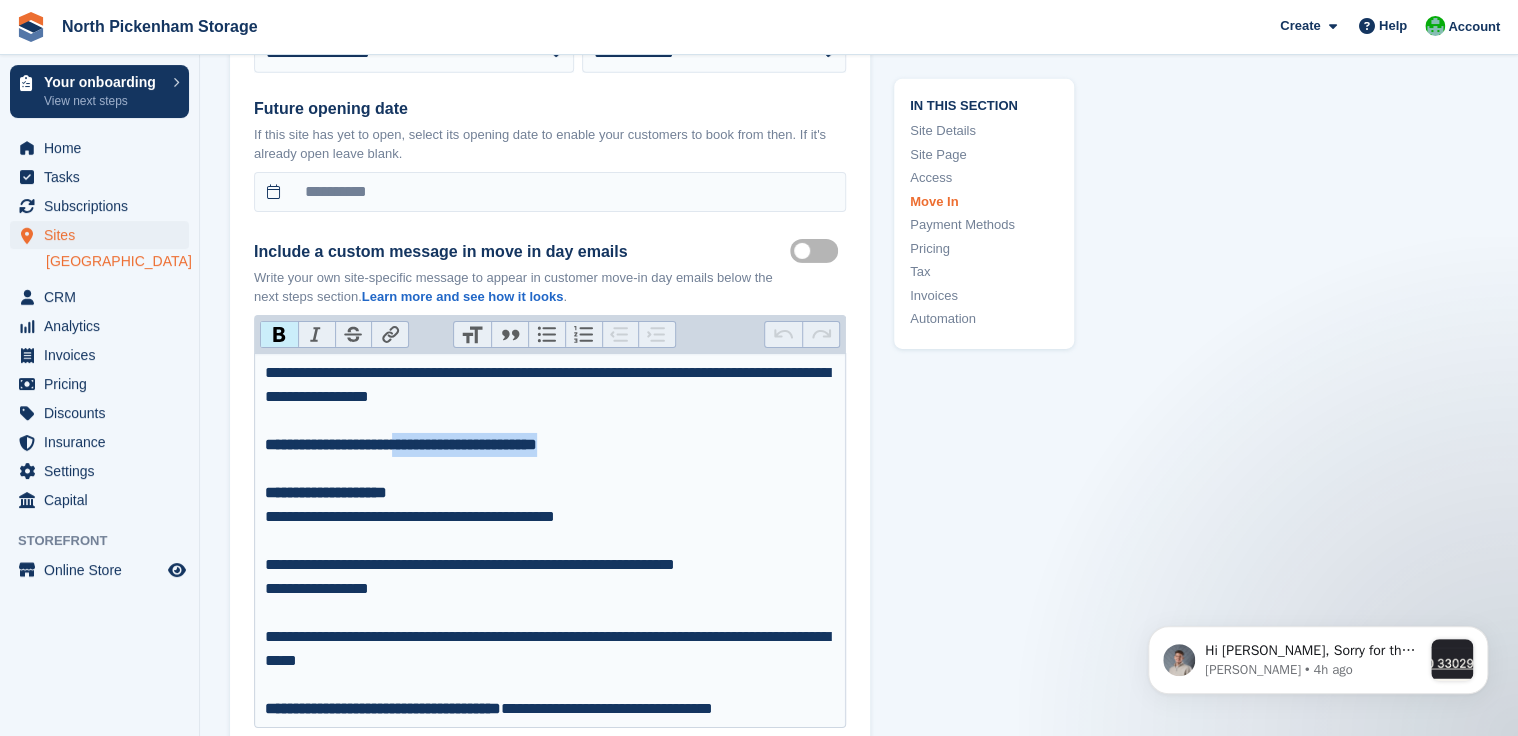 drag, startPoint x: 436, startPoint y: 372, endPoint x: 619, endPoint y: 364, distance: 183.17477 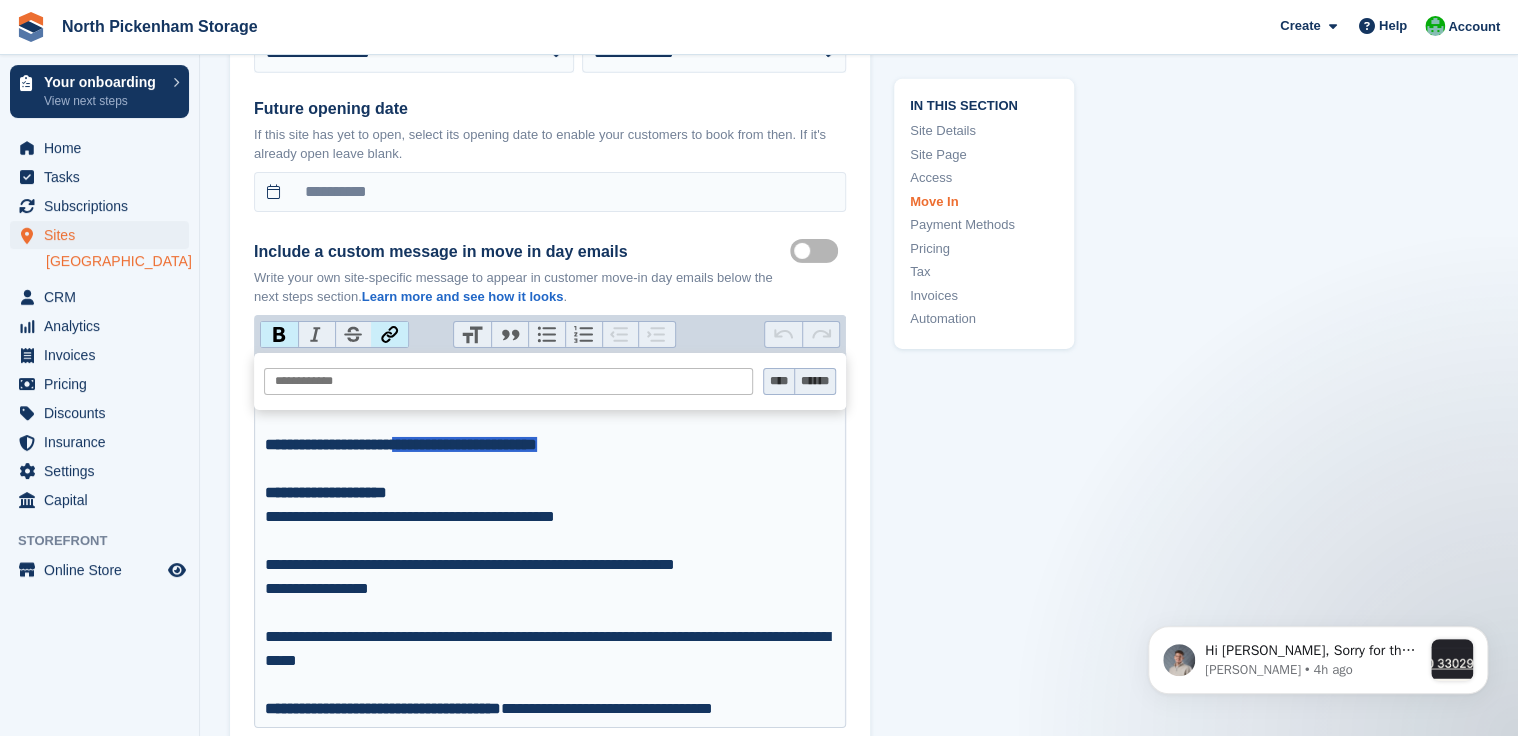 click on "Link" at bounding box center [389, 335] 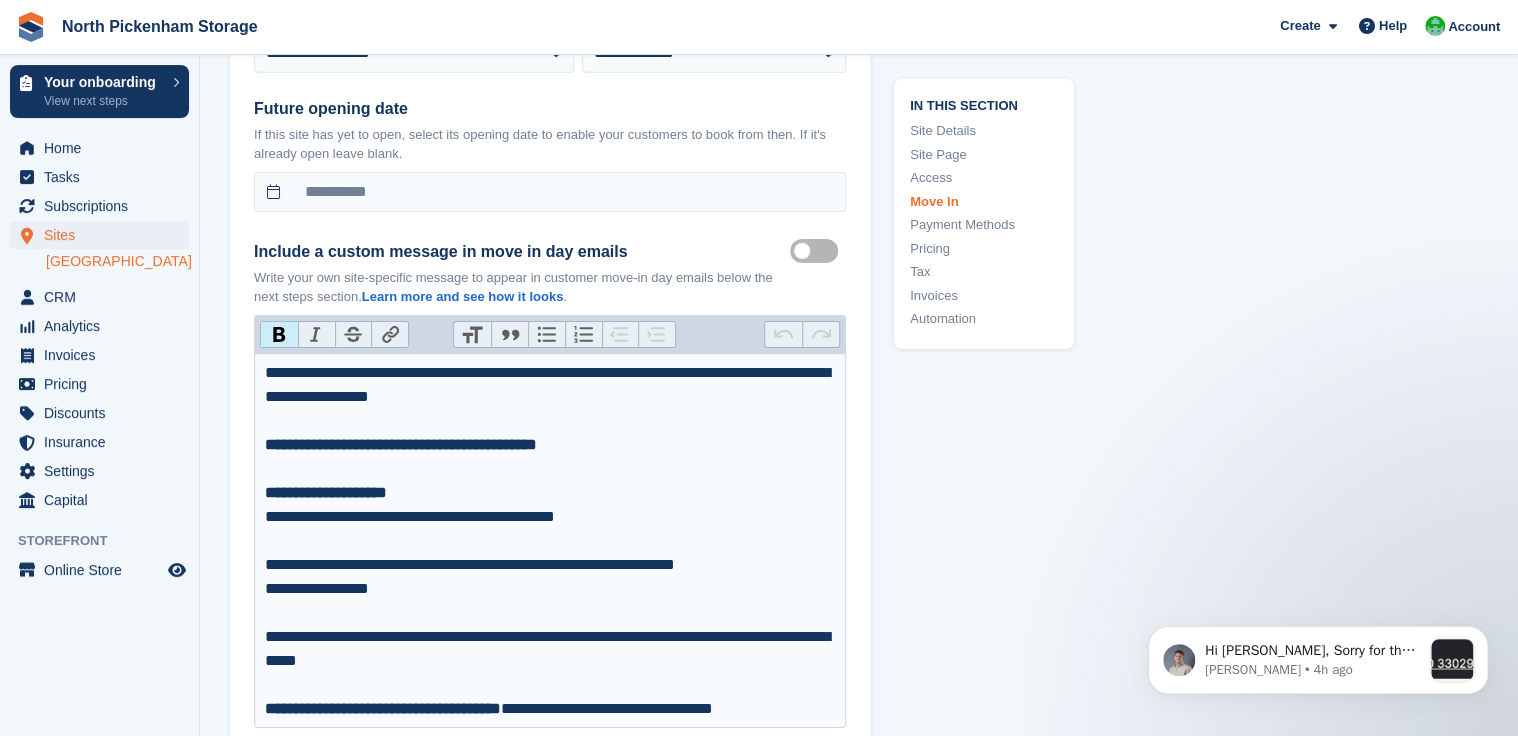 click on "Link" at bounding box center (389, 335) 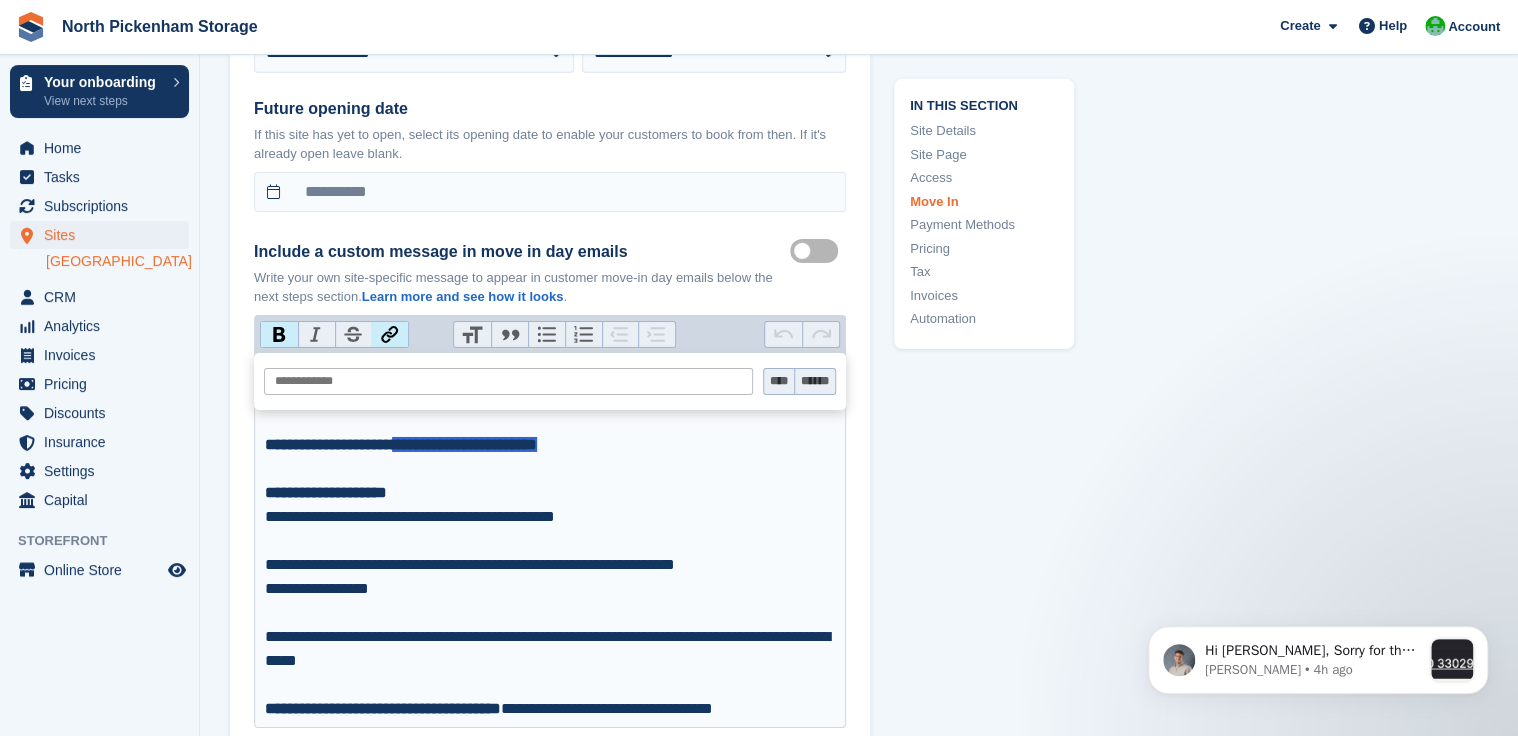 paste on "**********" 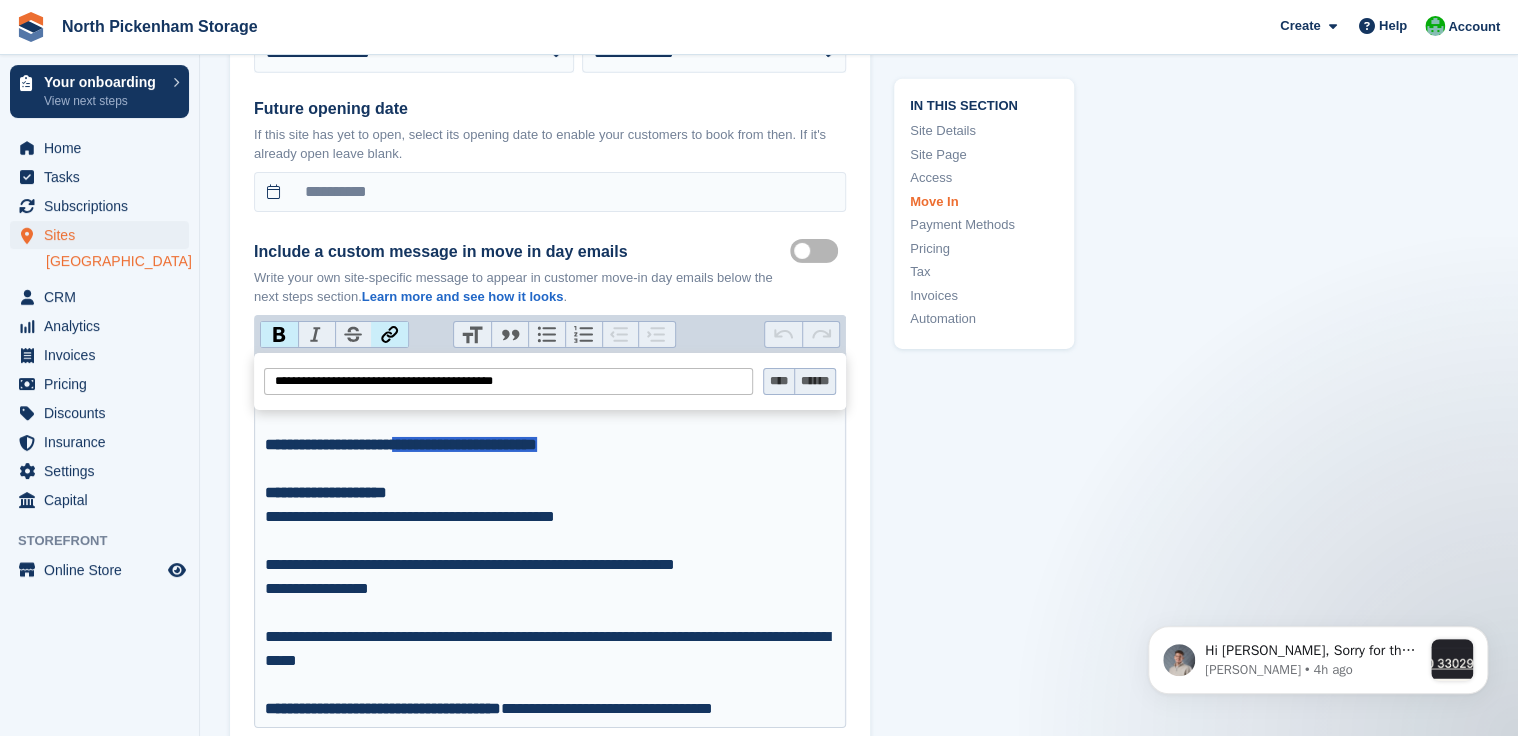 type on "**********" 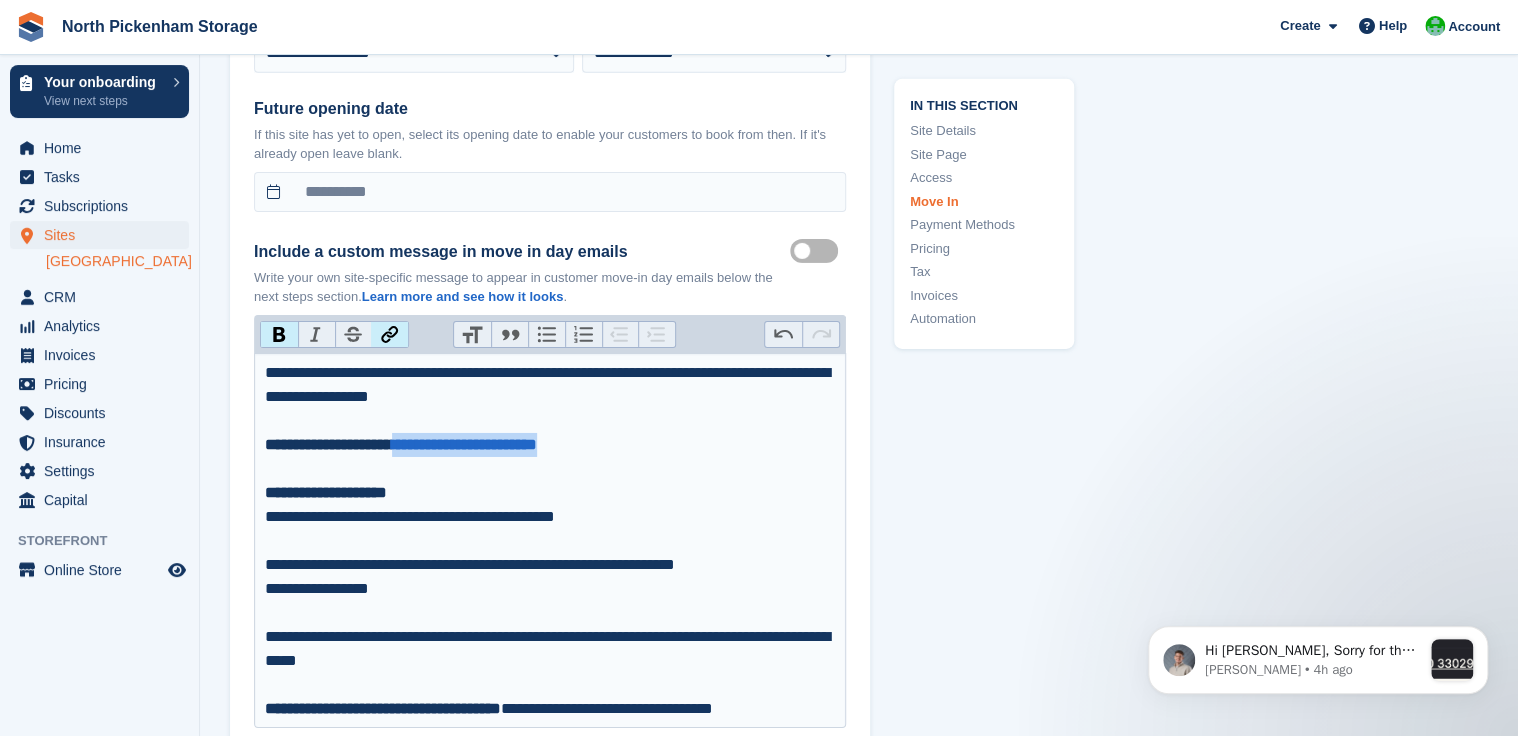 click on "**********" at bounding box center (550, 541) 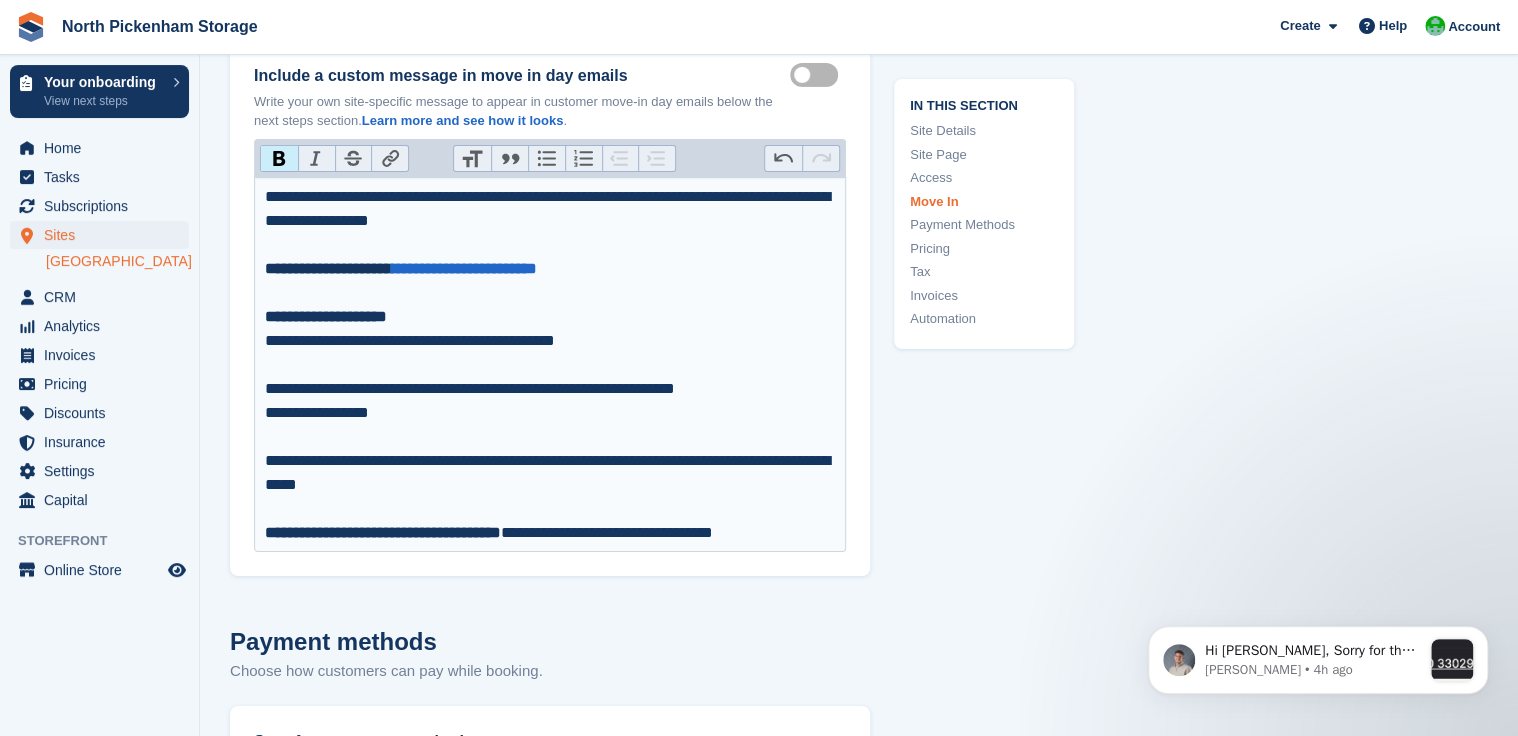 scroll, scrollTop: 7174, scrollLeft: 0, axis: vertical 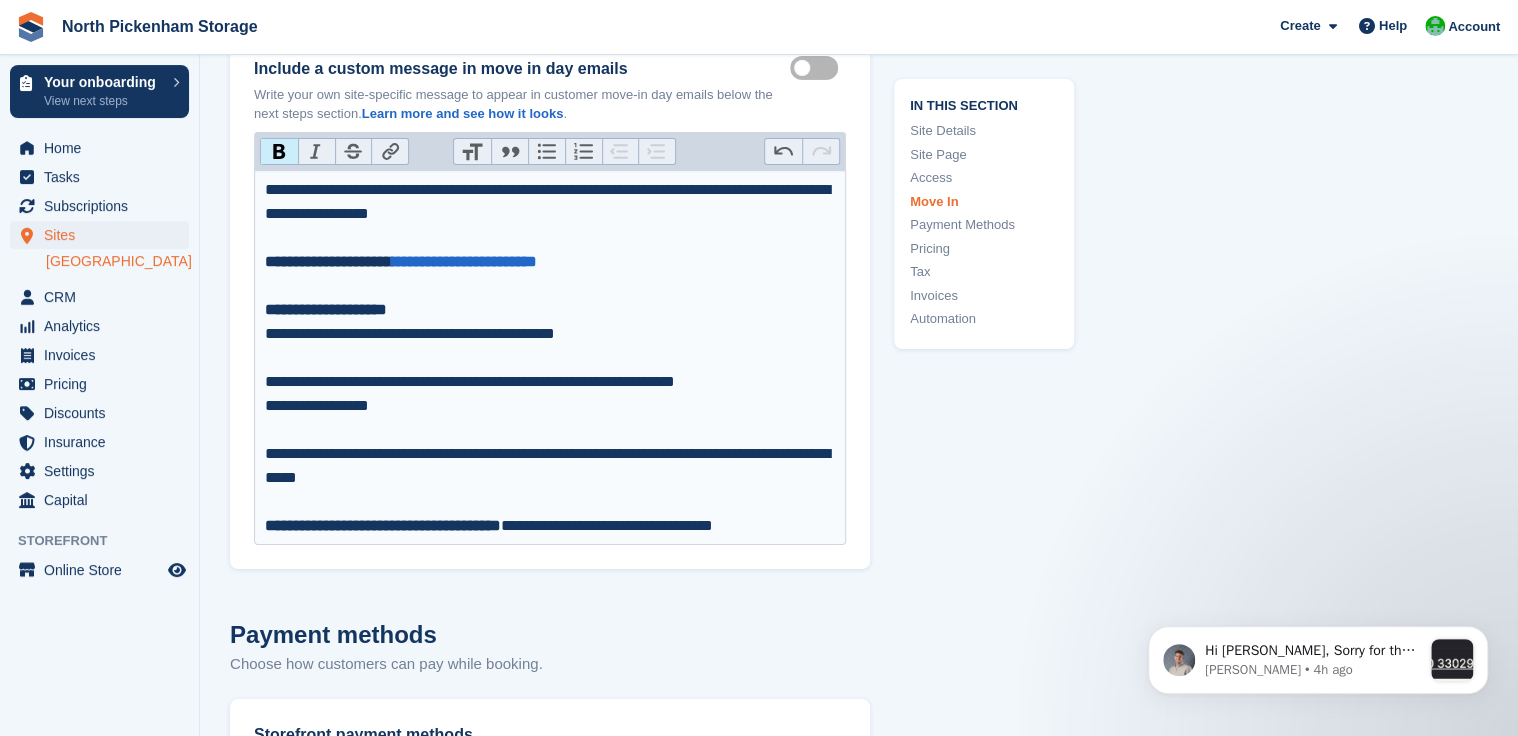 click on "**********" at bounding box center [550, 358] 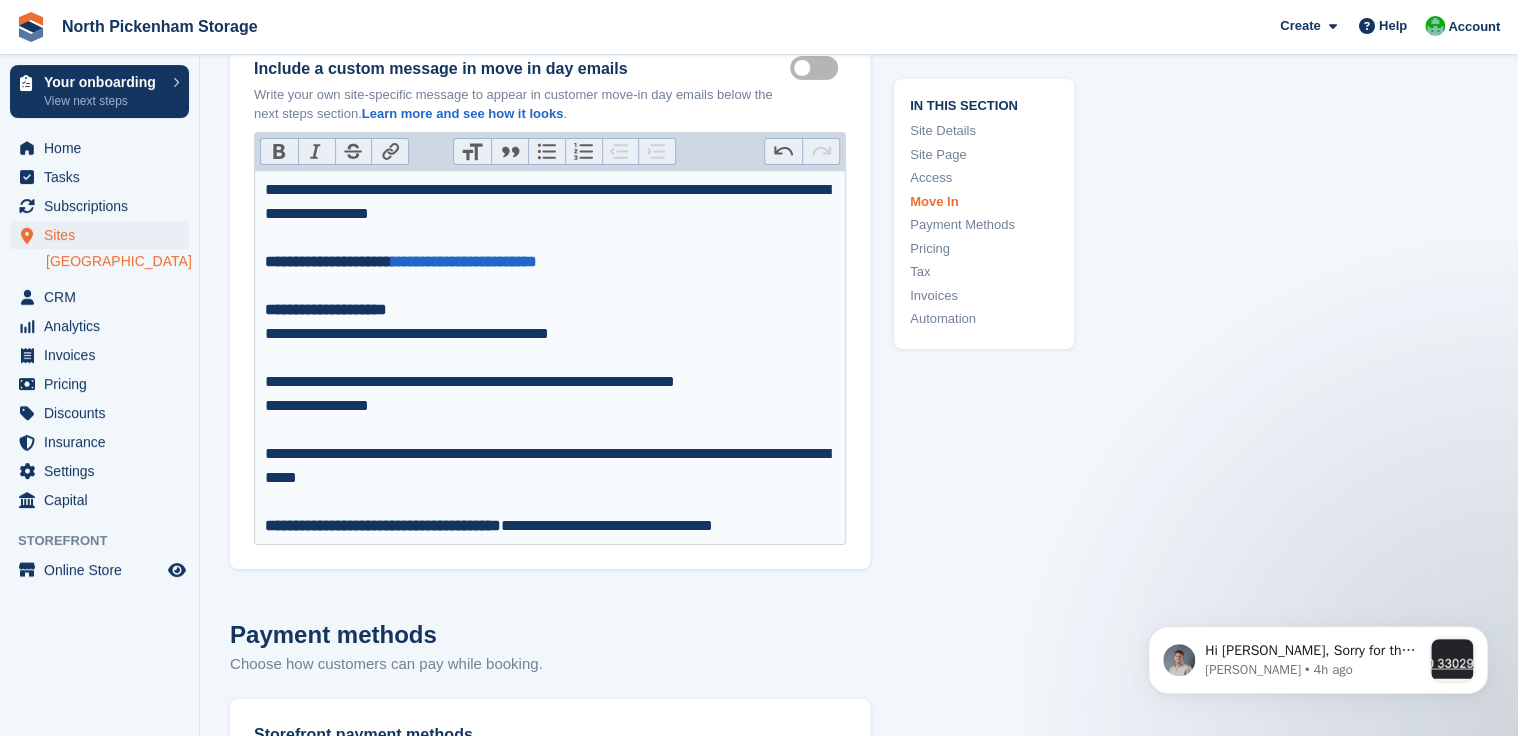 type on "**********" 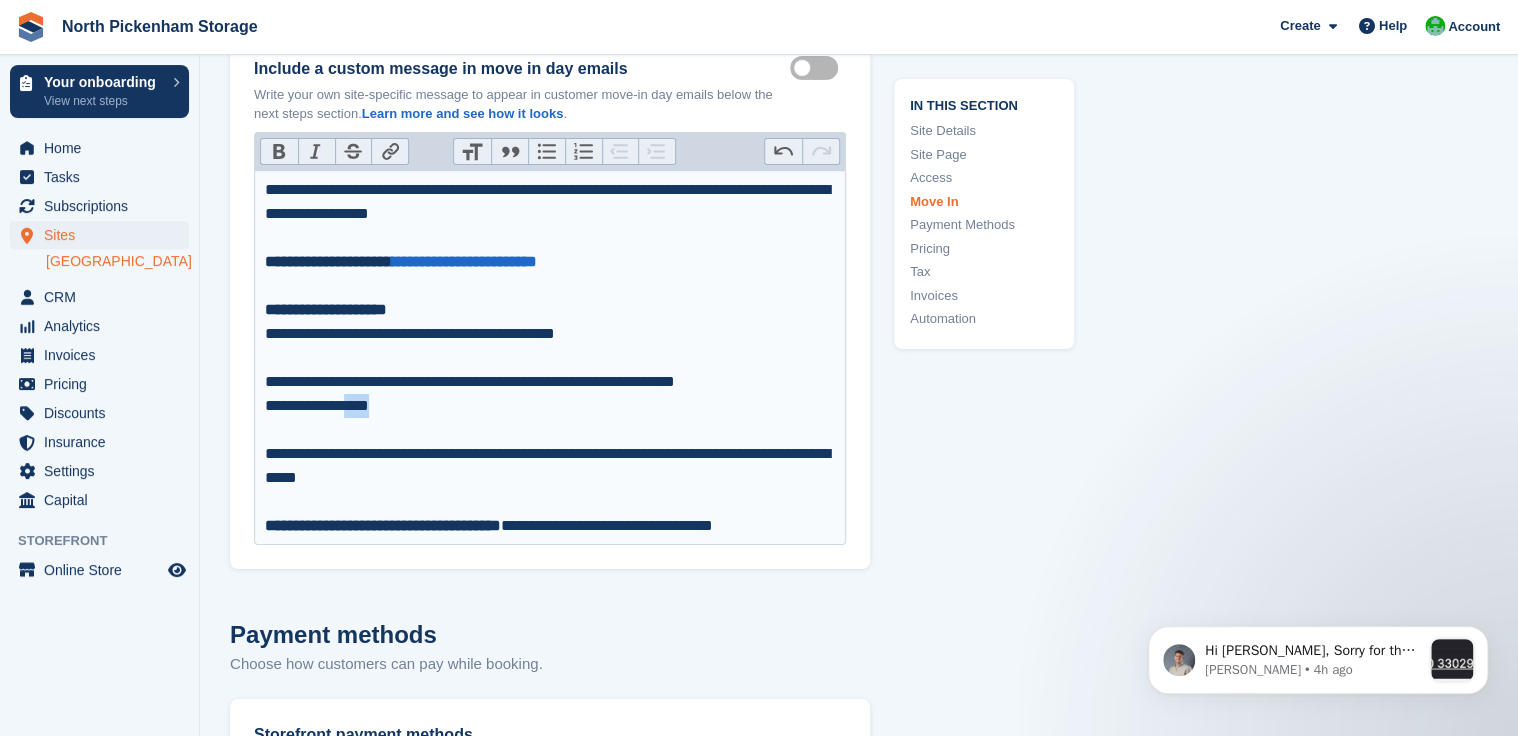drag, startPoint x: 385, startPoint y: 332, endPoint x: 349, endPoint y: 332, distance: 36 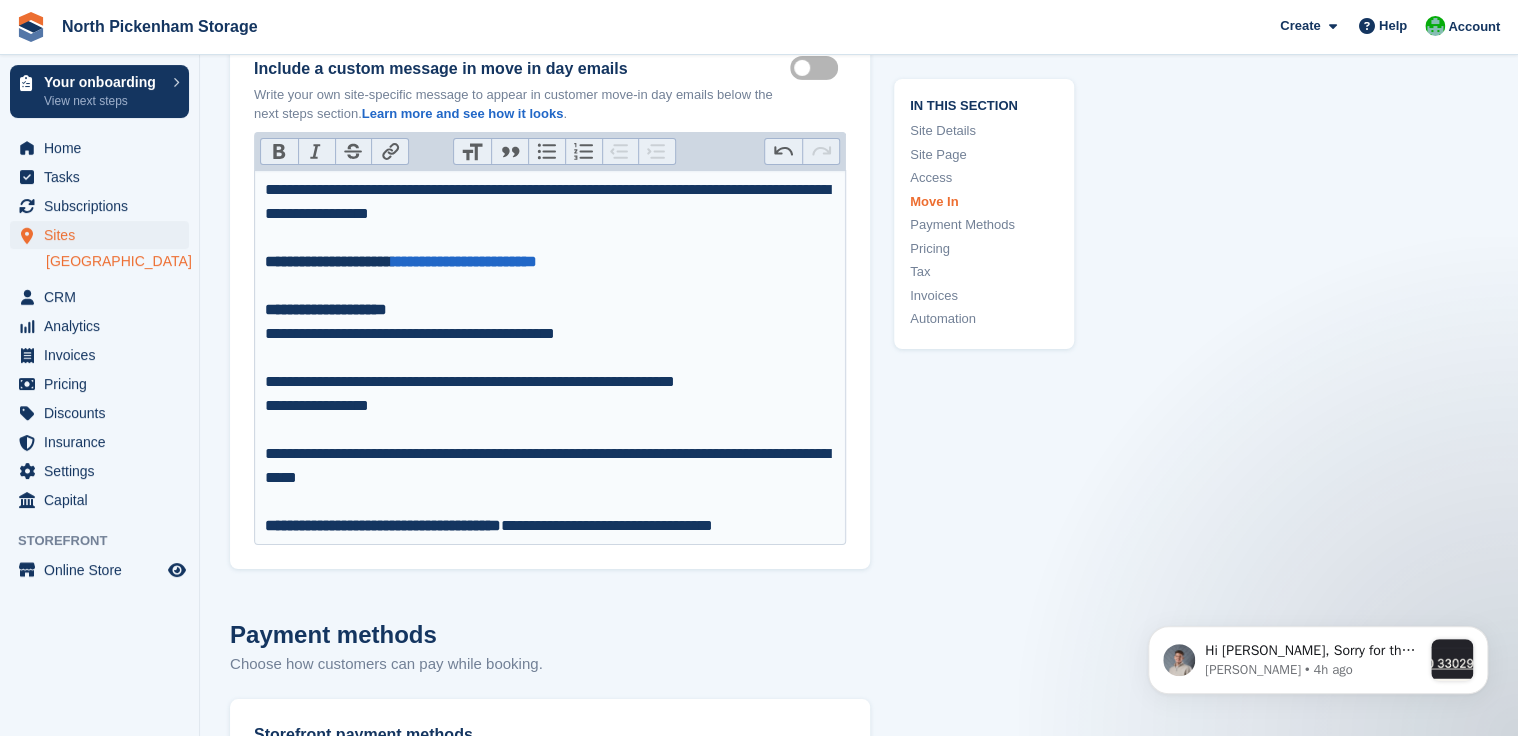 click on "Bold" at bounding box center [279, 152] 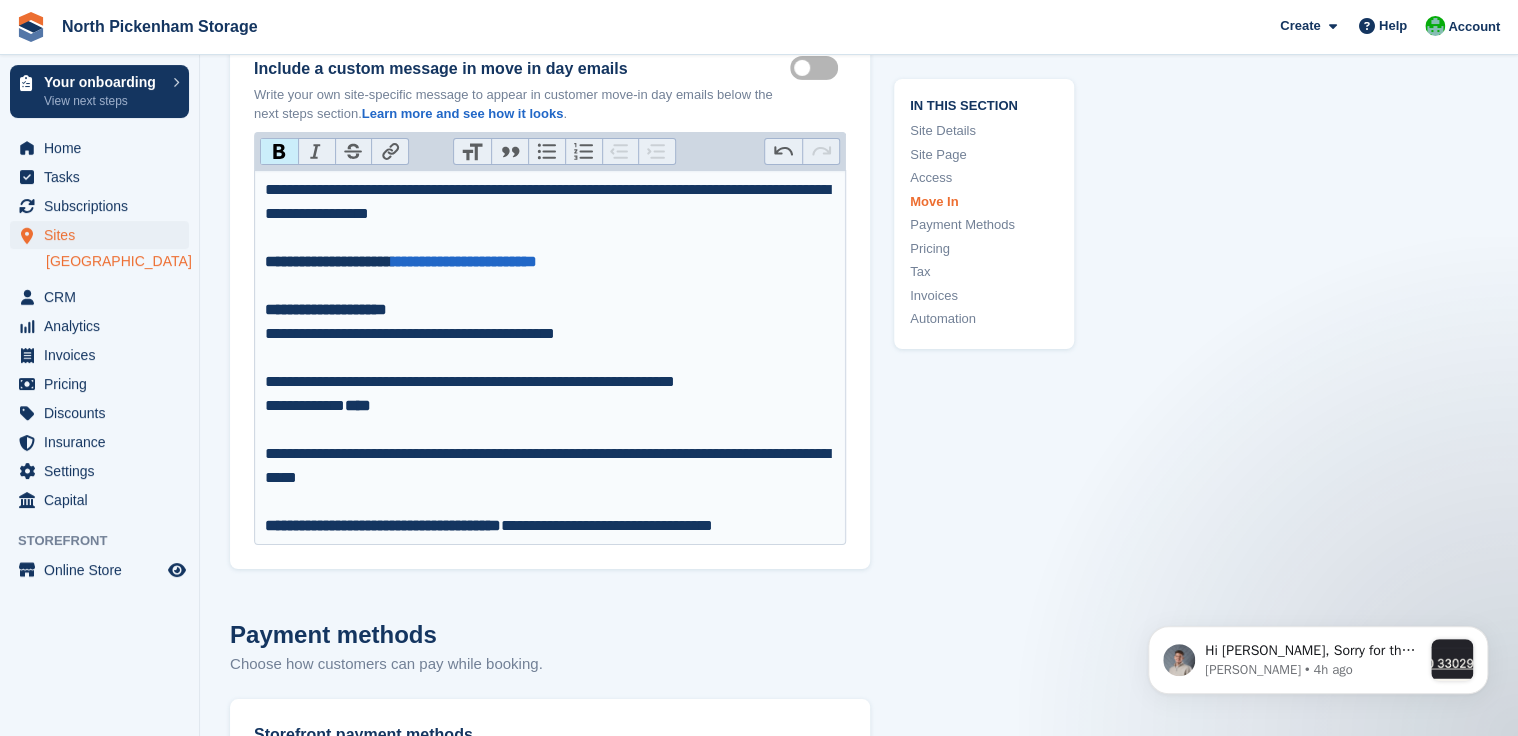 click on "**********" at bounding box center [550, 358] 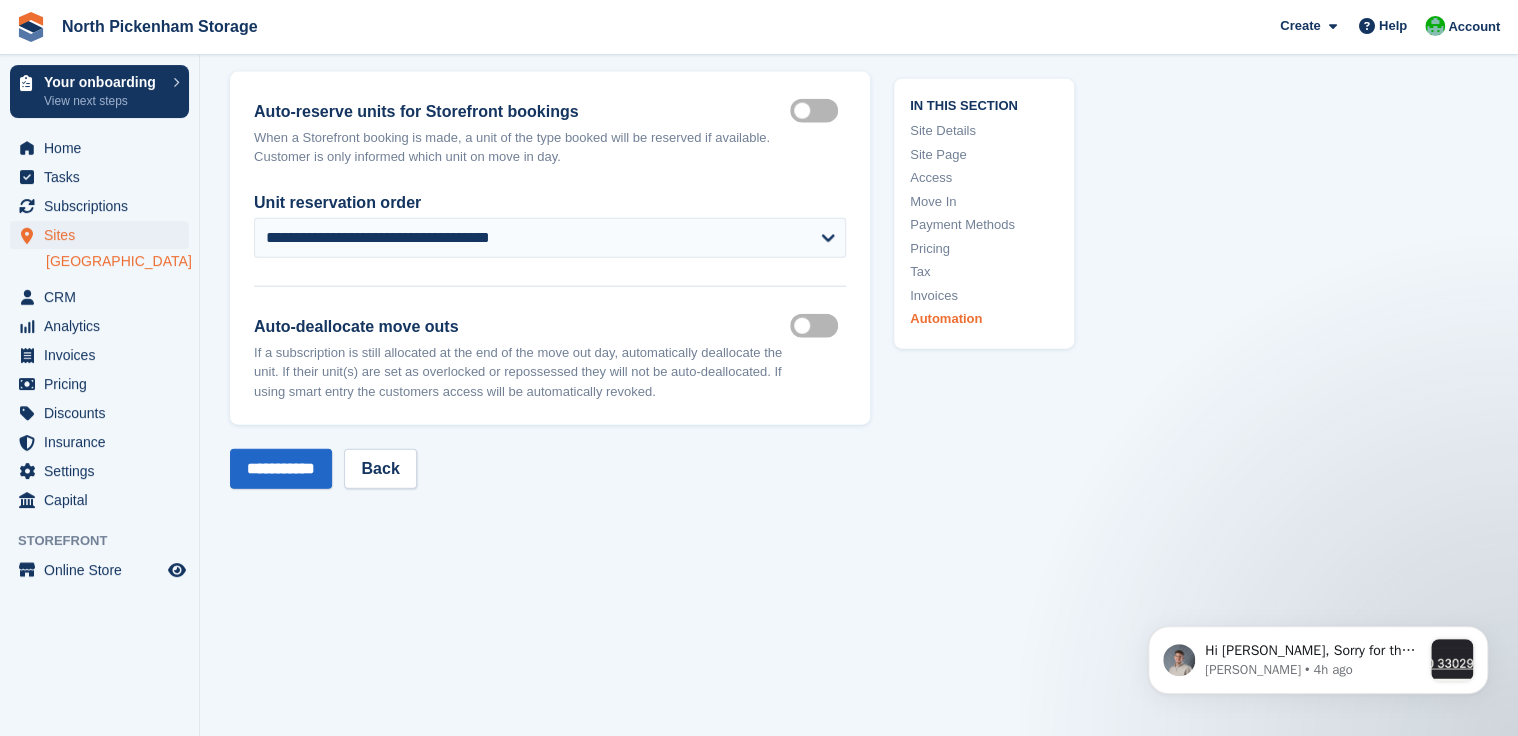 scroll, scrollTop: 9974, scrollLeft: 0, axis: vertical 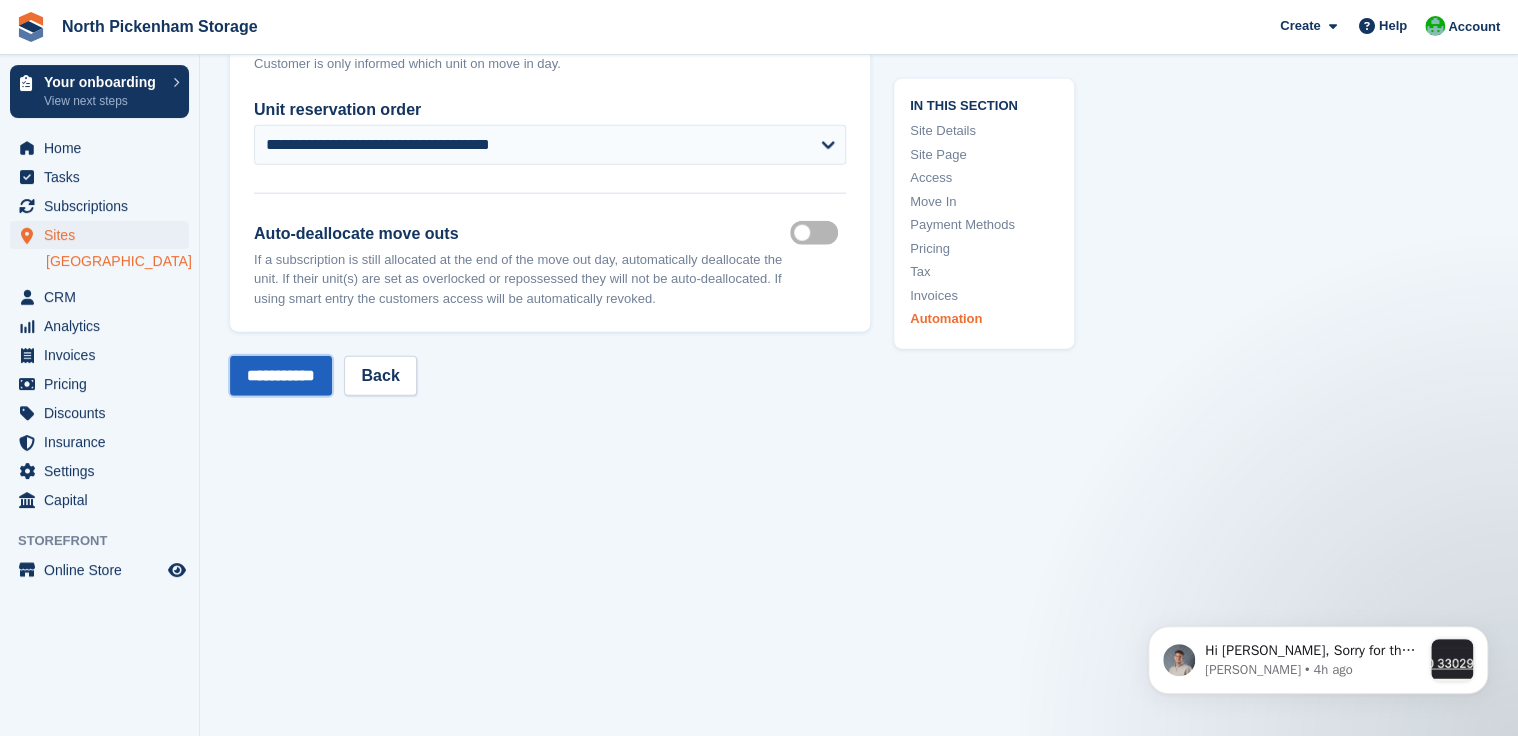 click on "**********" at bounding box center [281, 376] 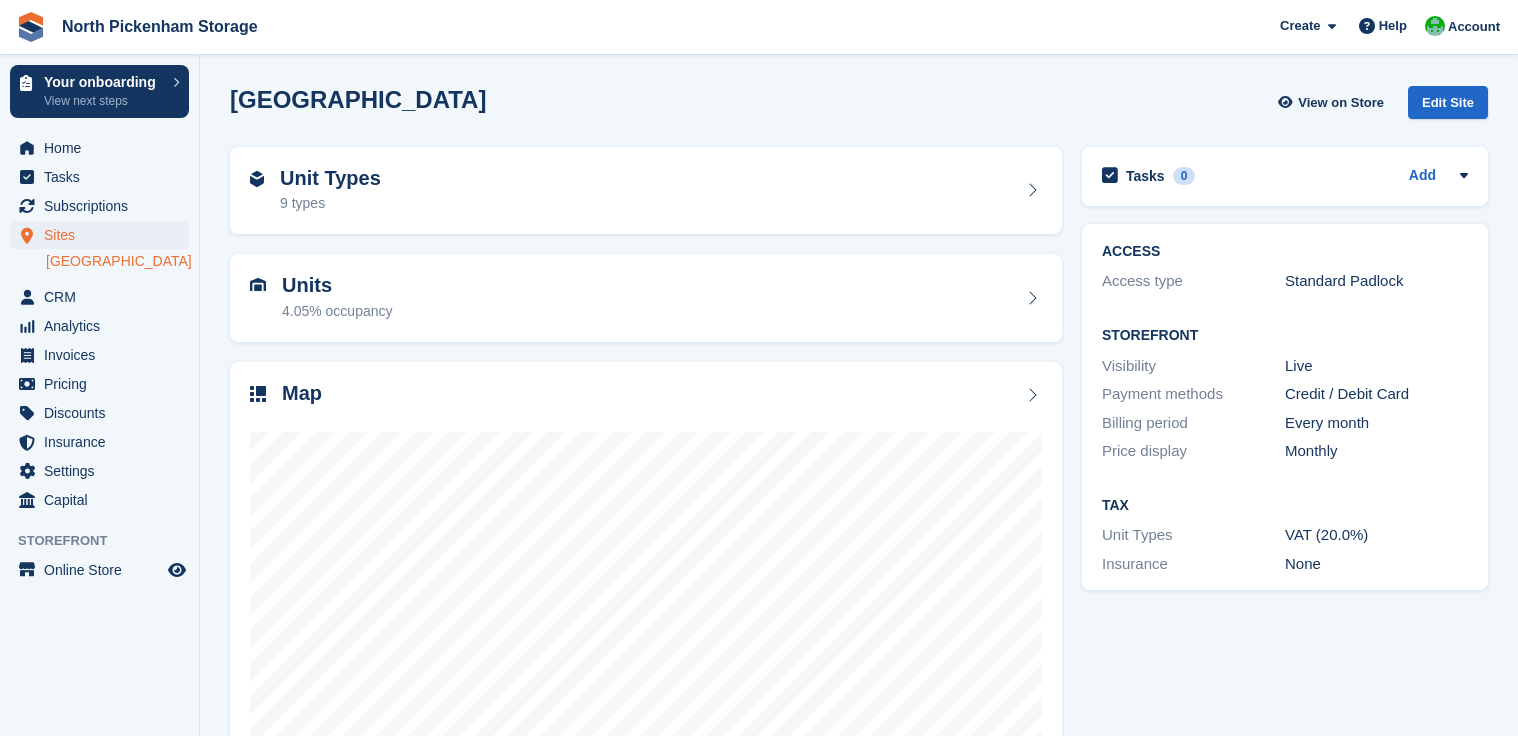 scroll, scrollTop: 0, scrollLeft: 0, axis: both 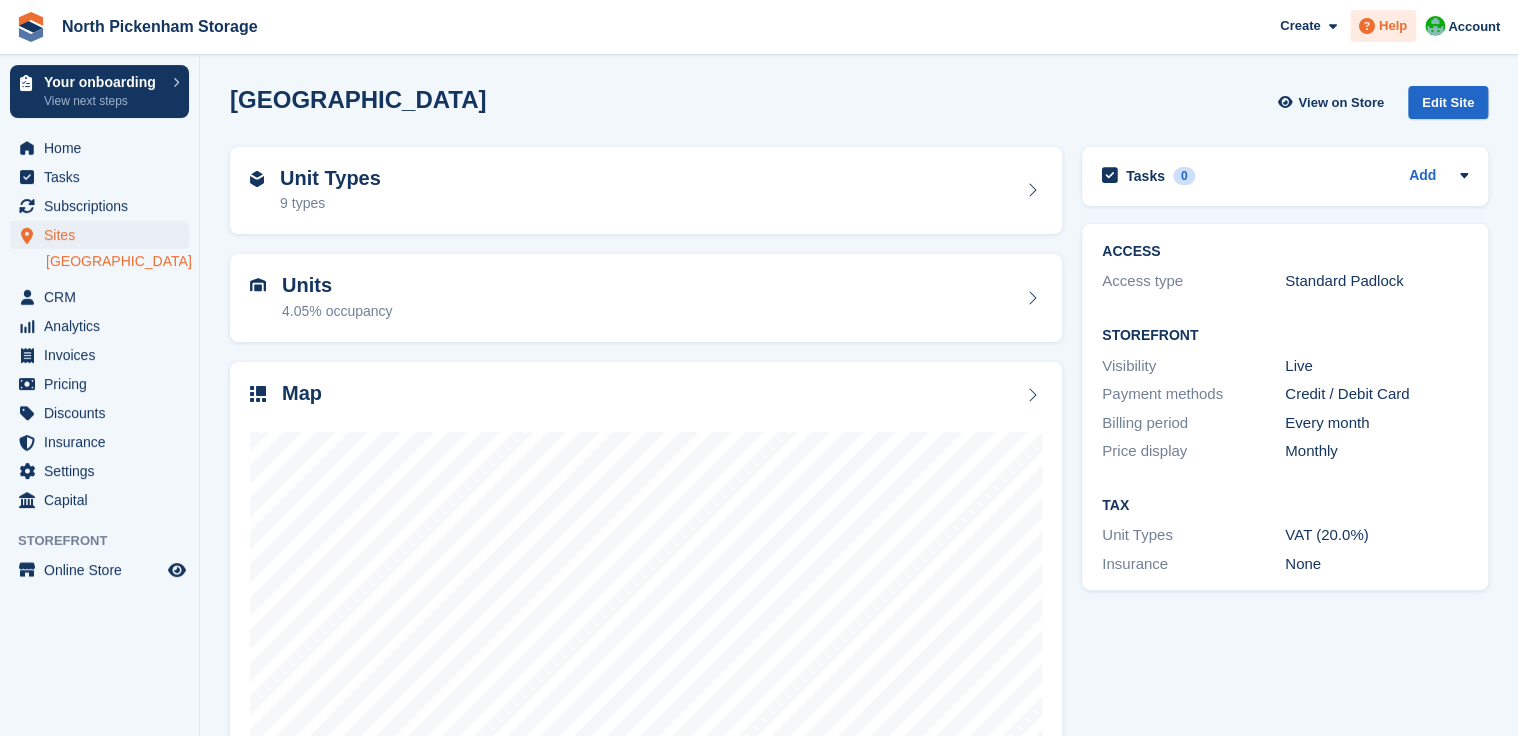click on "Help" at bounding box center [1393, 26] 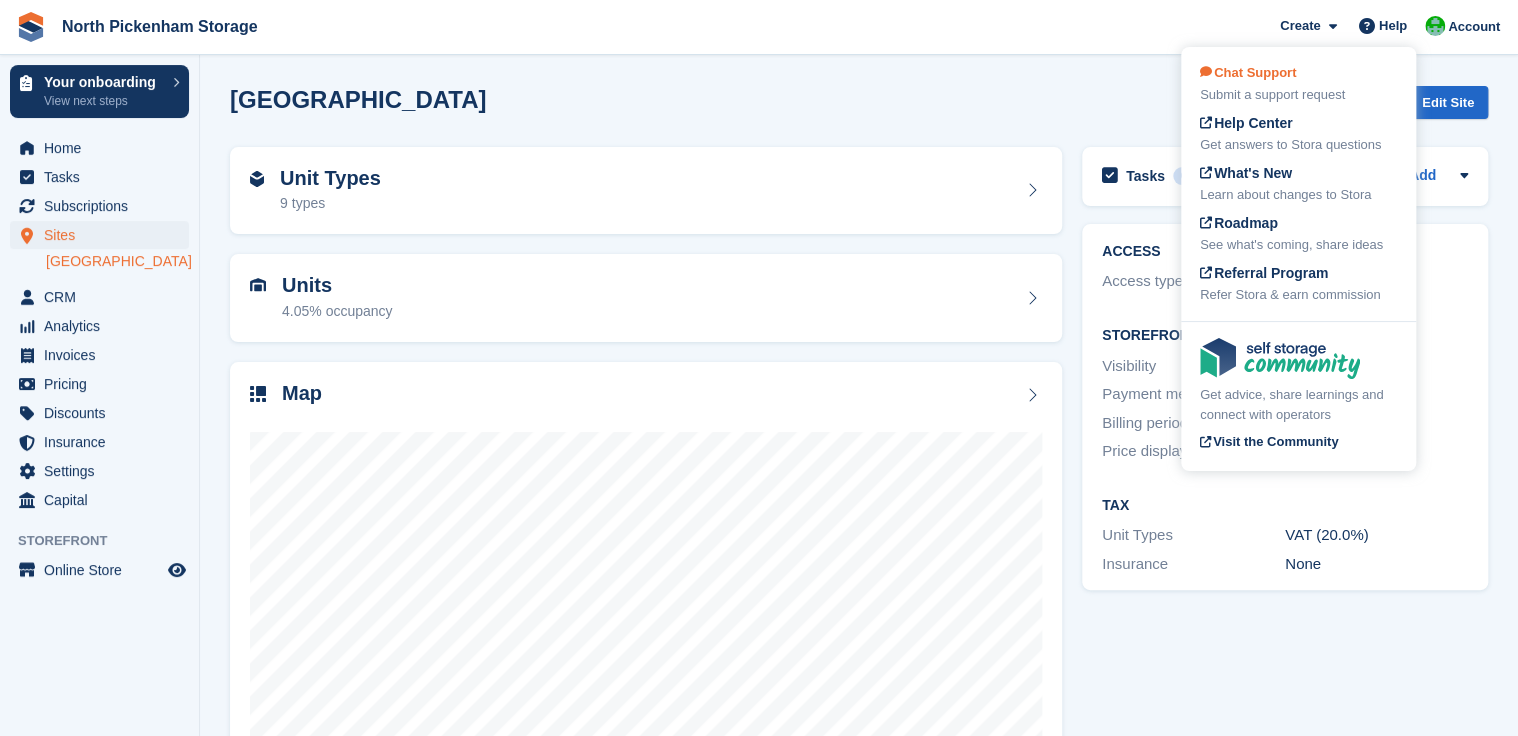 click on "Submit a support request" at bounding box center (1298, 95) 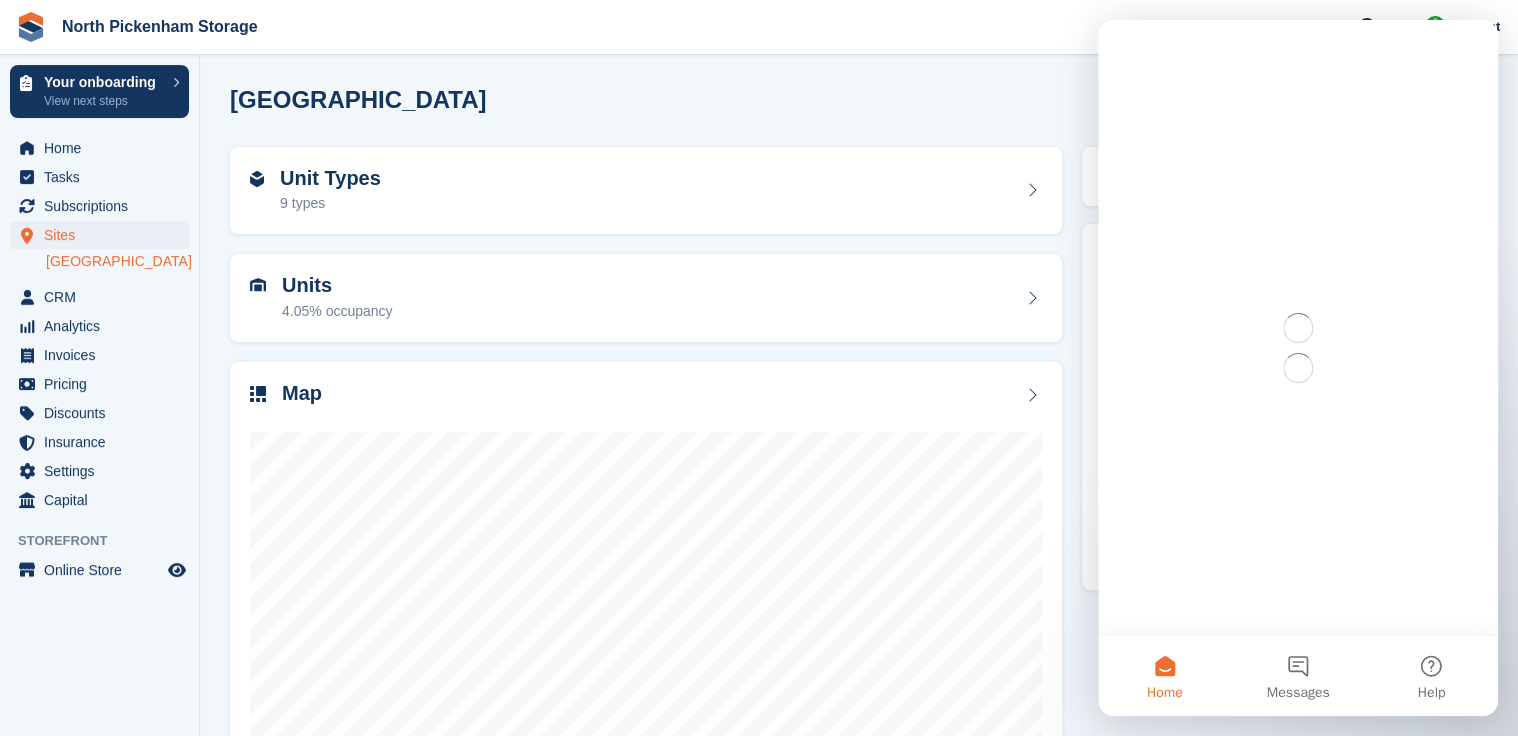 scroll, scrollTop: 0, scrollLeft: 0, axis: both 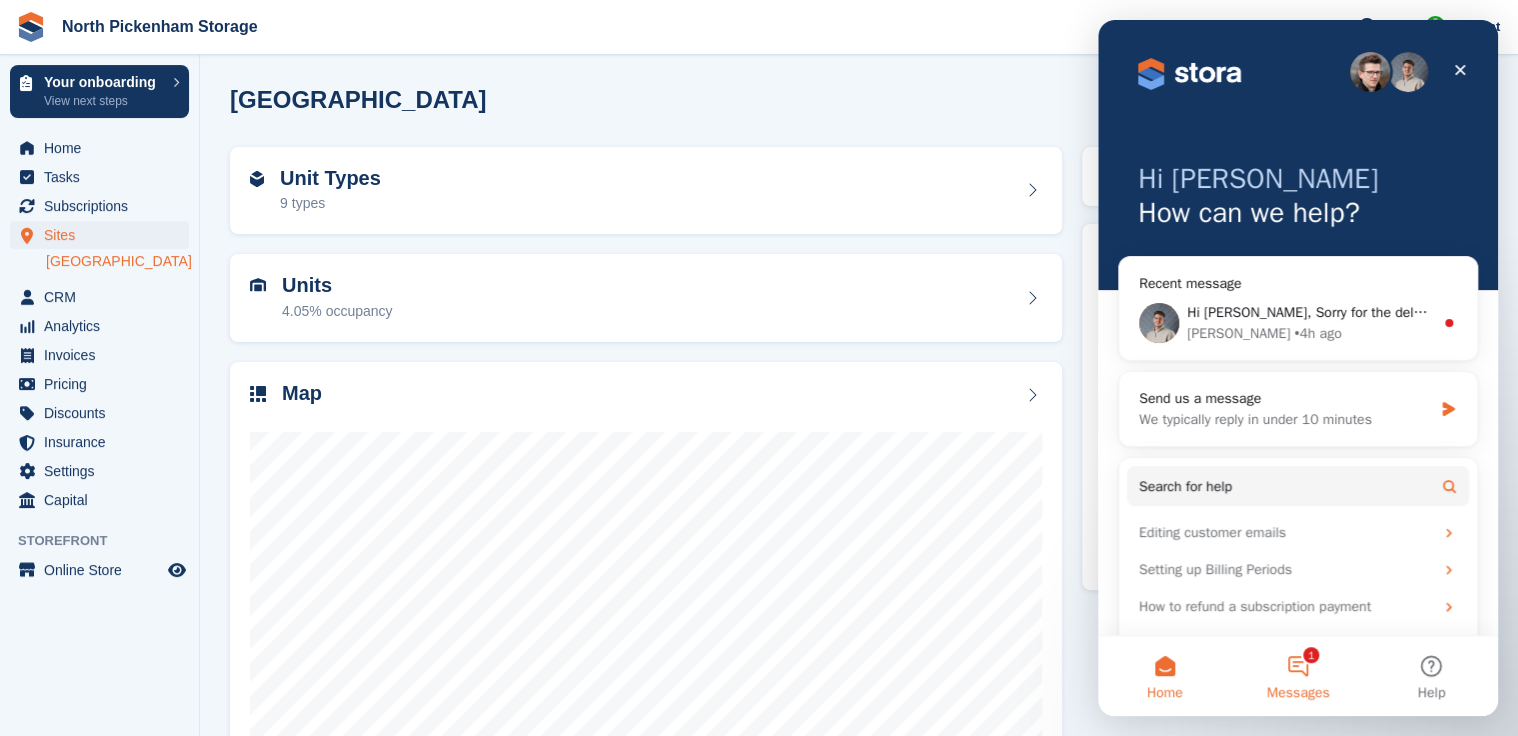 click on "Messages" at bounding box center (1298, 693) 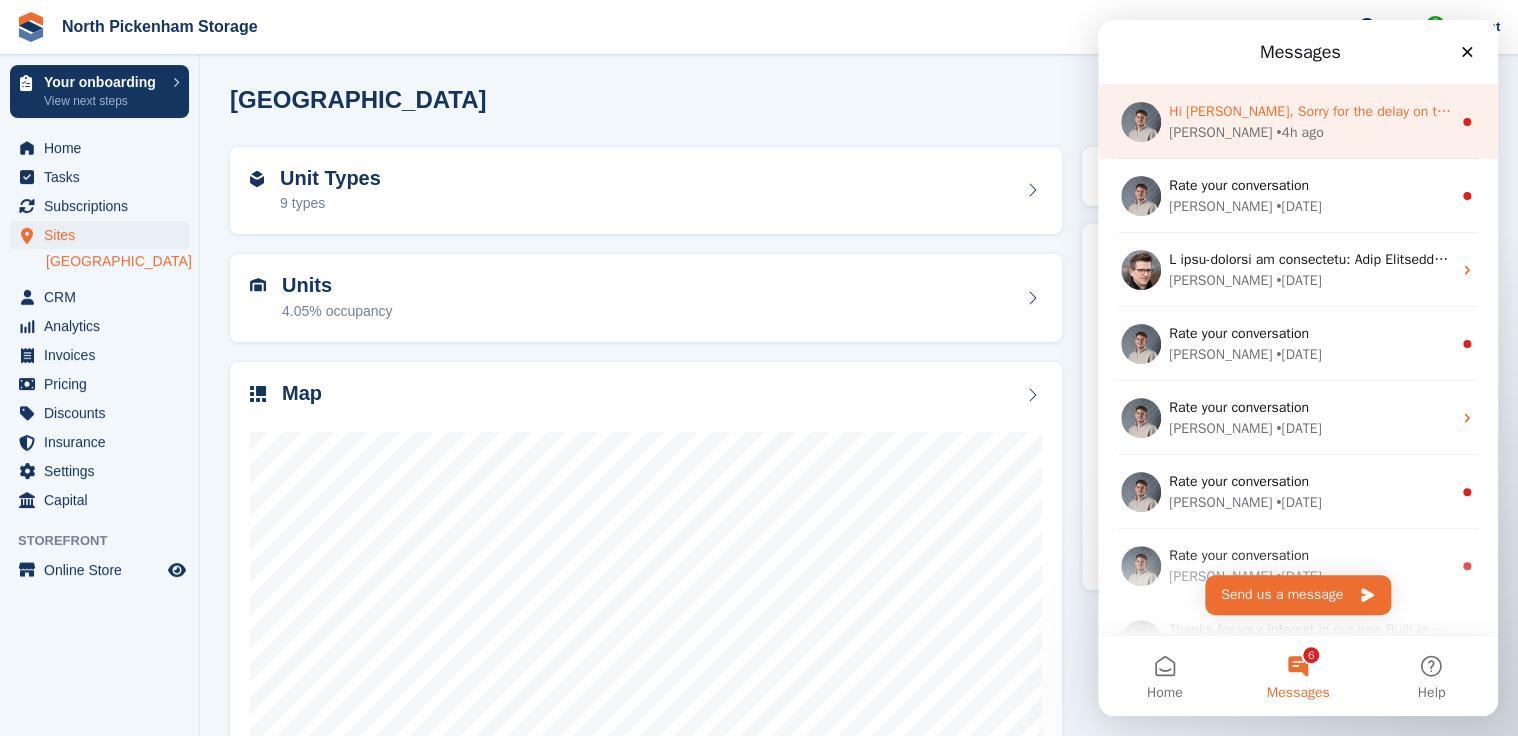click on "•  4h ago" at bounding box center (1299, 132) 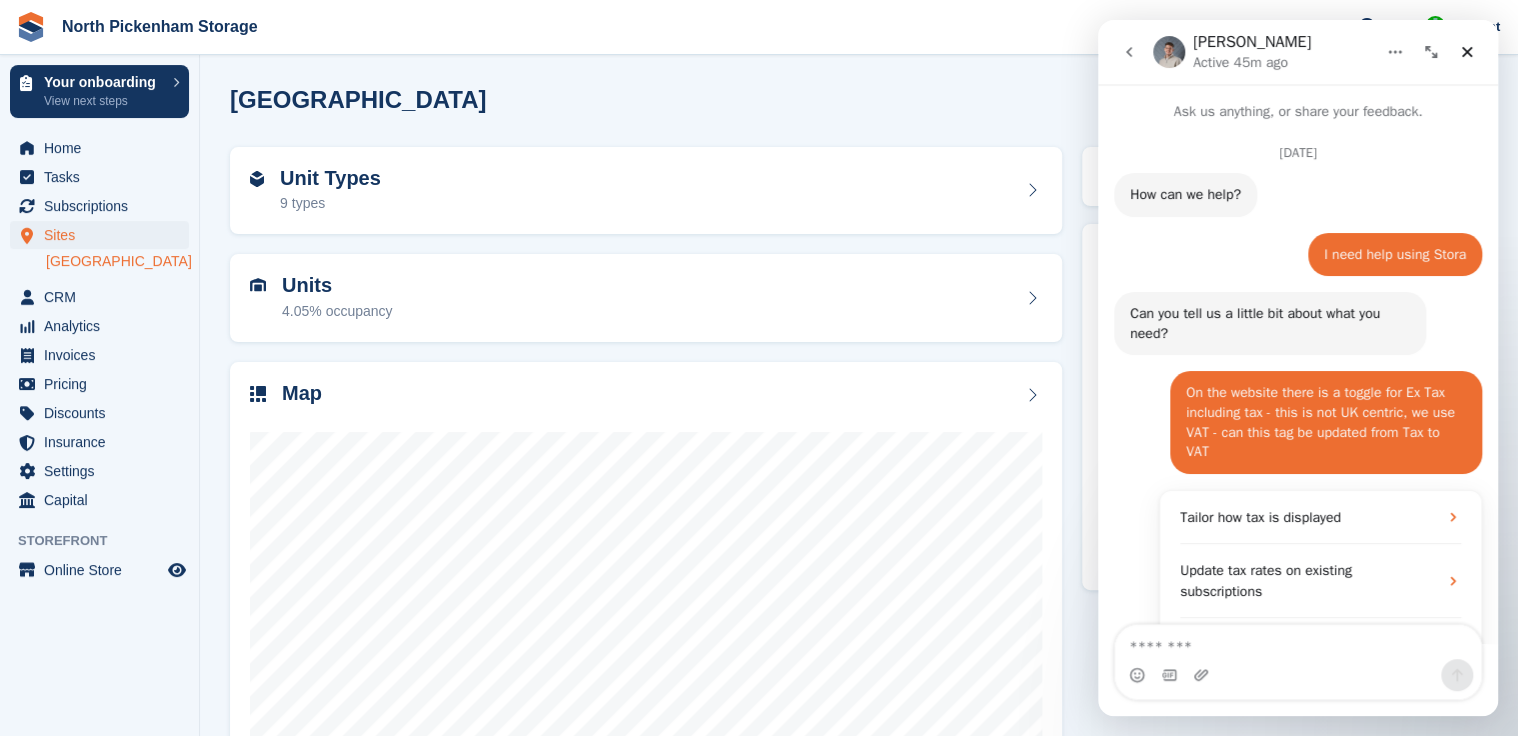 scroll, scrollTop: 3, scrollLeft: 0, axis: vertical 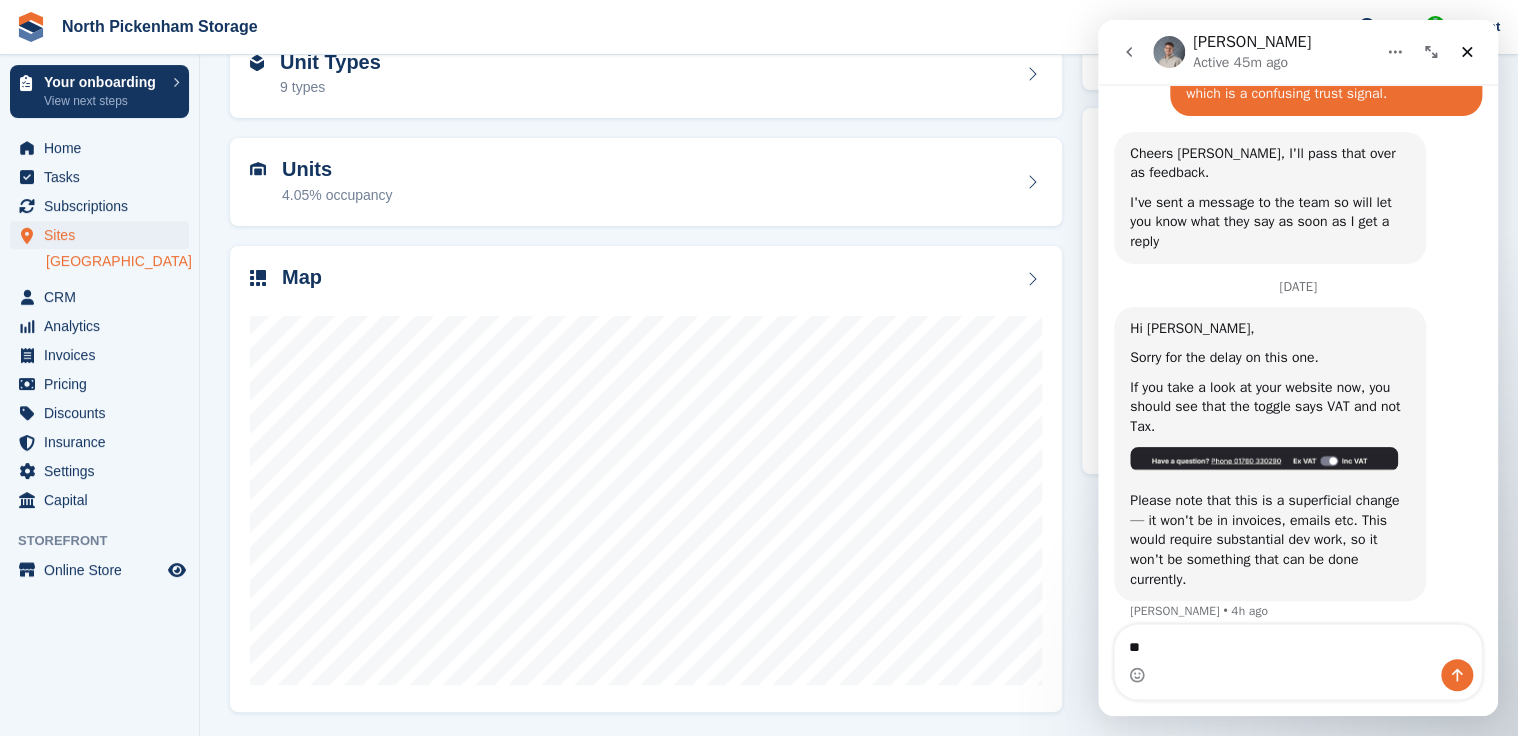 type on "*" 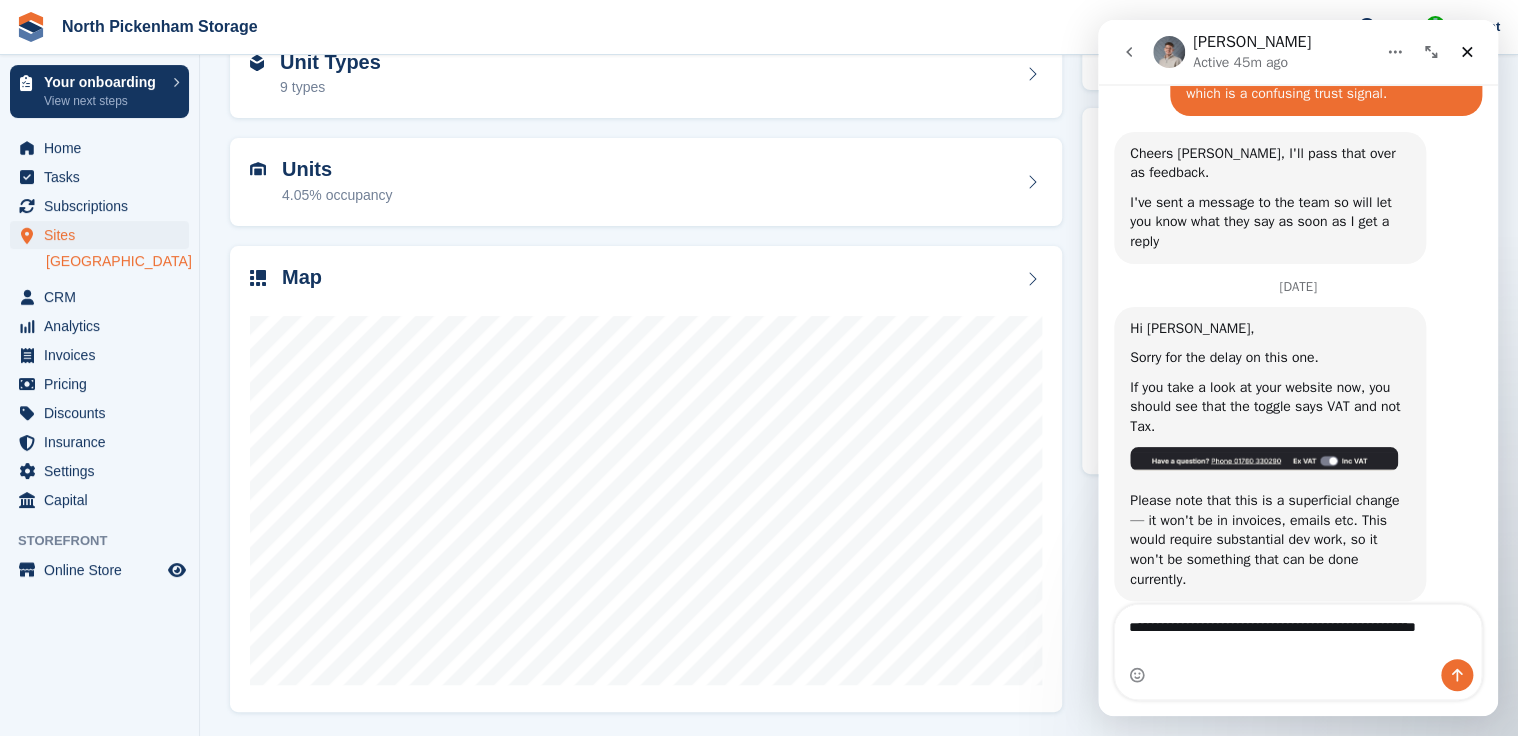scroll, scrollTop: 1970, scrollLeft: 0, axis: vertical 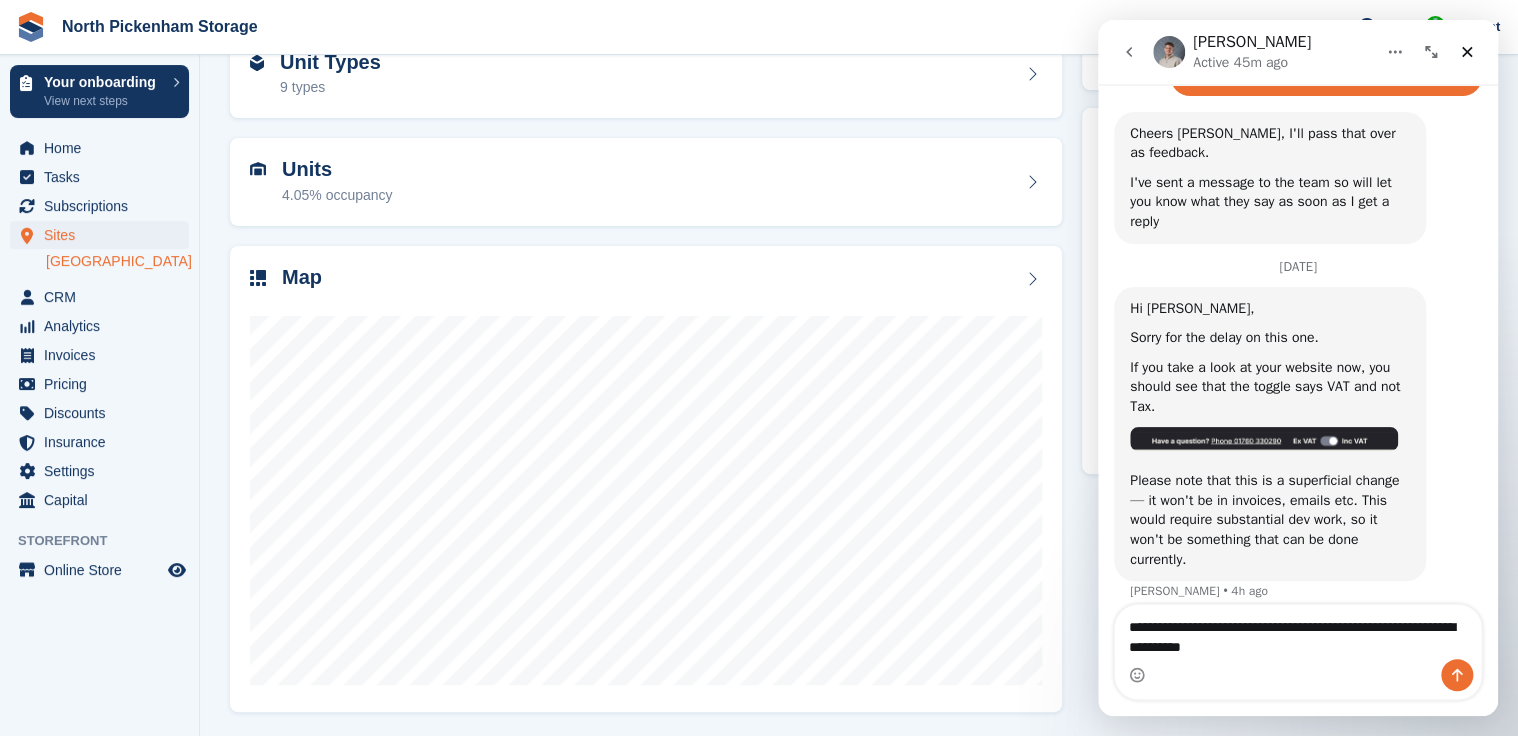 click on "**********" at bounding box center [1298, 632] 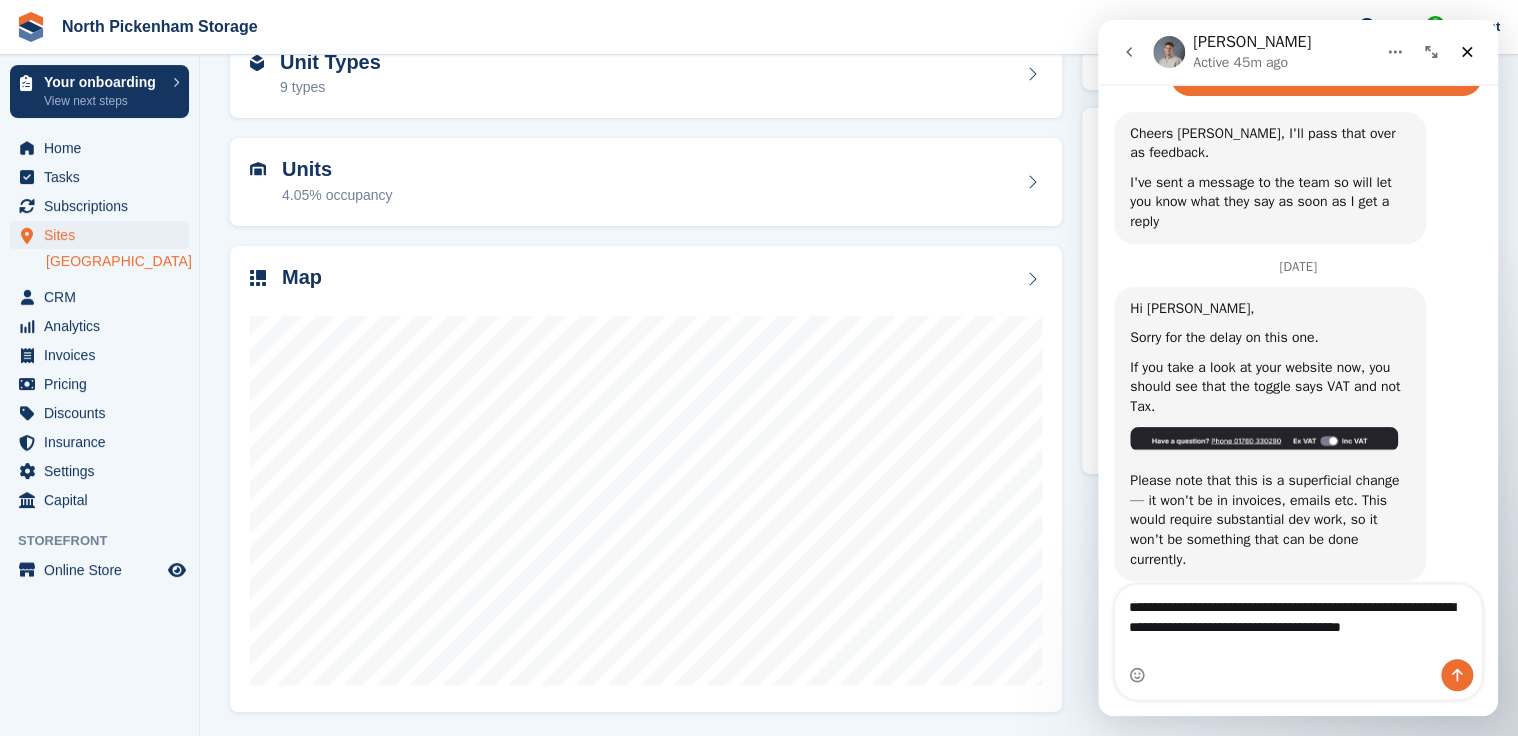 type on "**********" 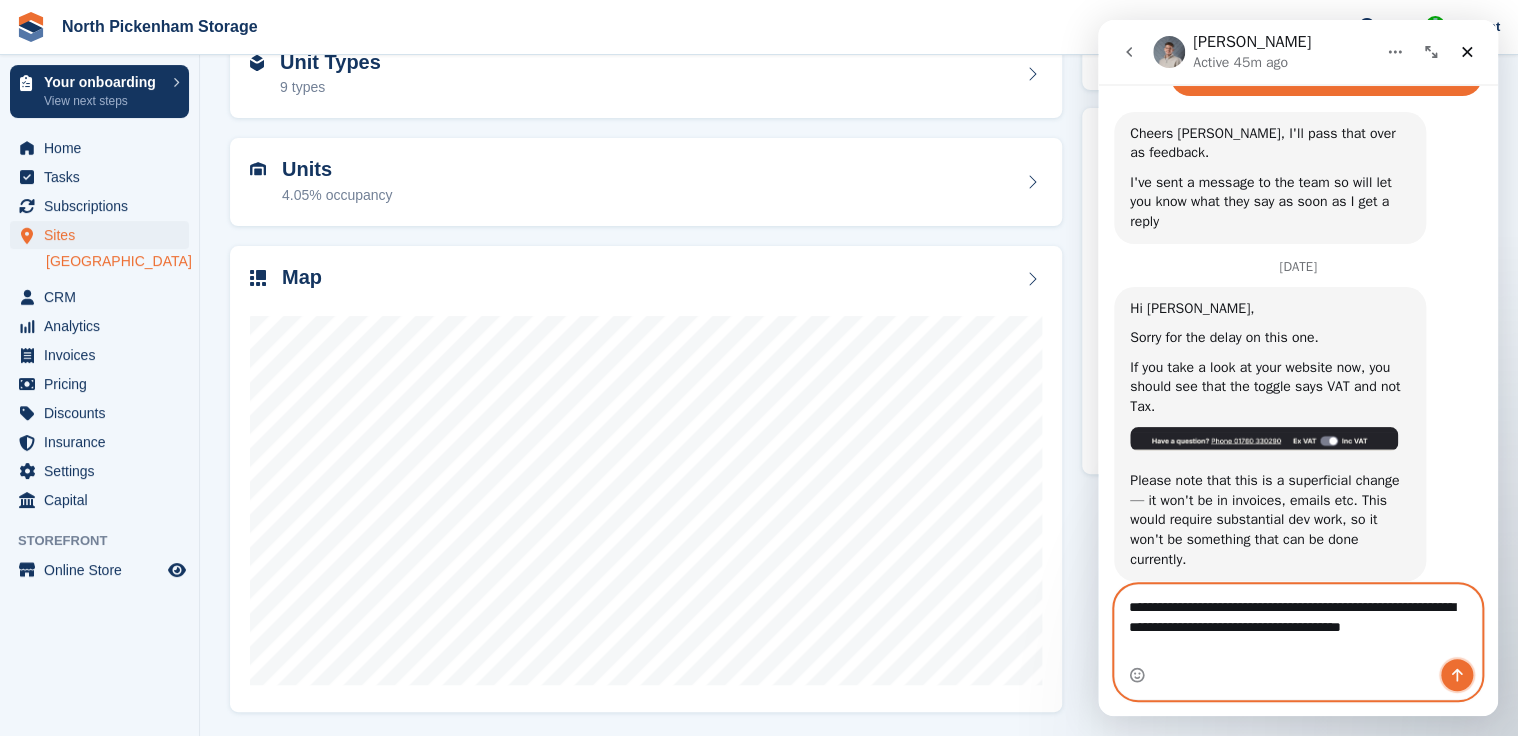 click 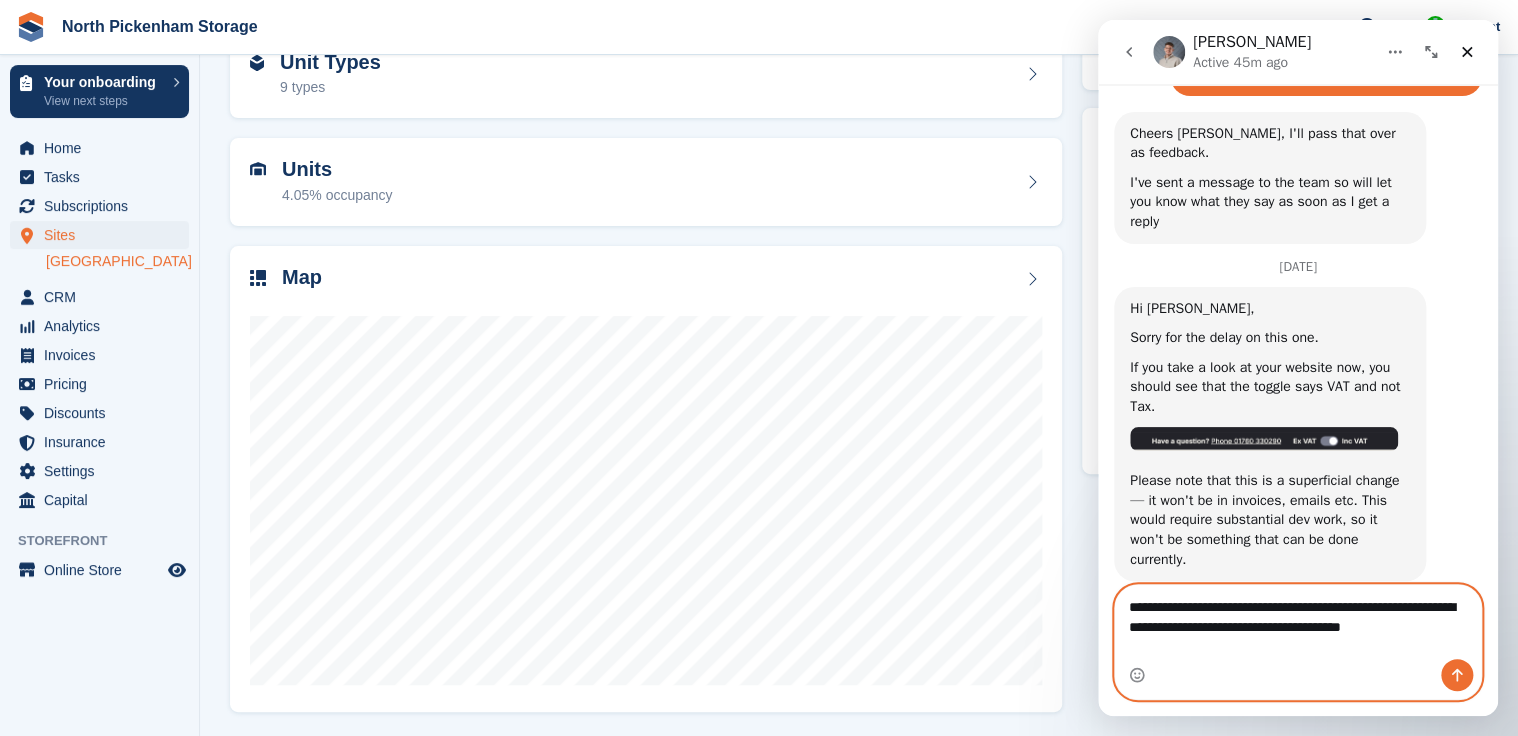 type 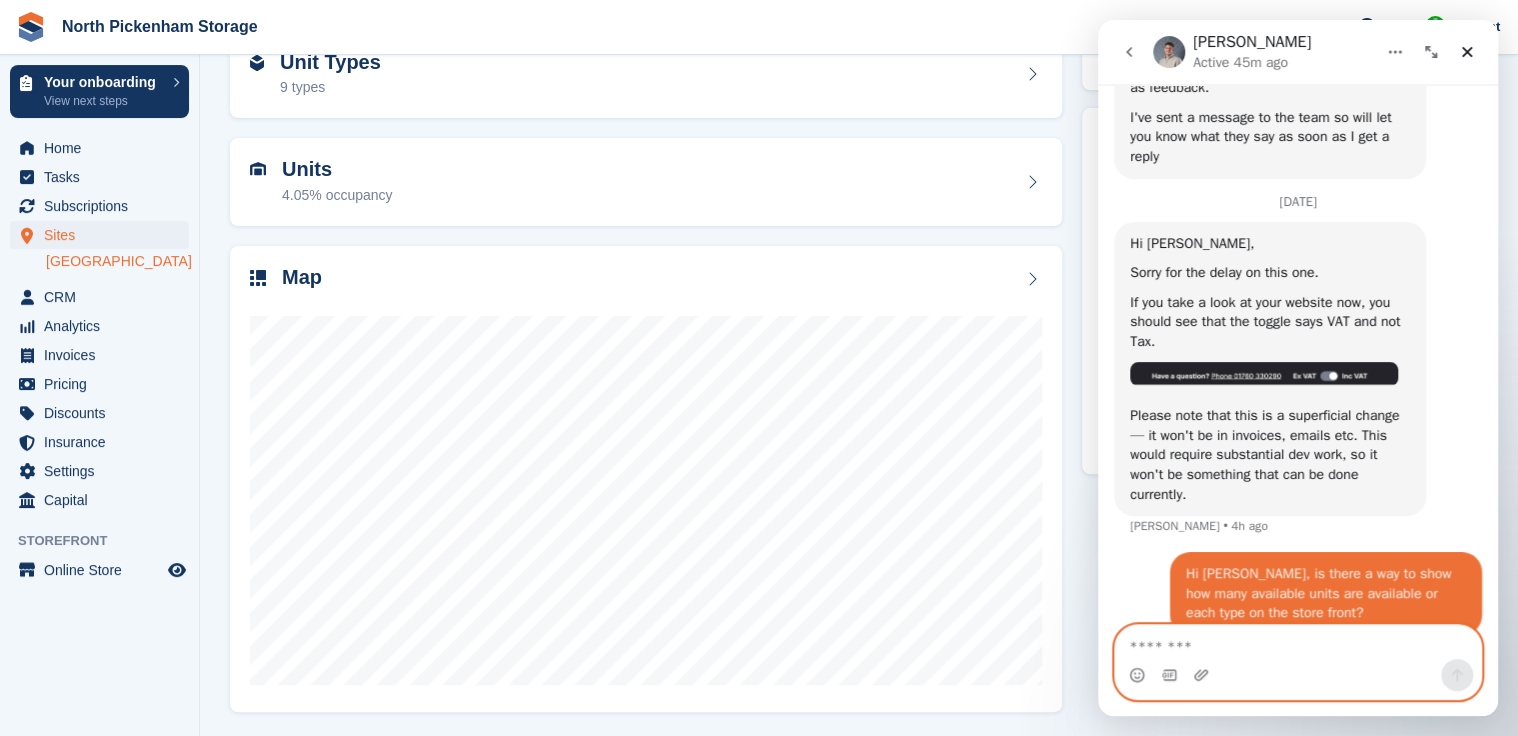 scroll, scrollTop: 2048, scrollLeft: 0, axis: vertical 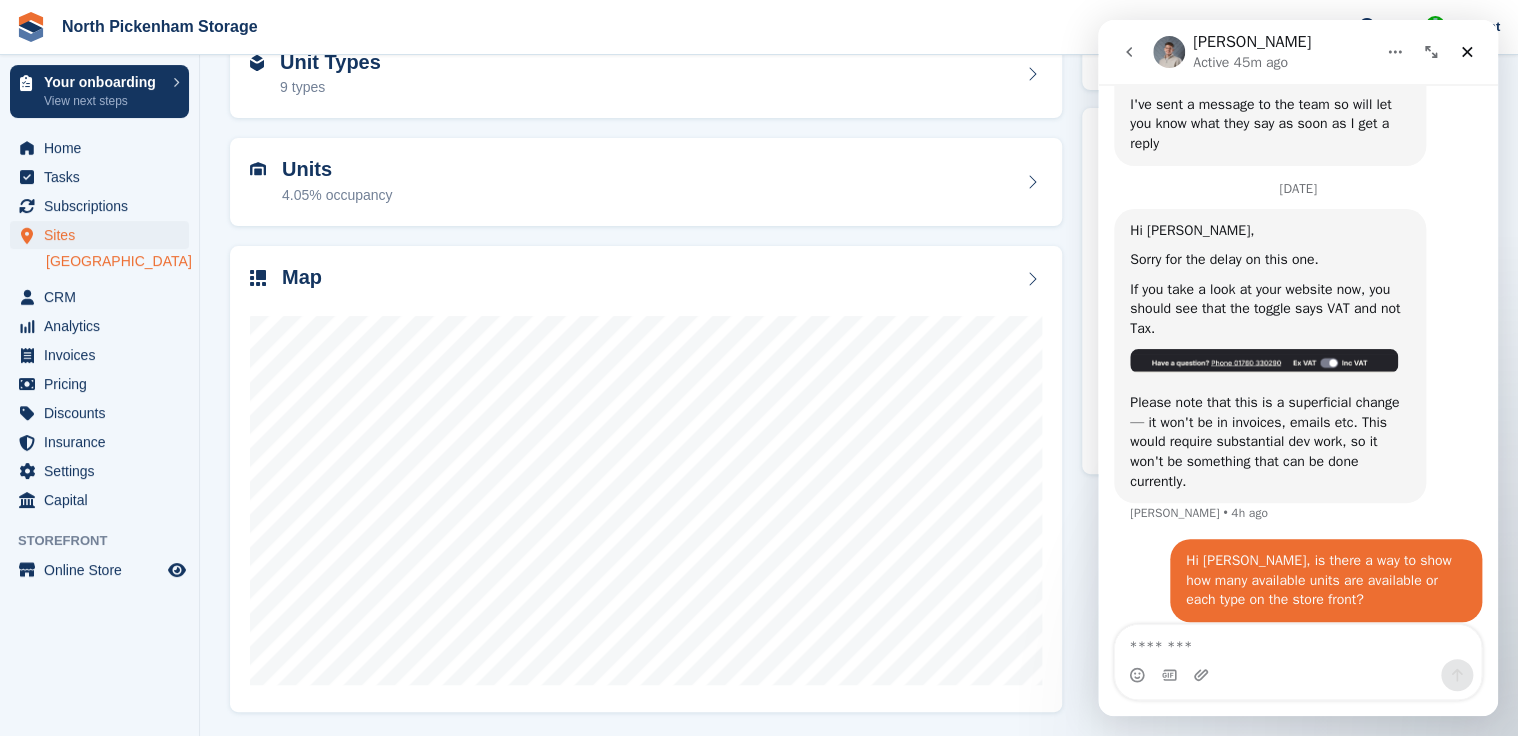 click on "[GEOGRAPHIC_DATA]" at bounding box center [117, 261] 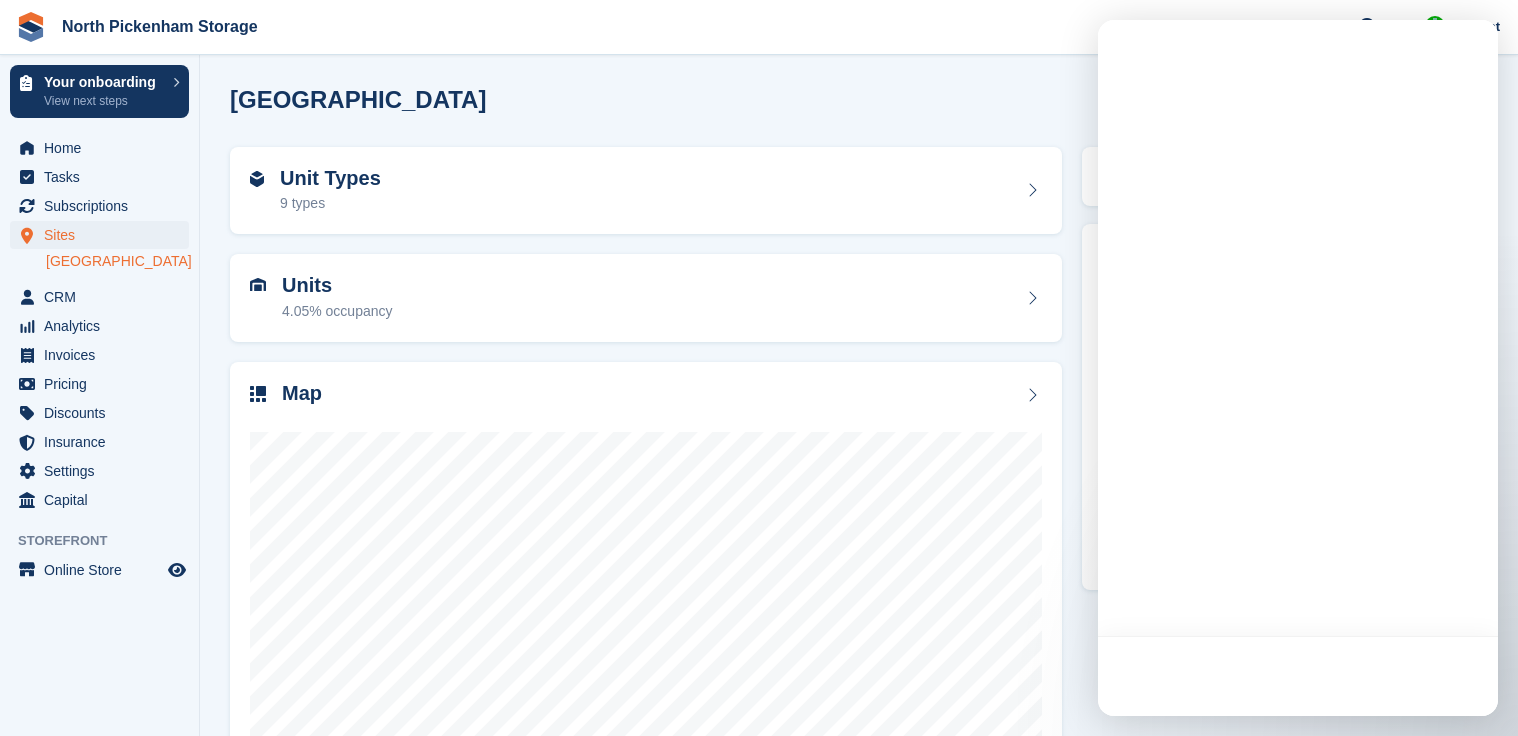 scroll, scrollTop: 0, scrollLeft: 0, axis: both 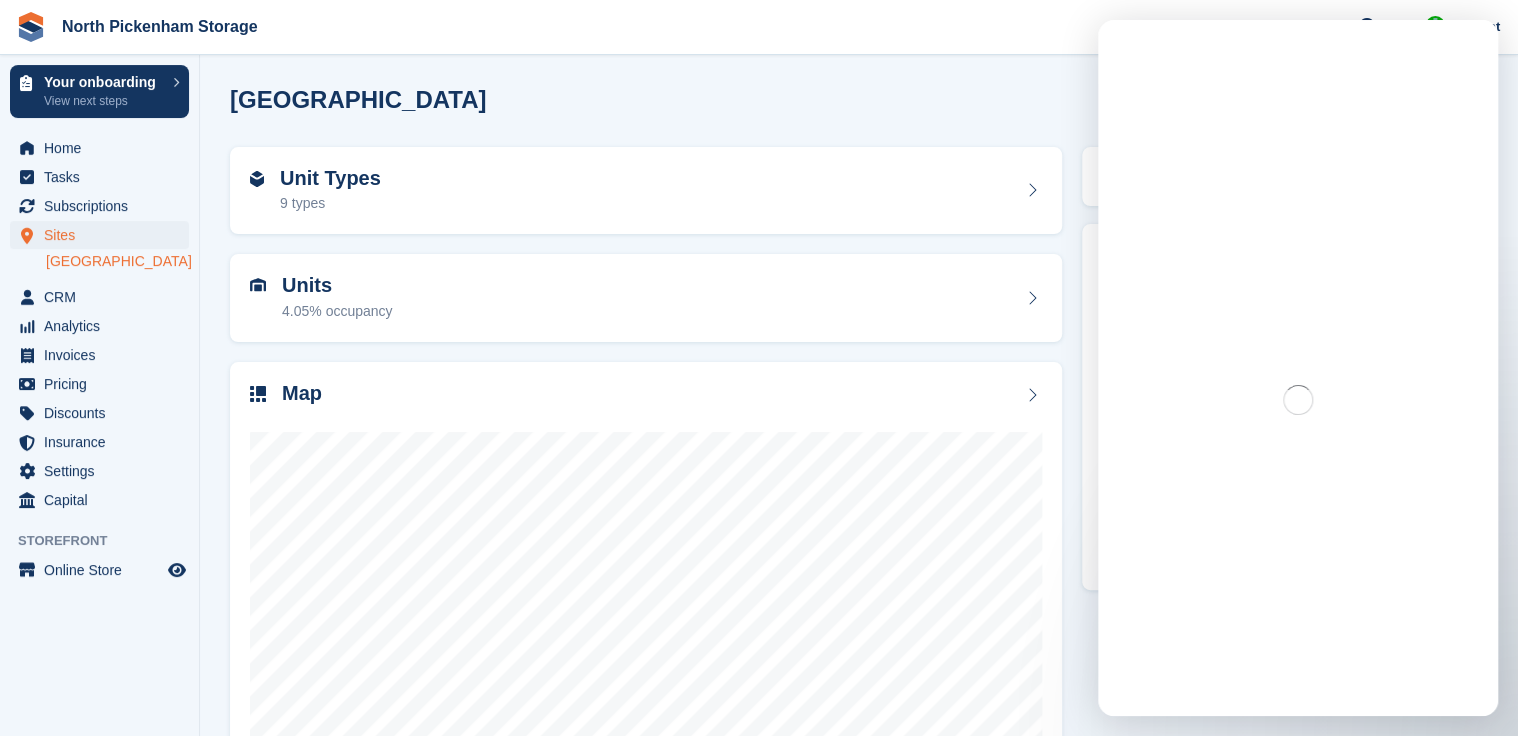 click on "9 types" at bounding box center (330, 203) 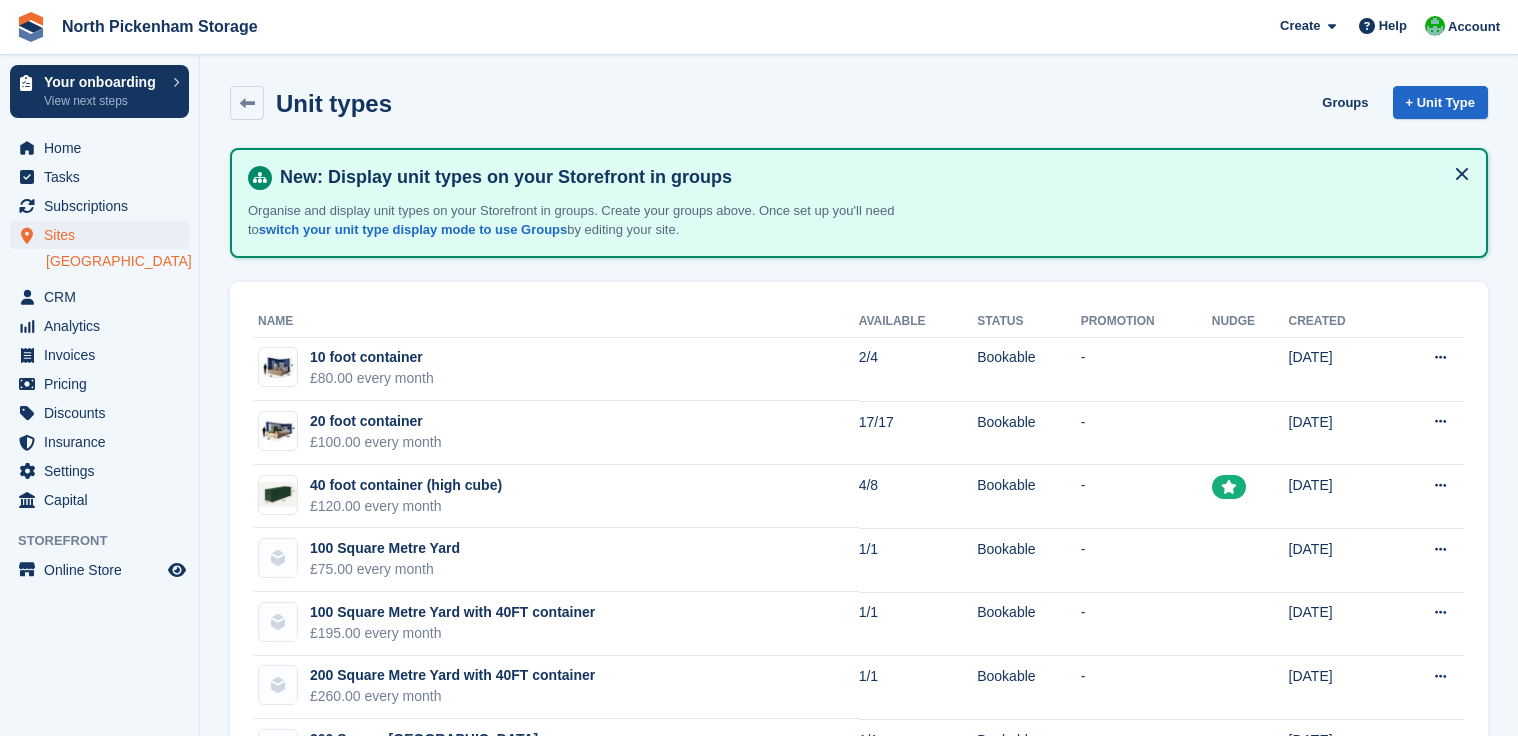 scroll, scrollTop: 0, scrollLeft: 0, axis: both 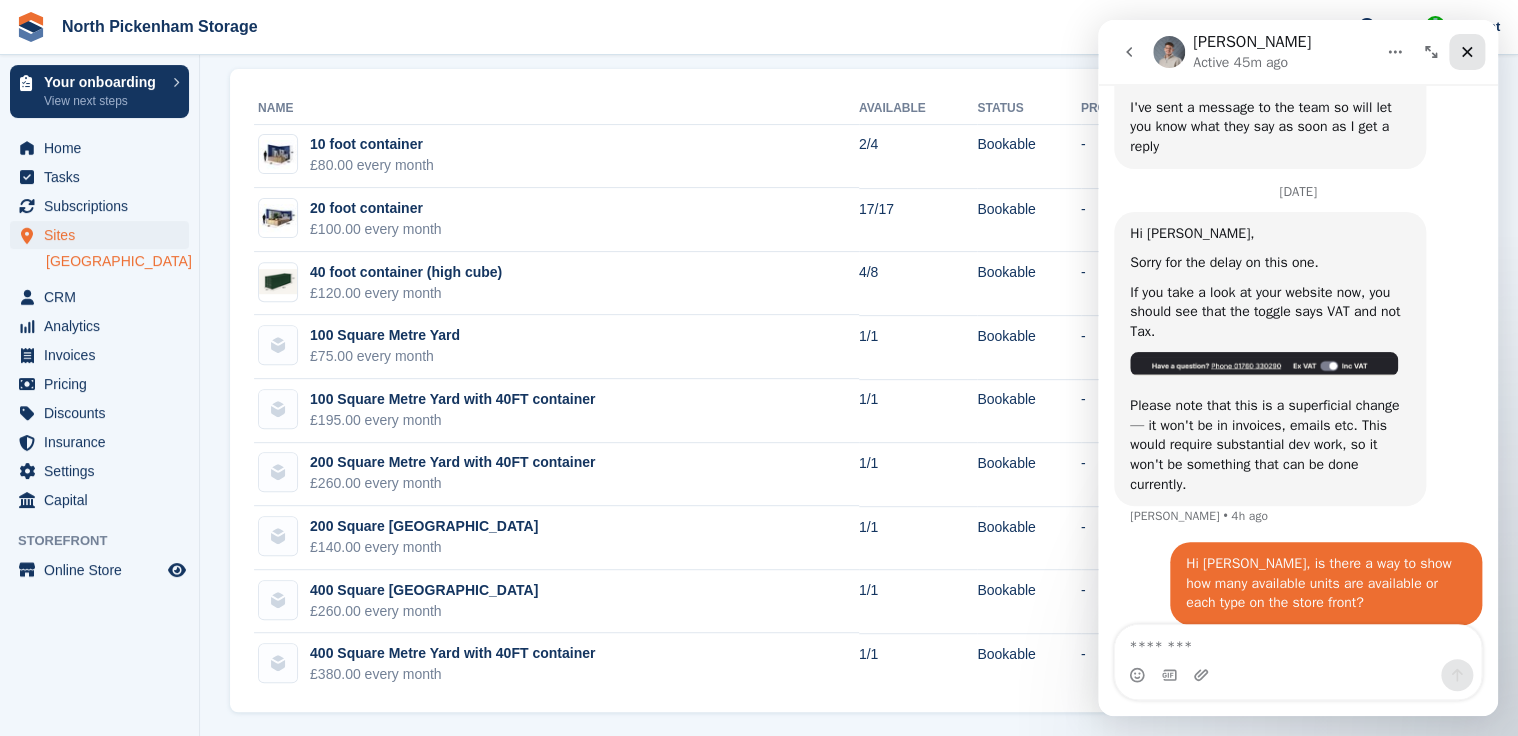 click 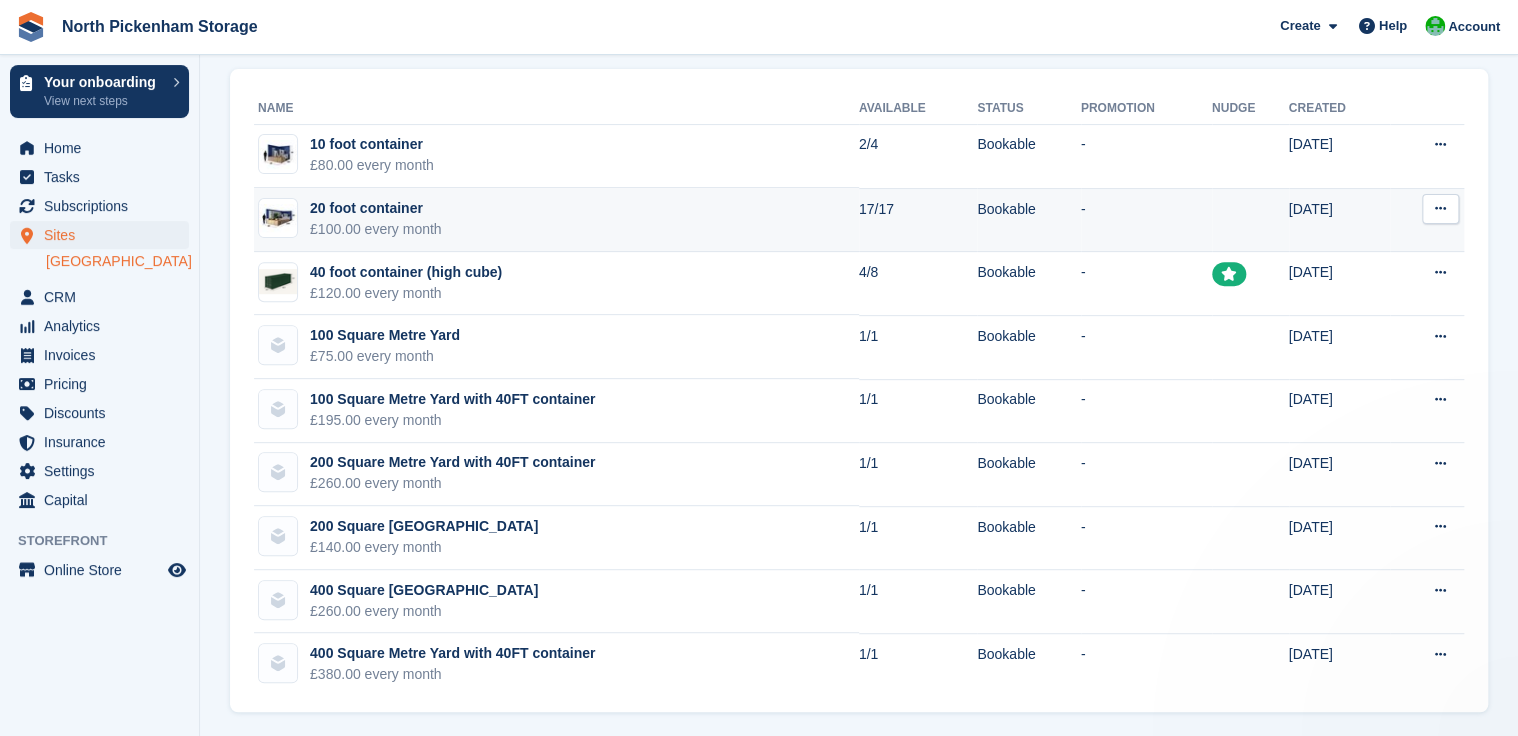 scroll, scrollTop: 0, scrollLeft: 0, axis: both 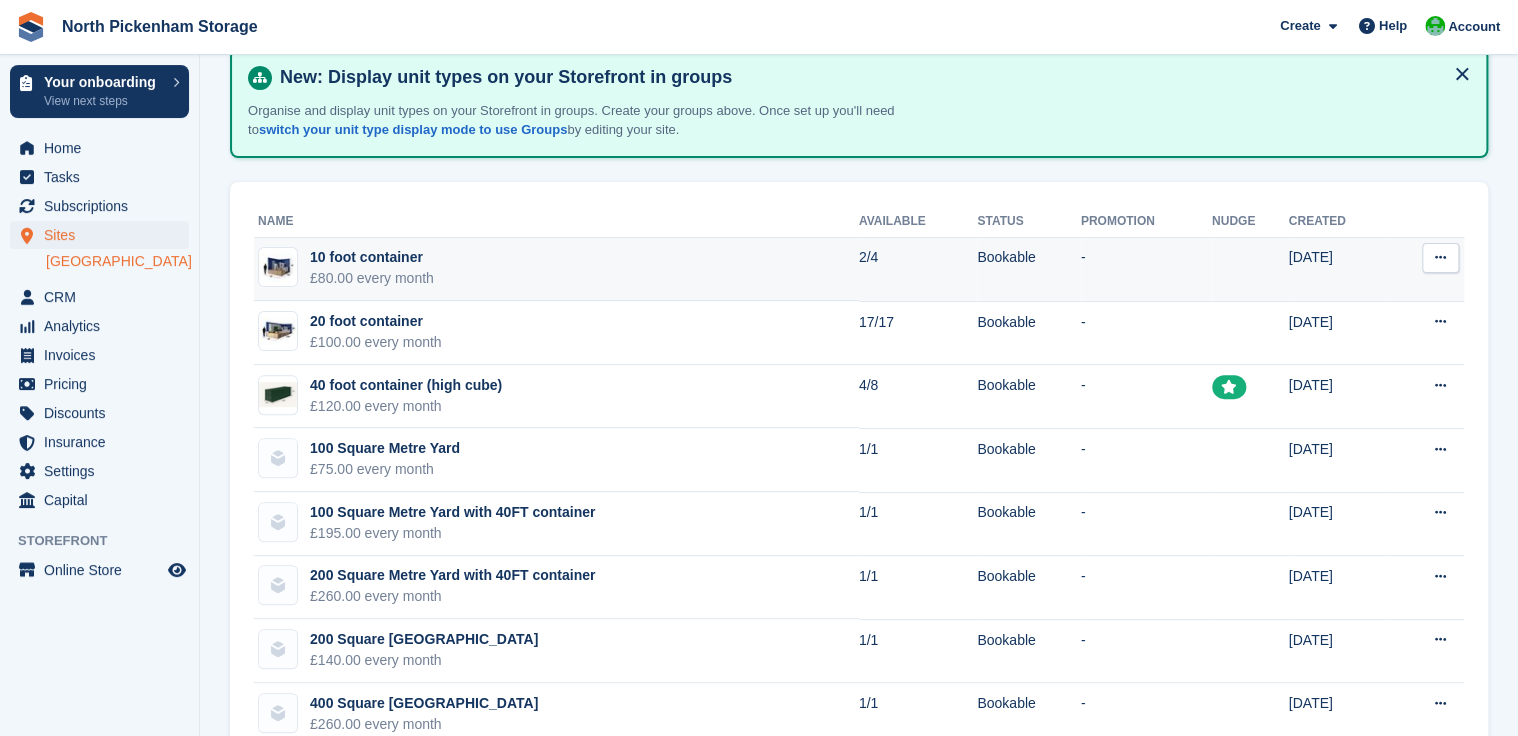 click at bounding box center [1440, 258] 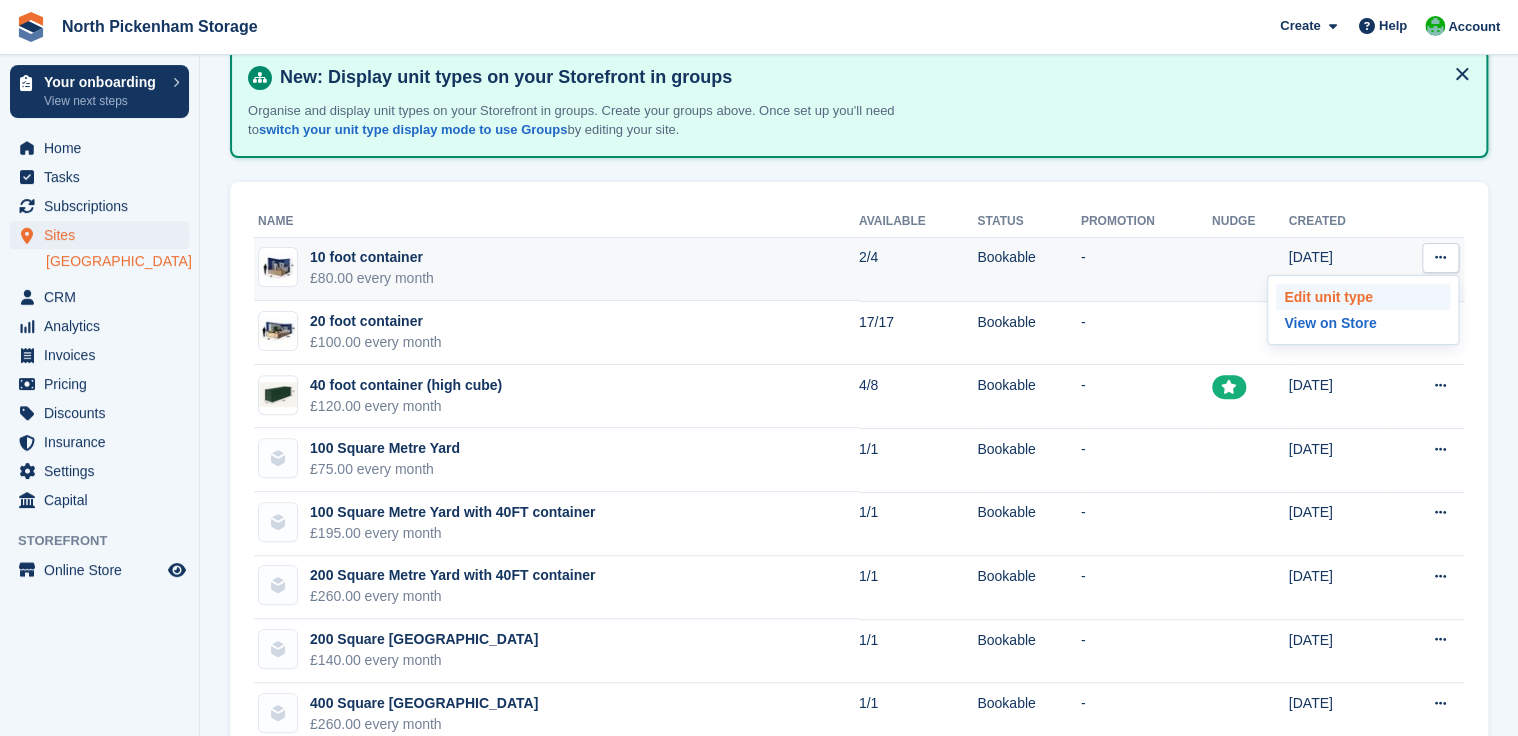 click on "Edit unit type" at bounding box center [1363, 297] 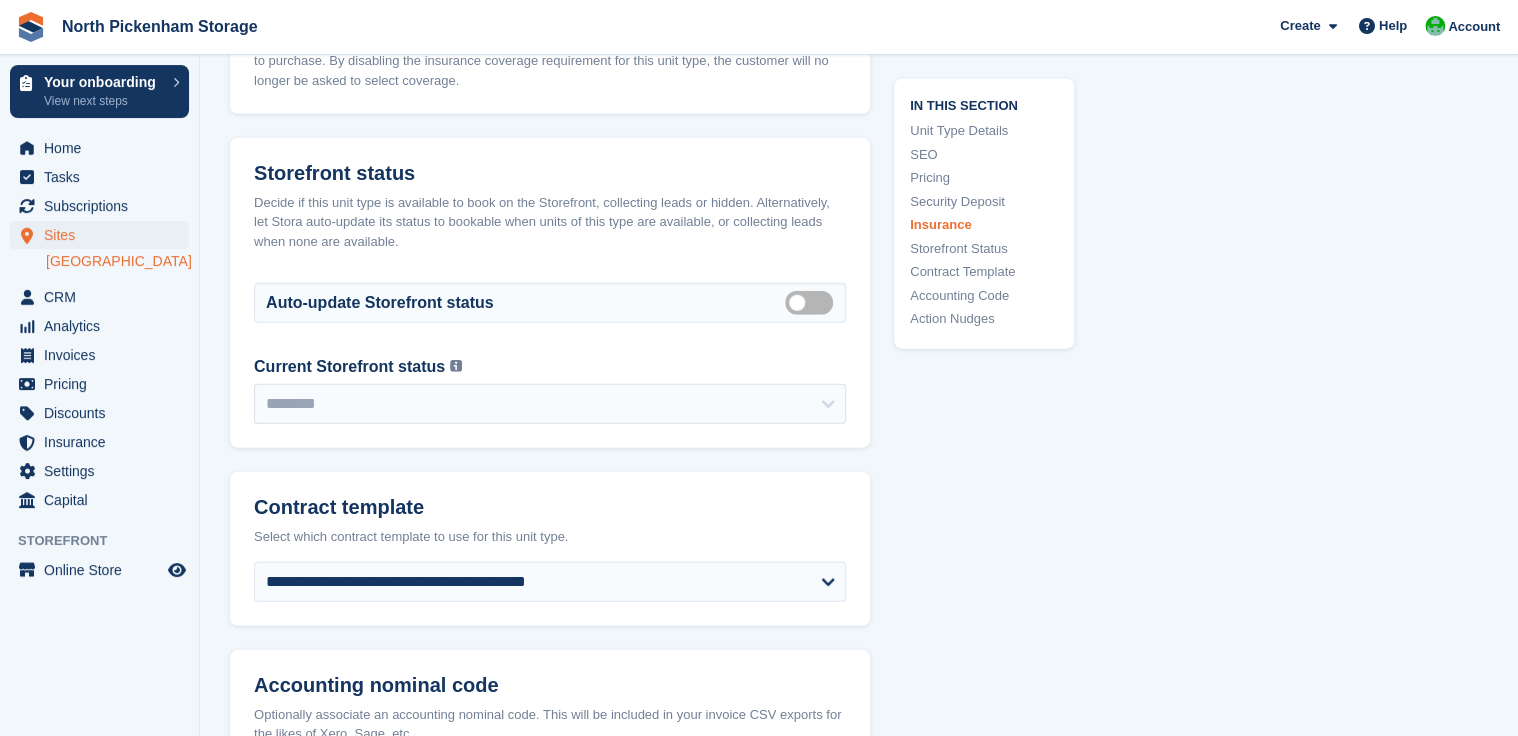 scroll, scrollTop: 2642, scrollLeft: 0, axis: vertical 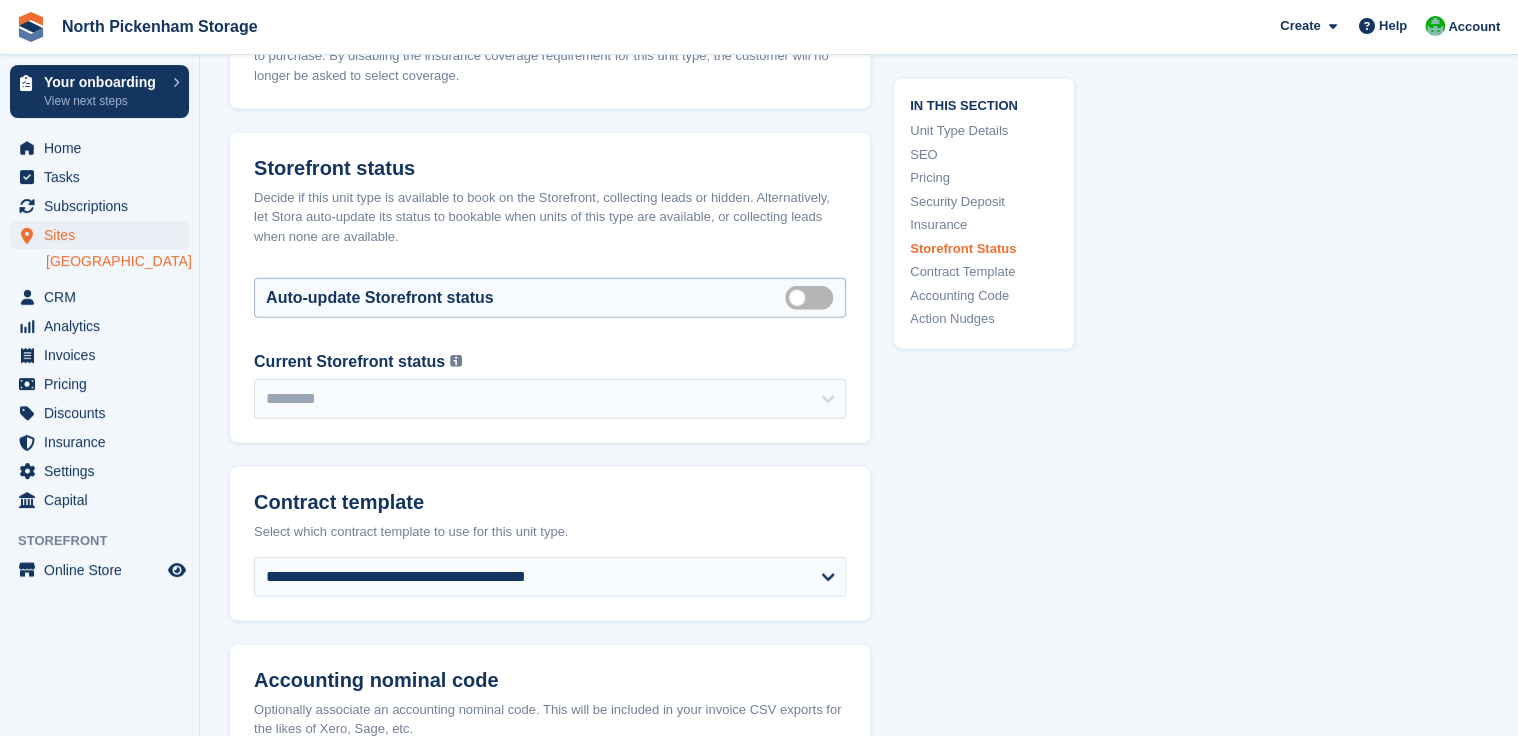 click on "Auto manage storefront status" at bounding box center [813, 297] 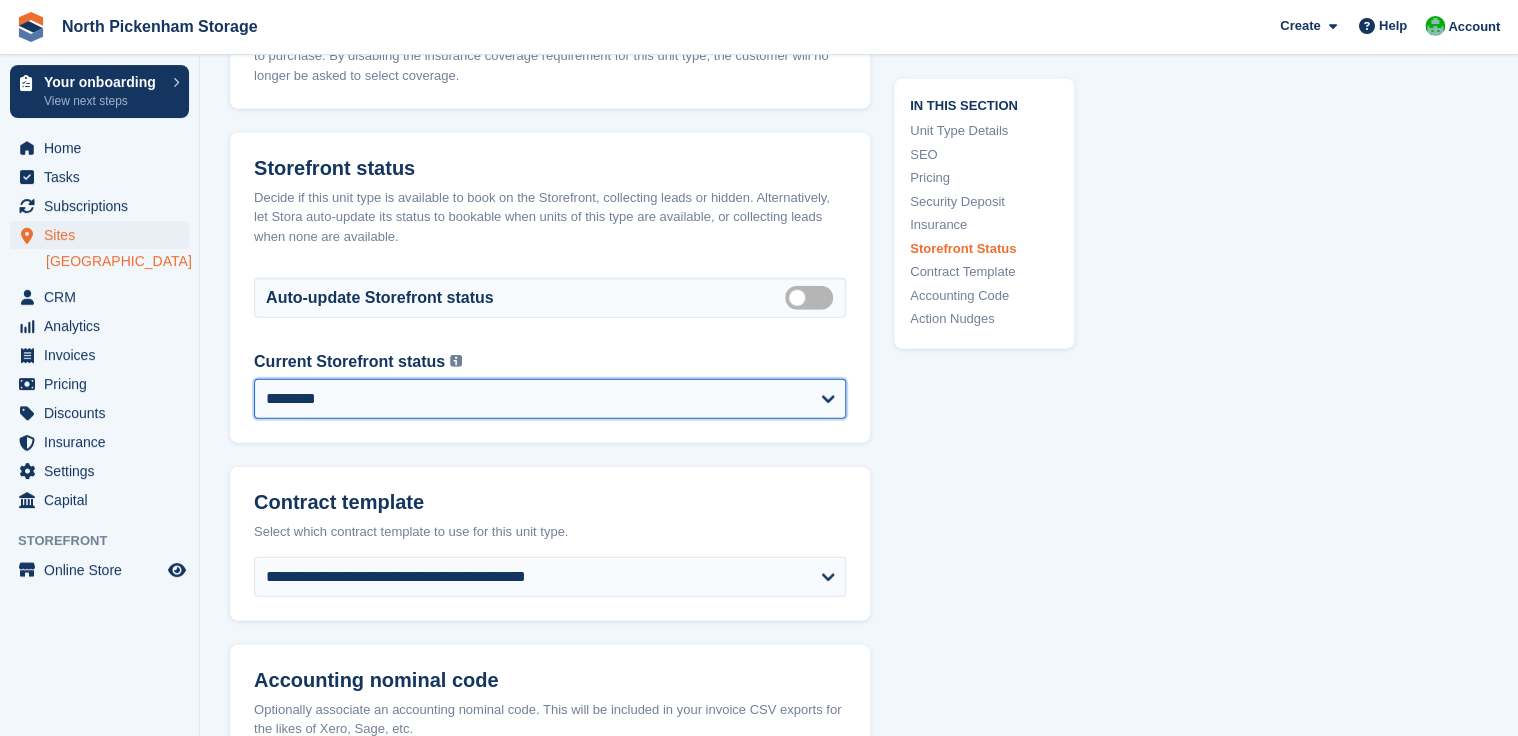 click on "**********" at bounding box center (550, 399) 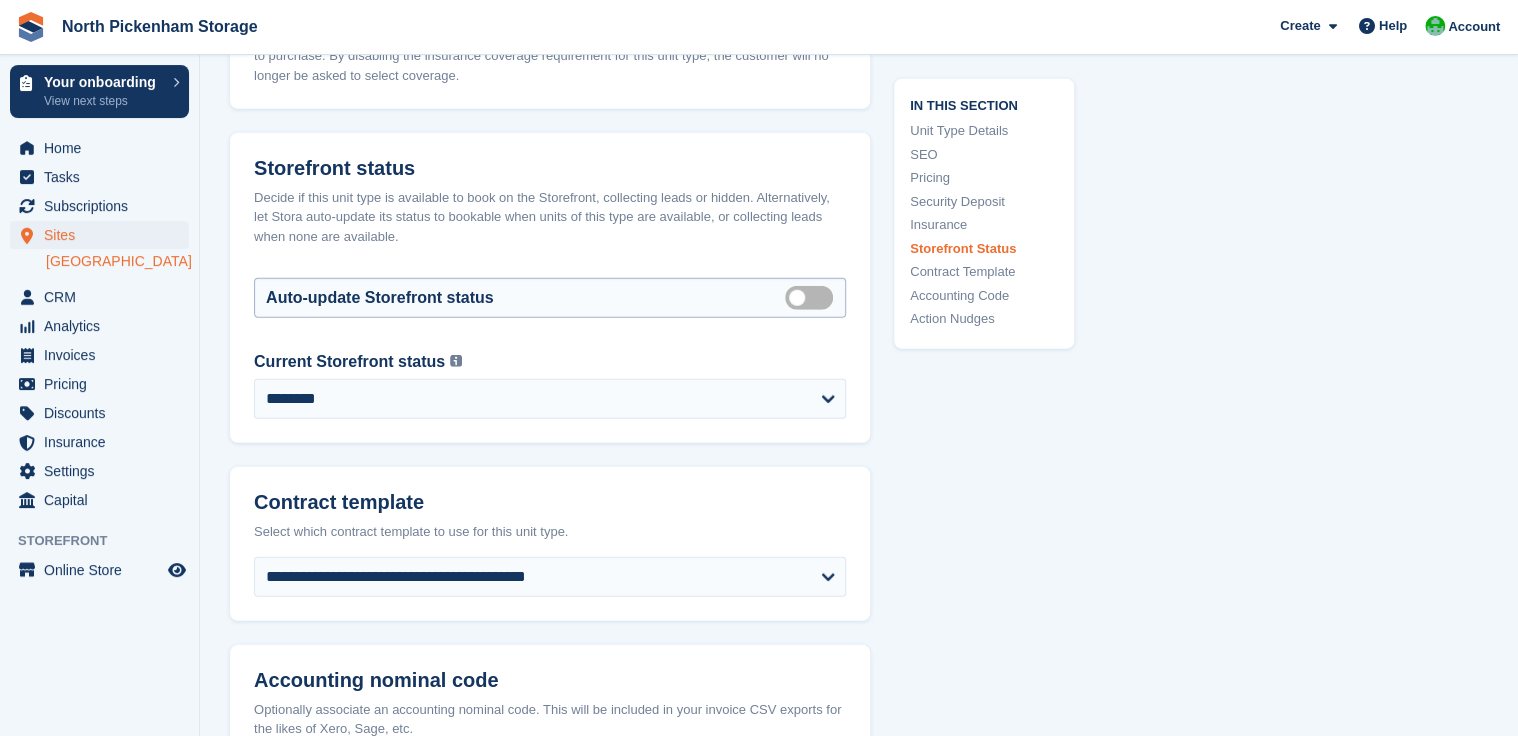 click on "Auto manage storefront status" at bounding box center (813, 297) 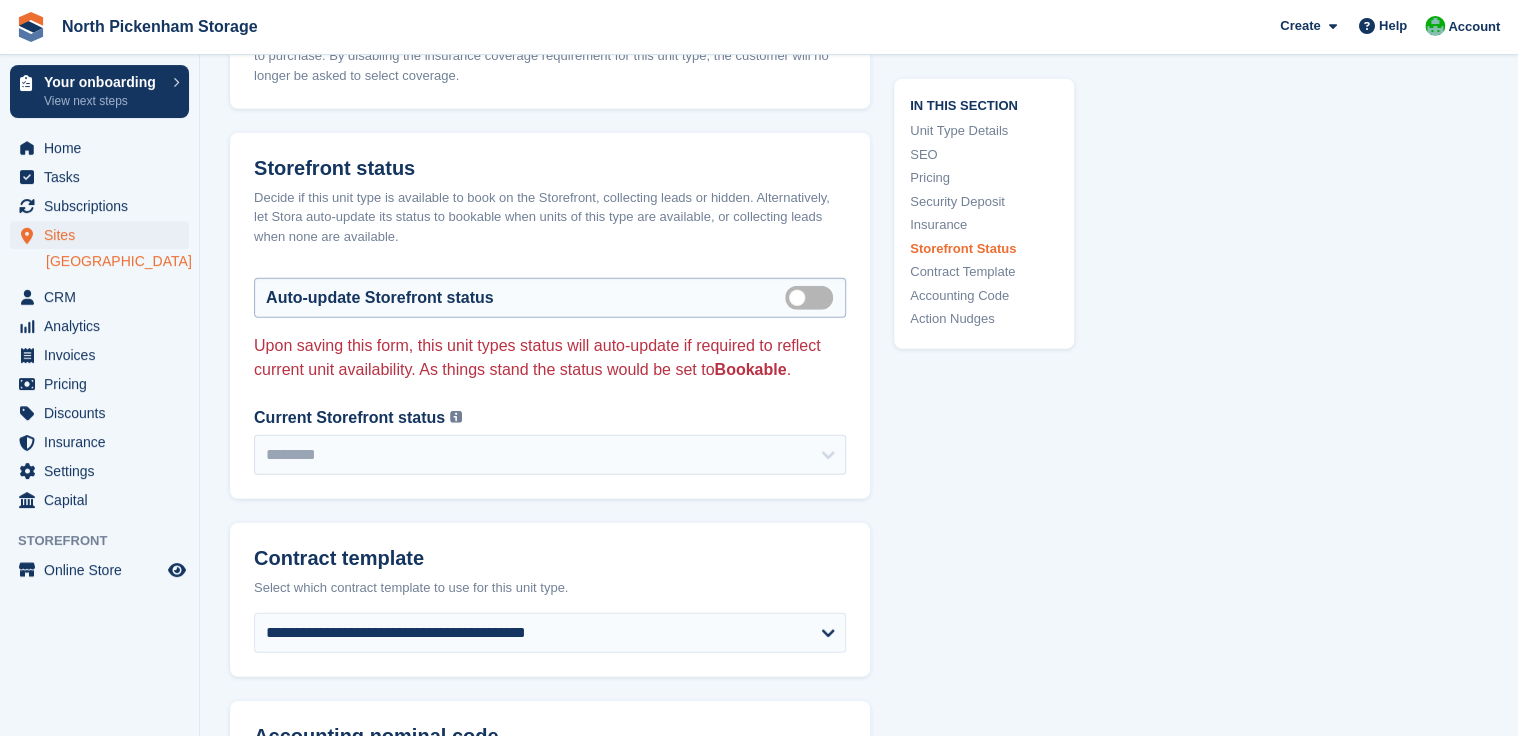 click on "Auto manage storefront status" at bounding box center (813, 297) 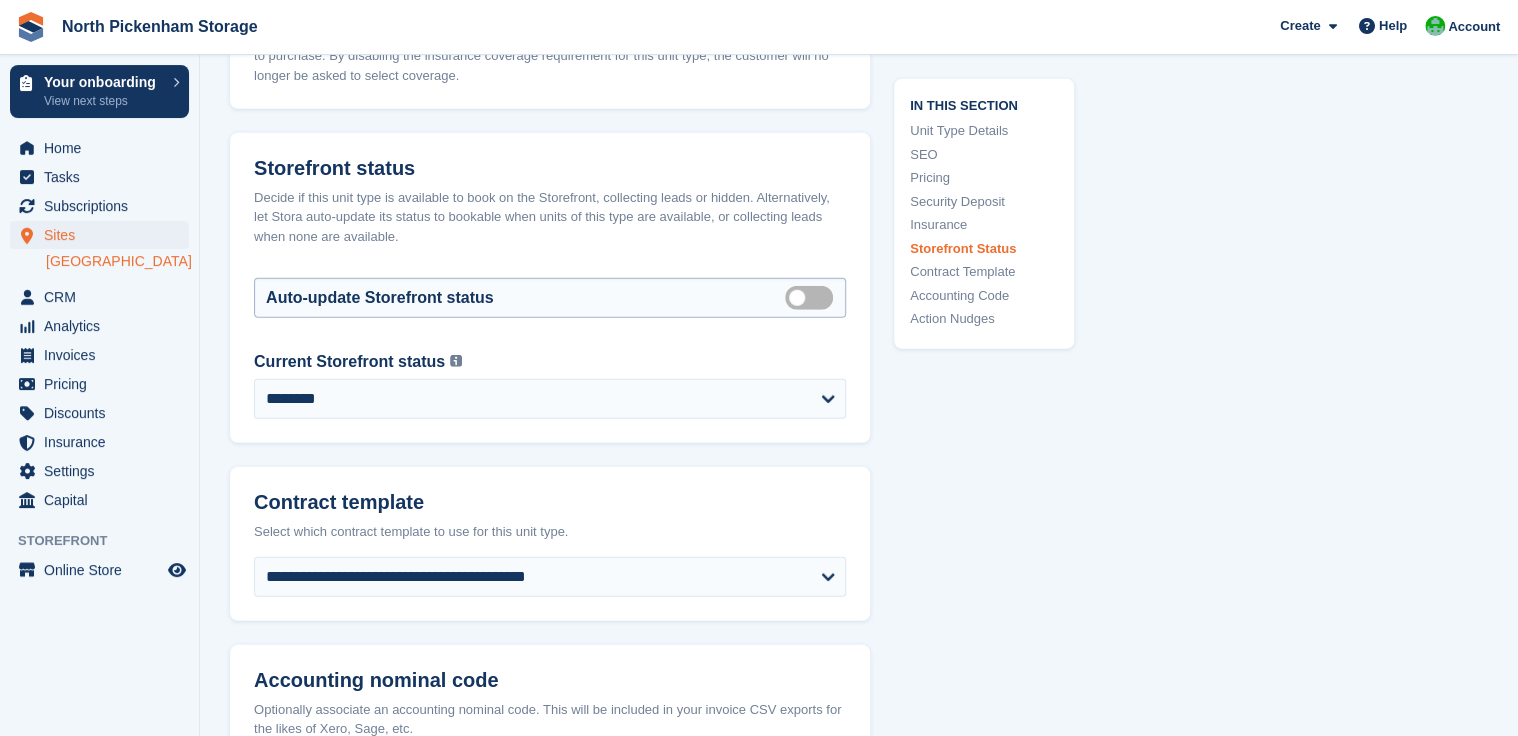 click on "Auto manage storefront status" at bounding box center (813, 297) 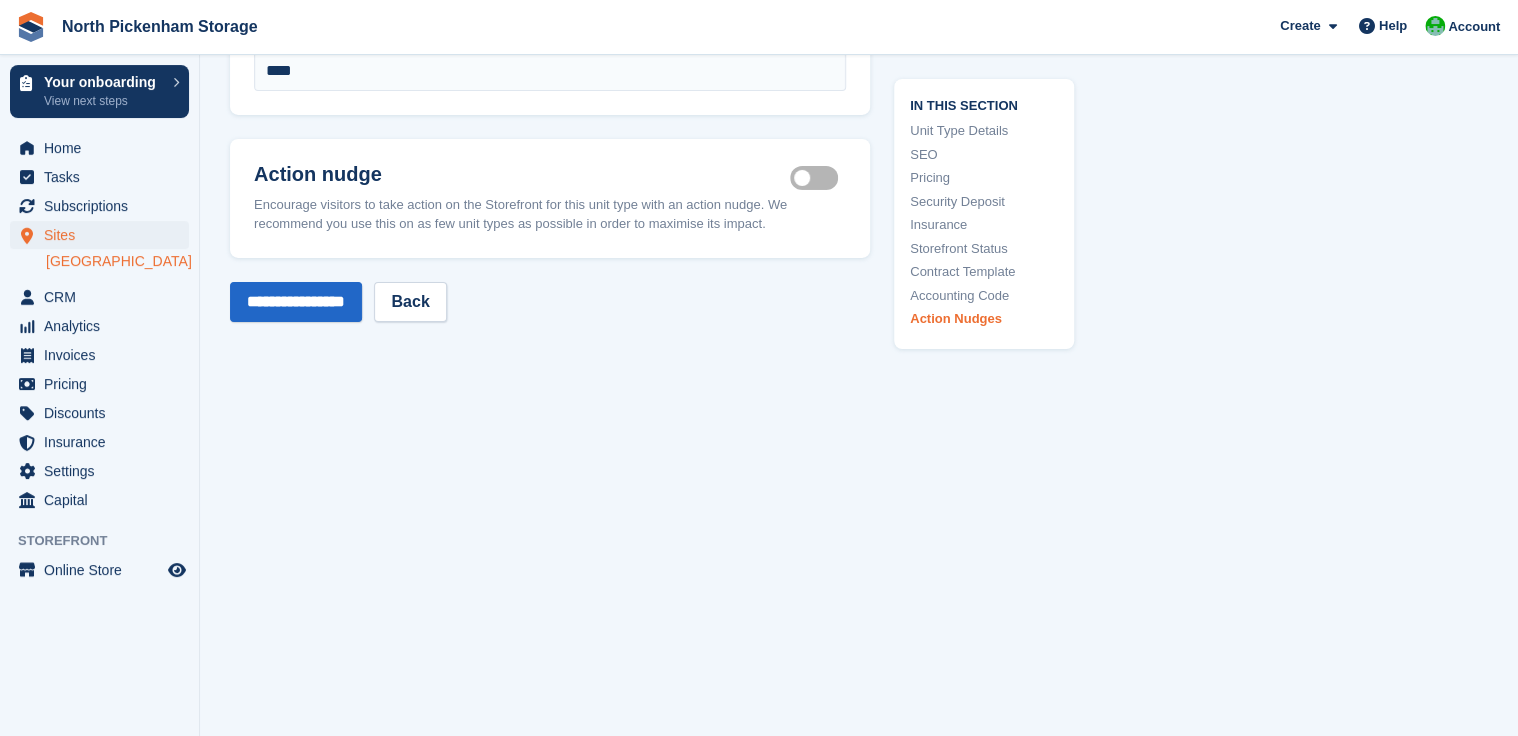 scroll, scrollTop: 3417, scrollLeft: 0, axis: vertical 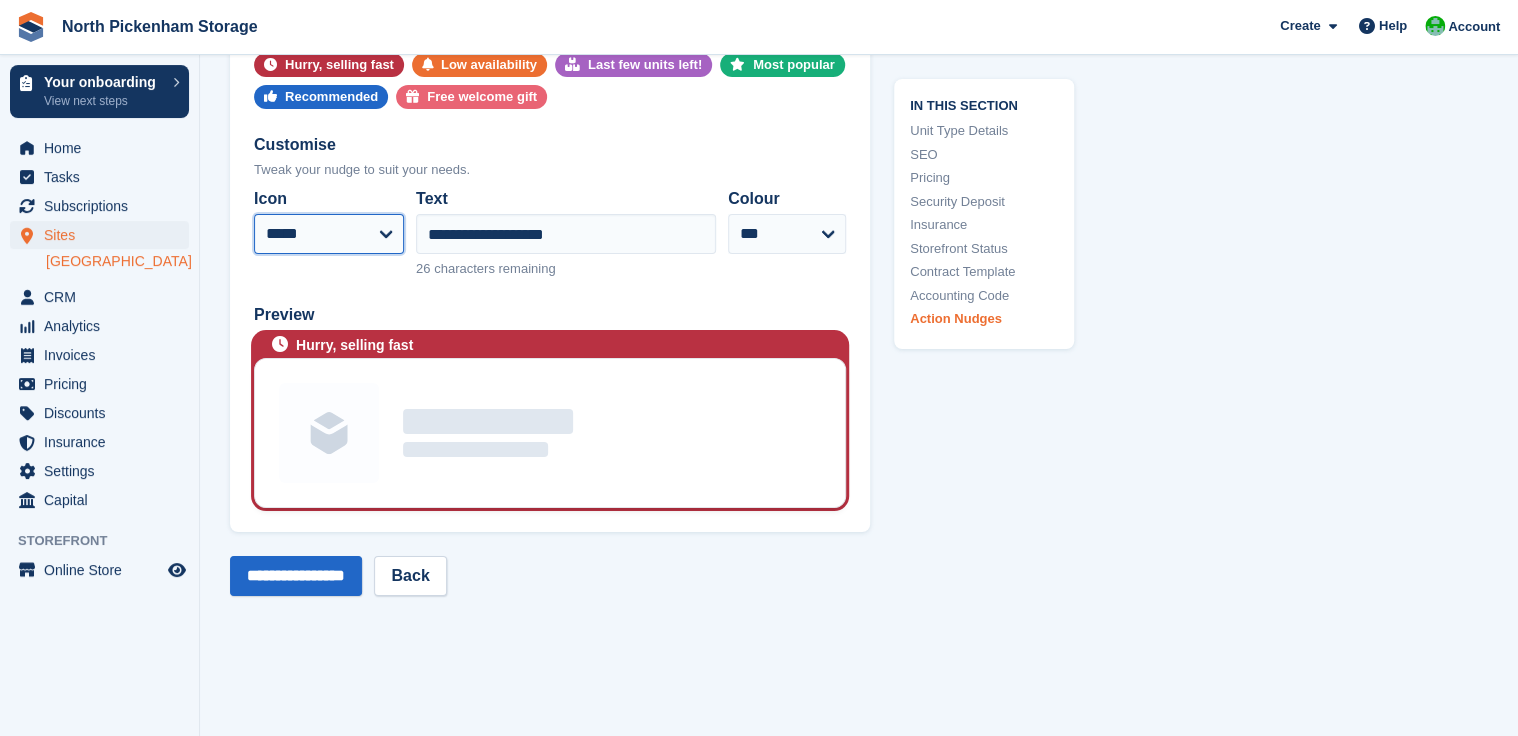 click on "**********" at bounding box center [329, 234] 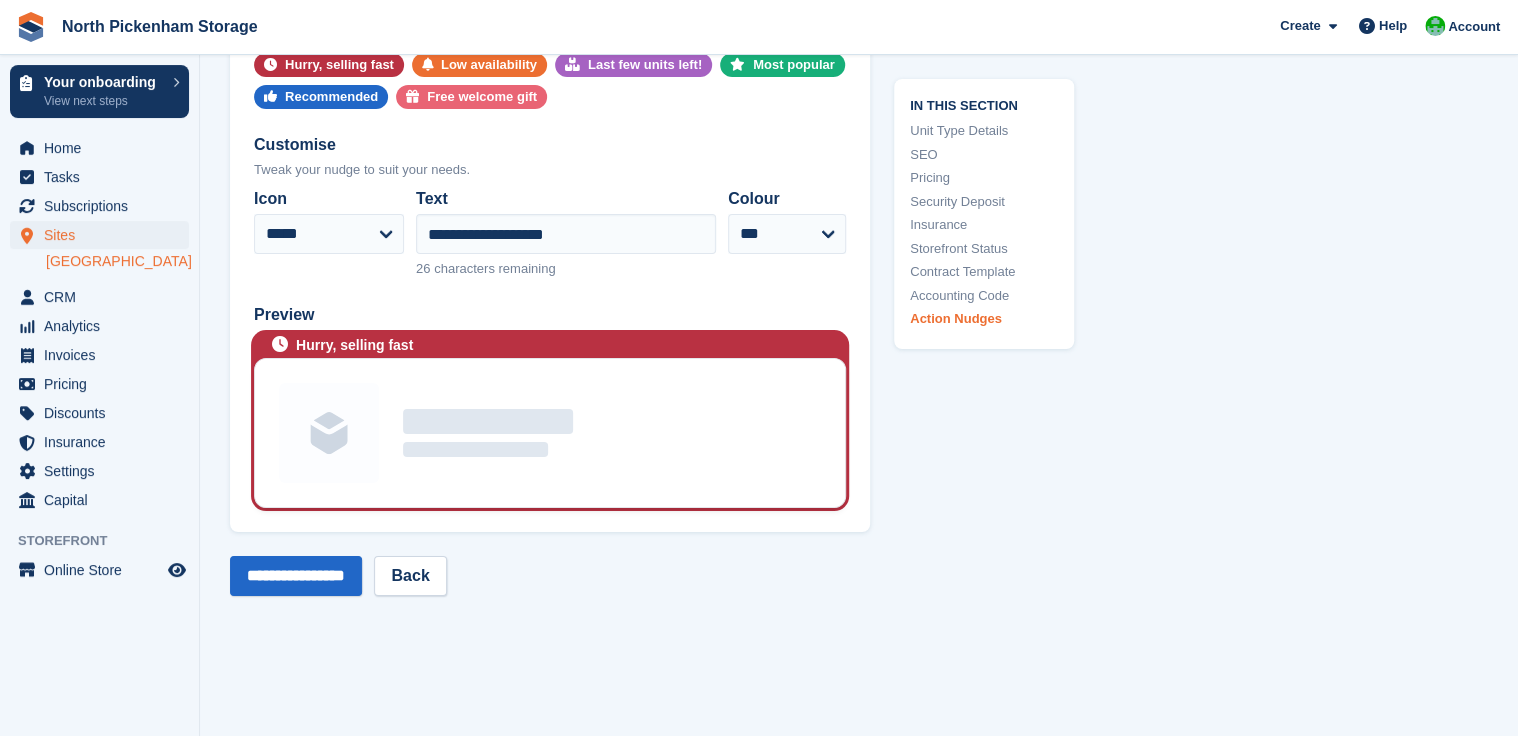 click on "Tweak your nudge to suit your needs." at bounding box center (550, 170) 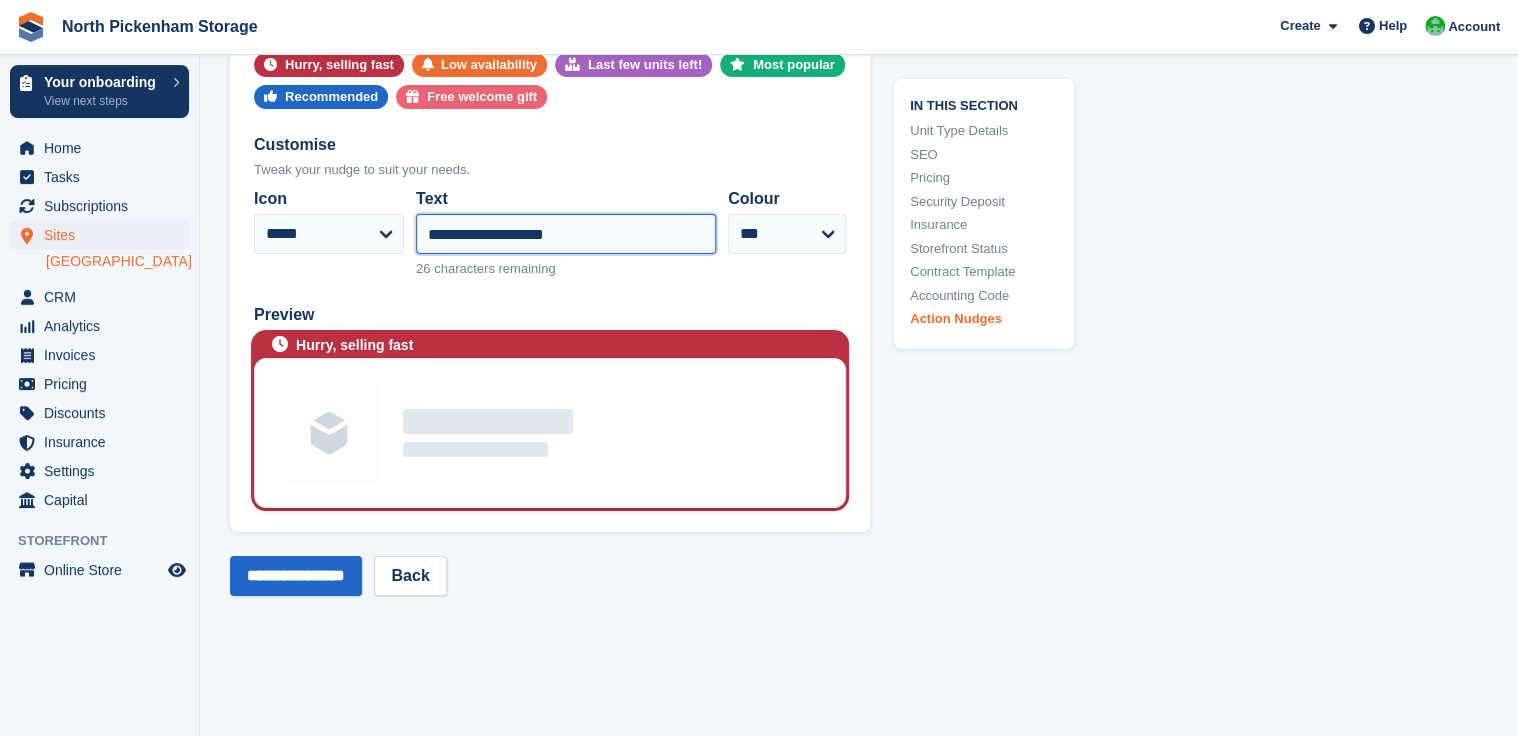 click on "**********" at bounding box center [566, 234] 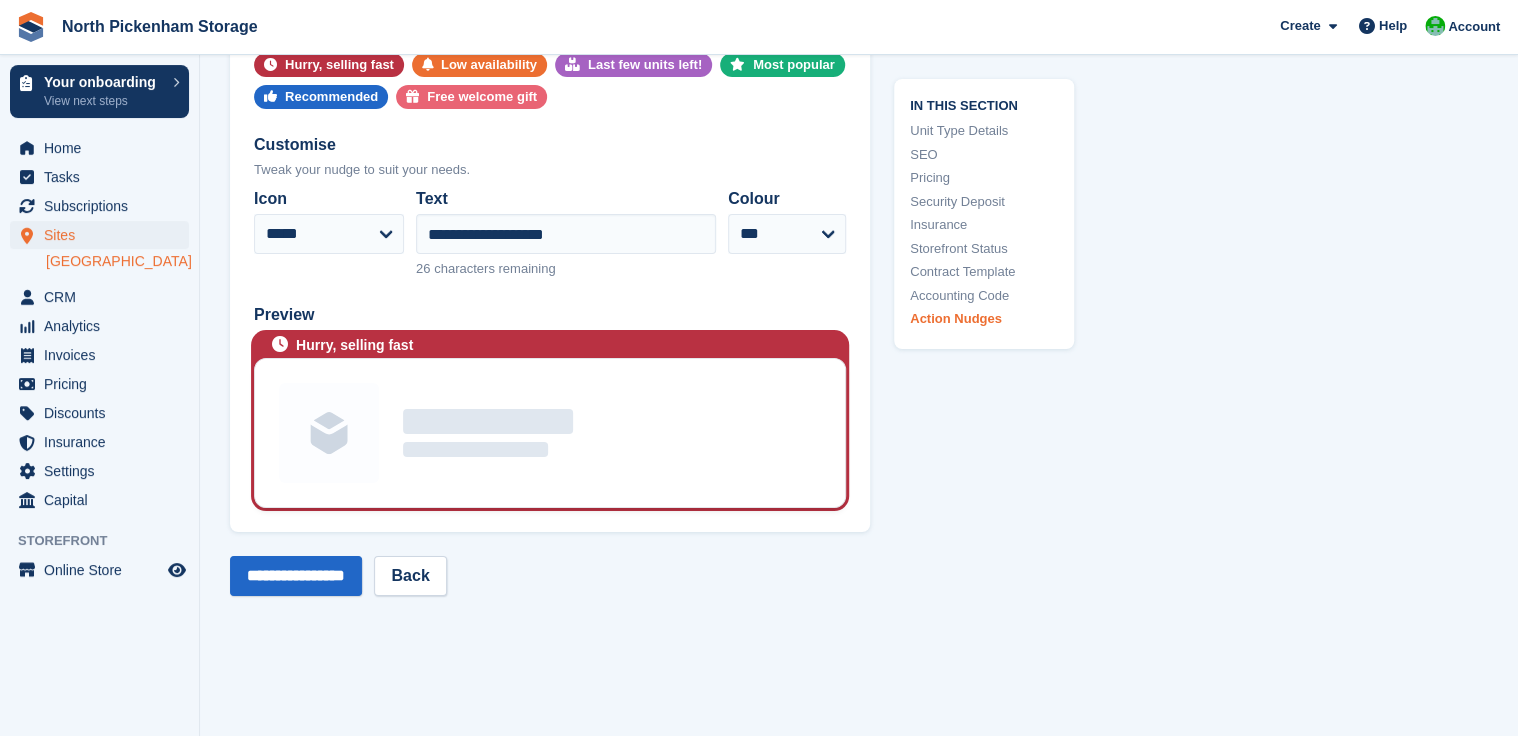 click on "**********" at bounding box center [566, 229] 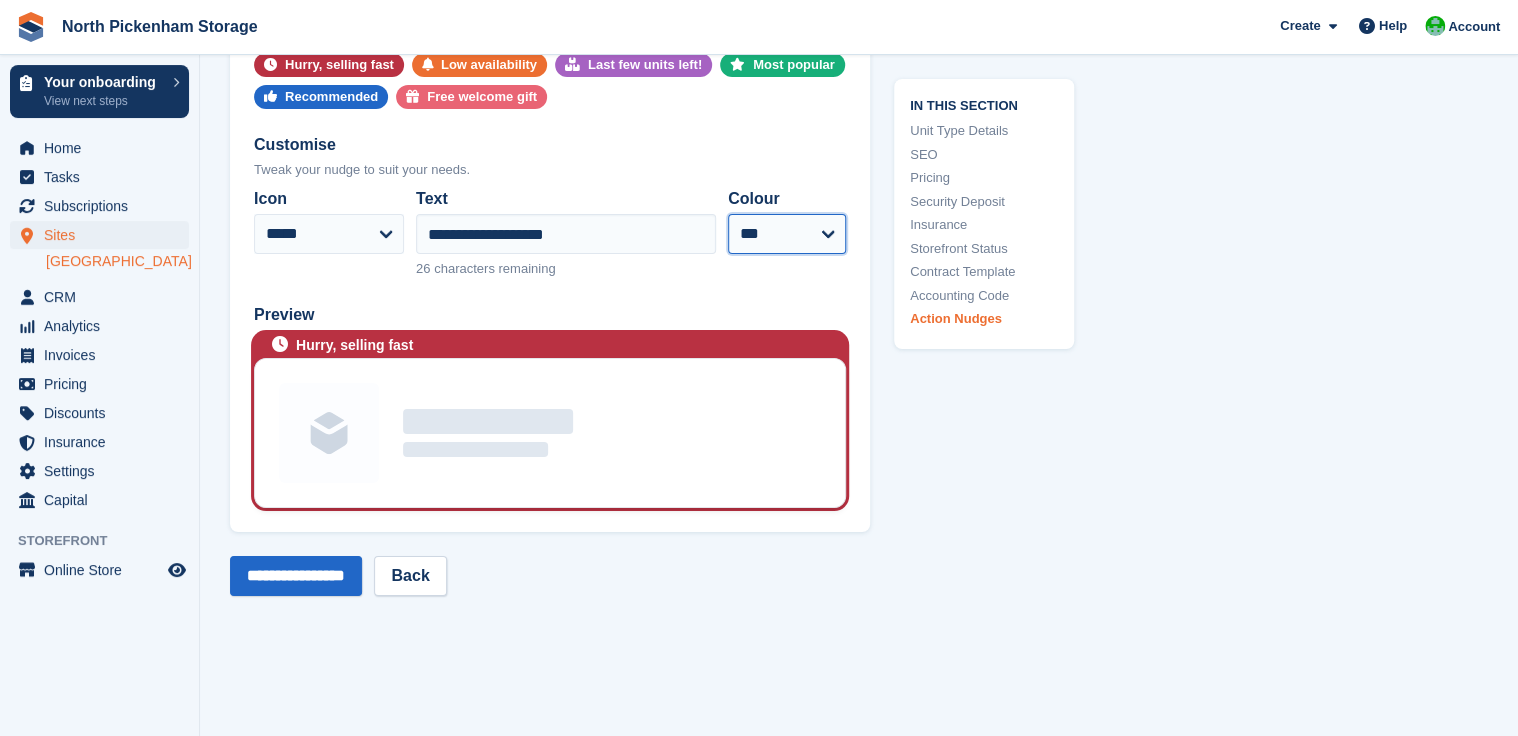click on "****
*****
******
****
******
***" at bounding box center (787, 234) 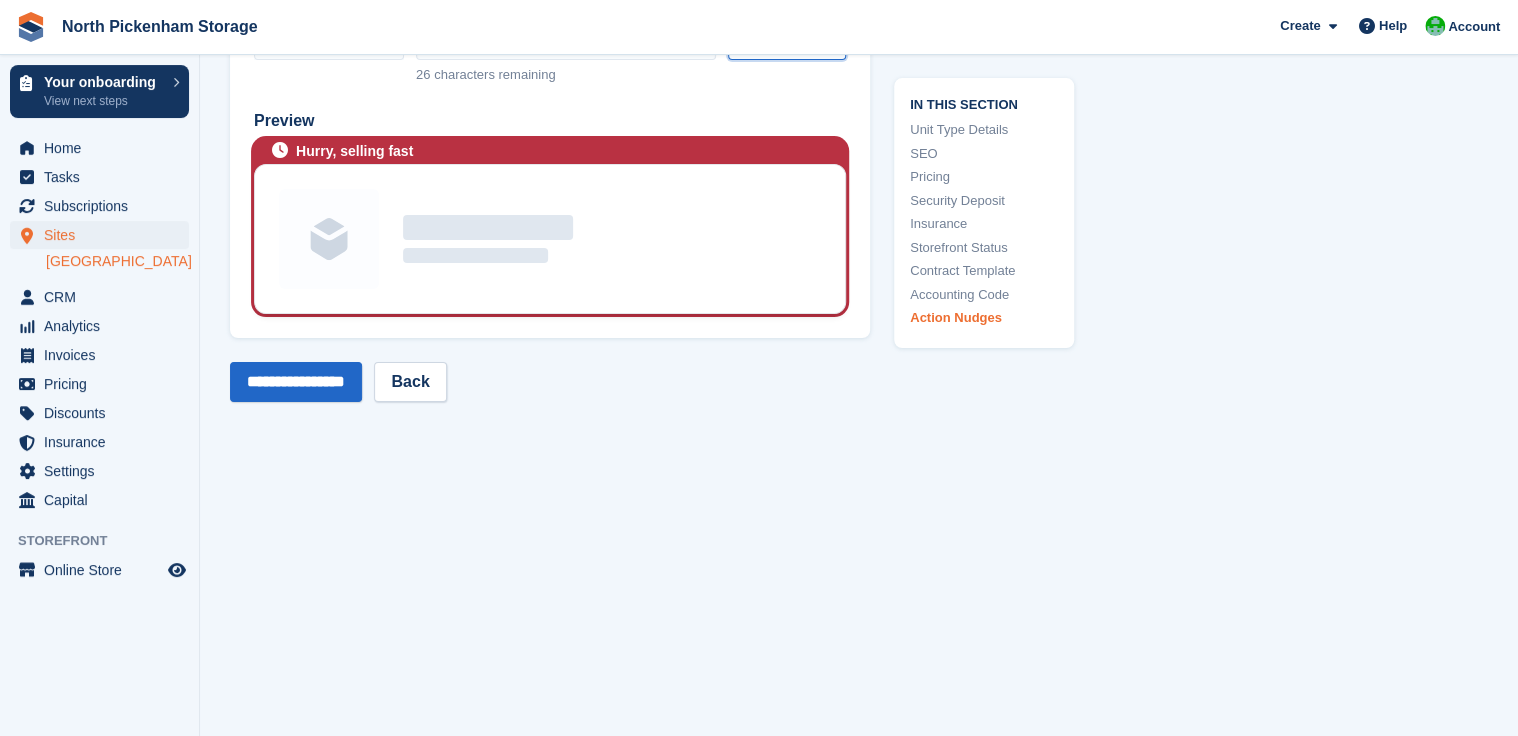 scroll, scrollTop: 3548, scrollLeft: 0, axis: vertical 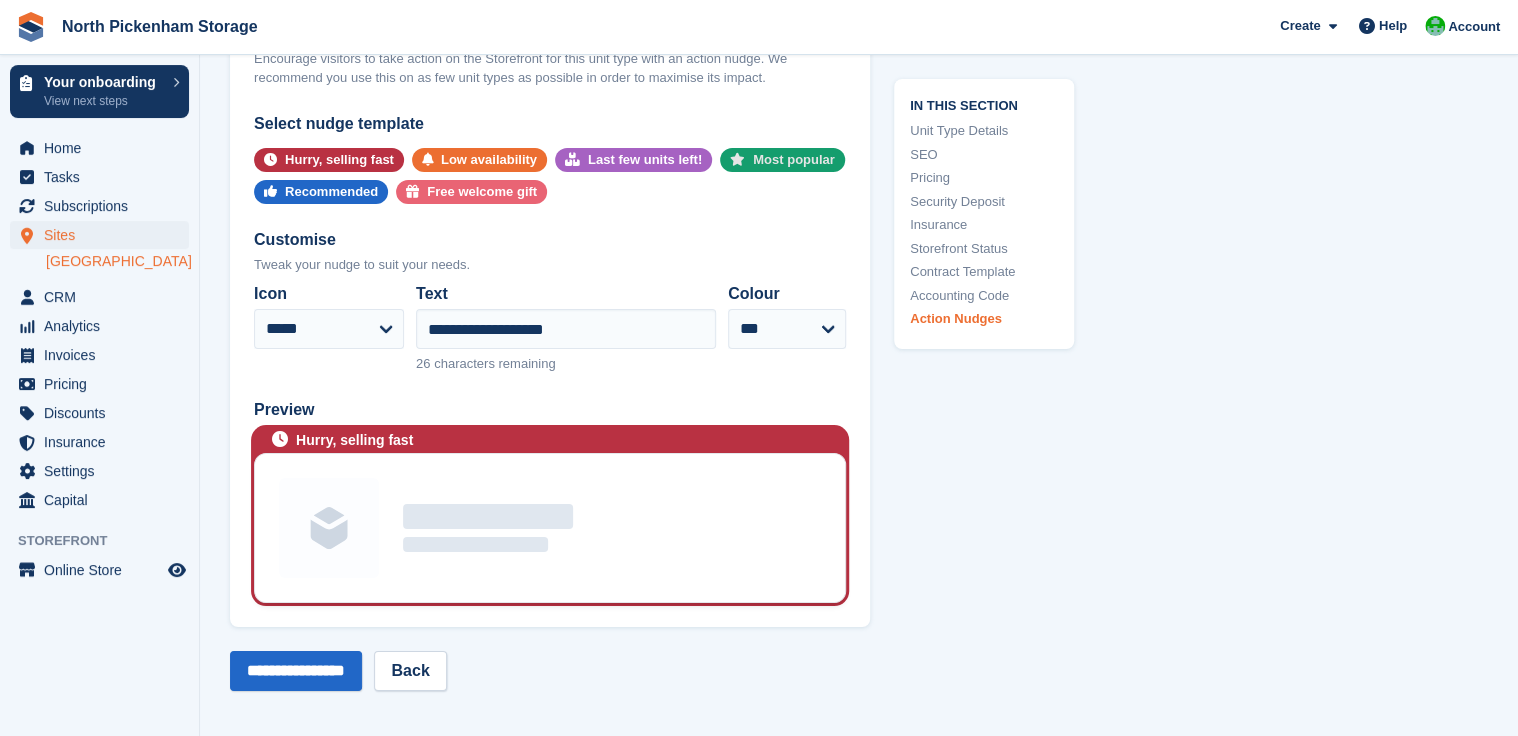 click on "Most popular" at bounding box center [794, 160] 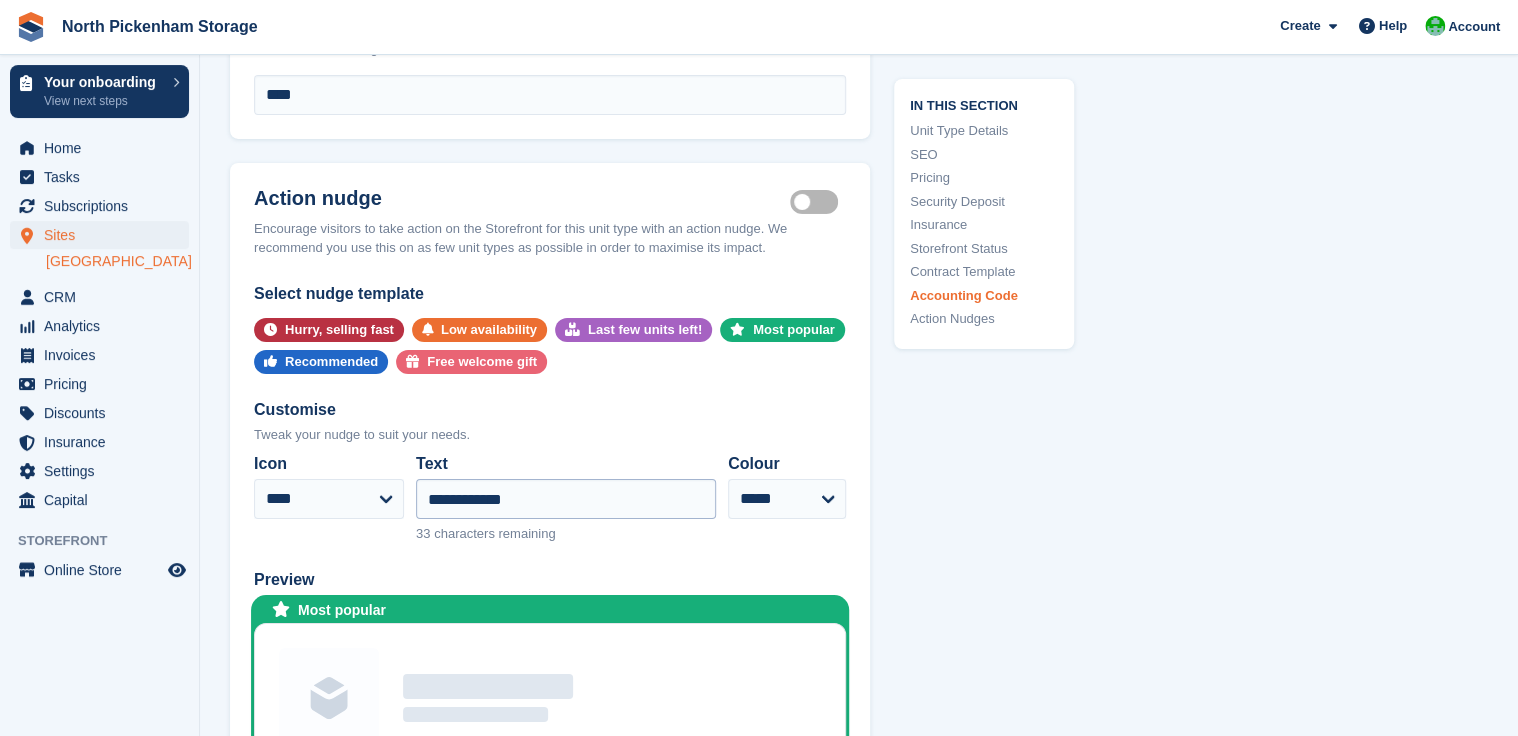 scroll, scrollTop: 3373, scrollLeft: 0, axis: vertical 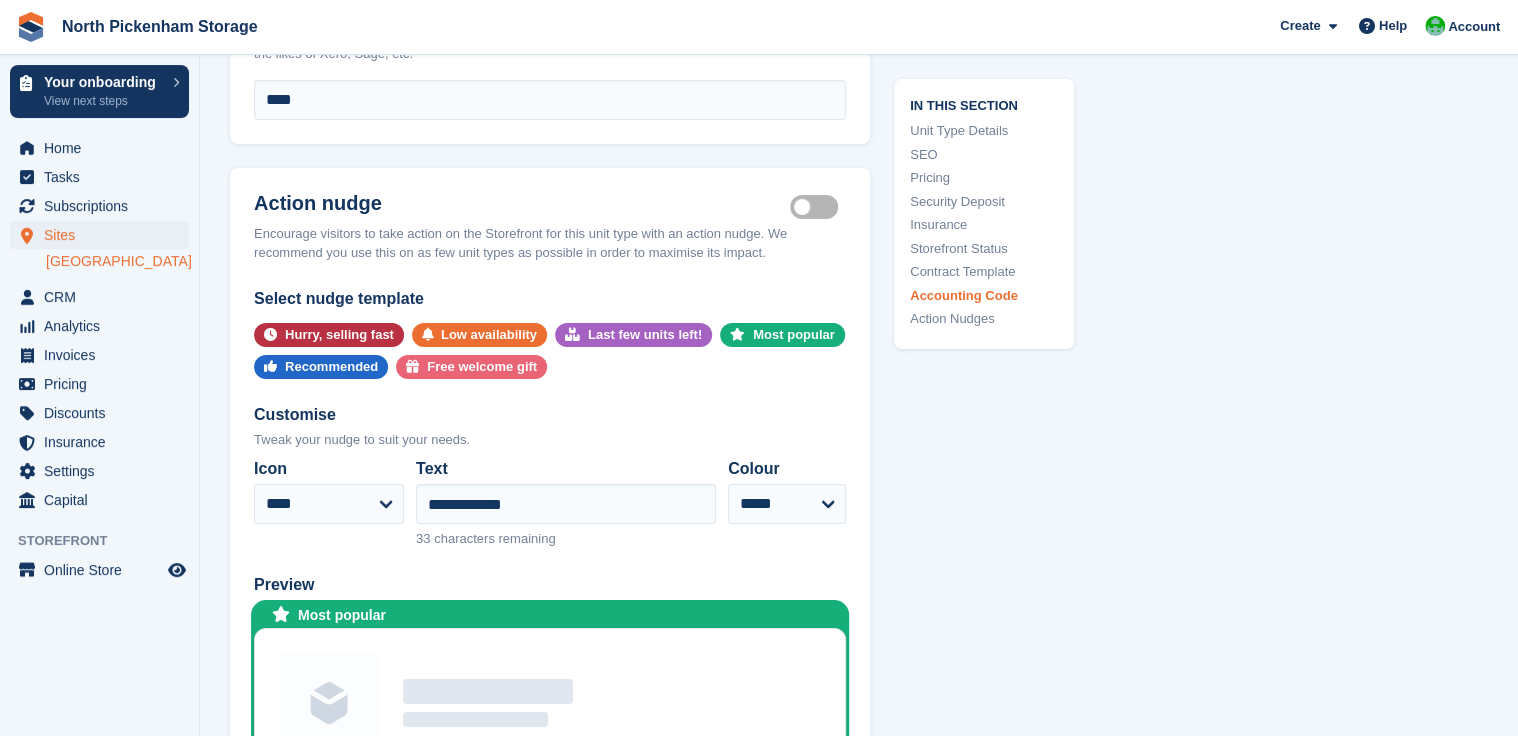 click on "Is active" at bounding box center [818, 206] 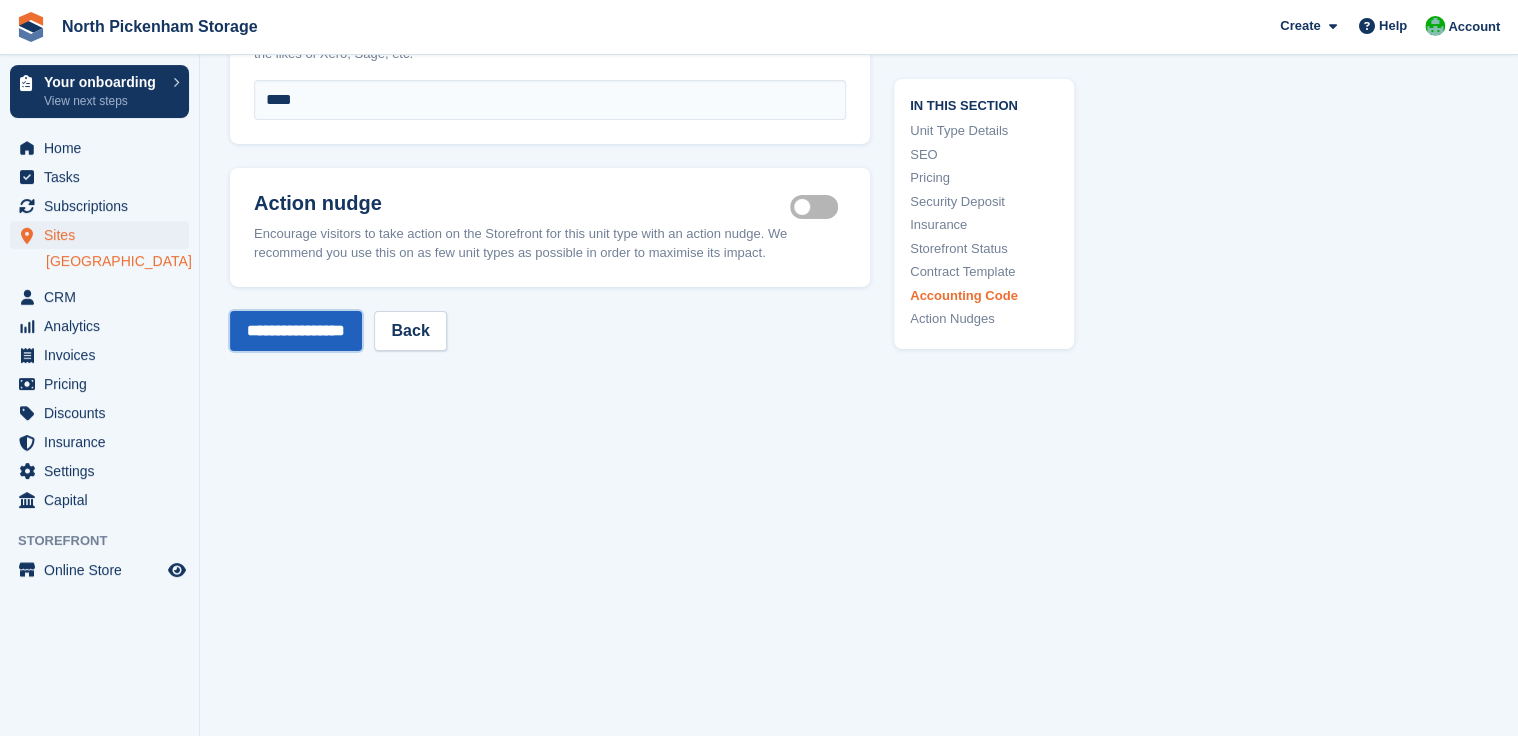 click on "**********" at bounding box center [296, 331] 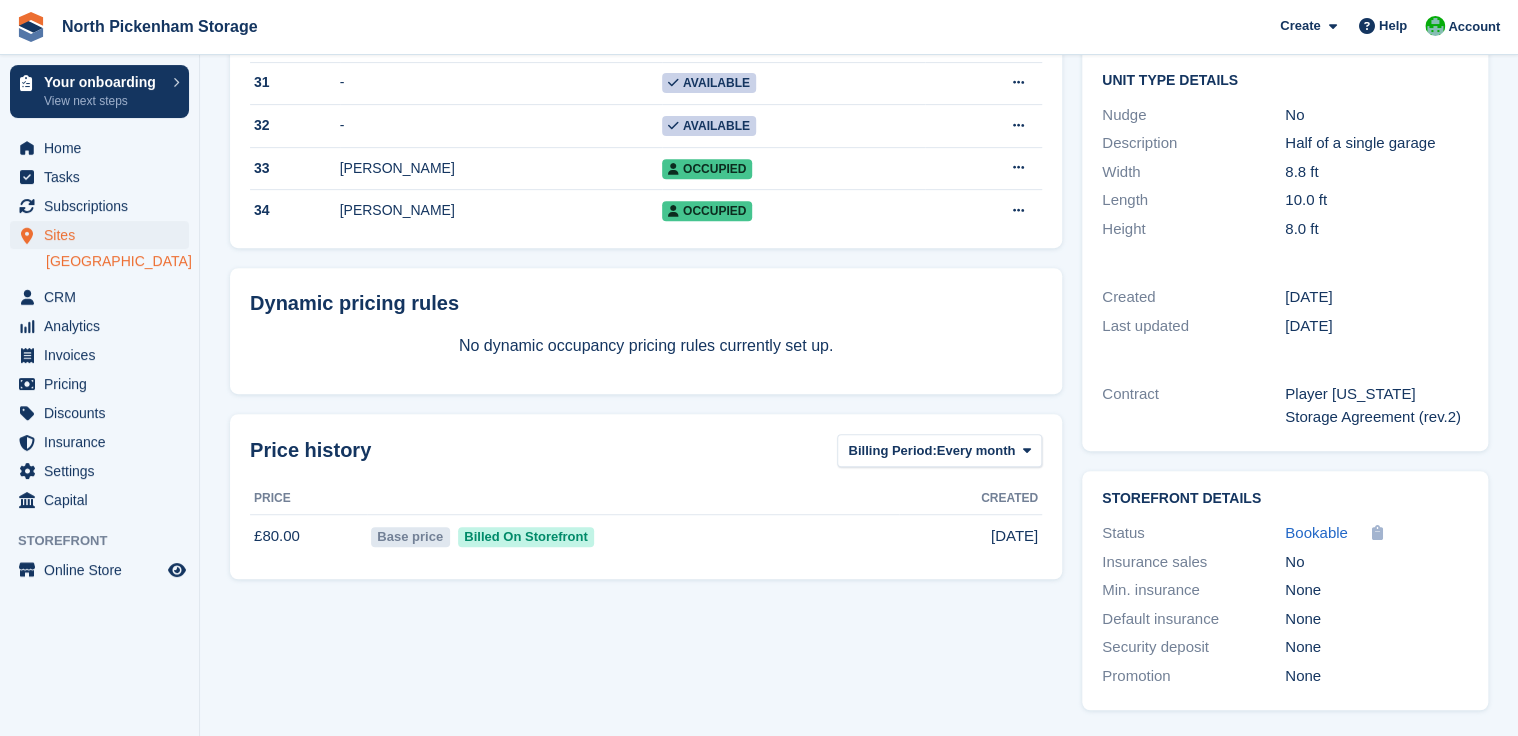 scroll, scrollTop: 0, scrollLeft: 0, axis: both 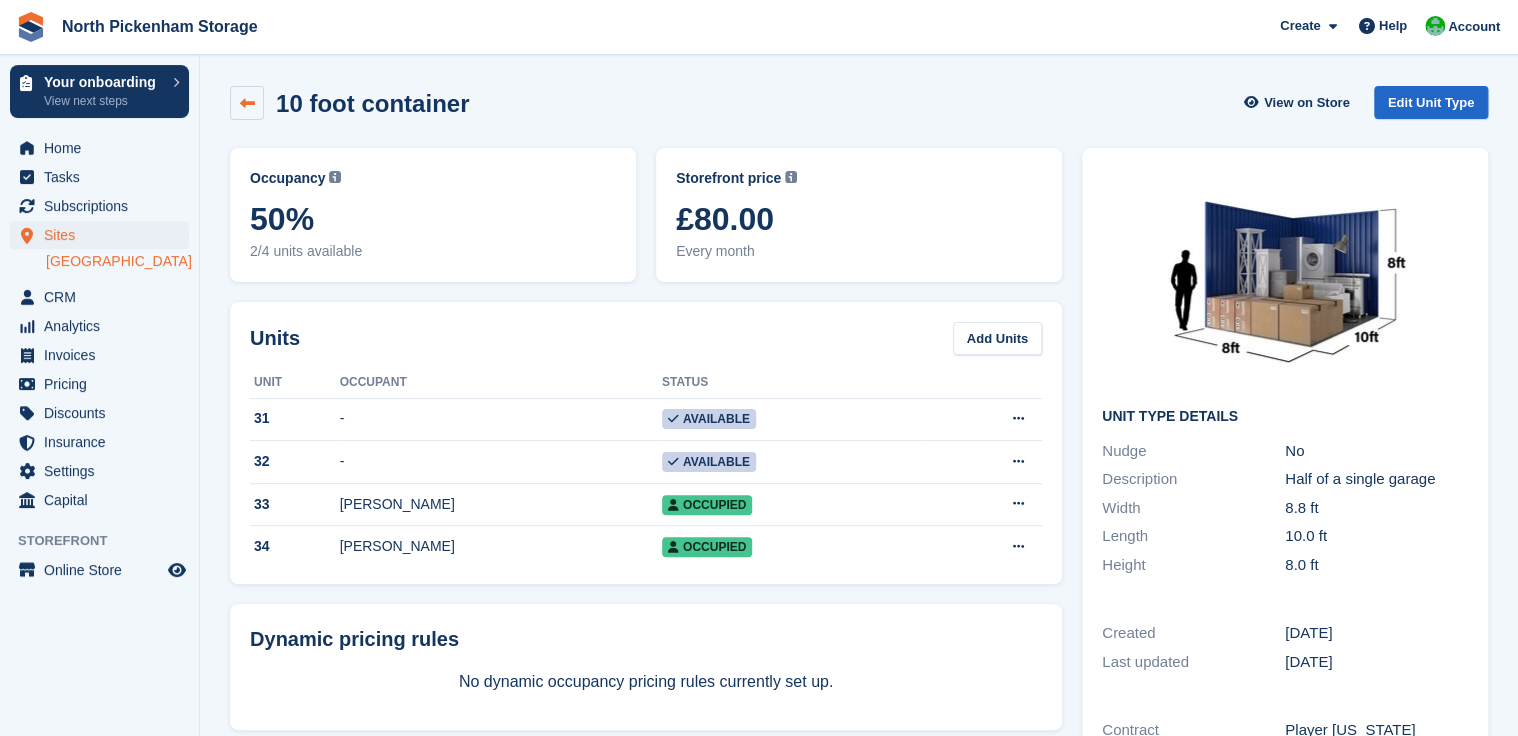 click at bounding box center [247, 103] 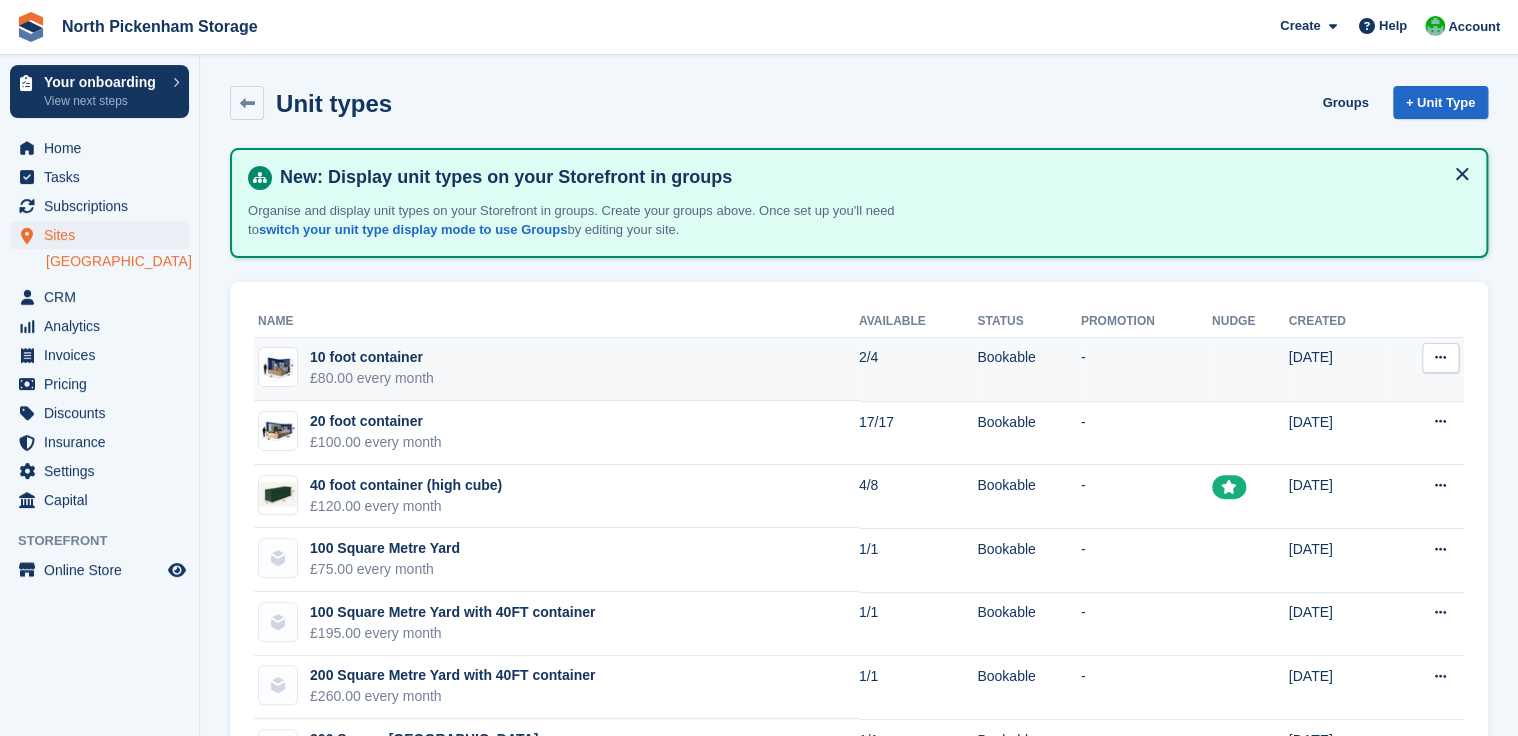 type 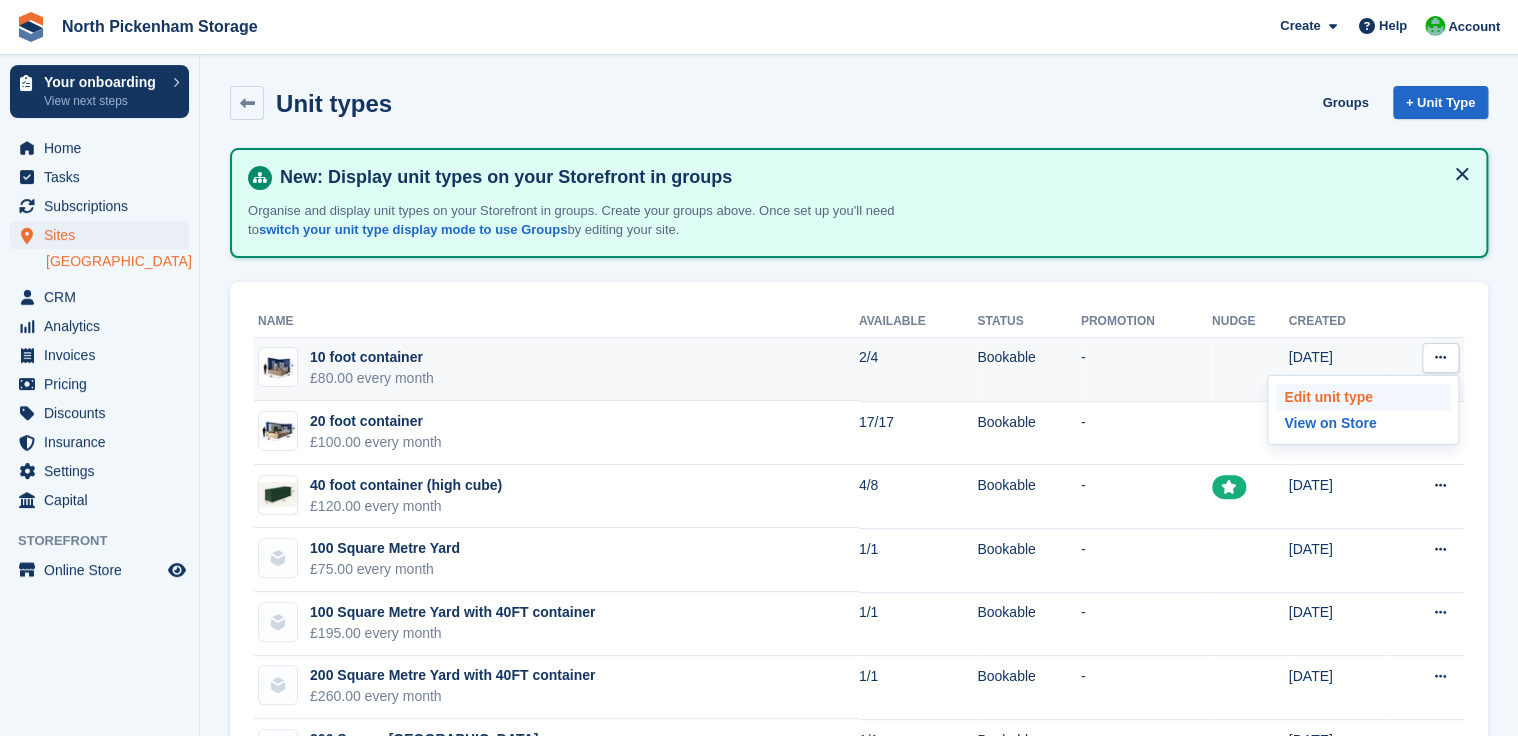 click on "Edit unit type" at bounding box center [1363, 397] 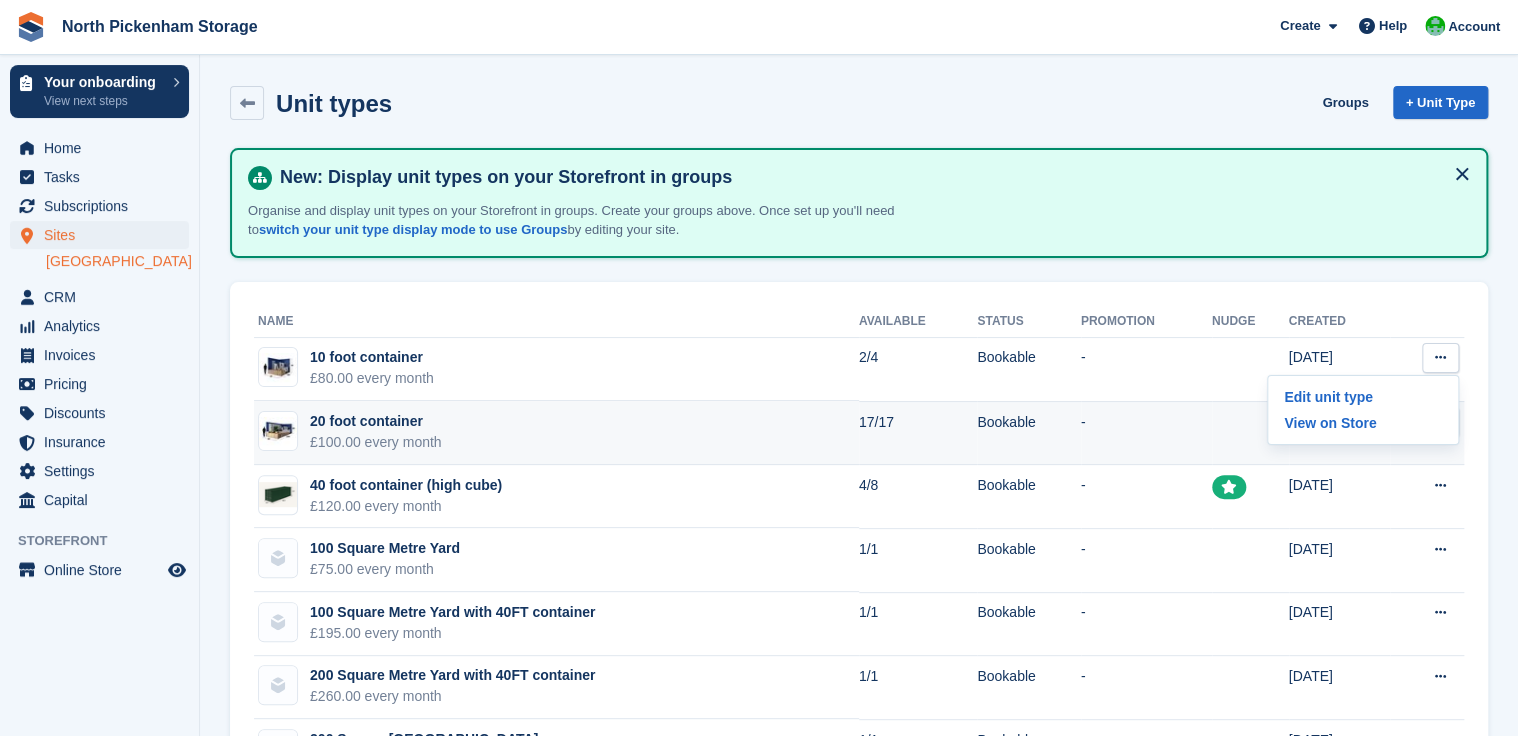 click on "-" at bounding box center (1146, 433) 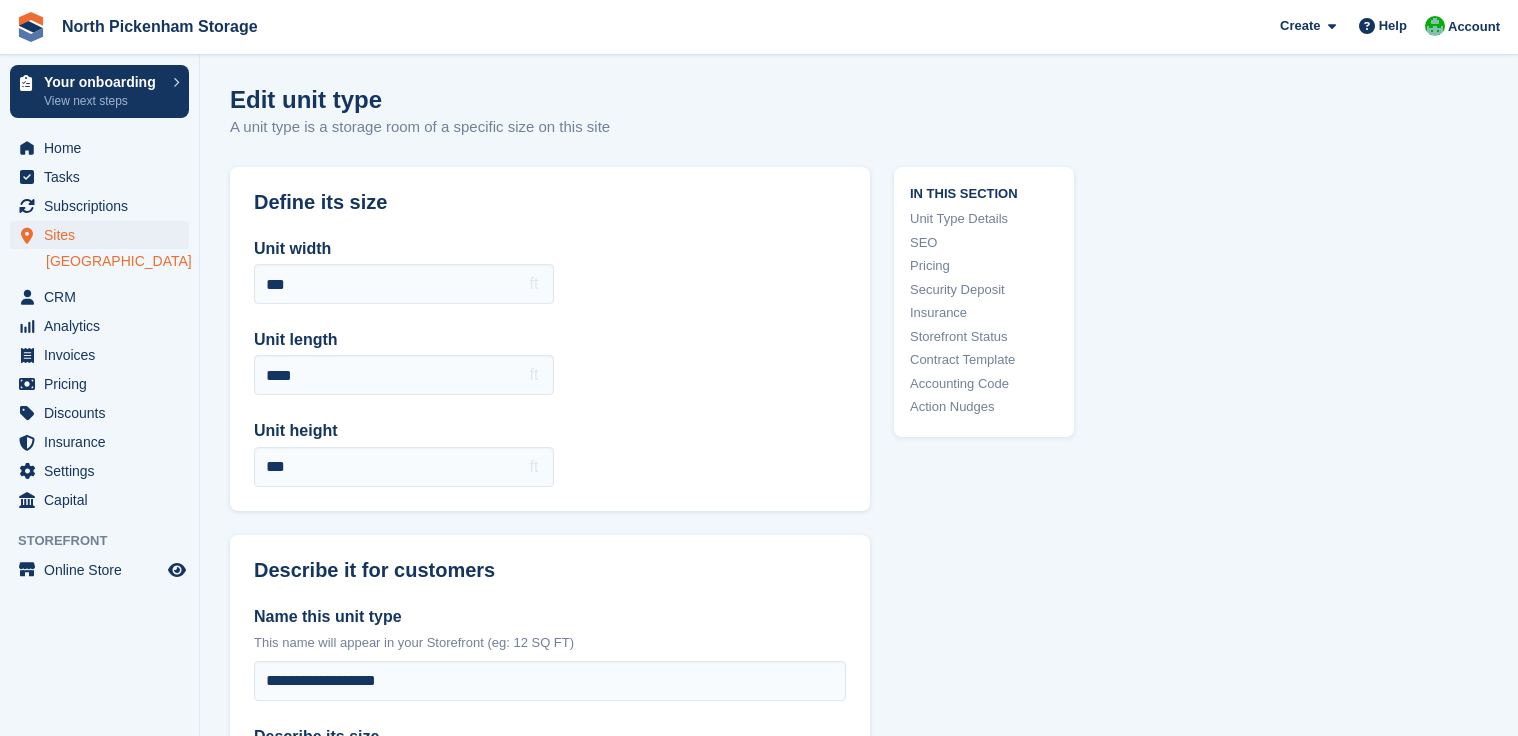 scroll, scrollTop: 0, scrollLeft: 0, axis: both 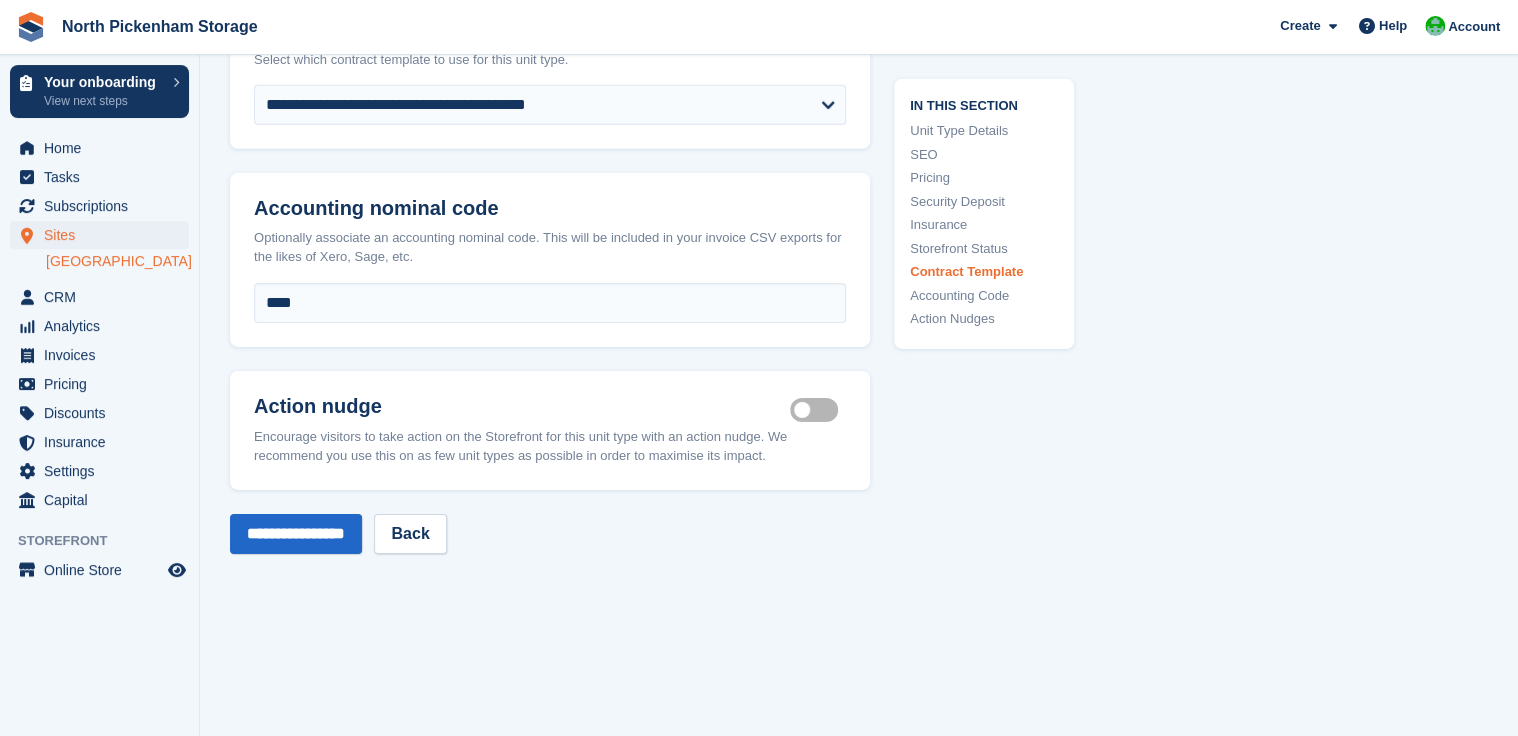click on "Is active" at bounding box center [818, 409] 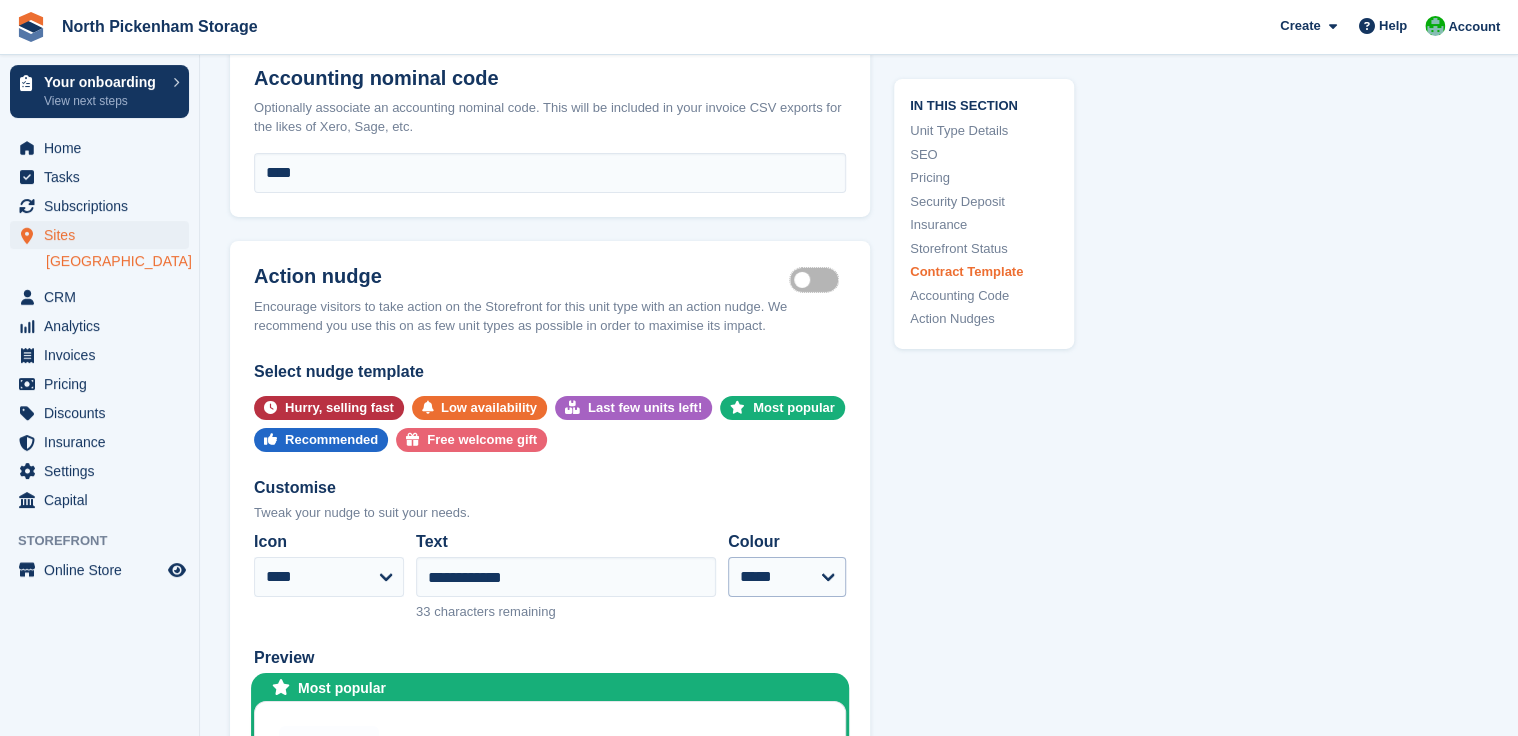 scroll, scrollTop: 3420, scrollLeft: 0, axis: vertical 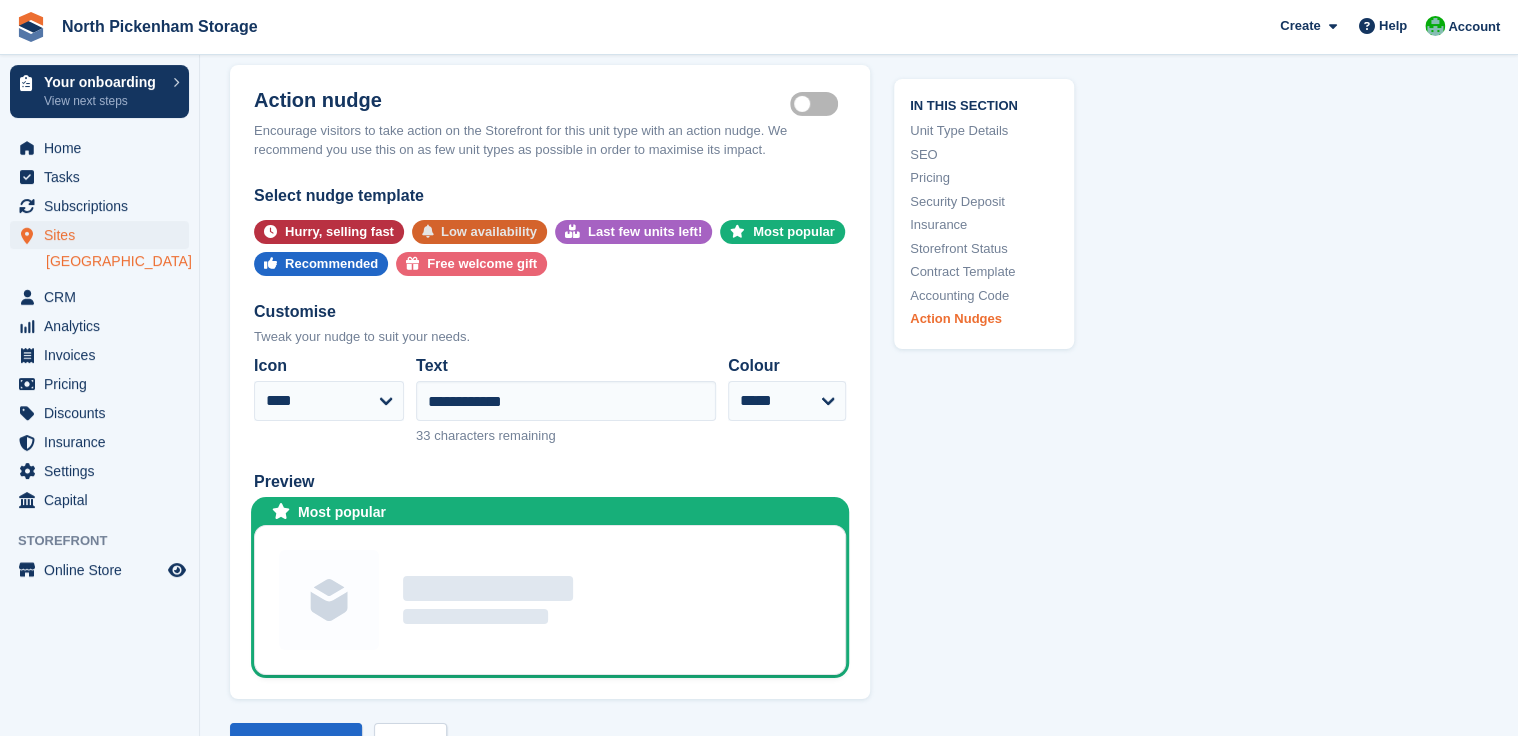 click on "Low availability" at bounding box center [489, 232] 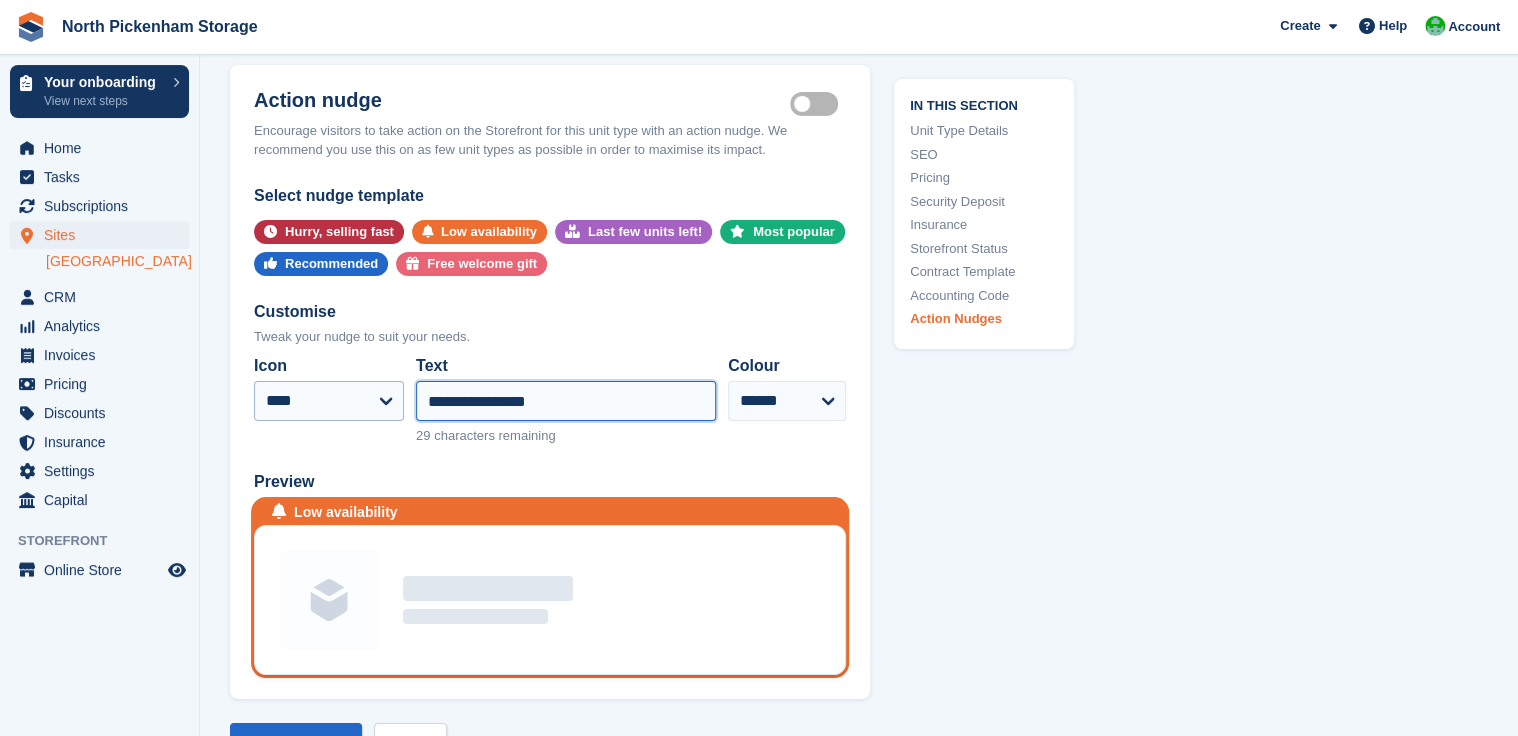 drag, startPoint x: 473, startPoint y: 419, endPoint x: 384, endPoint y: 422, distance: 89.050545 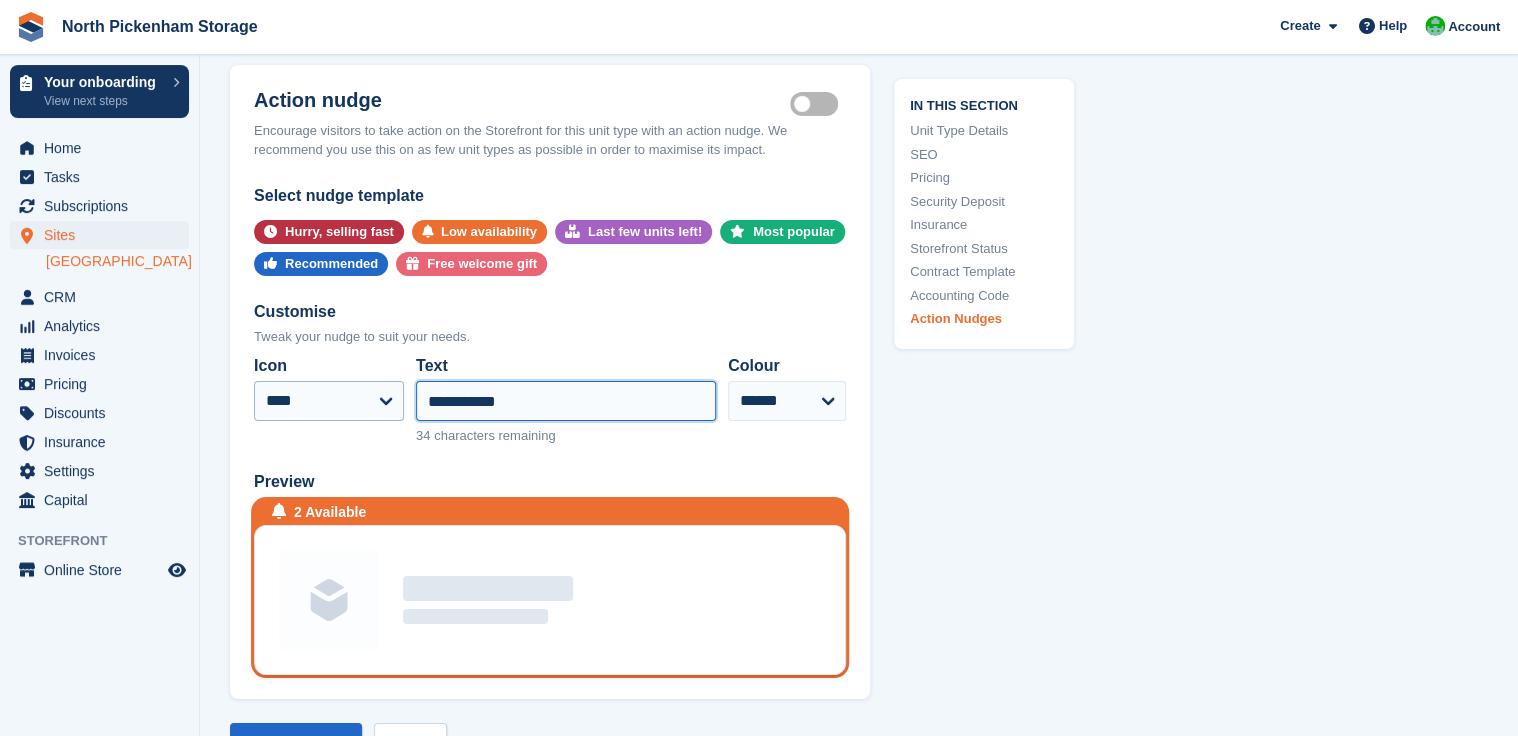 type on "**********" 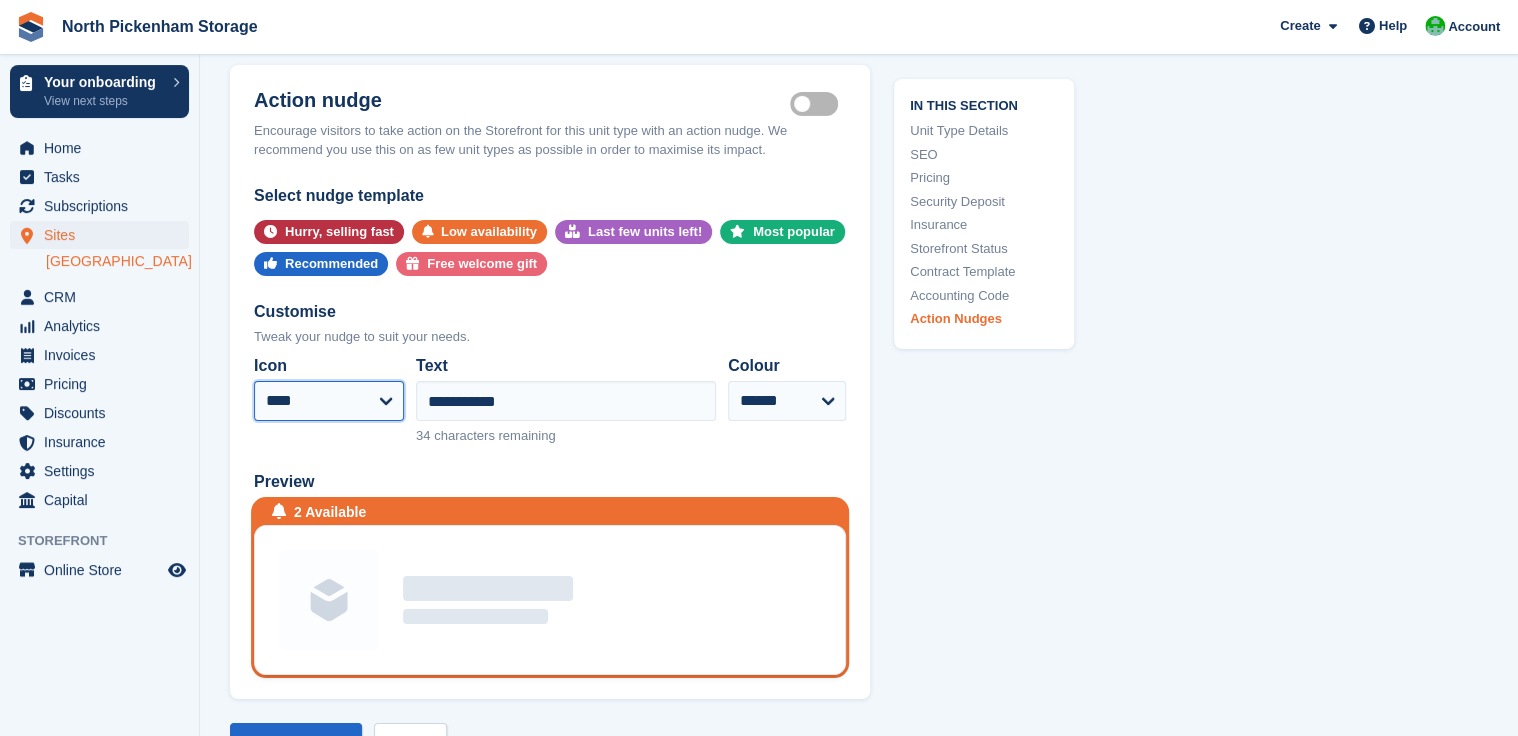 click on "**********" at bounding box center [329, 401] 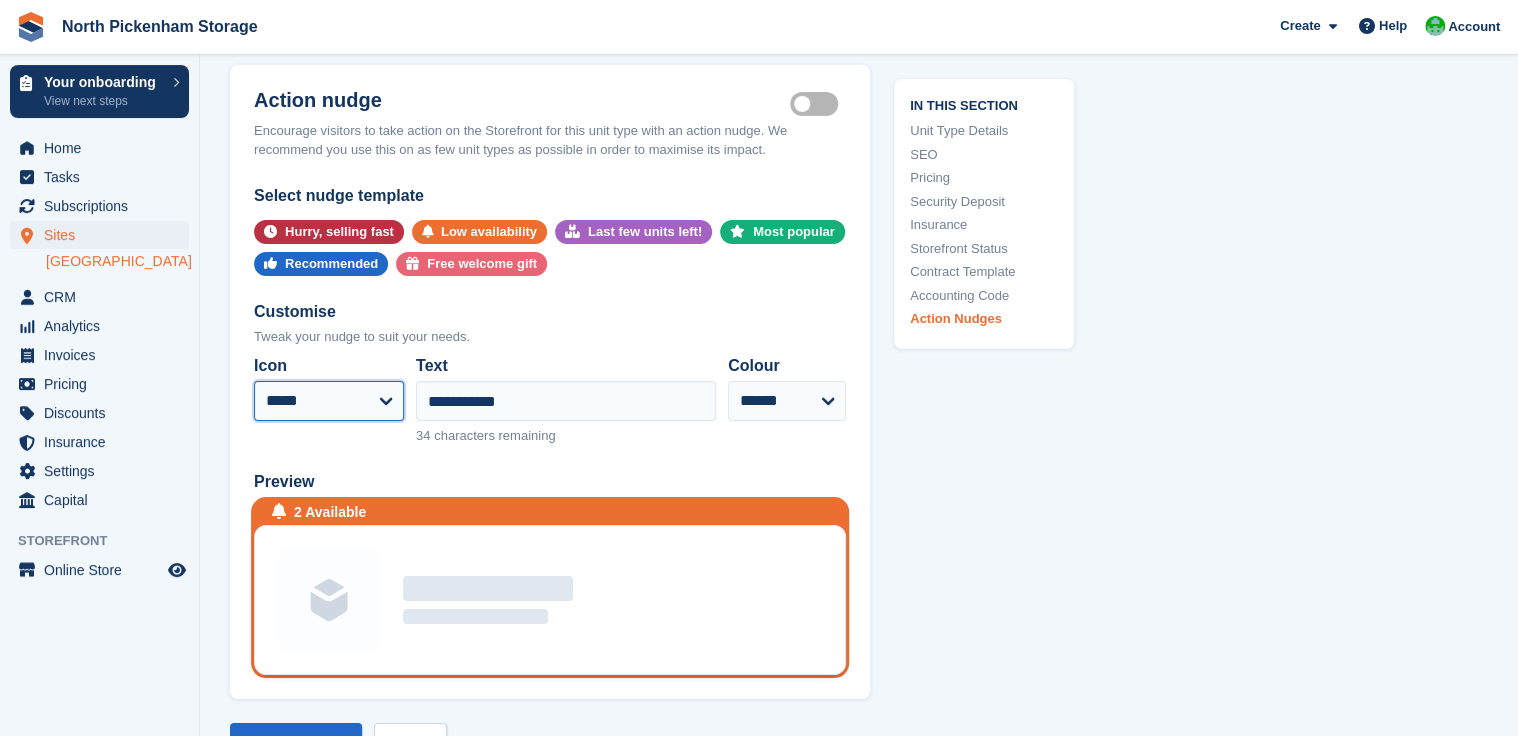 click on "**********" at bounding box center (329, 401) 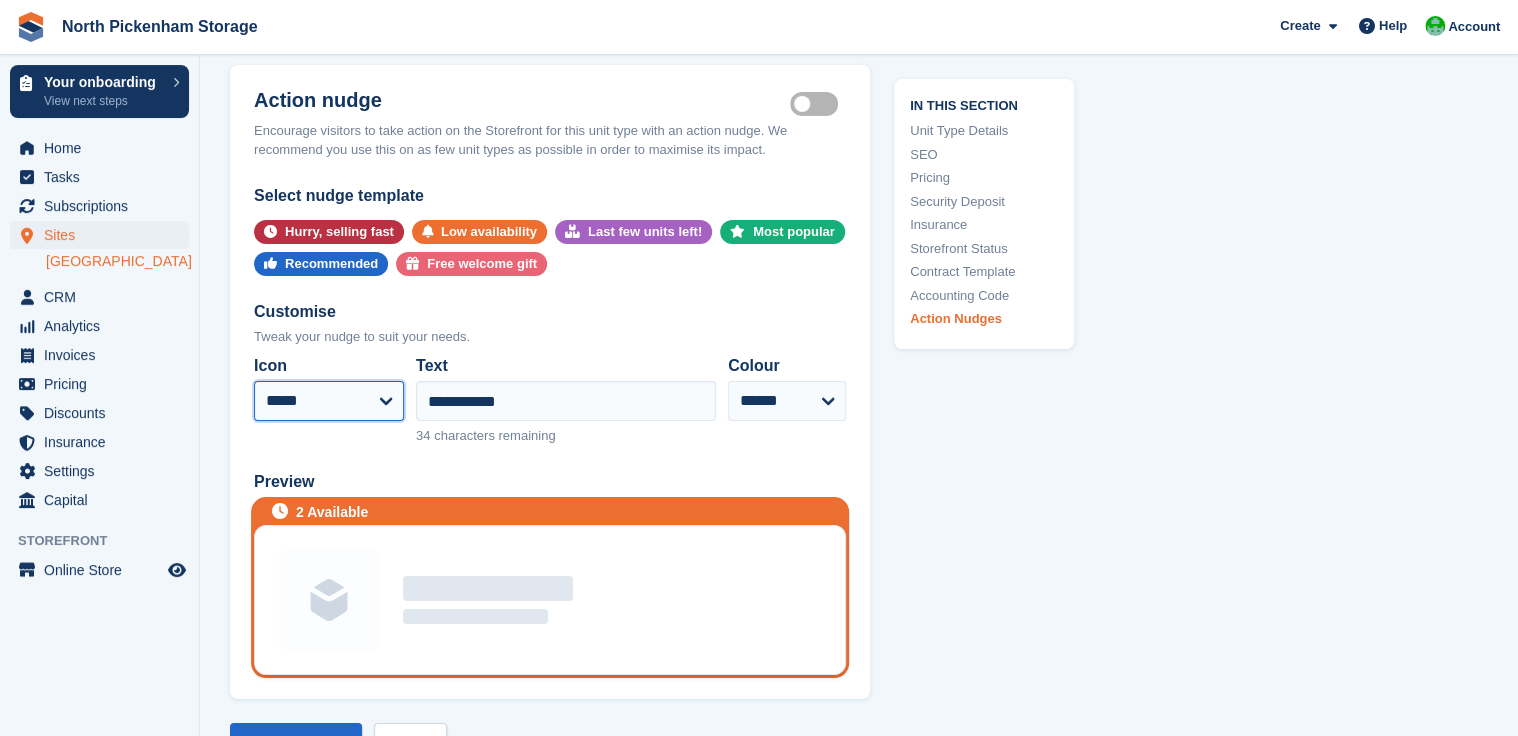 click on "**********" at bounding box center (329, 401) 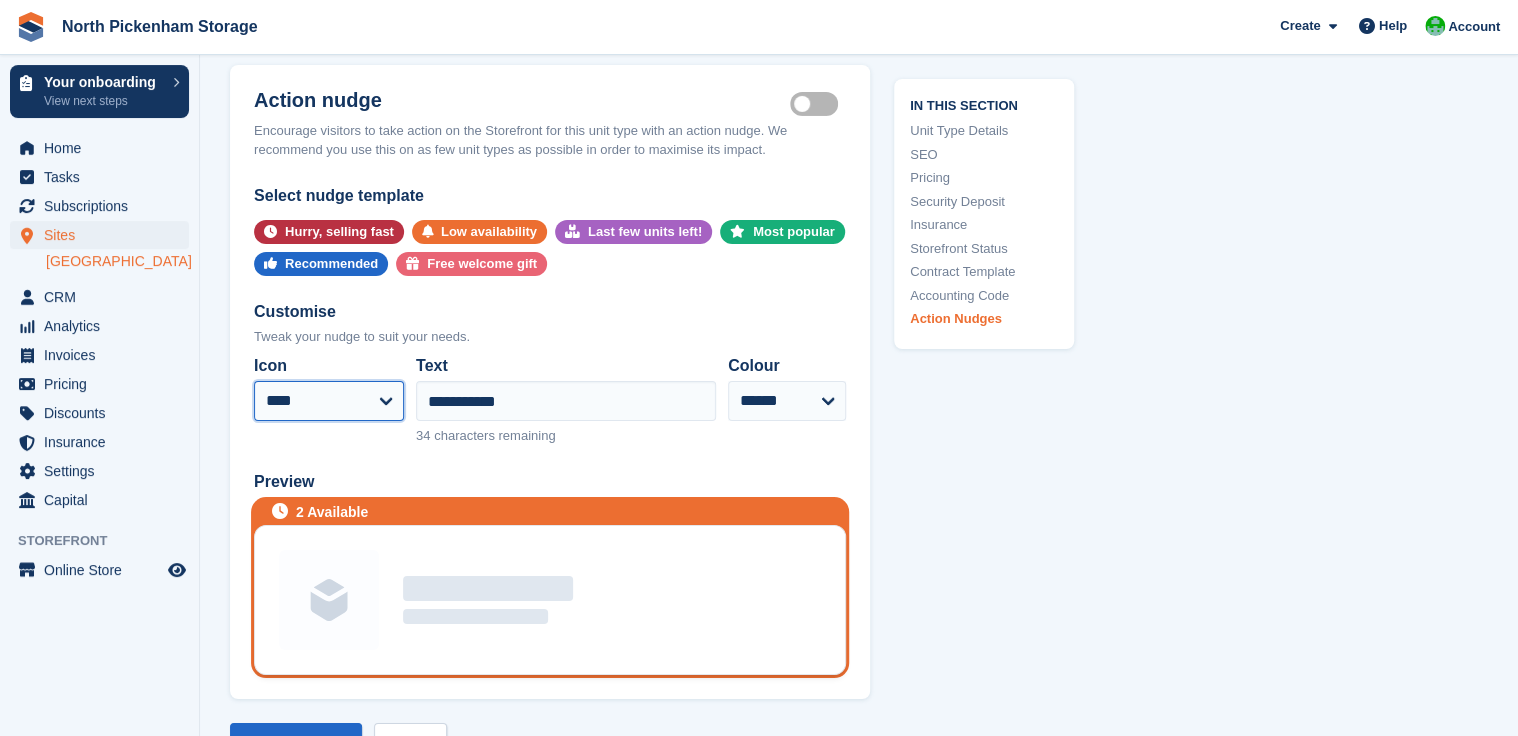 click on "**********" at bounding box center (329, 401) 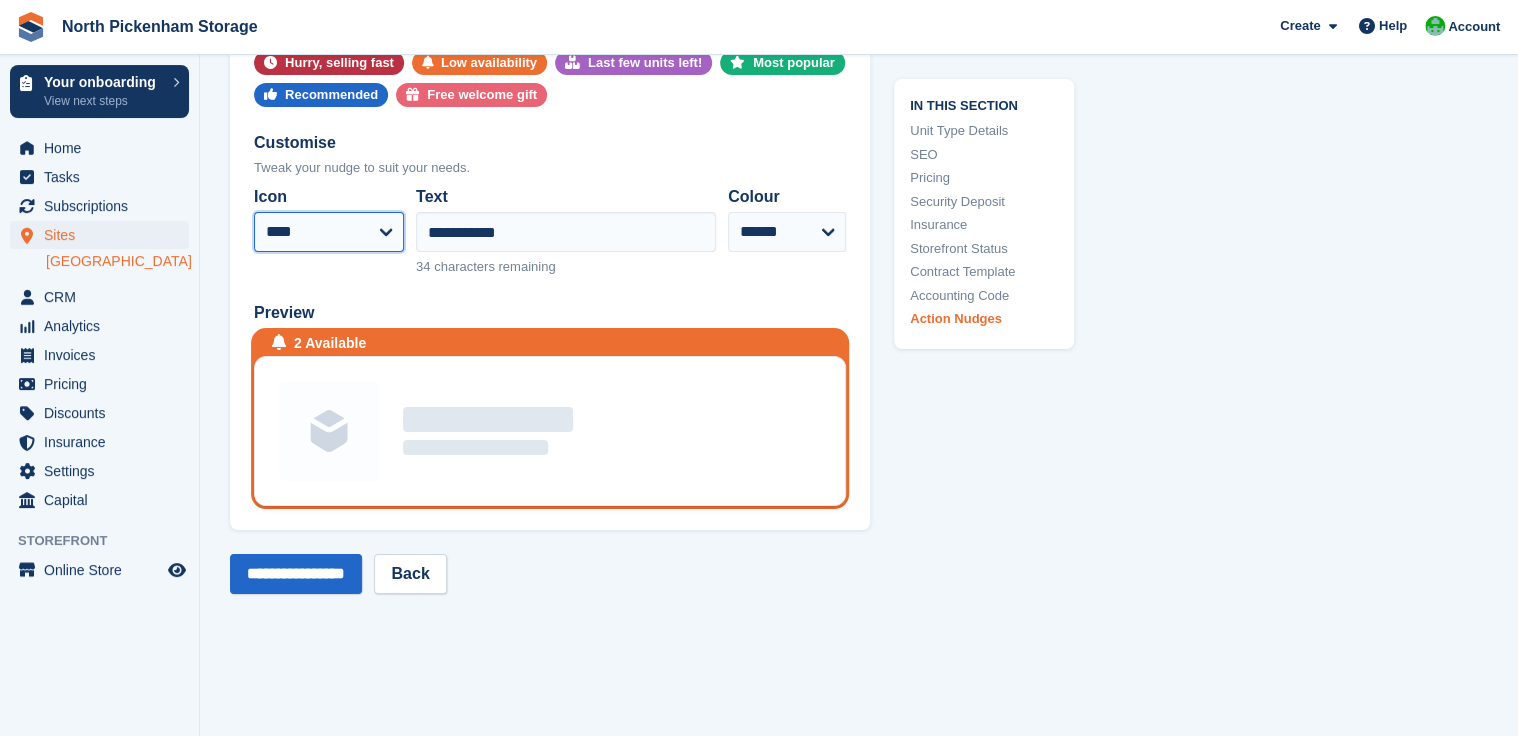 scroll, scrollTop: 3655, scrollLeft: 0, axis: vertical 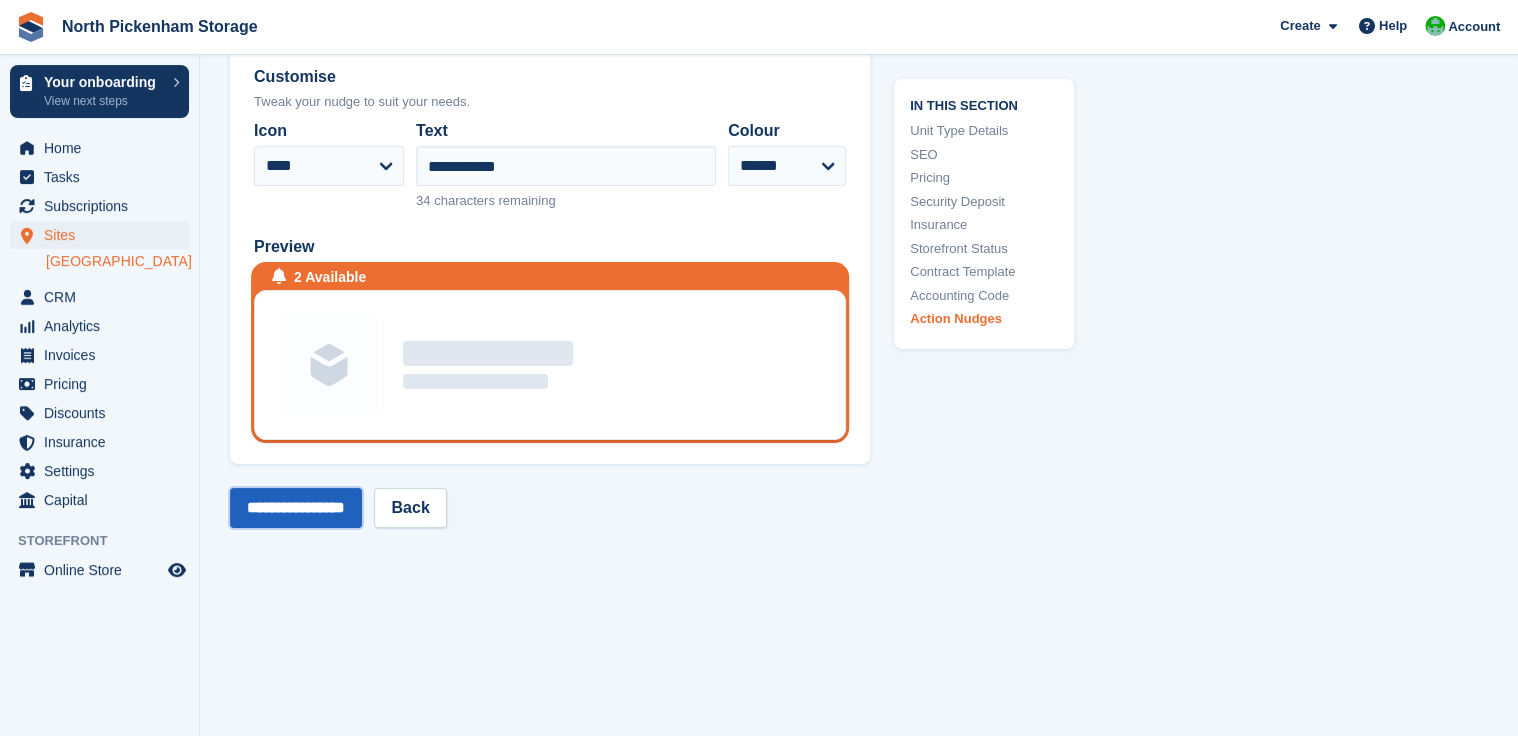 click on "**********" at bounding box center [296, 508] 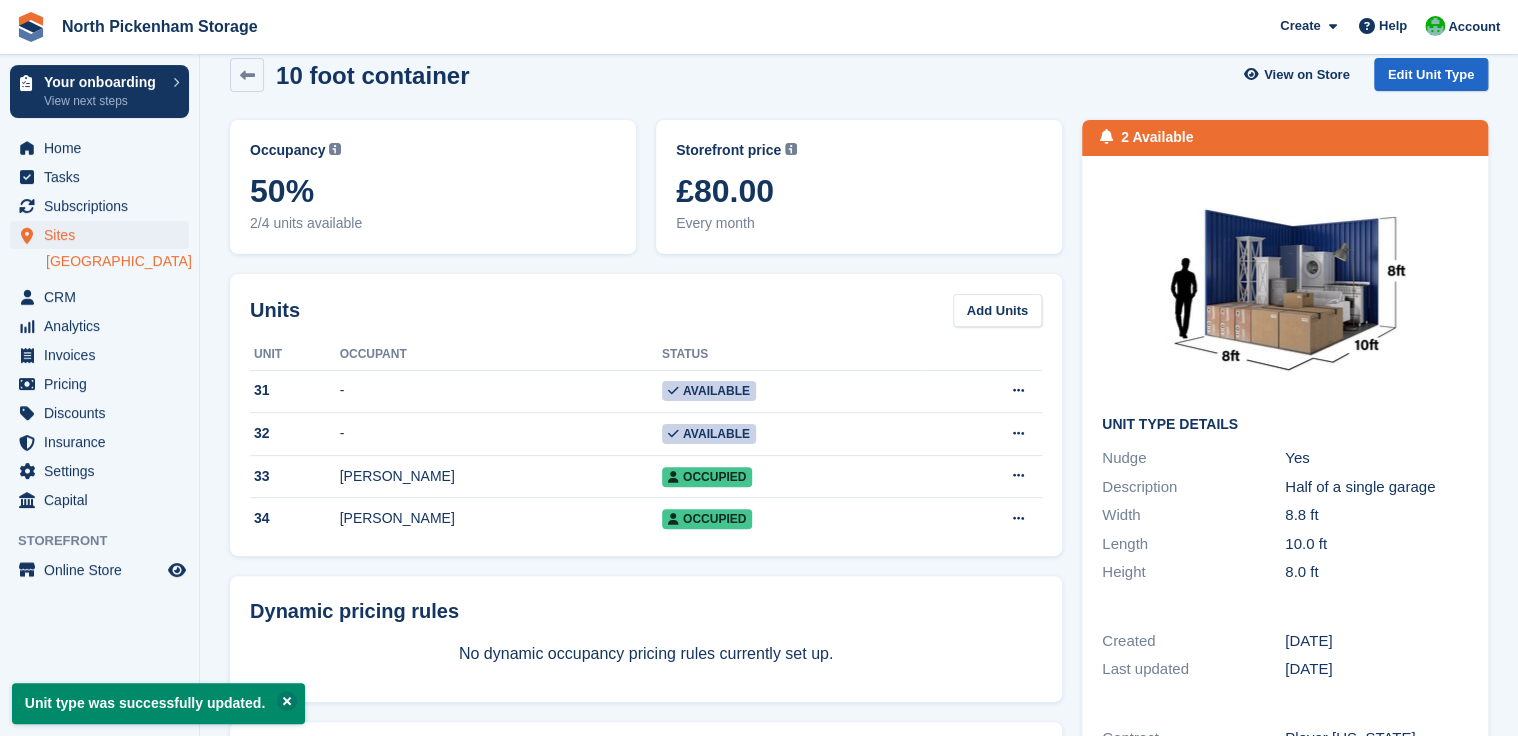 scroll, scrollTop: 0, scrollLeft: 0, axis: both 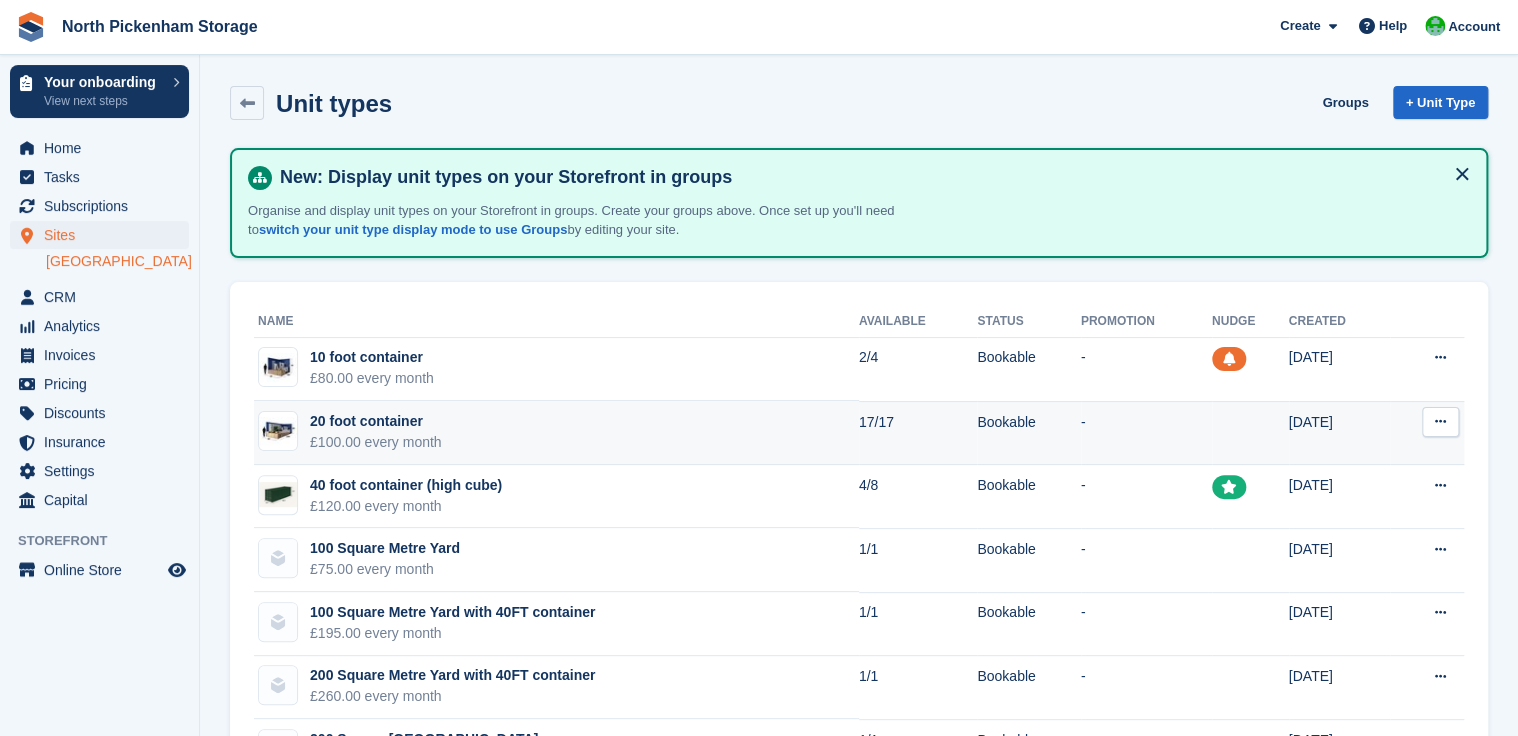 click at bounding box center [1440, 421] 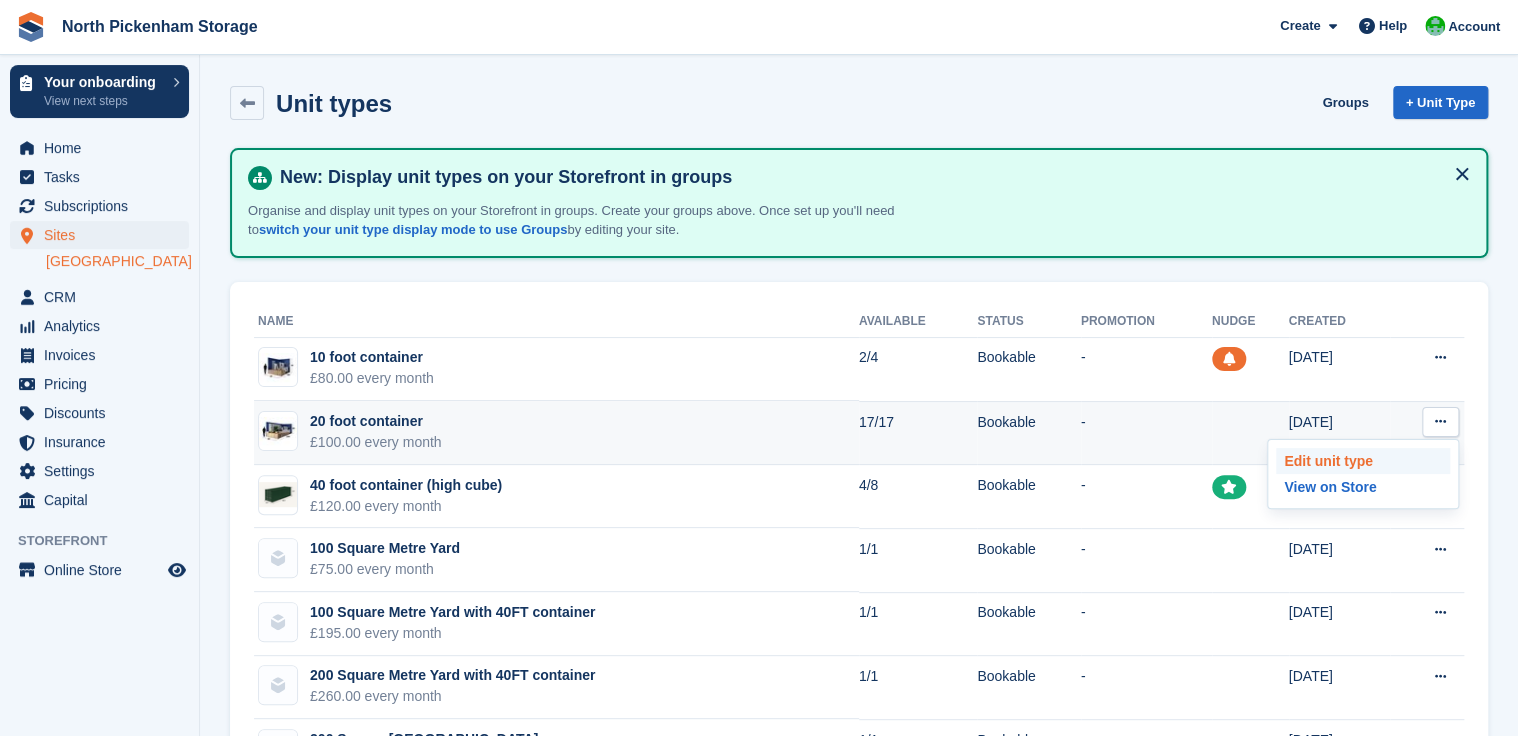 type 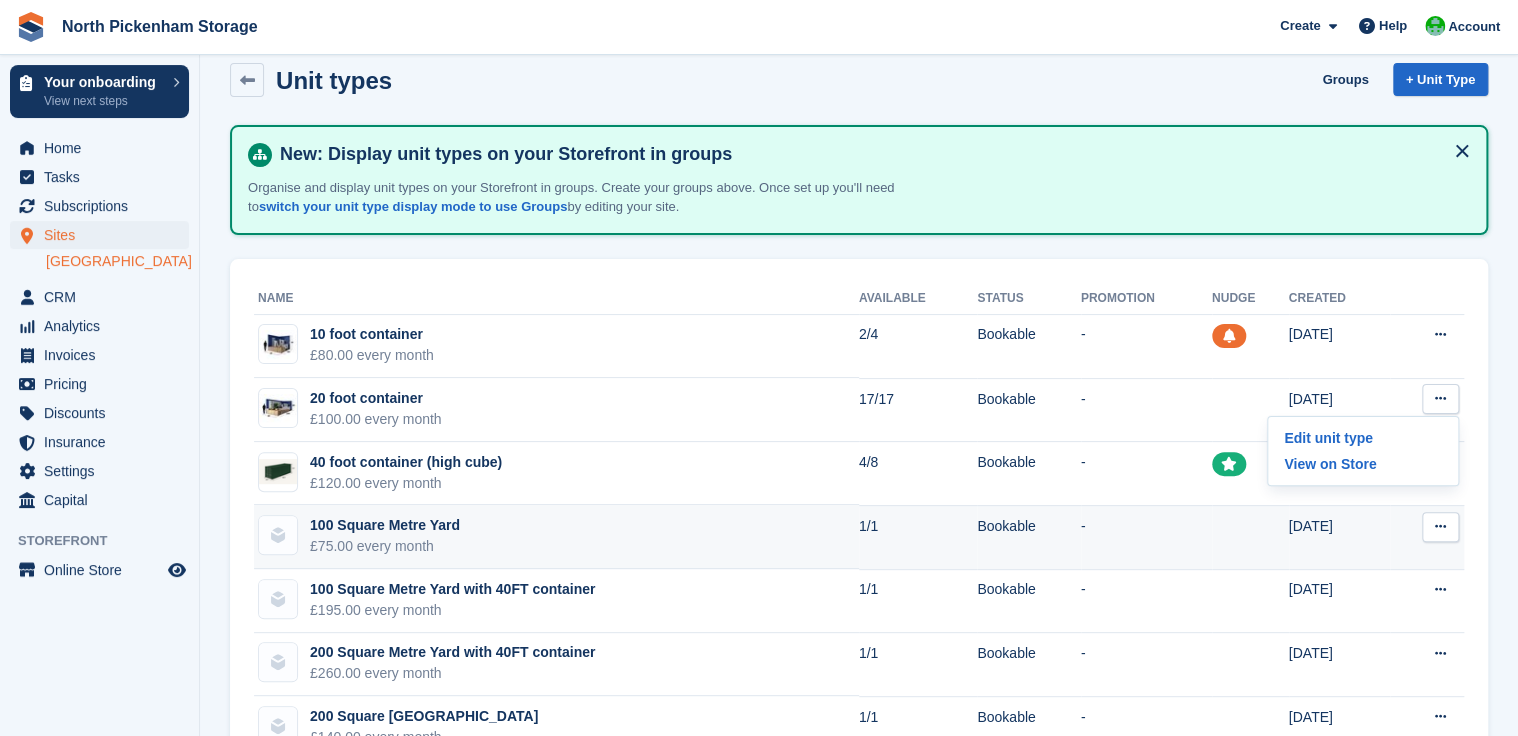 scroll, scrollTop: 40, scrollLeft: 0, axis: vertical 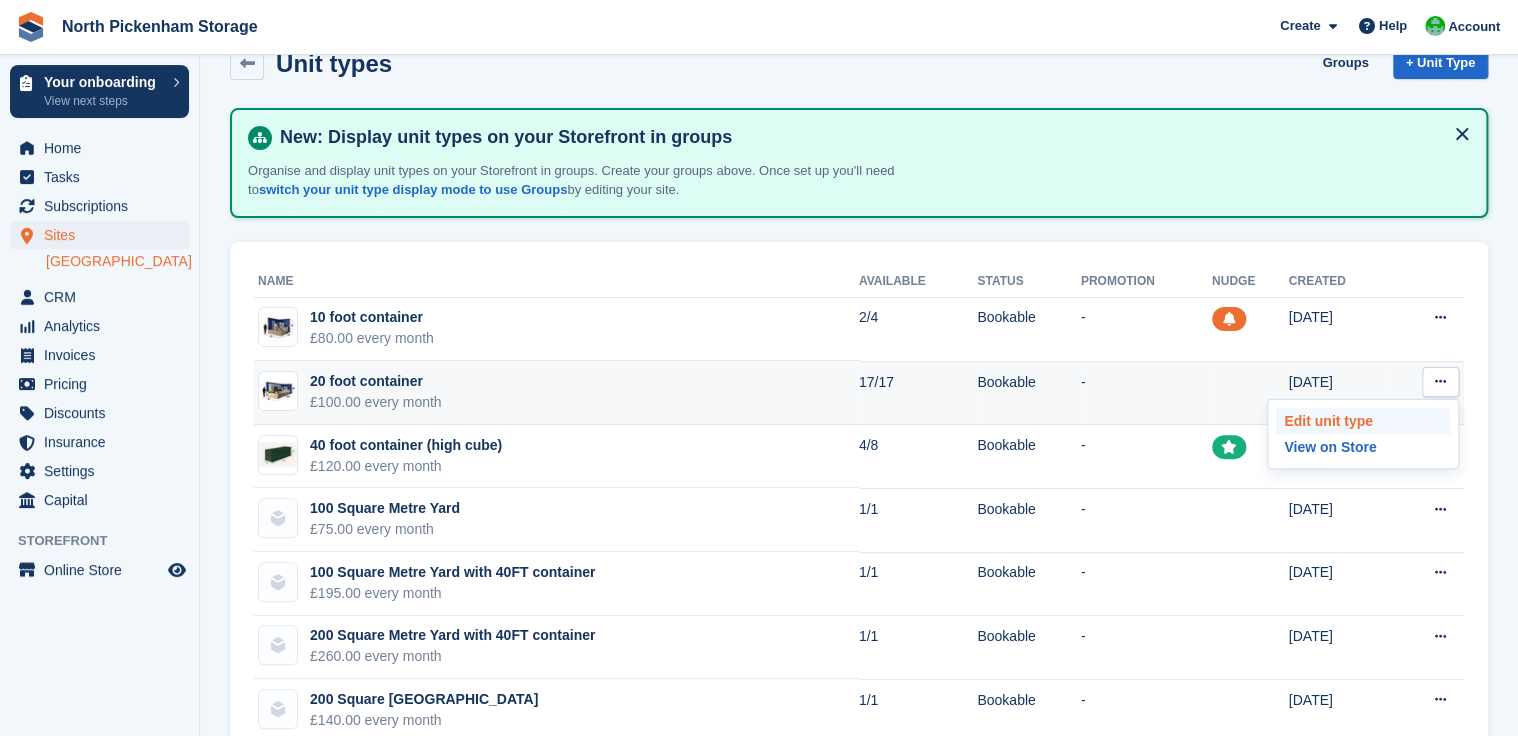 click on "Edit unit type" at bounding box center [1363, 421] 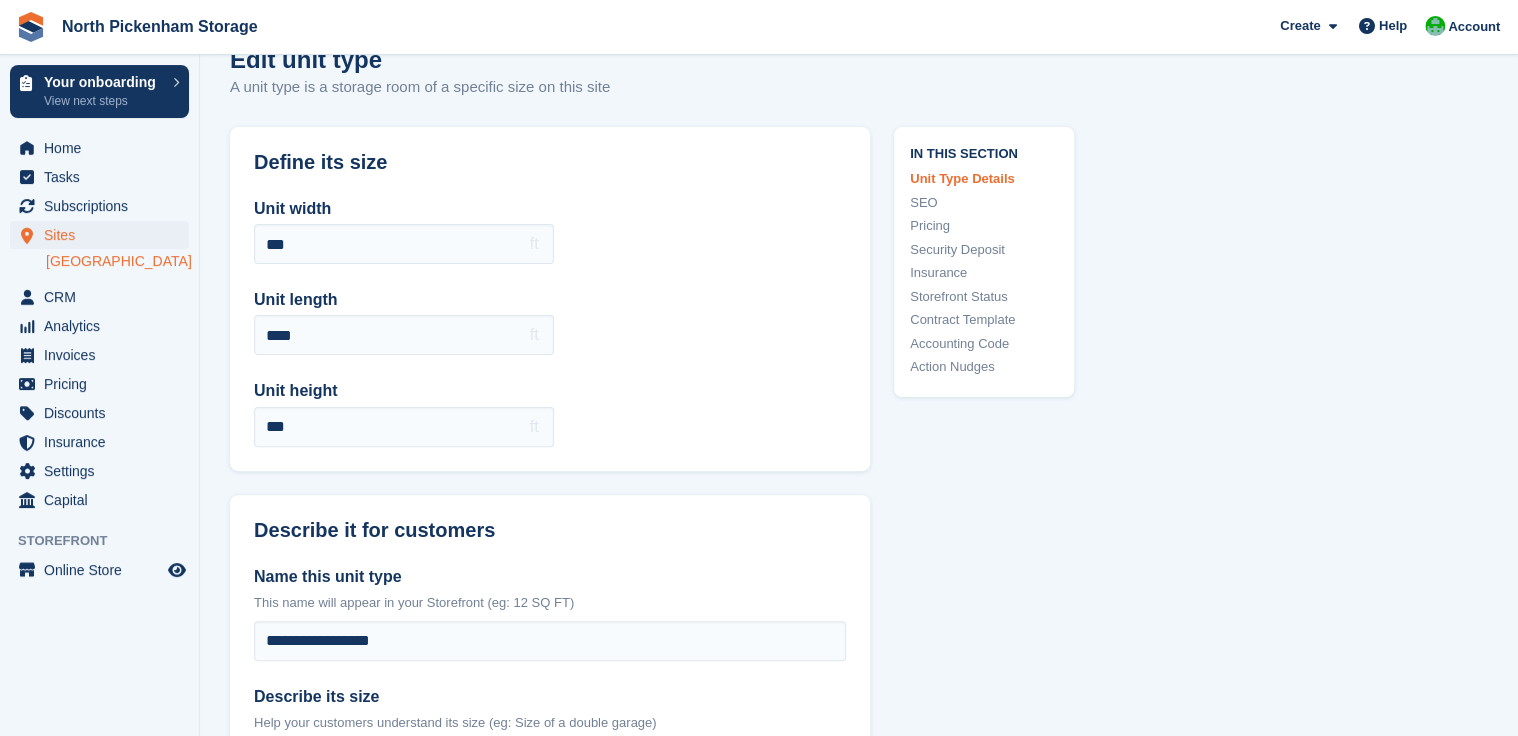 scroll, scrollTop: 0, scrollLeft: 0, axis: both 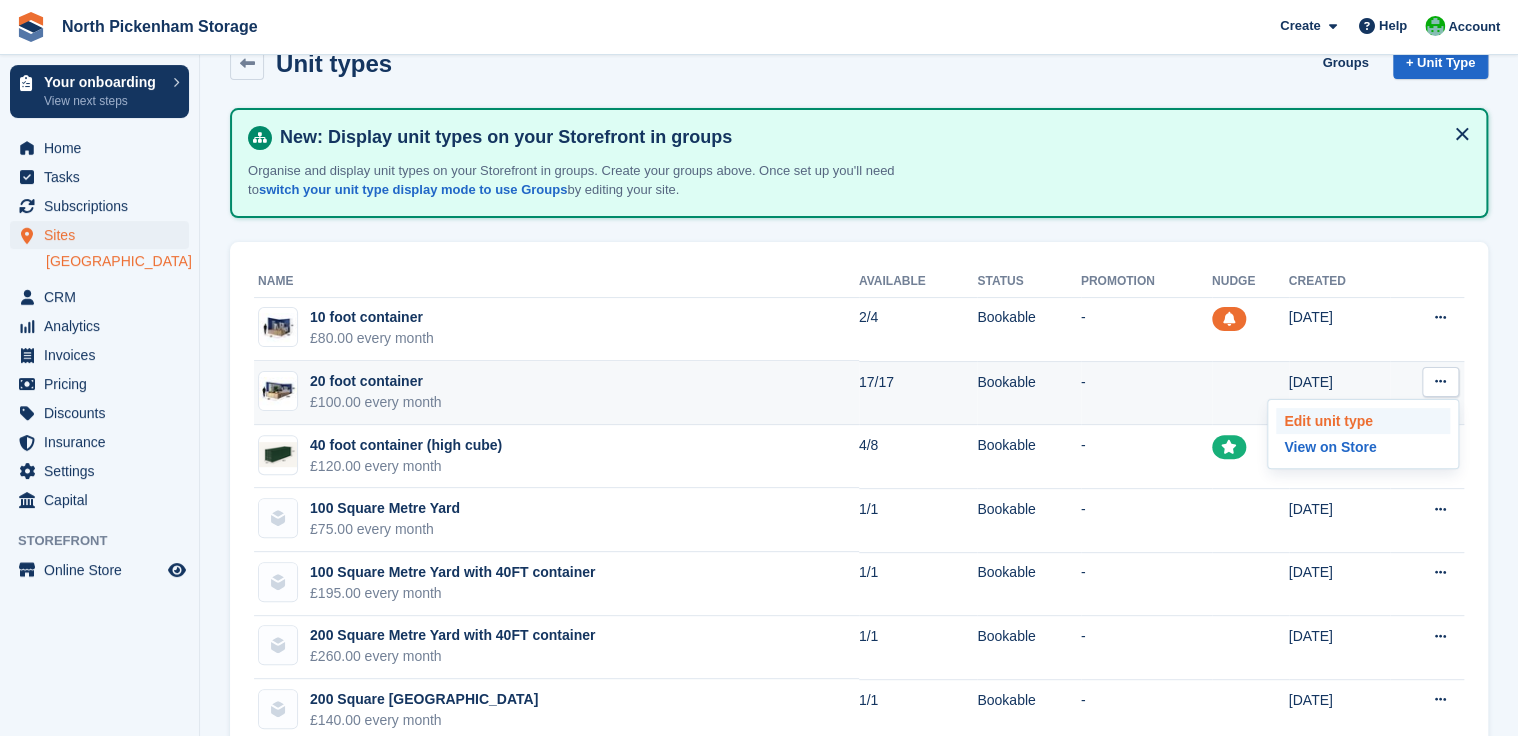 click on "Edit unit type" at bounding box center [1363, 421] 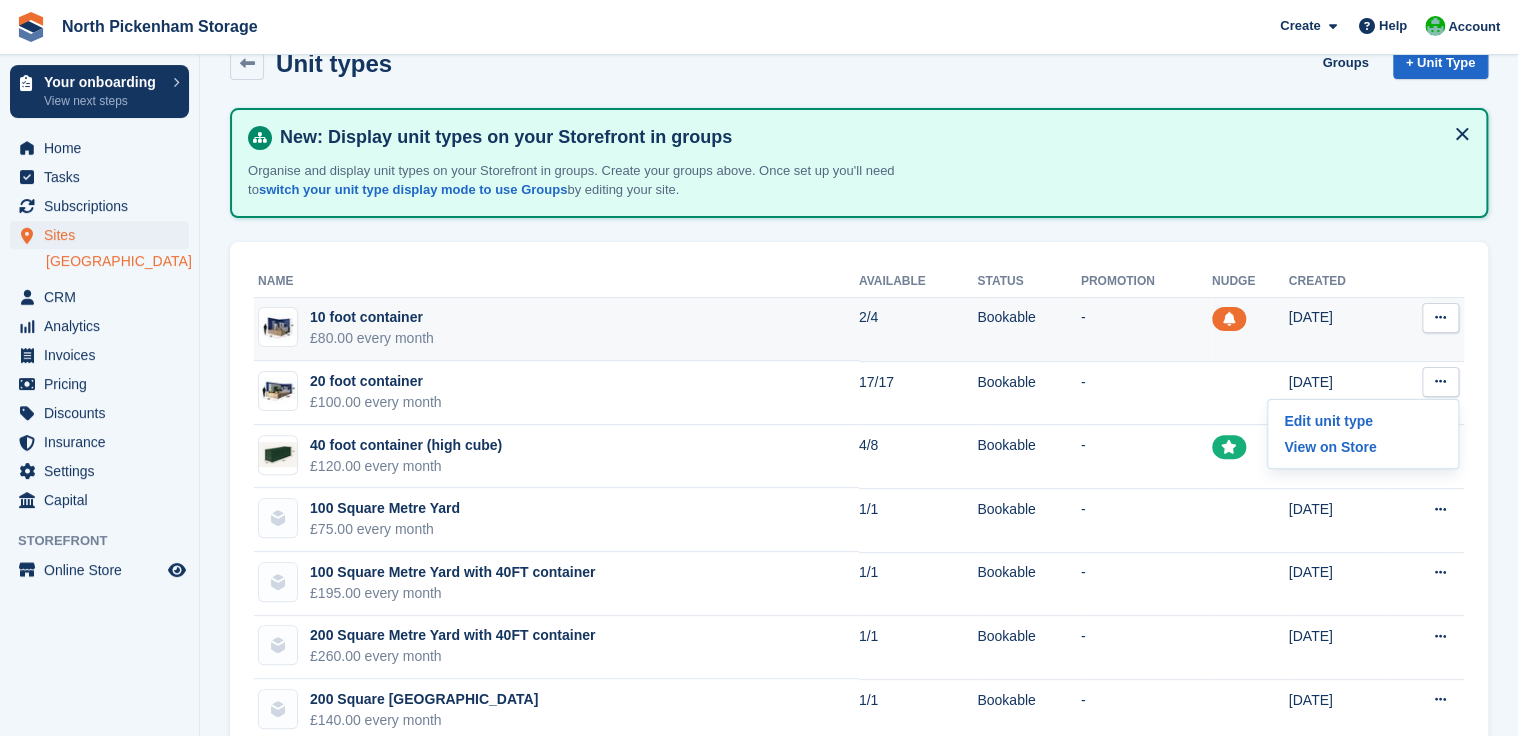 click at bounding box center (1440, 317) 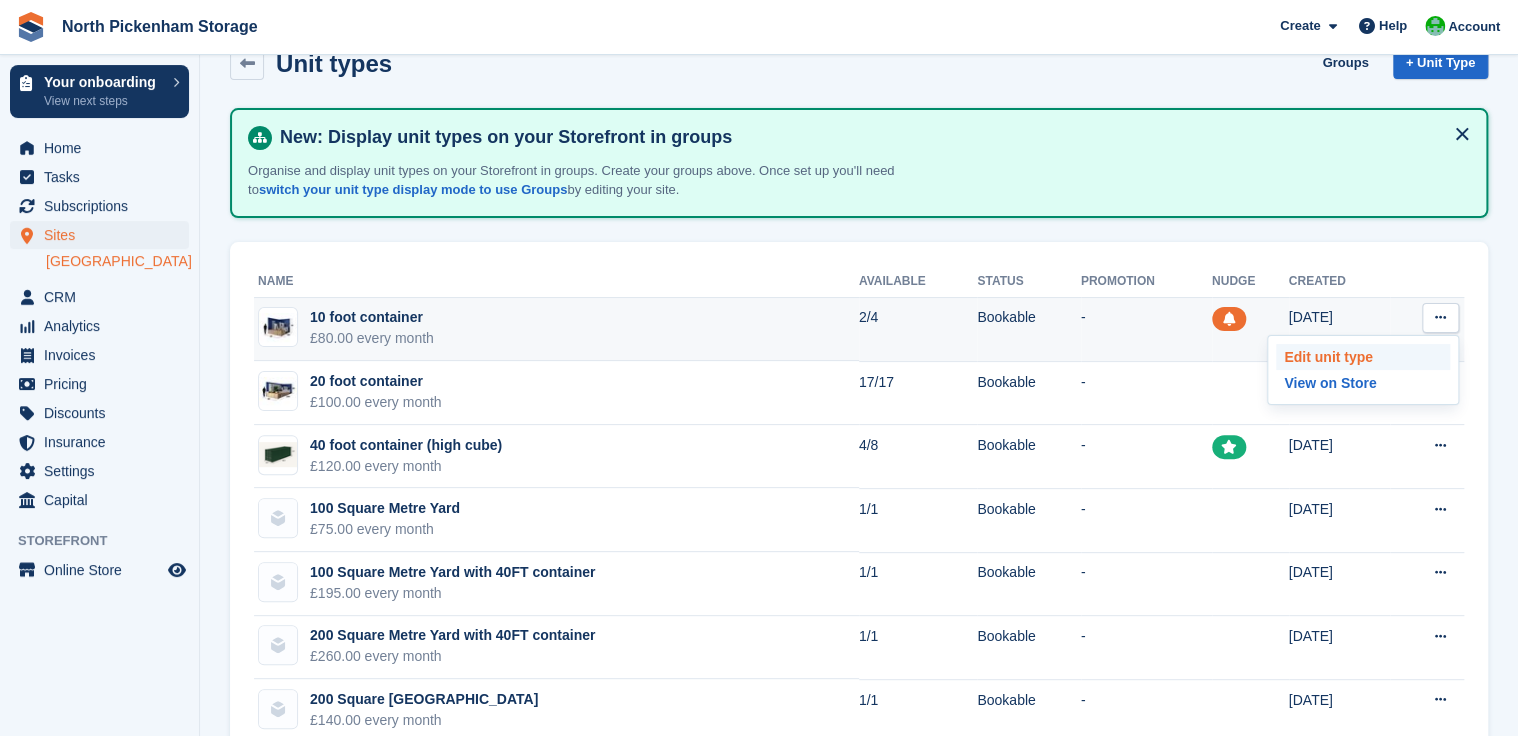 type 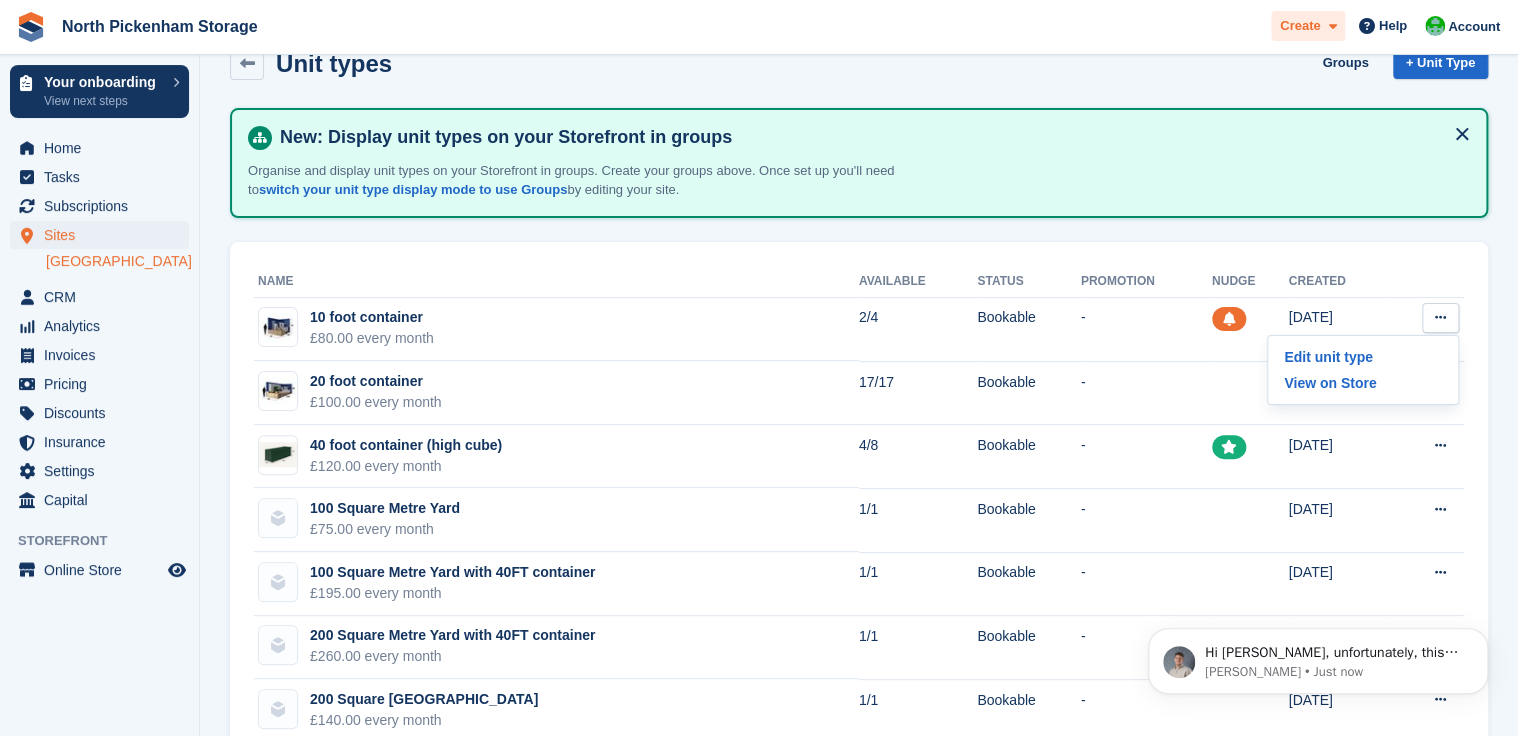 scroll, scrollTop: 0, scrollLeft: 0, axis: both 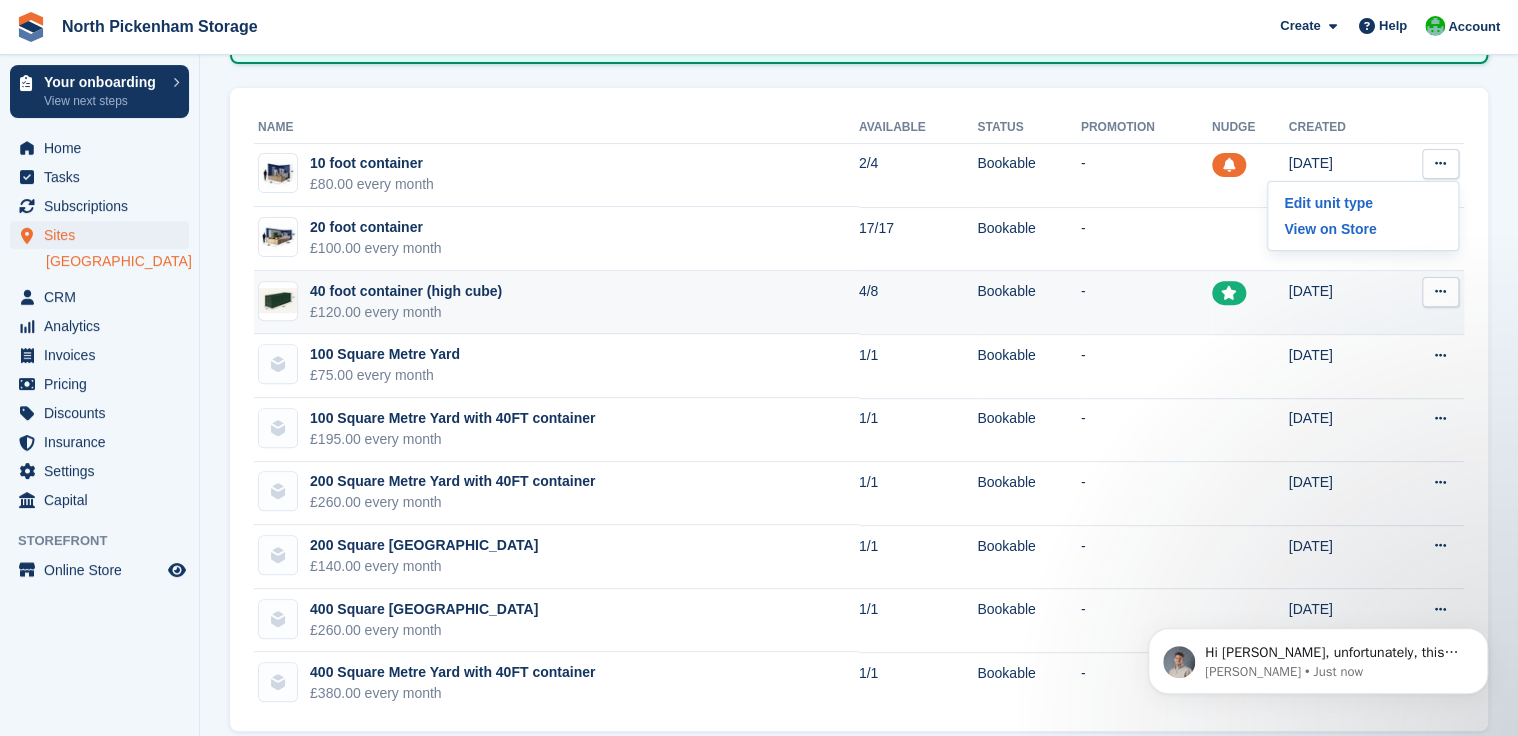 click at bounding box center [1440, 291] 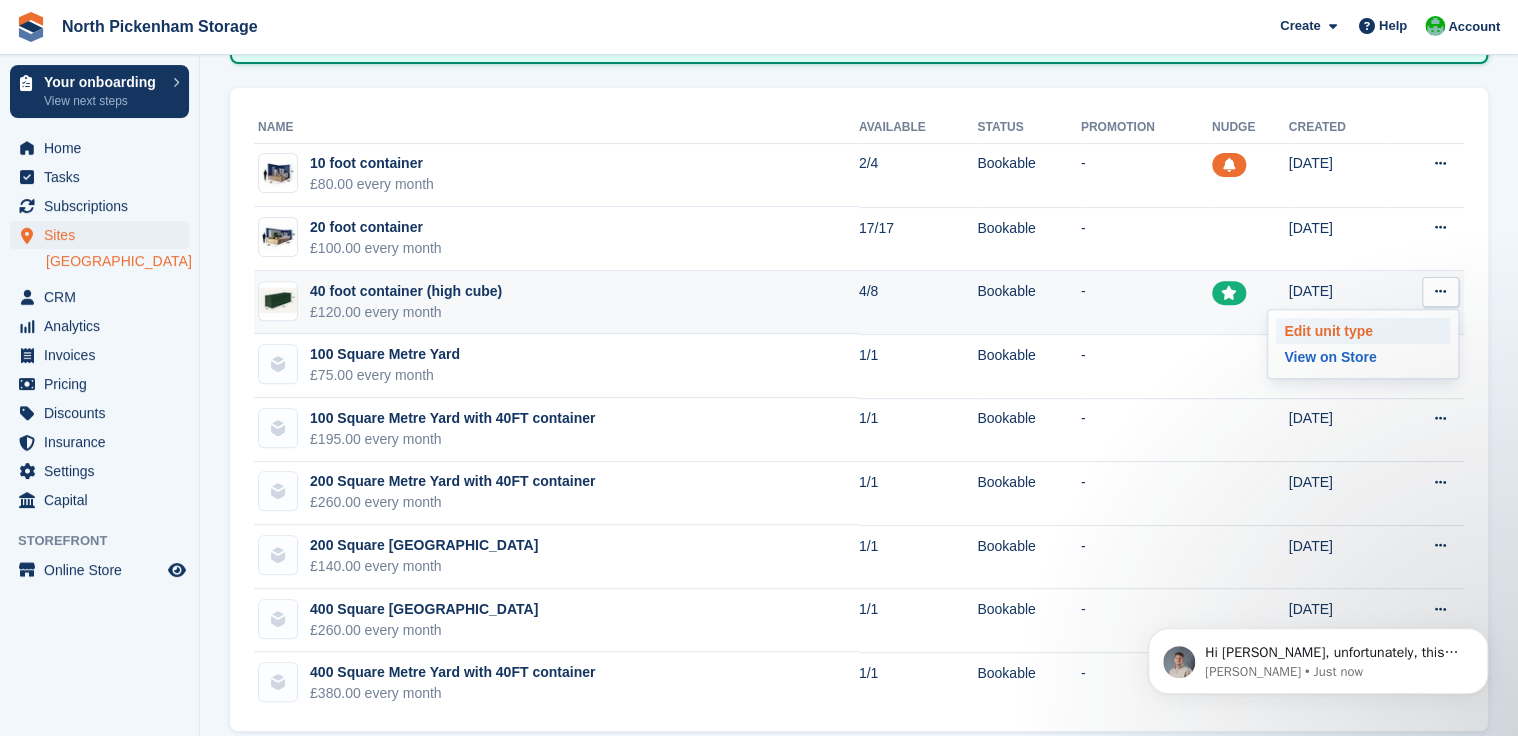 type 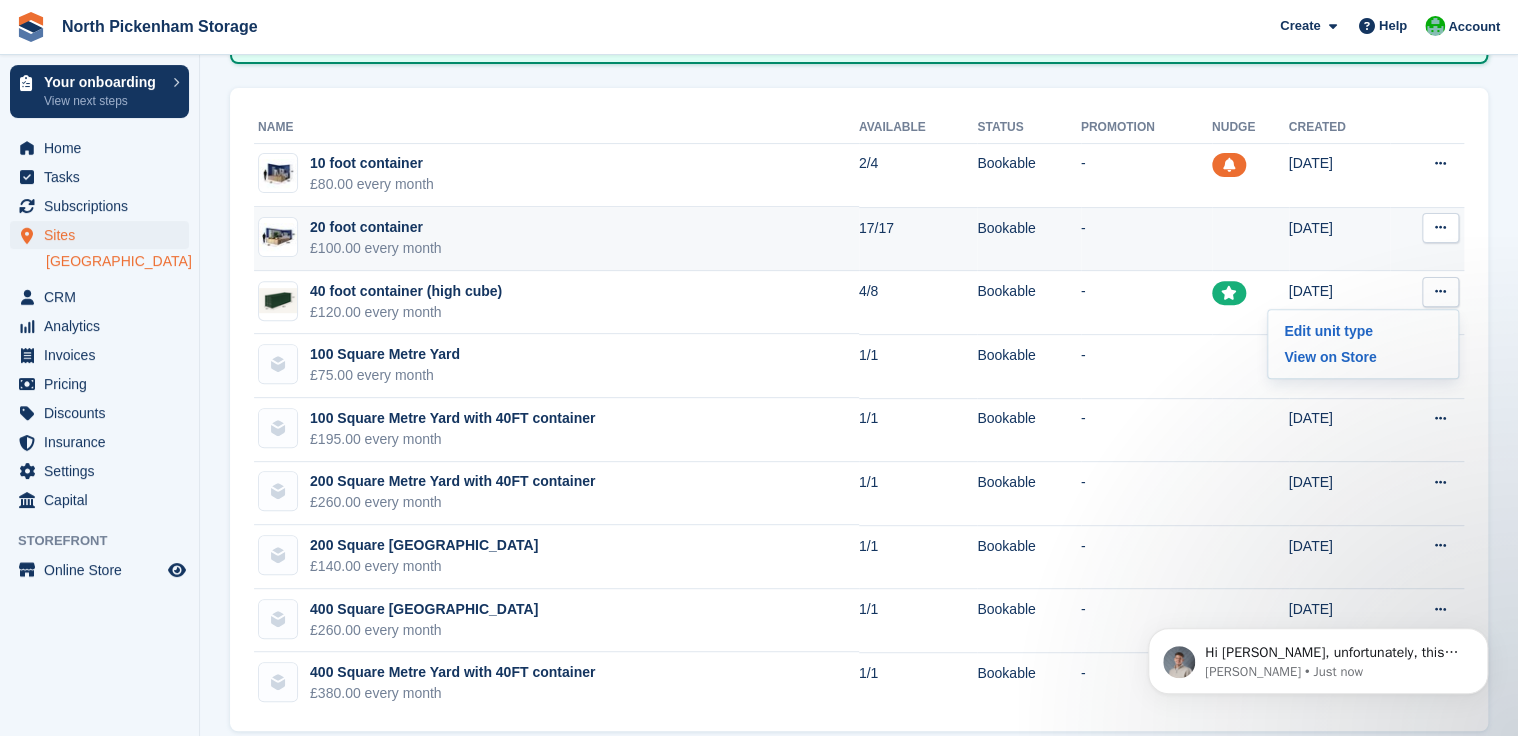 click at bounding box center [1440, 228] 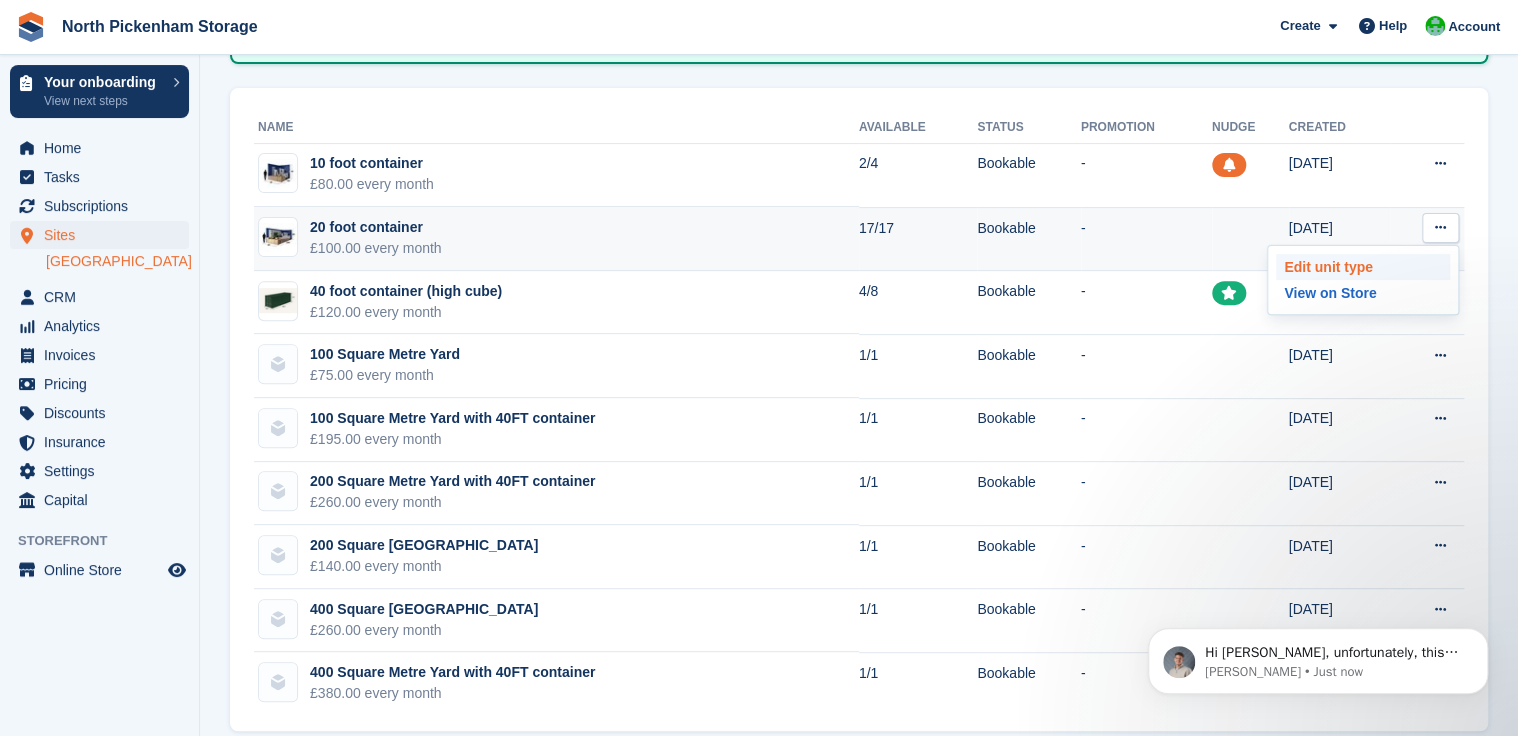 click on "Edit unit type" at bounding box center [1363, 267] 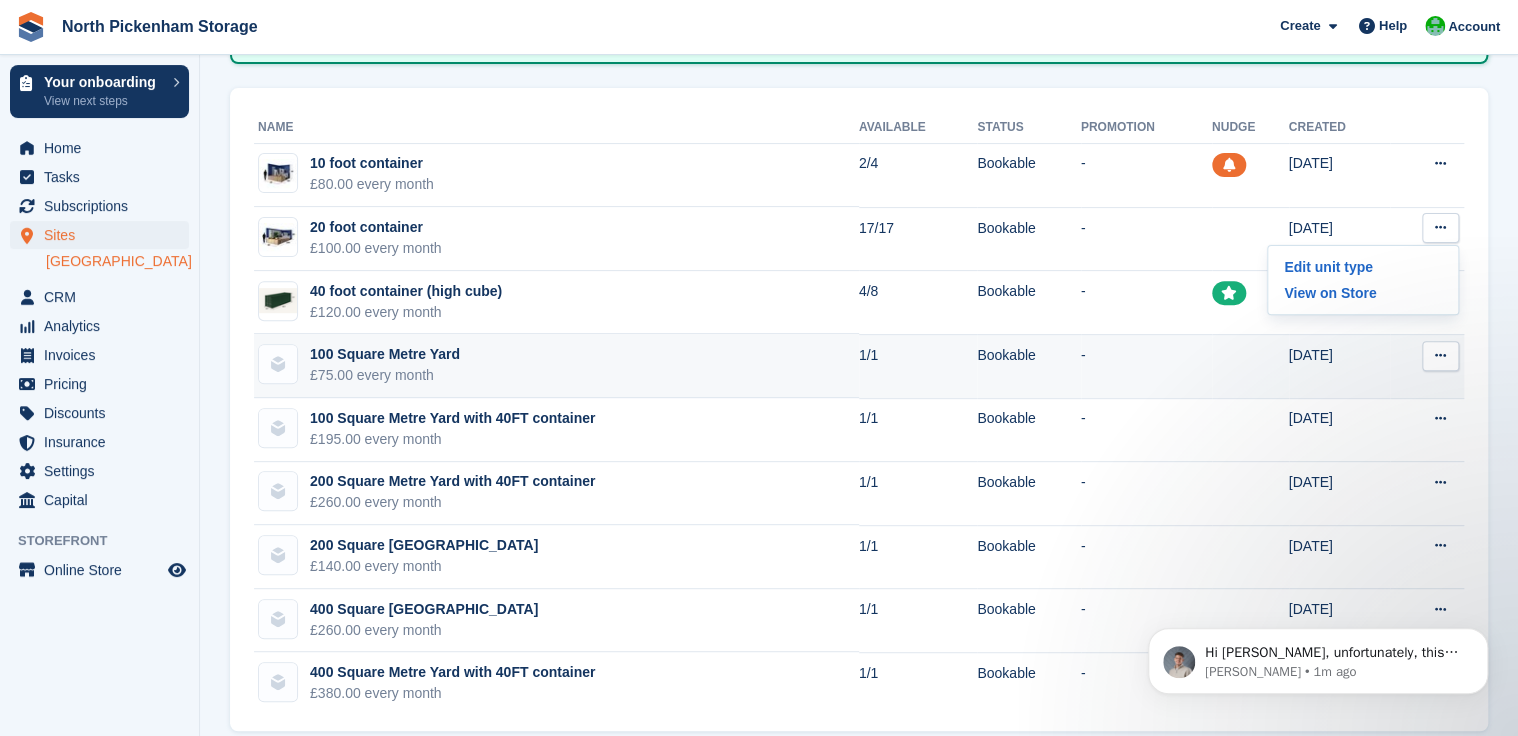 click at bounding box center [1440, 355] 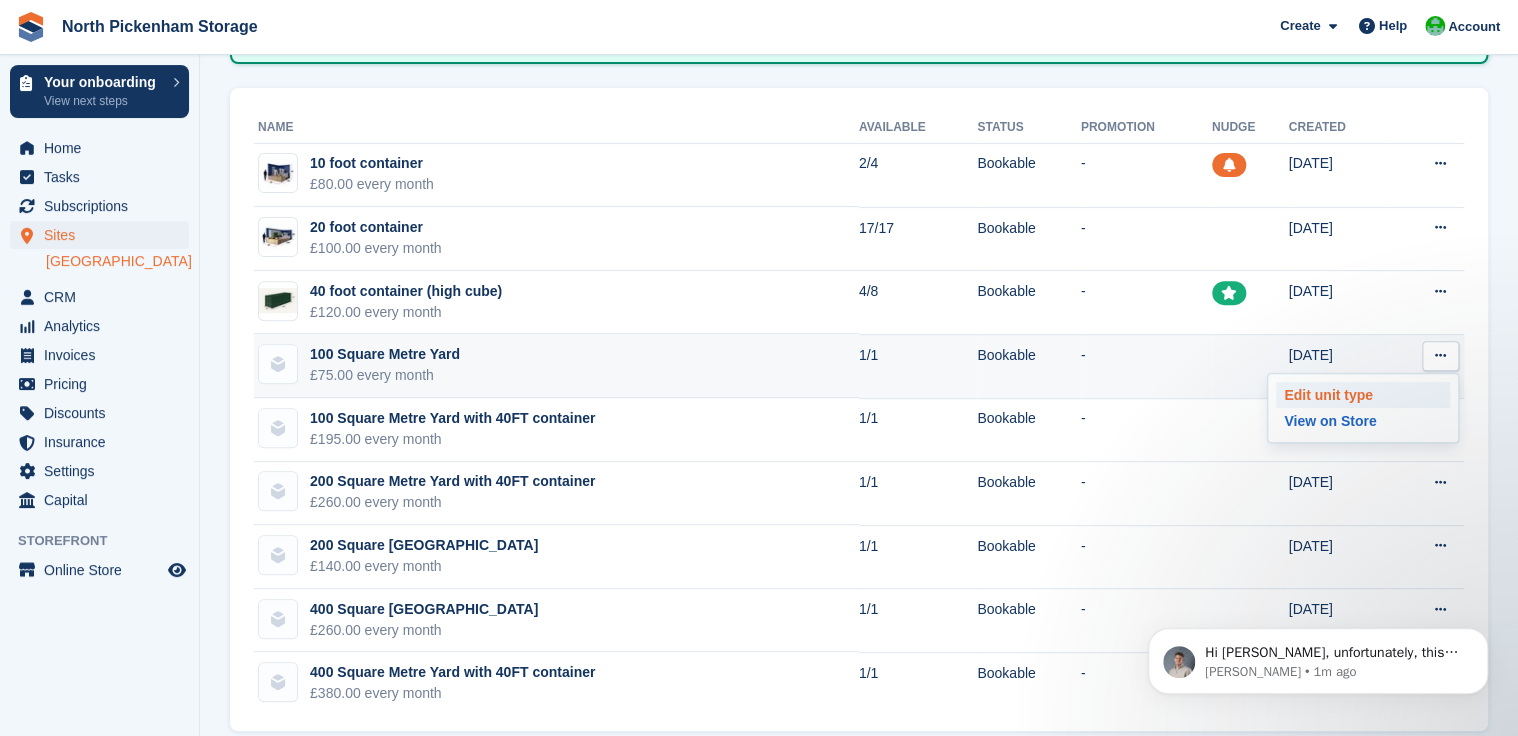 type 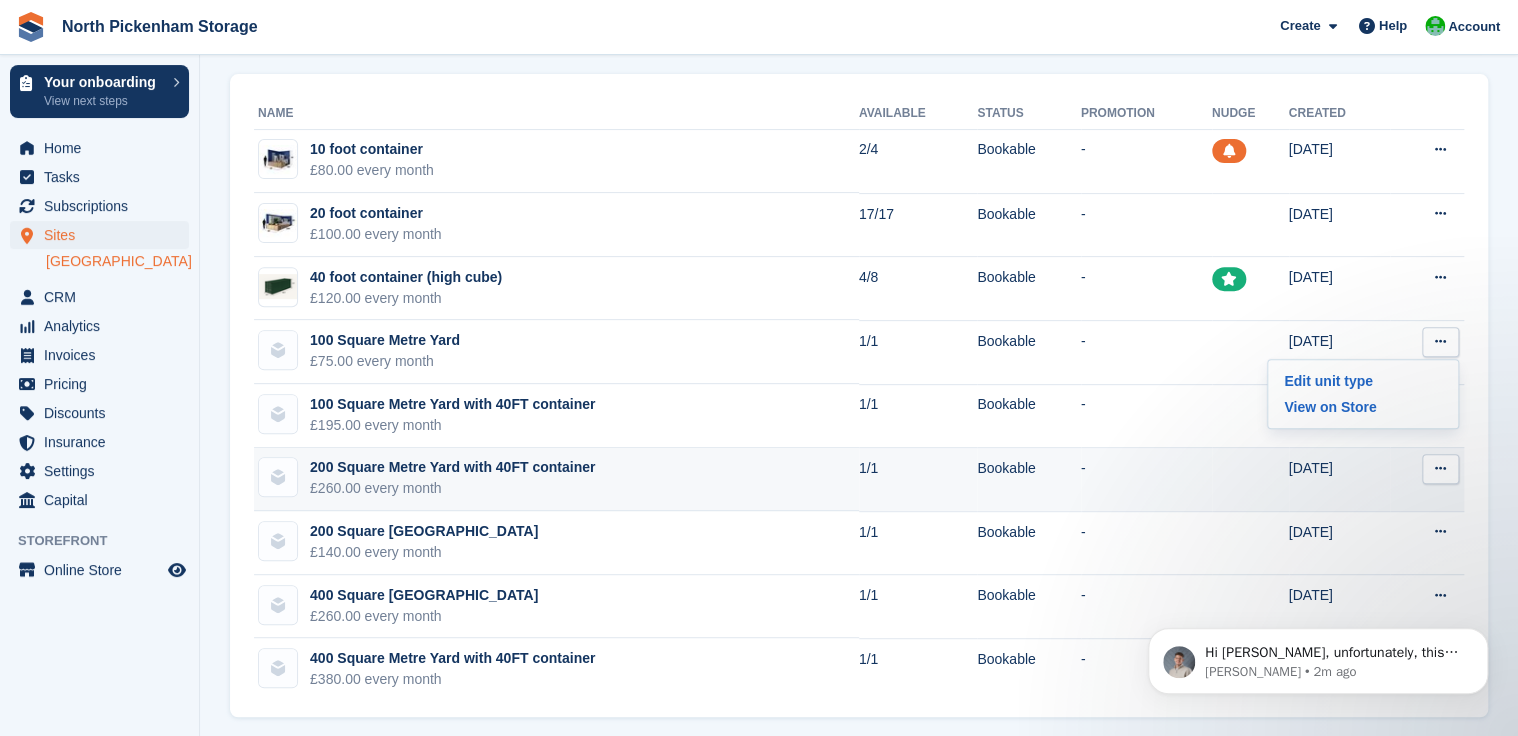 scroll, scrollTop: 216, scrollLeft: 0, axis: vertical 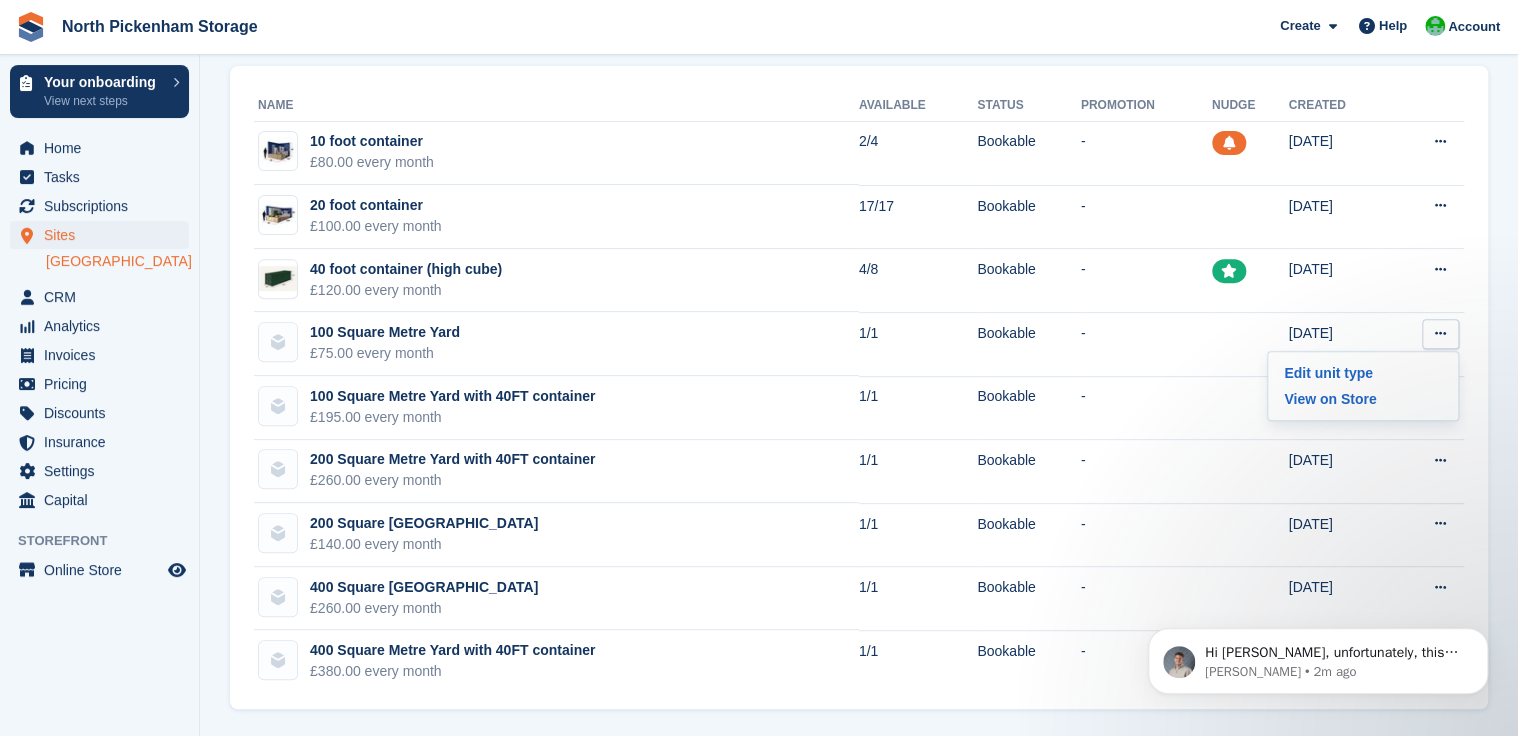 click on "Name
Available
Status
Promotion
Nudge
Created
10 foot container
£80.00 every month
2/4
Bookable
-
09 Jul 2025
Edit unit type
View on Store
20 foot container
£100.00 every month
17/17
Bookable
-
17 Jun 2025" at bounding box center [859, 388] 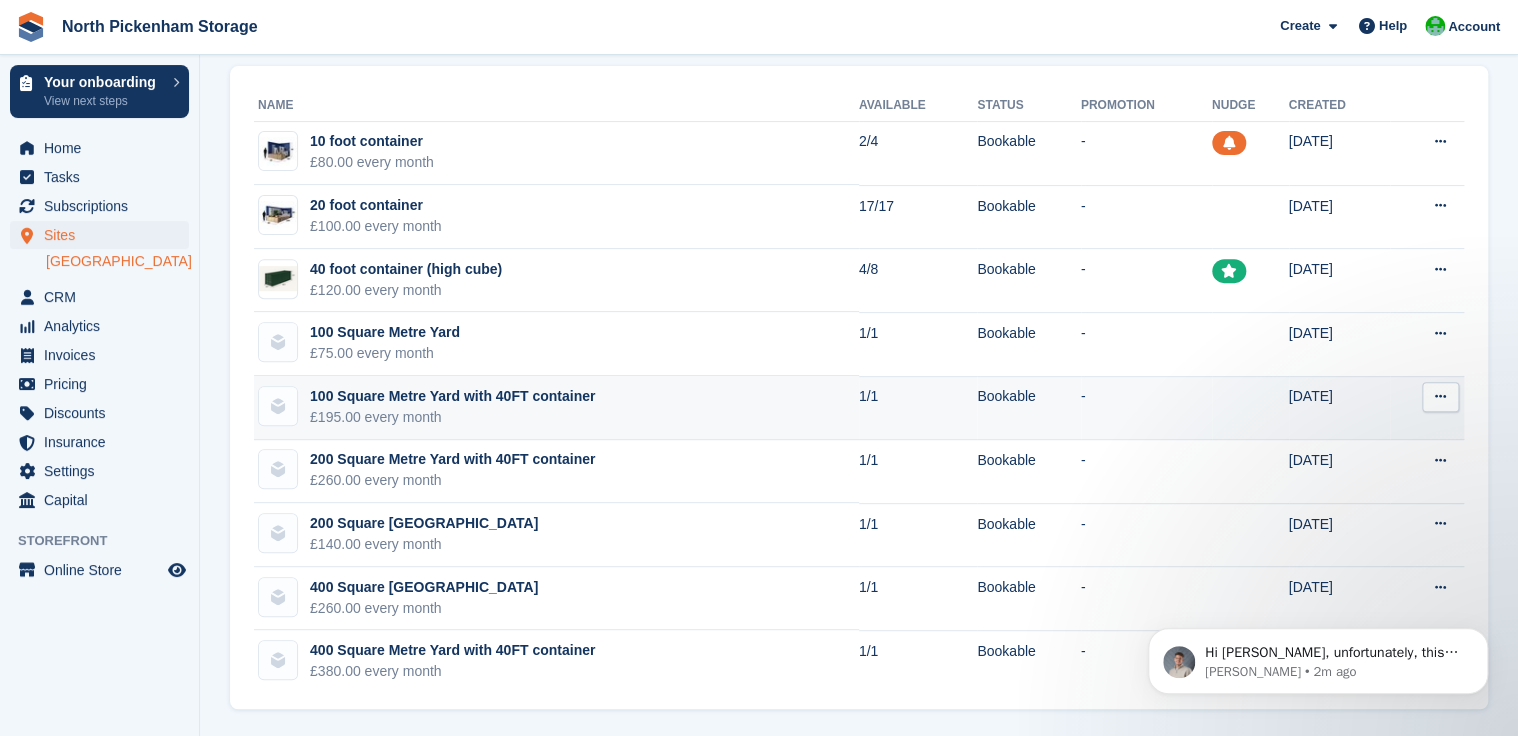 click at bounding box center (1440, 396) 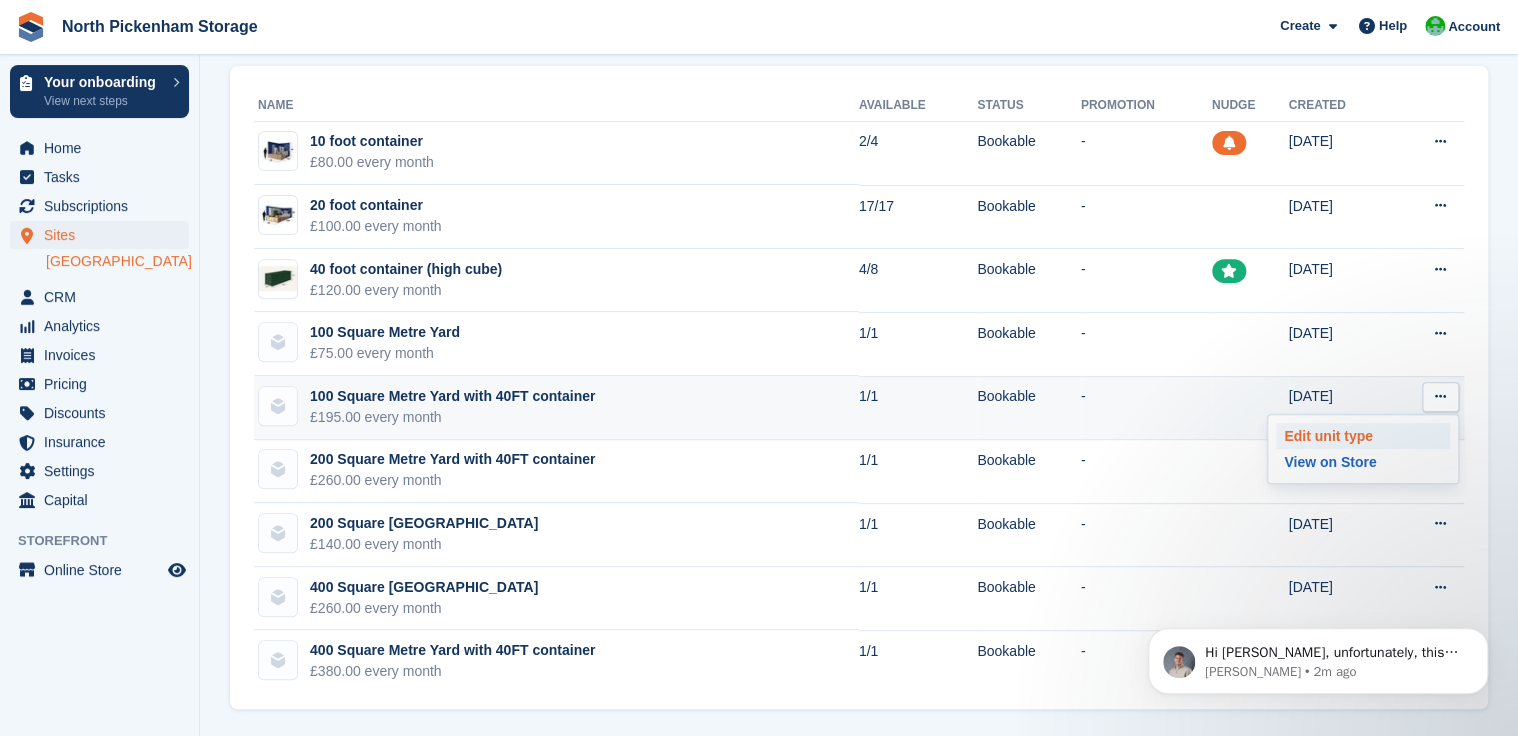 type 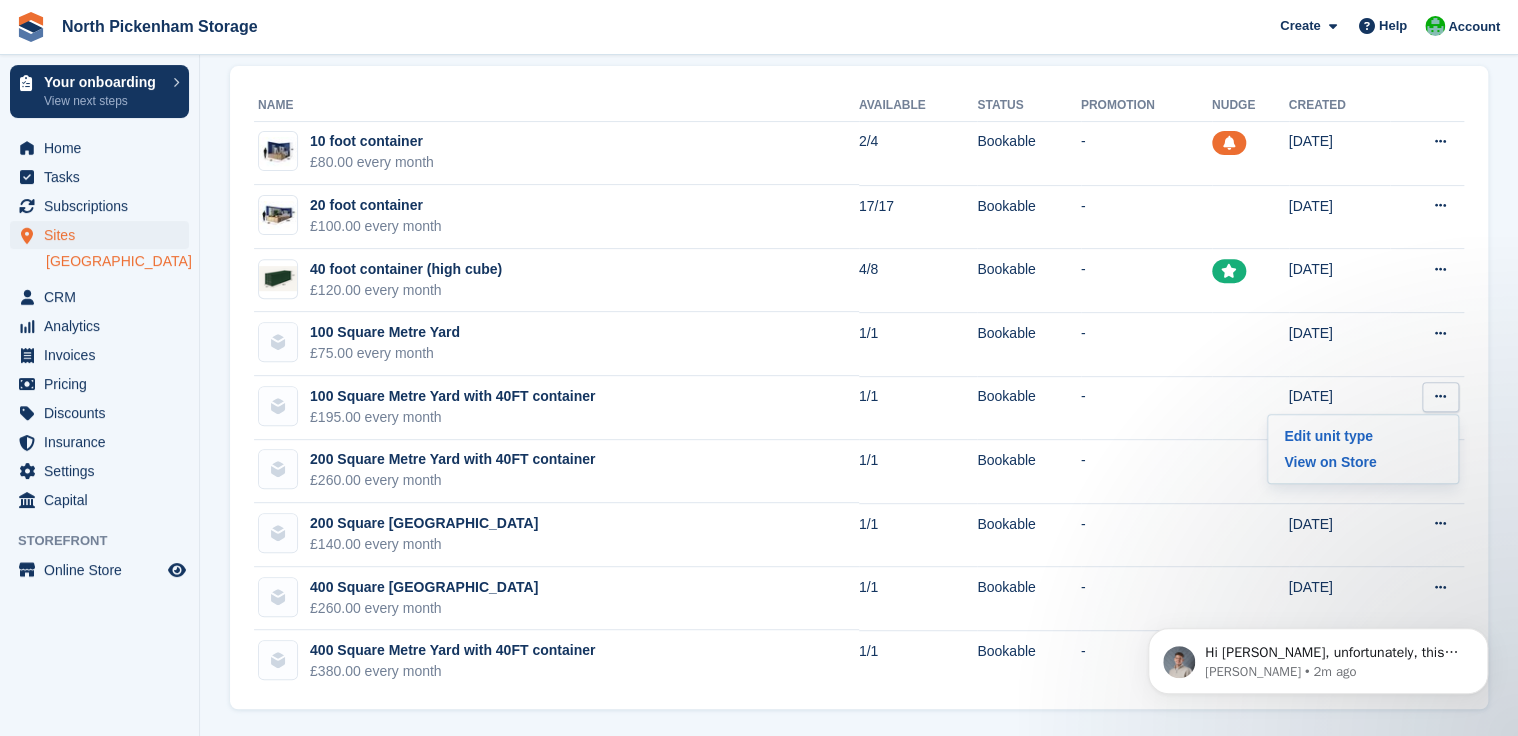 click on "Name
Available
Status
Promotion
Nudge
Created
10 foot container
£80.00 every month
2/4
Bookable
-
09 Jul 2025
Edit unit type
View on Store
20 foot container
£100.00 every month
17/17
Bookable
-
17 Jun 2025" at bounding box center [859, 388] 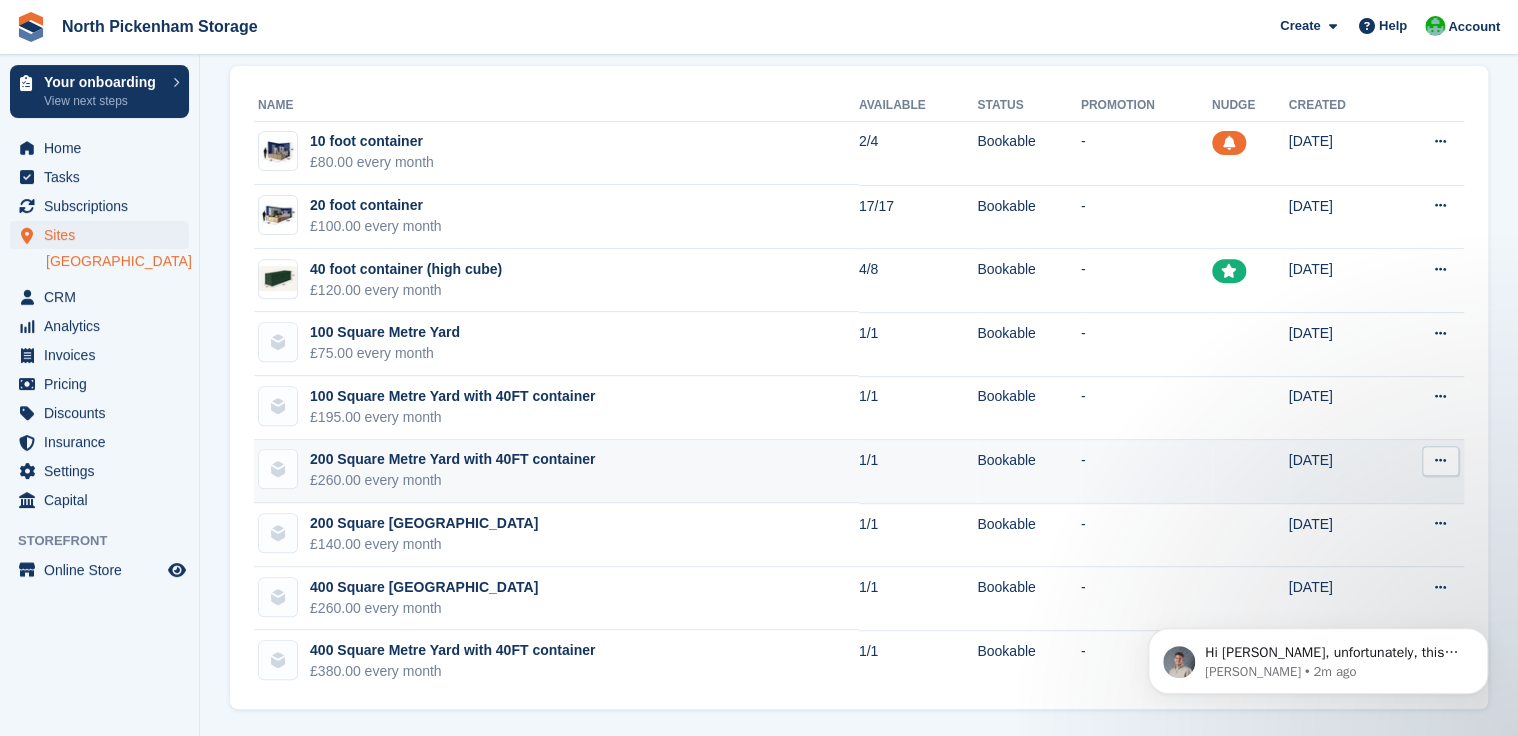 click at bounding box center [1440, 460] 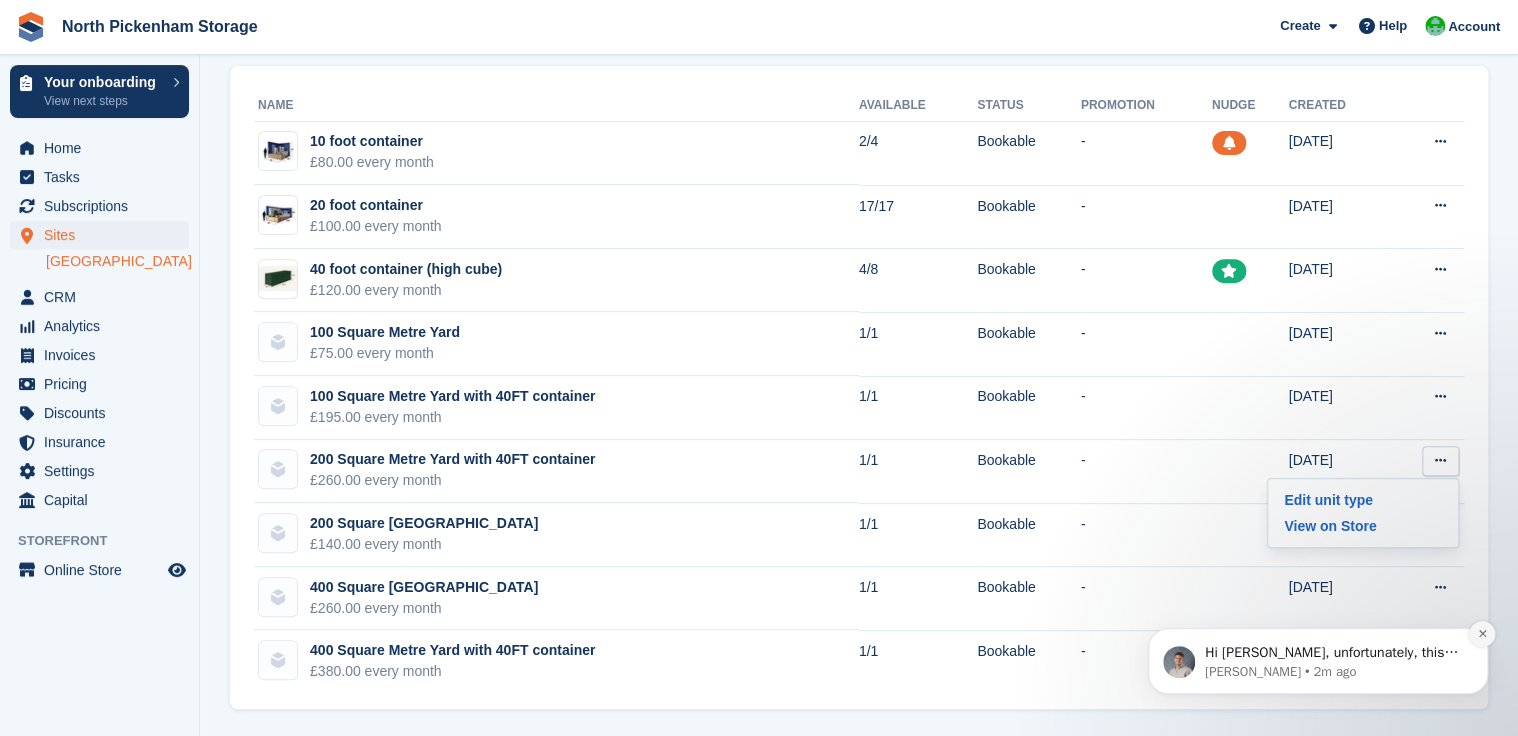 click 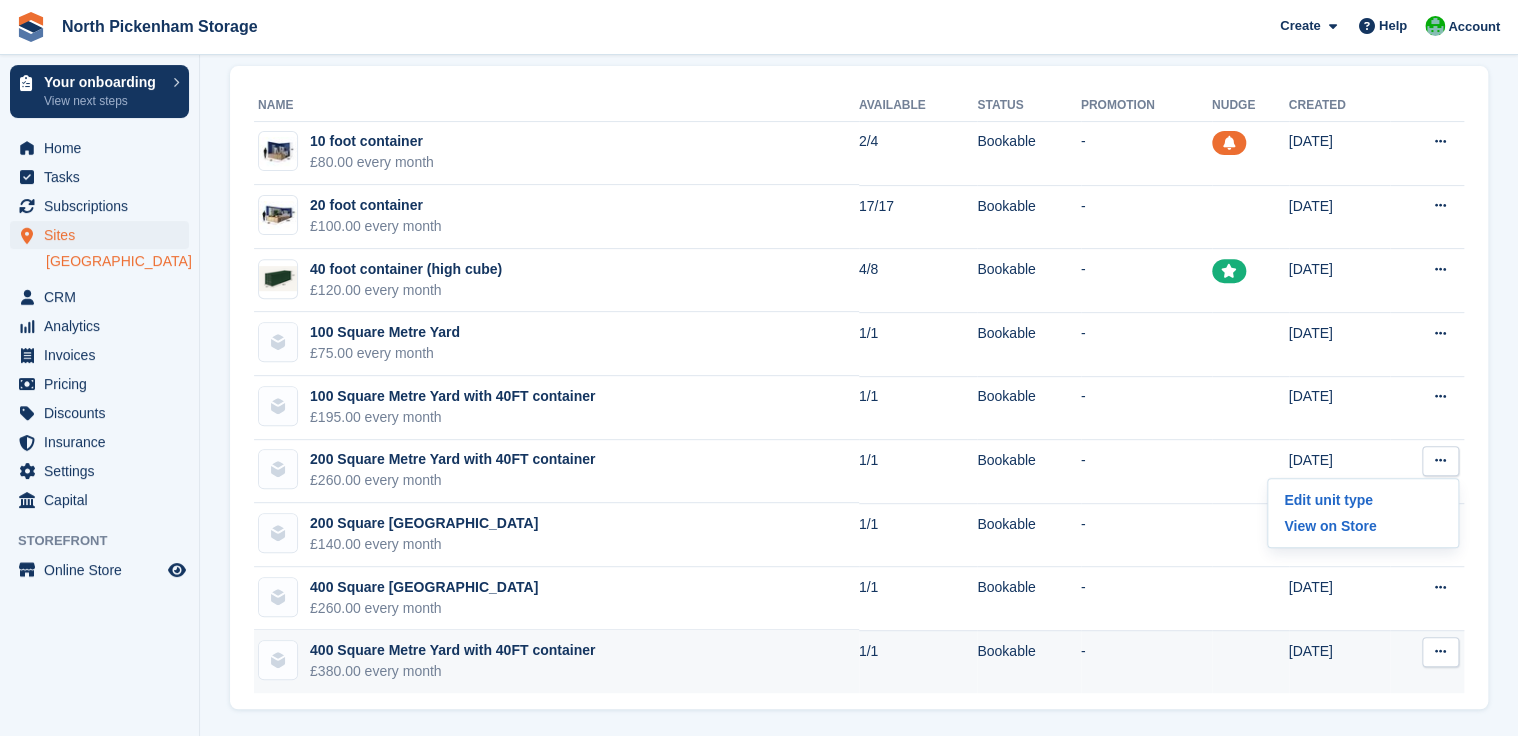 click at bounding box center (1440, 651) 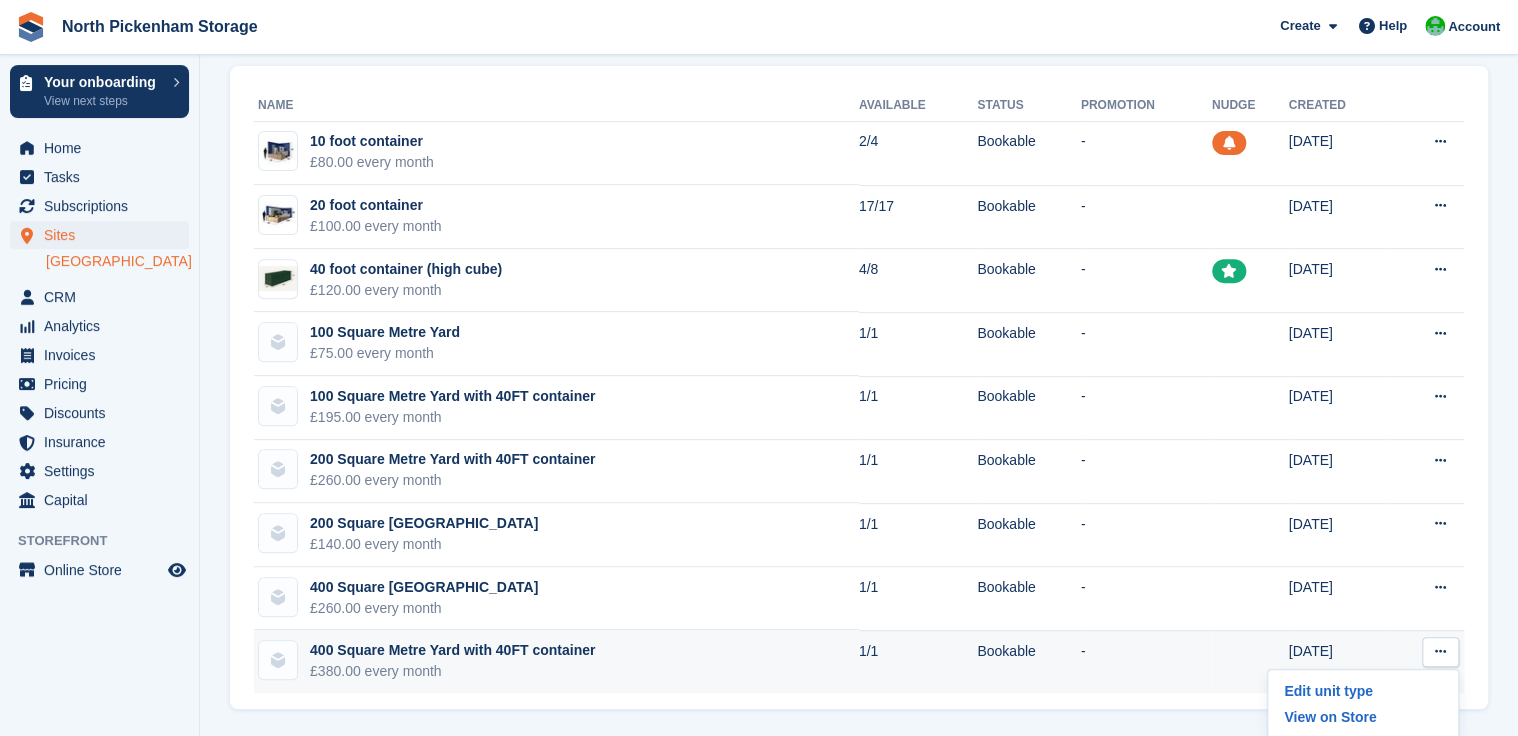 type 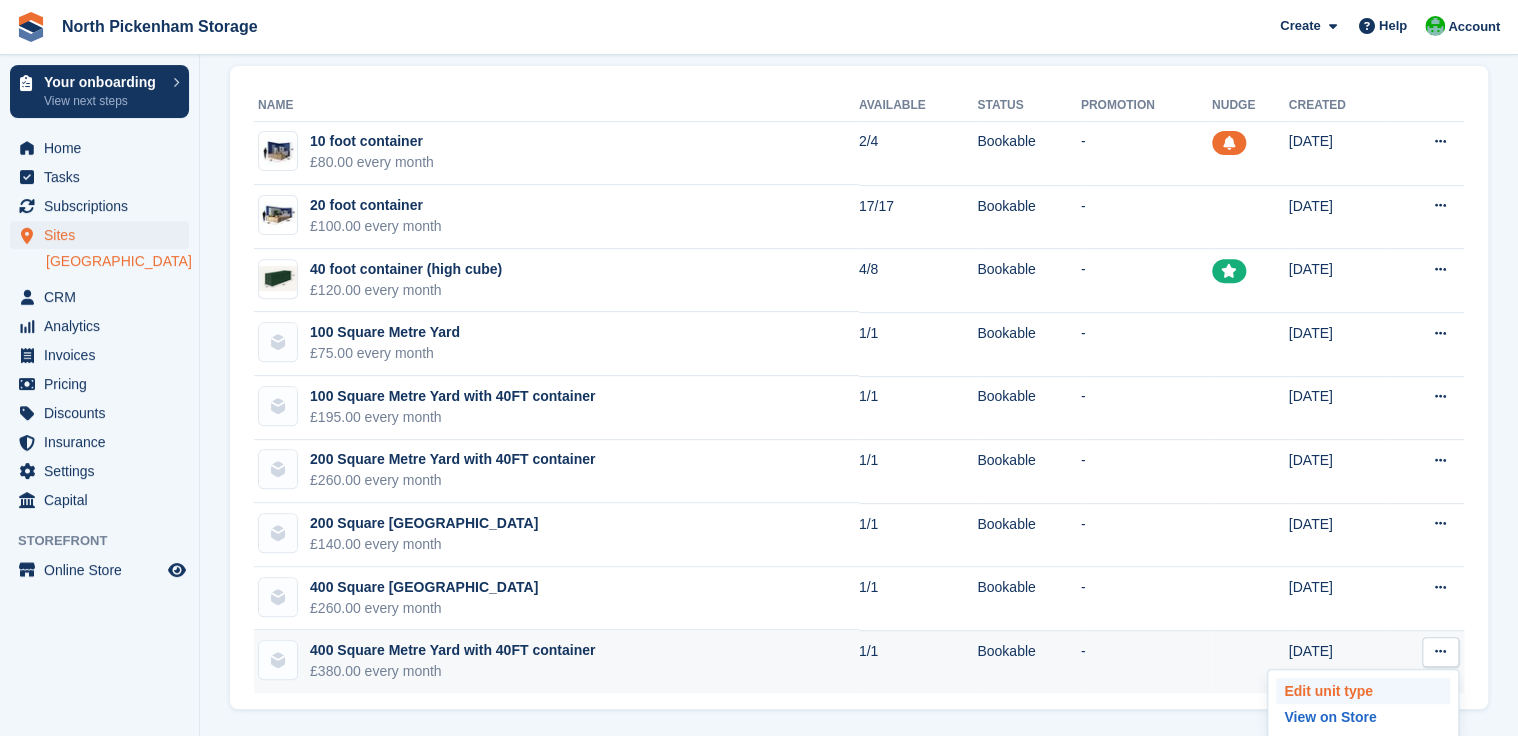 click on "Edit unit type" at bounding box center (1363, 691) 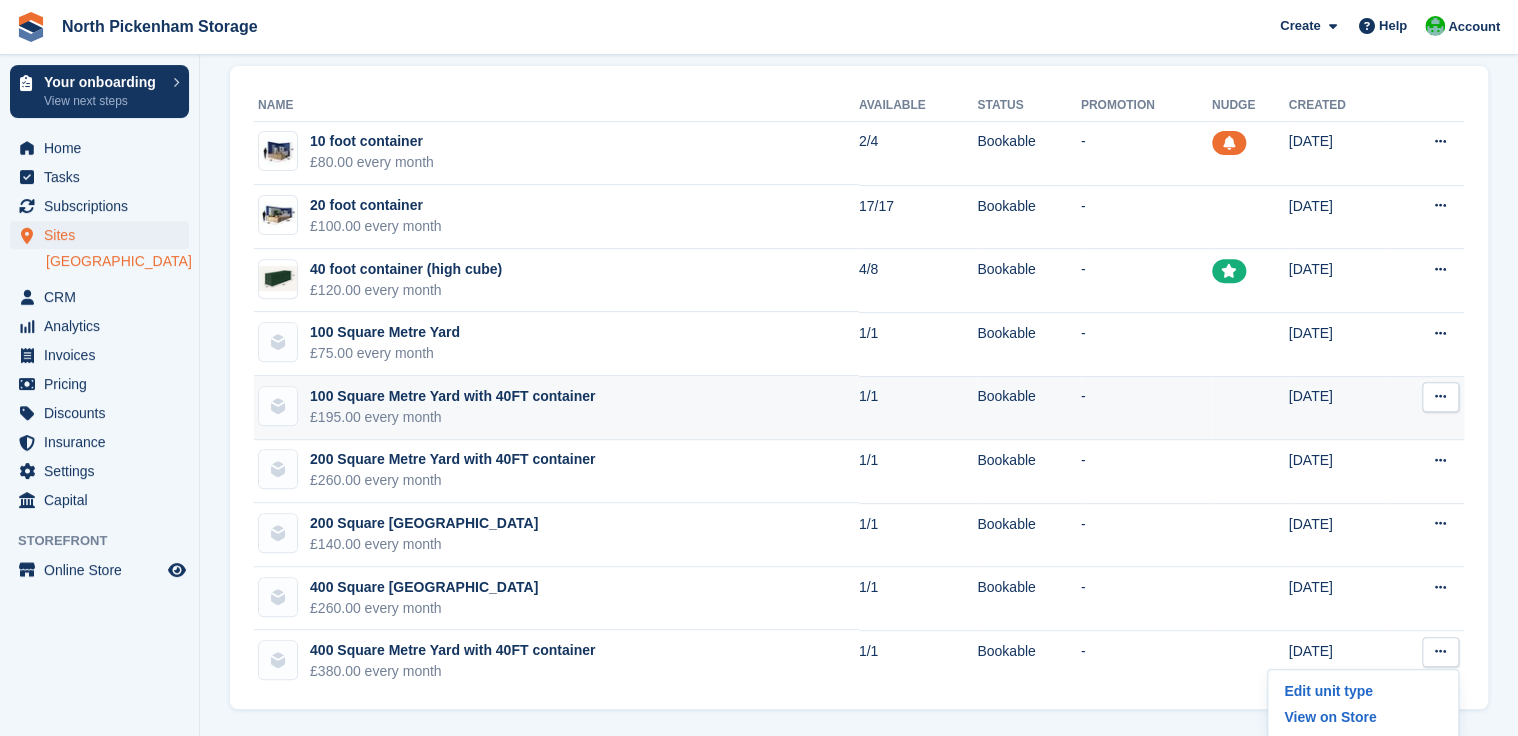 click at bounding box center (1440, 396) 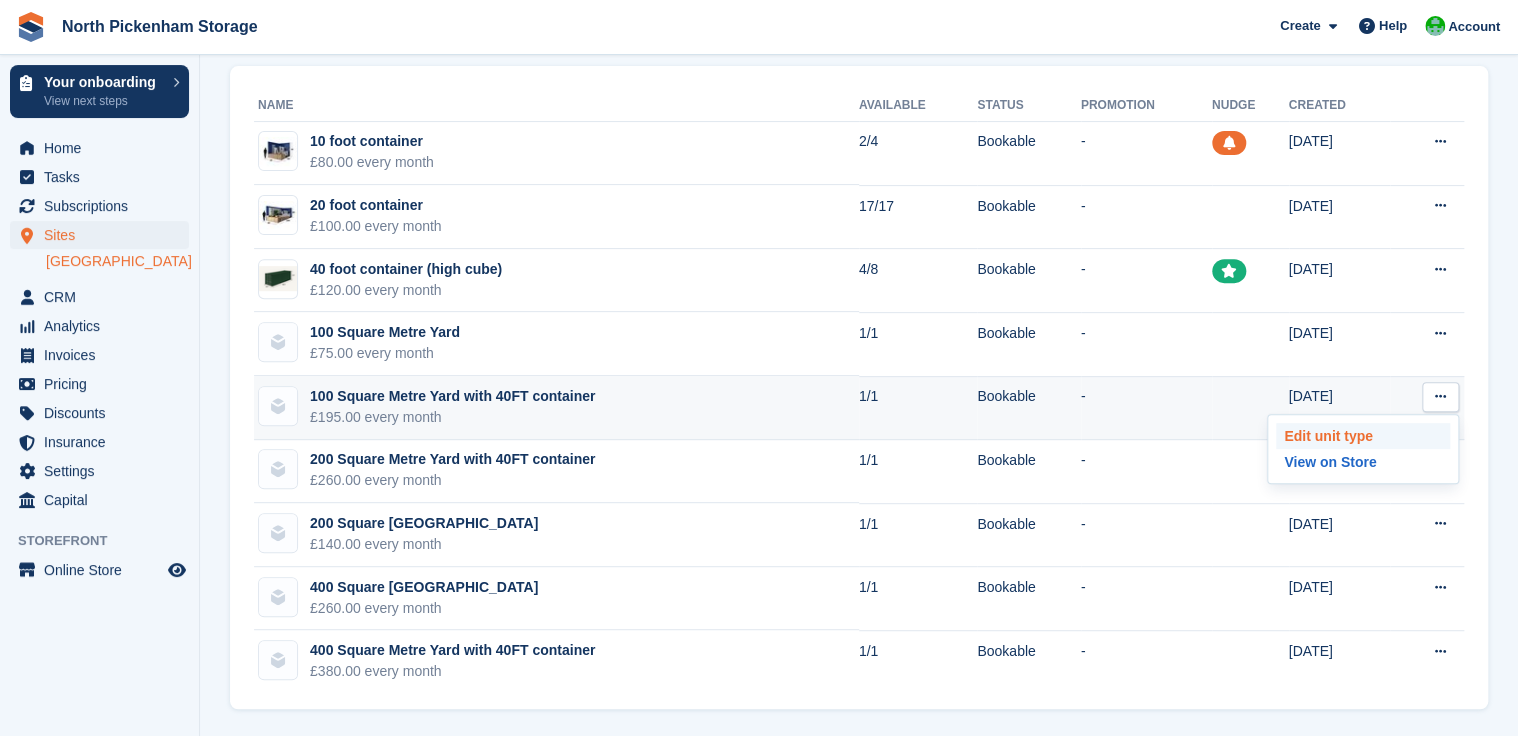 click on "Edit unit type" at bounding box center (1363, 436) 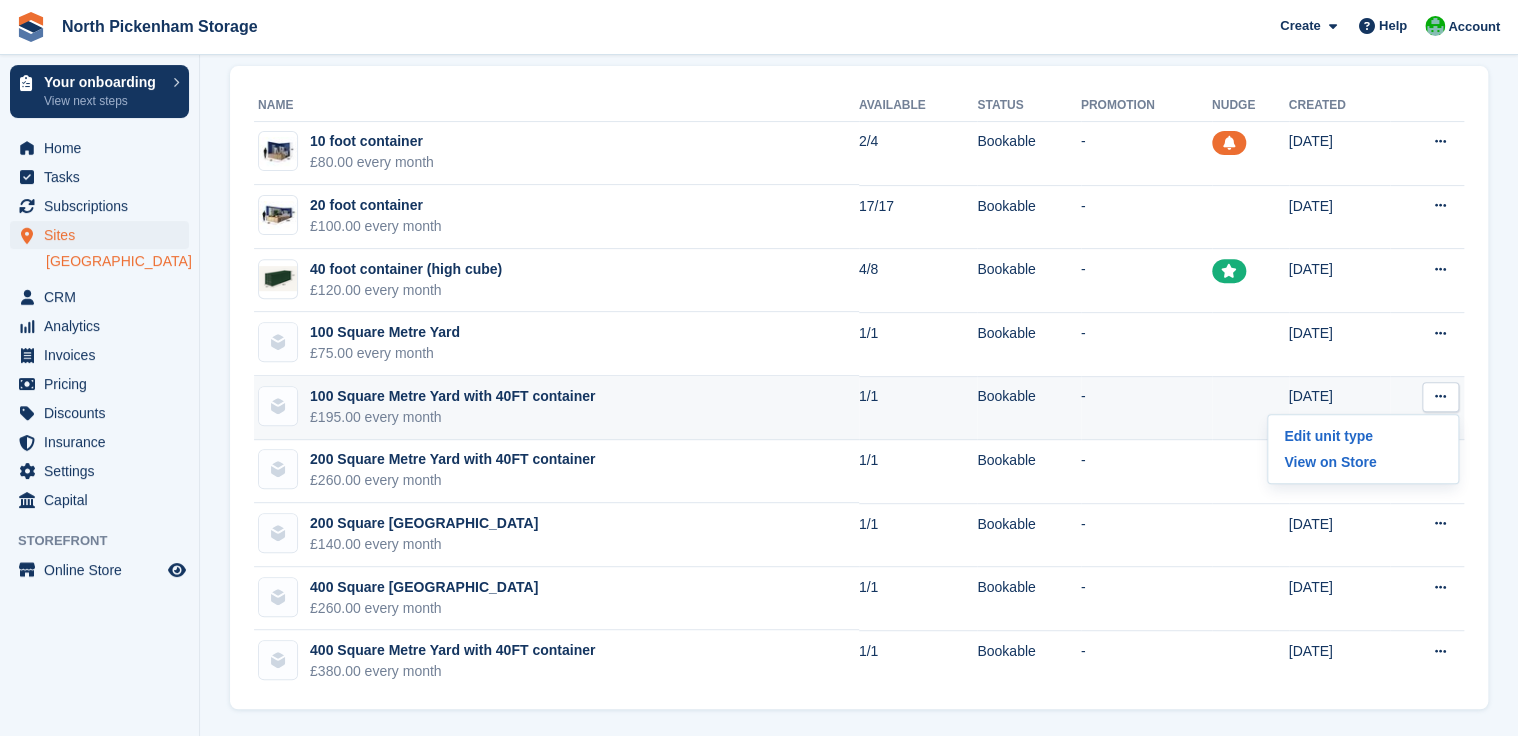 click on "-" at bounding box center (1146, 408) 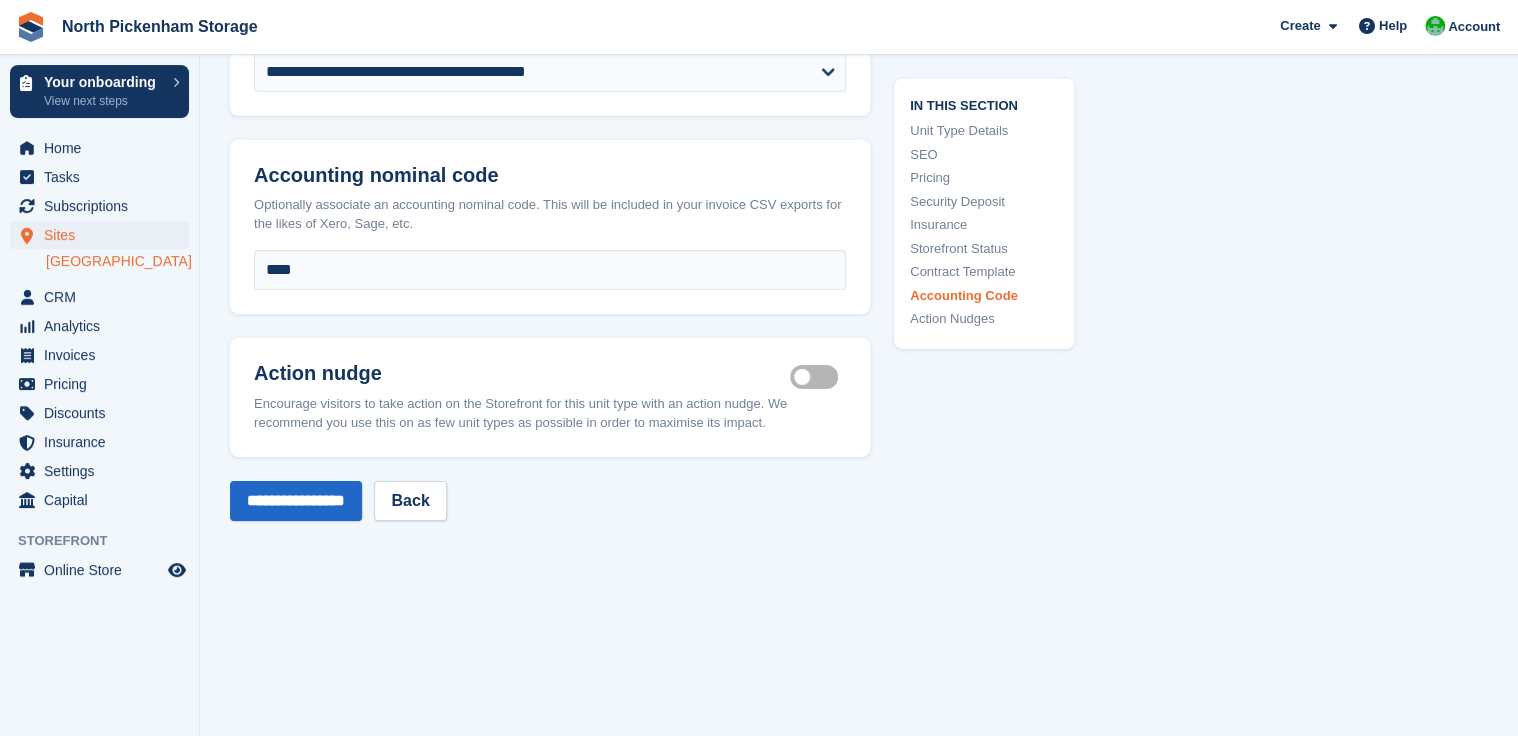 scroll, scrollTop: 3205, scrollLeft: 0, axis: vertical 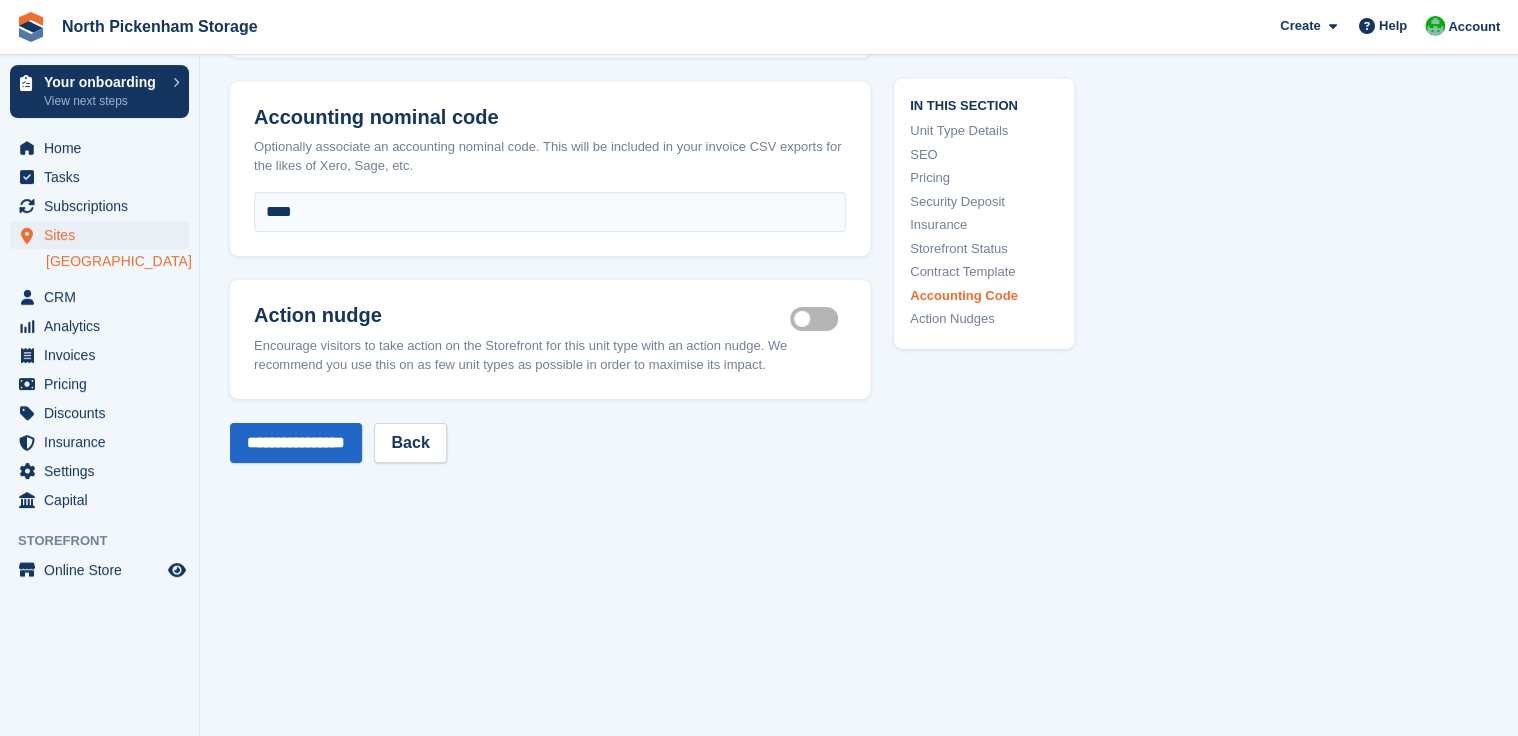 click on "Is active" at bounding box center [818, 318] 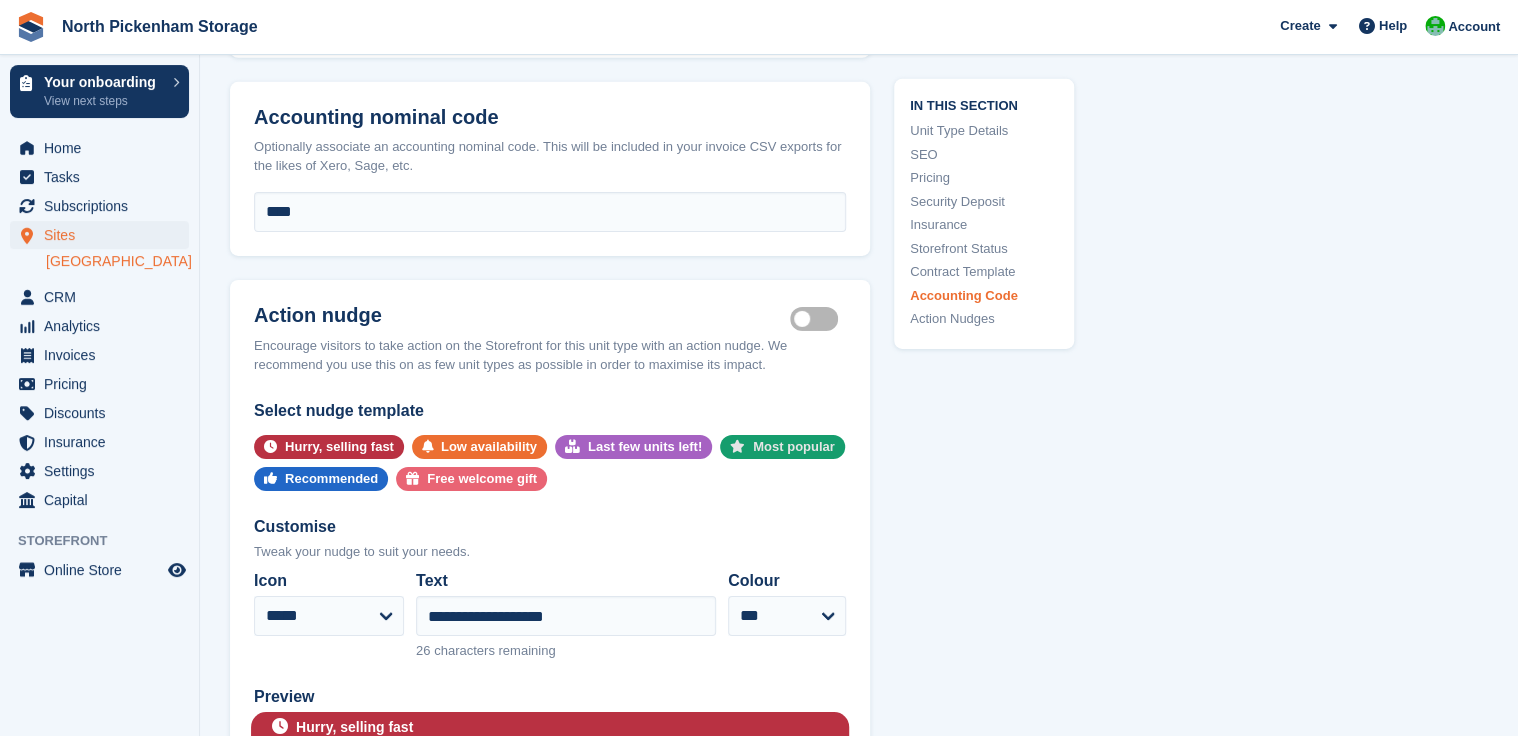 click on "Most popular" at bounding box center (794, 447) 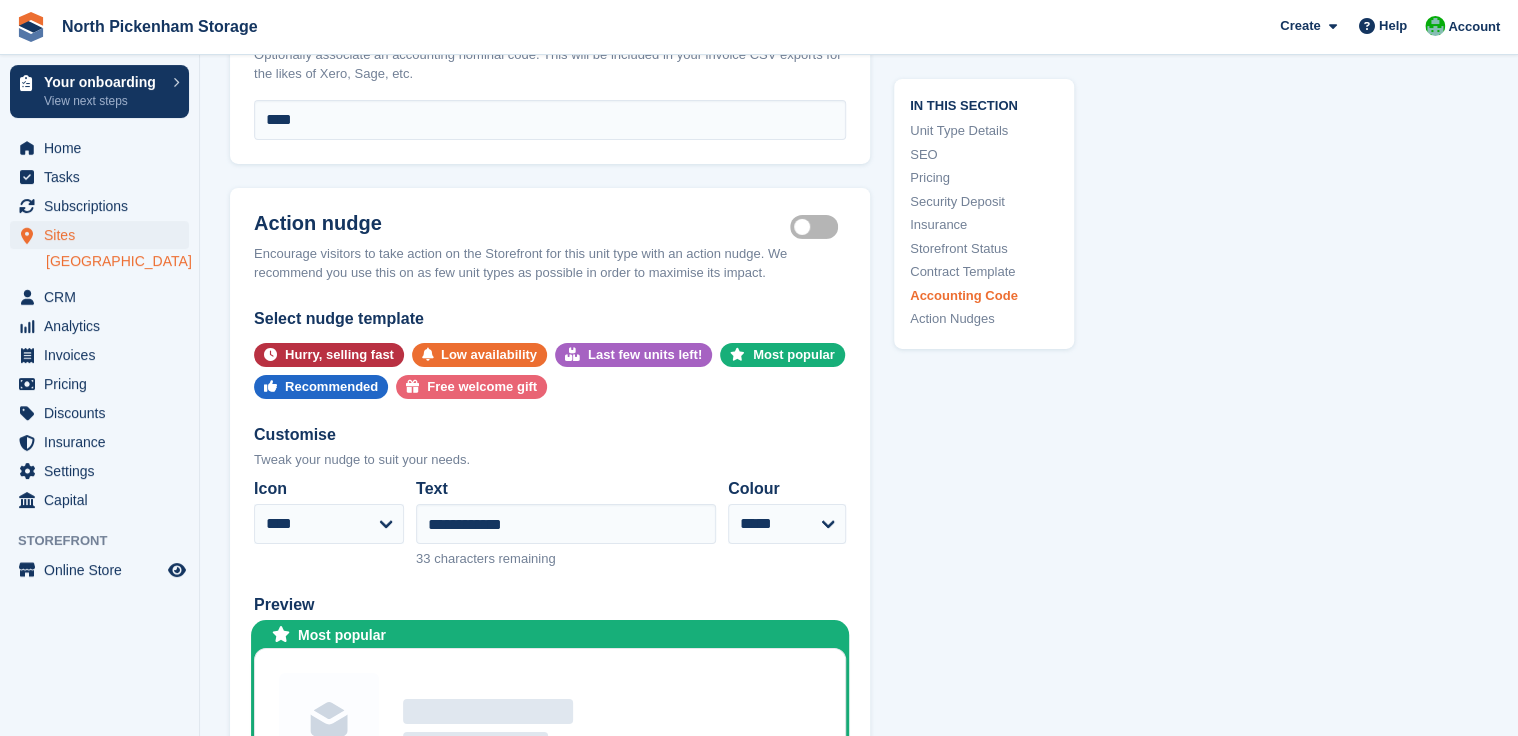 scroll, scrollTop: 3494, scrollLeft: 0, axis: vertical 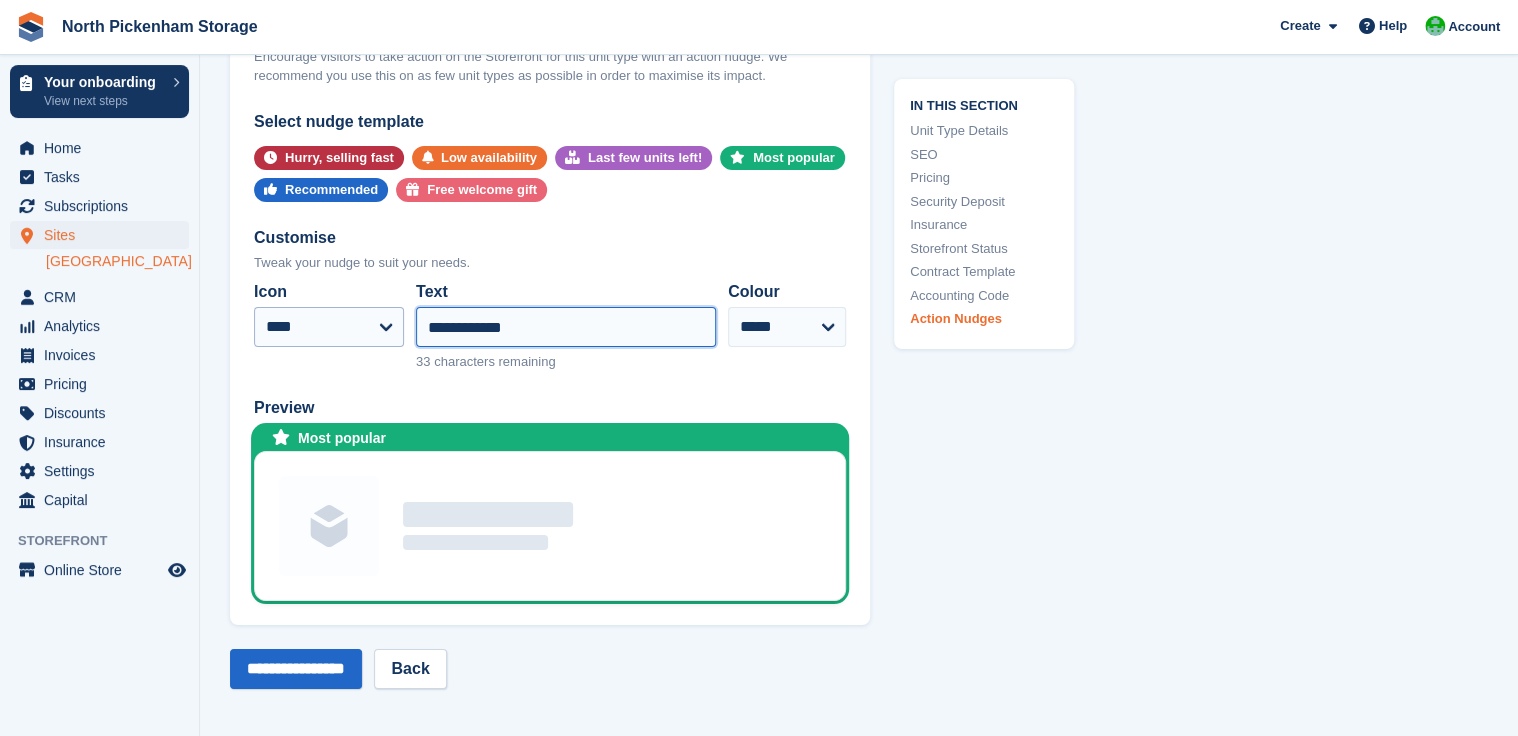 drag, startPoint x: 528, startPoint y: 319, endPoint x: 378, endPoint y: 315, distance: 150.05333 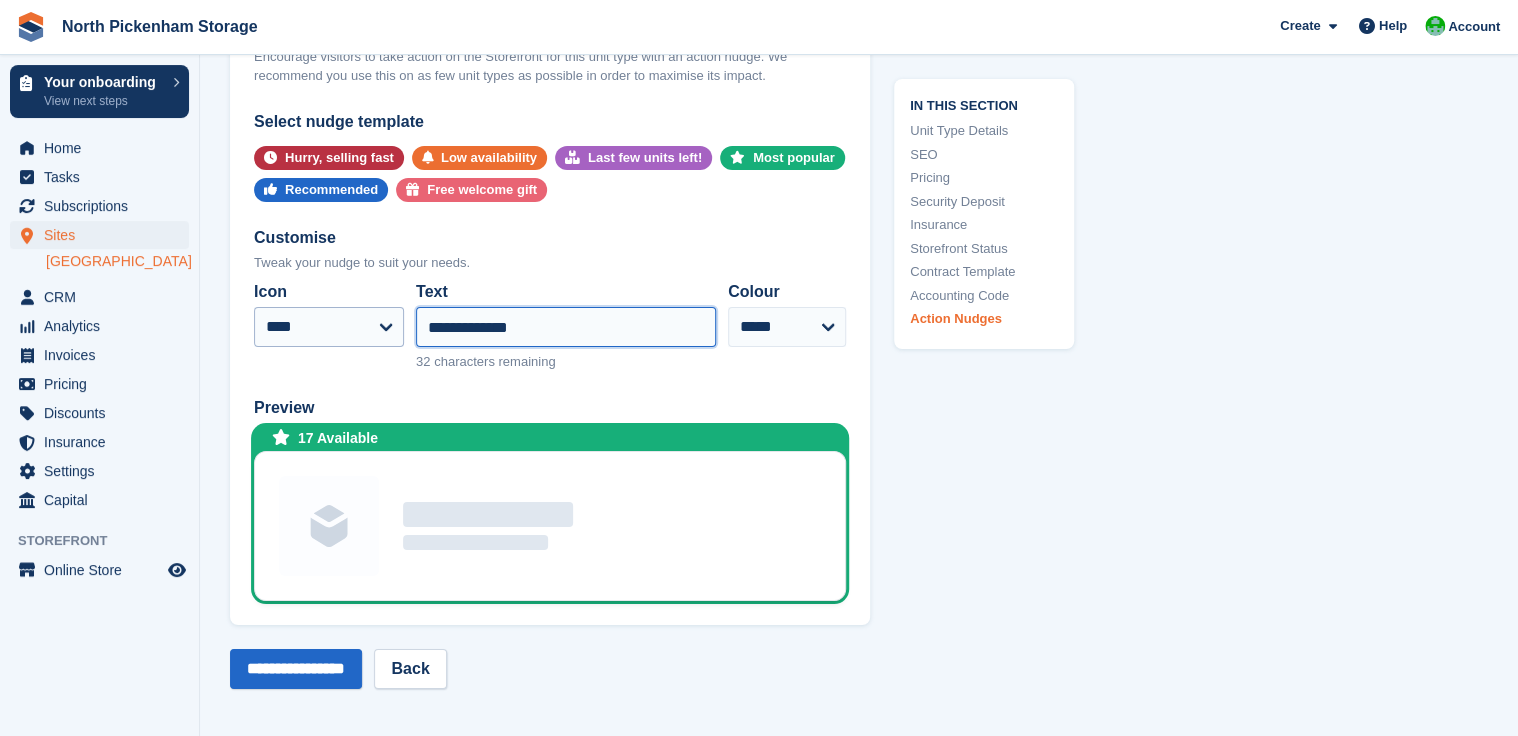 type on "**********" 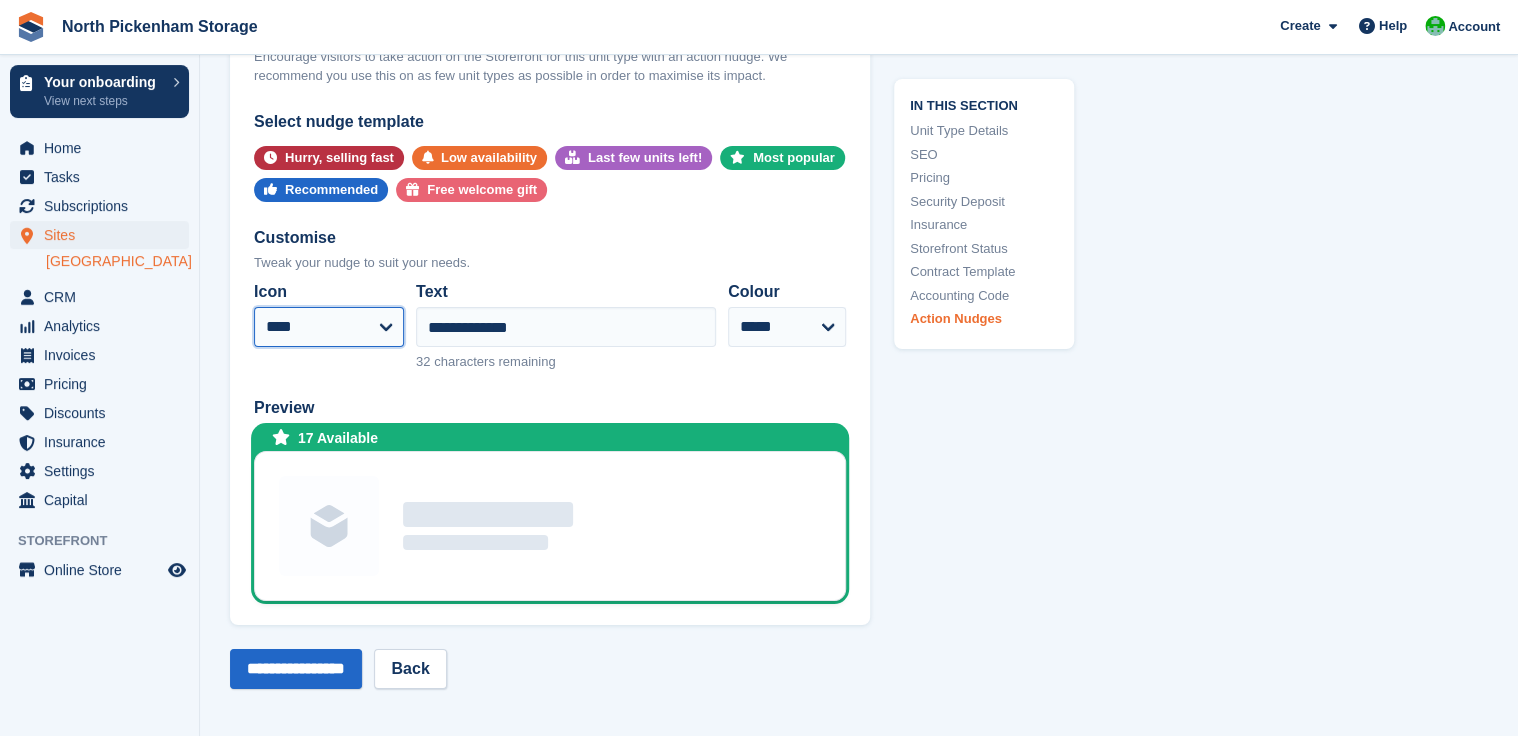click on "**********" at bounding box center (329, 327) 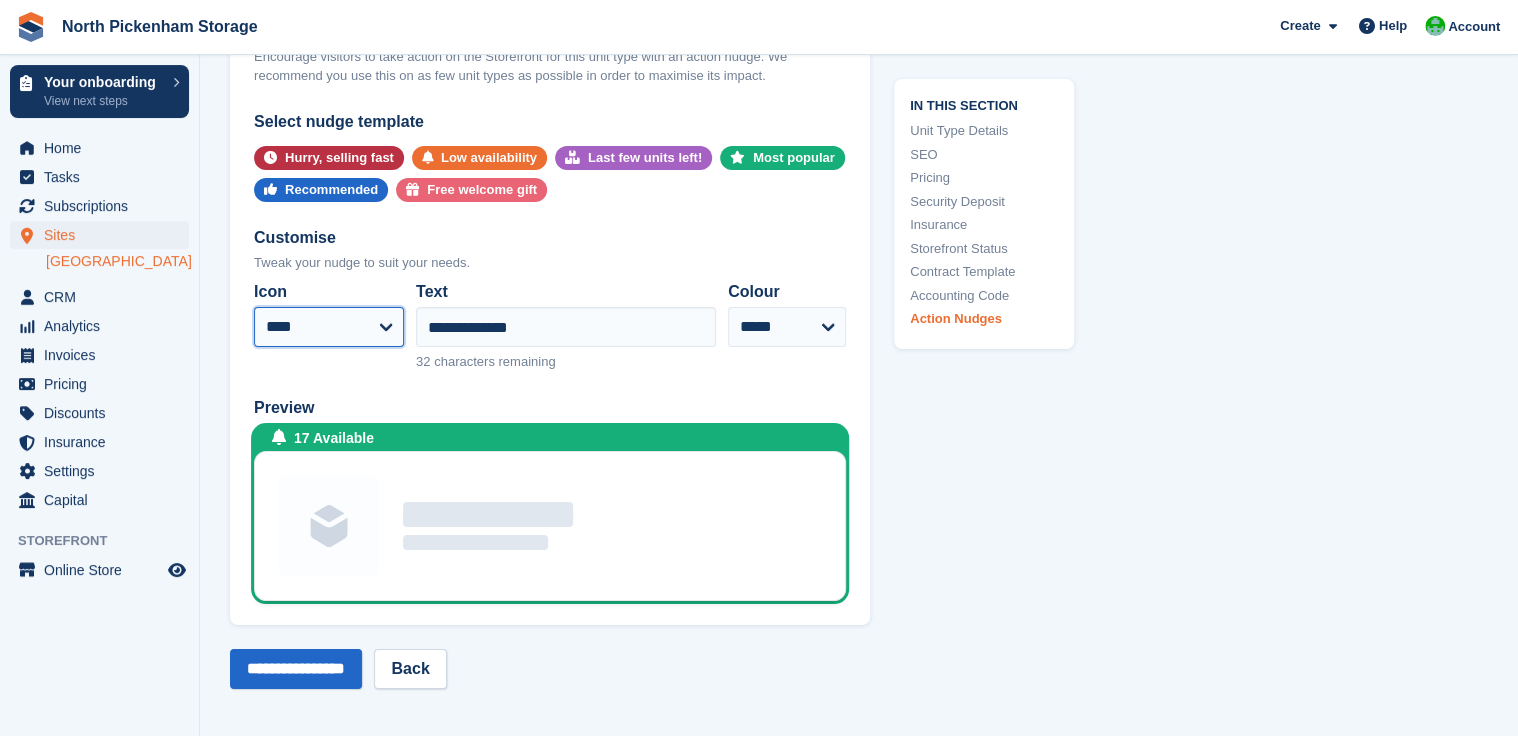 click on "**********" at bounding box center [329, 327] 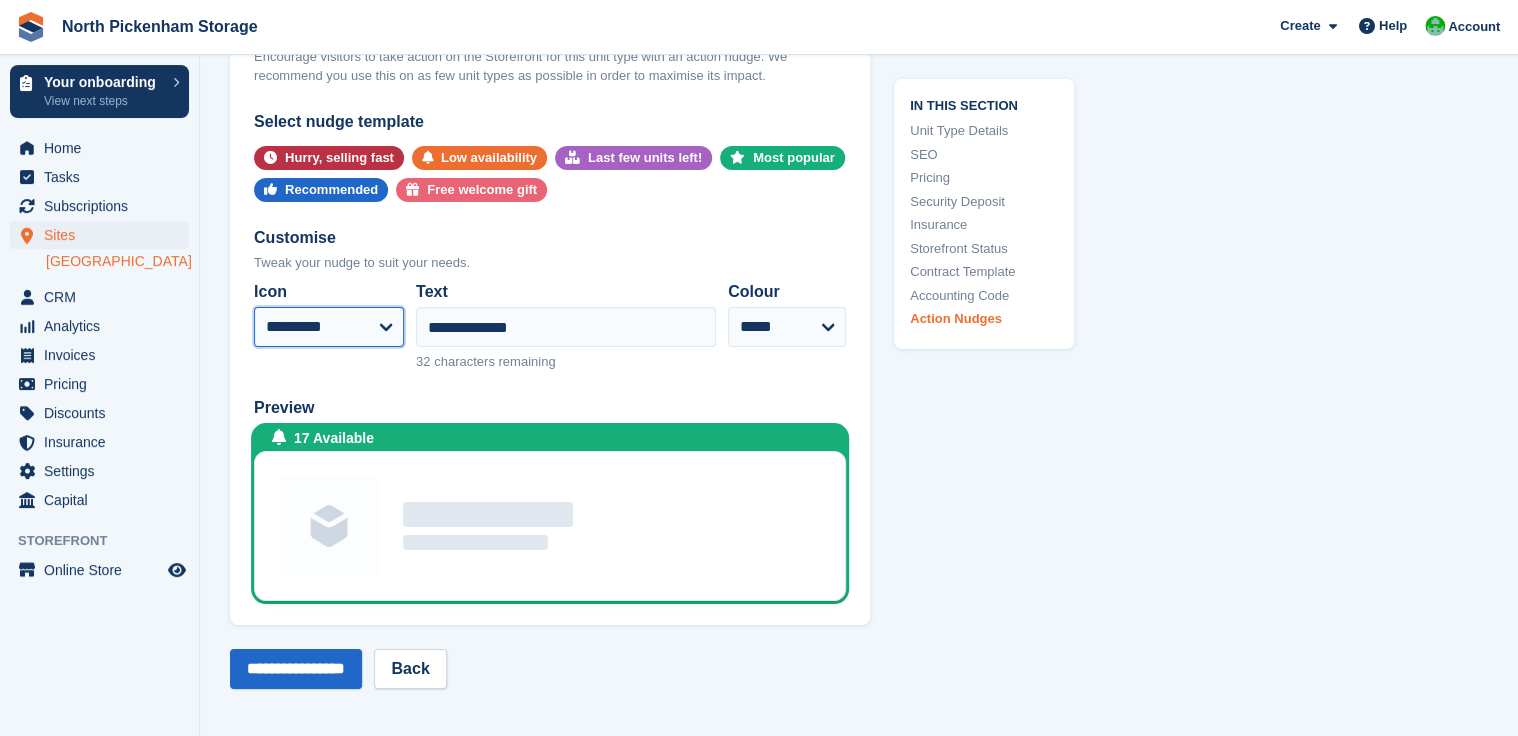 click on "**********" at bounding box center (329, 327) 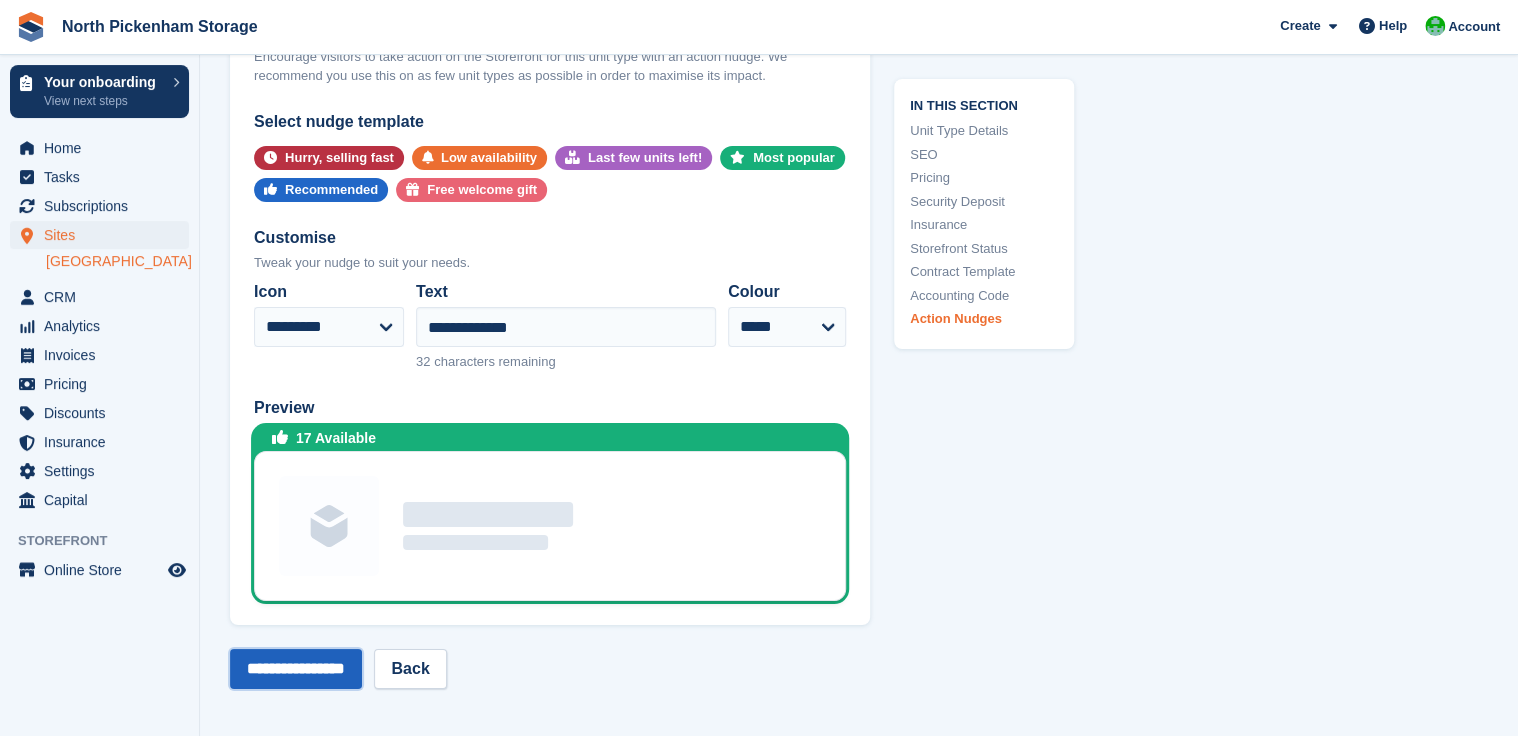 click on "**********" at bounding box center (296, 669) 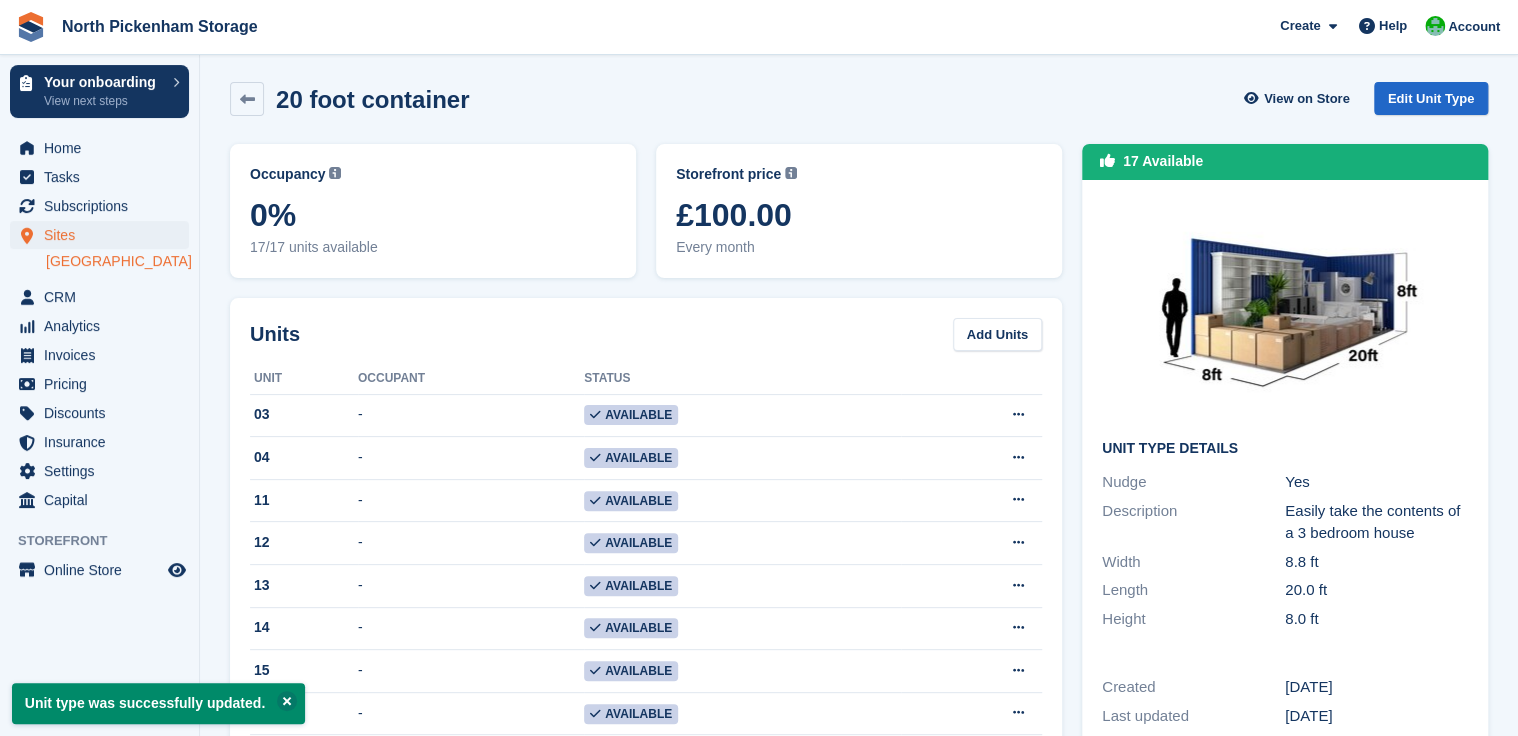 scroll, scrollTop: 0, scrollLeft: 0, axis: both 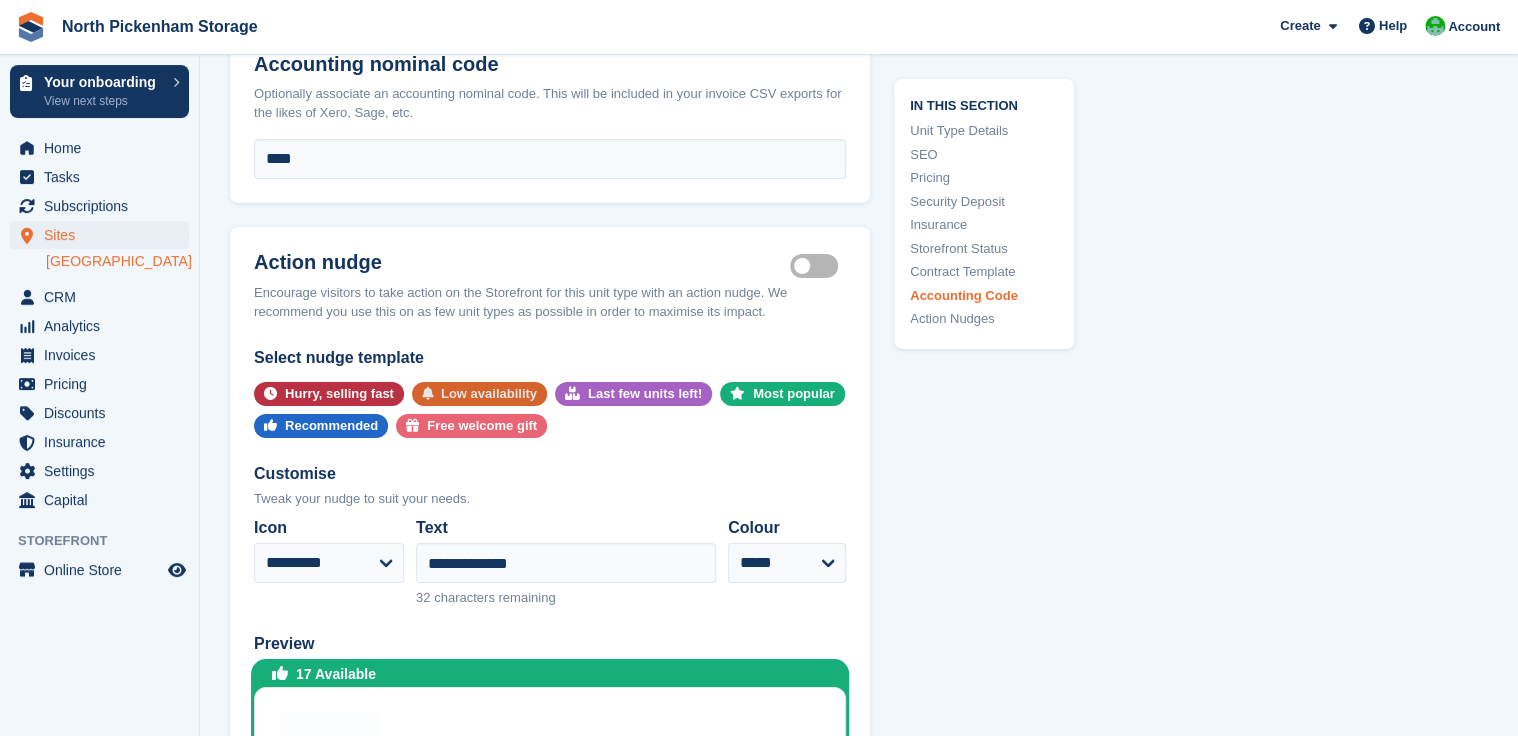 click on "Low availability" at bounding box center (489, 394) 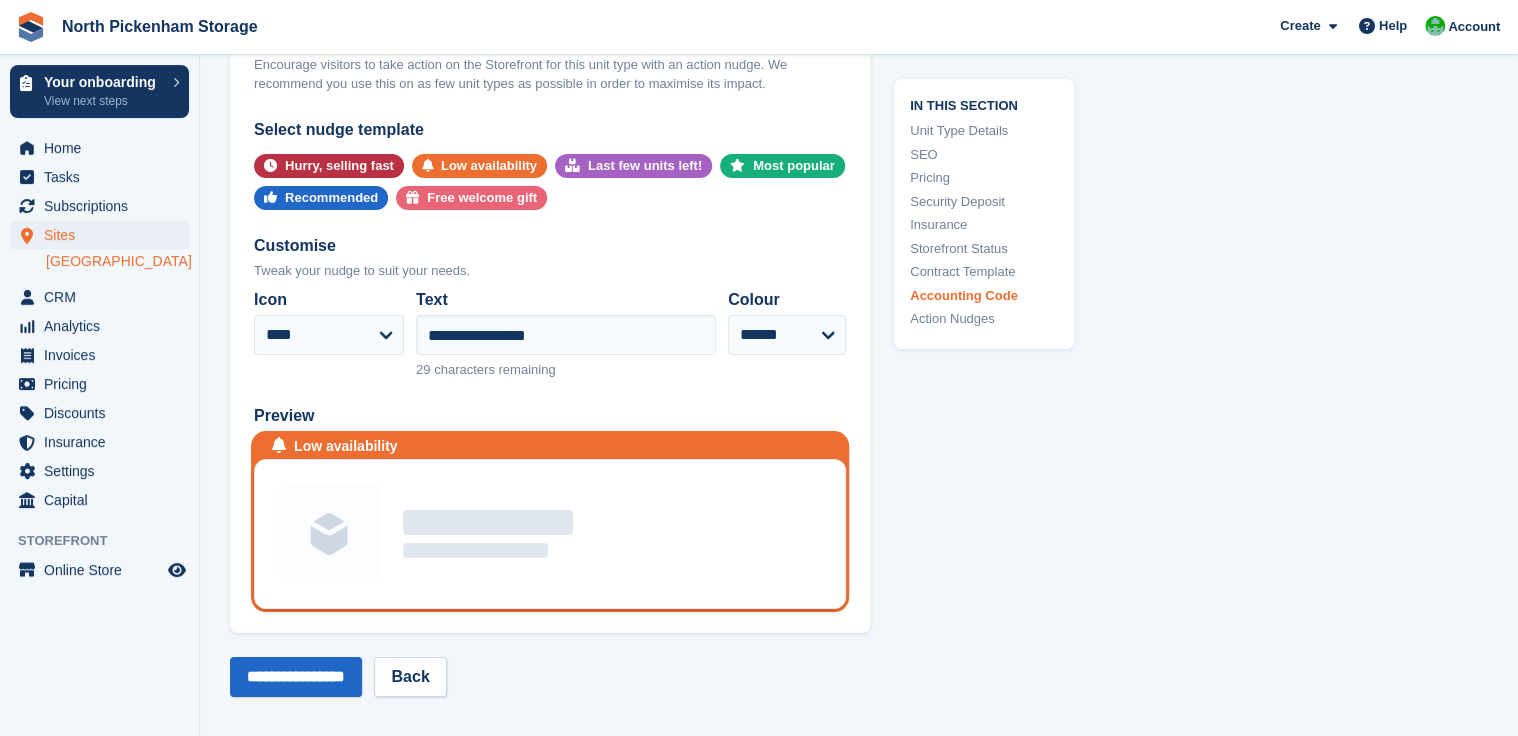 scroll, scrollTop: 3492, scrollLeft: 0, axis: vertical 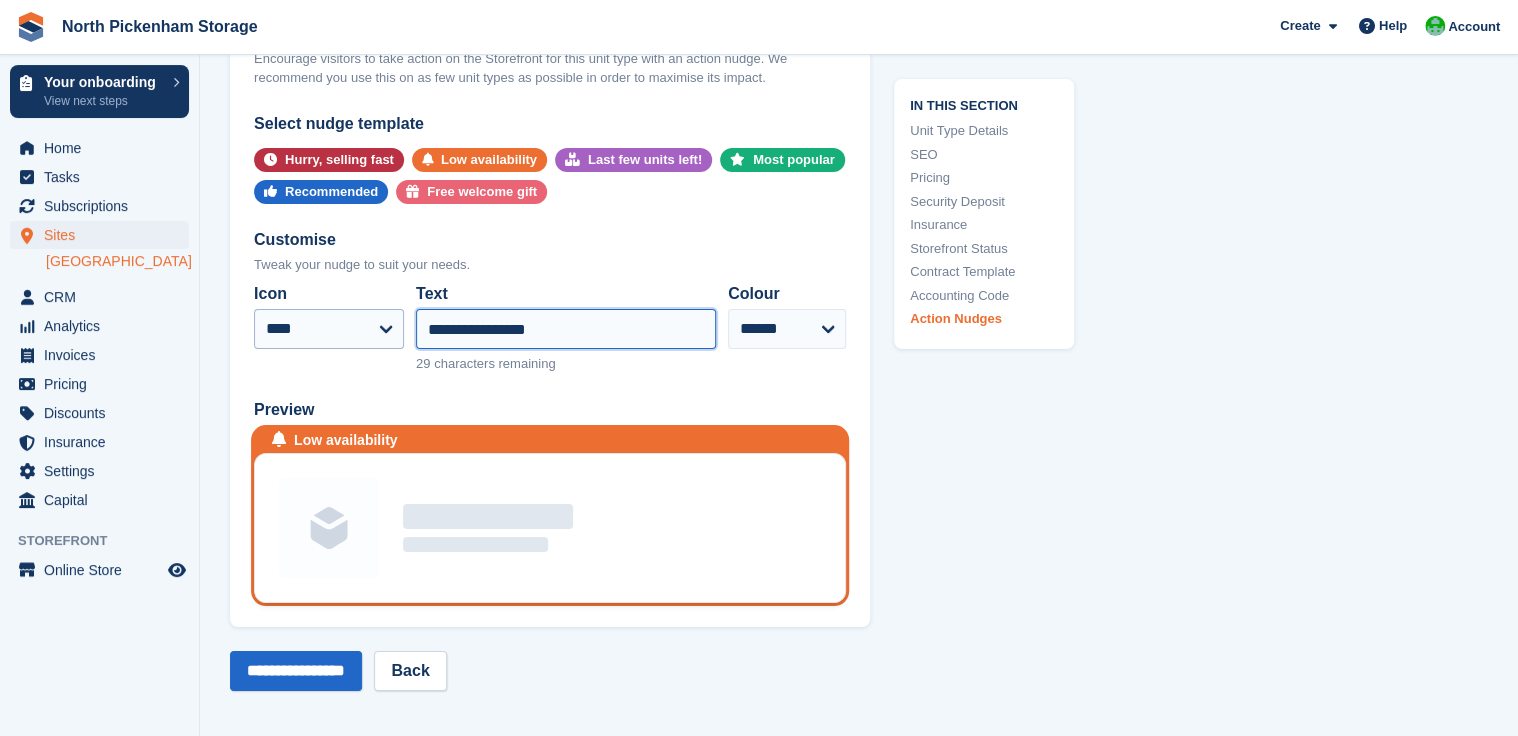 drag, startPoint x: 428, startPoint y: 320, endPoint x: 389, endPoint y: 316, distance: 39.20459 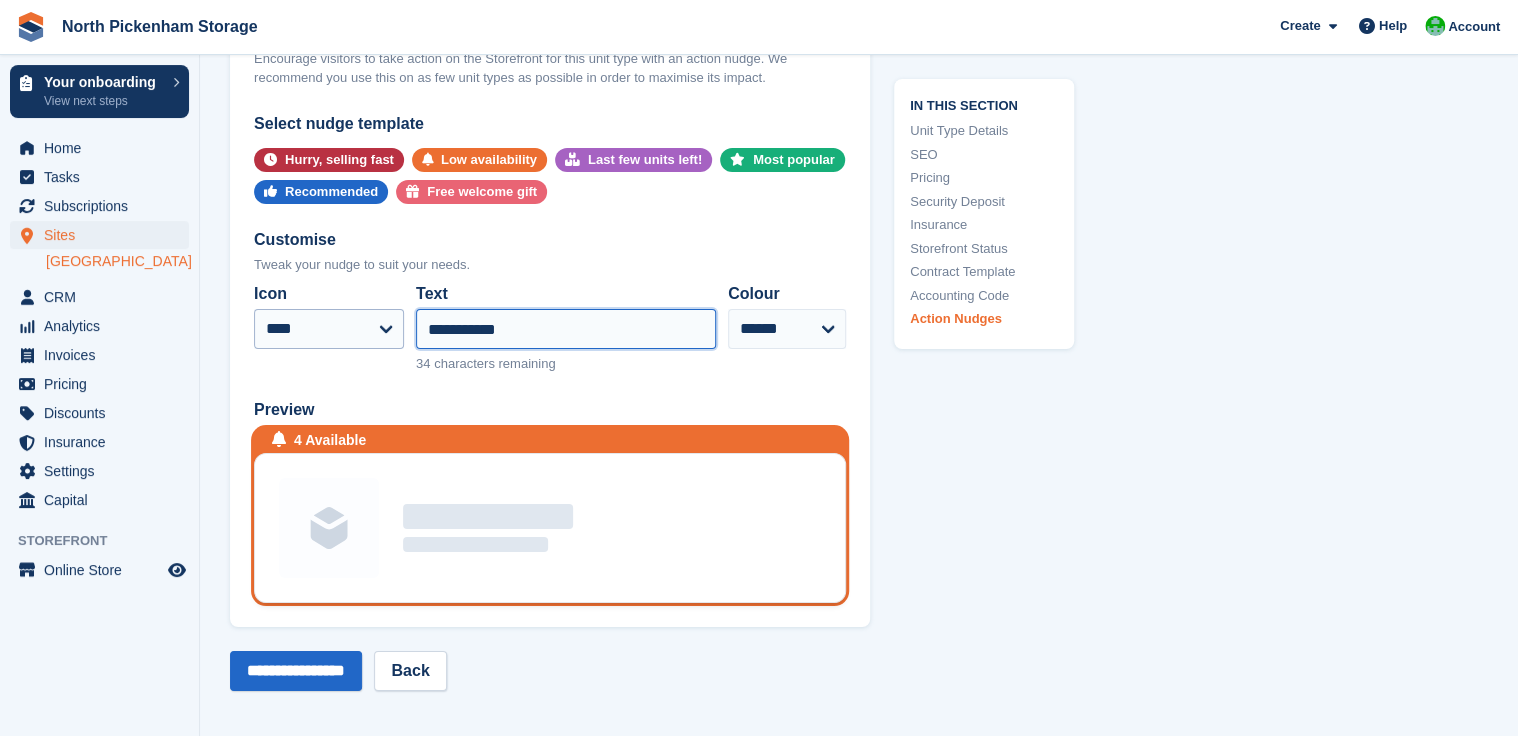 type on "**********" 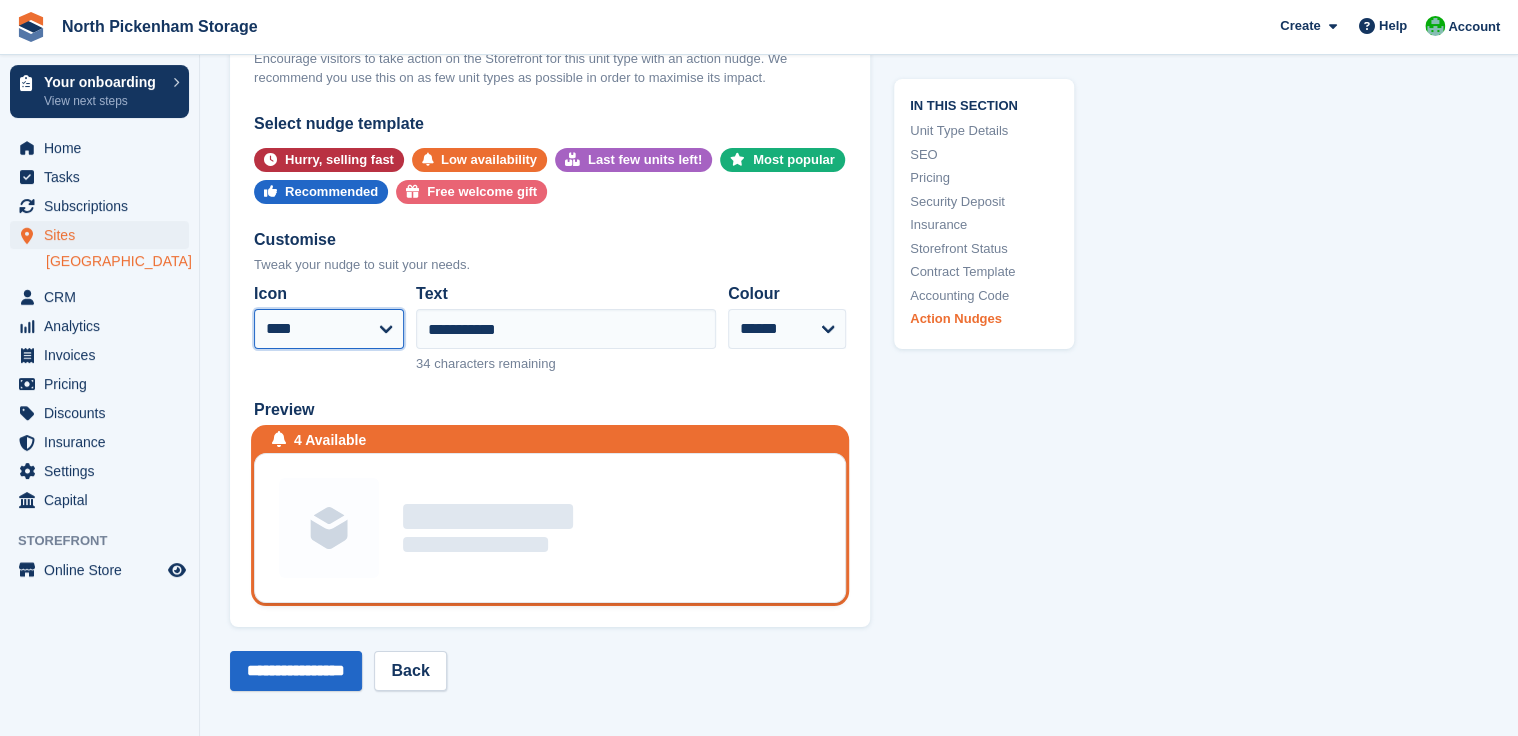 click on "**********" at bounding box center [329, 329] 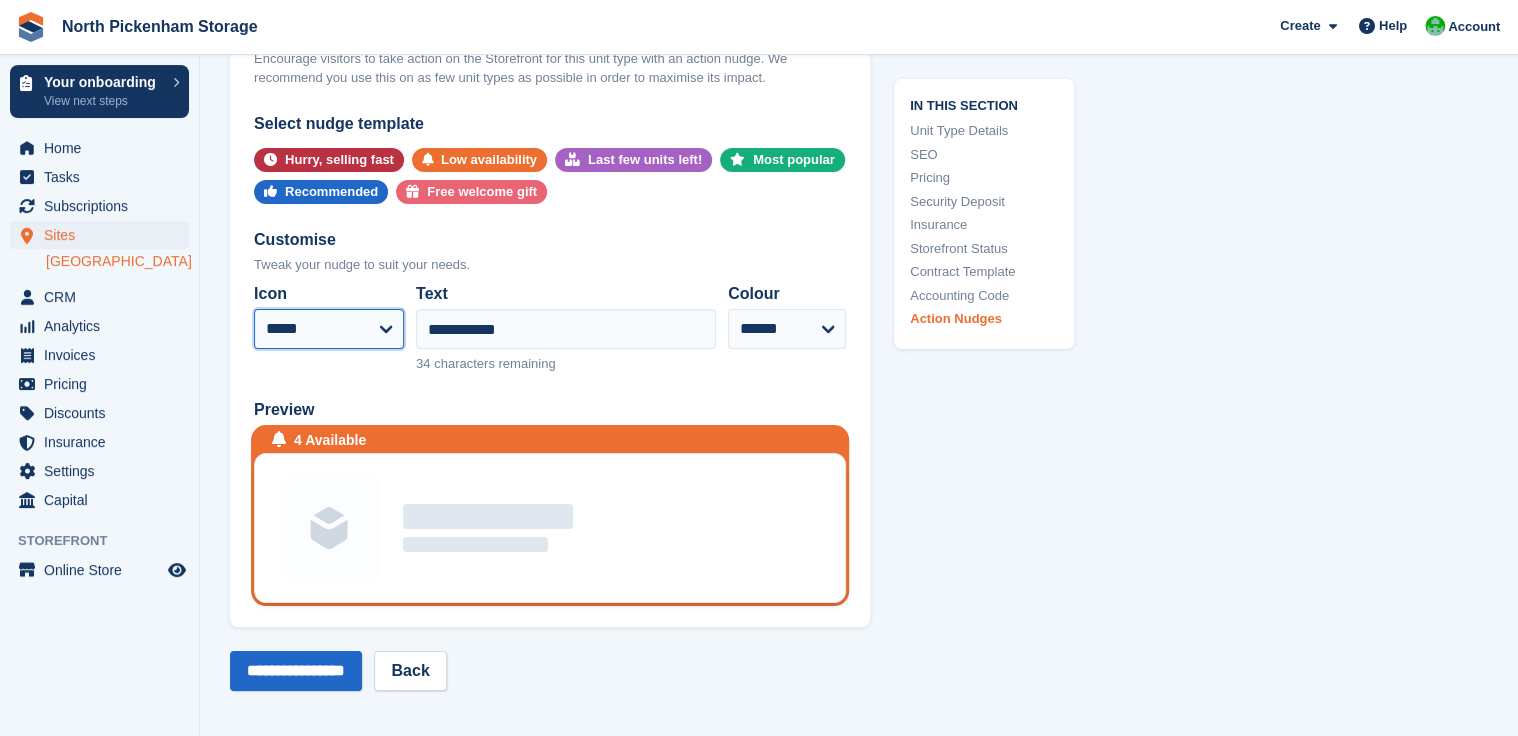 click on "**********" at bounding box center (329, 329) 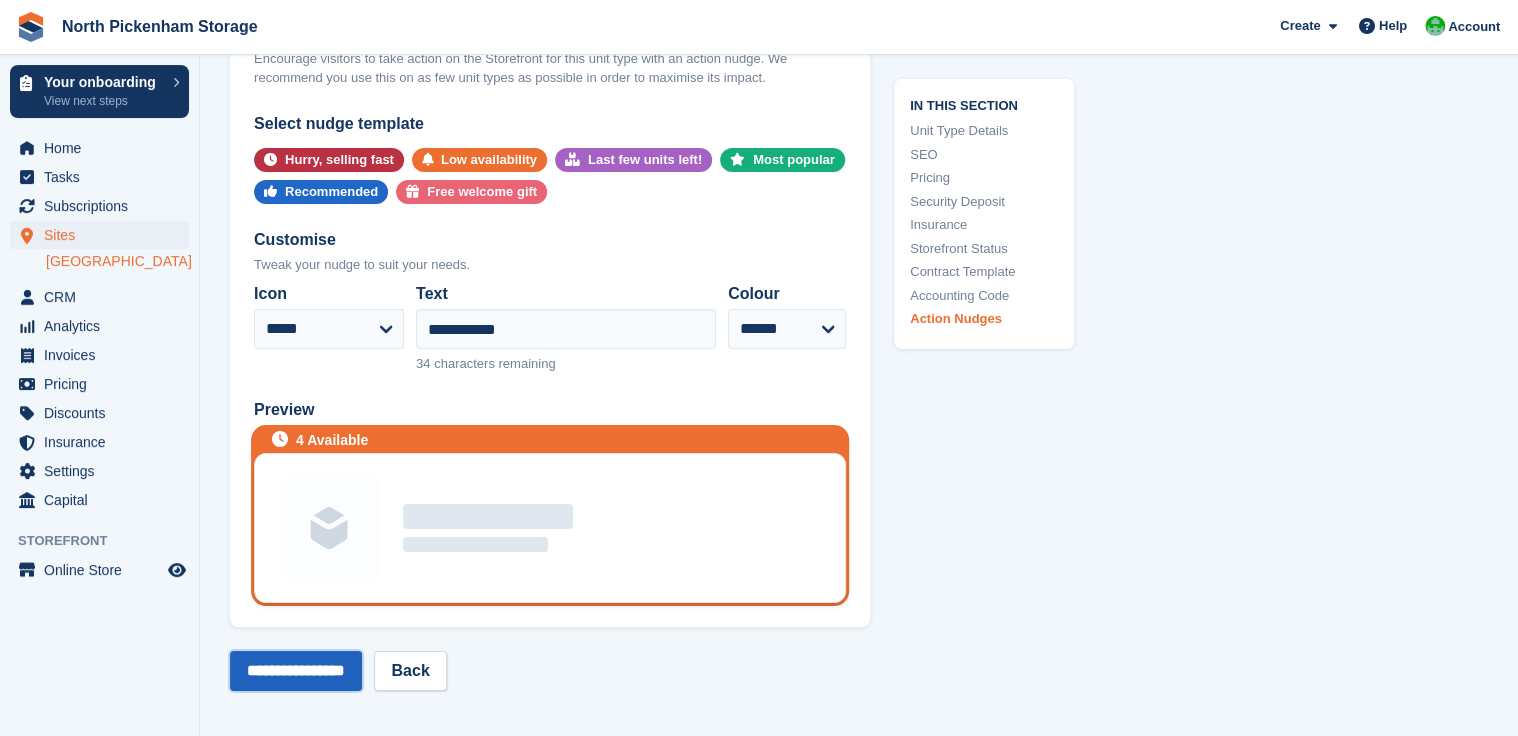 click on "**********" at bounding box center [296, 671] 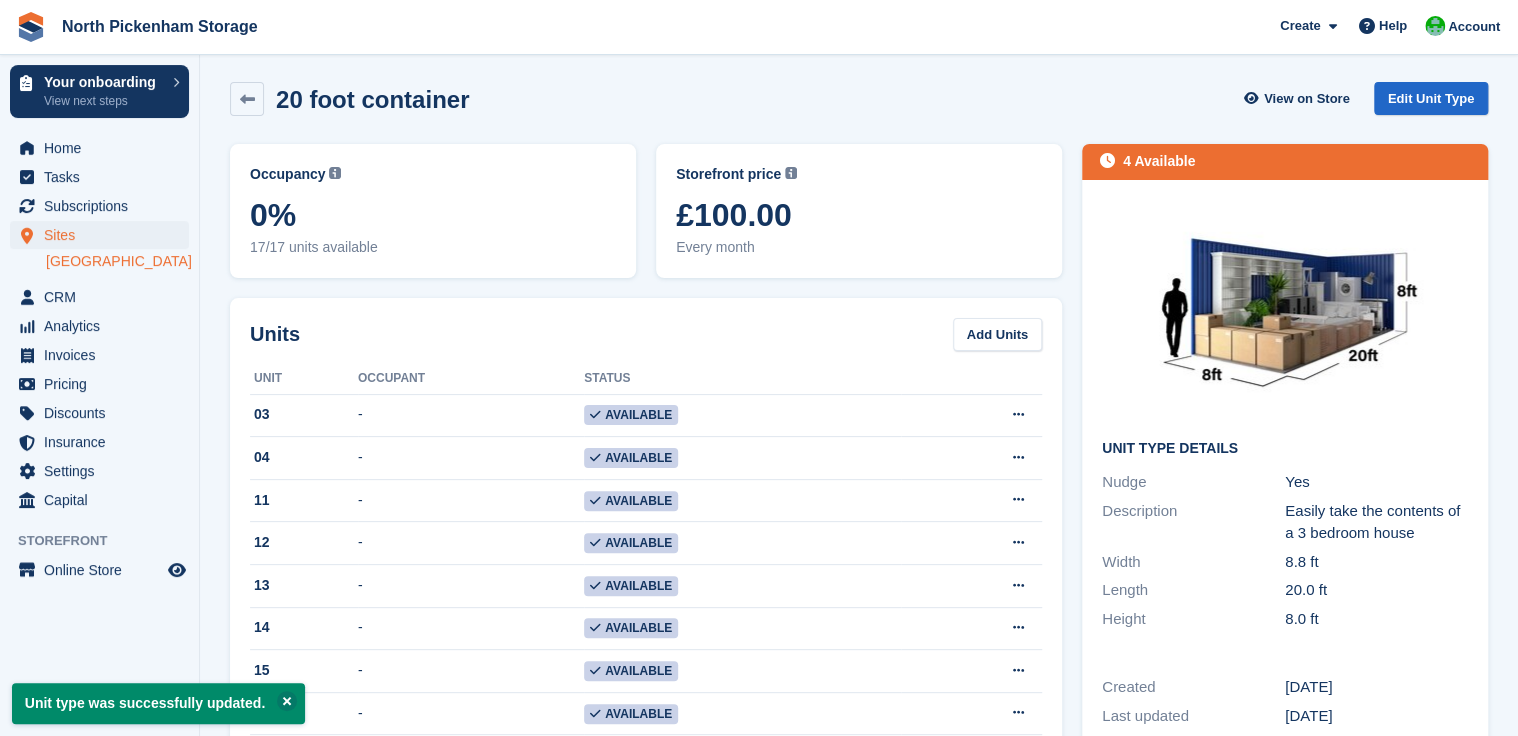 scroll, scrollTop: 0, scrollLeft: 0, axis: both 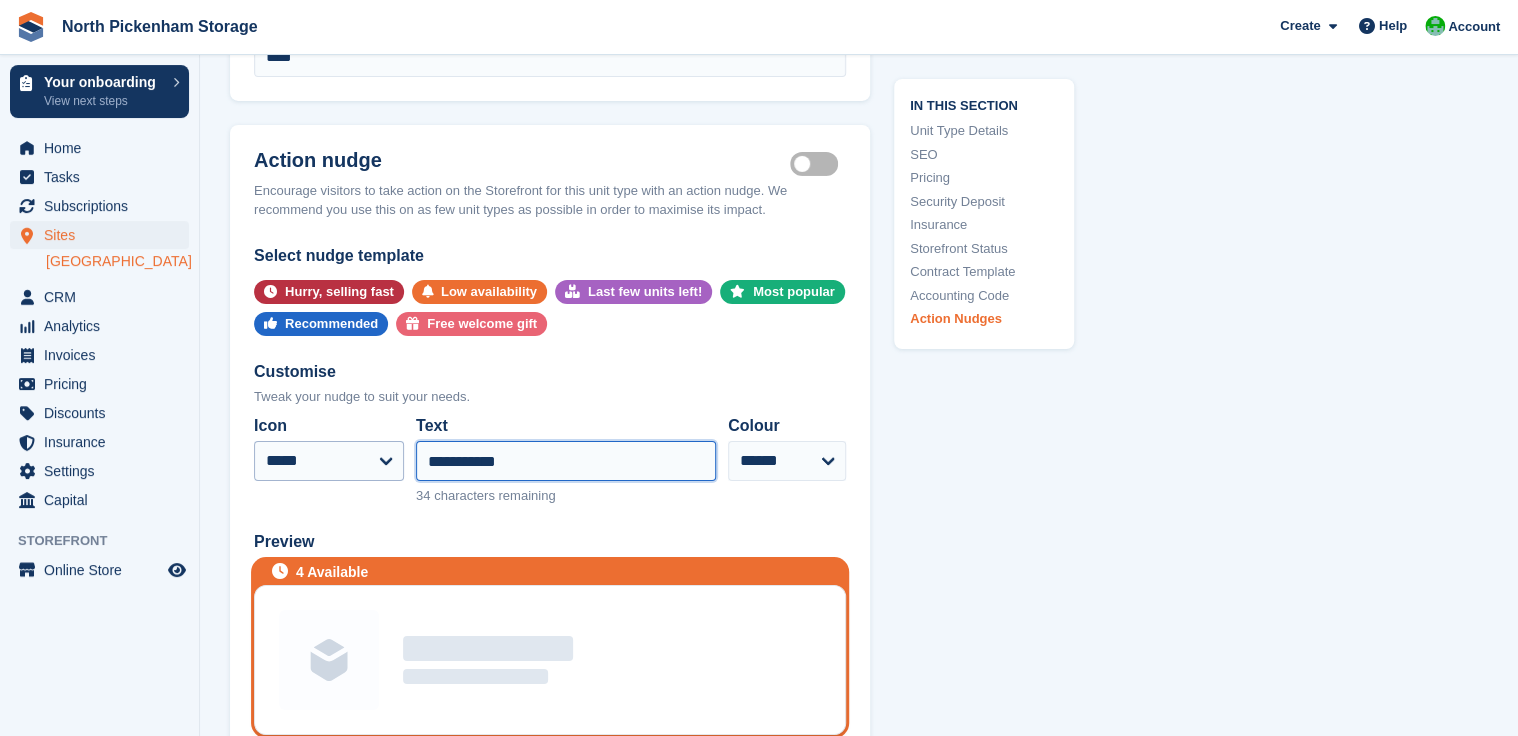 drag, startPoint x: 434, startPoint y: 456, endPoint x: 402, endPoint y: 451, distance: 32.38827 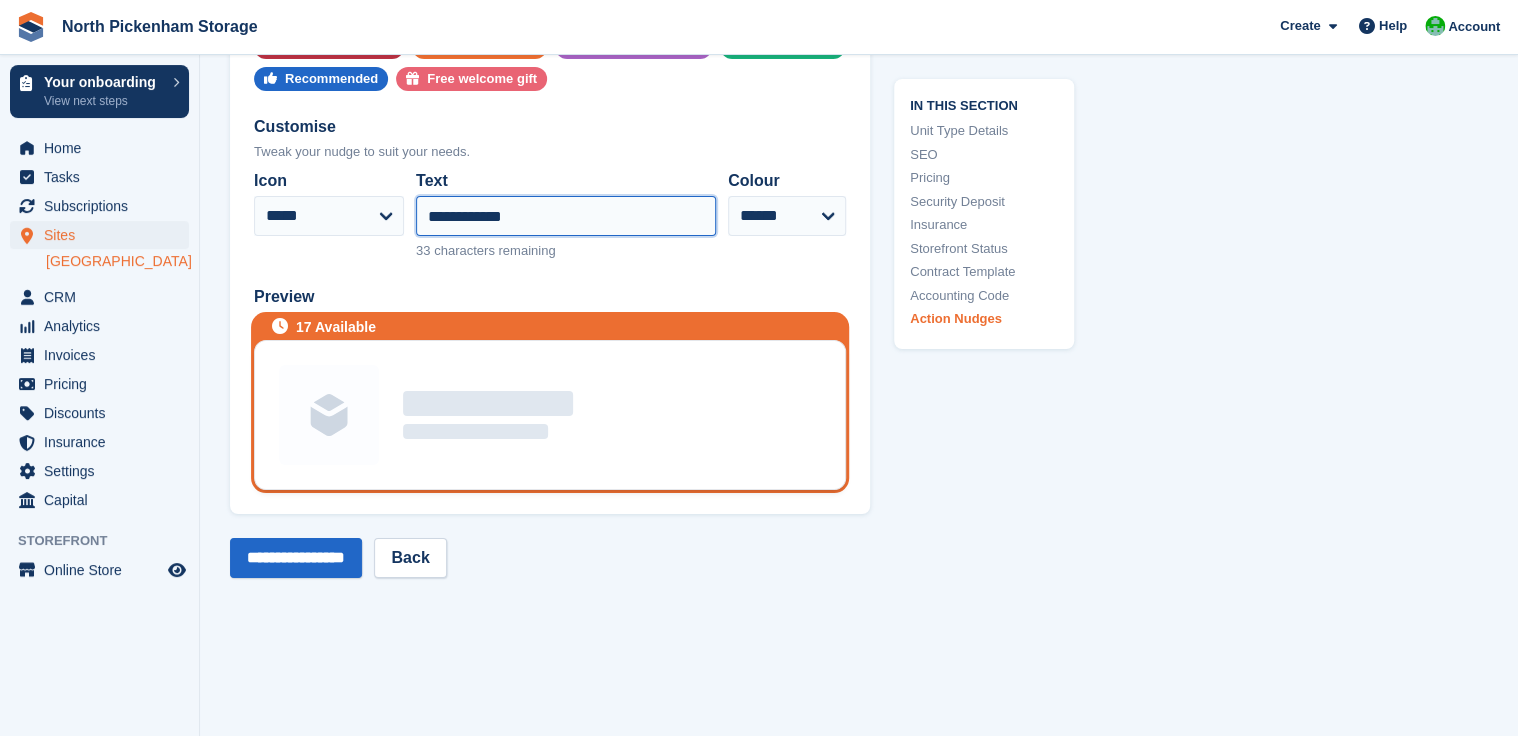 scroll, scrollTop: 3628, scrollLeft: 0, axis: vertical 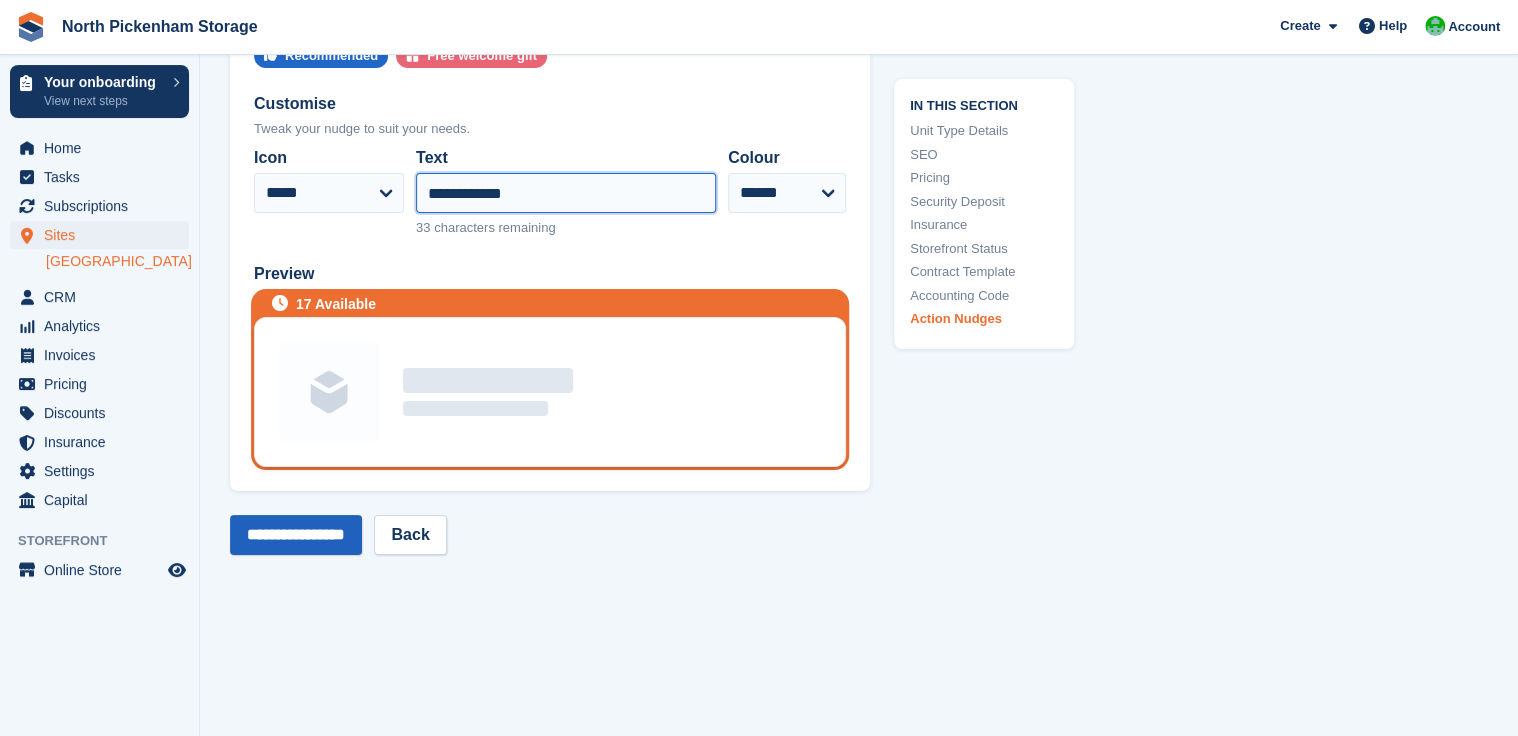 type on "**********" 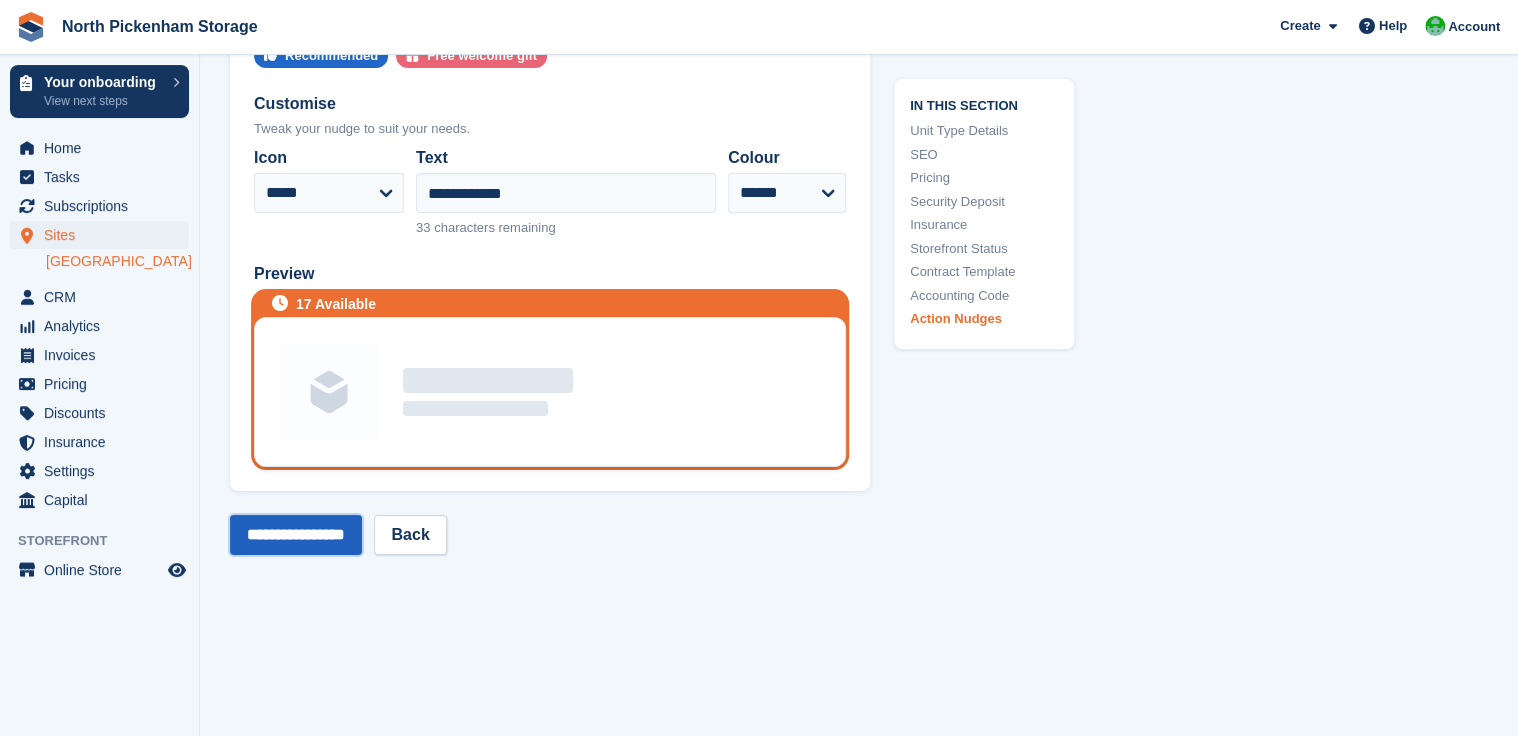 click on "**********" at bounding box center (296, 535) 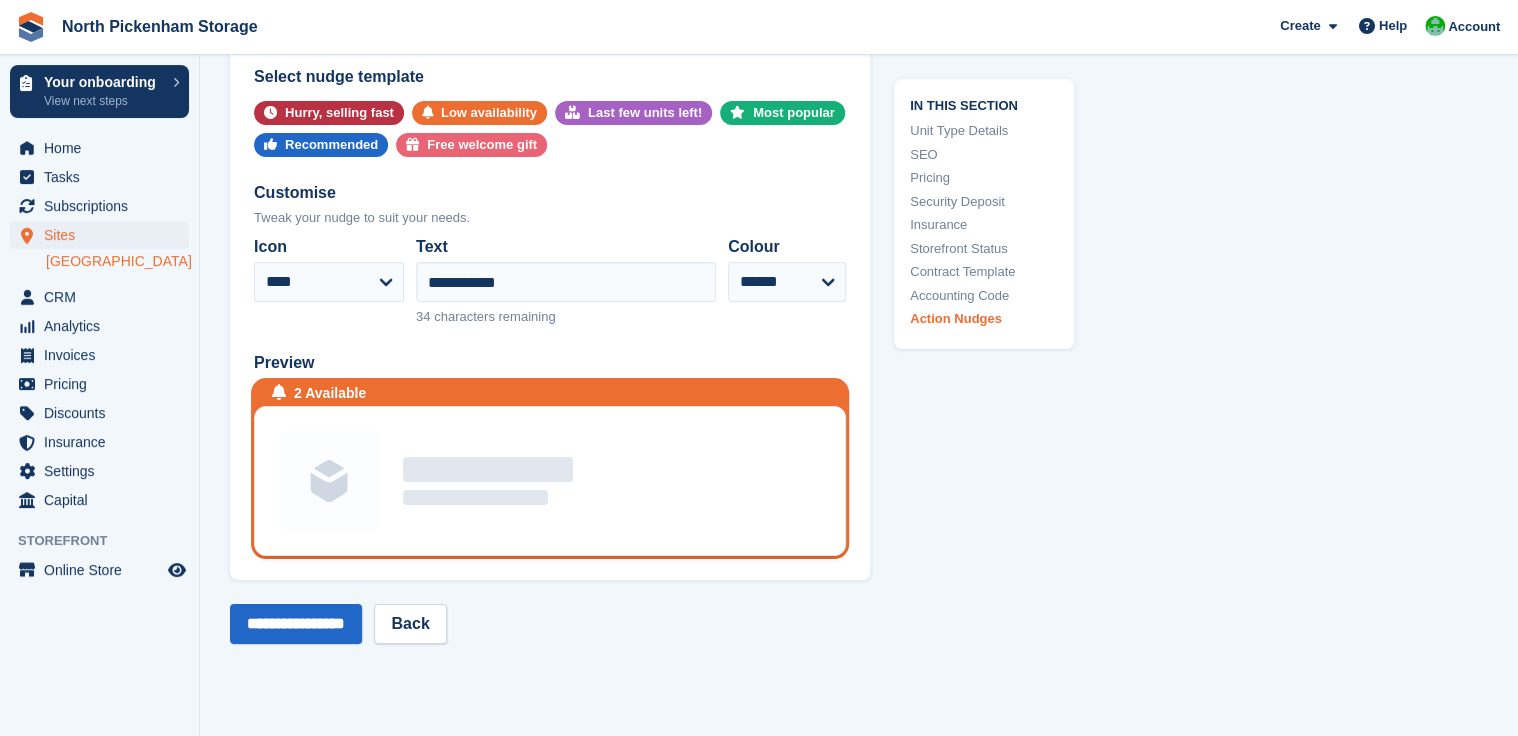 scroll, scrollTop: 3568, scrollLeft: 0, axis: vertical 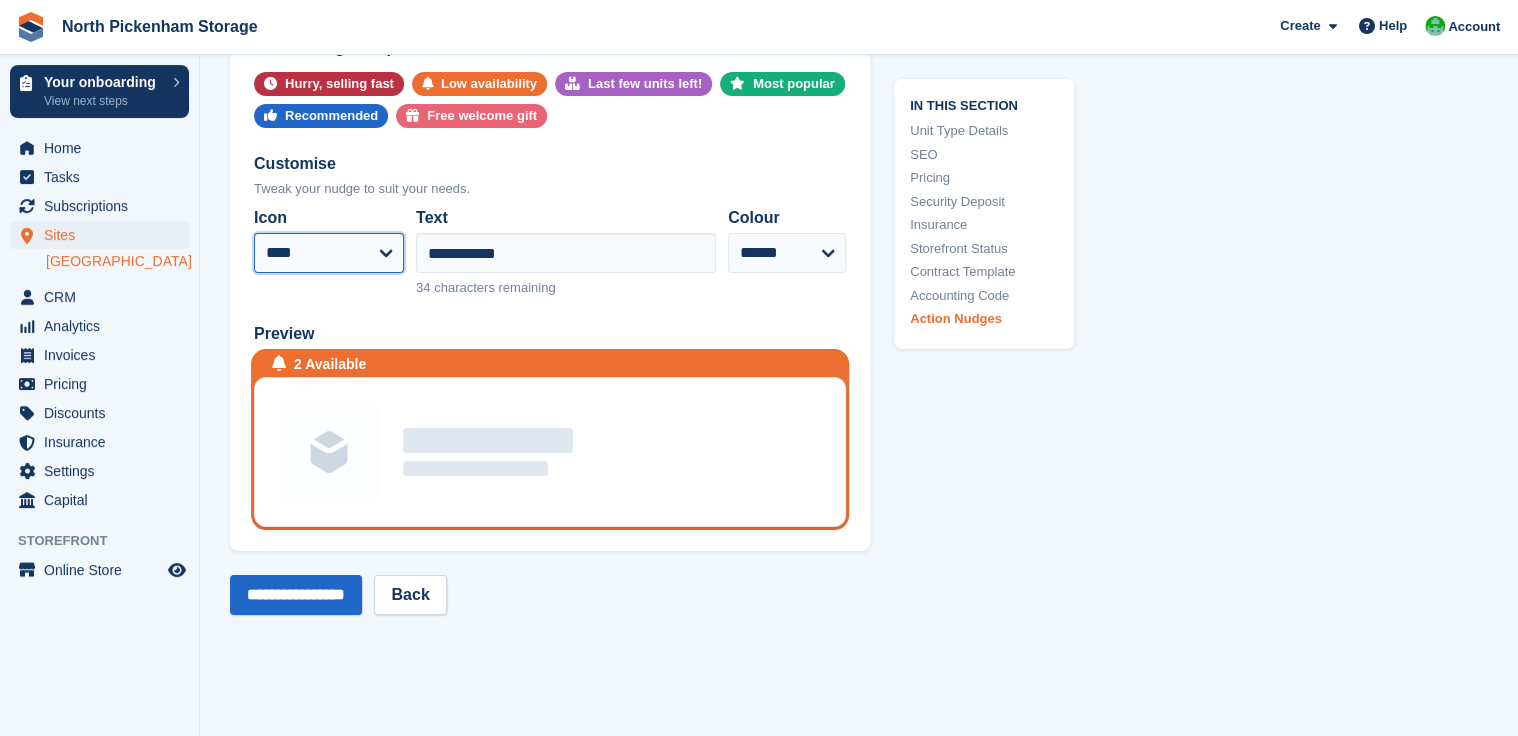 click on "**********" at bounding box center (329, 253) 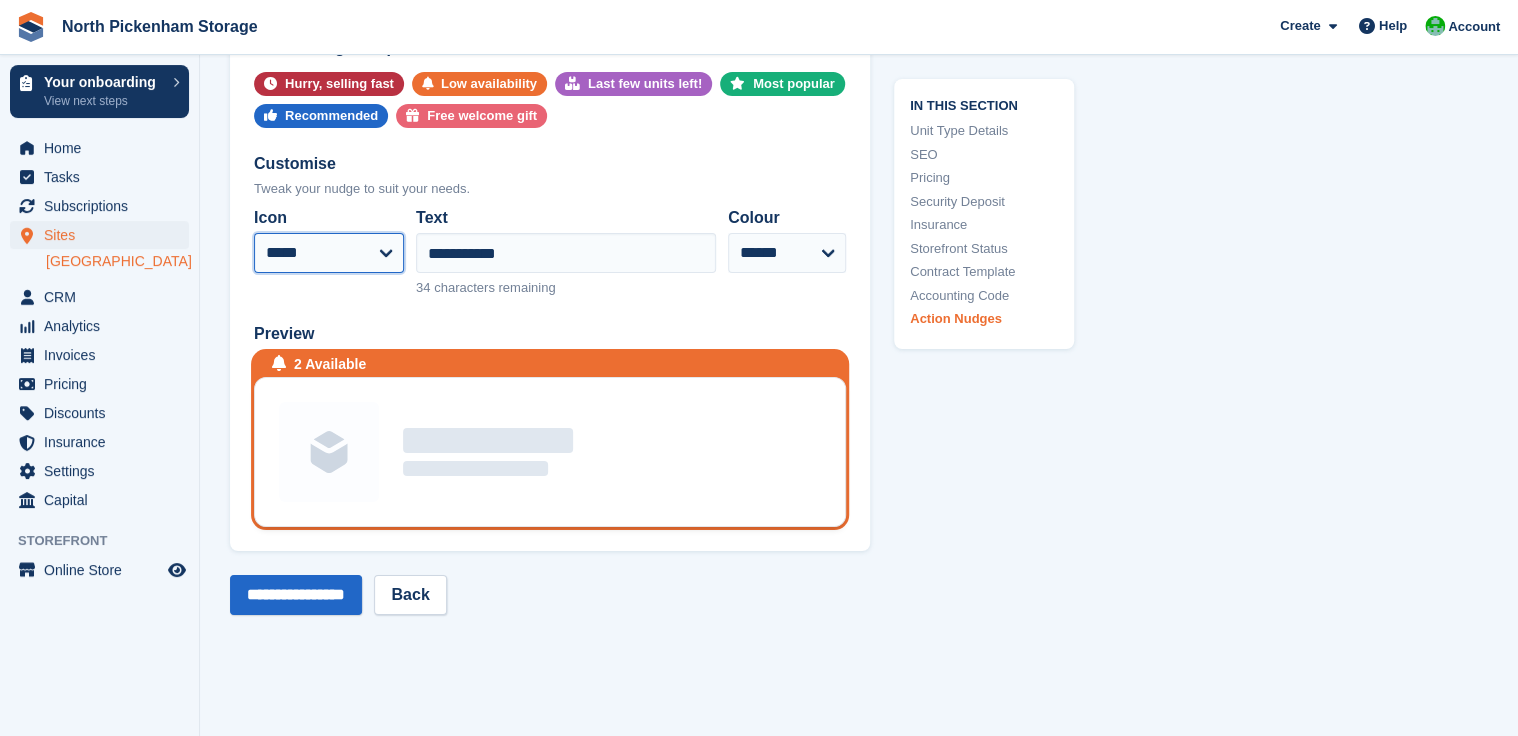 click on "**********" at bounding box center [329, 253] 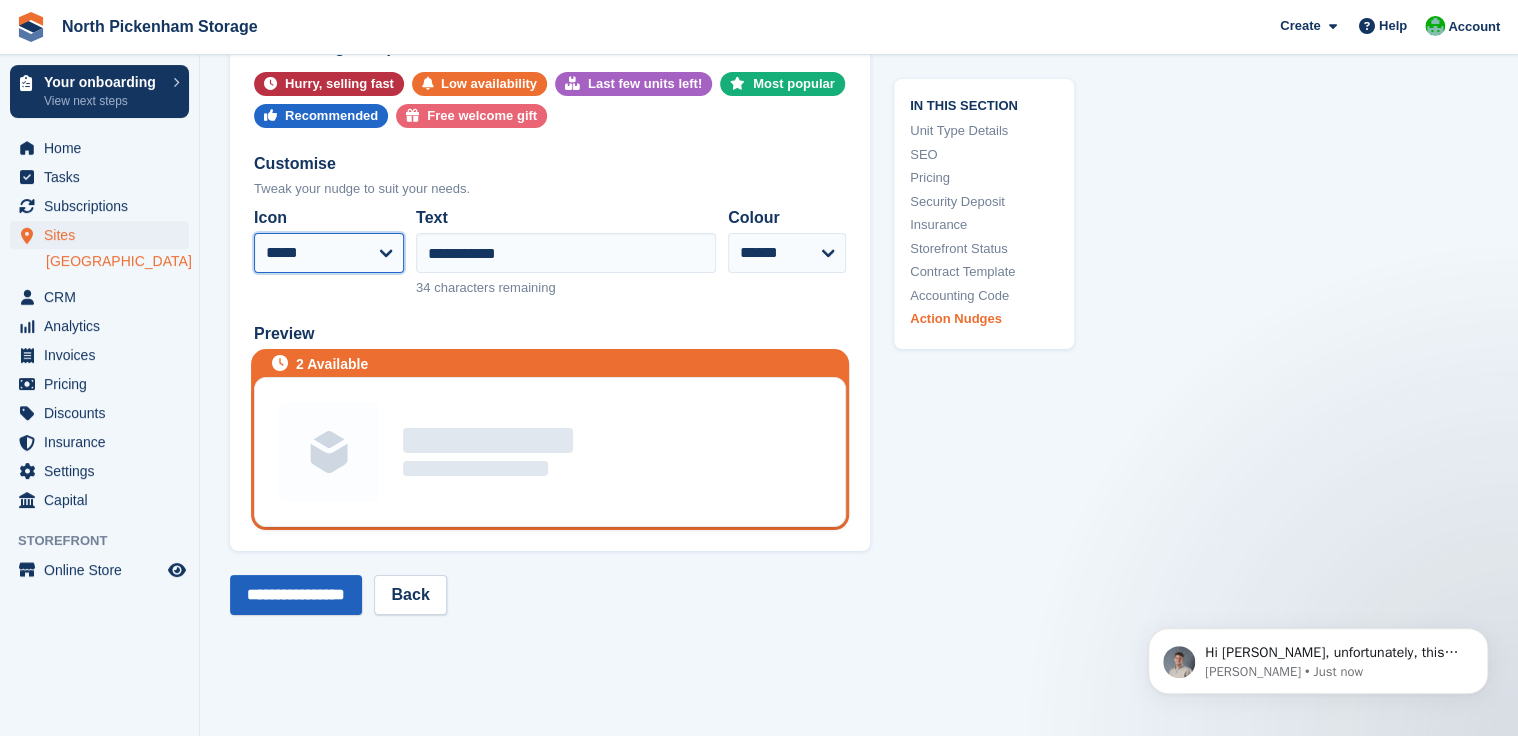 scroll, scrollTop: 0, scrollLeft: 0, axis: both 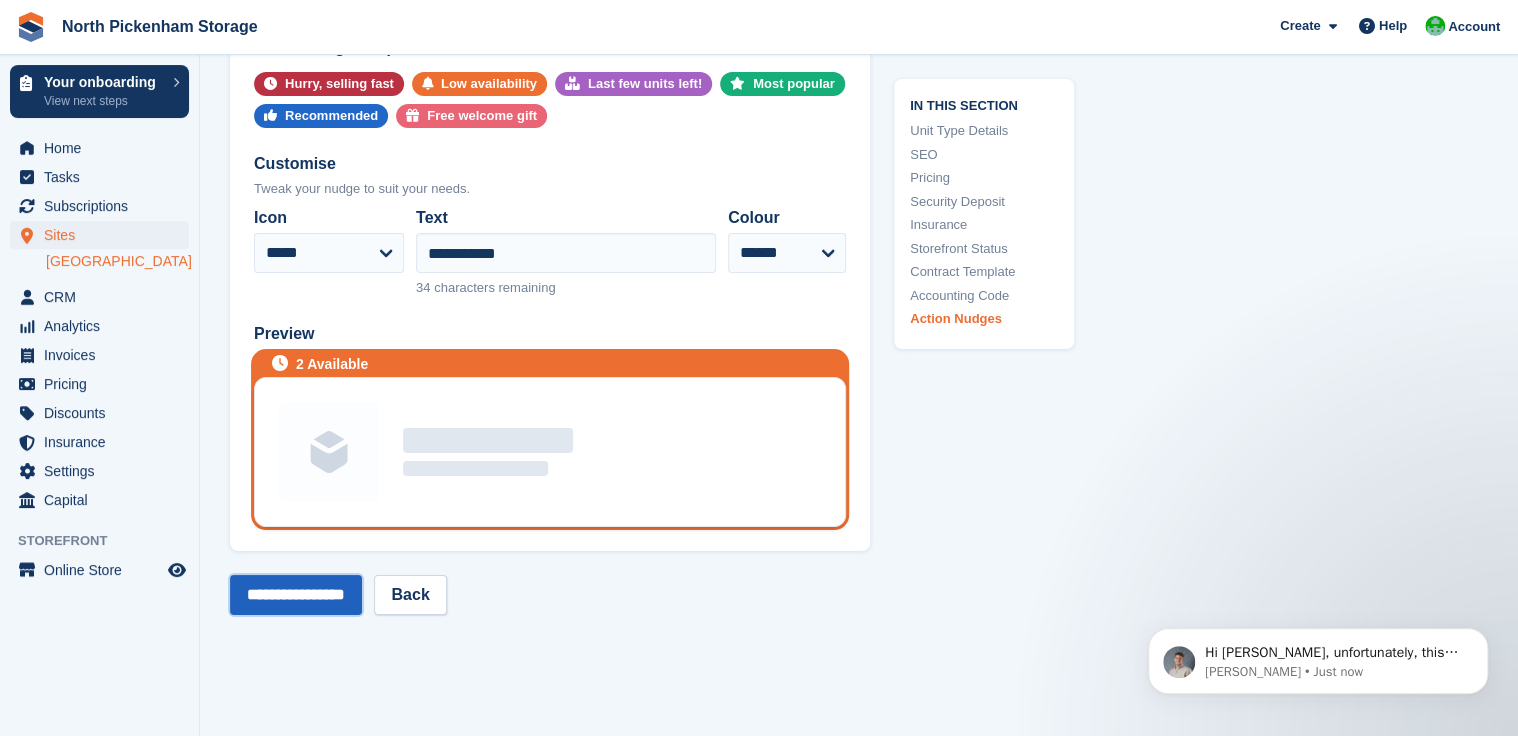 click on "**********" at bounding box center [296, 595] 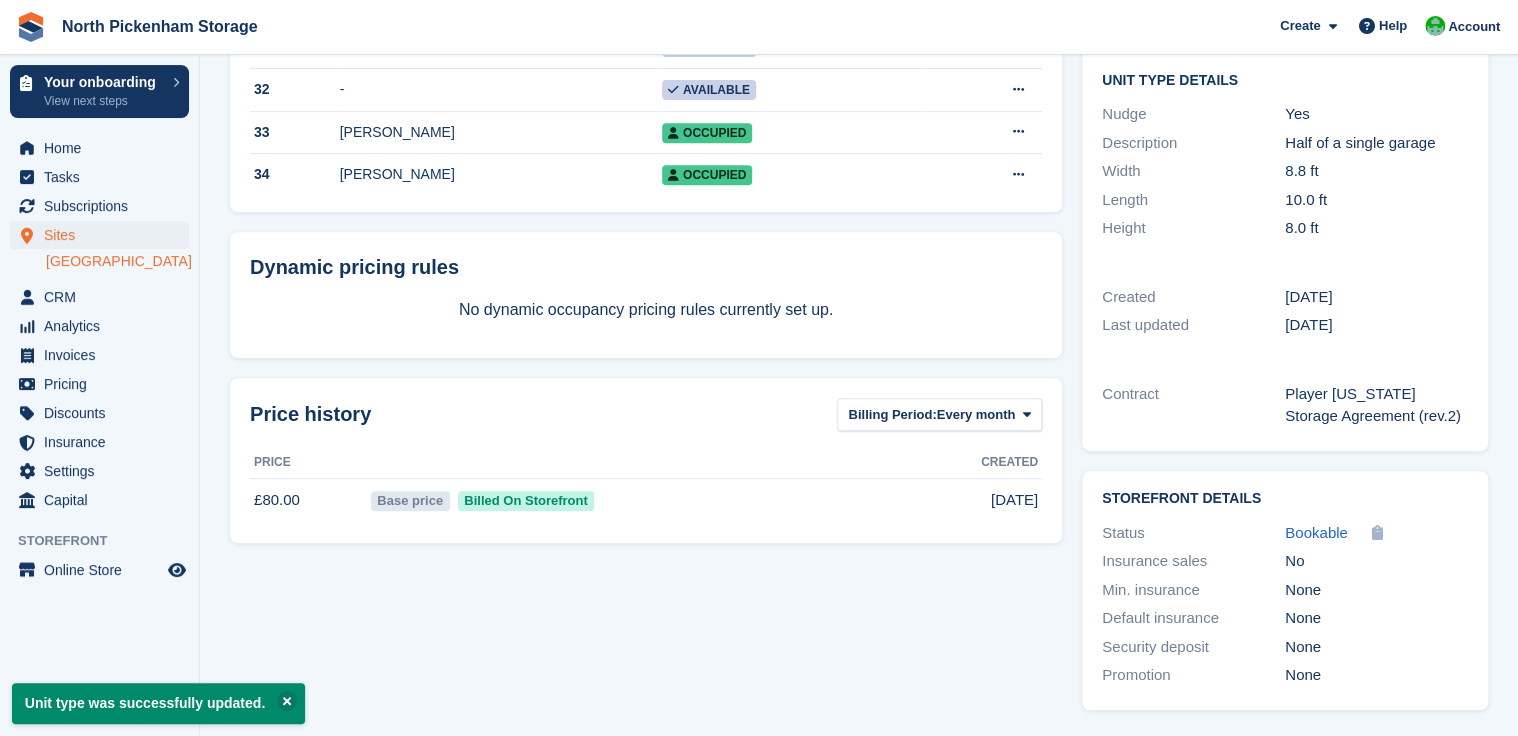 scroll, scrollTop: 0, scrollLeft: 0, axis: both 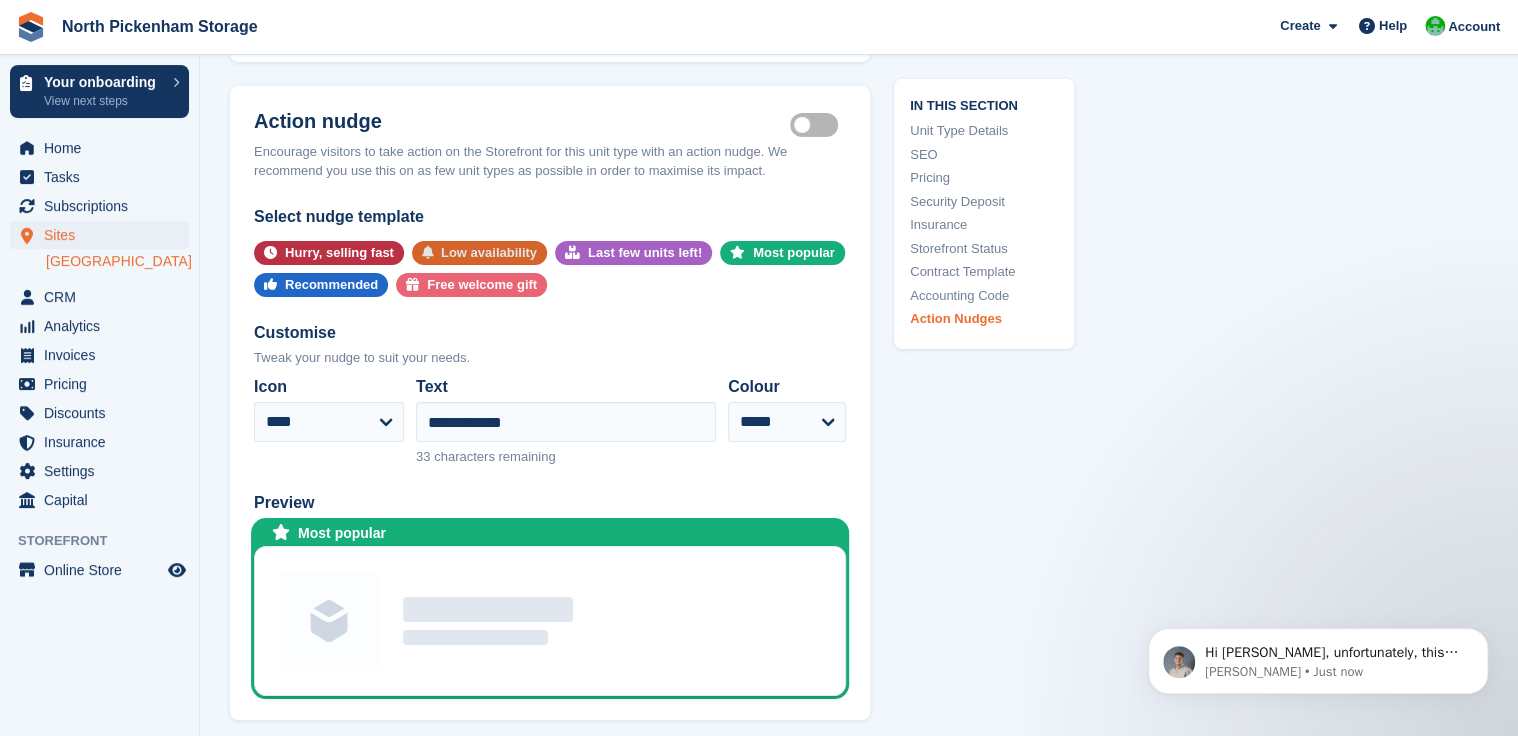 click on "Low availability" at bounding box center [489, 253] 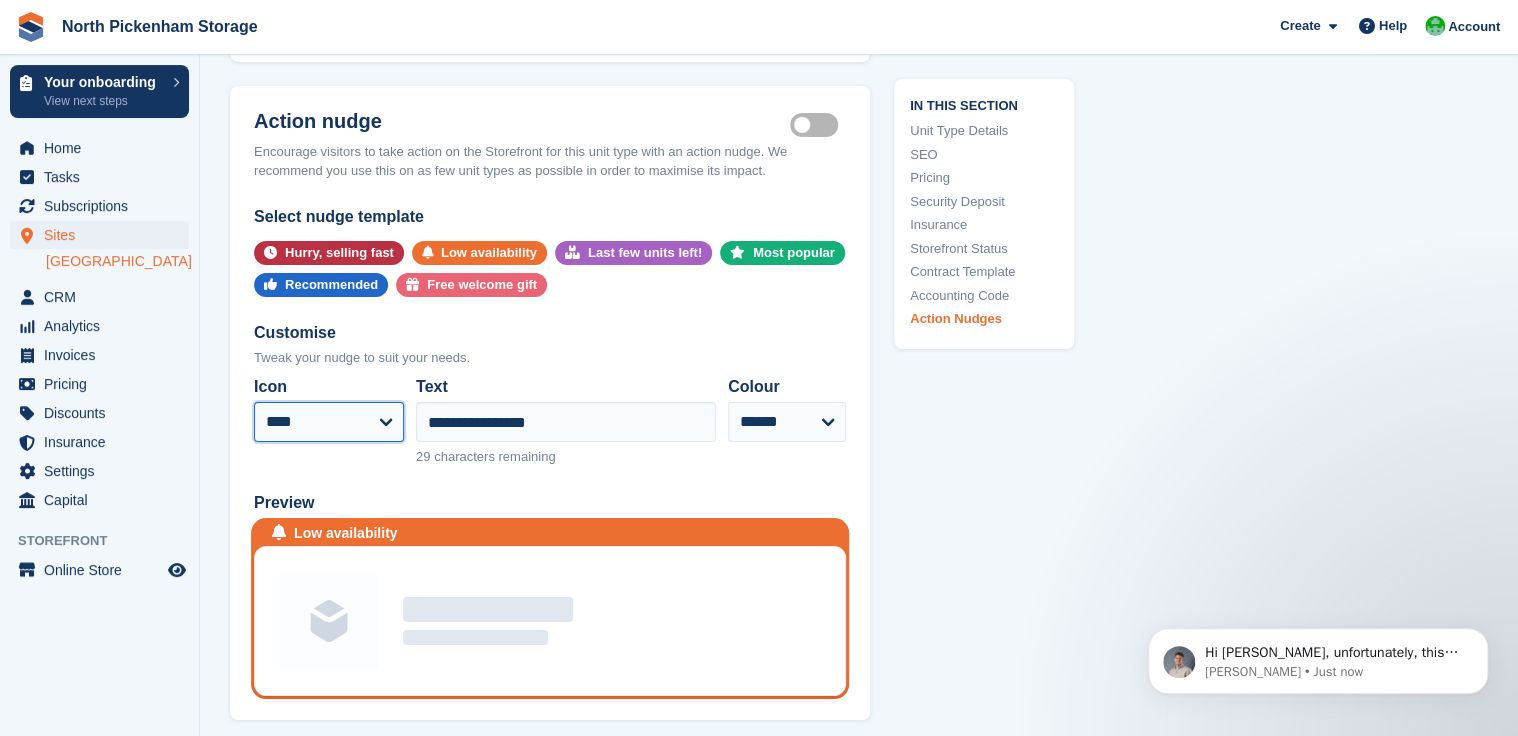 click on "**********" at bounding box center (329, 422) 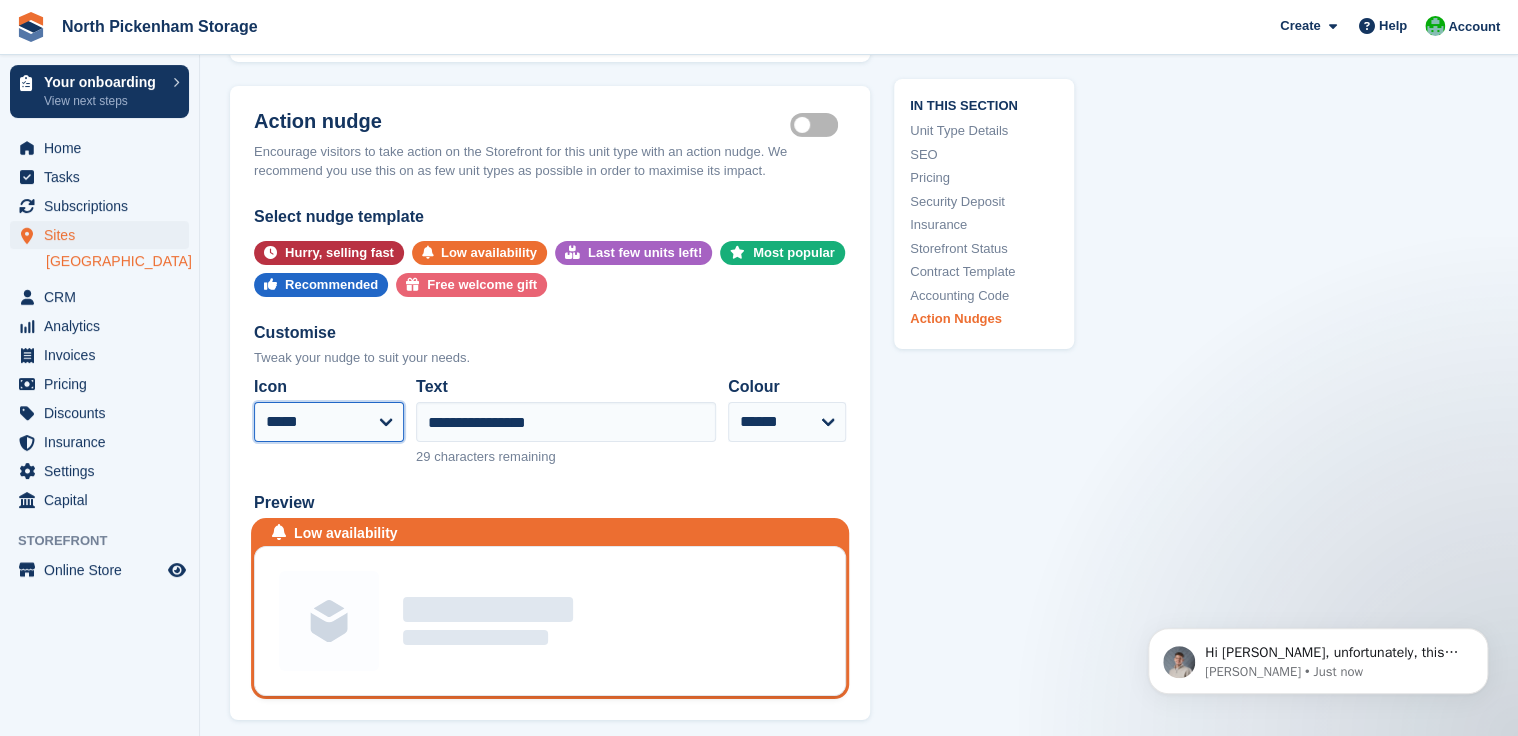 click on "**********" at bounding box center (329, 422) 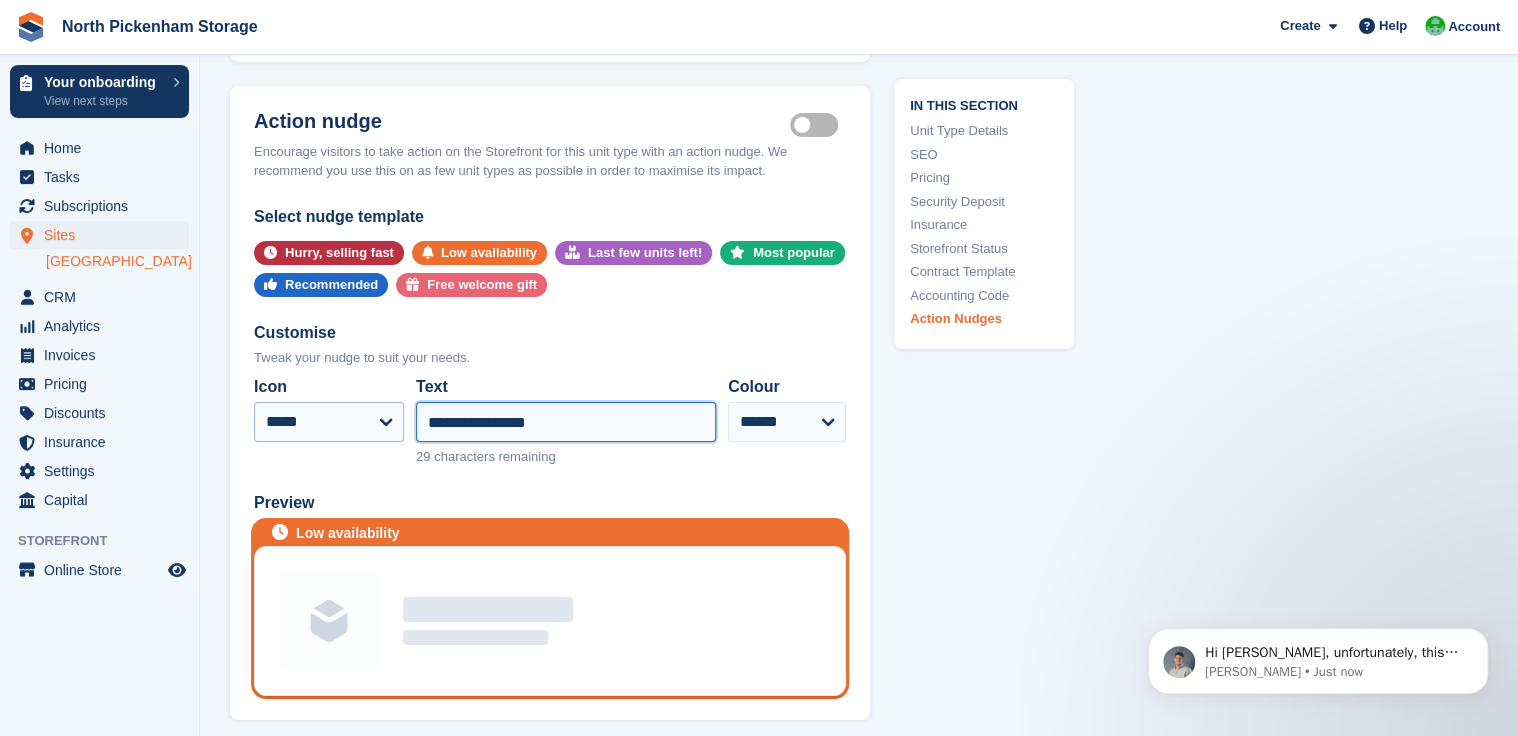 drag, startPoint x: 398, startPoint y: 408, endPoint x: 351, endPoint y: 408, distance: 47 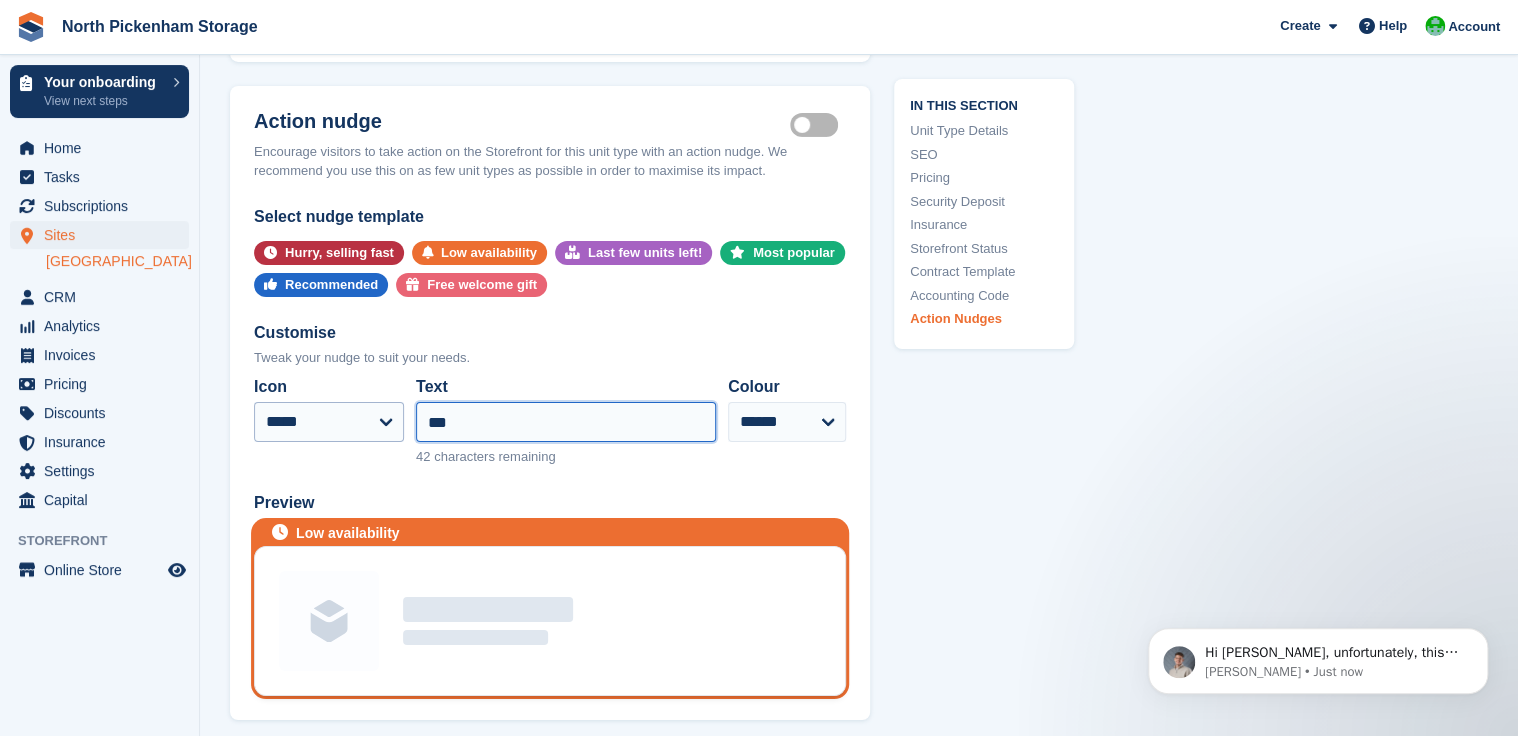 type on "**********" 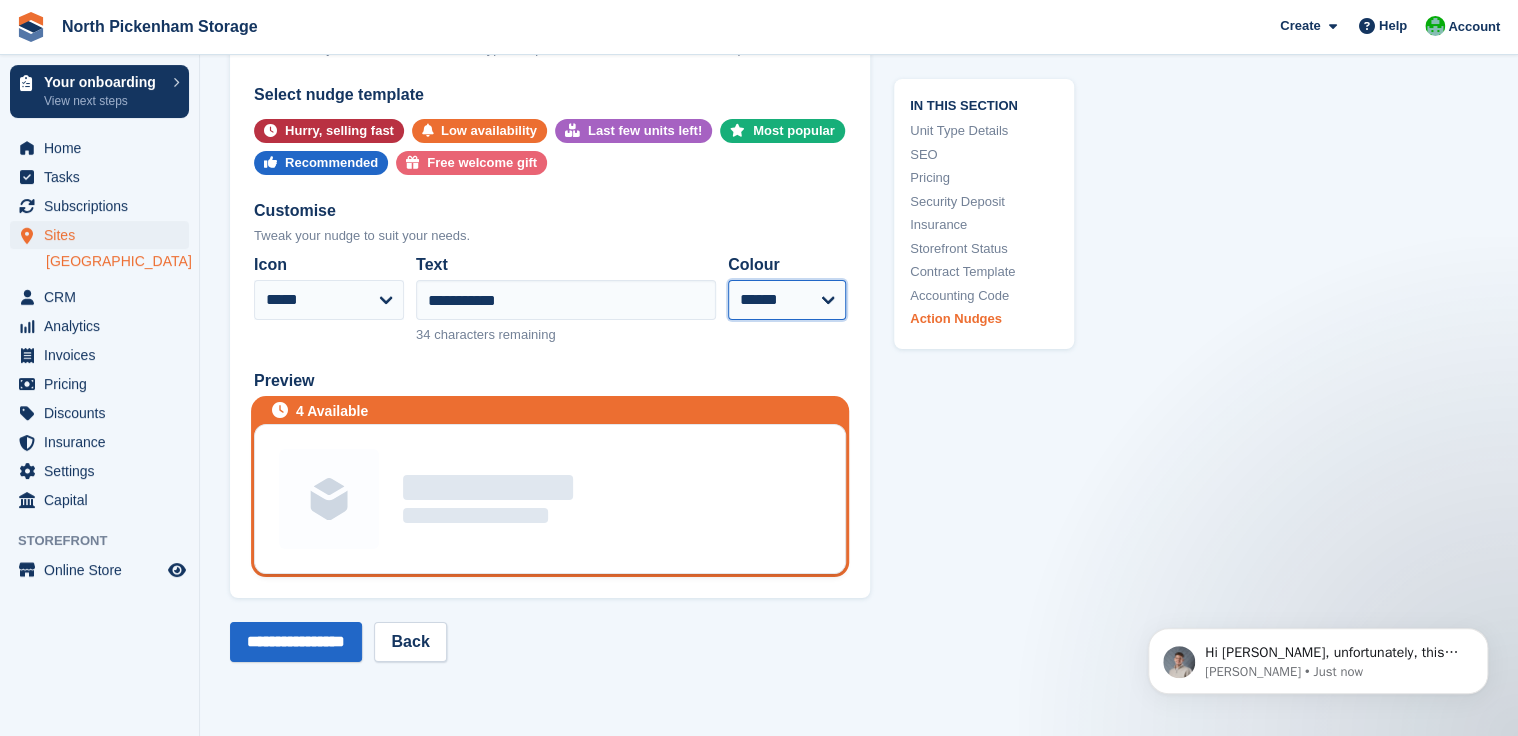 scroll, scrollTop: 3511, scrollLeft: 0, axis: vertical 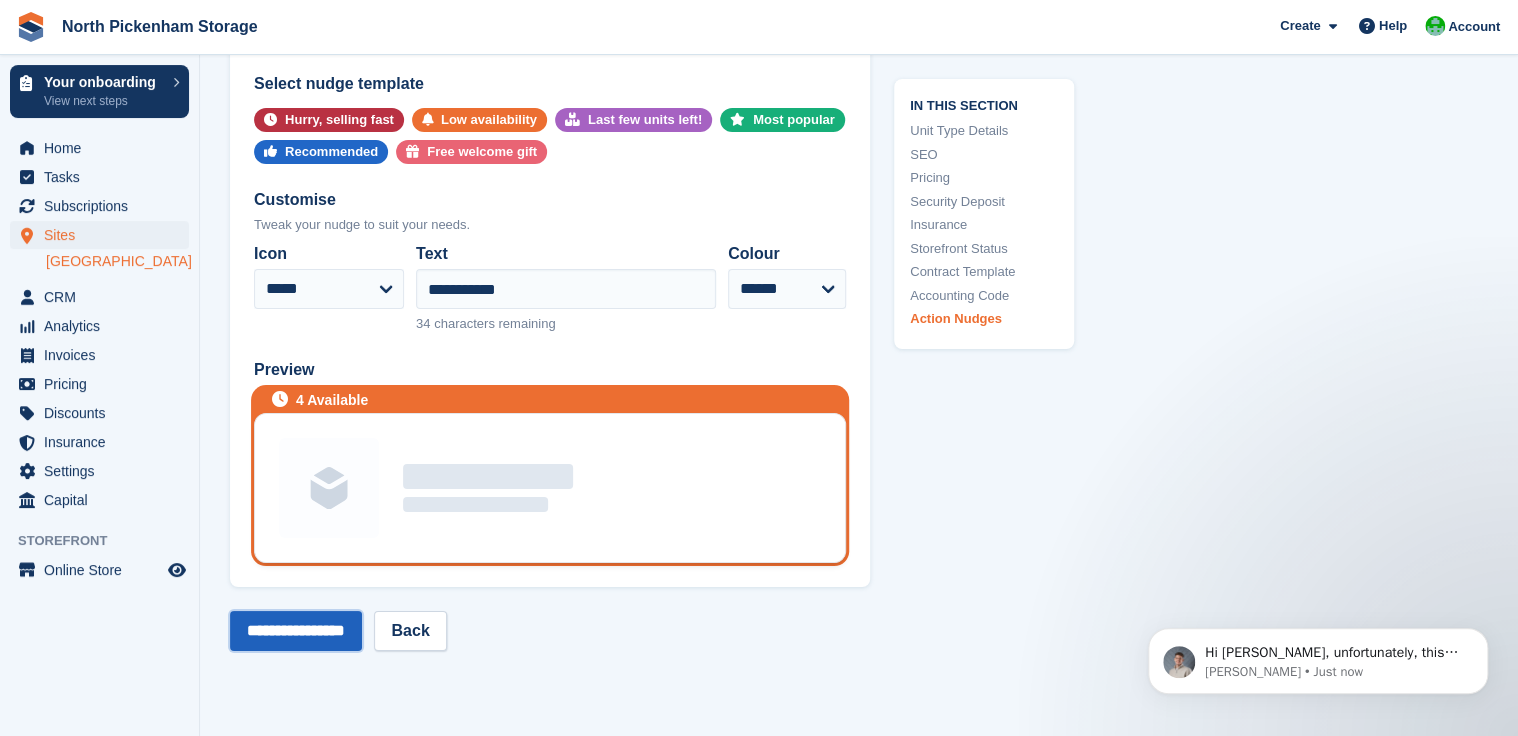 click on "**********" at bounding box center [296, 631] 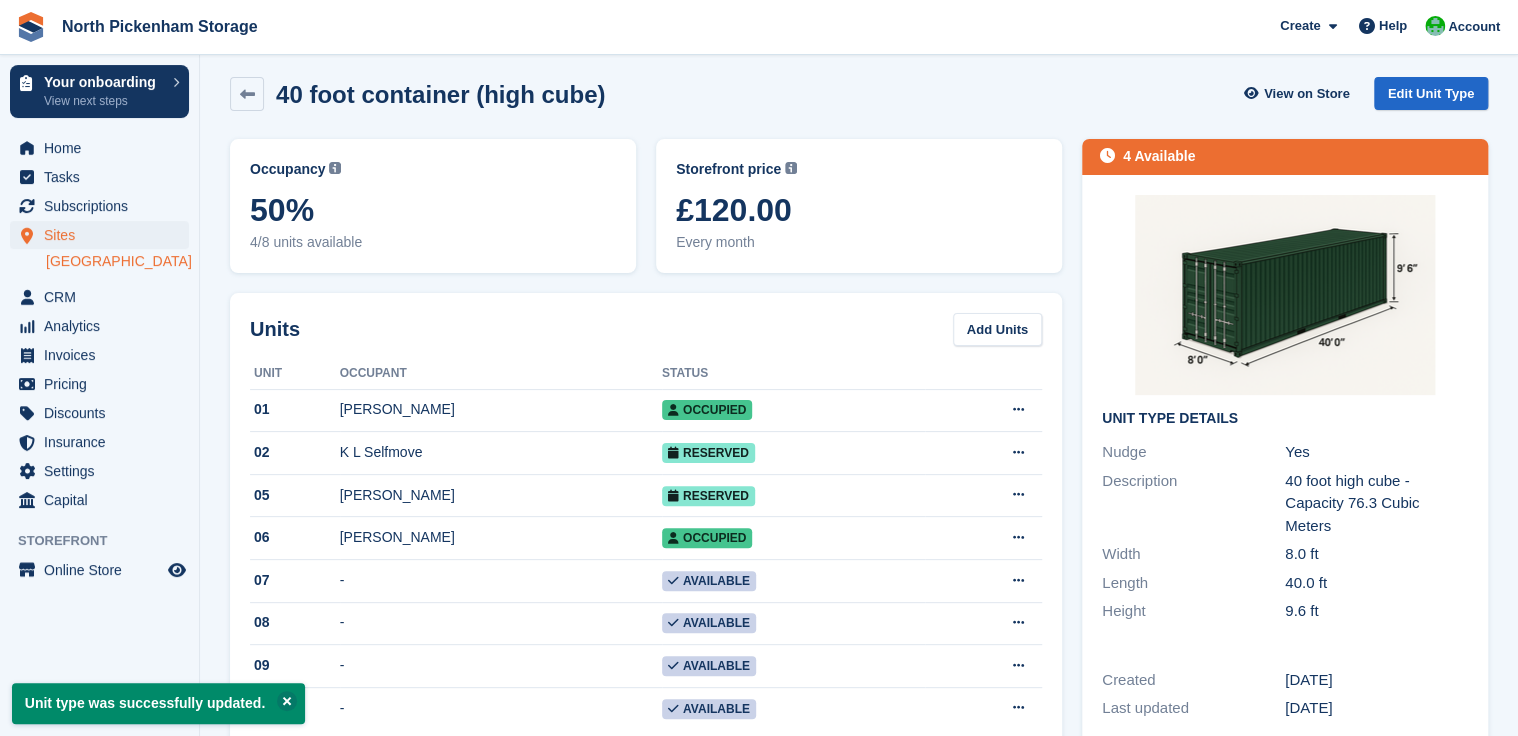 scroll, scrollTop: 0, scrollLeft: 0, axis: both 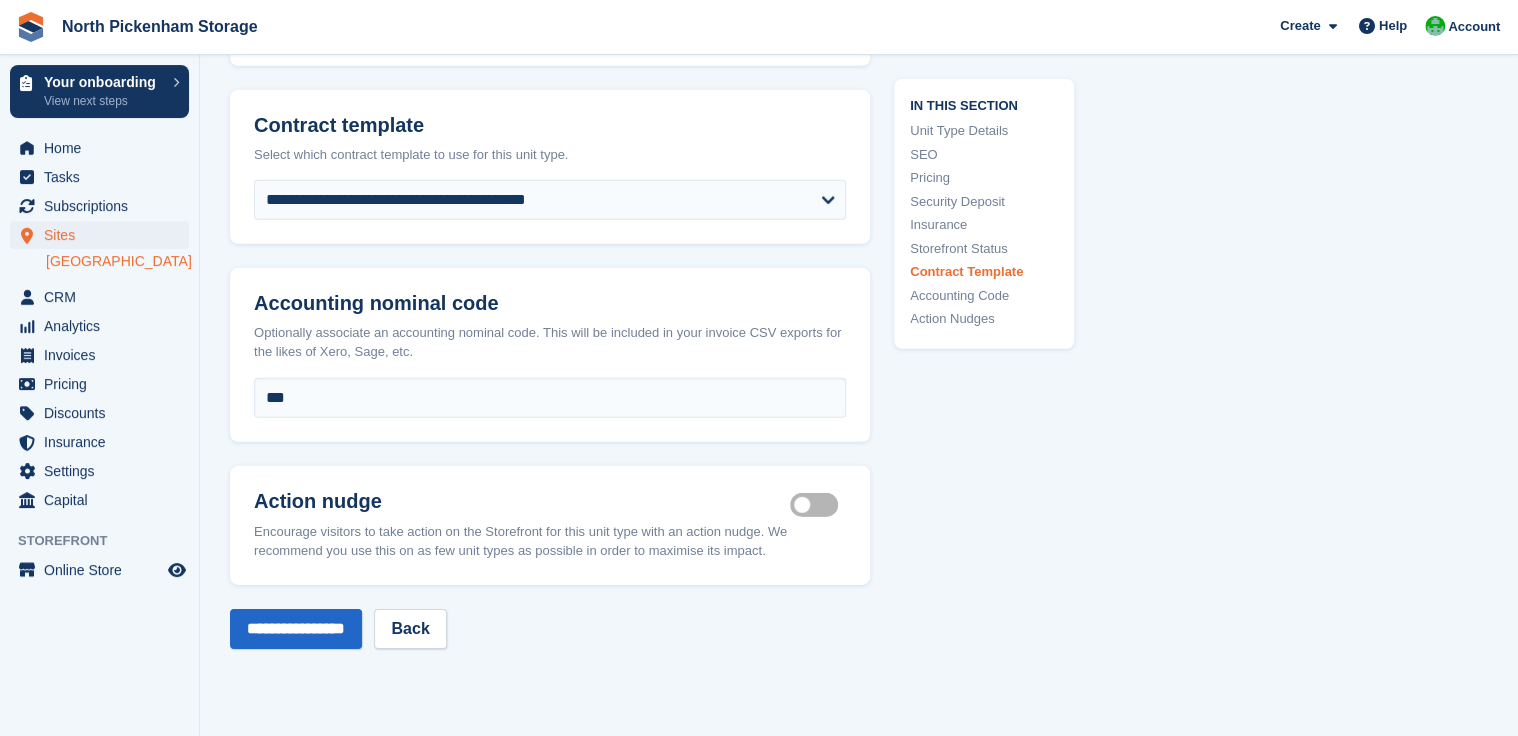 click on "Is active" at bounding box center (818, 504) 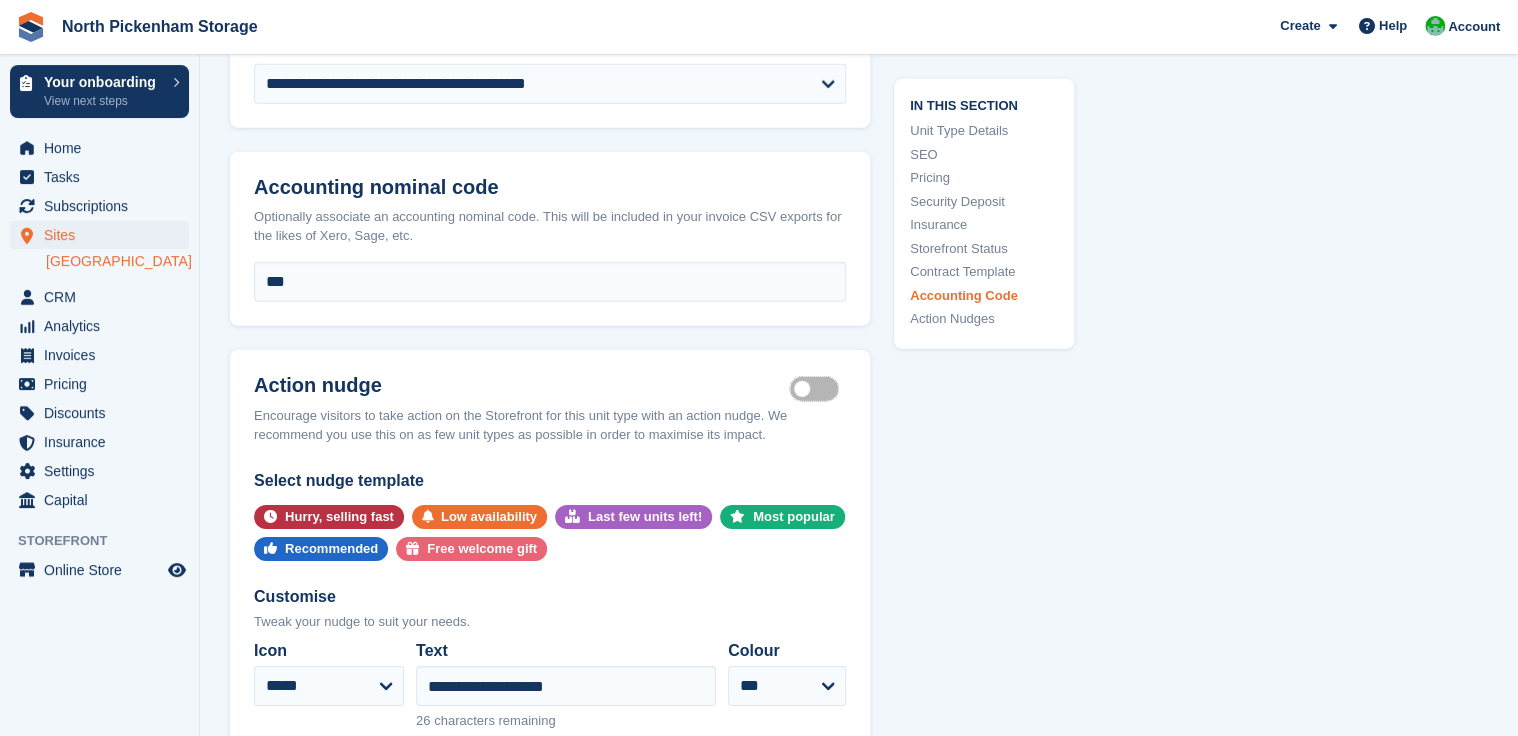 scroll, scrollTop: 3118, scrollLeft: 0, axis: vertical 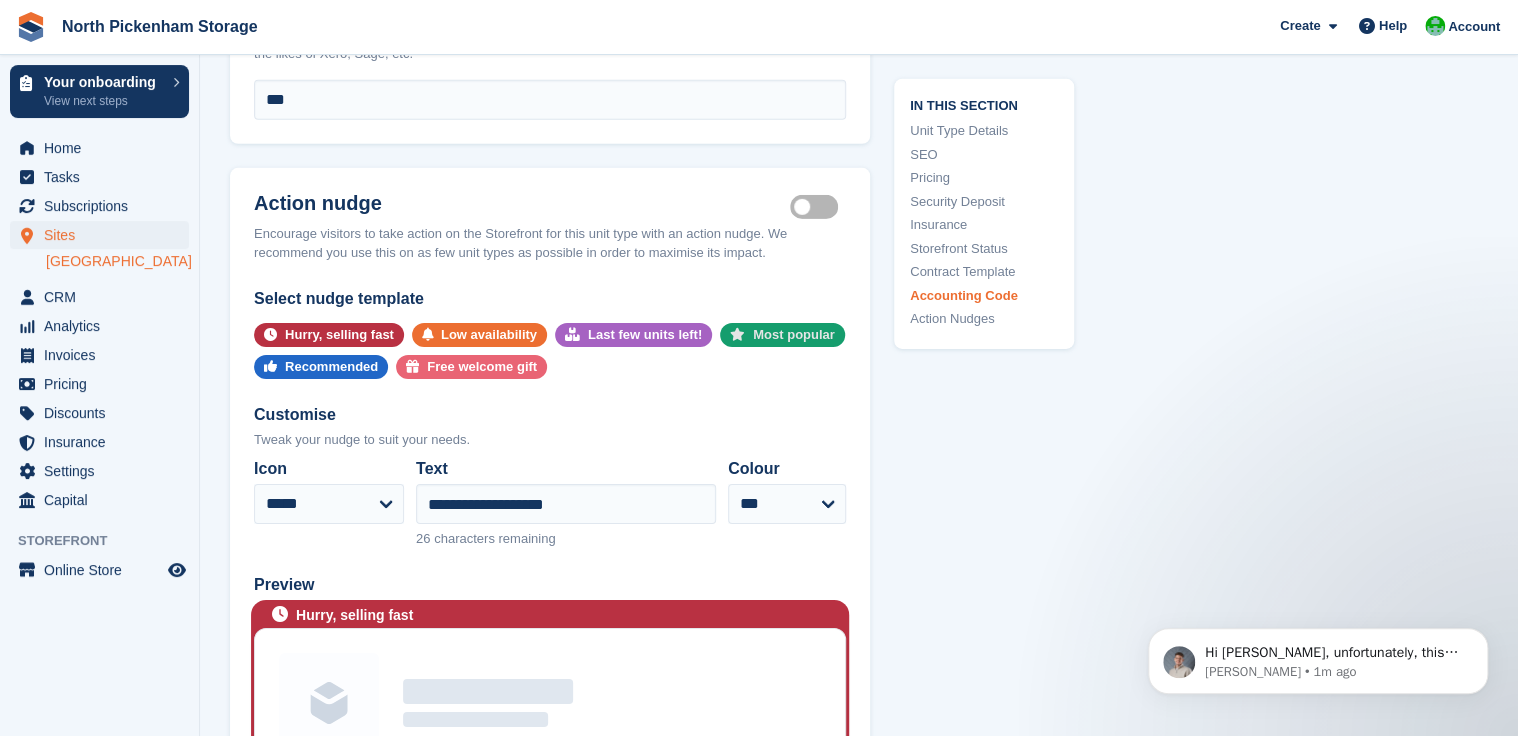 click on "Most popular" at bounding box center (794, 335) 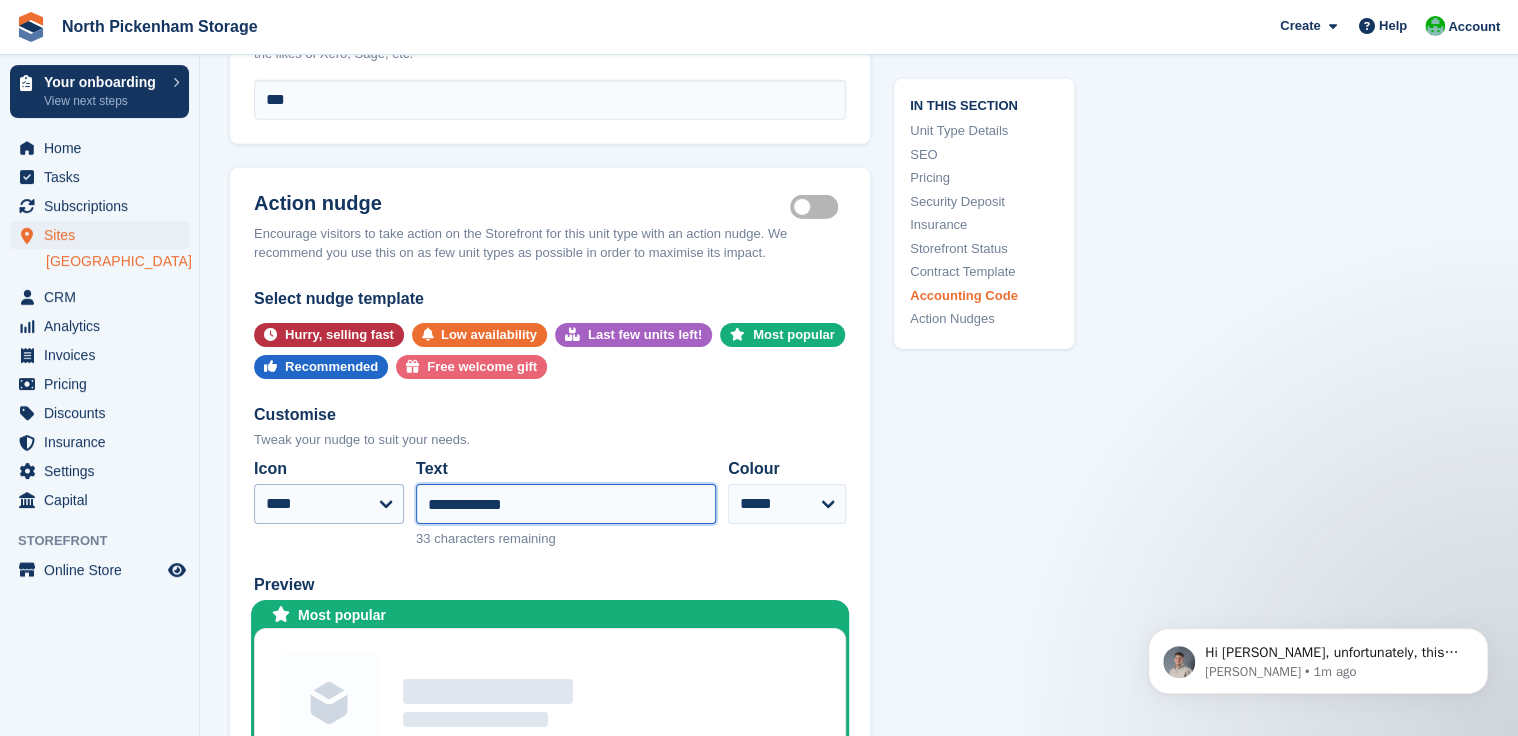 drag, startPoint x: 417, startPoint y: 502, endPoint x: 403, endPoint y: 502, distance: 14 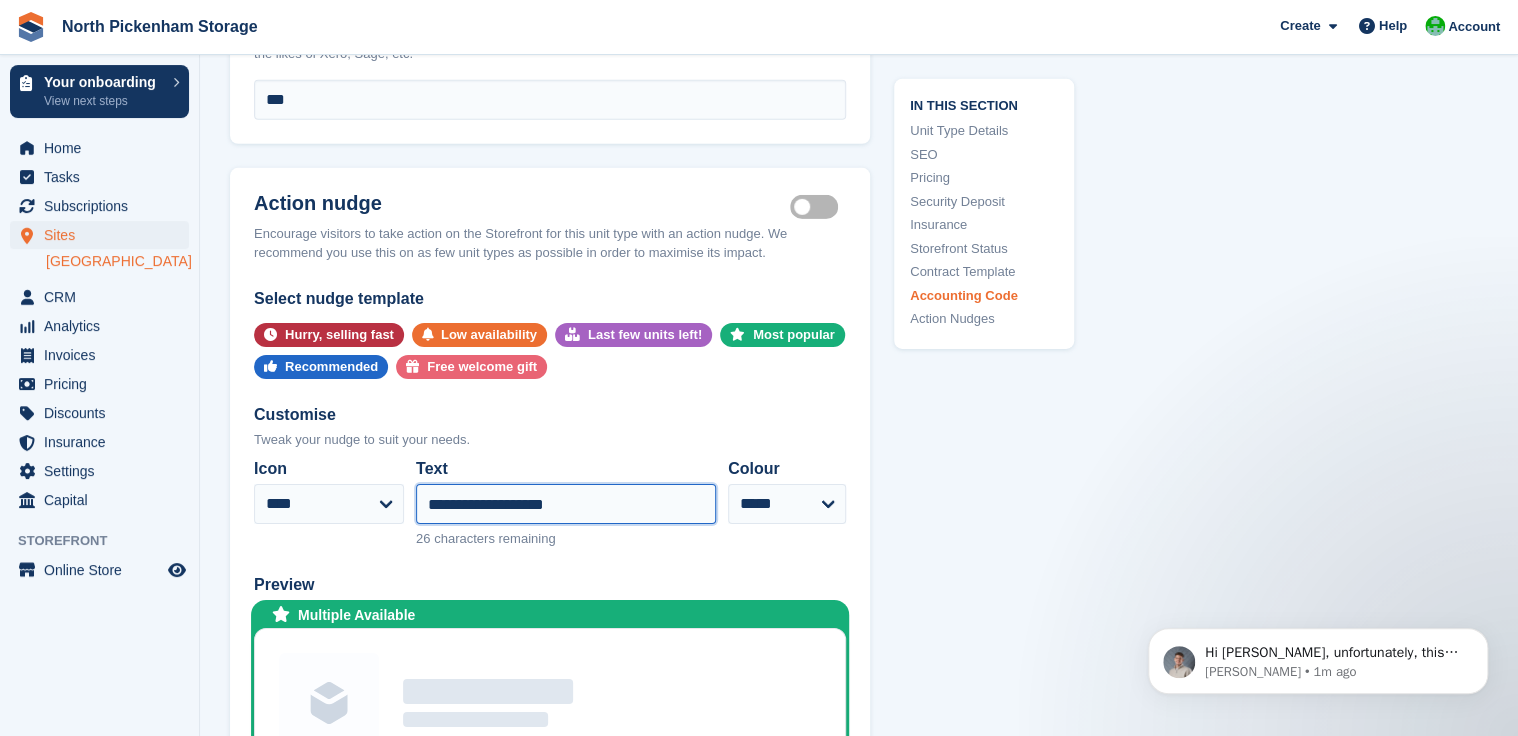click on "**********" at bounding box center (566, 504) 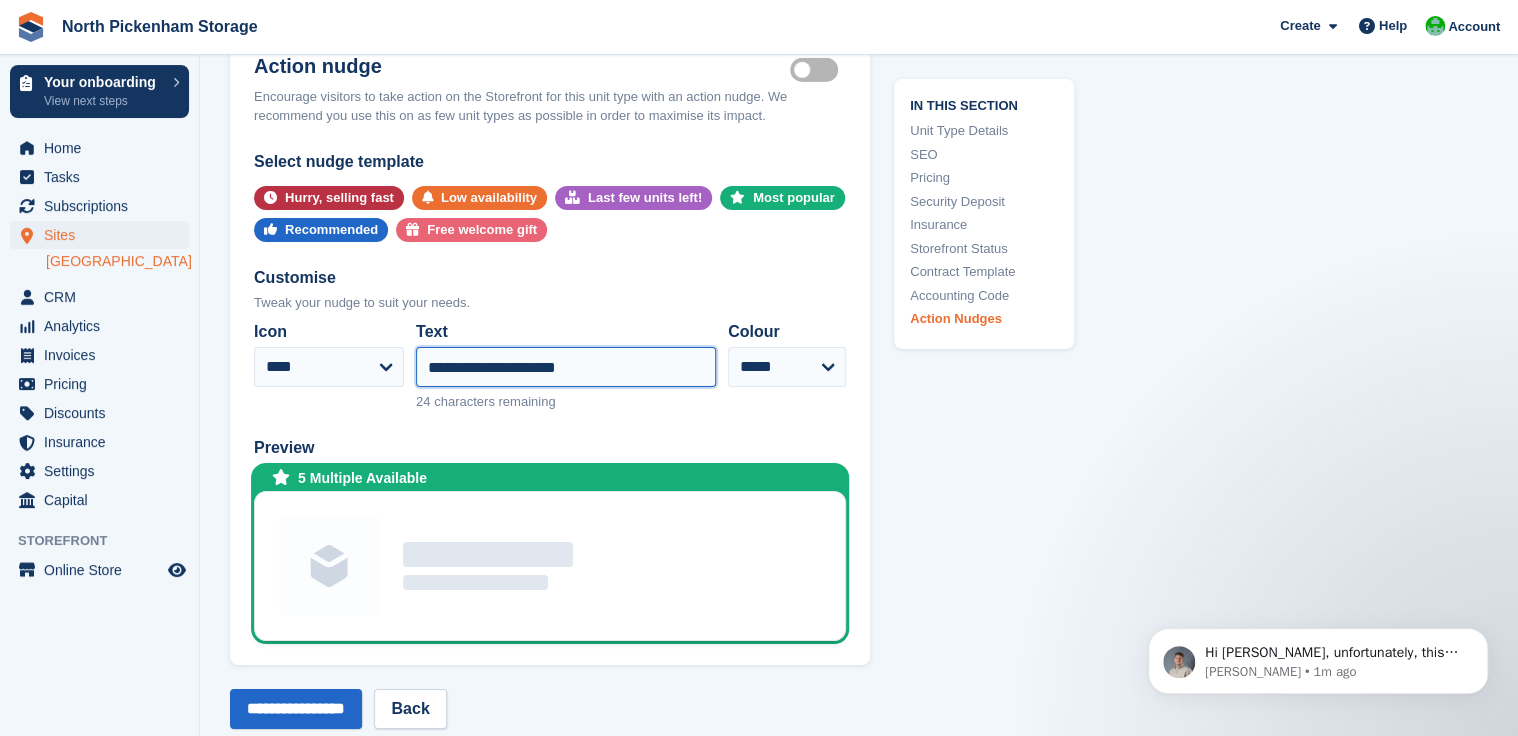 scroll, scrollTop: 3271, scrollLeft: 0, axis: vertical 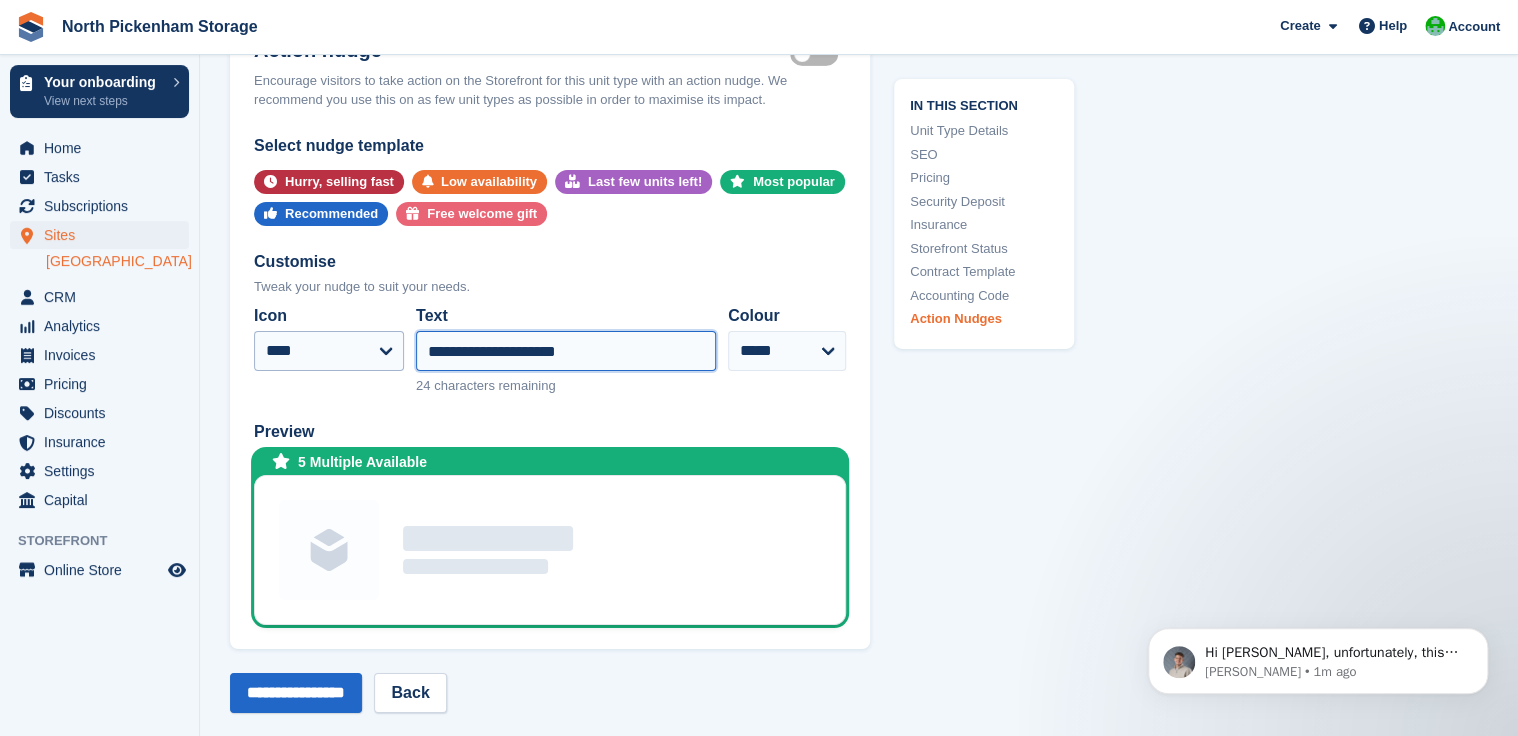 type on "**********" 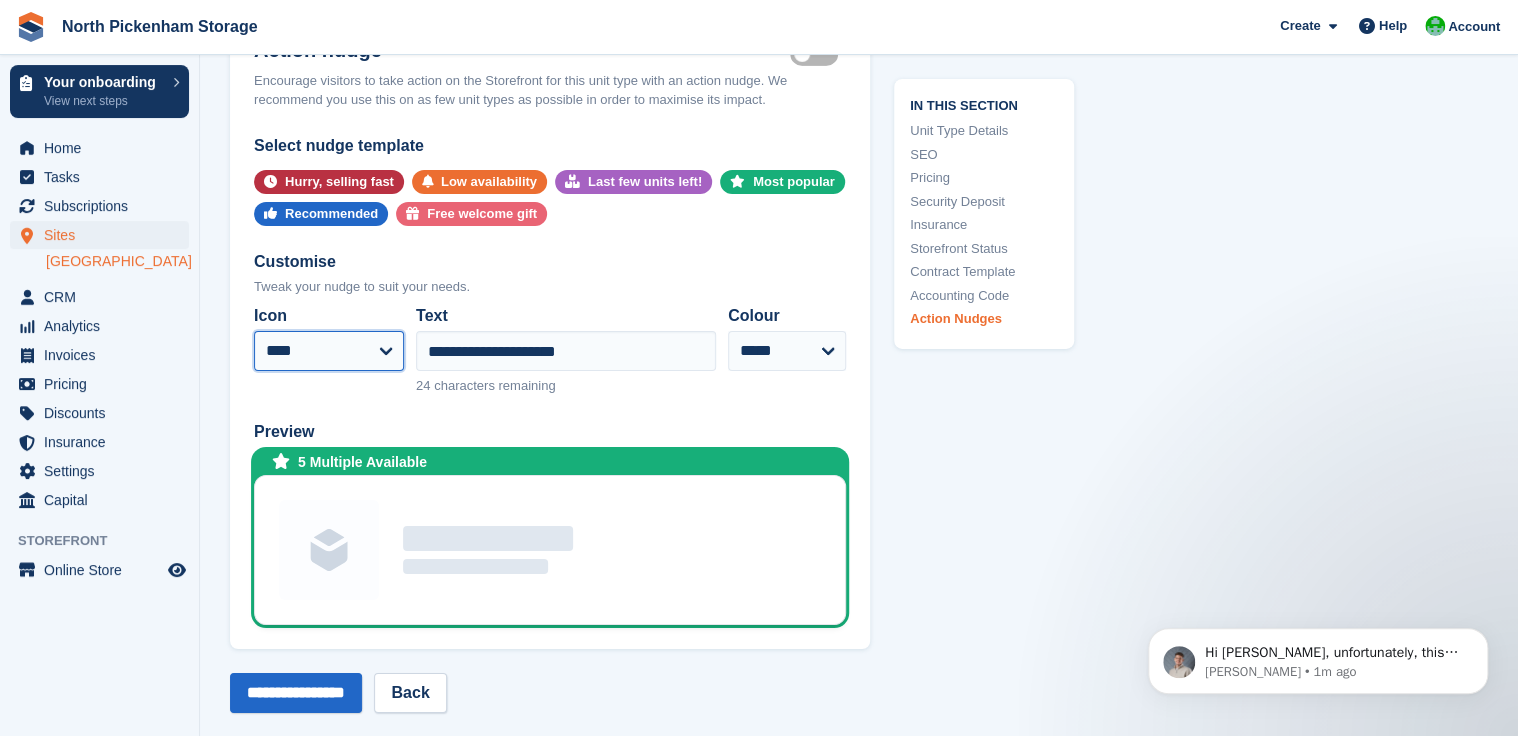 click on "**********" at bounding box center [329, 351] 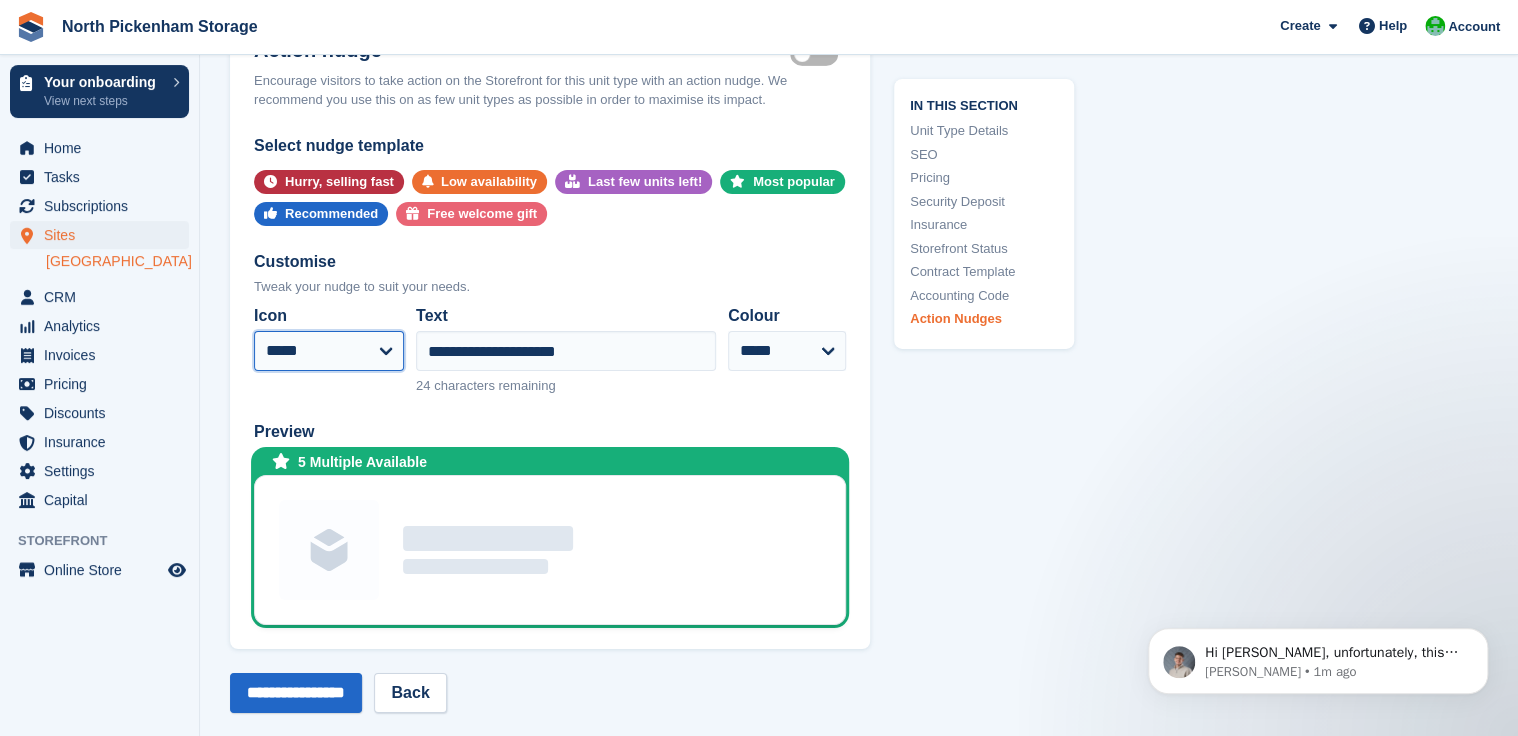 click on "**********" at bounding box center [329, 351] 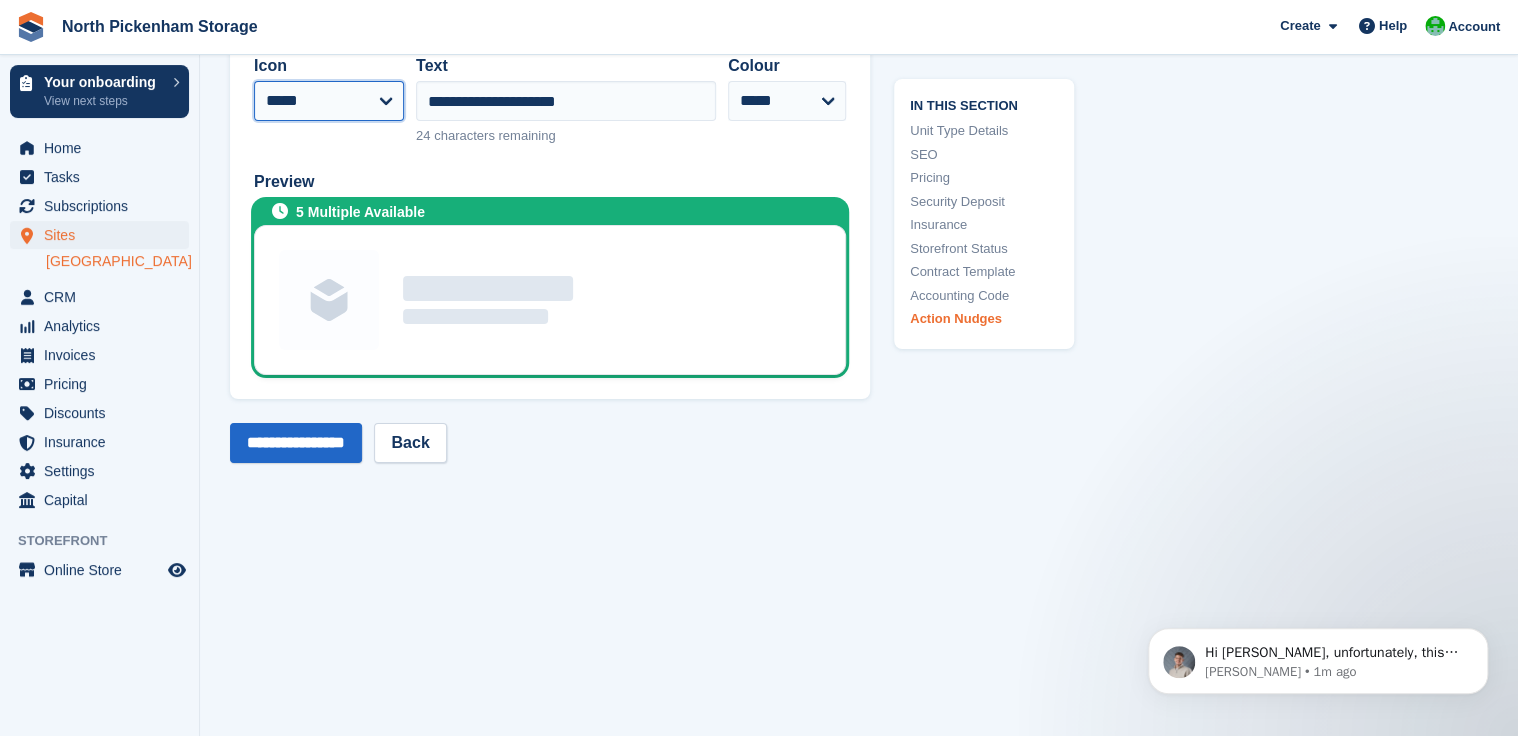 scroll, scrollTop: 3655, scrollLeft: 0, axis: vertical 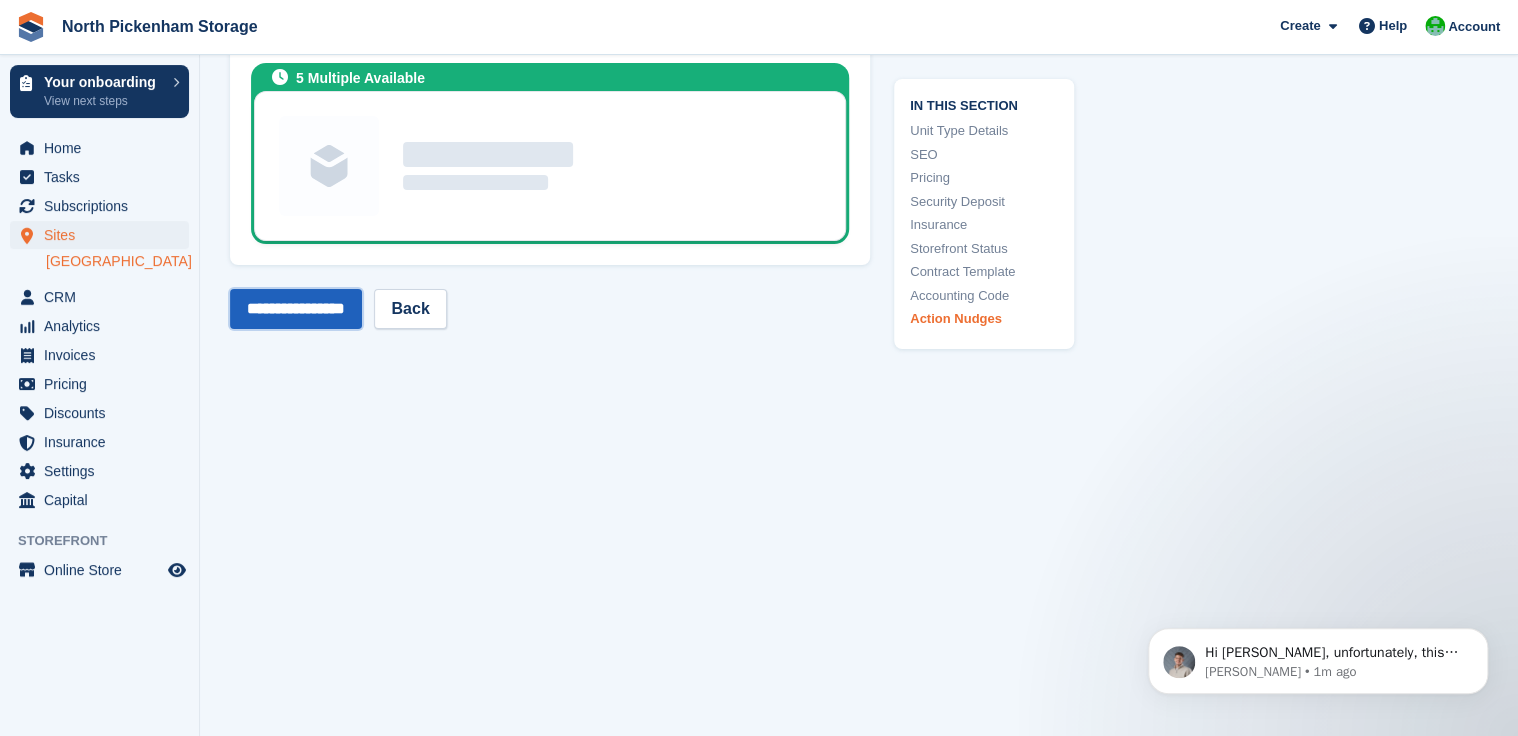 click on "**********" at bounding box center (296, 309) 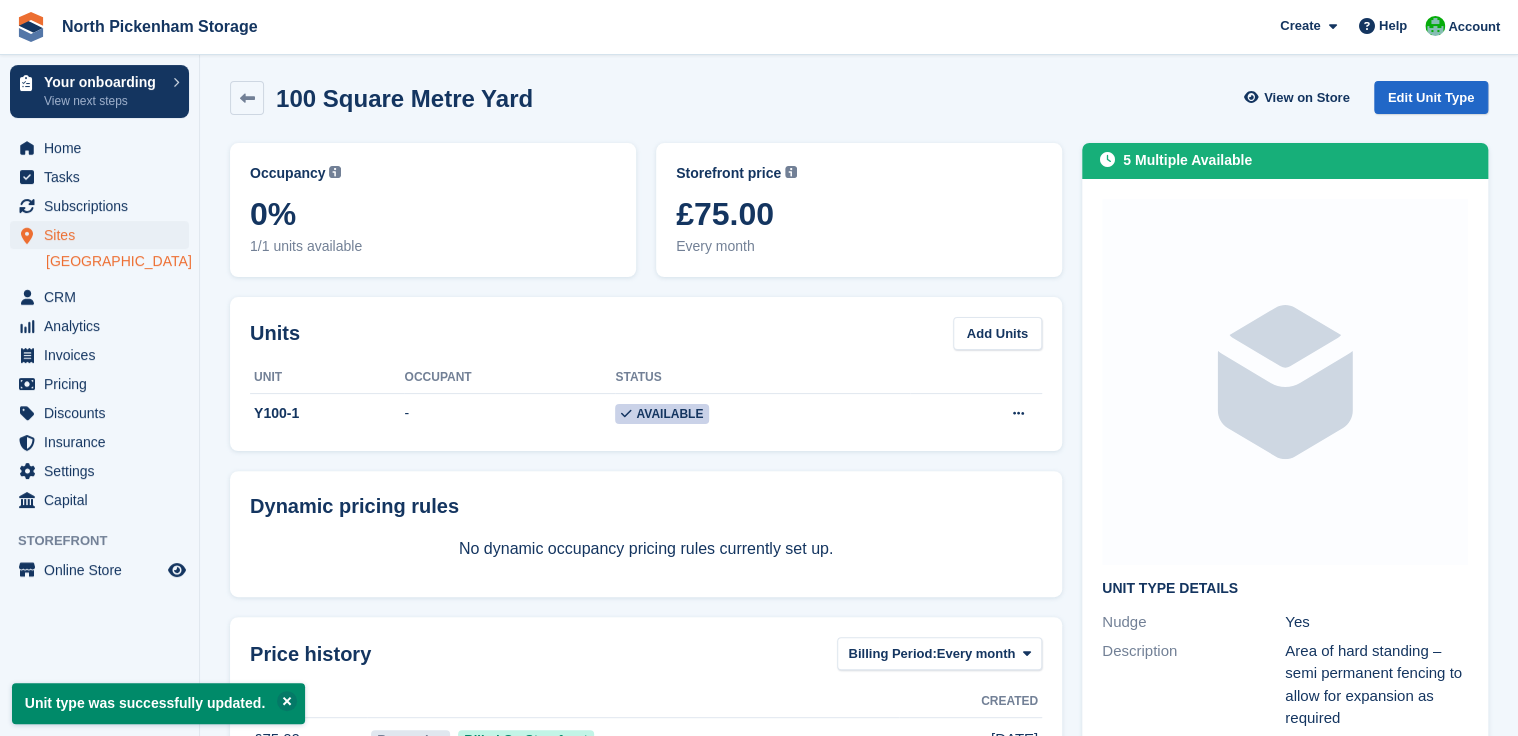 scroll, scrollTop: 0, scrollLeft: 0, axis: both 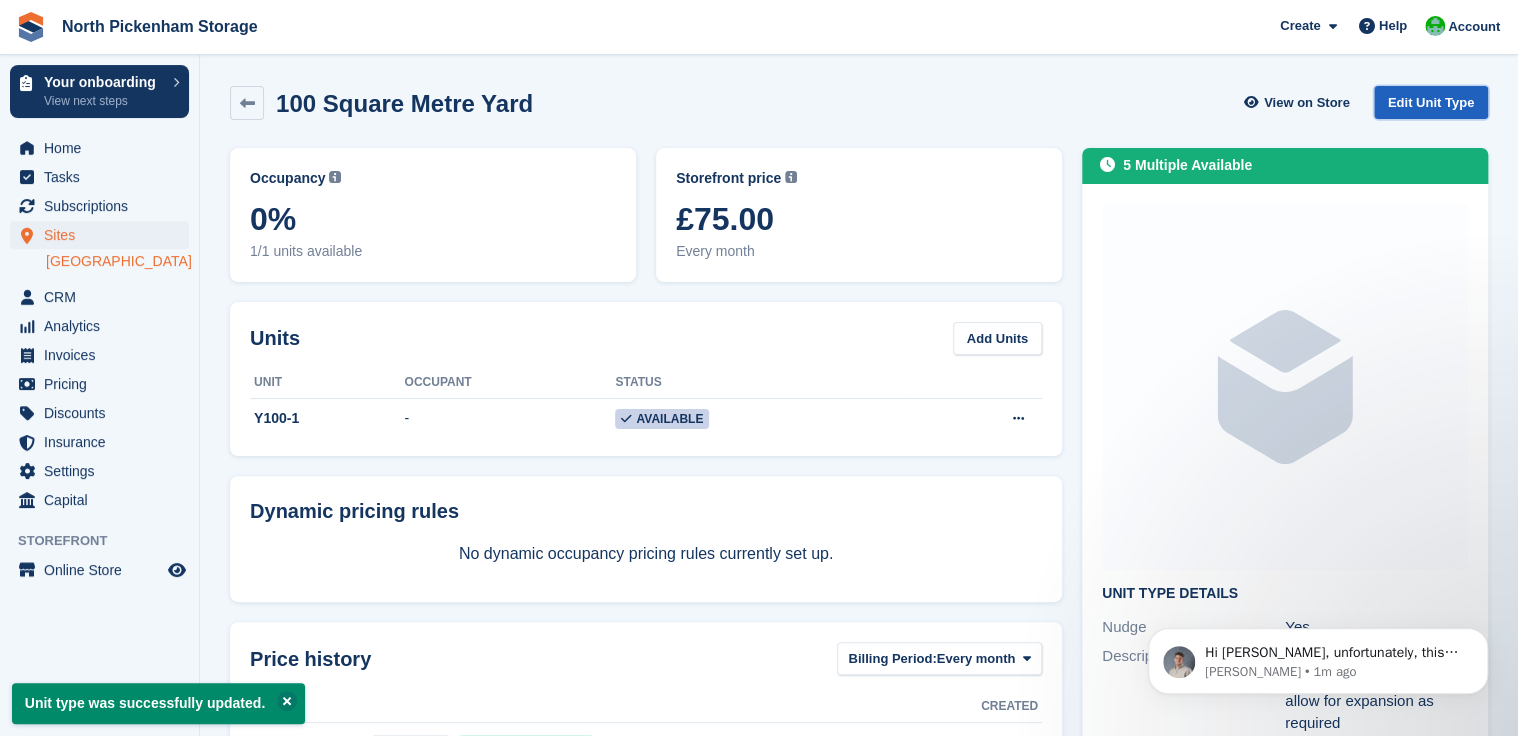 click on "Edit Unit Type" at bounding box center [1431, 102] 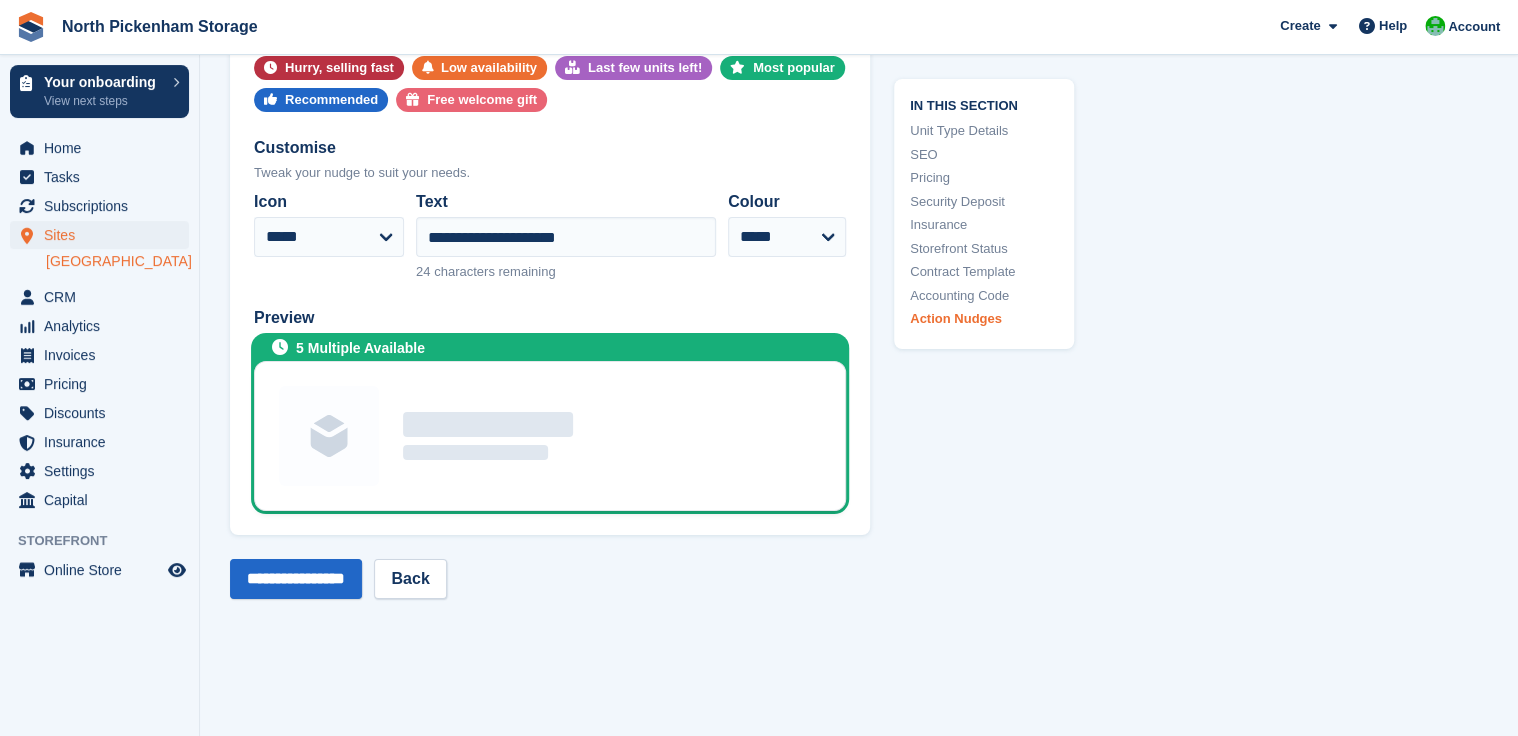 scroll, scrollTop: 3342, scrollLeft: 0, axis: vertical 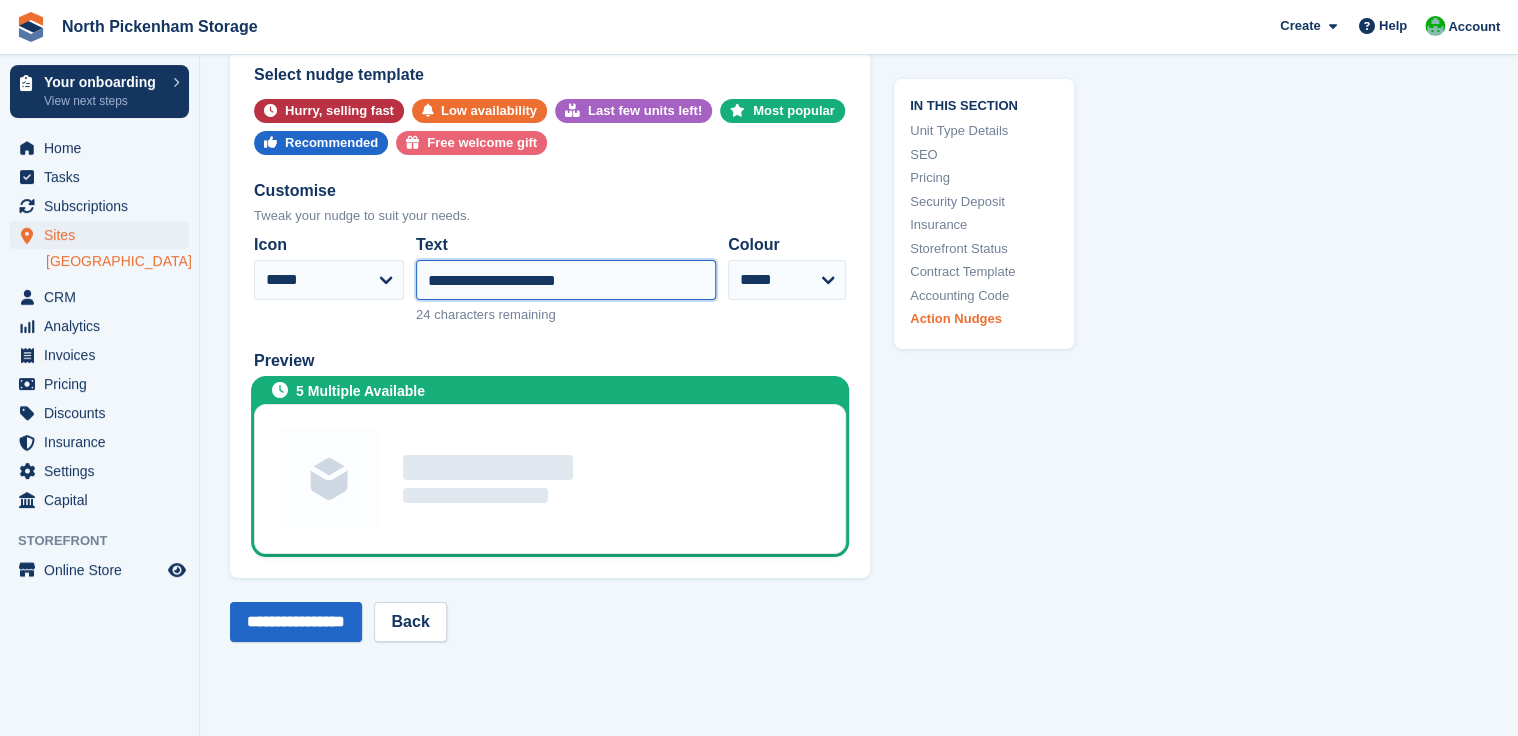 drag, startPoint x: 500, startPoint y: 273, endPoint x: 446, endPoint y: 268, distance: 54.230988 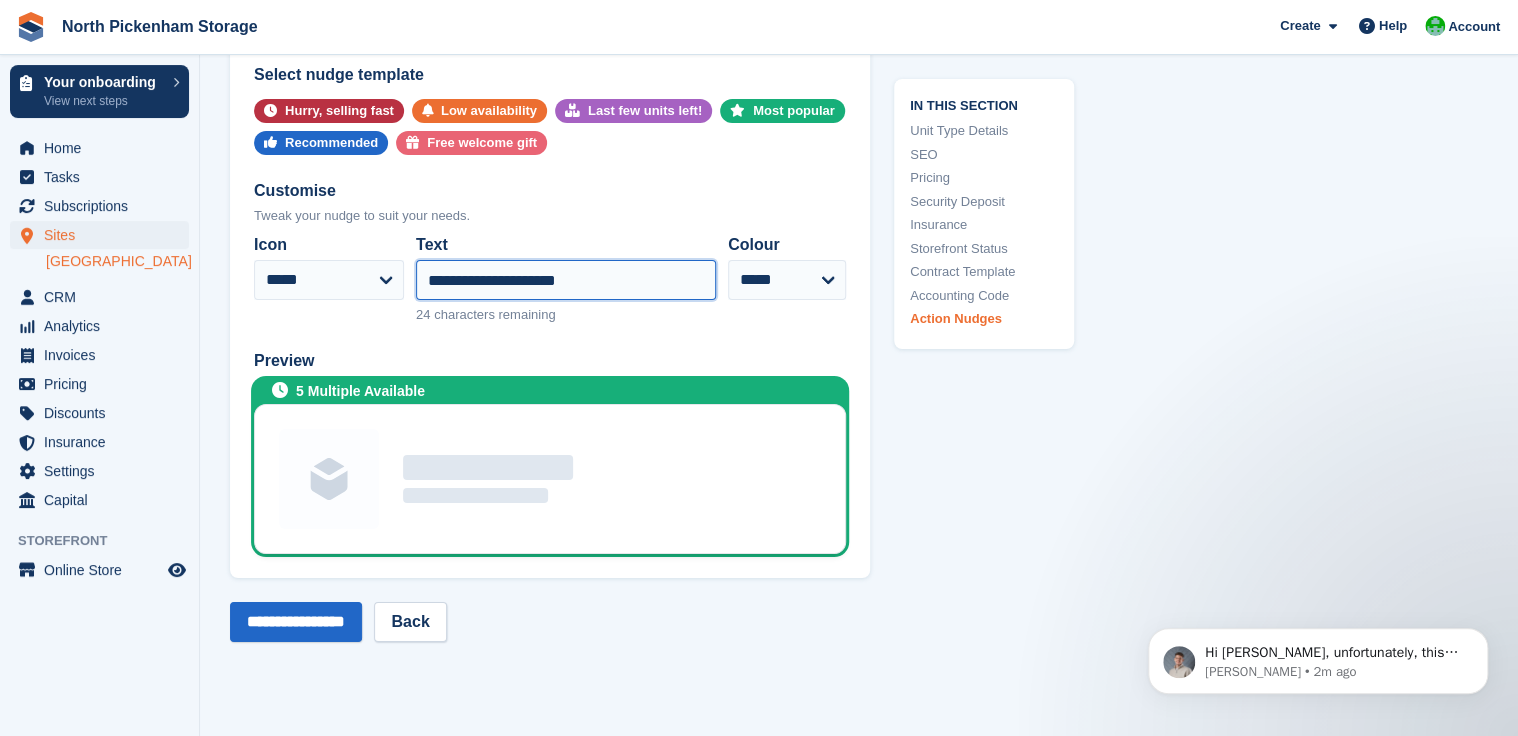 scroll, scrollTop: 0, scrollLeft: 0, axis: both 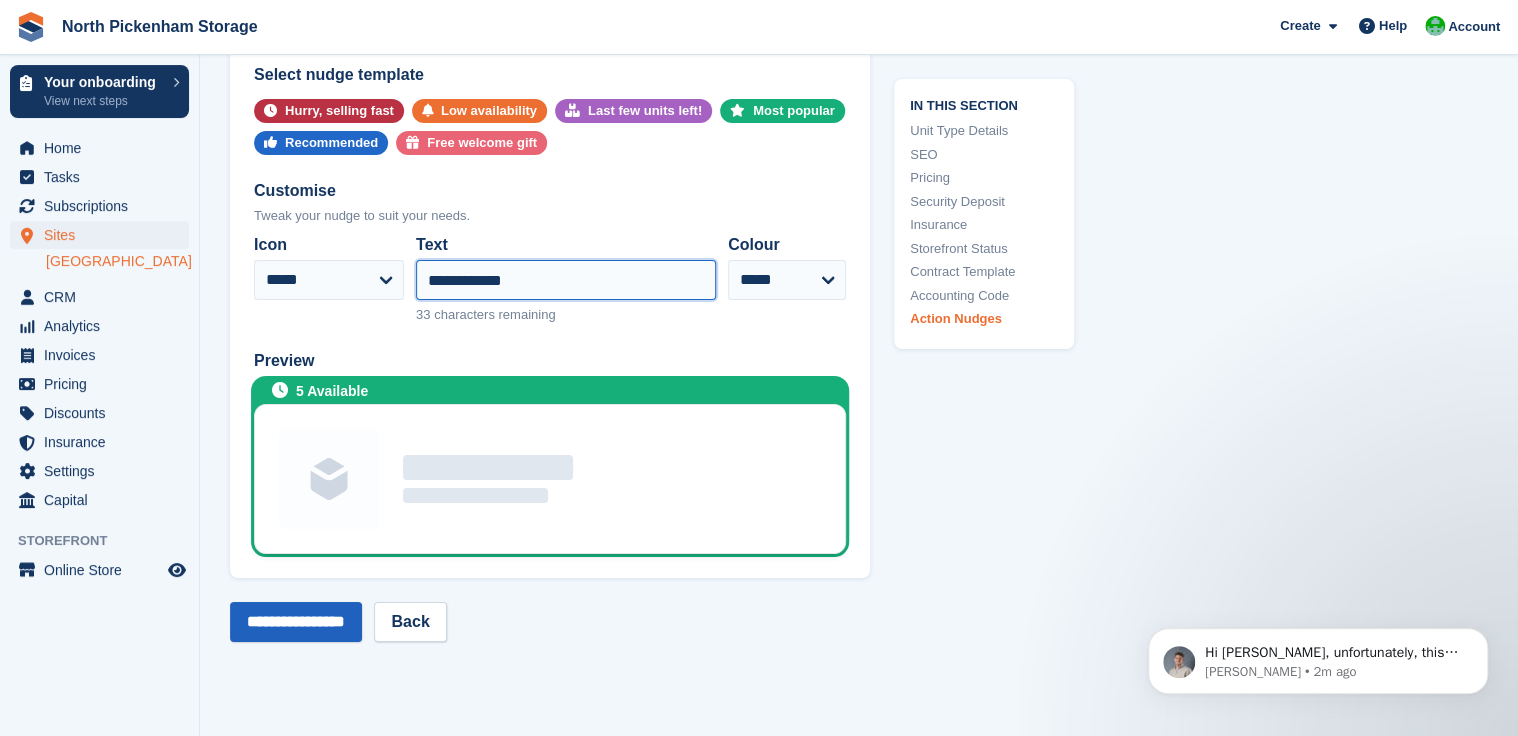 type on "**********" 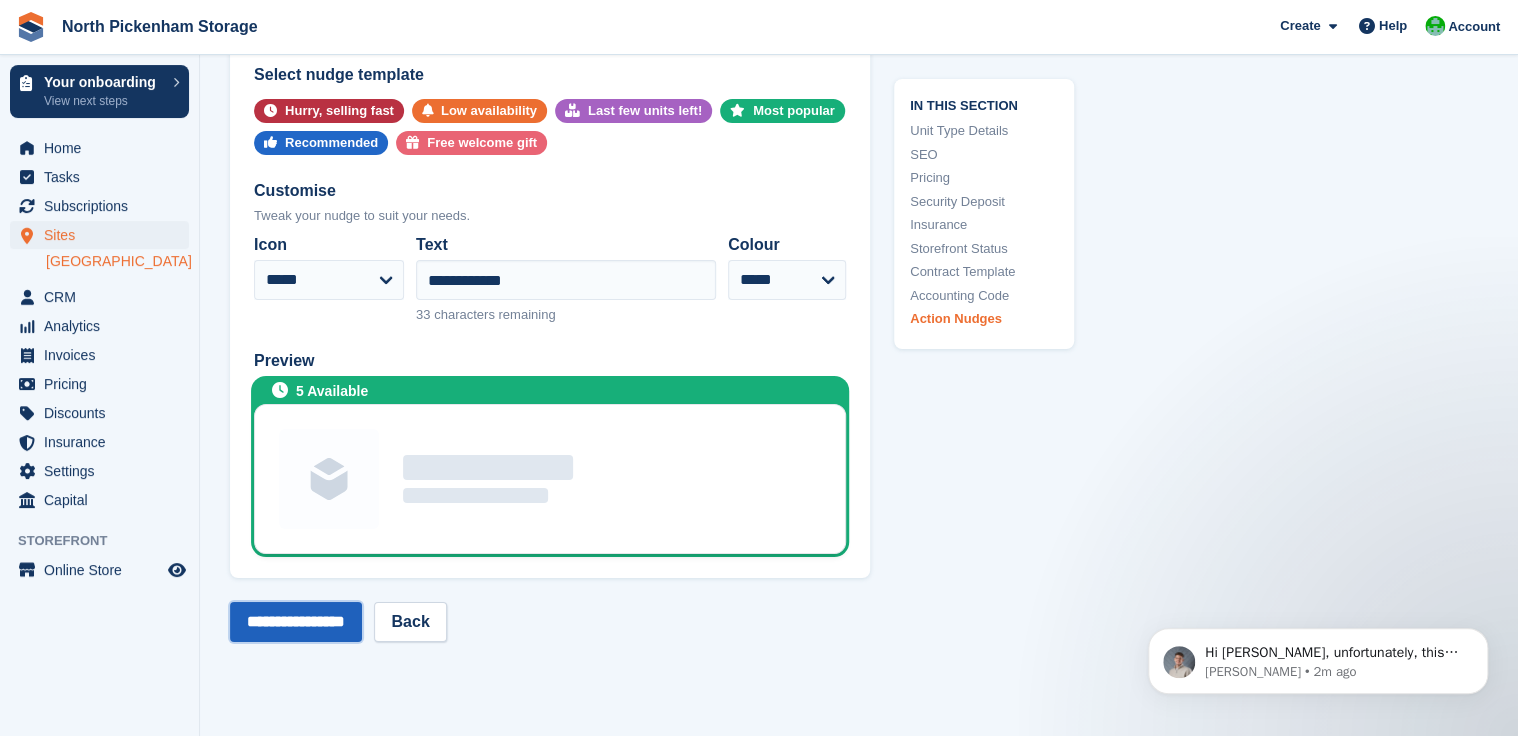 click on "**********" at bounding box center (296, 622) 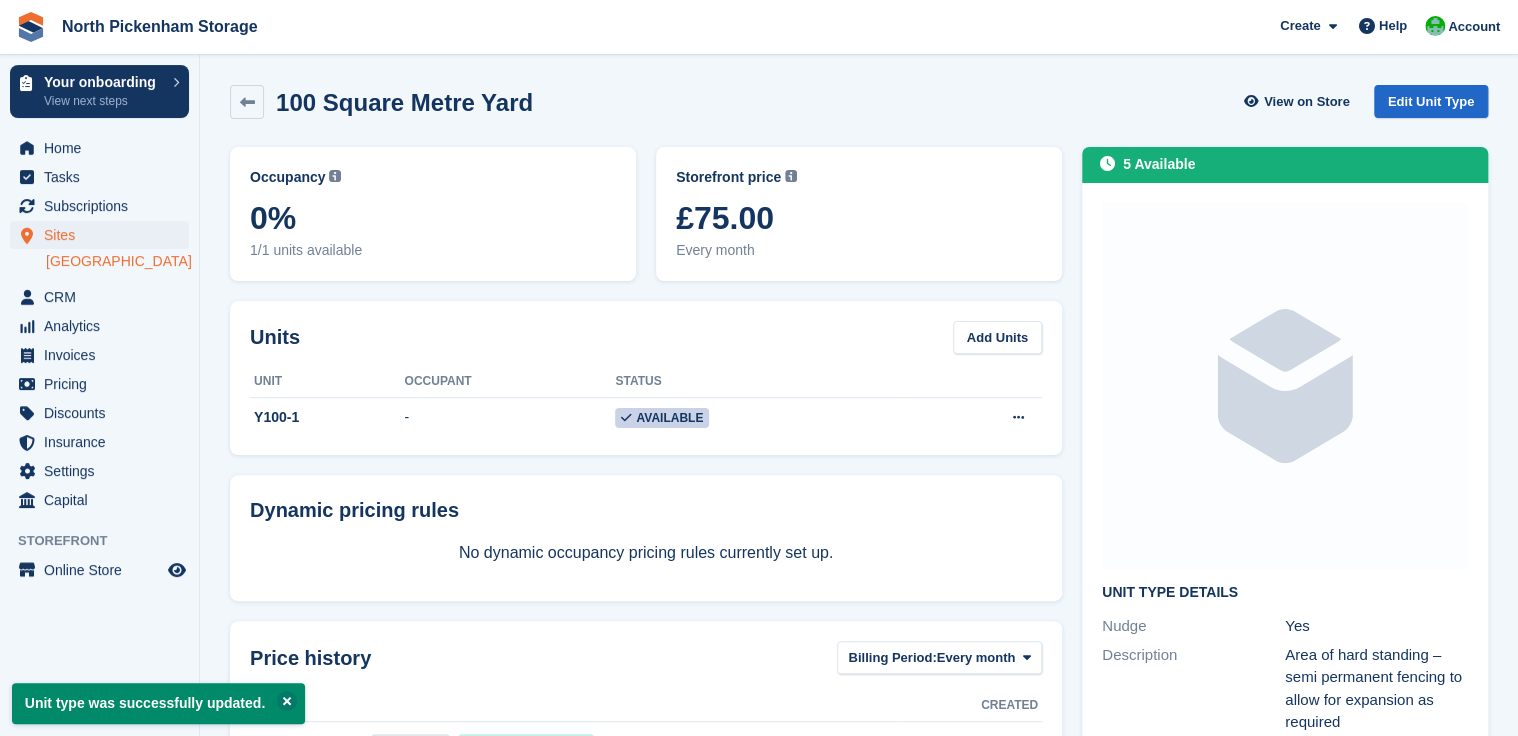 scroll, scrollTop: 0, scrollLeft: 0, axis: both 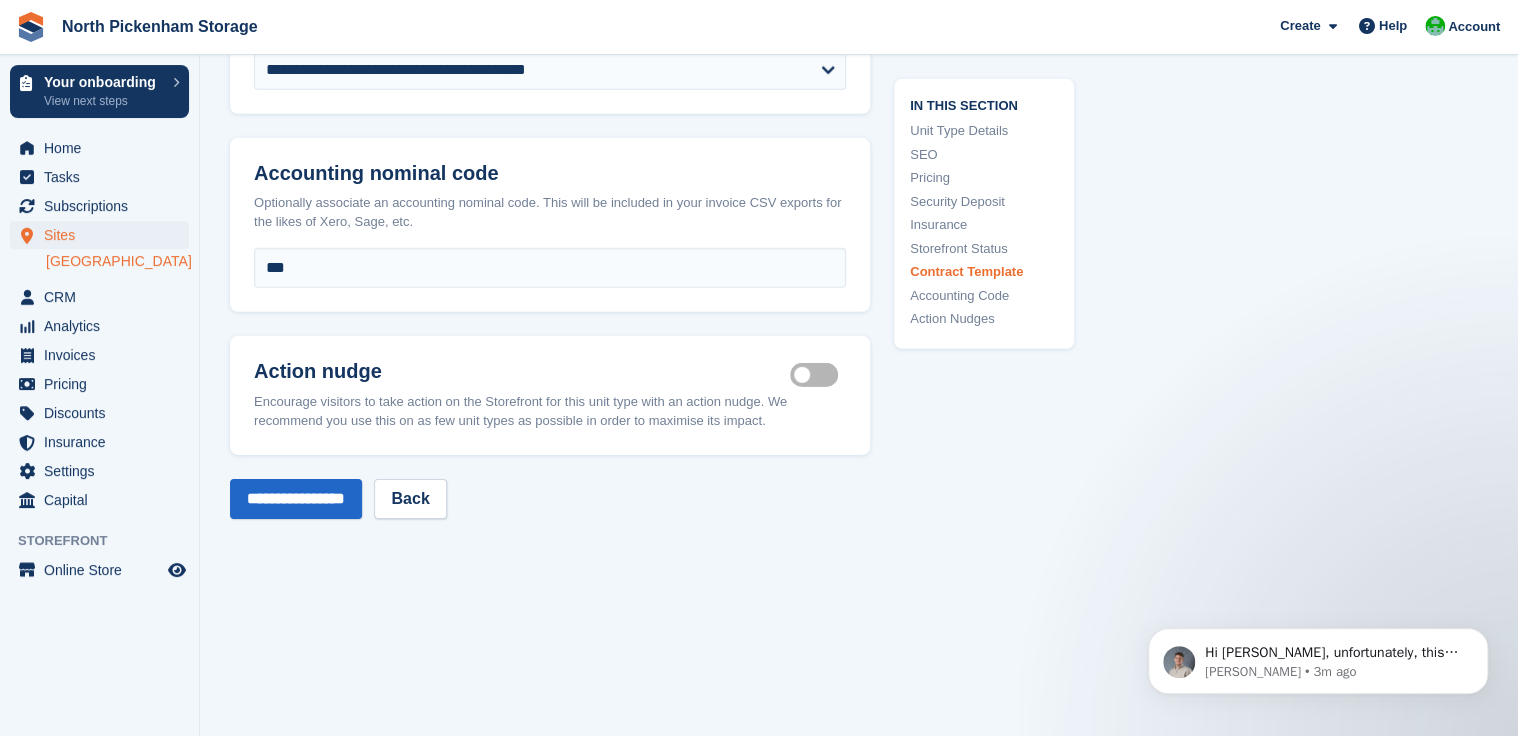 click on "Is active" at bounding box center [818, 374] 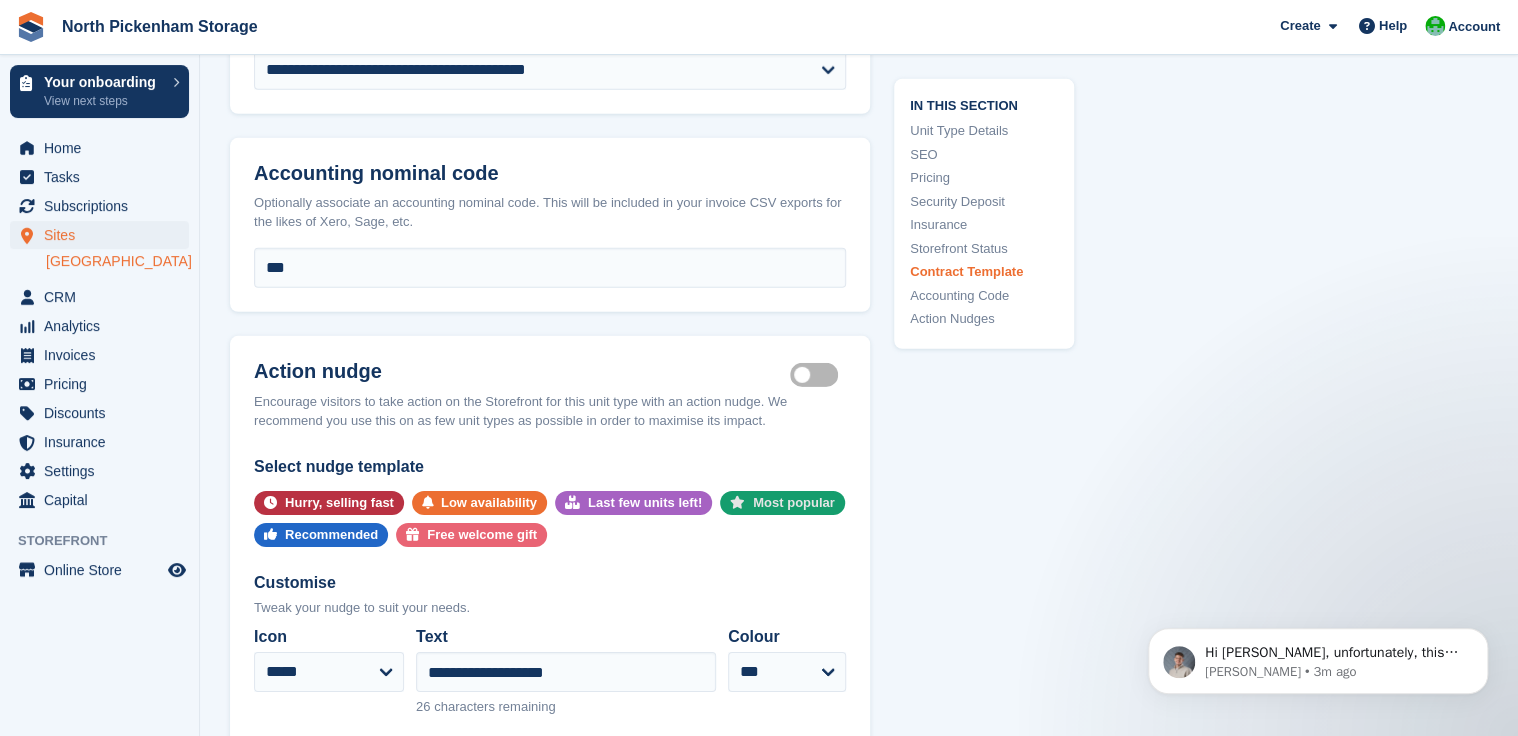 click on "Most popular" at bounding box center [794, 503] 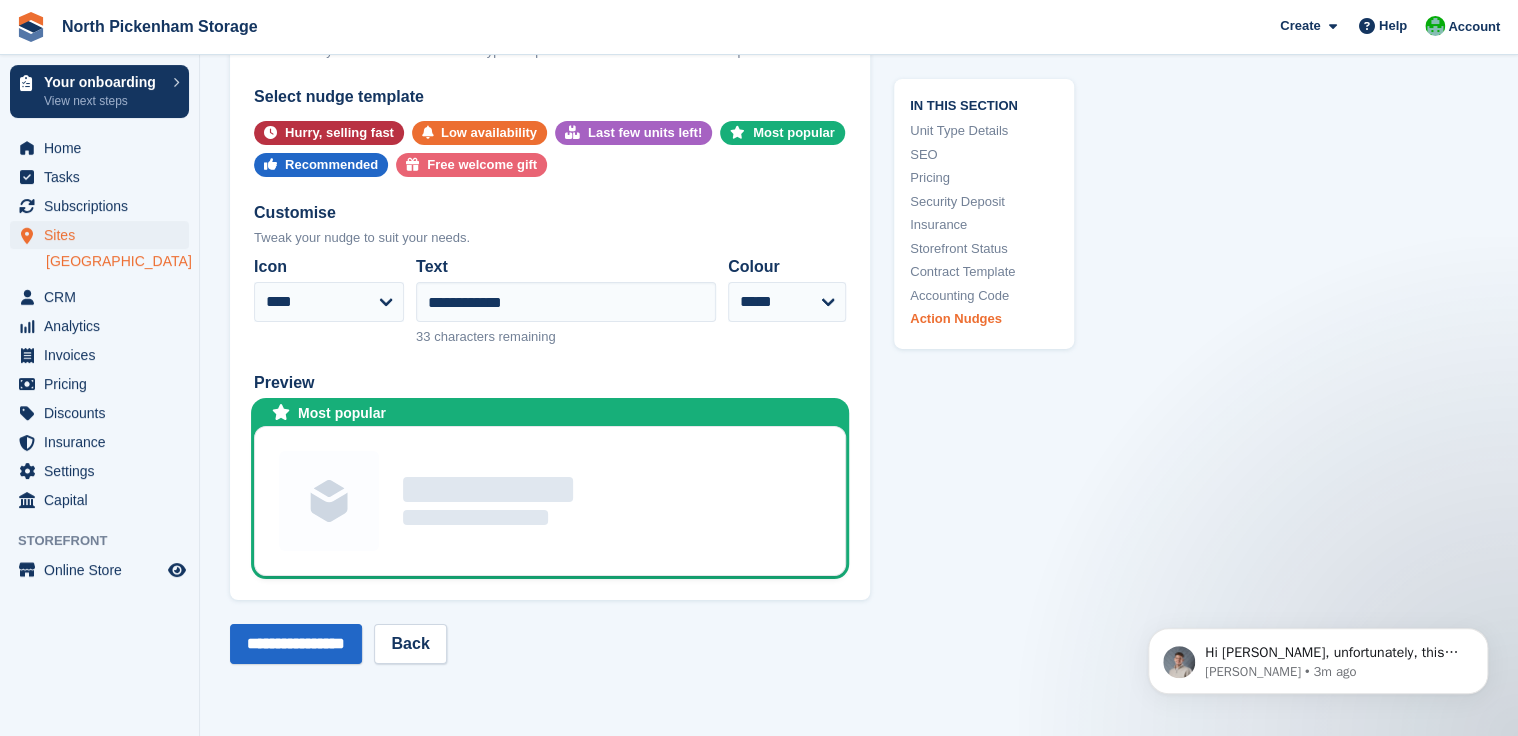 scroll, scrollTop: 3342, scrollLeft: 0, axis: vertical 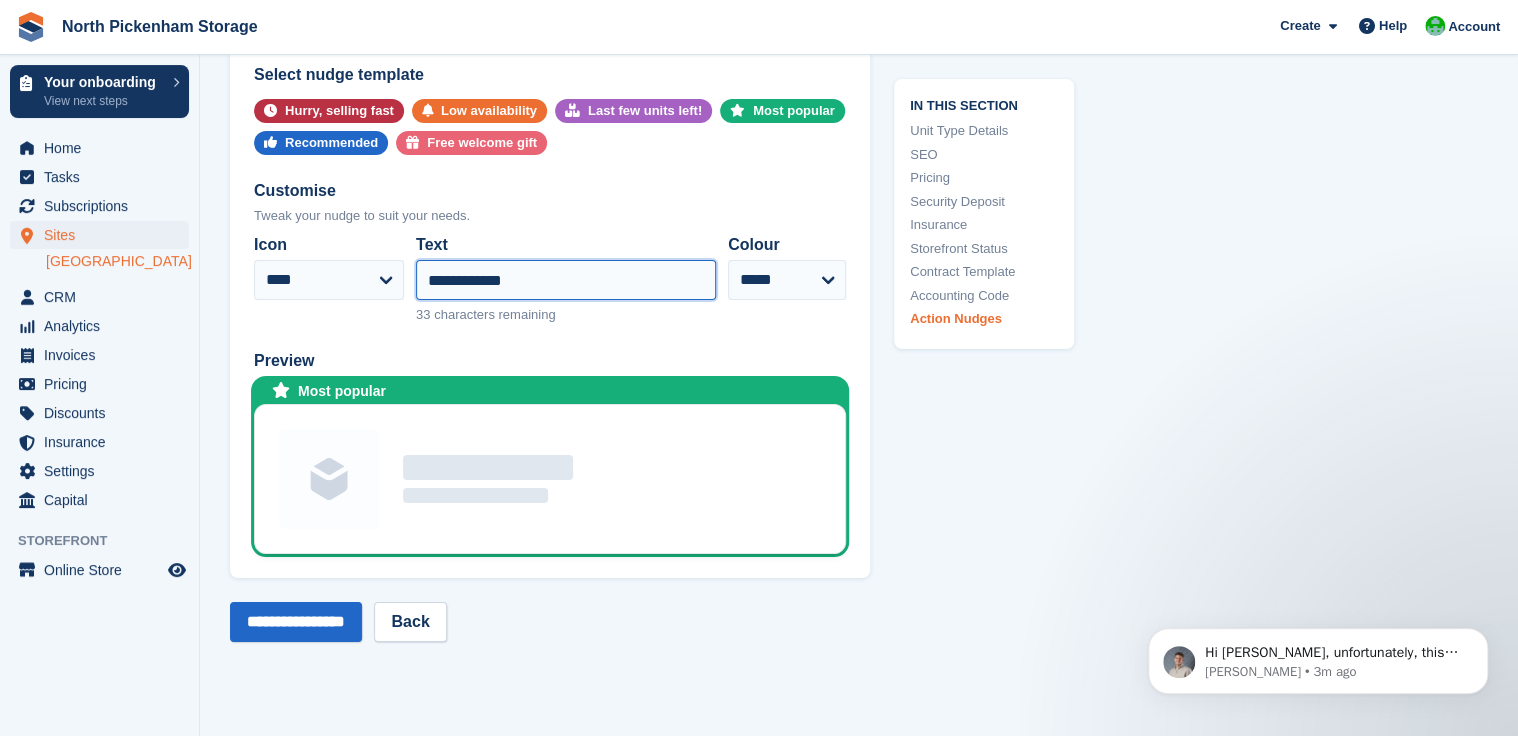 drag, startPoint x: 460, startPoint y: 292, endPoint x: 398, endPoint y: 273, distance: 64.84597 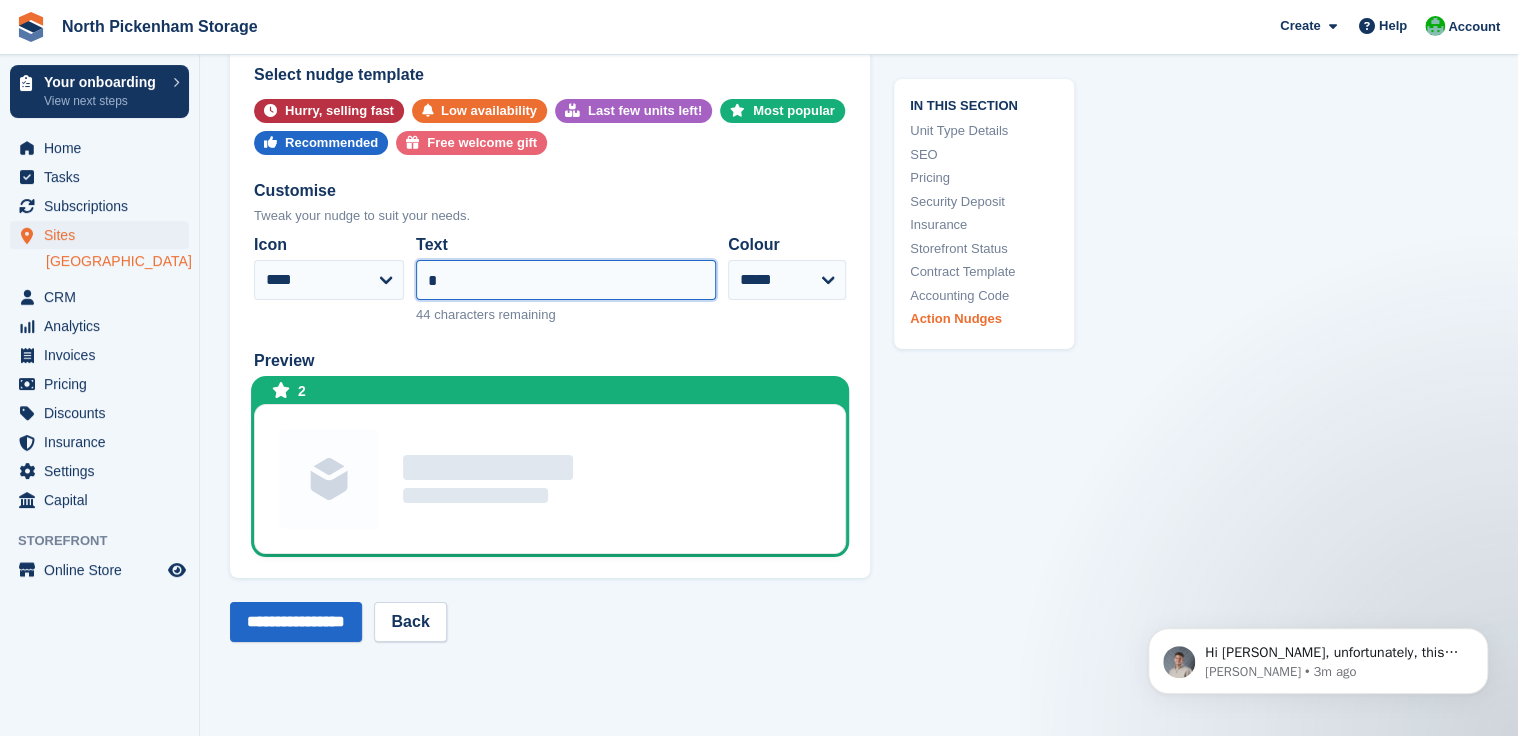 type on "**********" 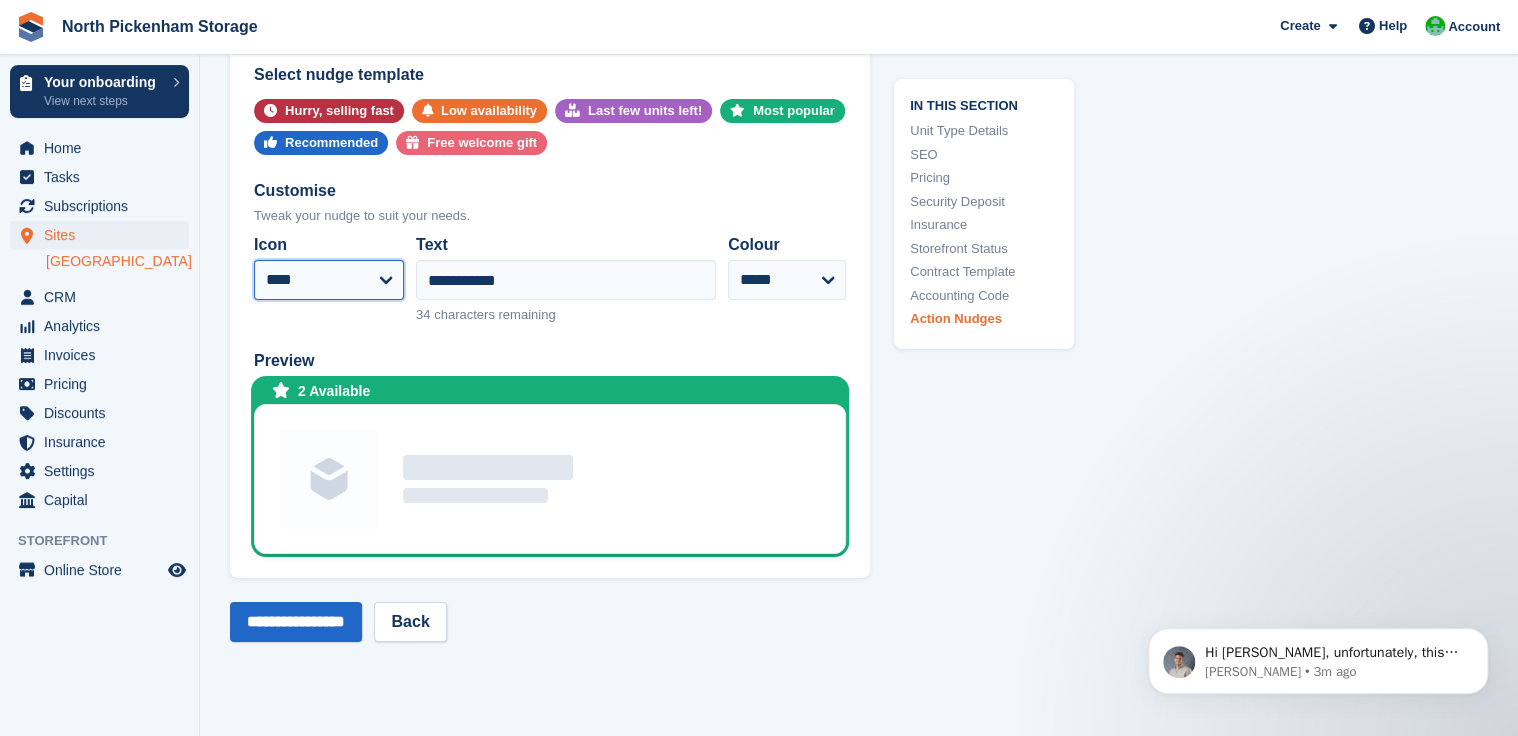 click on "**********" at bounding box center (329, 280) 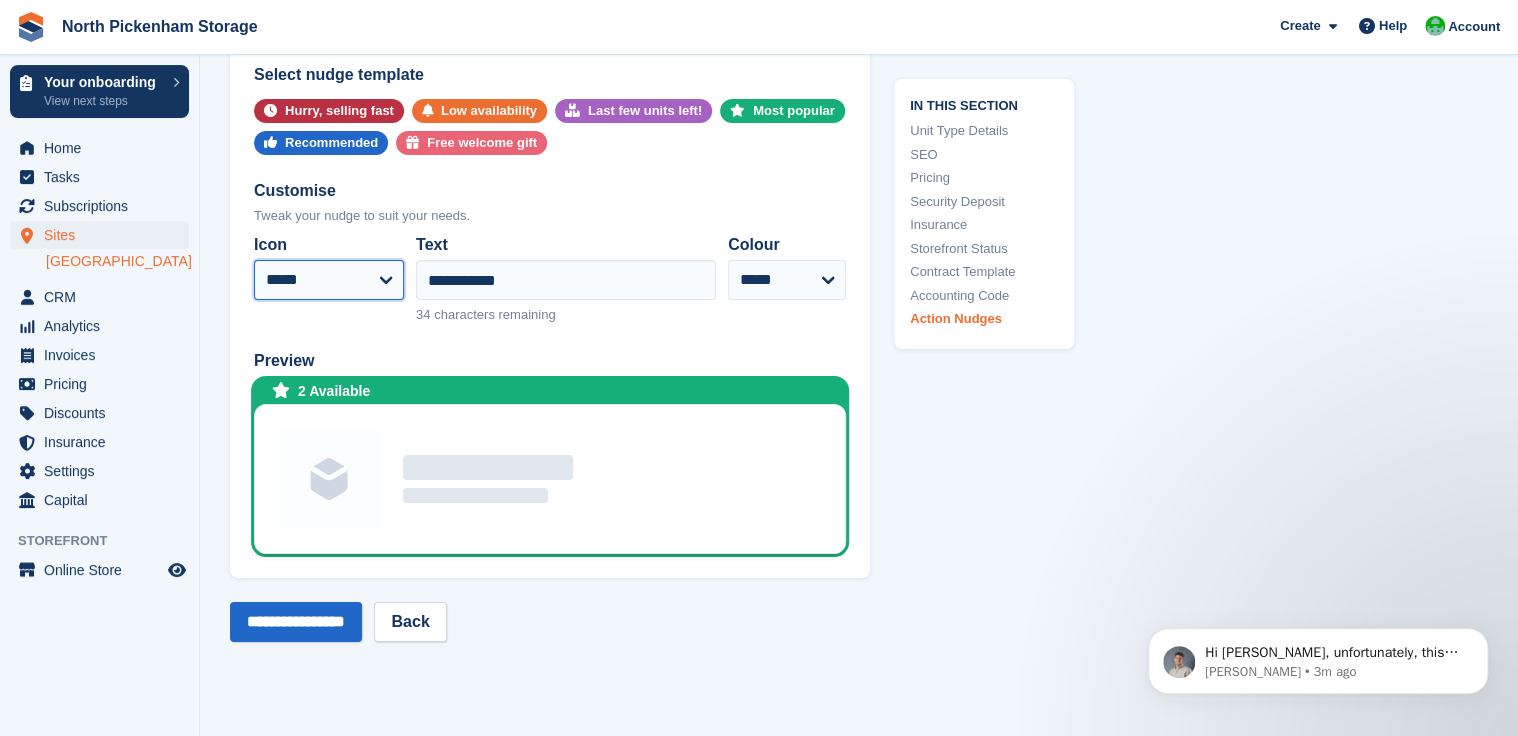 click on "**********" at bounding box center (329, 280) 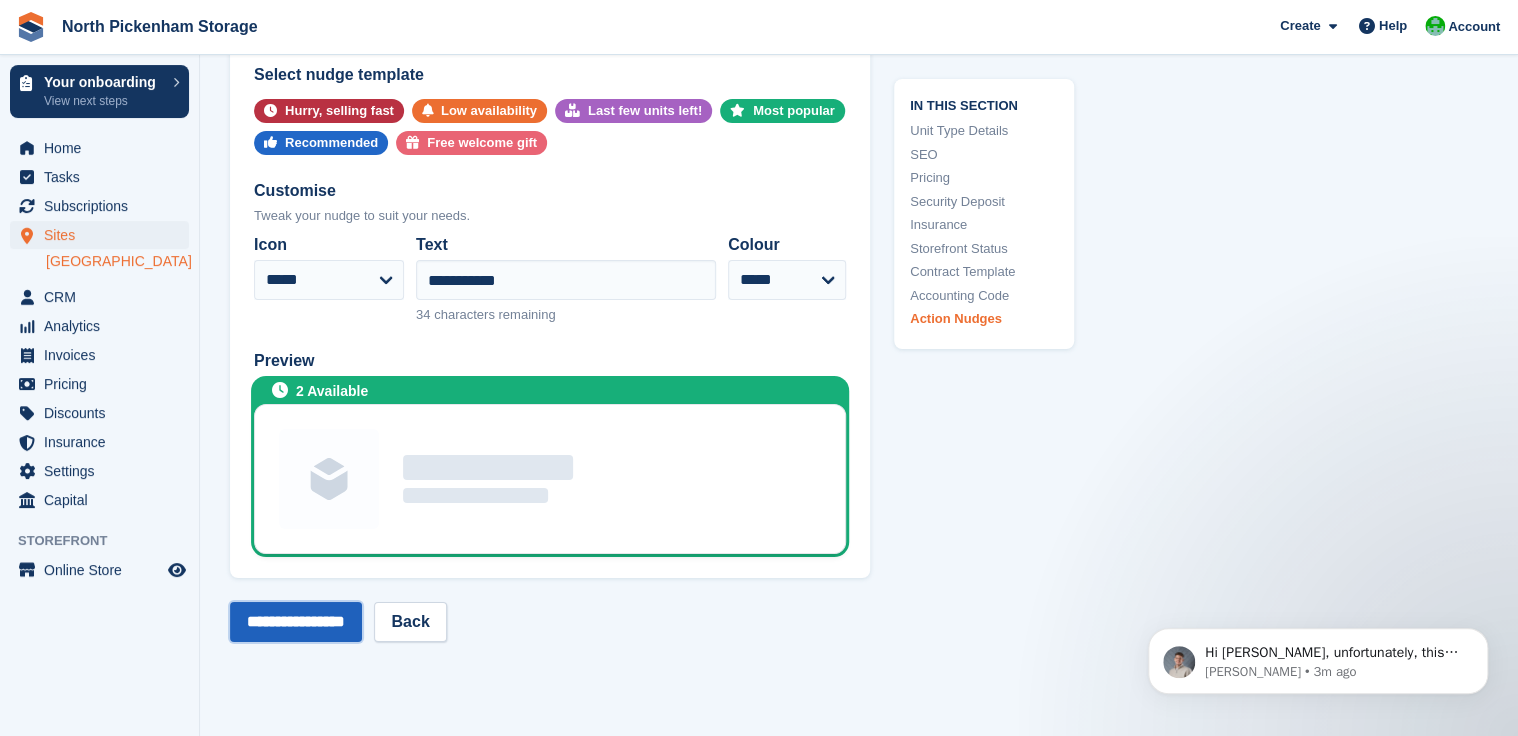 click on "**********" at bounding box center [296, 622] 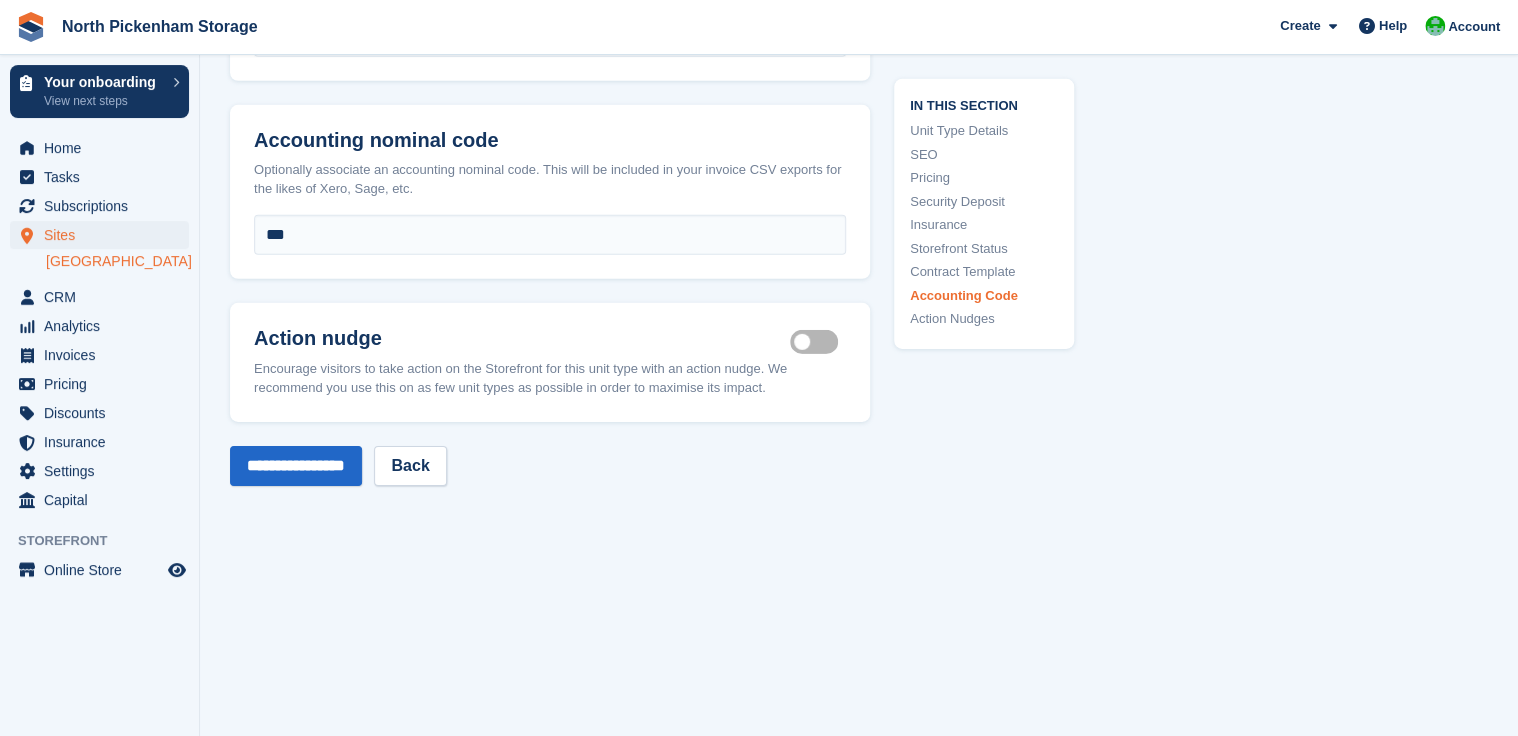 scroll, scrollTop: 2984, scrollLeft: 0, axis: vertical 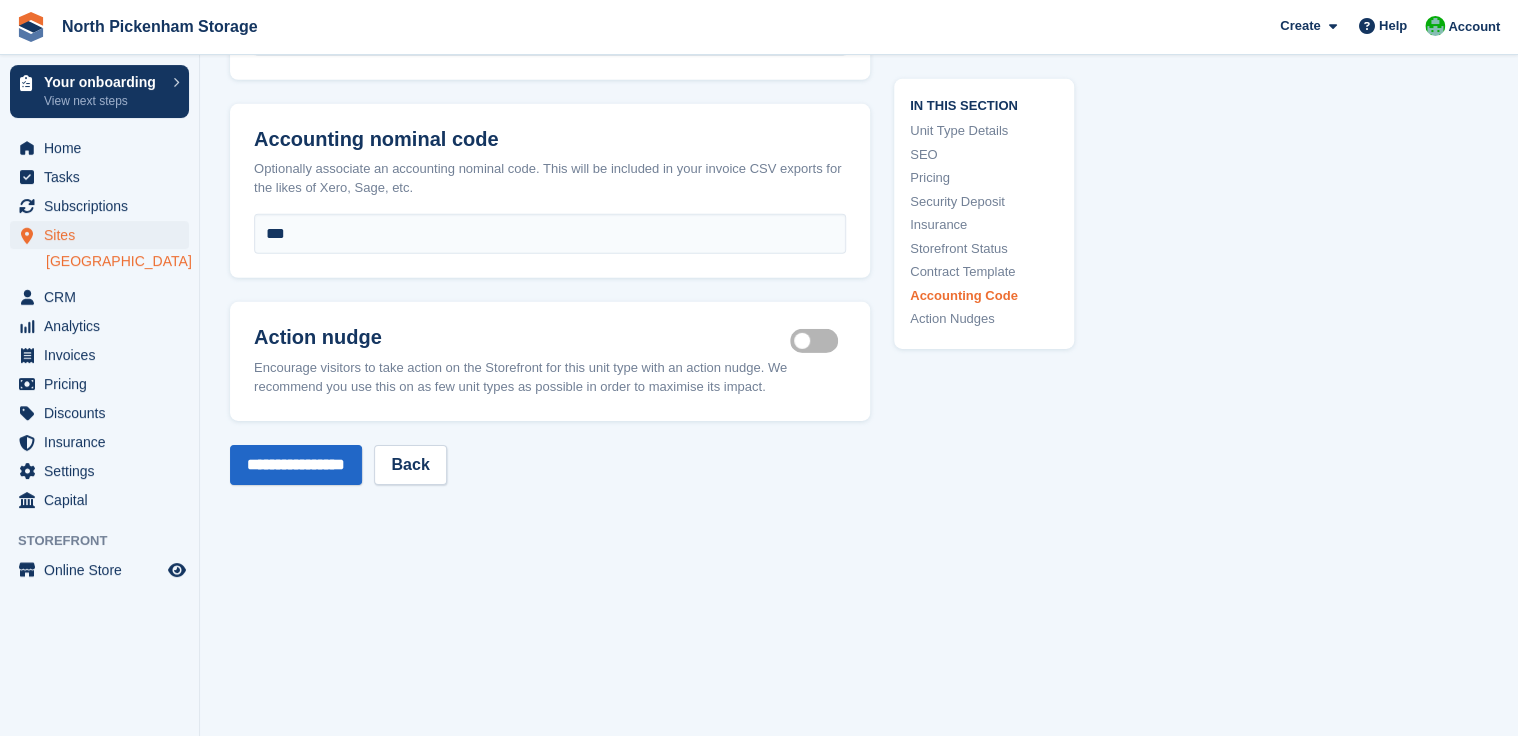click on "Is active" at bounding box center [818, 340] 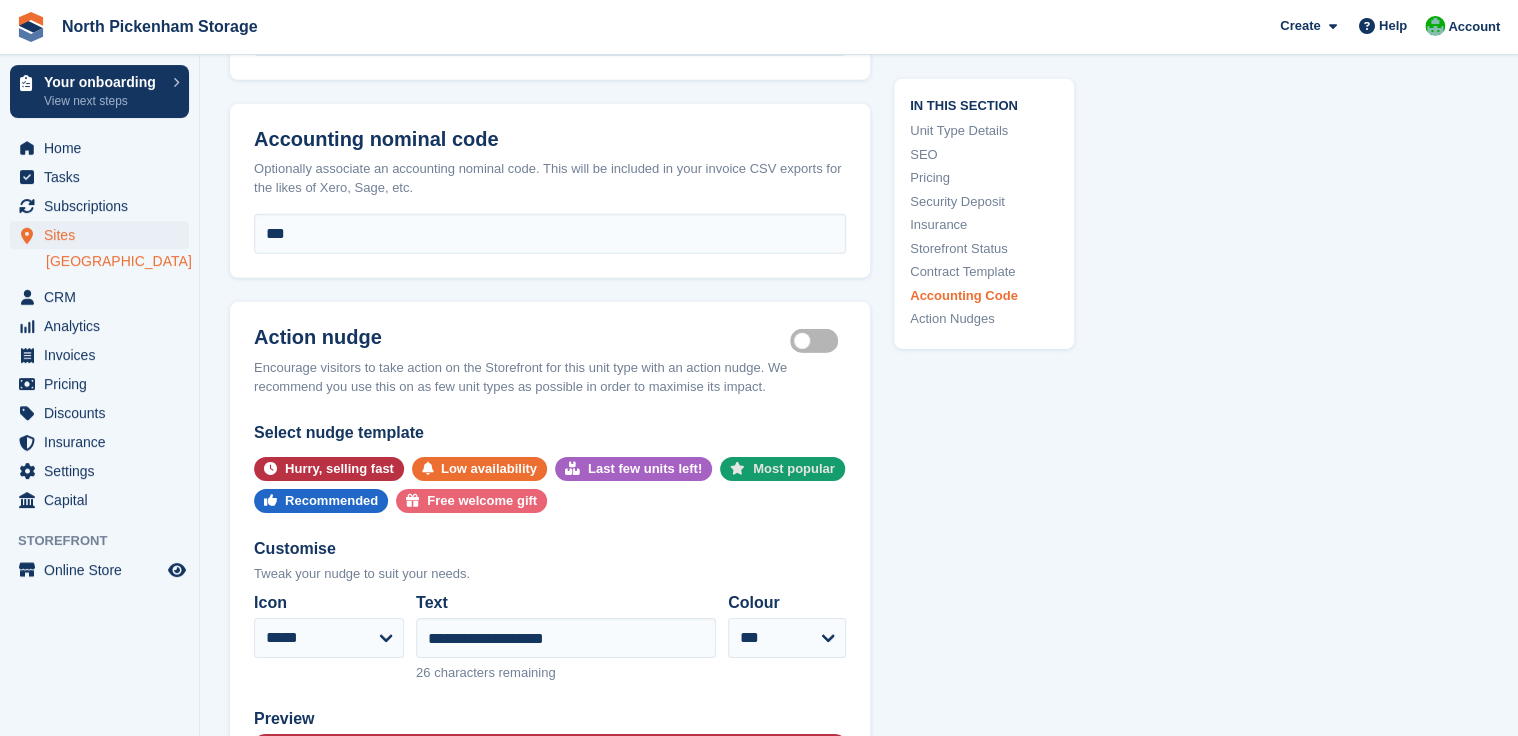 click on "Most popular" at bounding box center [794, 469] 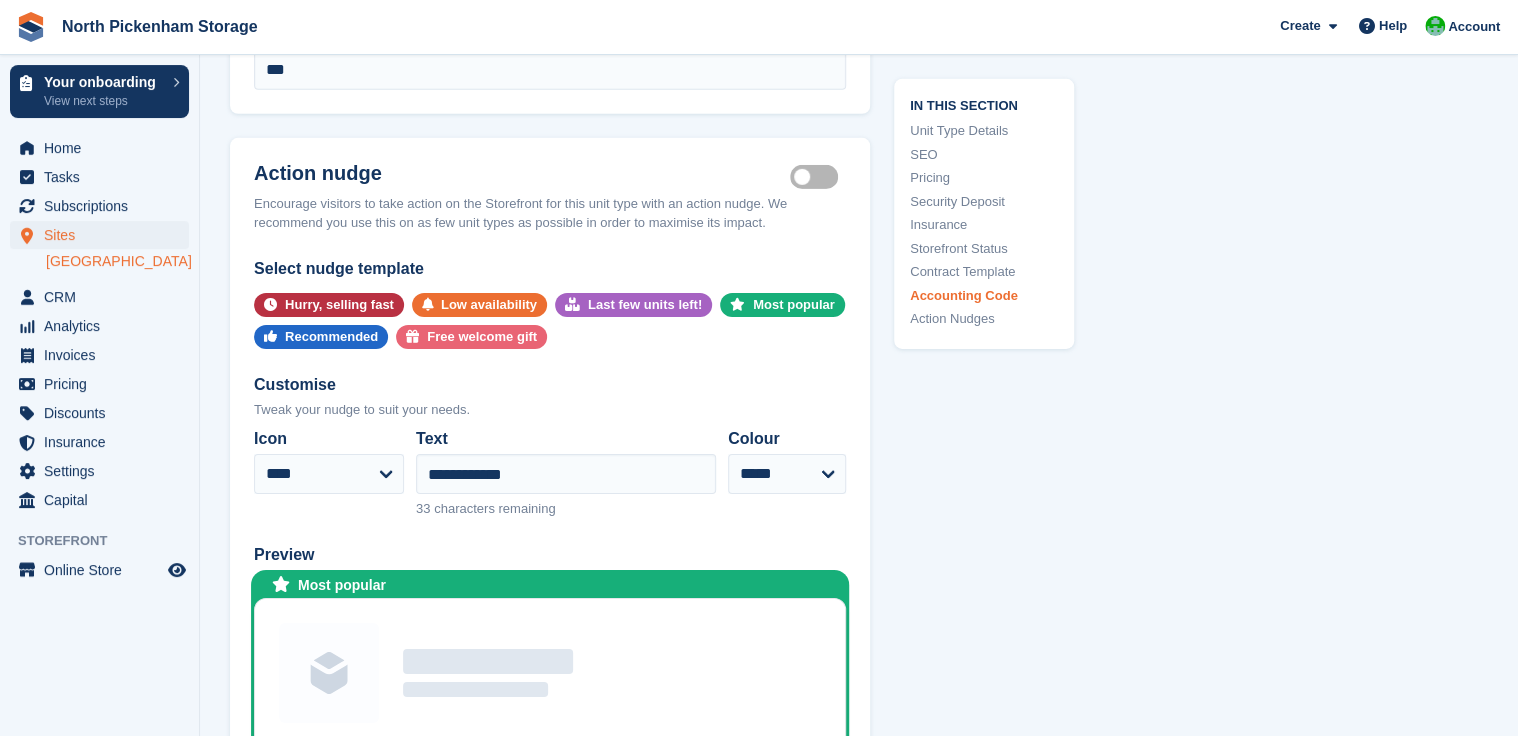 scroll, scrollTop: 3210, scrollLeft: 0, axis: vertical 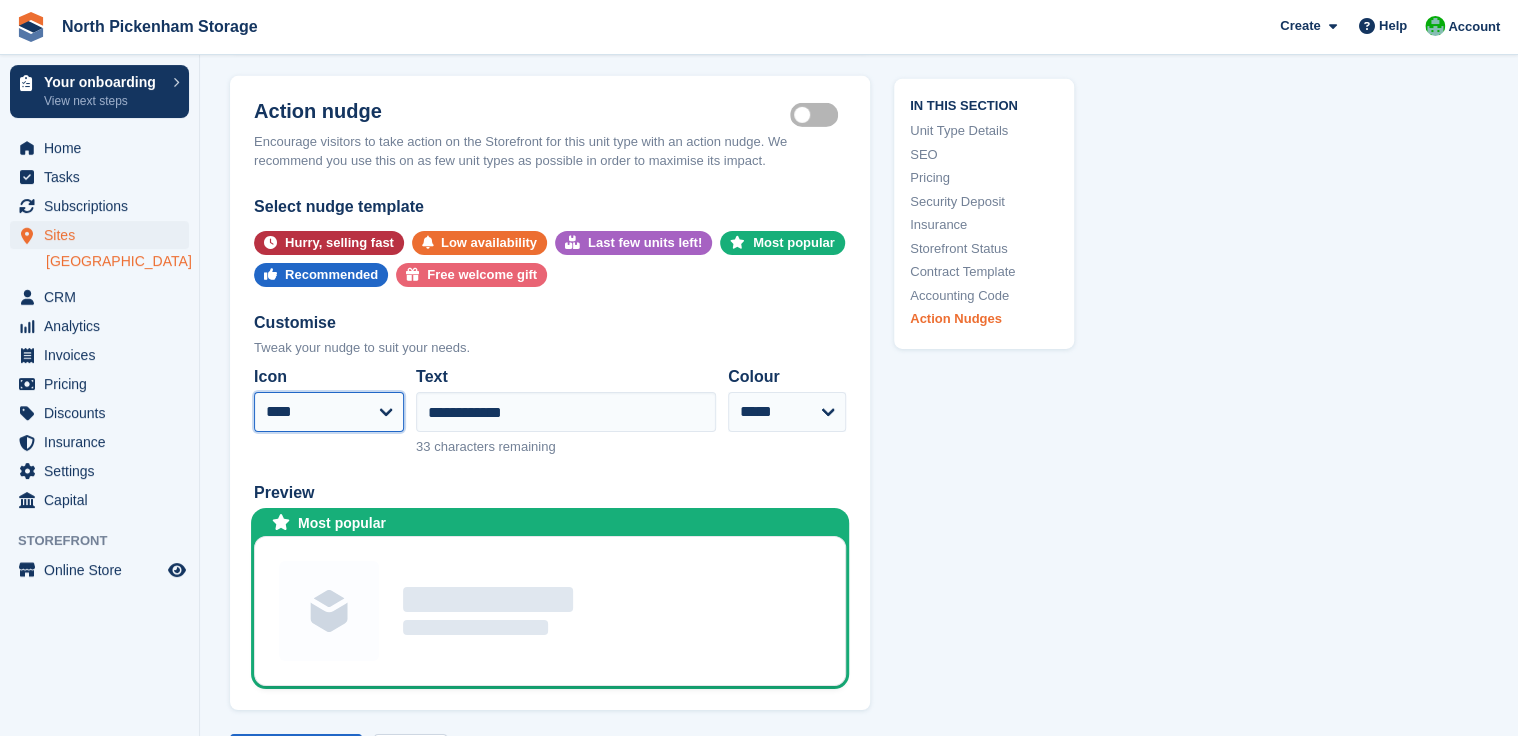 drag, startPoint x: 381, startPoint y: 432, endPoint x: 346, endPoint y: 438, distance: 35.510563 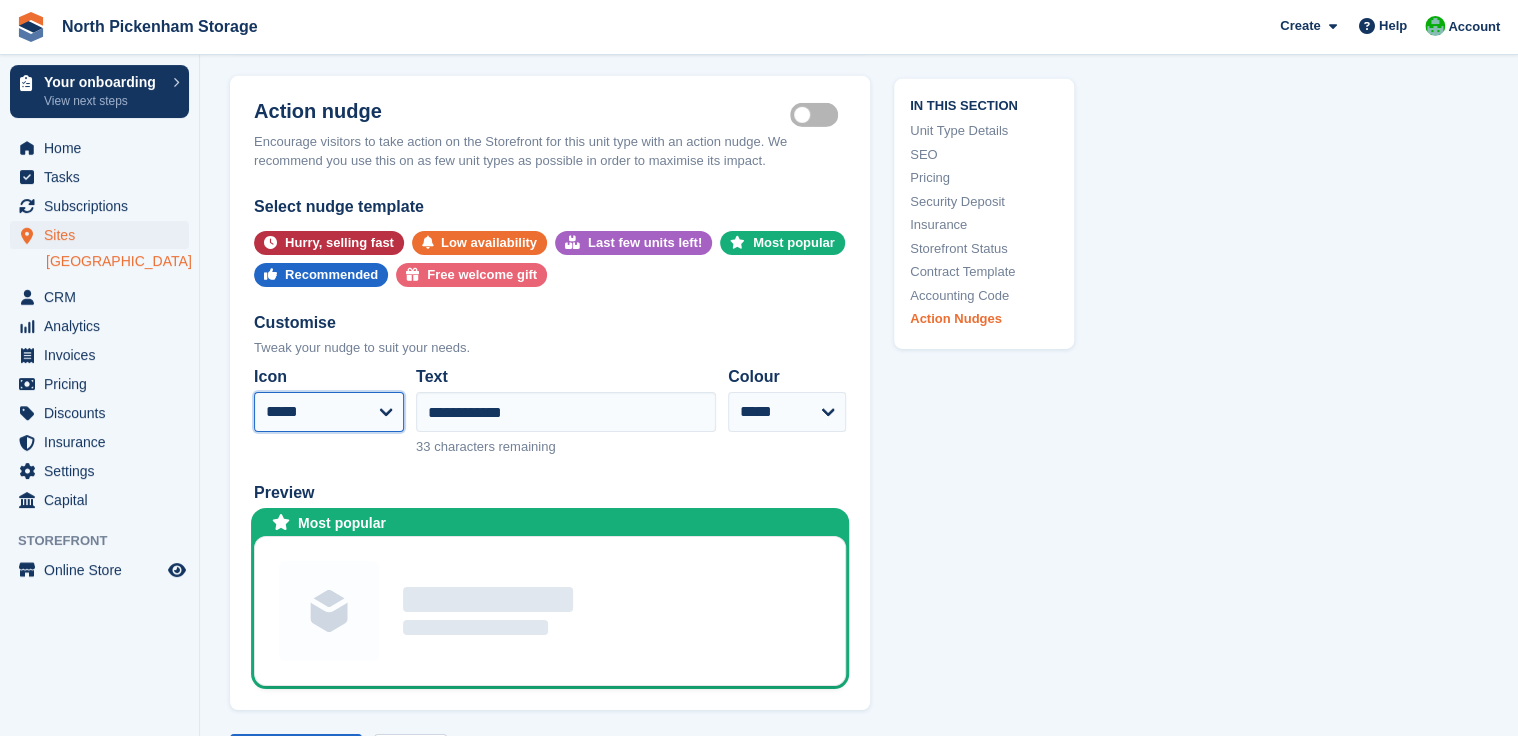 click on "**********" at bounding box center (329, 412) 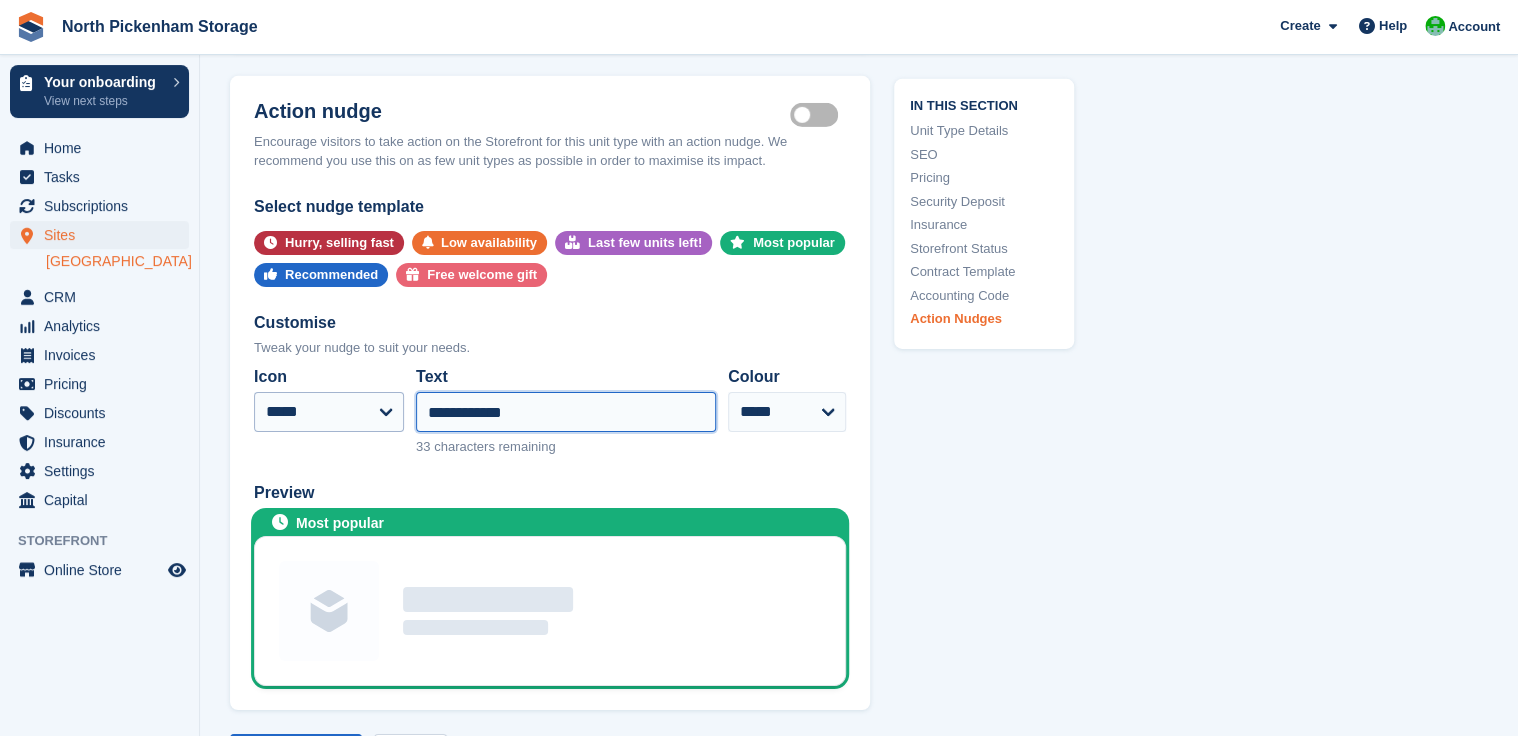 drag, startPoint x: 560, startPoint y: 428, endPoint x: 331, endPoint y: 418, distance: 229.21823 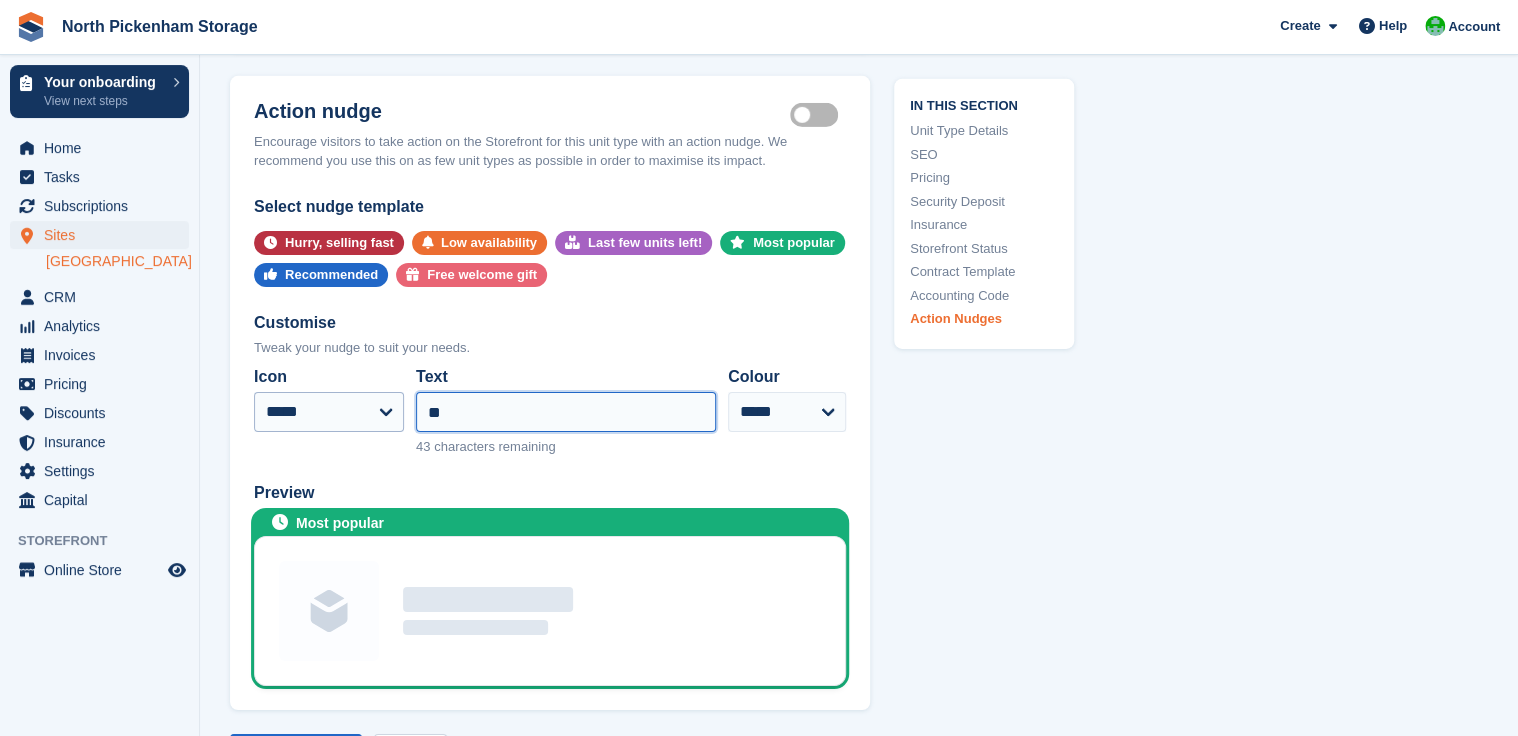 type on "**********" 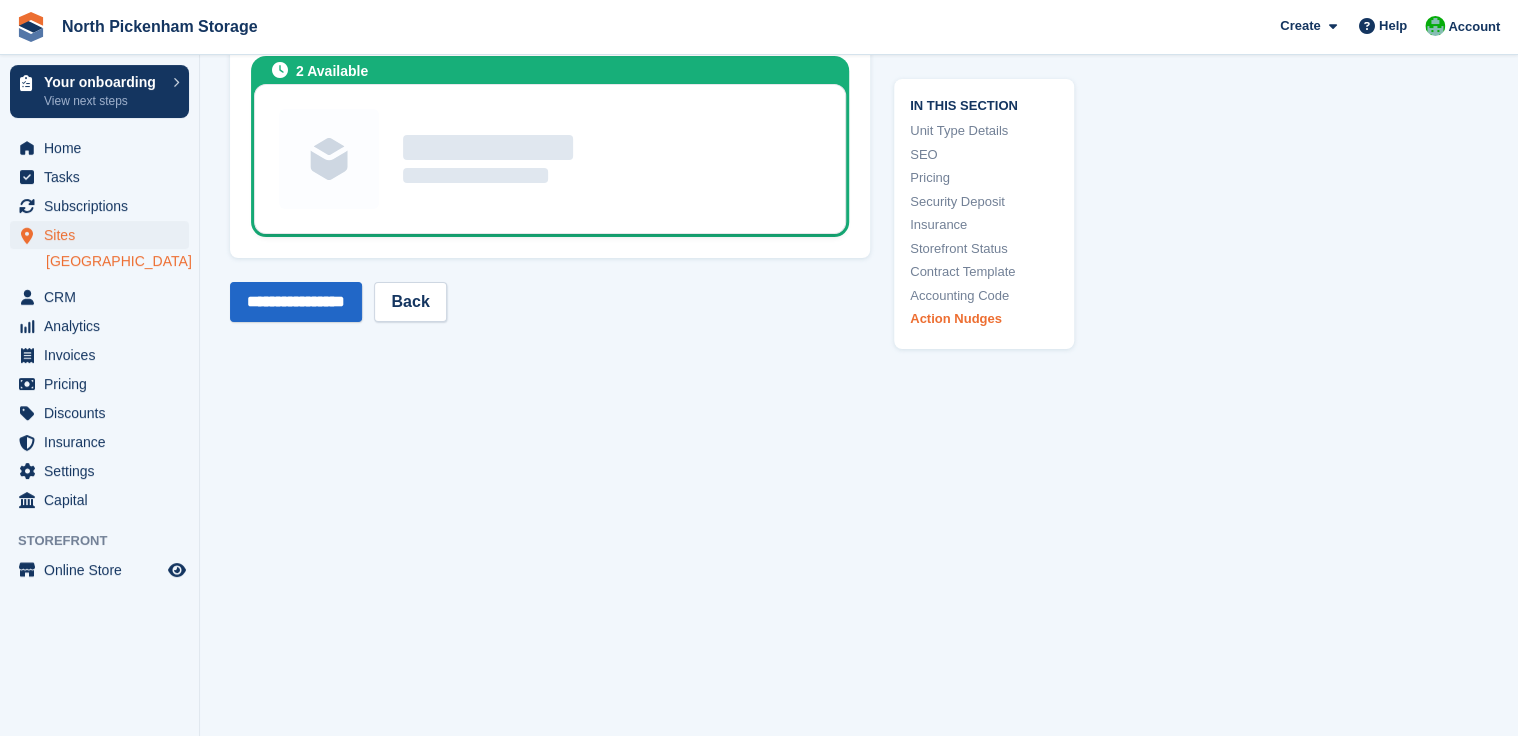 scroll, scrollTop: 3678, scrollLeft: 0, axis: vertical 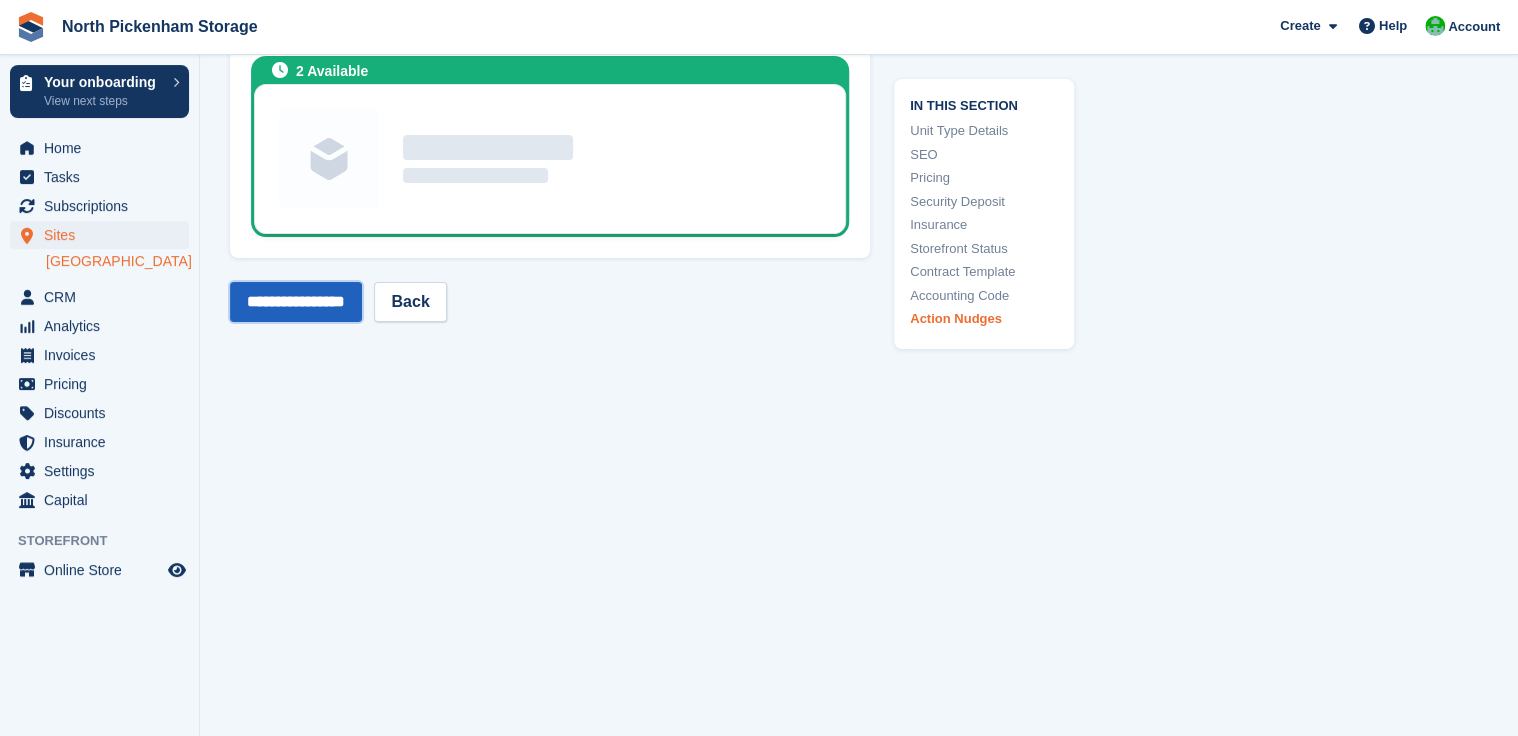 click on "**********" at bounding box center [296, 302] 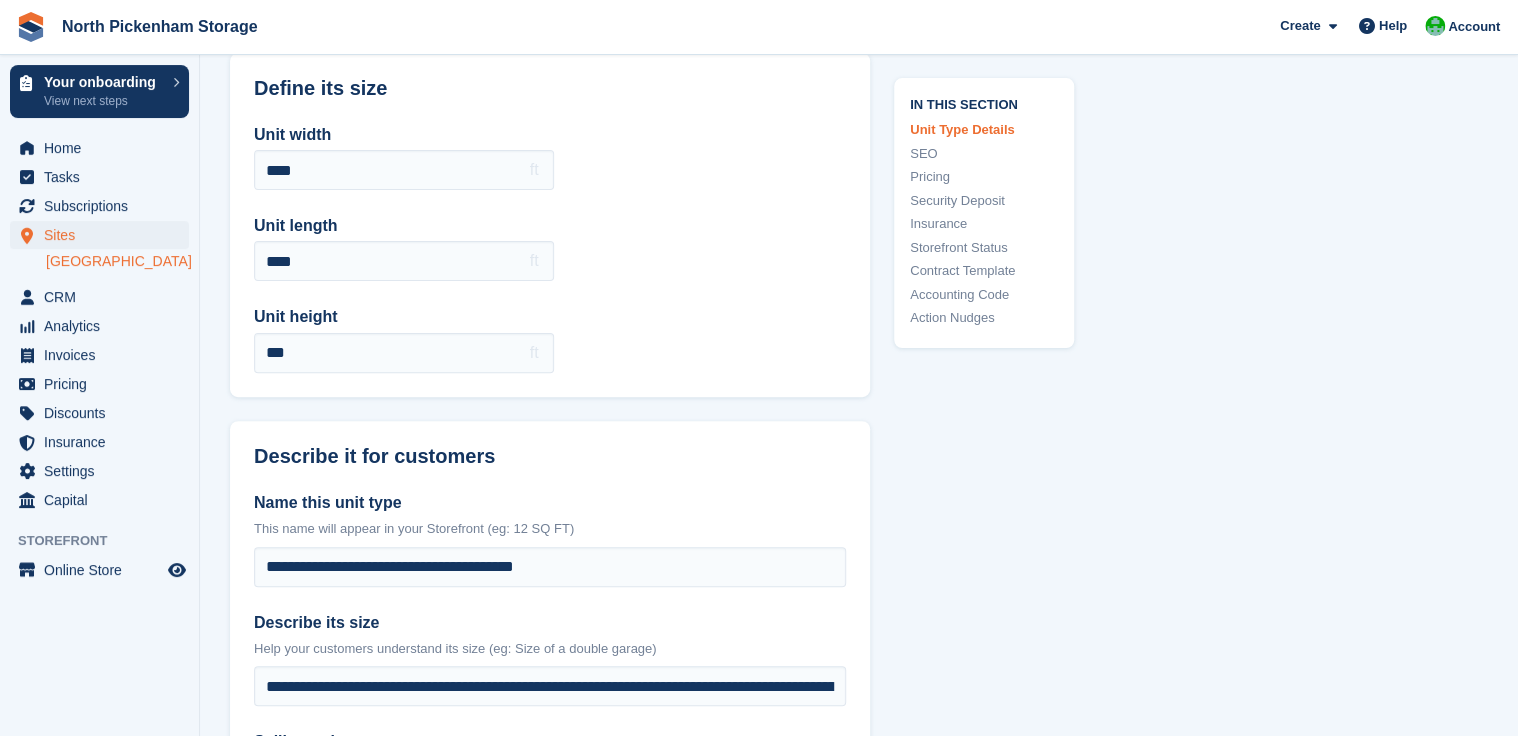 scroll, scrollTop: 383, scrollLeft: 0, axis: vertical 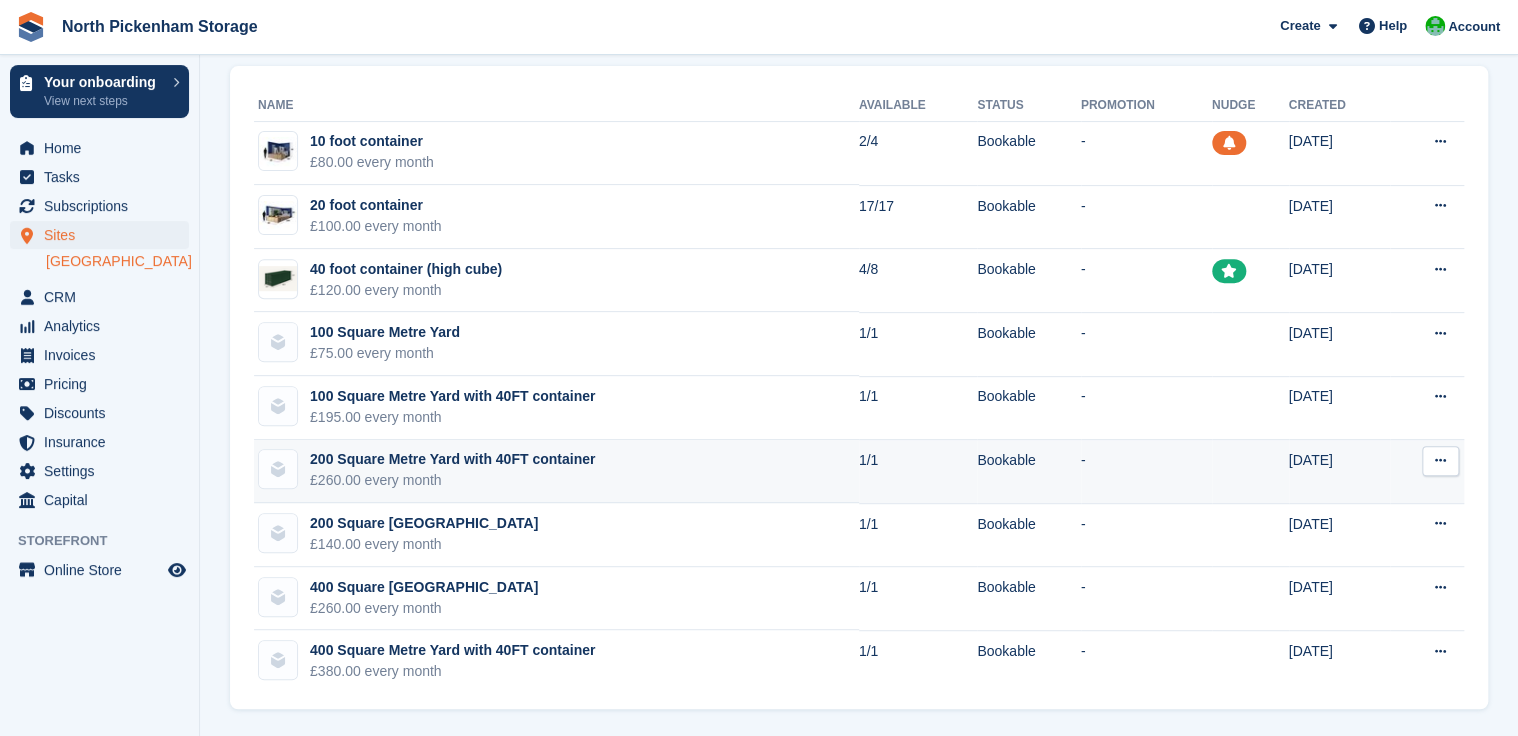 click at bounding box center (1440, 461) 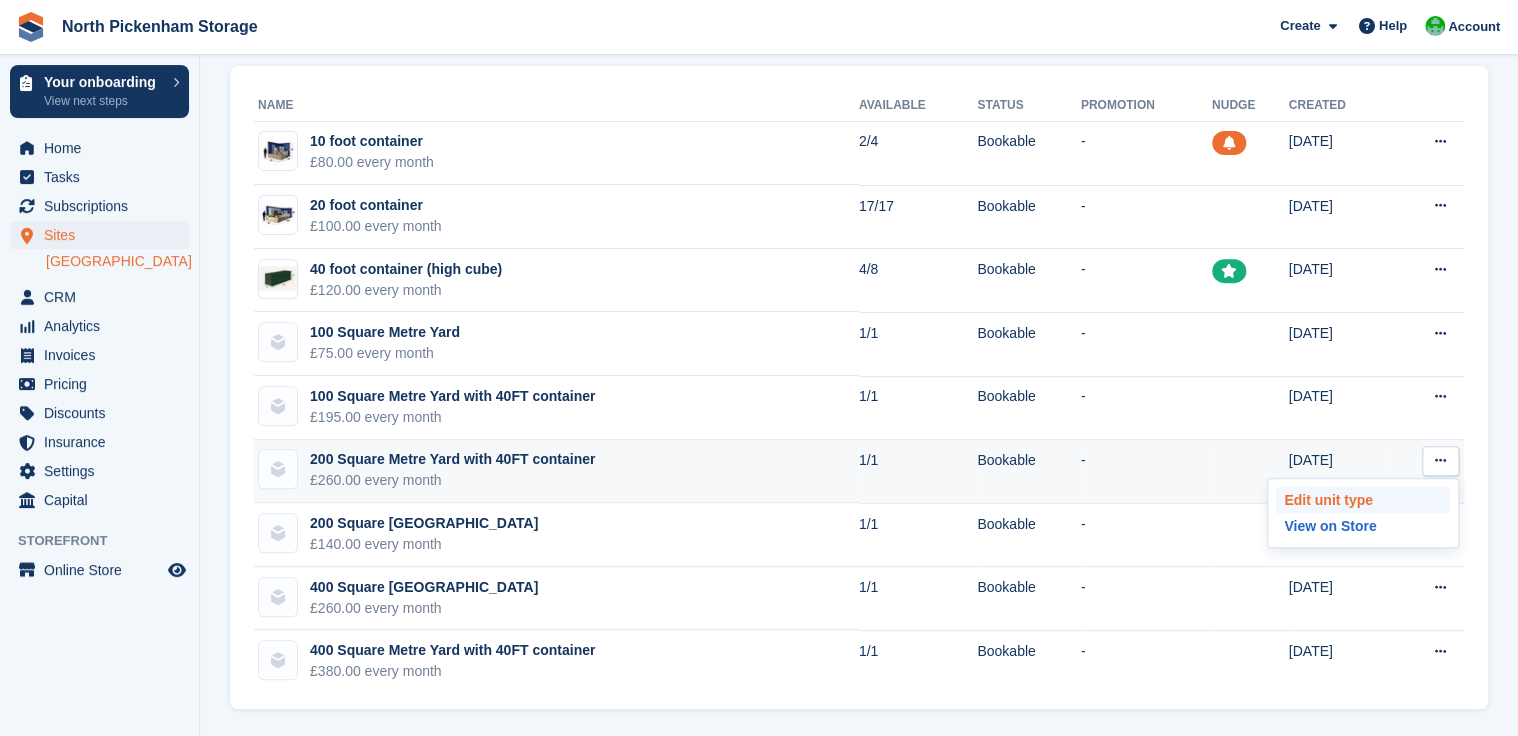 type 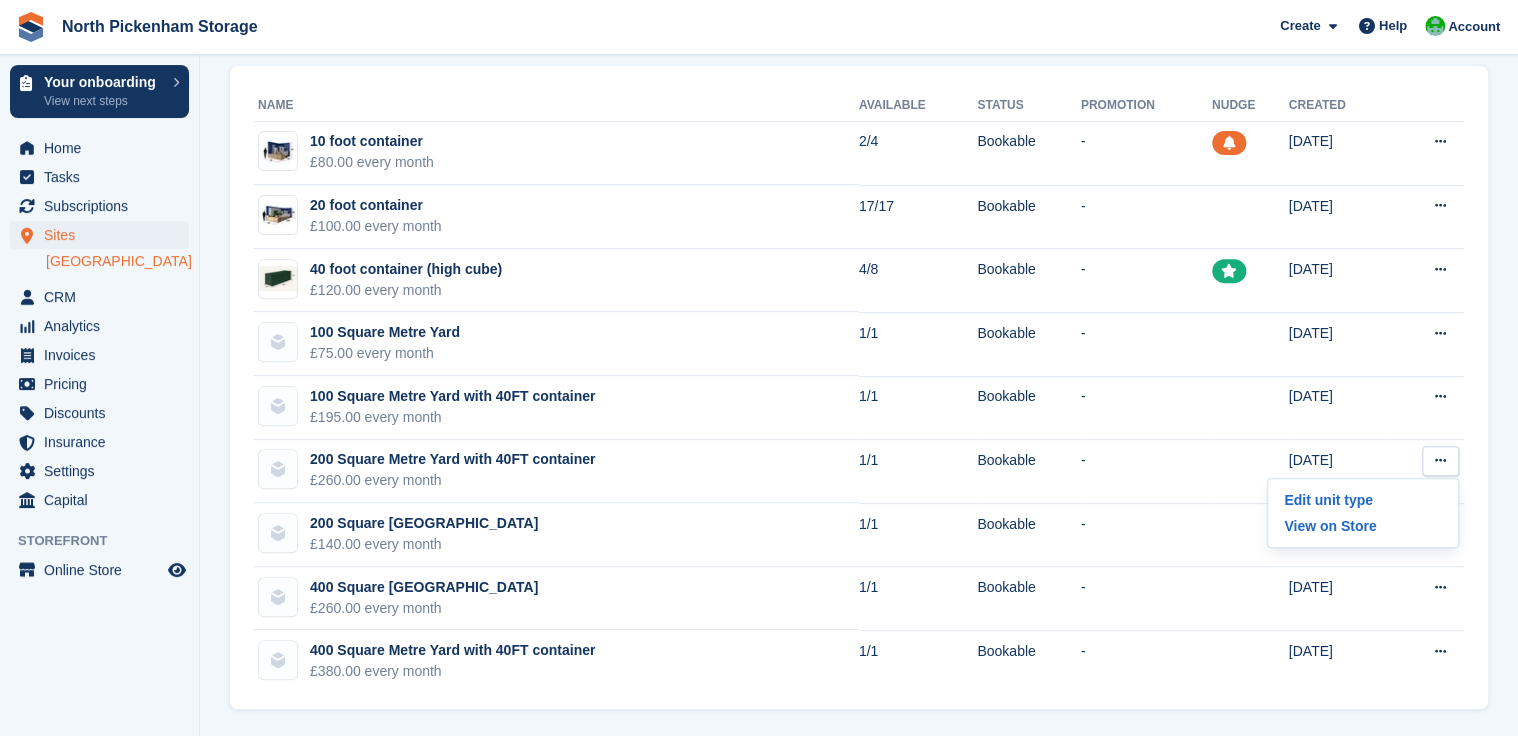 click on "Name
Available
Status
Promotion
Nudge
Created
10 foot container
£80.00 every month
2/4
Bookable
-
09 Jul 2025
Edit unit type
View on Store
20 foot container
£100.00 every month
17/17
Bookable
-
17 Jun 2025" at bounding box center (859, 388) 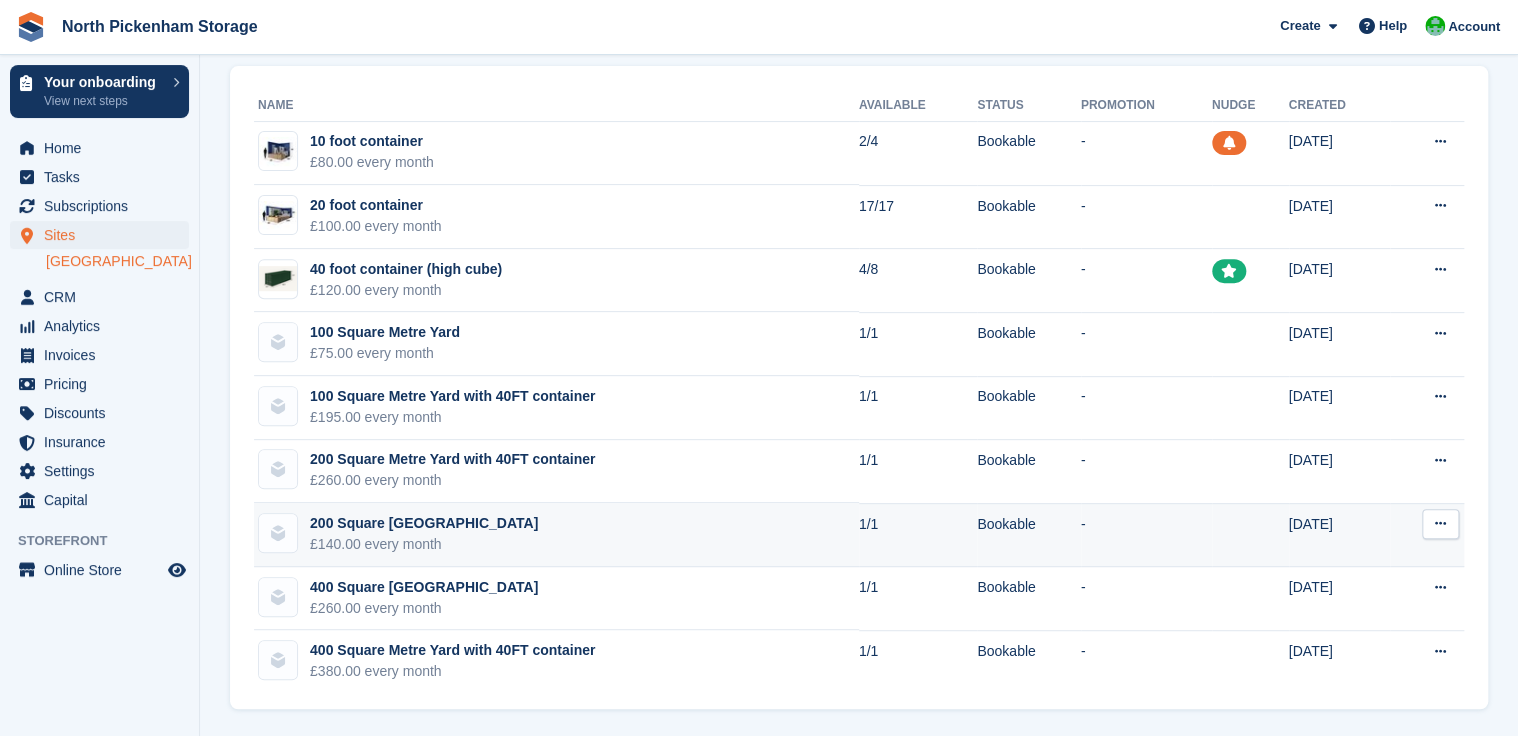 click at bounding box center [1440, 524] 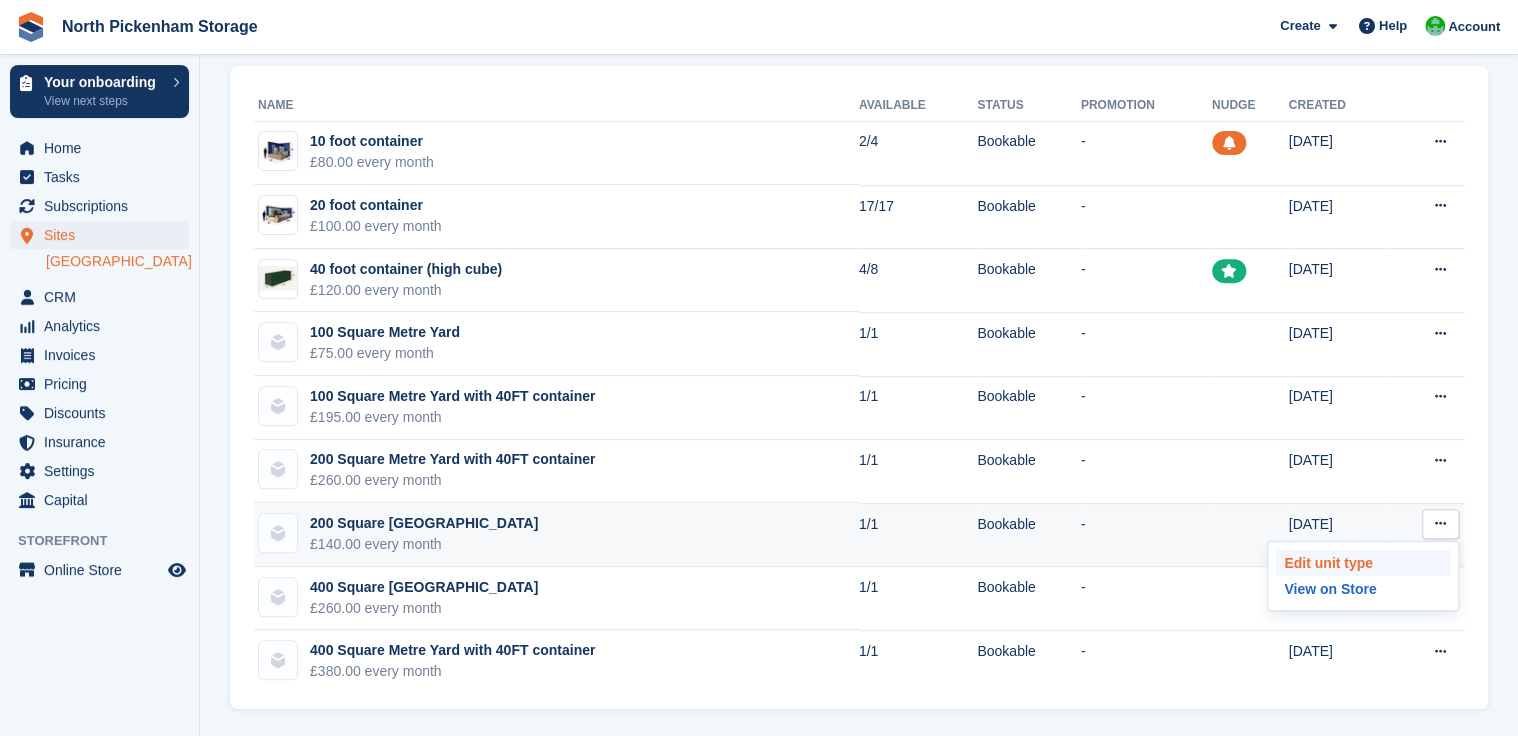 type 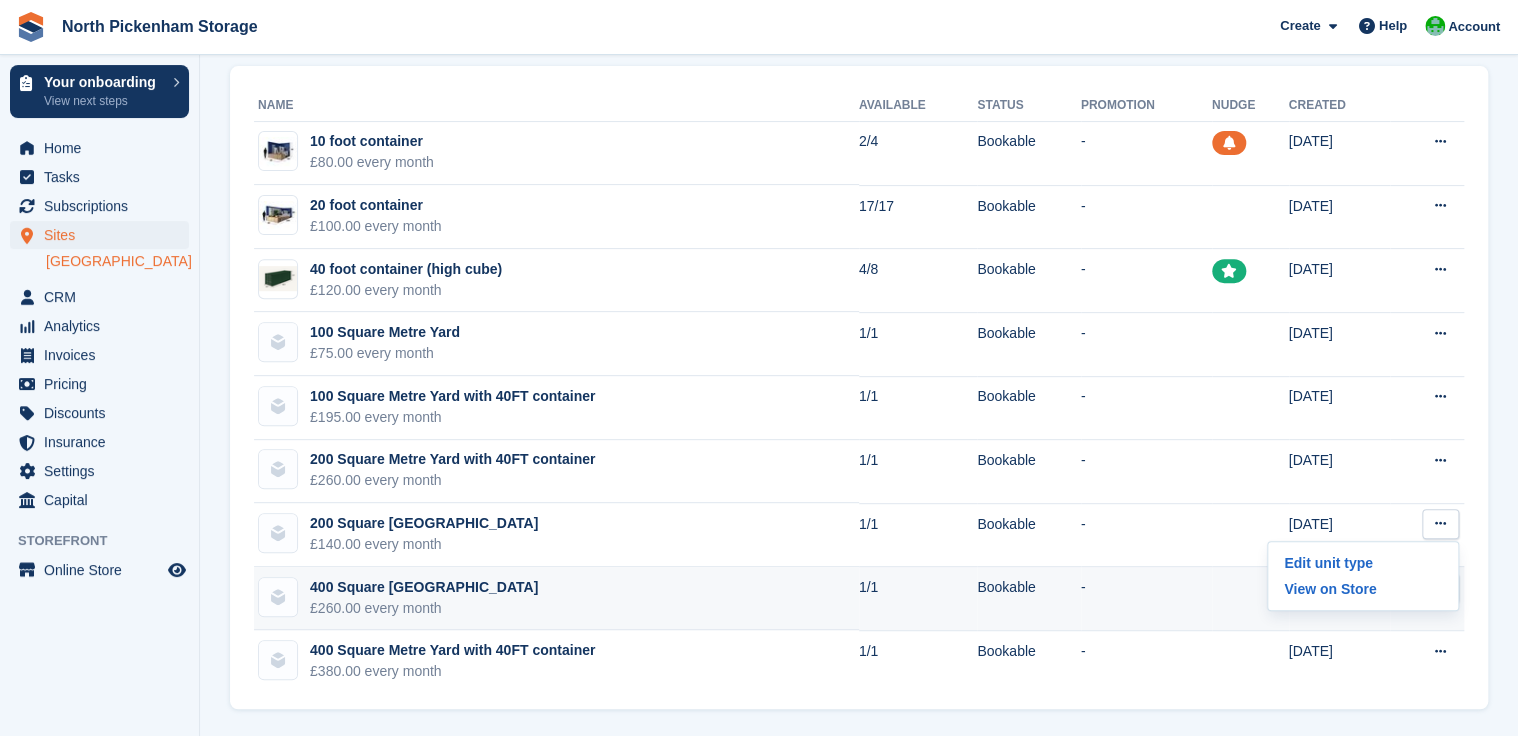 click on "-" at bounding box center [1146, 599] 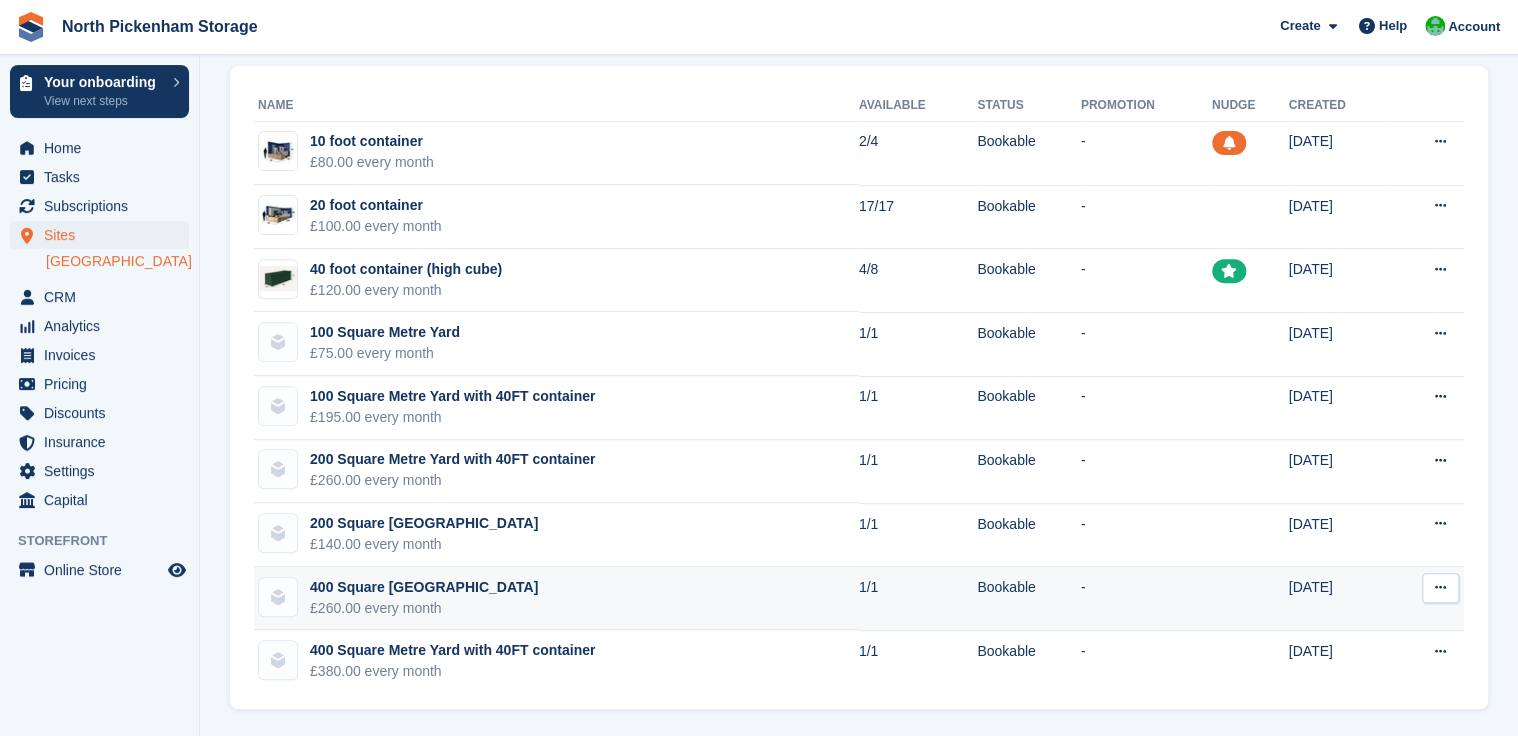 click at bounding box center [1440, 588] 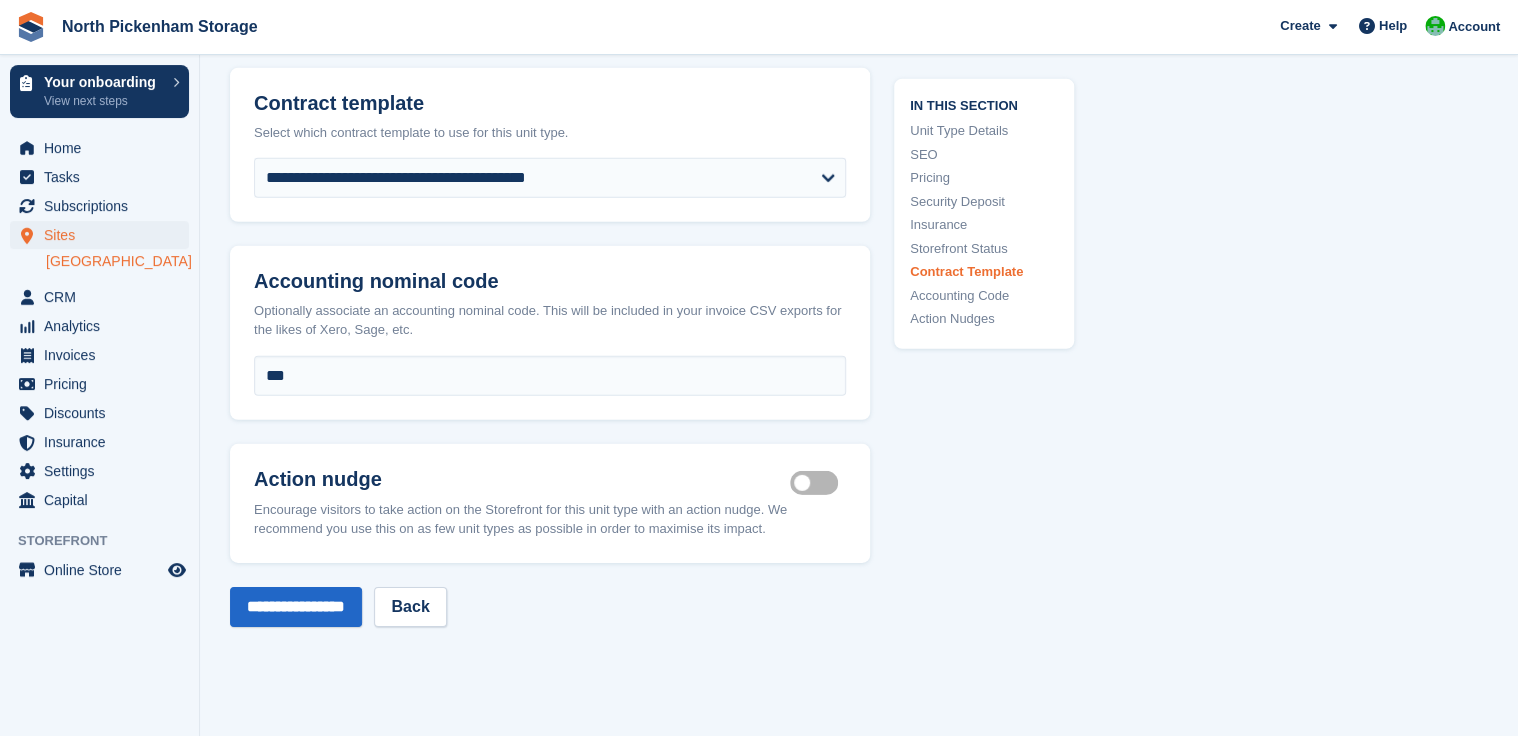scroll, scrollTop: 2883, scrollLeft: 0, axis: vertical 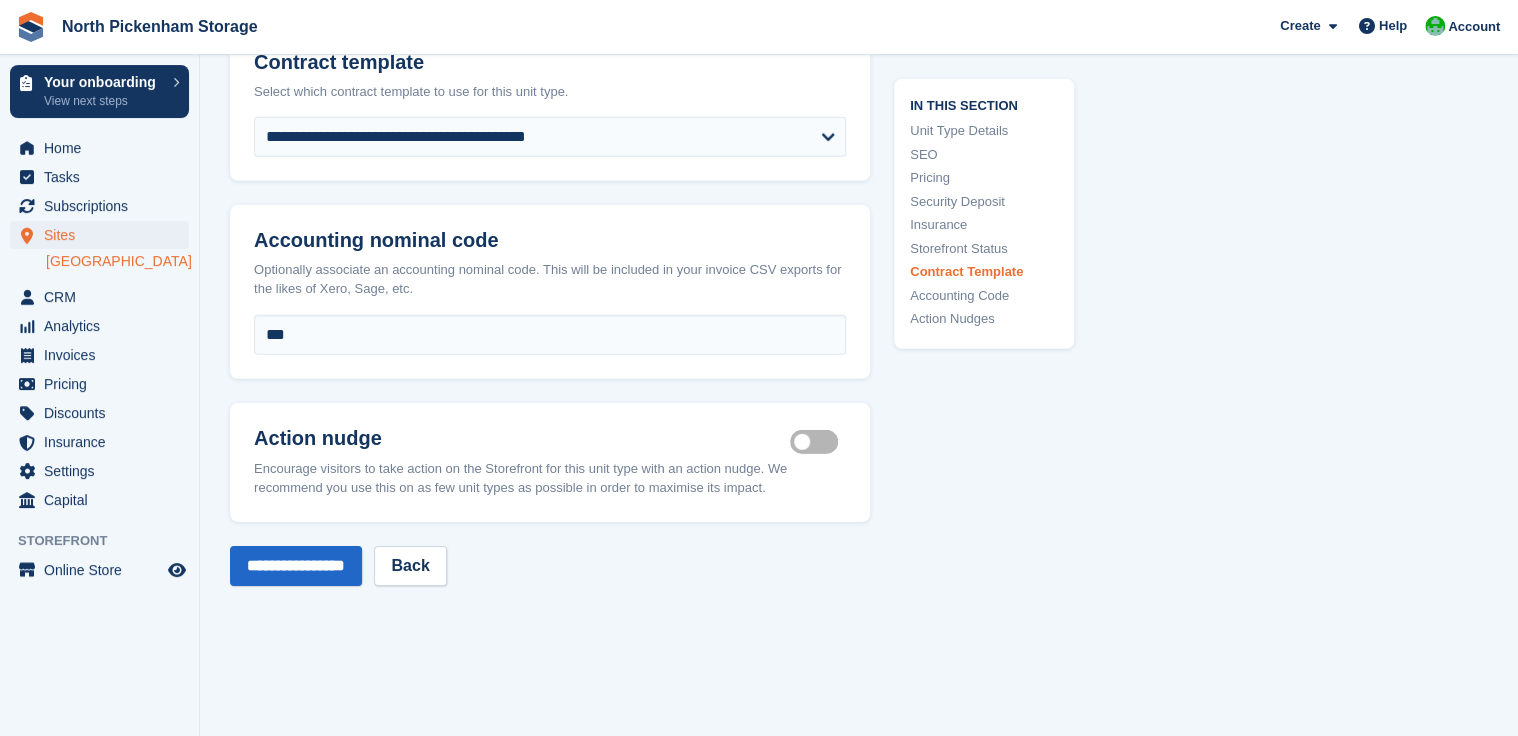 click on "Is active" at bounding box center [818, 441] 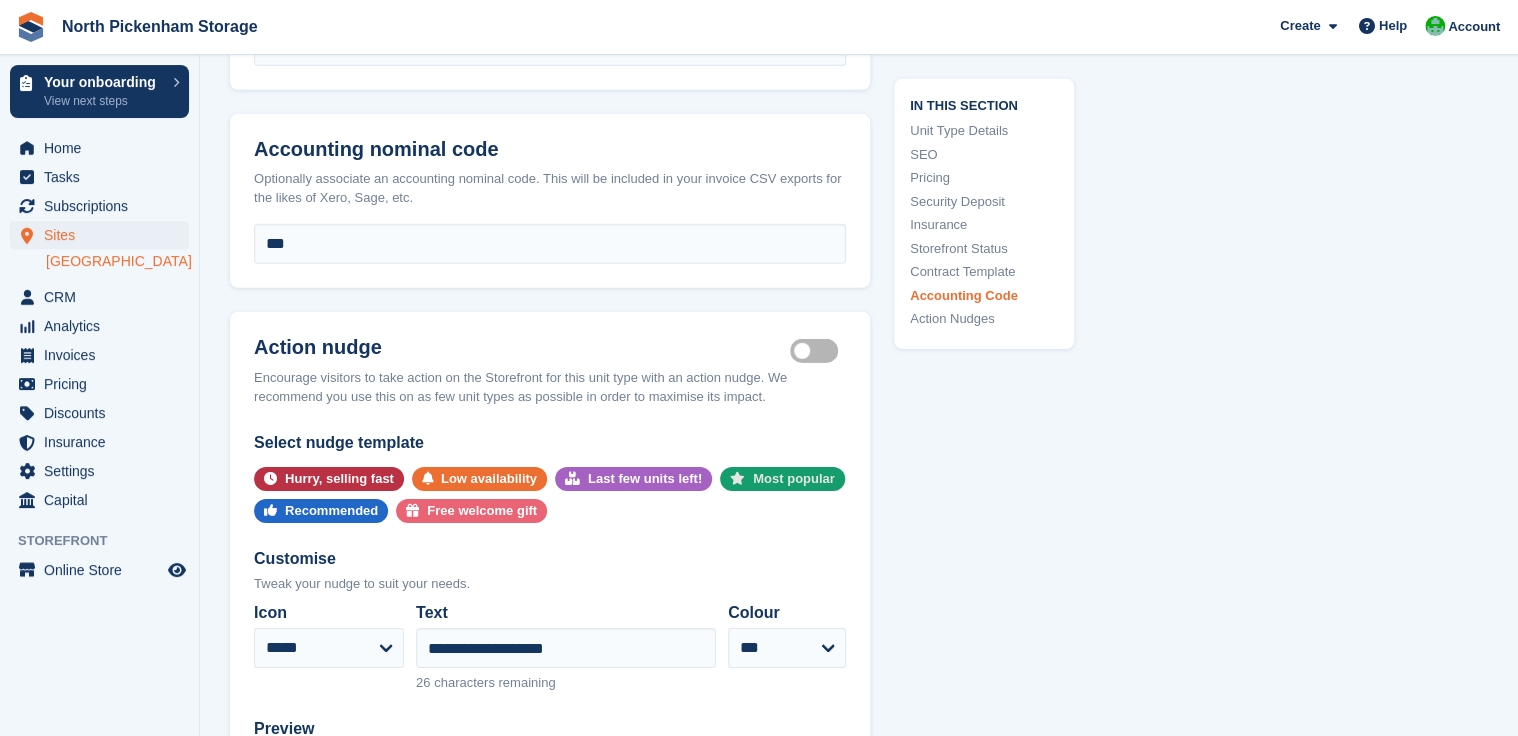 click on "Most popular" at bounding box center [794, 479] 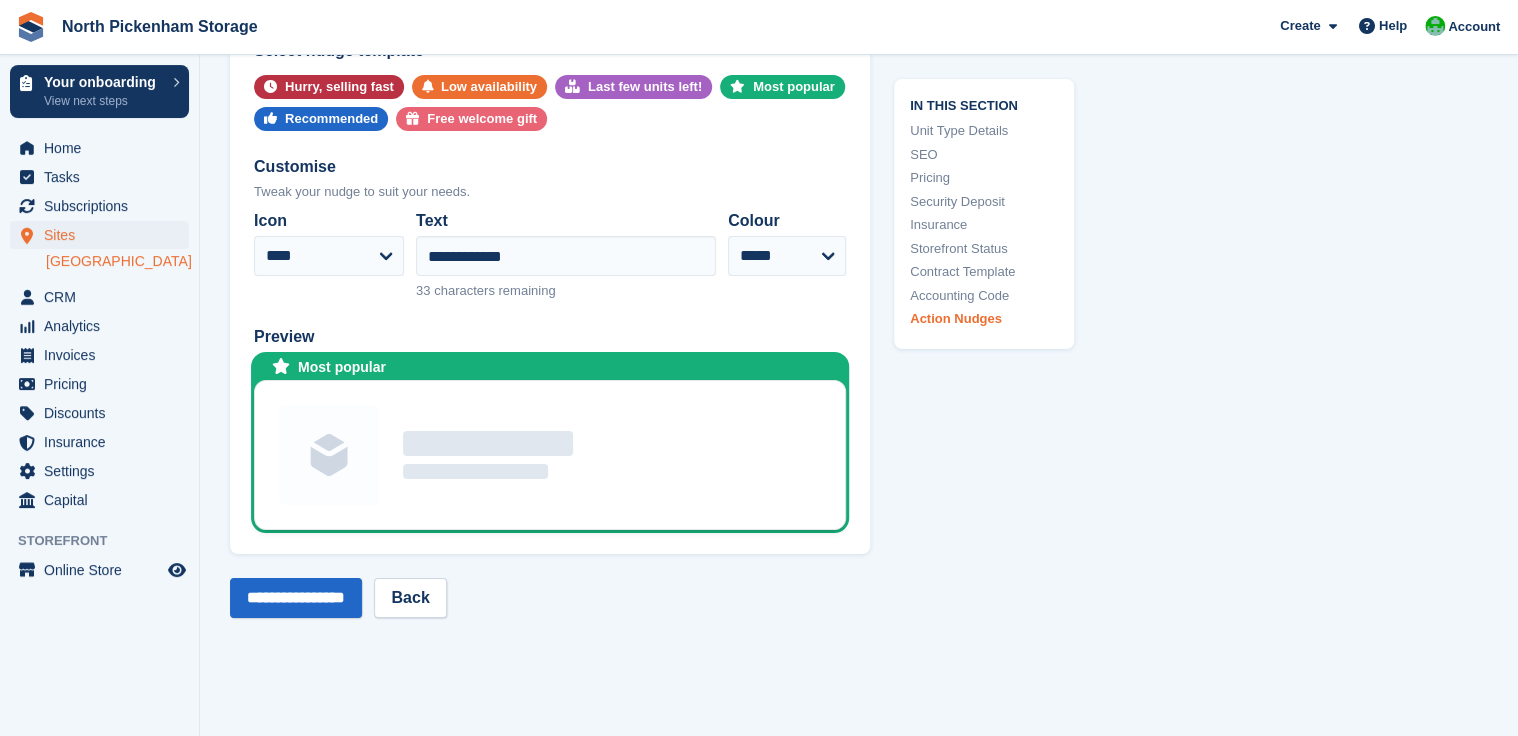 scroll, scrollTop: 3368, scrollLeft: 0, axis: vertical 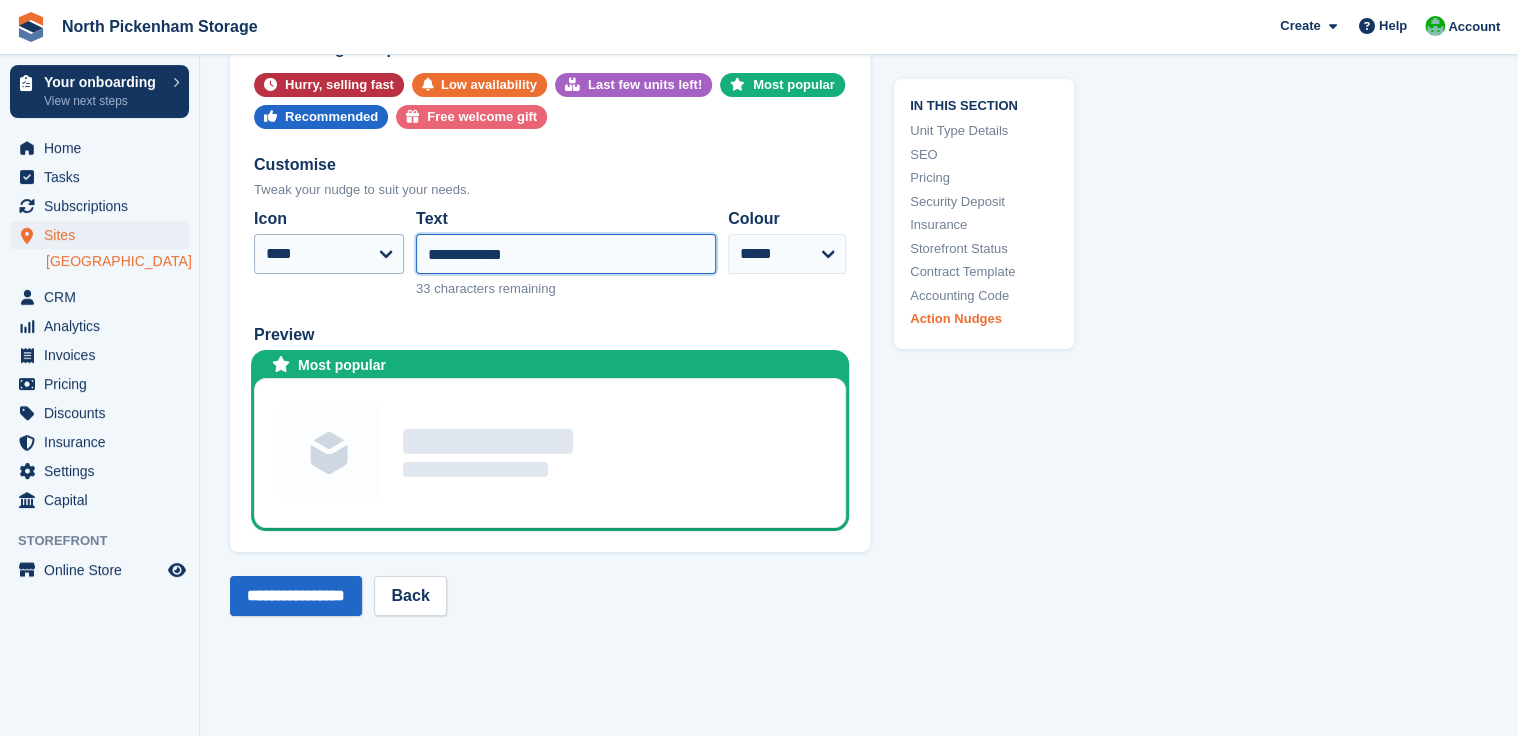 drag, startPoint x: 542, startPoint y: 273, endPoint x: 320, endPoint y: 265, distance: 222.1441 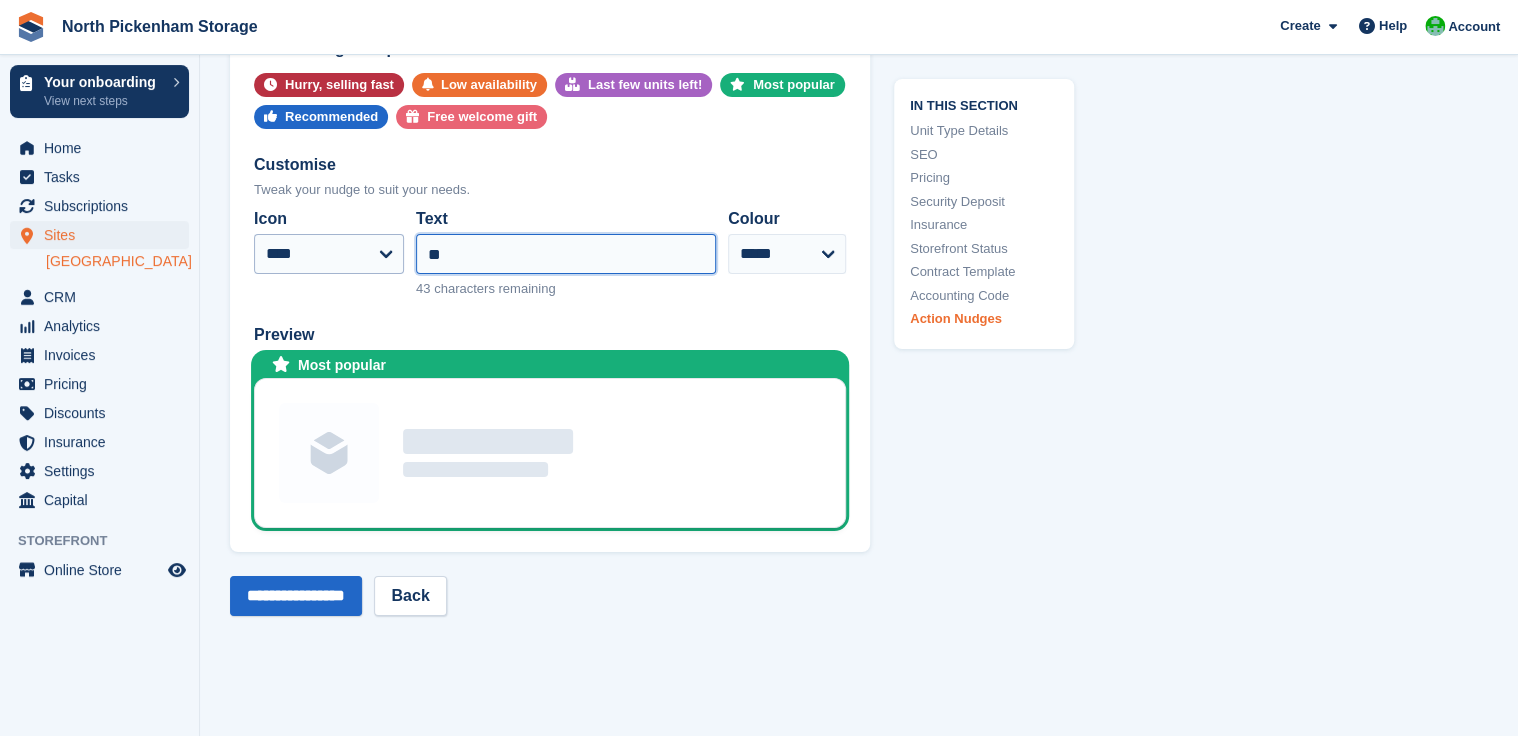 type on "**********" 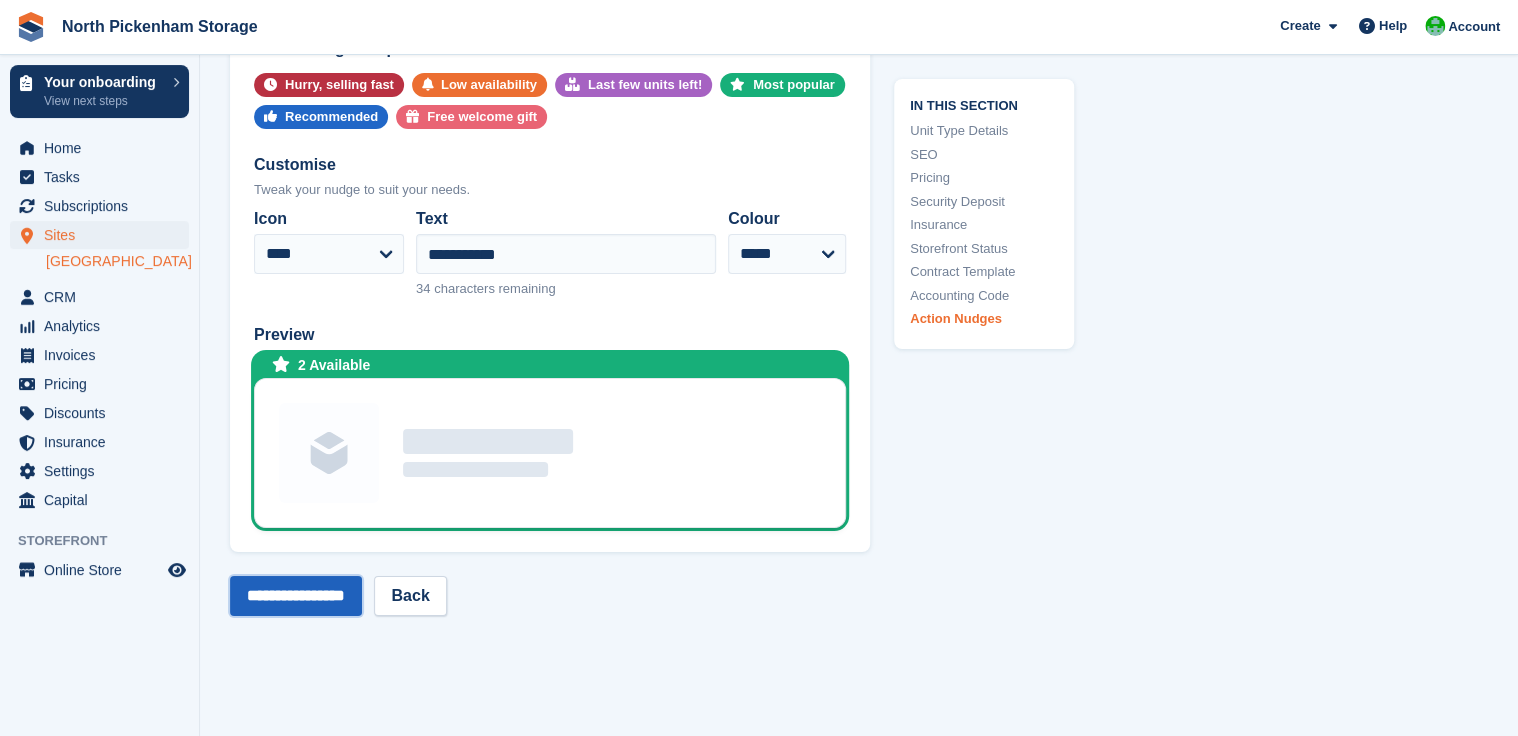 click on "**********" at bounding box center [296, 596] 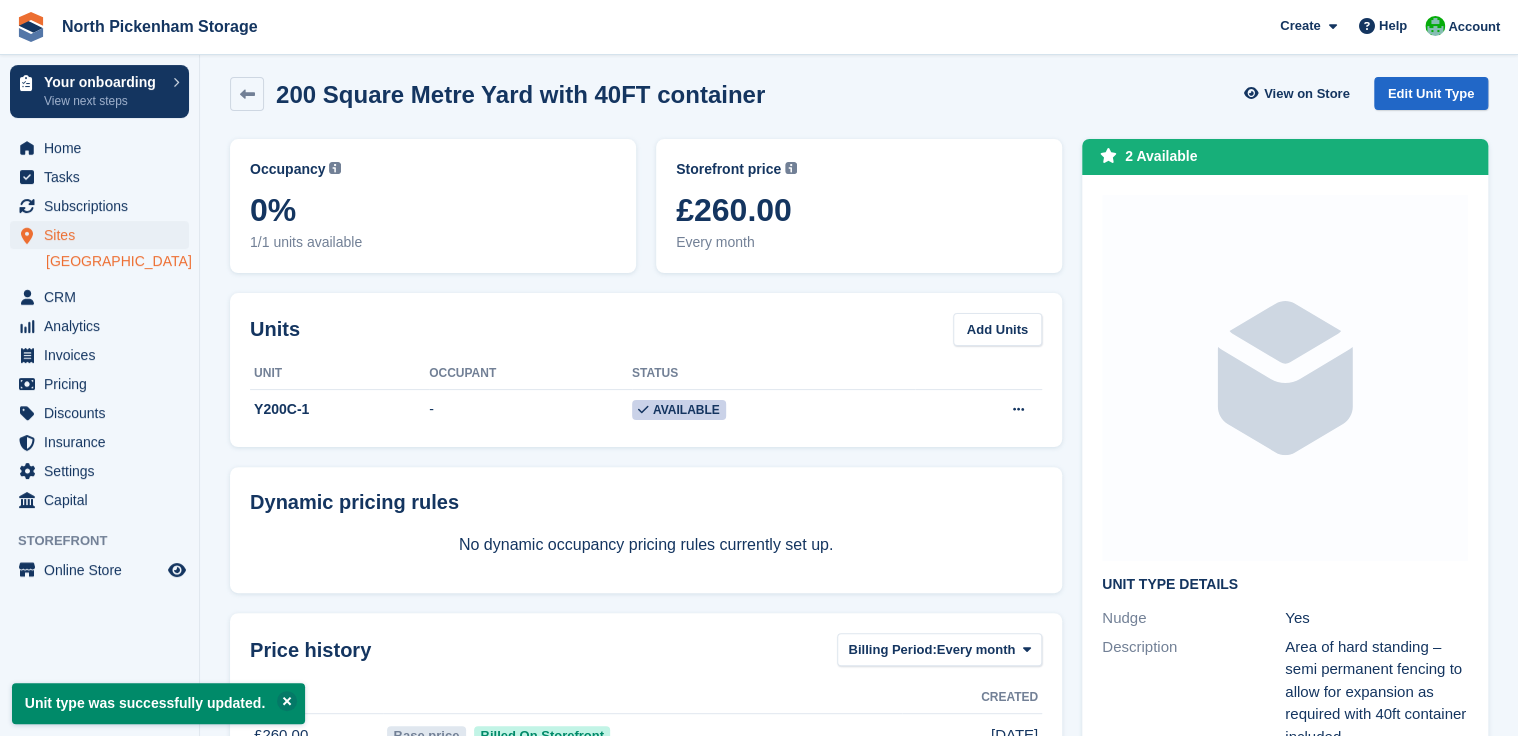 scroll, scrollTop: 0, scrollLeft: 0, axis: both 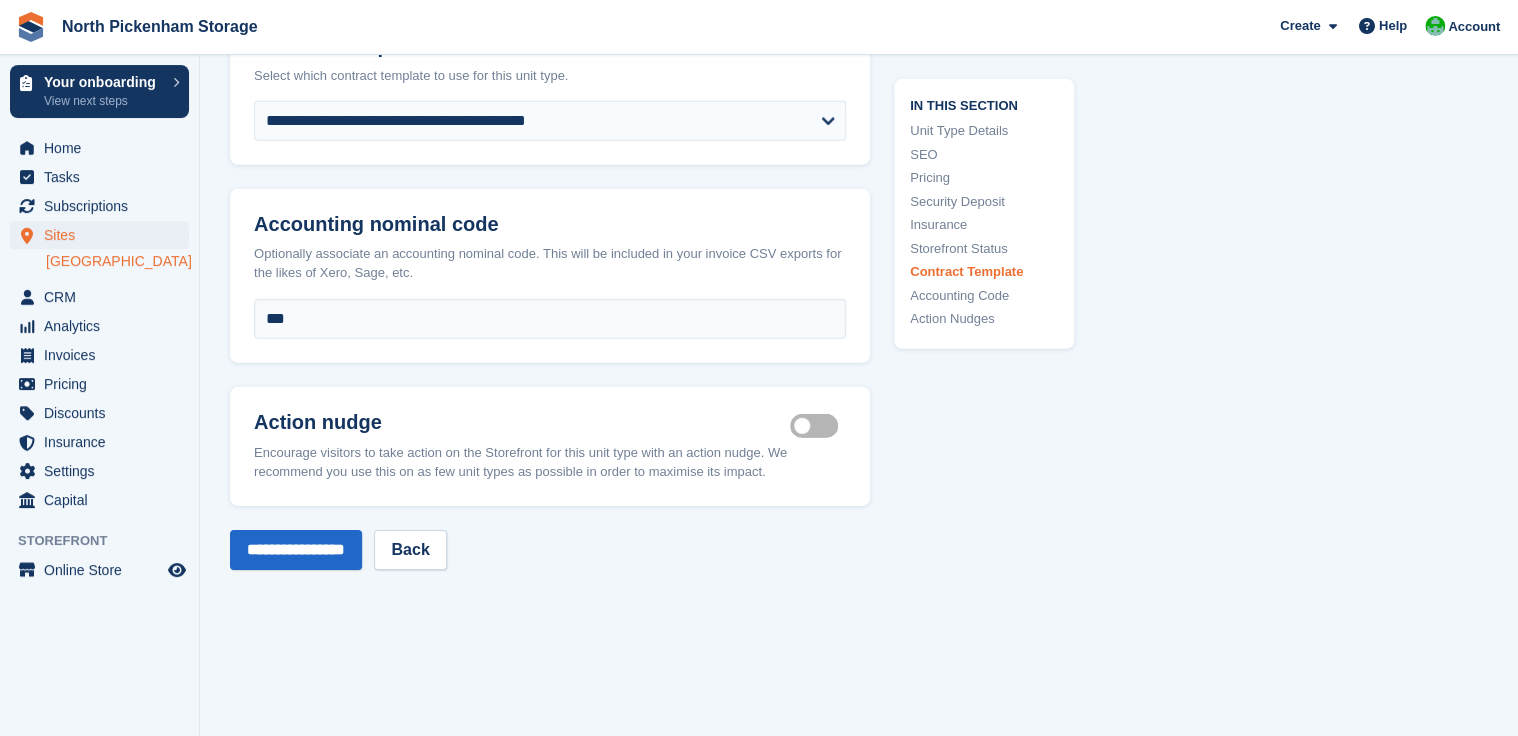 click on "Is active" at bounding box center [818, 425] 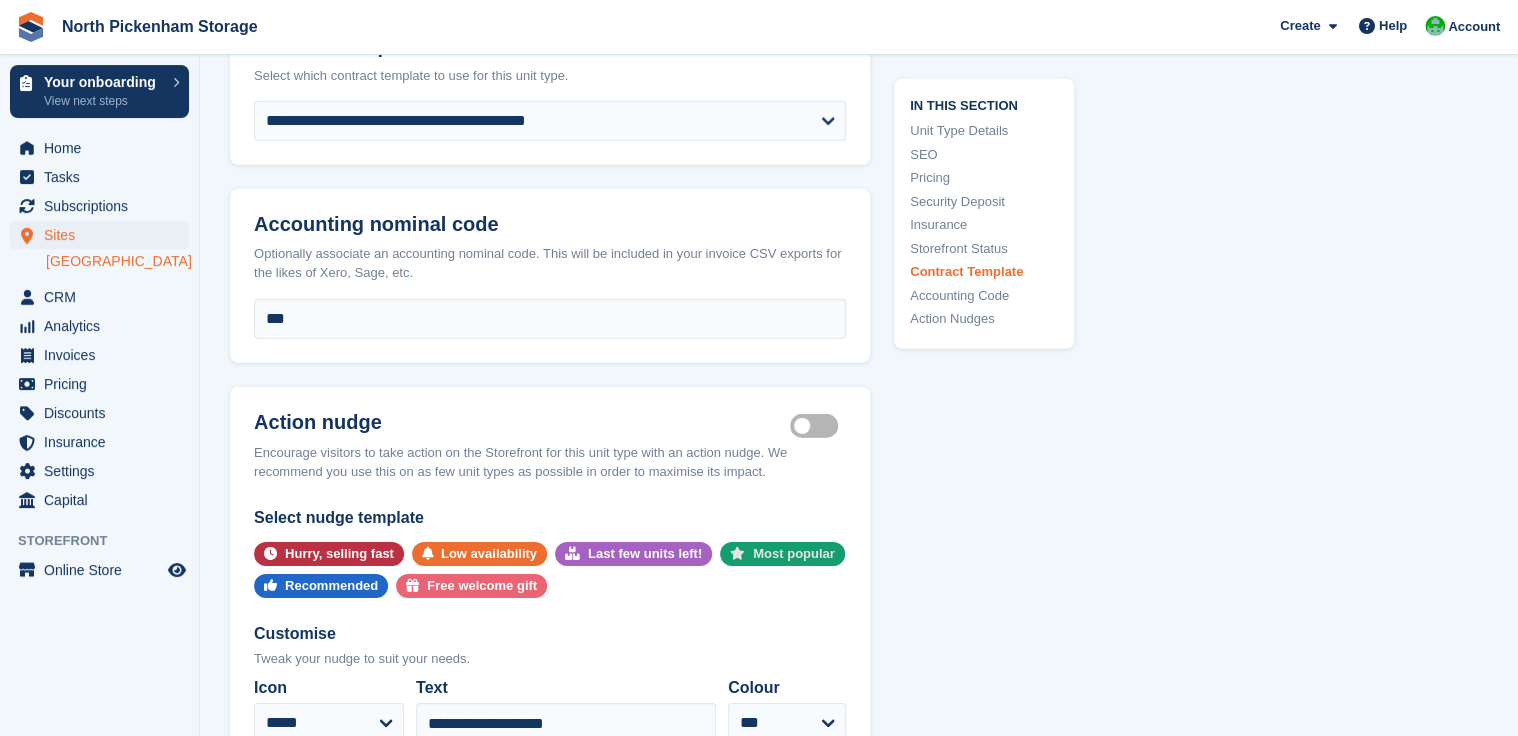 click on "Most popular" at bounding box center [794, 554] 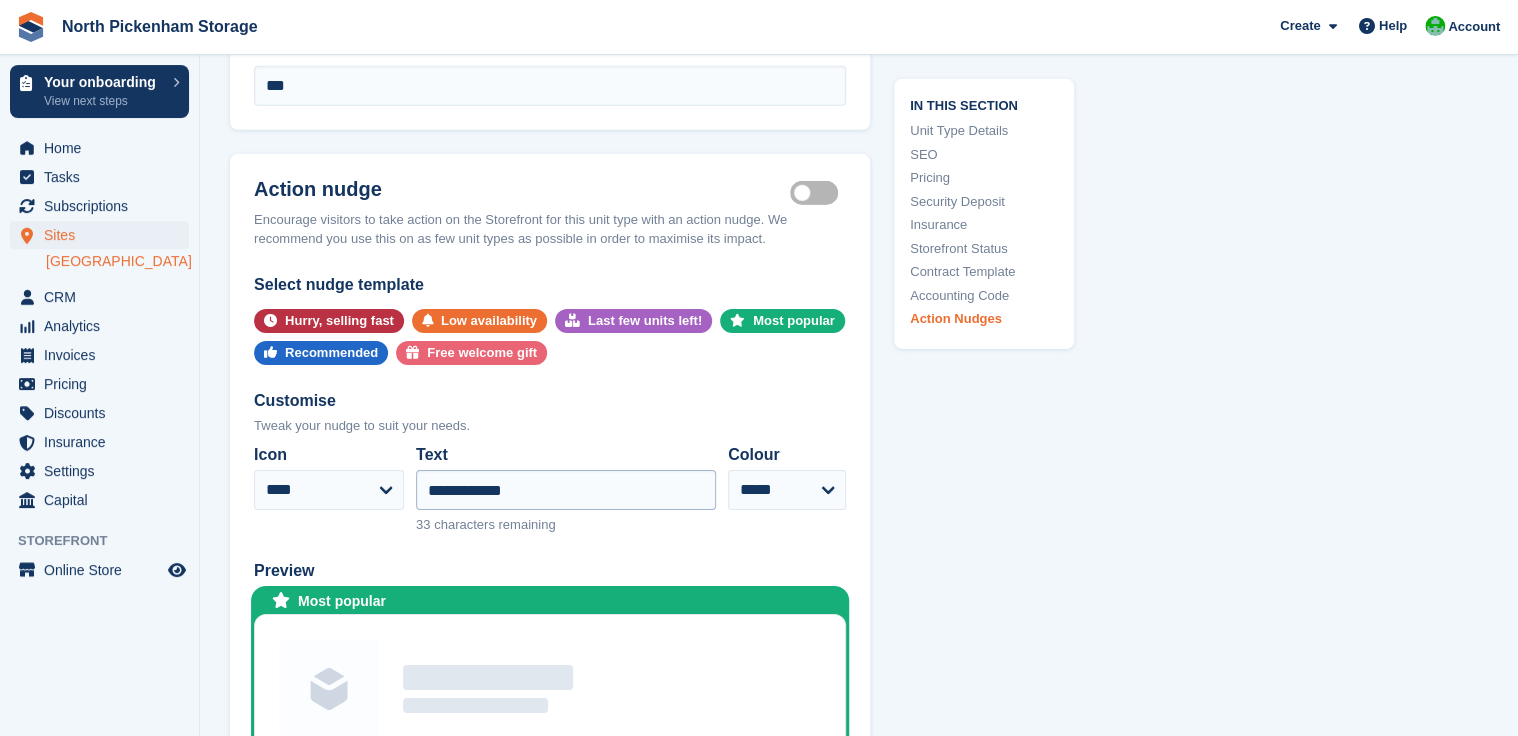 scroll, scrollTop: 3133, scrollLeft: 0, axis: vertical 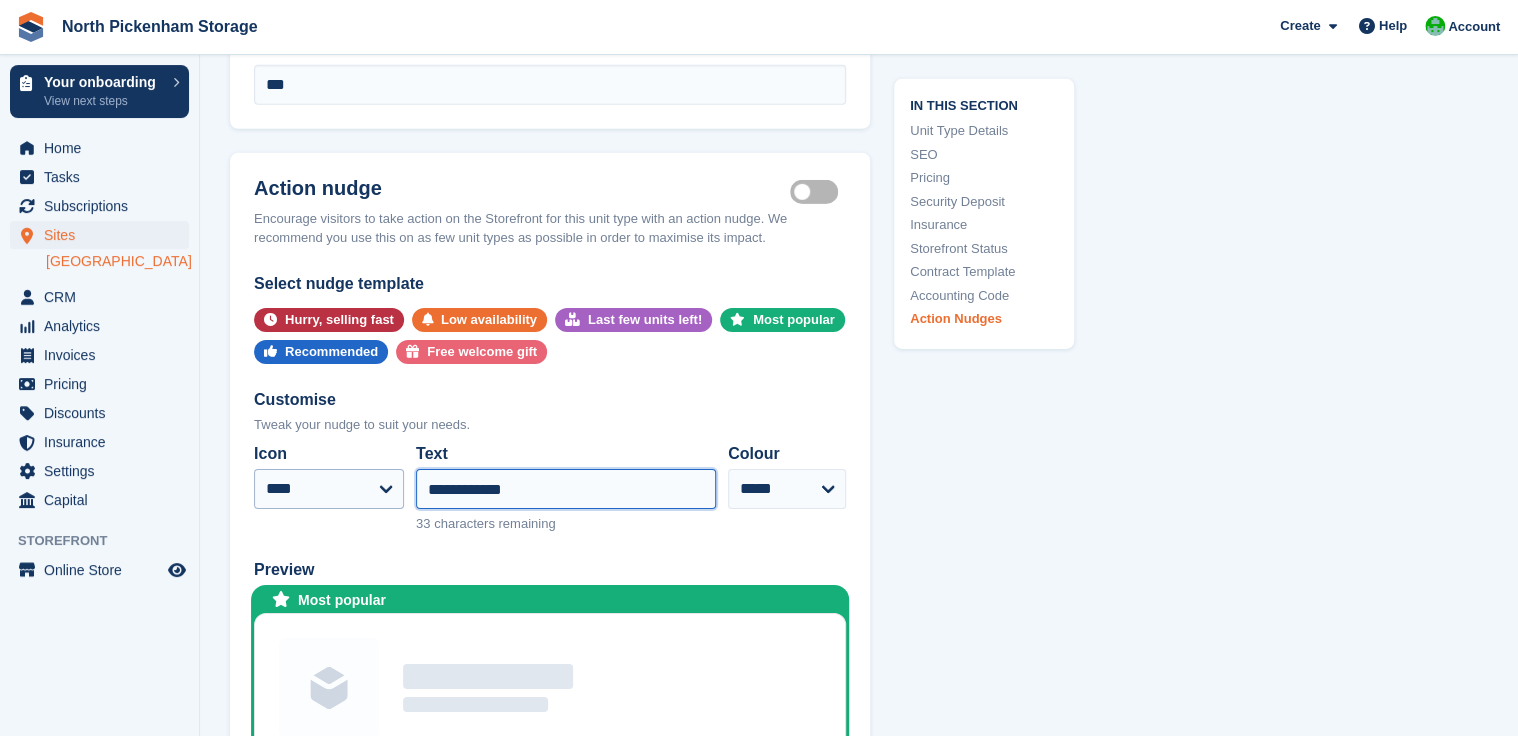 drag, startPoint x: 524, startPoint y: 484, endPoint x: 268, endPoint y: 476, distance: 256.12497 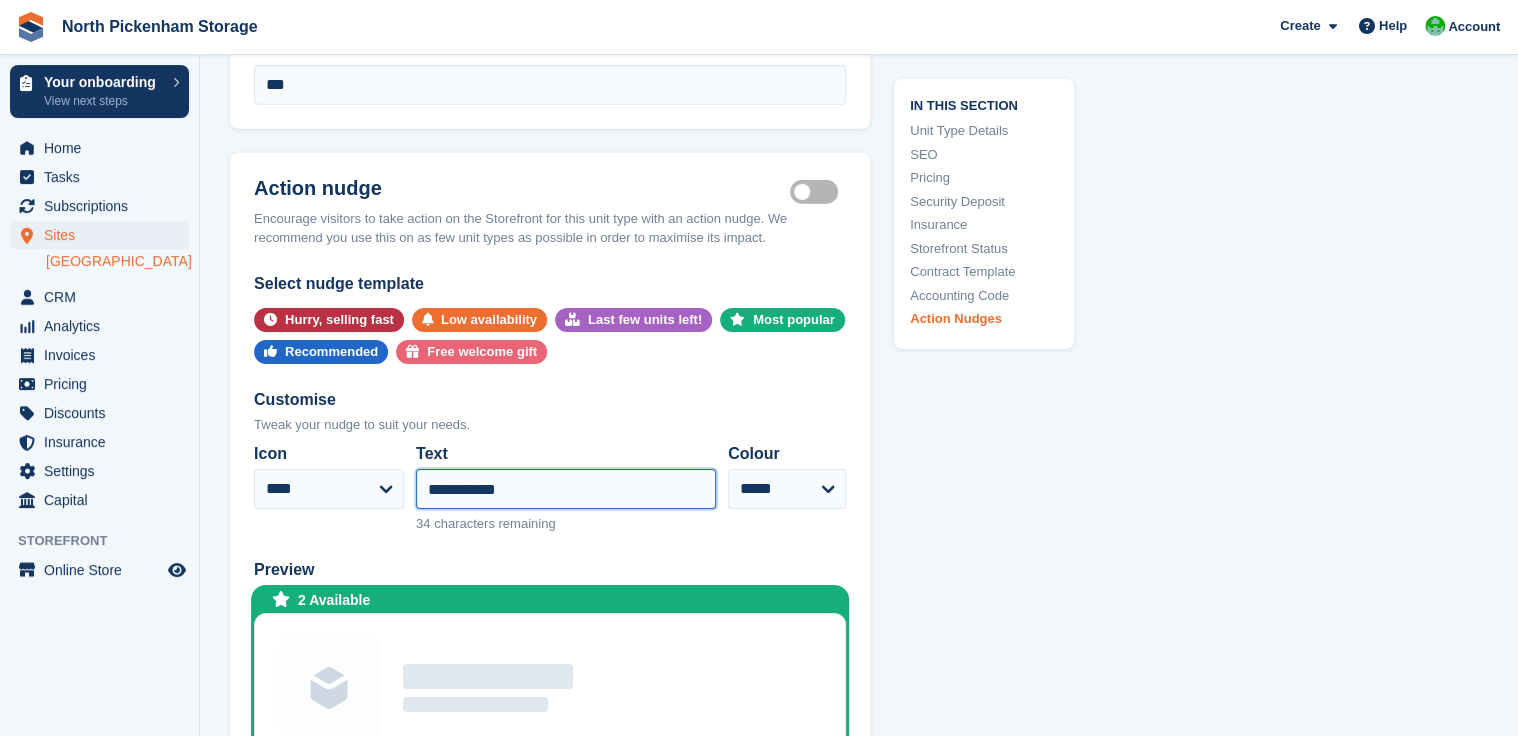 drag, startPoint x: 436, startPoint y: 481, endPoint x: 439, endPoint y: 527, distance: 46.09772 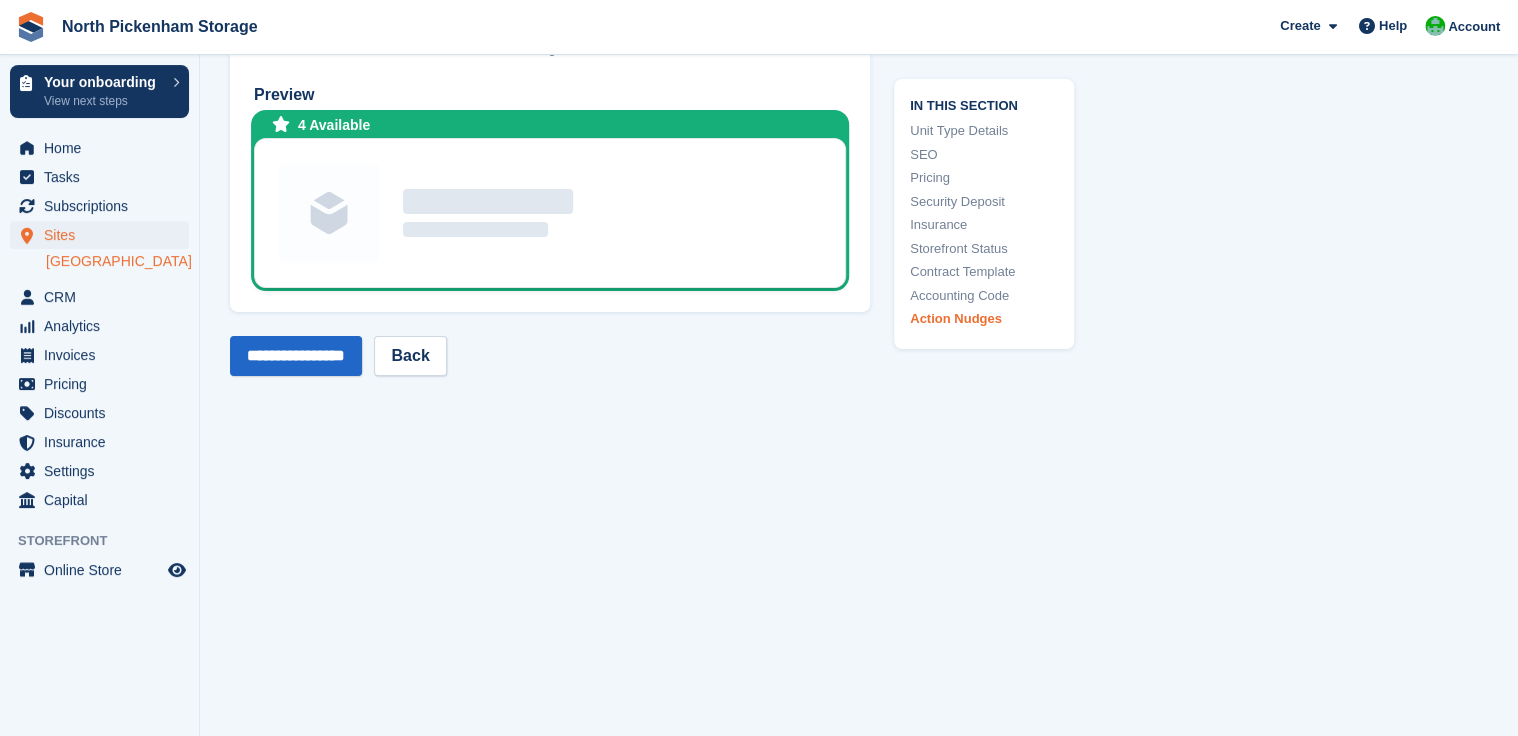 scroll, scrollTop: 3609, scrollLeft: 0, axis: vertical 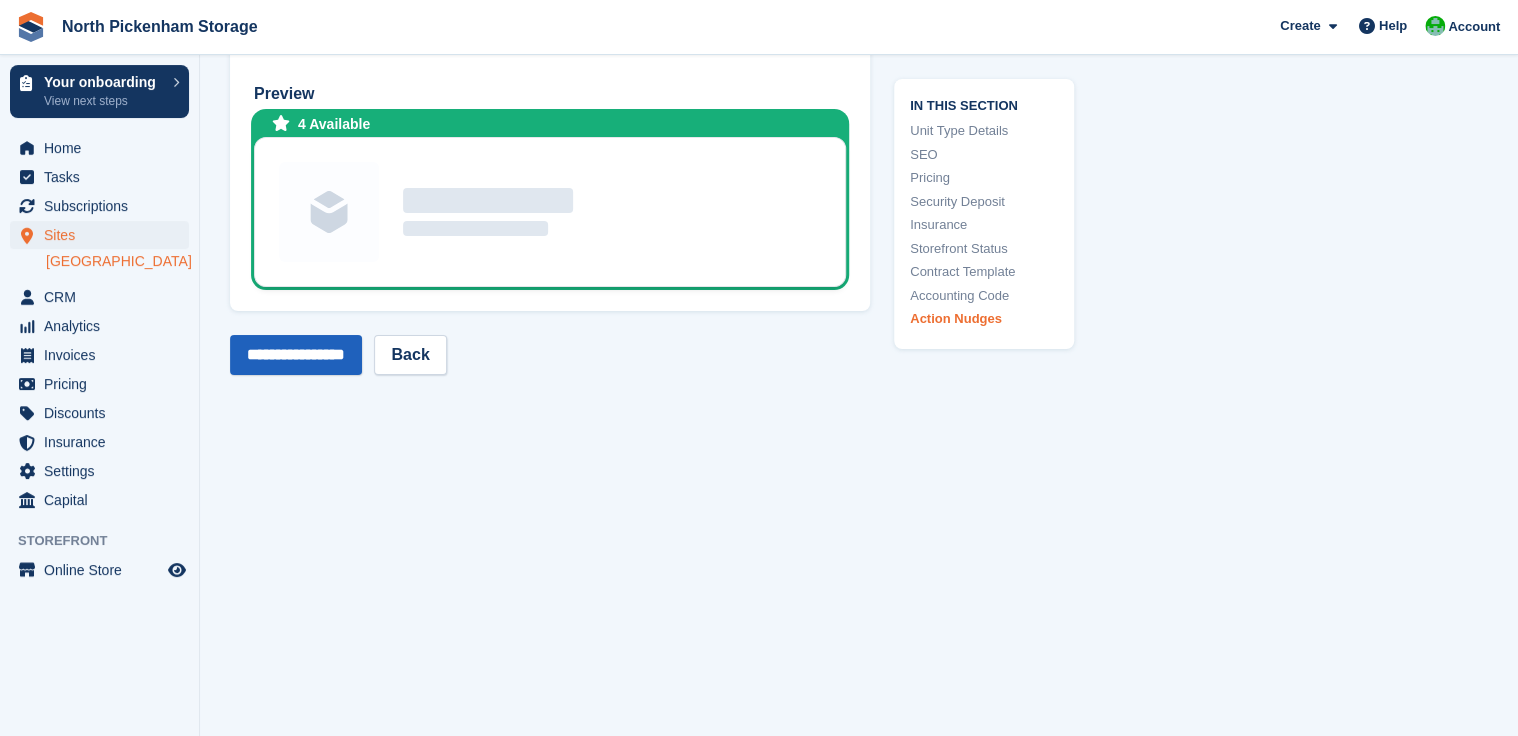 type on "**********" 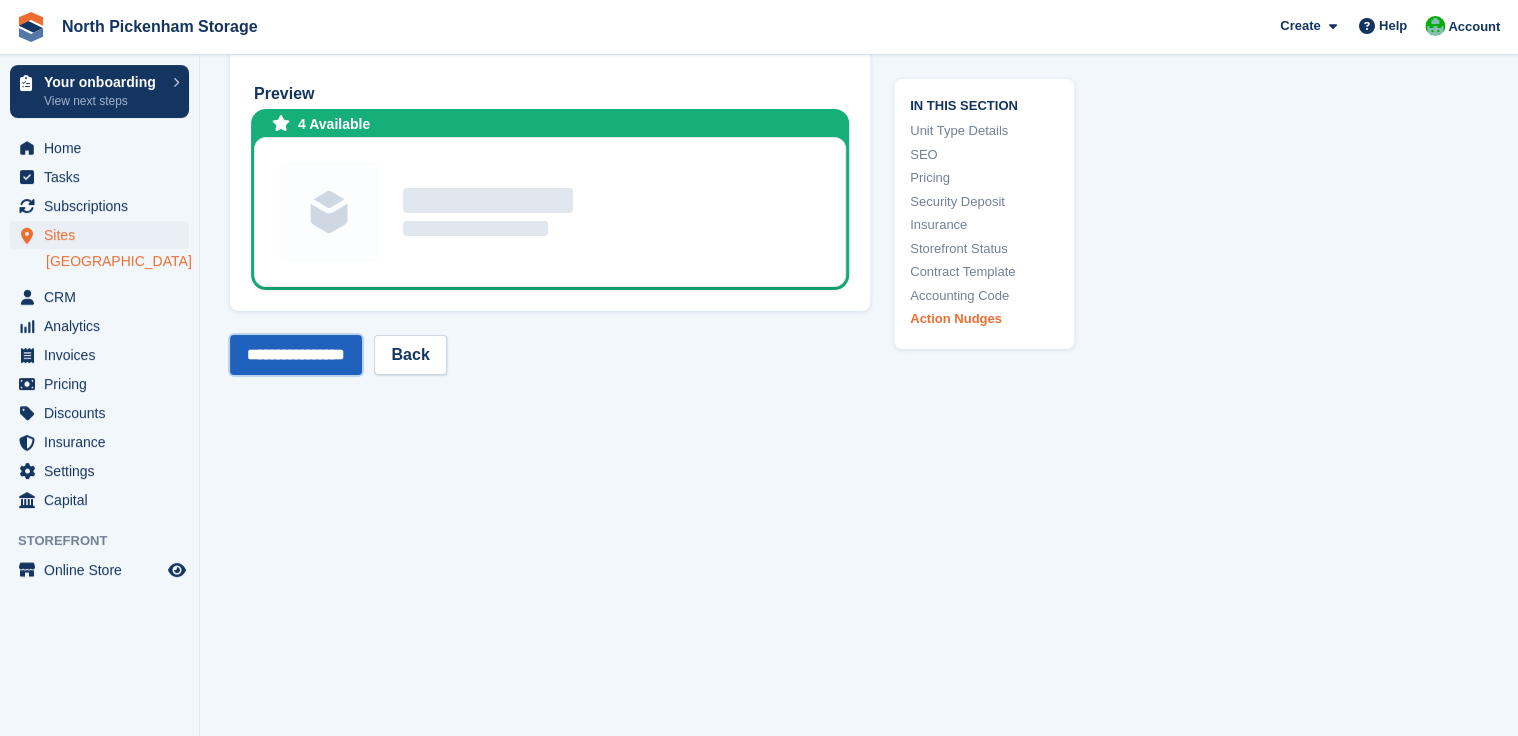 click on "**********" at bounding box center (296, 355) 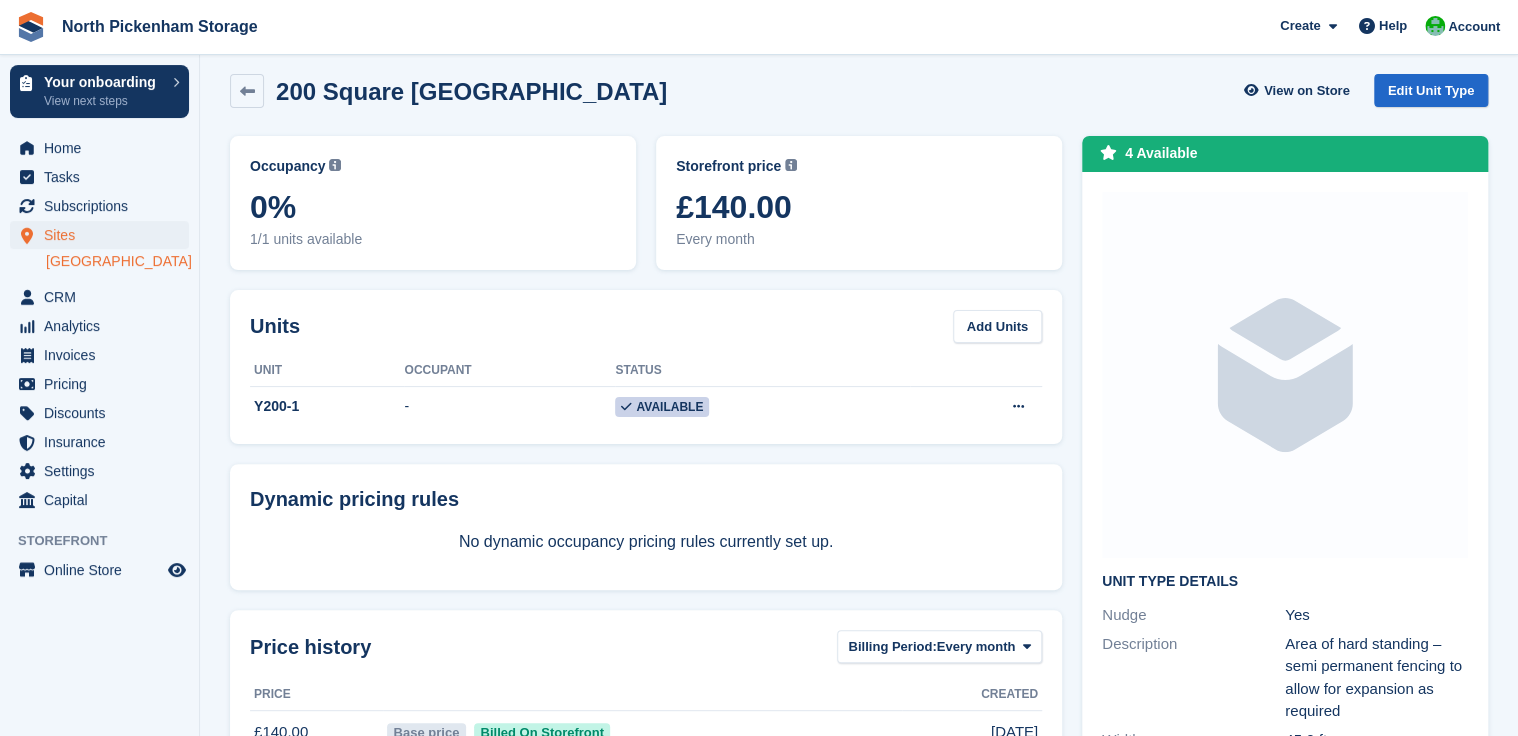 scroll, scrollTop: 0, scrollLeft: 0, axis: both 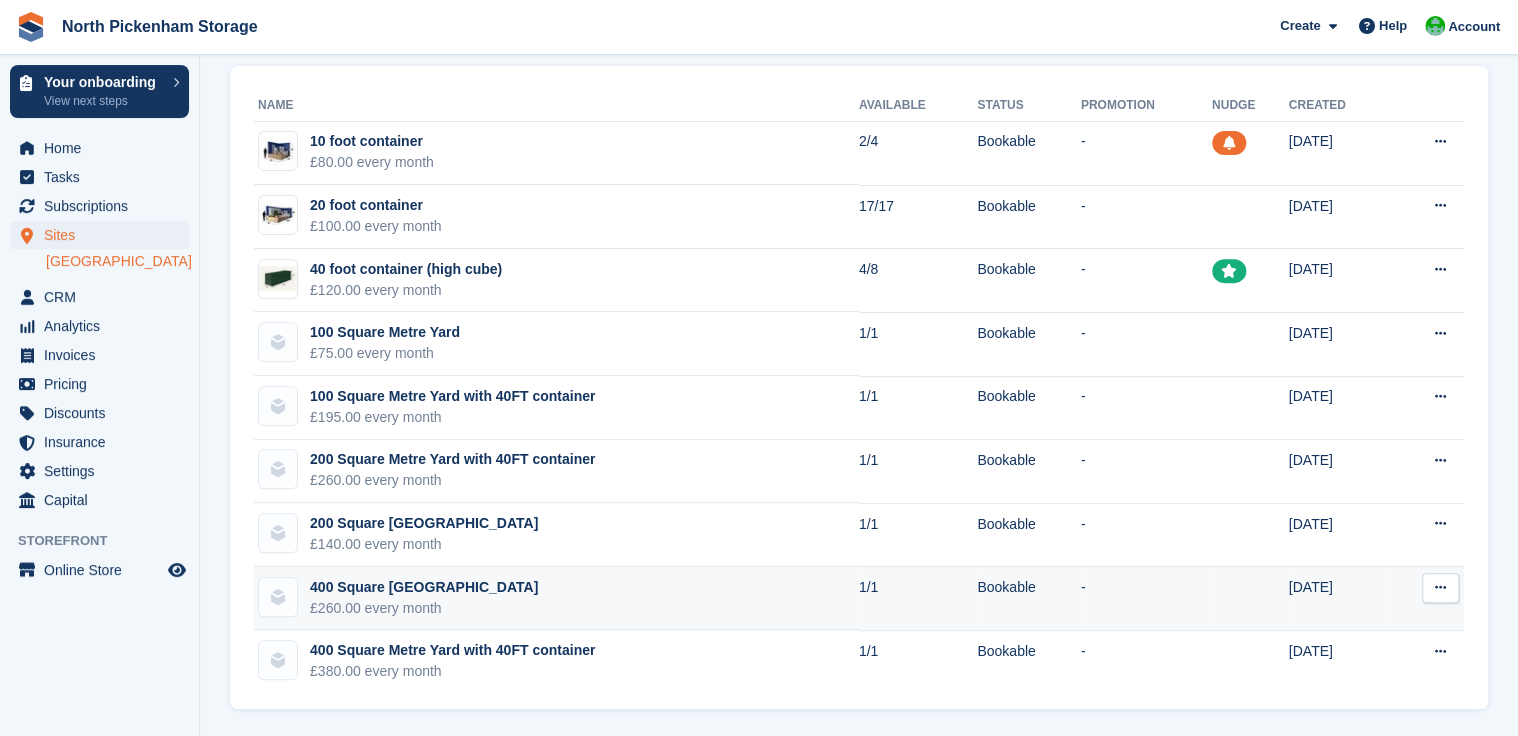 click at bounding box center (1440, 587) 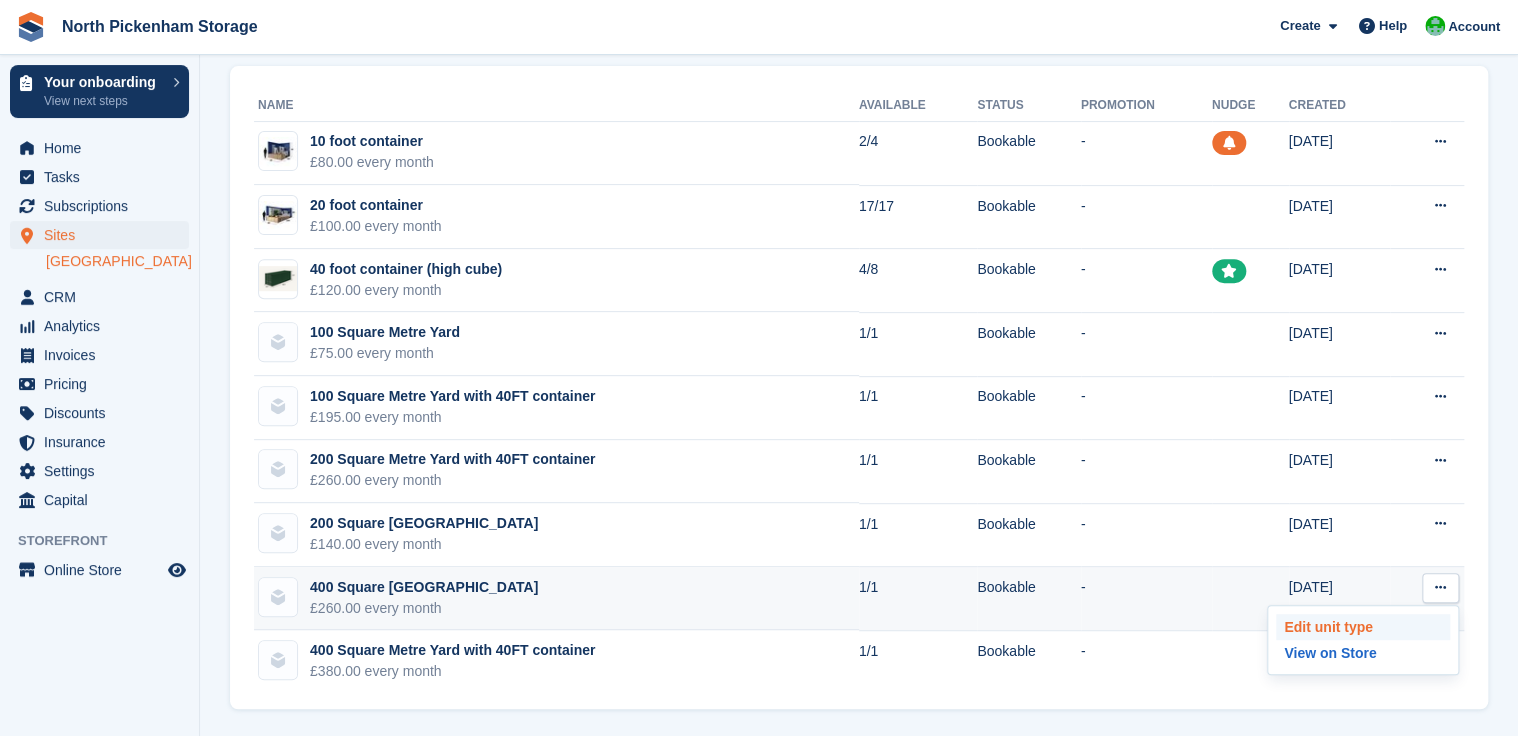type 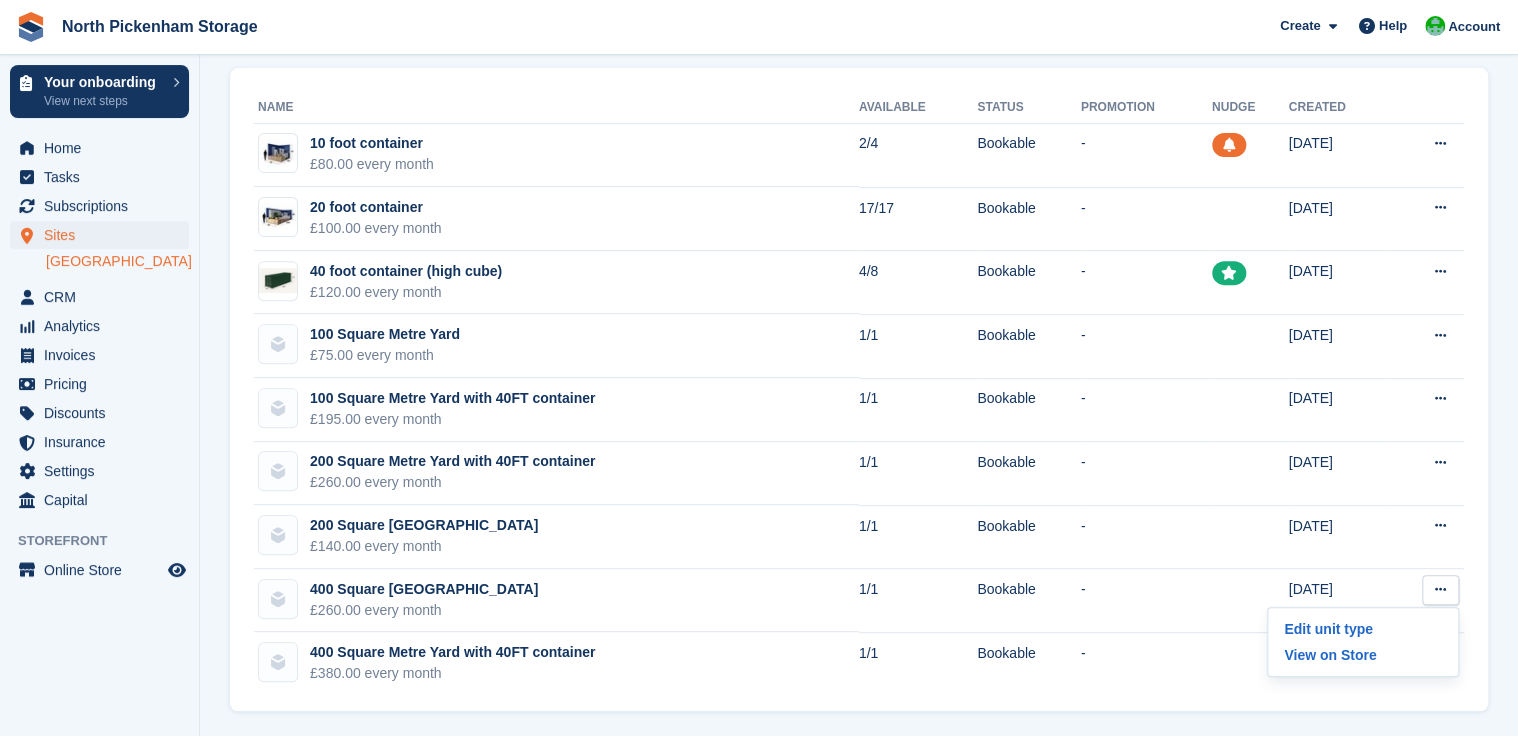 scroll, scrollTop: 216, scrollLeft: 0, axis: vertical 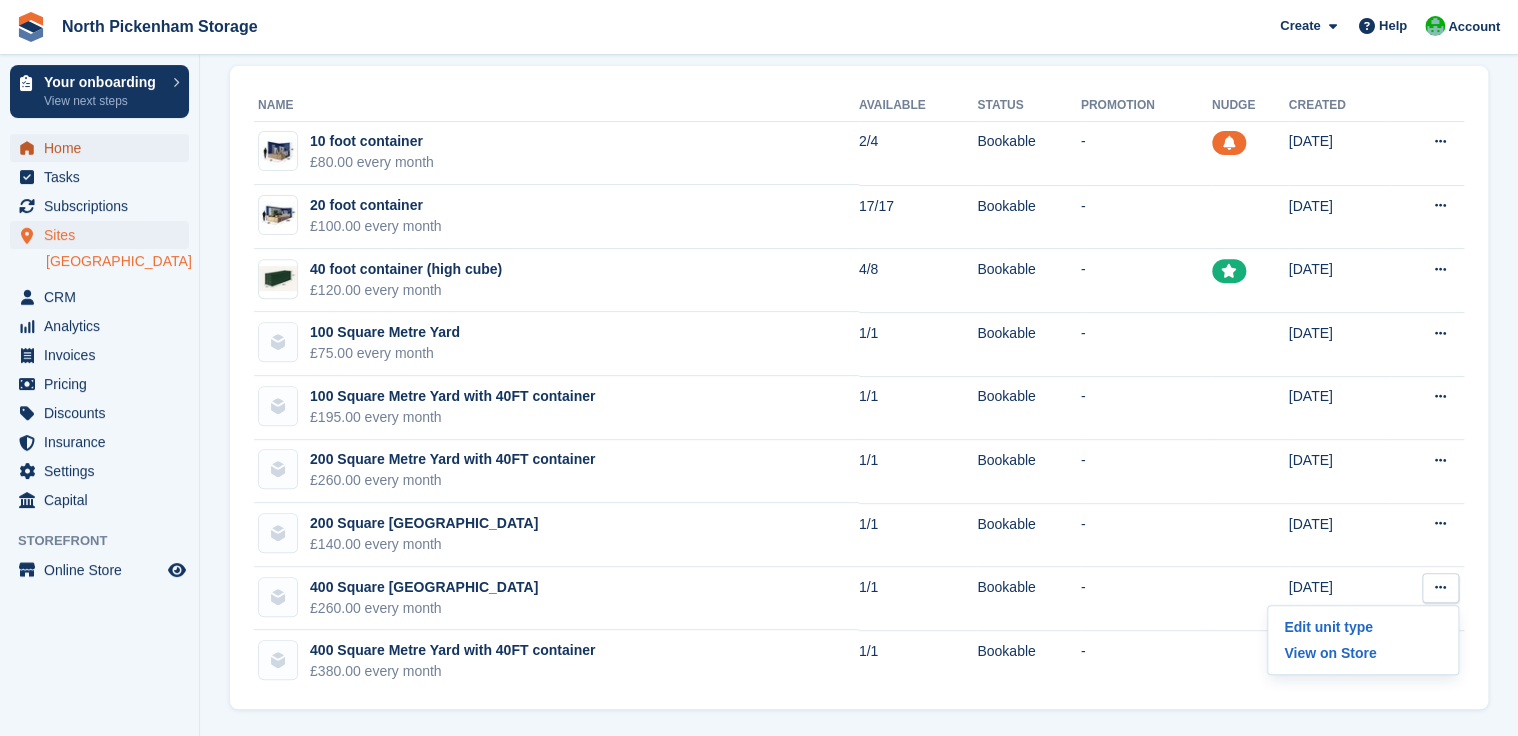 click on "Home" at bounding box center (104, 148) 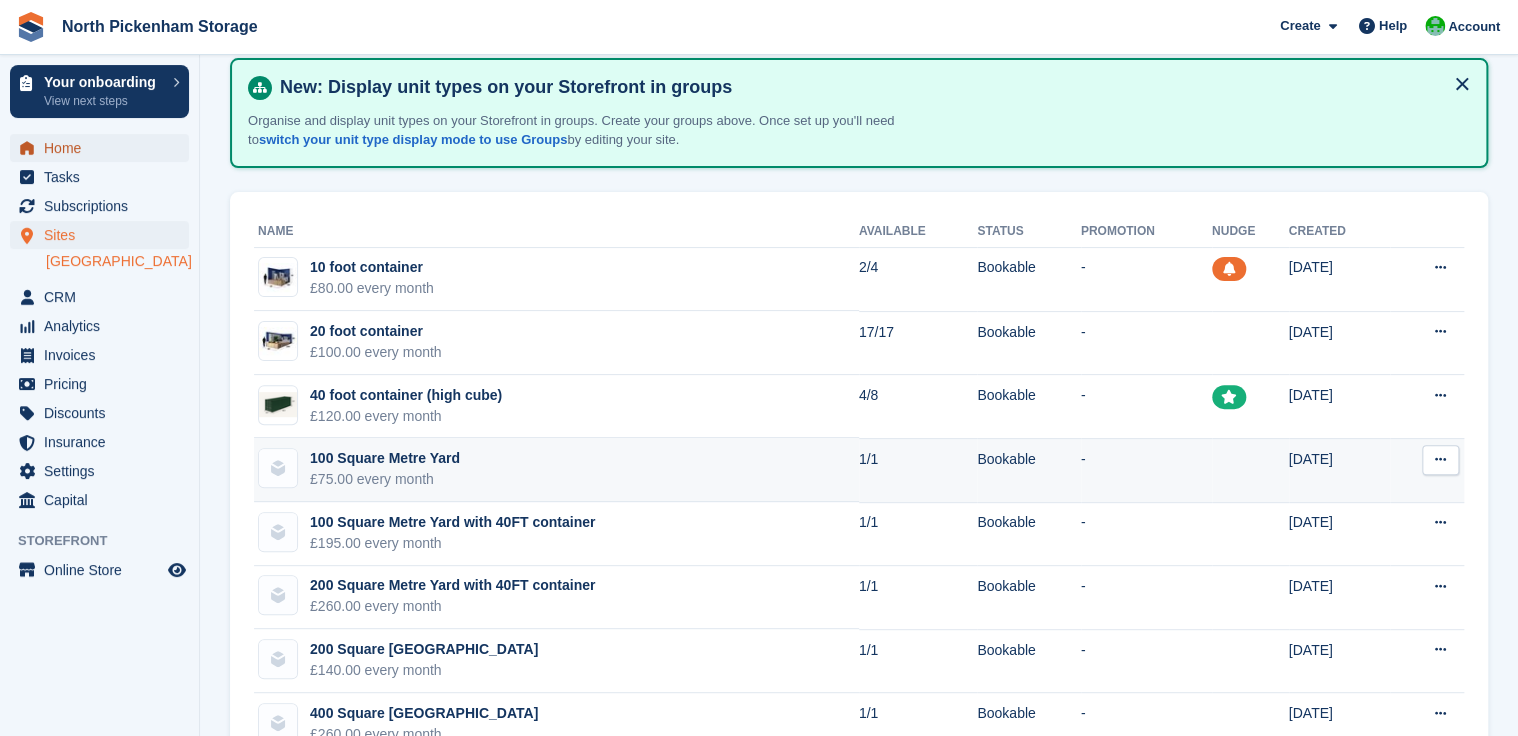 scroll, scrollTop: 91, scrollLeft: 0, axis: vertical 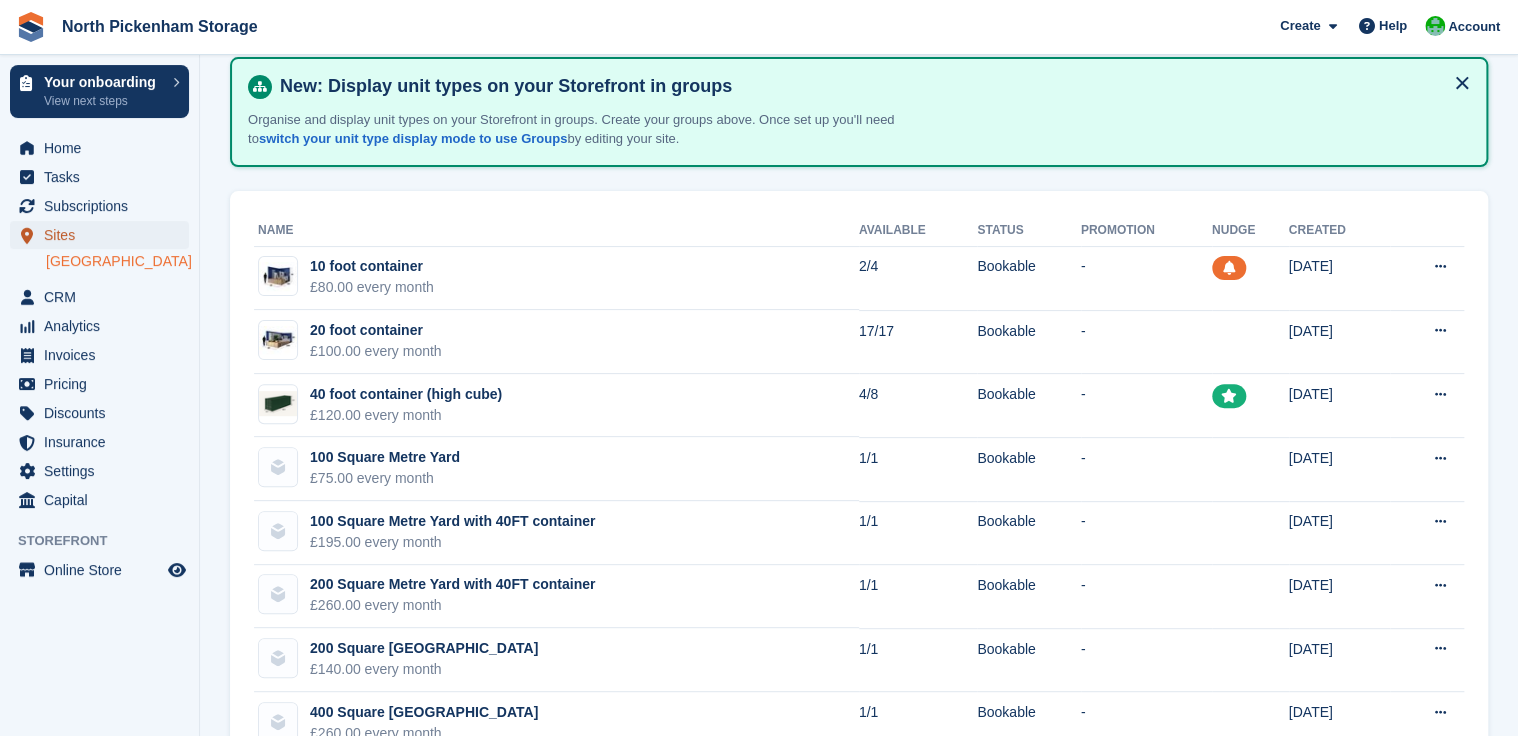 click on "Sites" at bounding box center [104, 235] 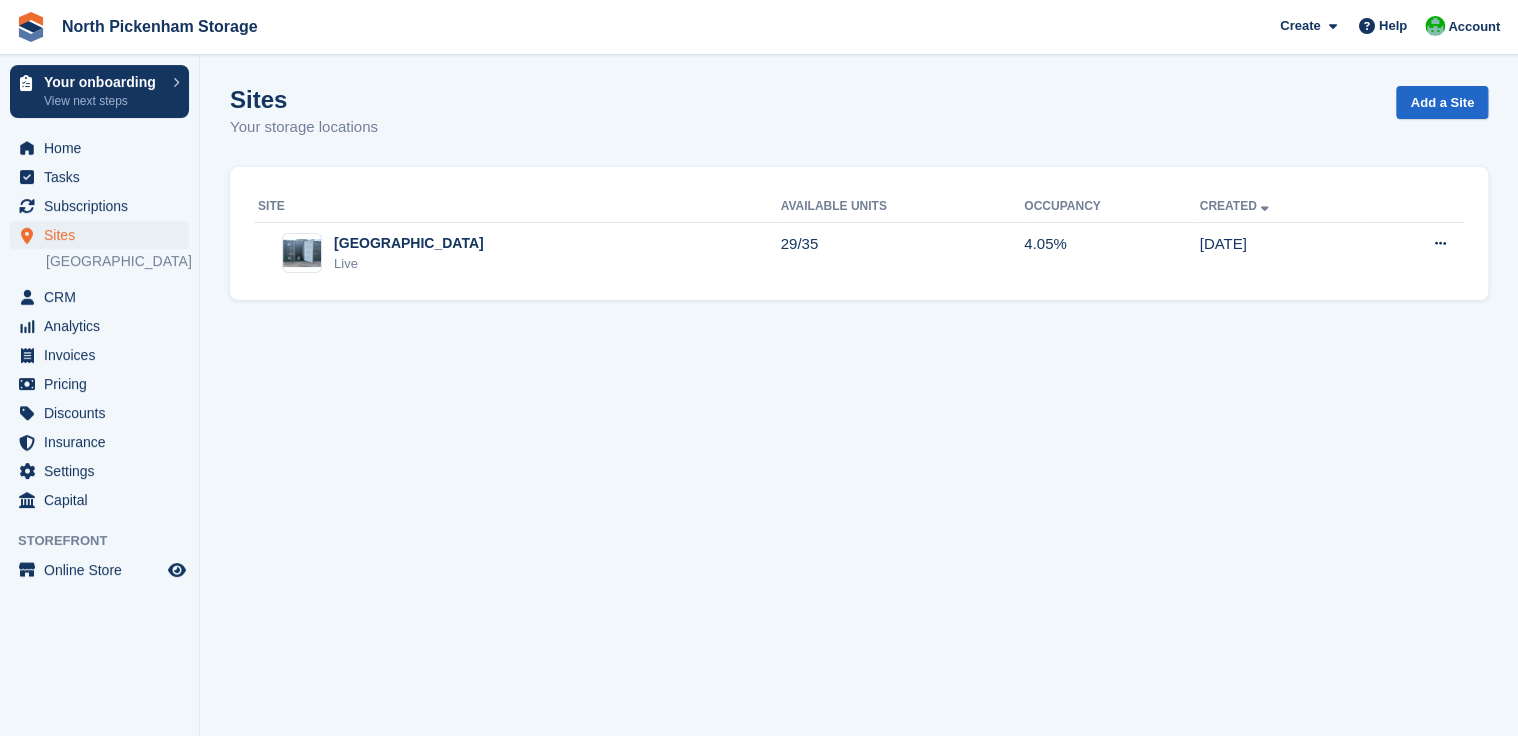 scroll, scrollTop: 0, scrollLeft: 0, axis: both 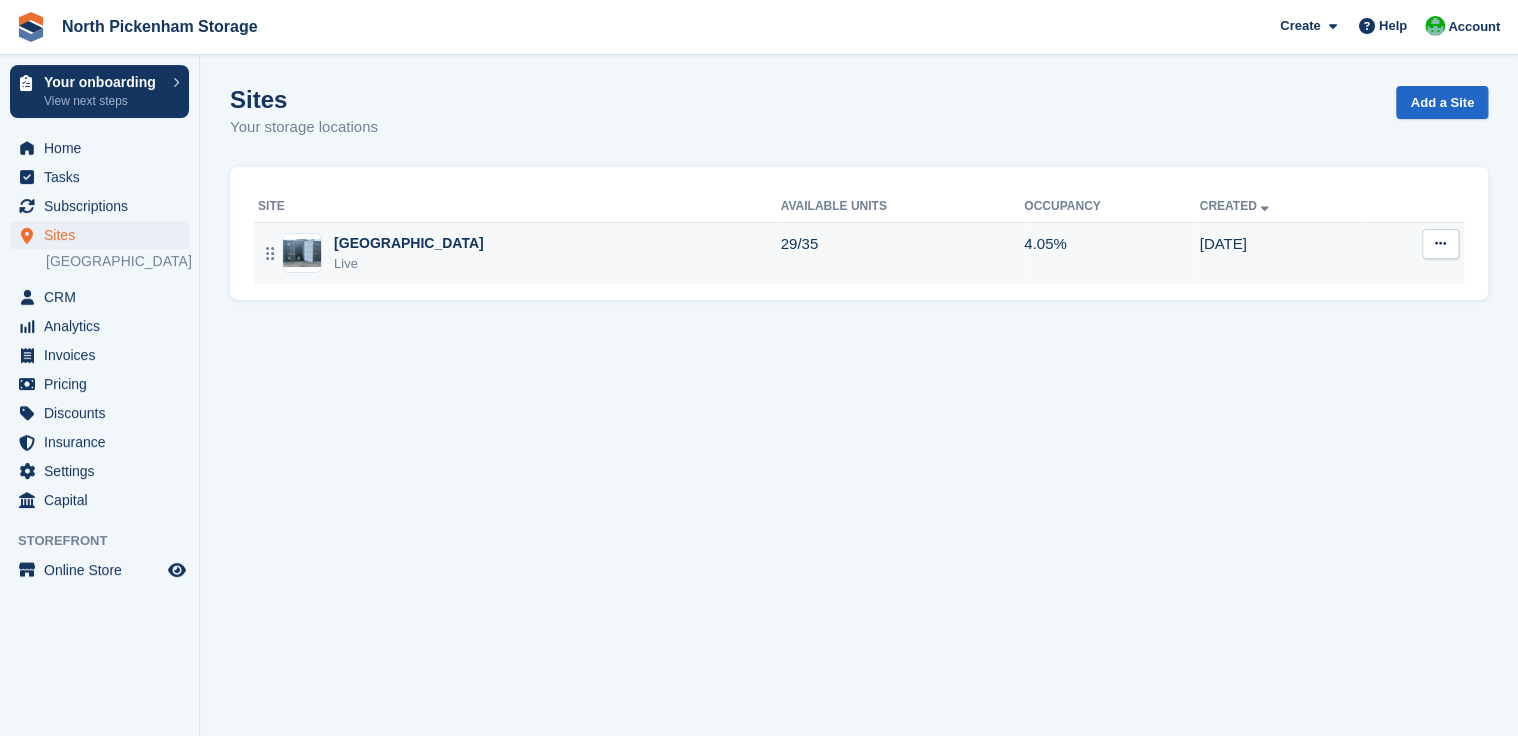 click at bounding box center (302, 253) 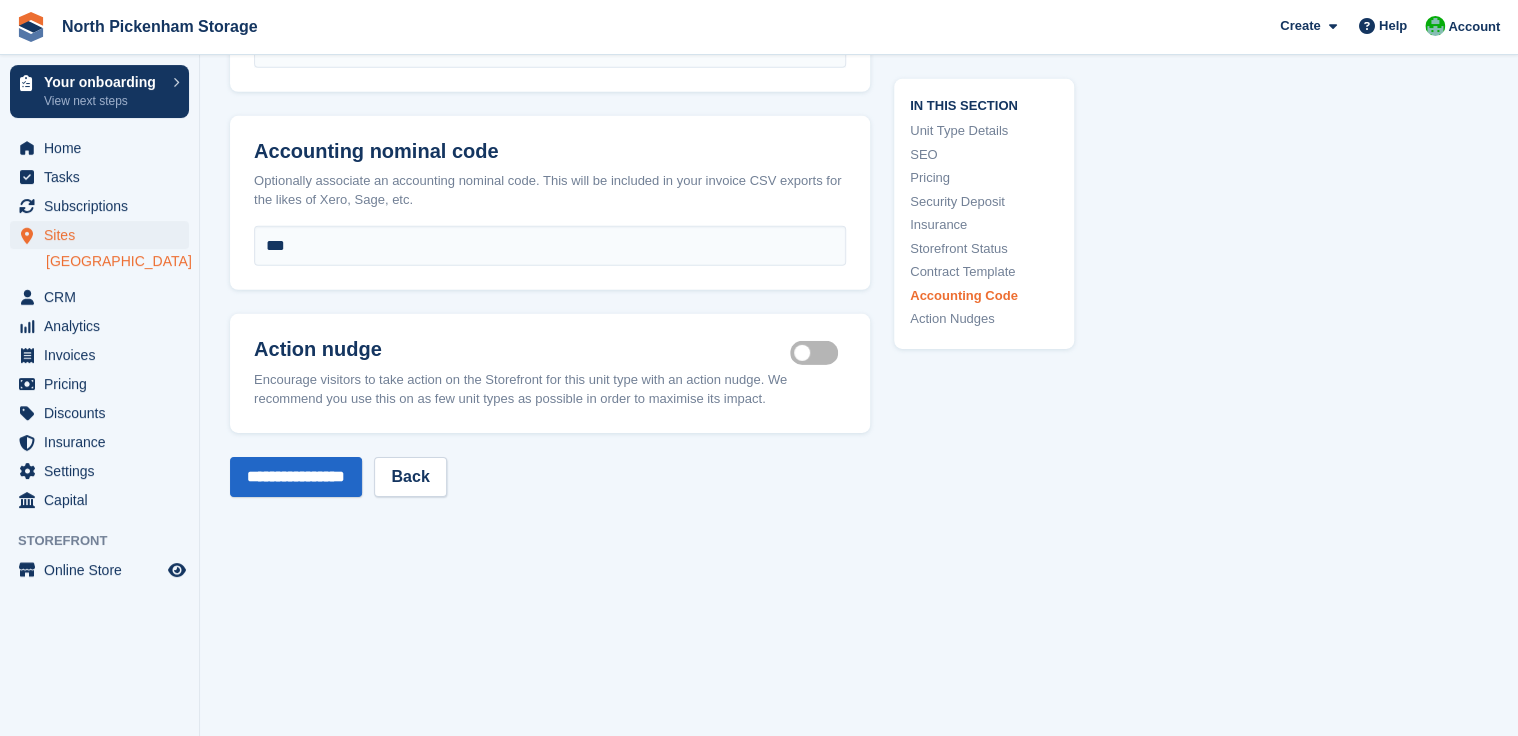 scroll, scrollTop: 2972, scrollLeft: 0, axis: vertical 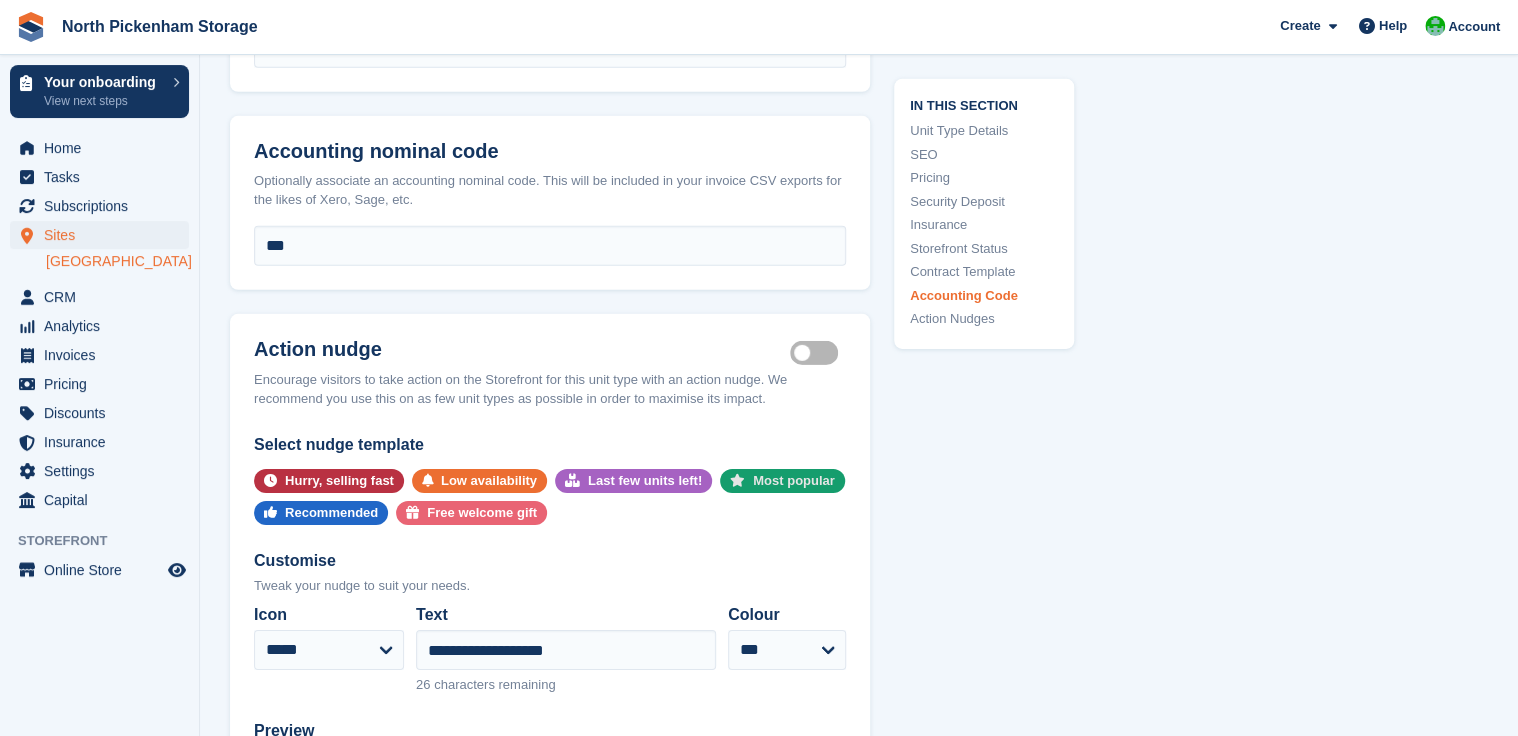 click on "Most popular" at bounding box center [794, 481] 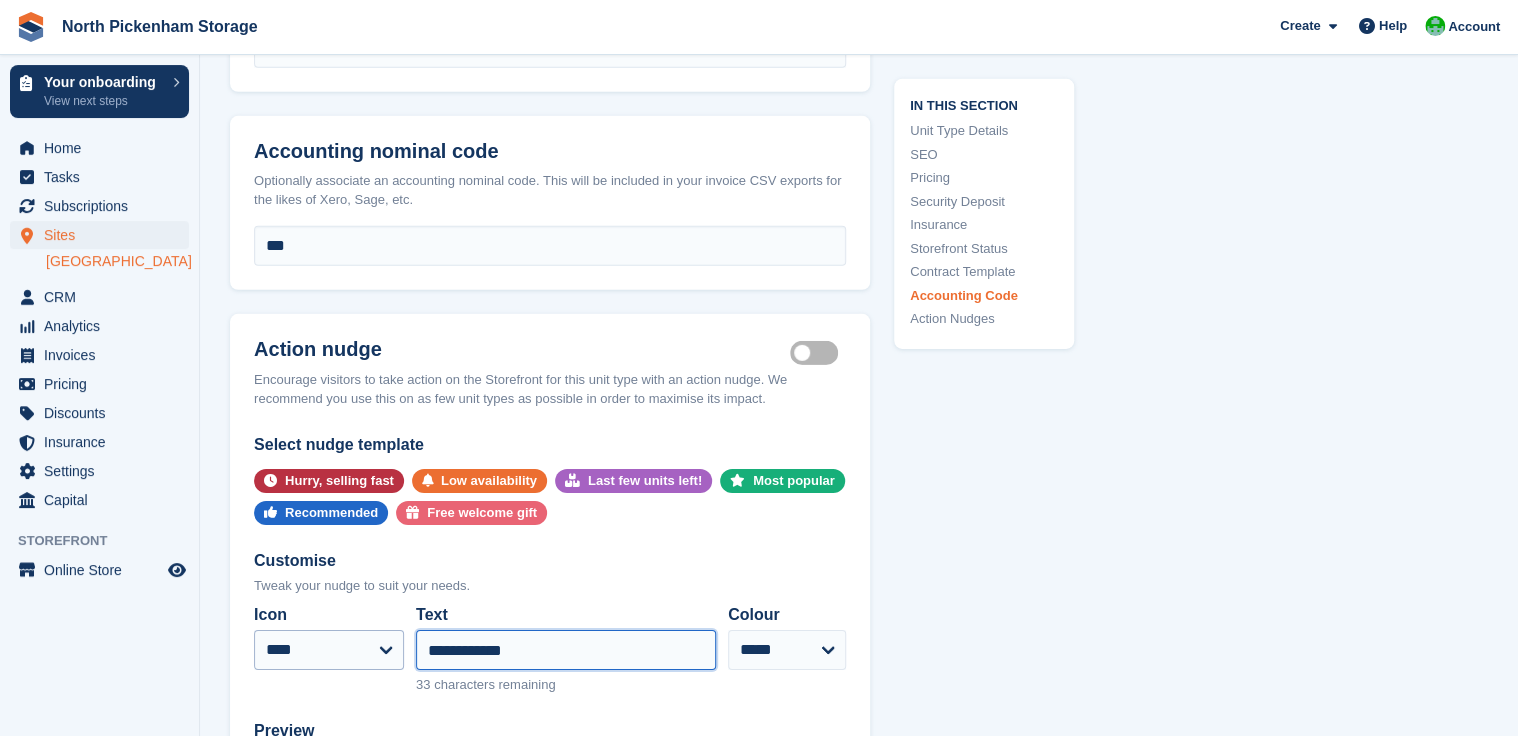 drag, startPoint x: 401, startPoint y: 641, endPoint x: 292, endPoint y: 627, distance: 109.89541 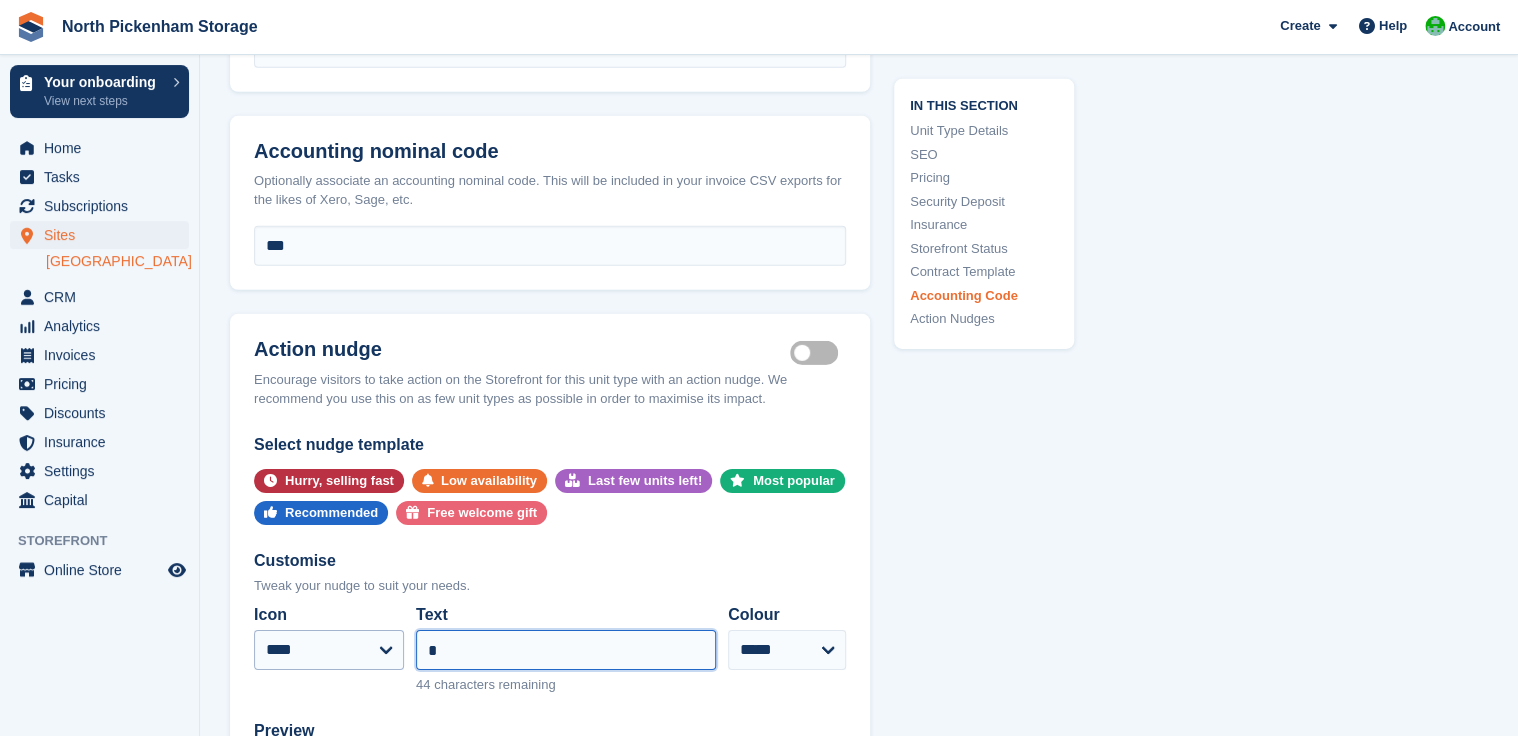 type on "**********" 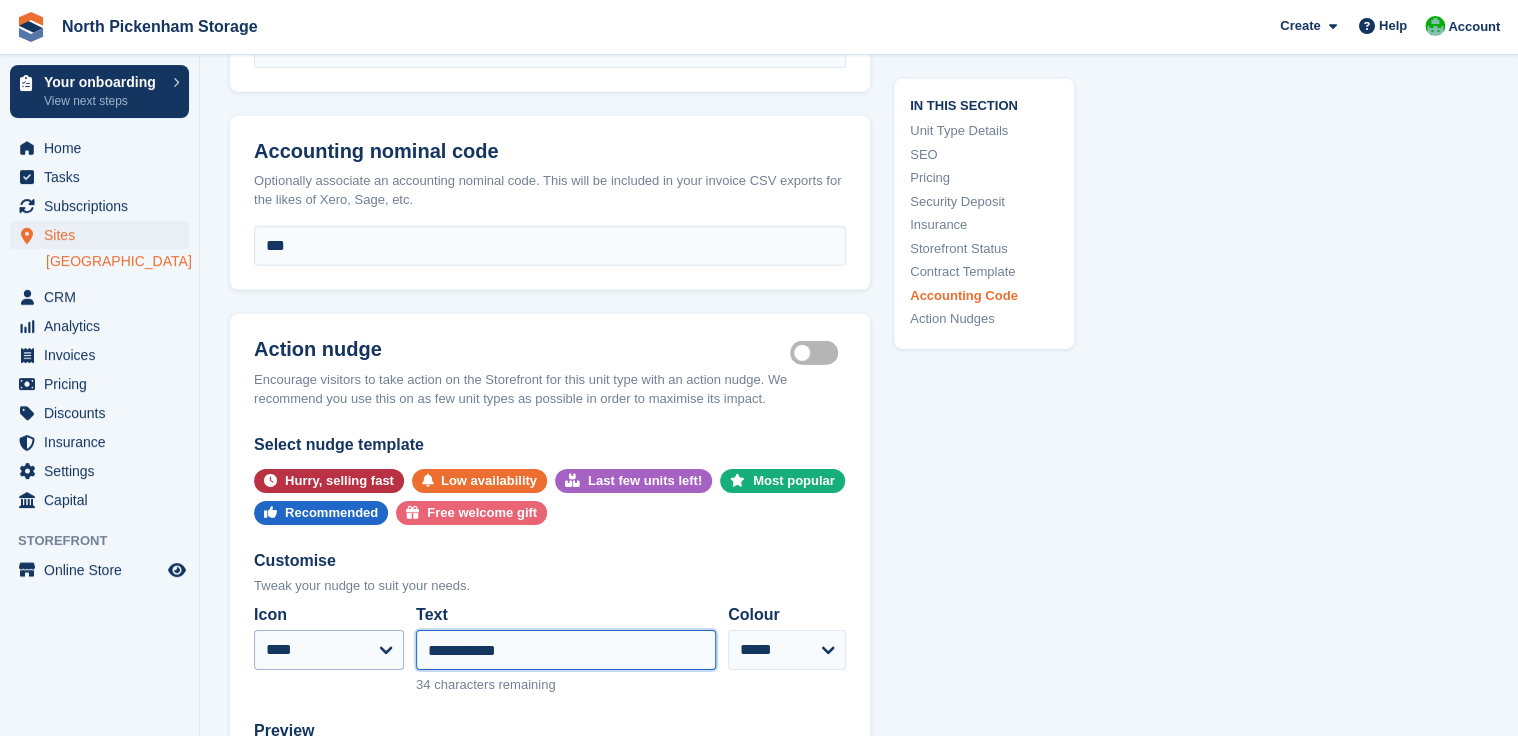 drag, startPoint x: 422, startPoint y: 644, endPoint x: 403, endPoint y: 644, distance: 19 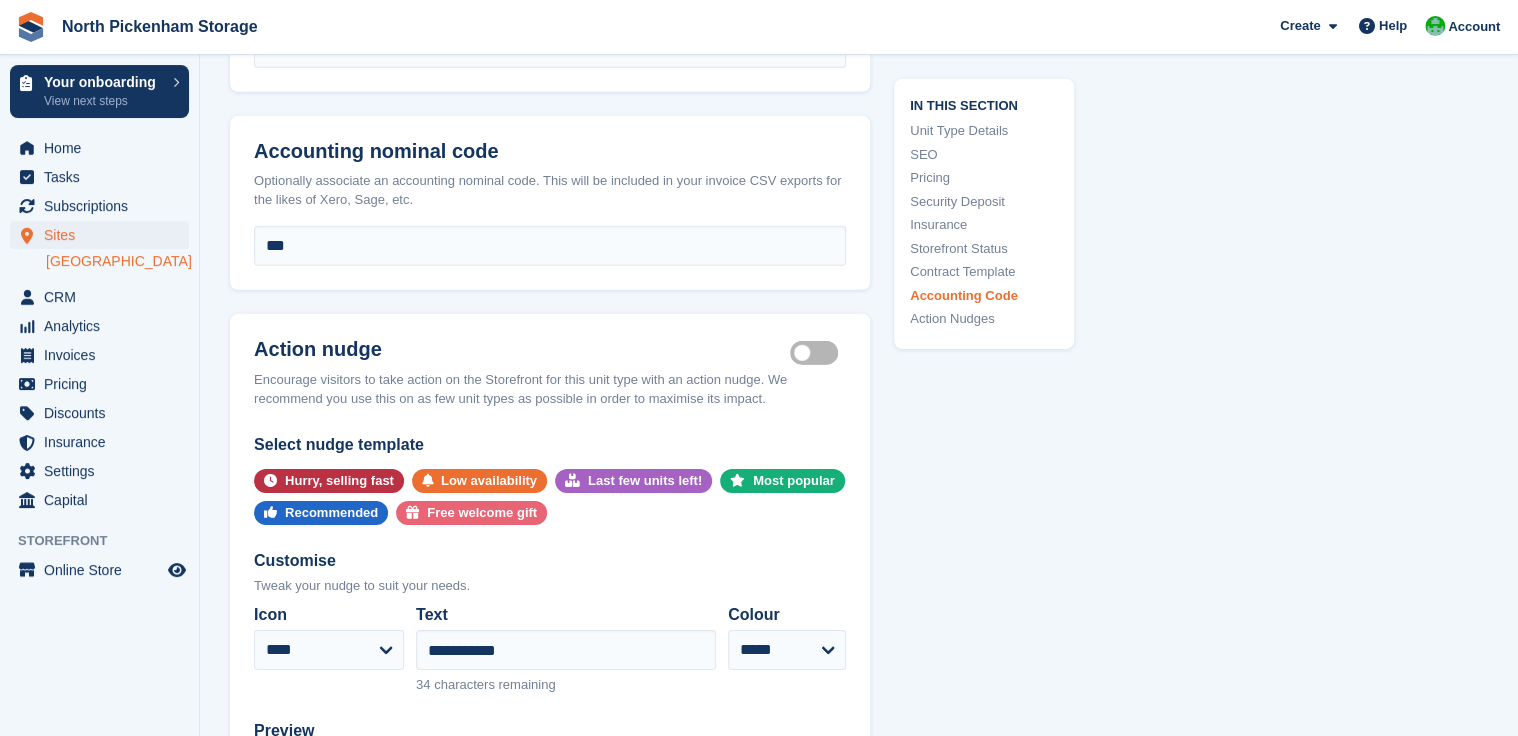 click on "Tweak your nudge to suit your needs." at bounding box center (550, 586) 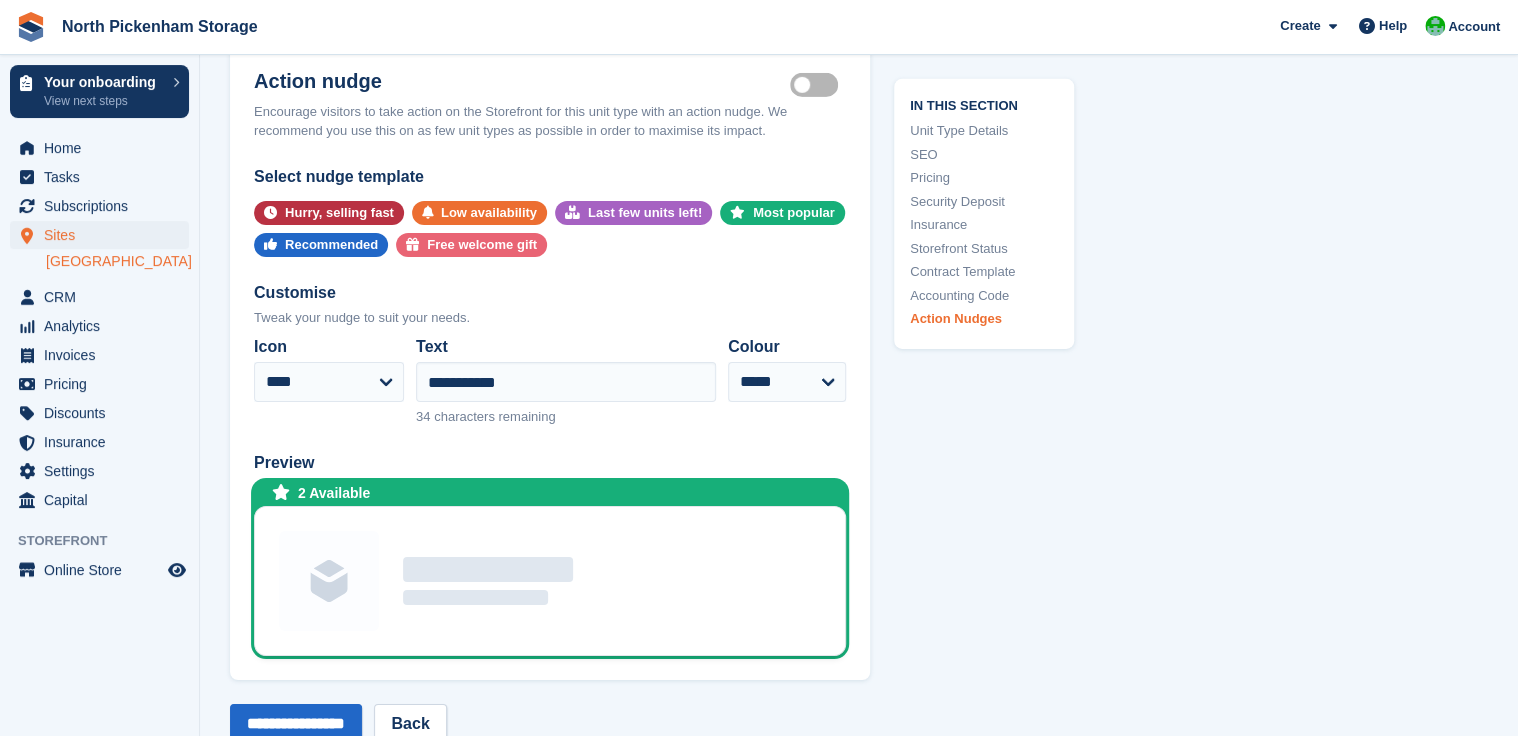 scroll, scrollTop: 3312, scrollLeft: 0, axis: vertical 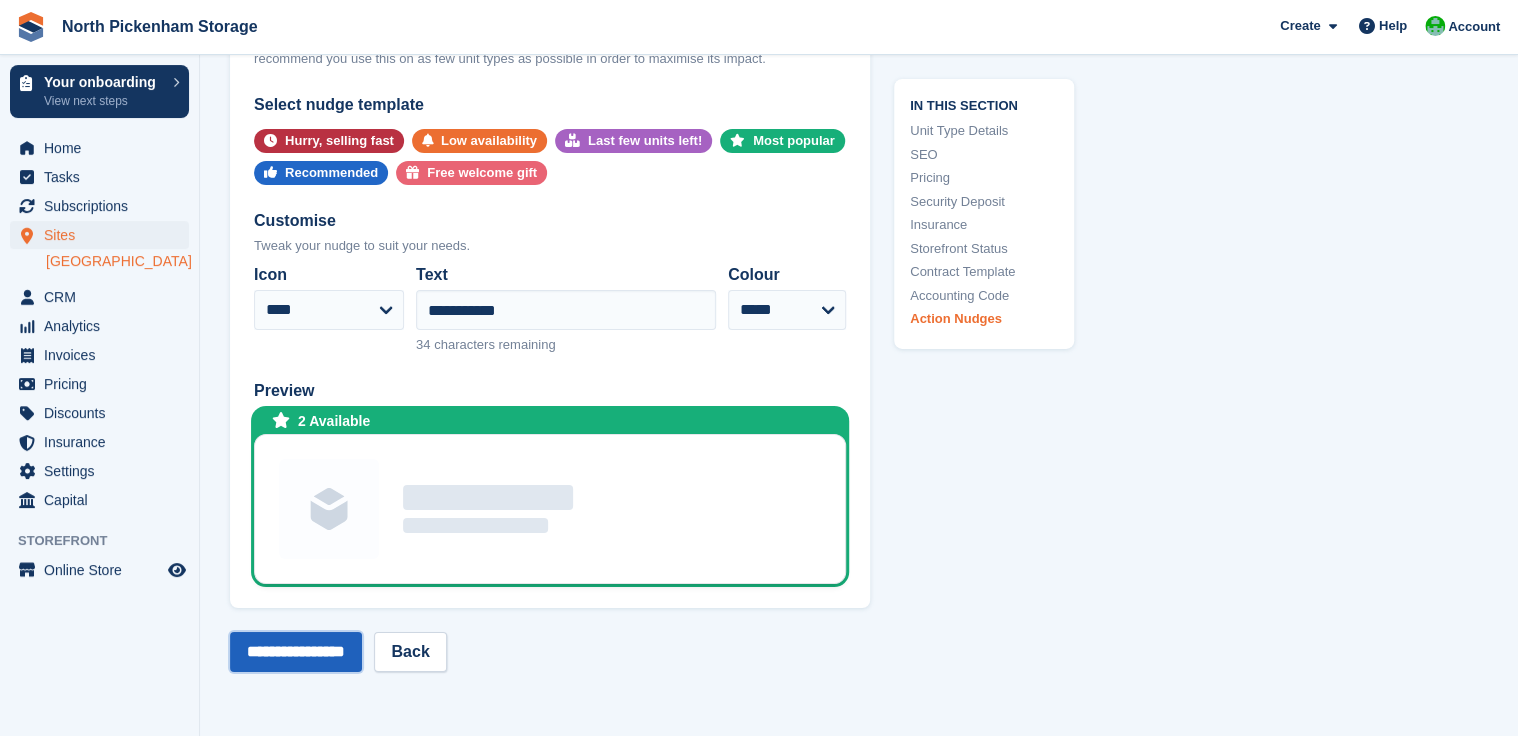 click on "**********" at bounding box center (296, 652) 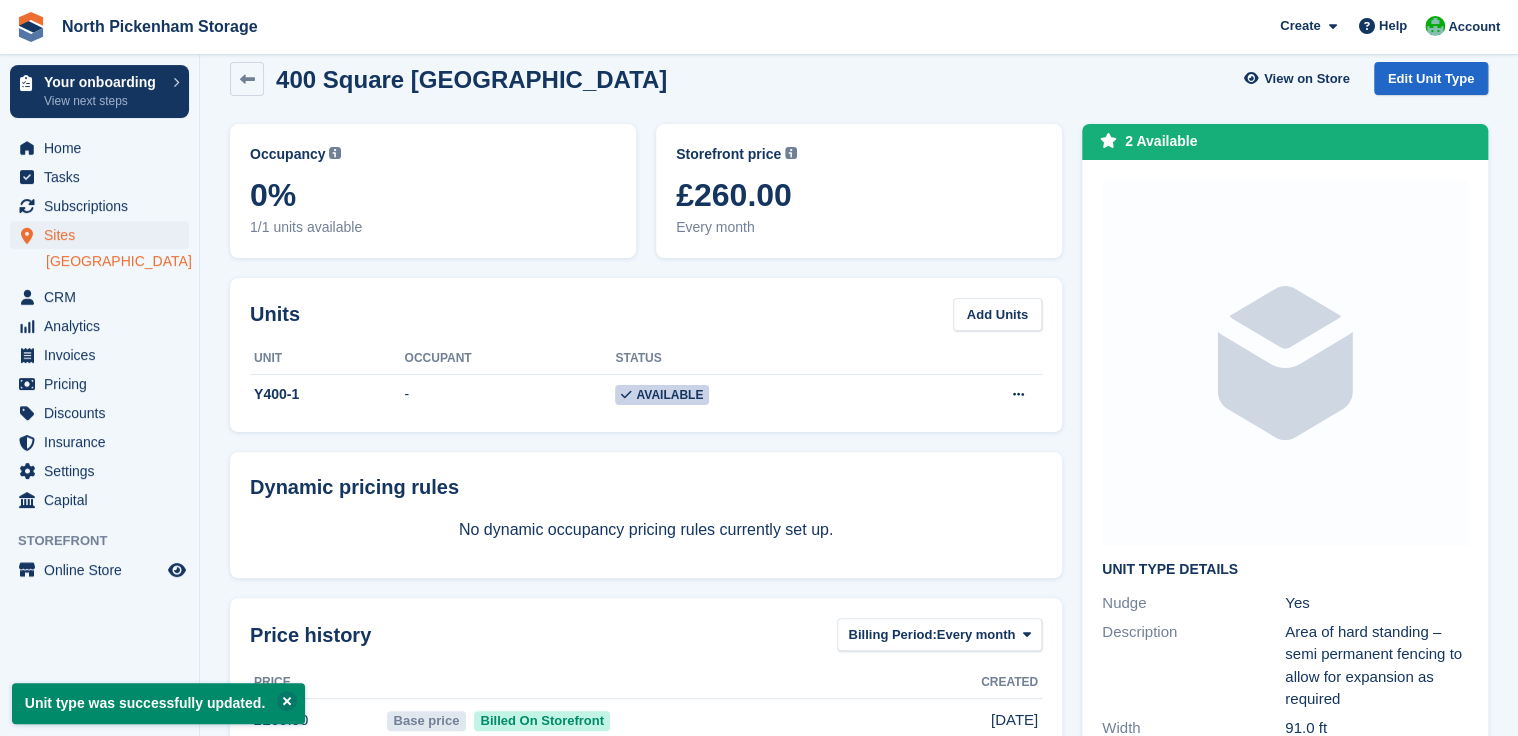 scroll, scrollTop: 0, scrollLeft: 0, axis: both 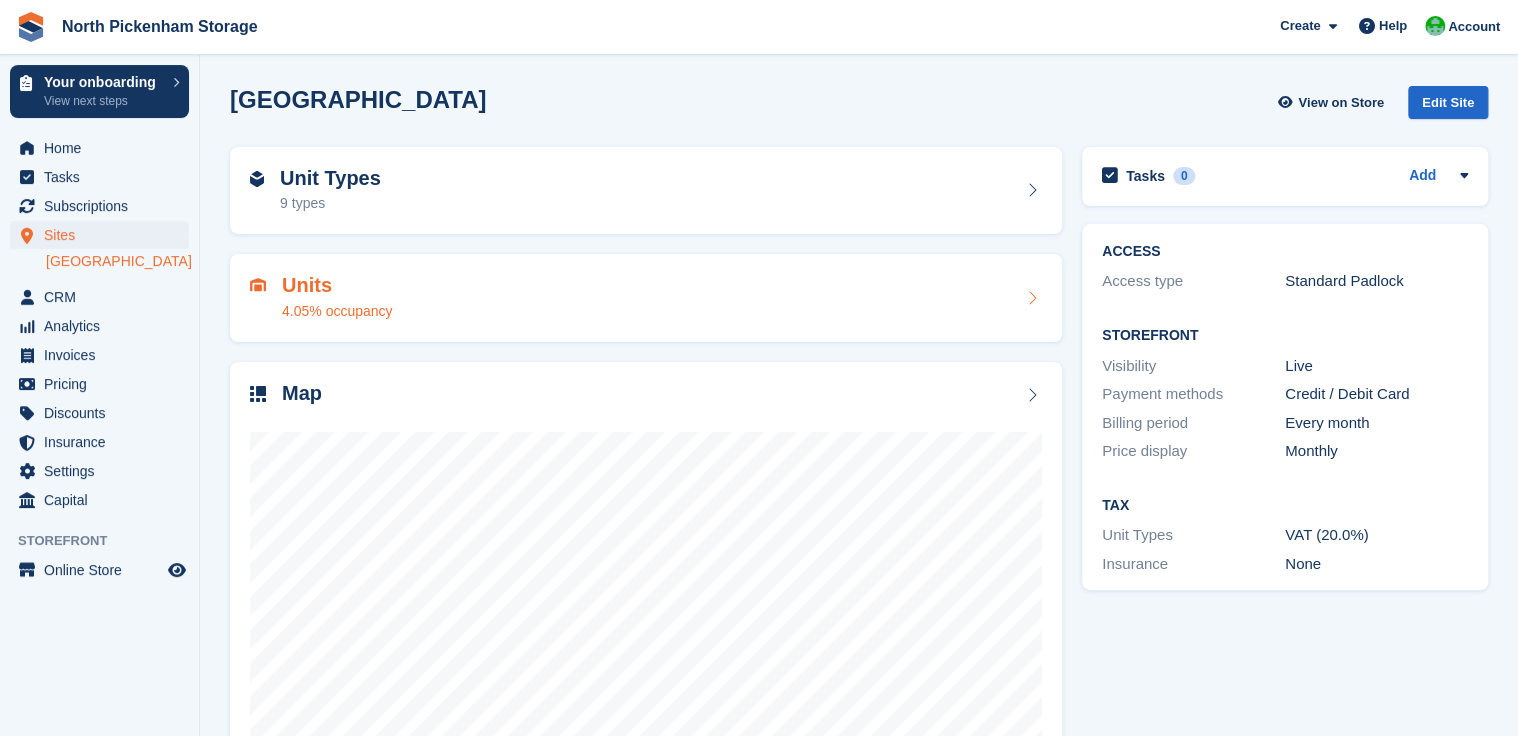 click on "Units
4.05% occupancy" at bounding box center (646, 298) 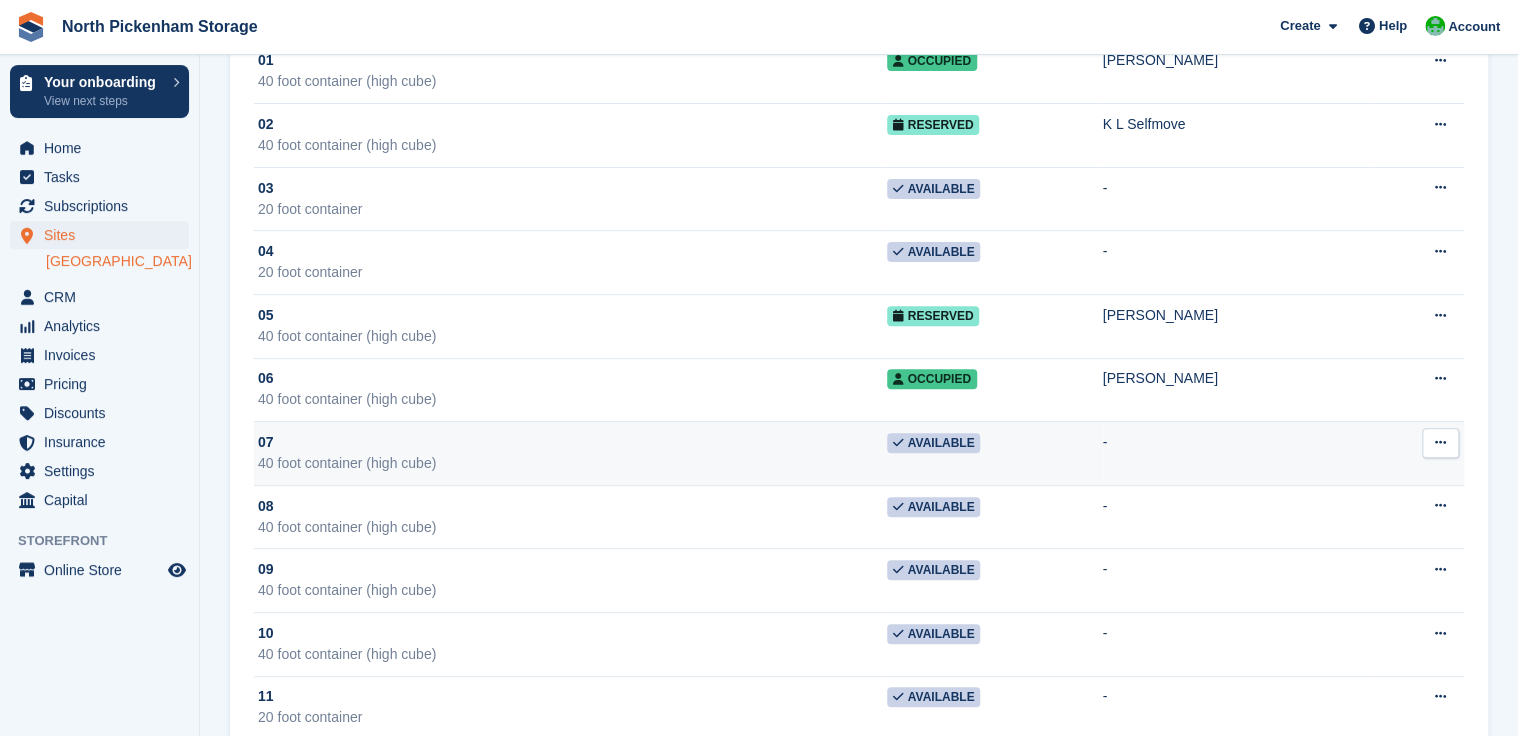 scroll, scrollTop: 169, scrollLeft: 0, axis: vertical 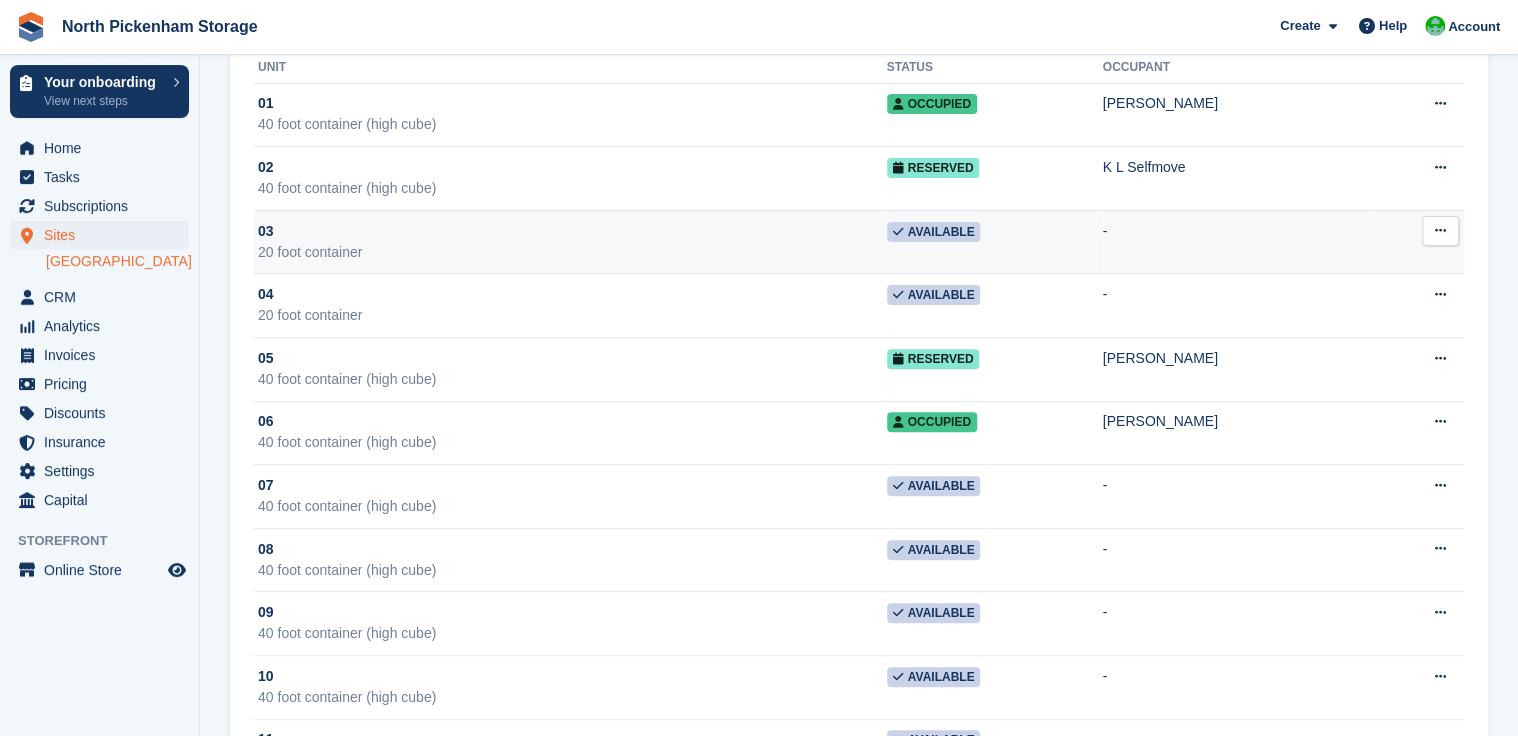 click at bounding box center (1440, 230) 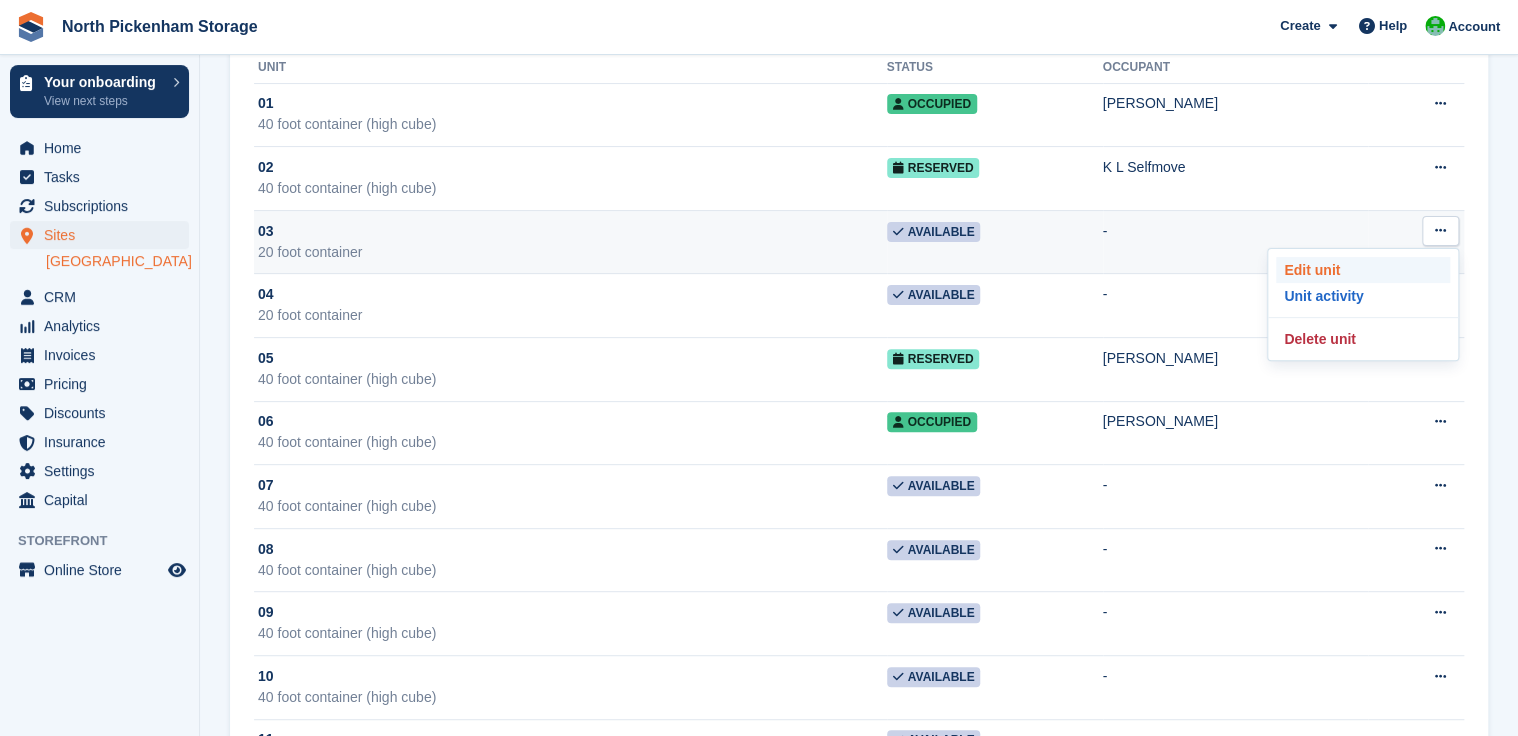 click on "Edit unit" at bounding box center (1363, 270) 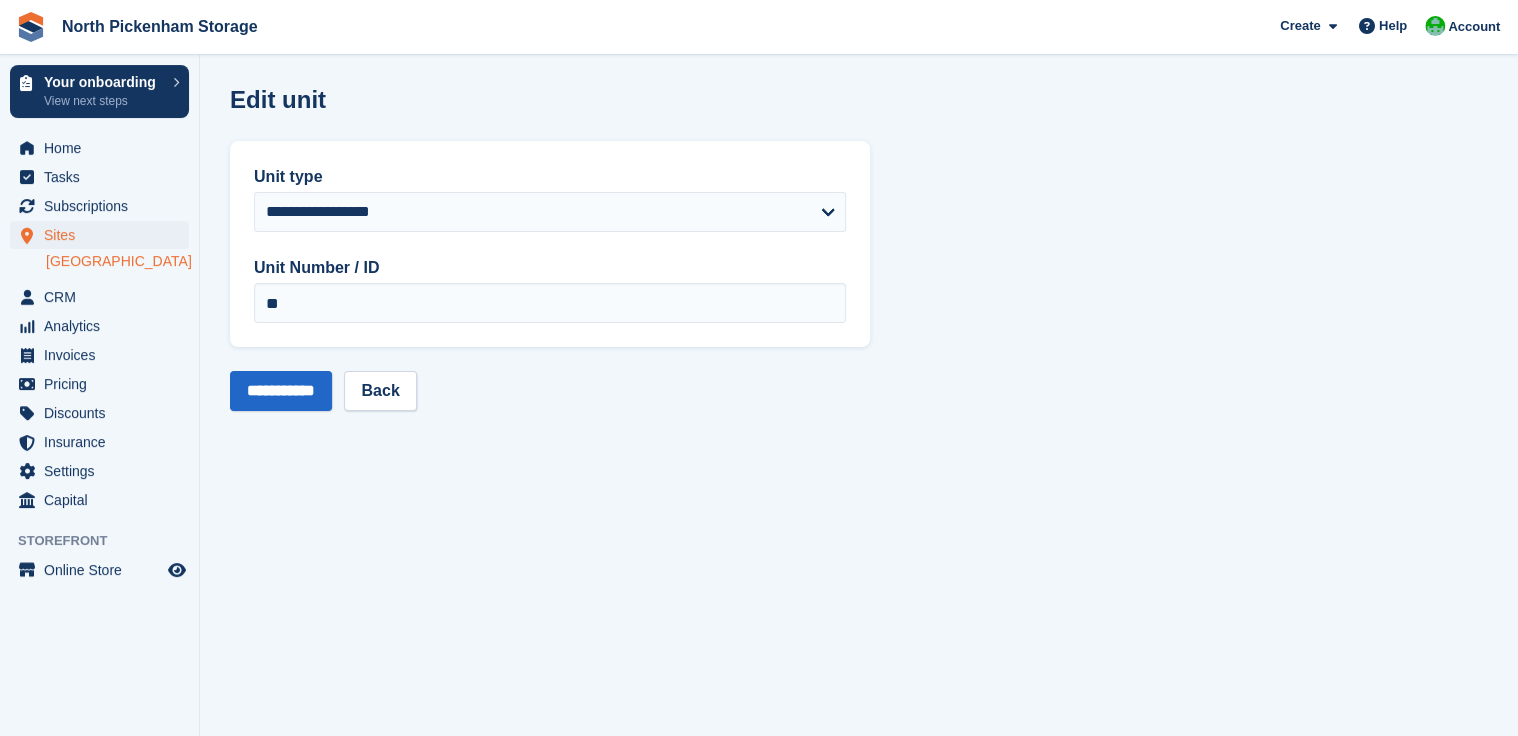 scroll, scrollTop: 0, scrollLeft: 0, axis: both 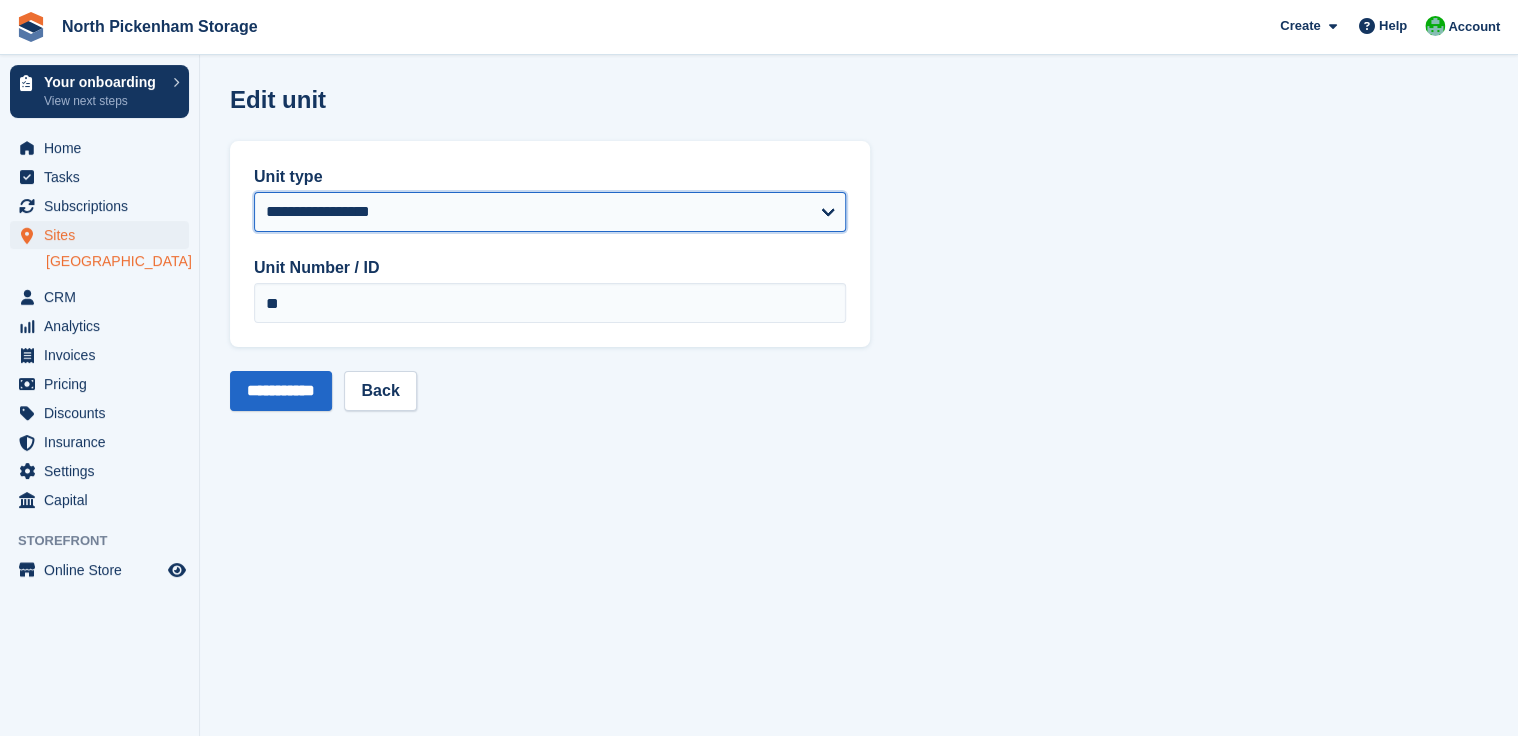 click on "**********" at bounding box center [550, 212] 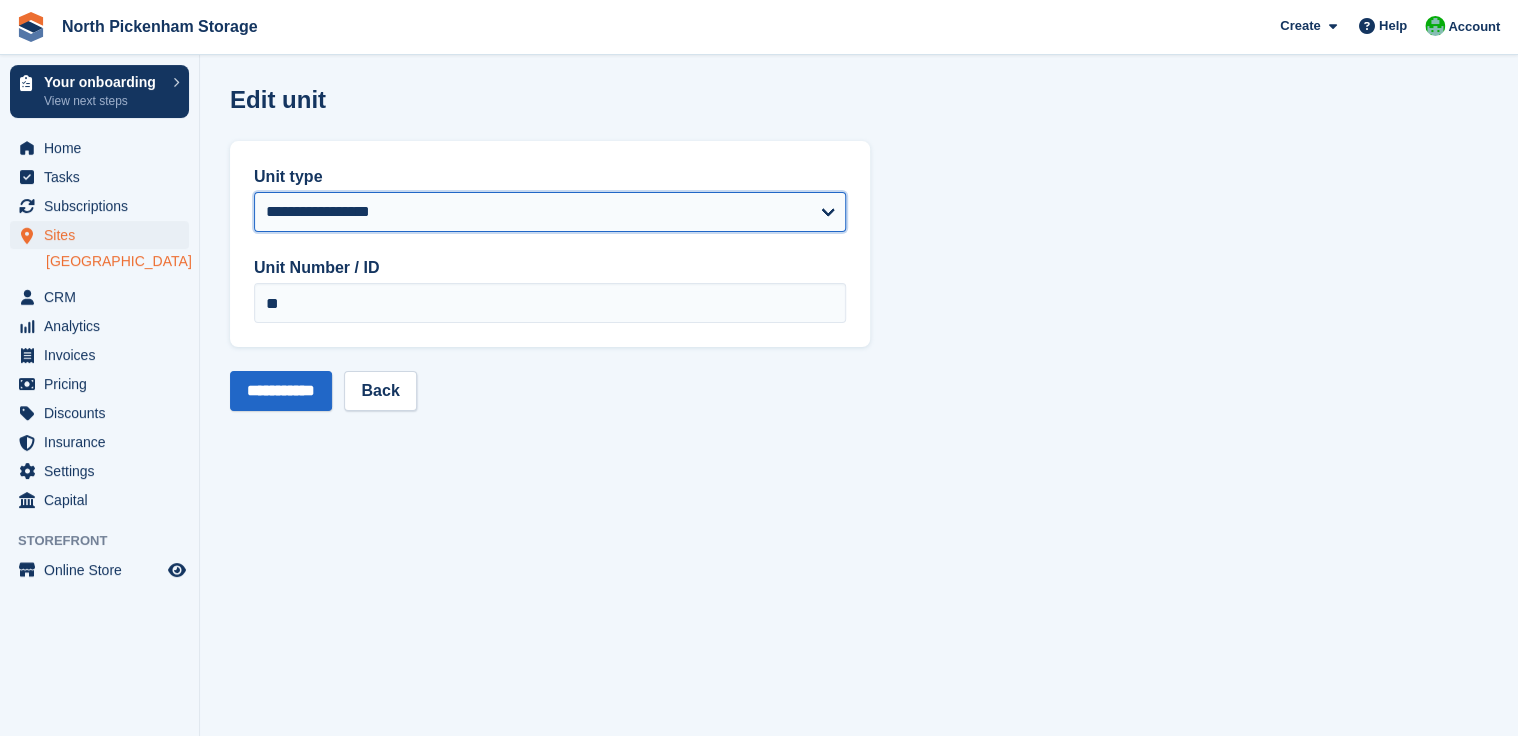 select on "*****" 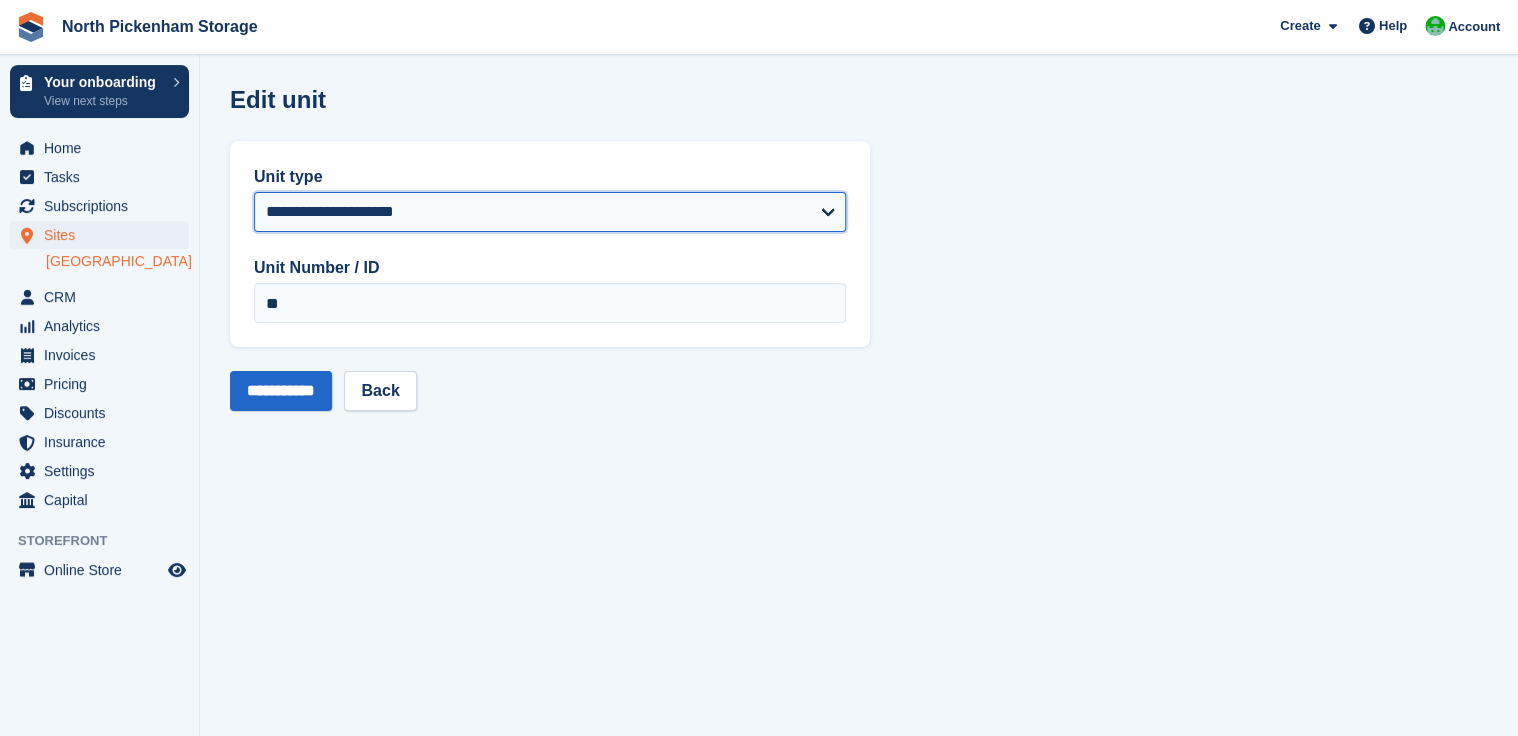 click on "**********" at bounding box center (550, 212) 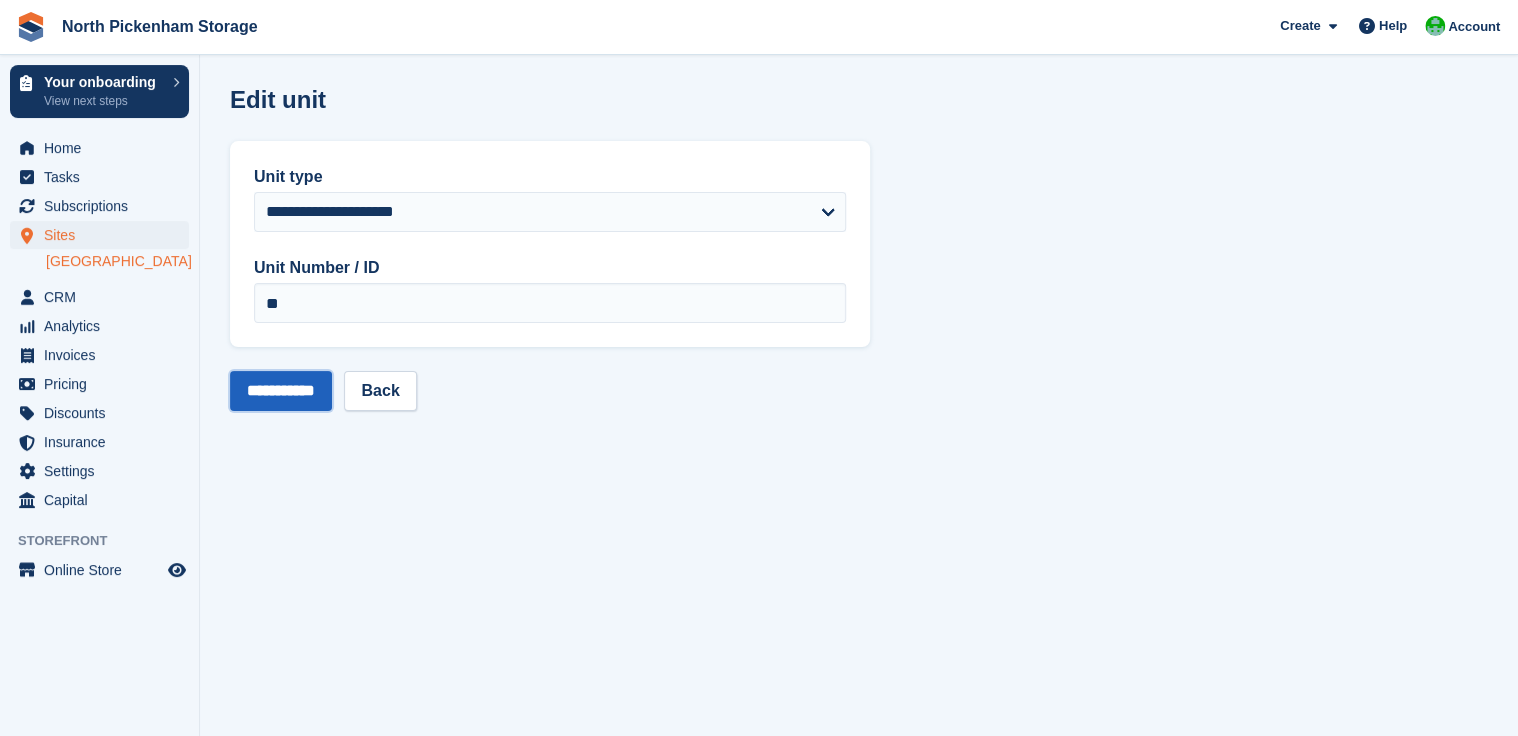 click on "**********" at bounding box center [281, 391] 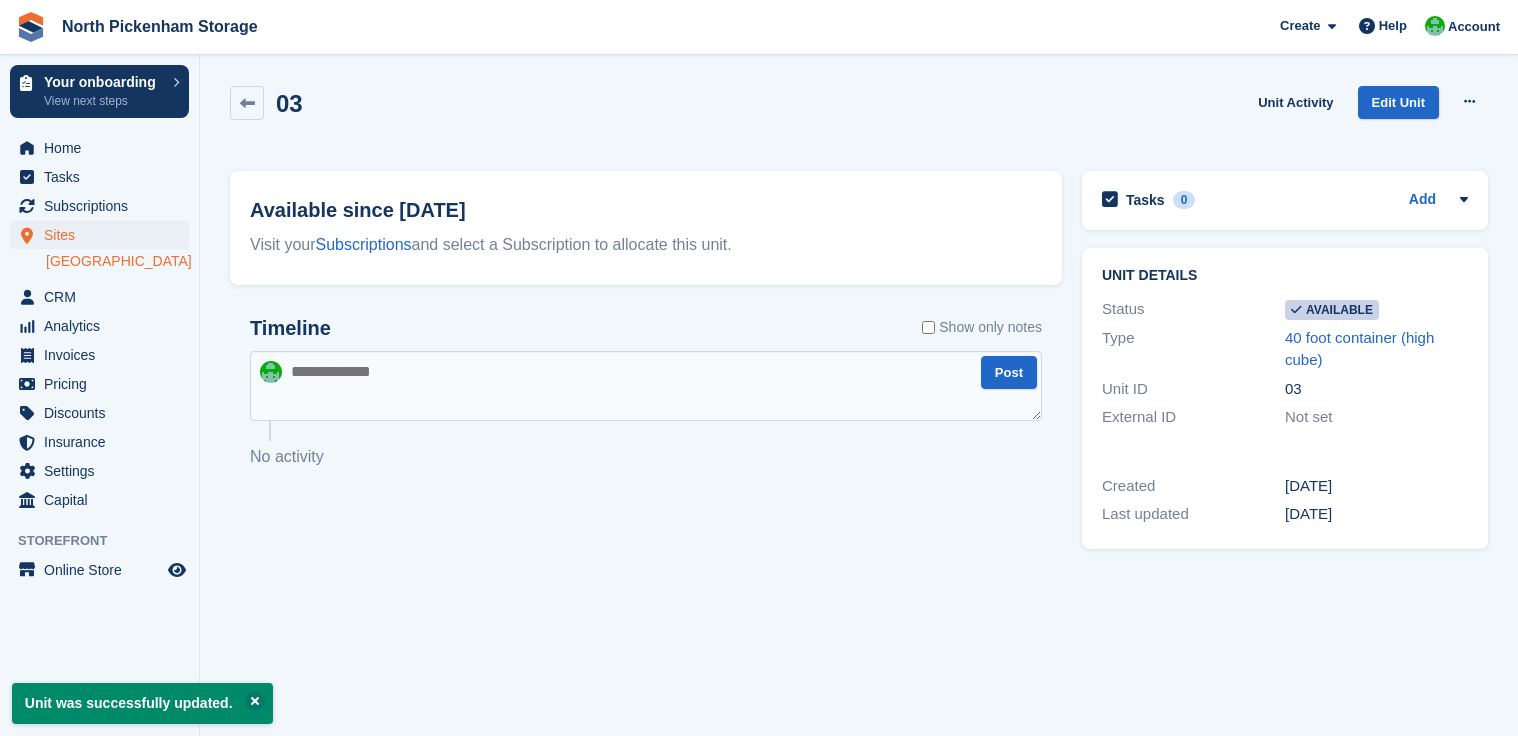 scroll, scrollTop: 0, scrollLeft: 0, axis: both 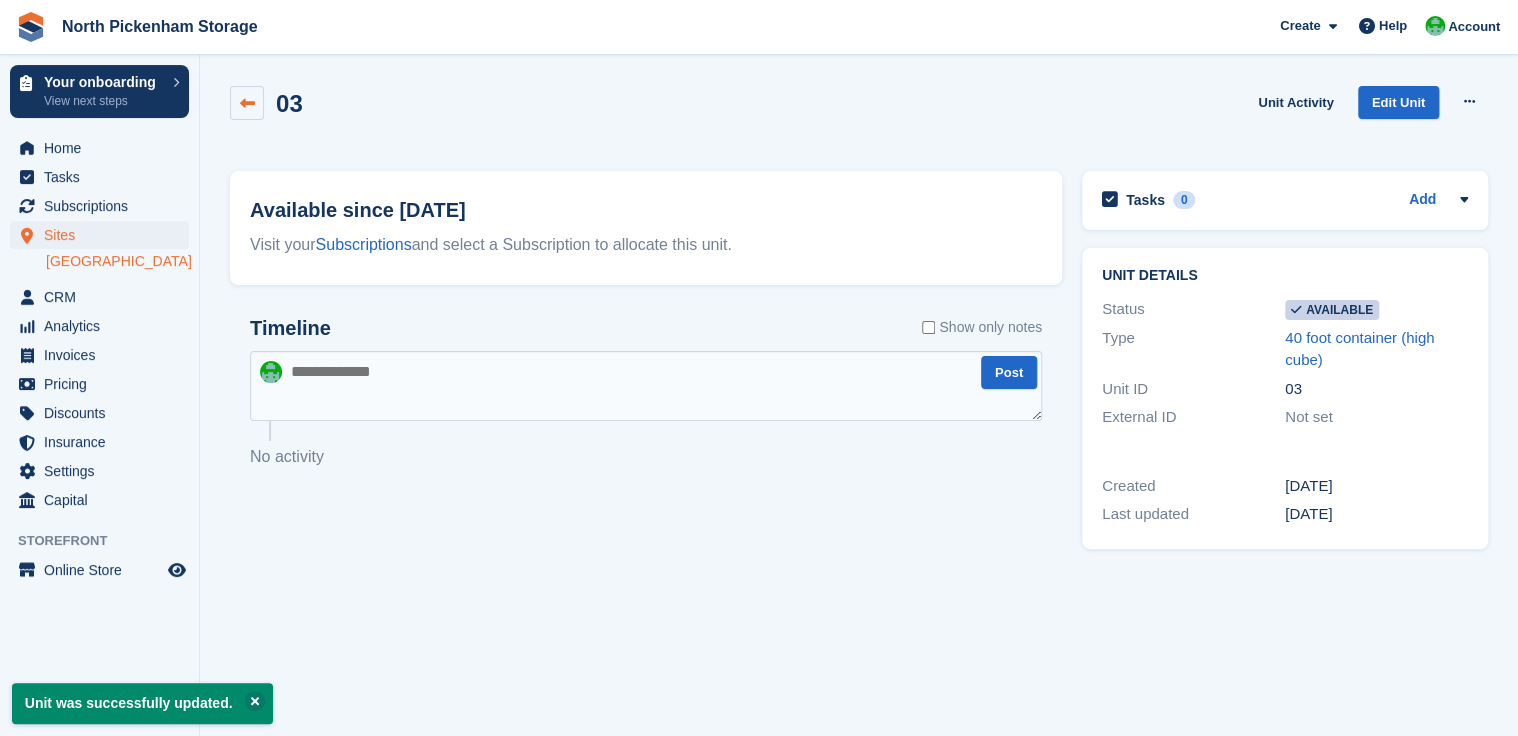 click at bounding box center (247, 103) 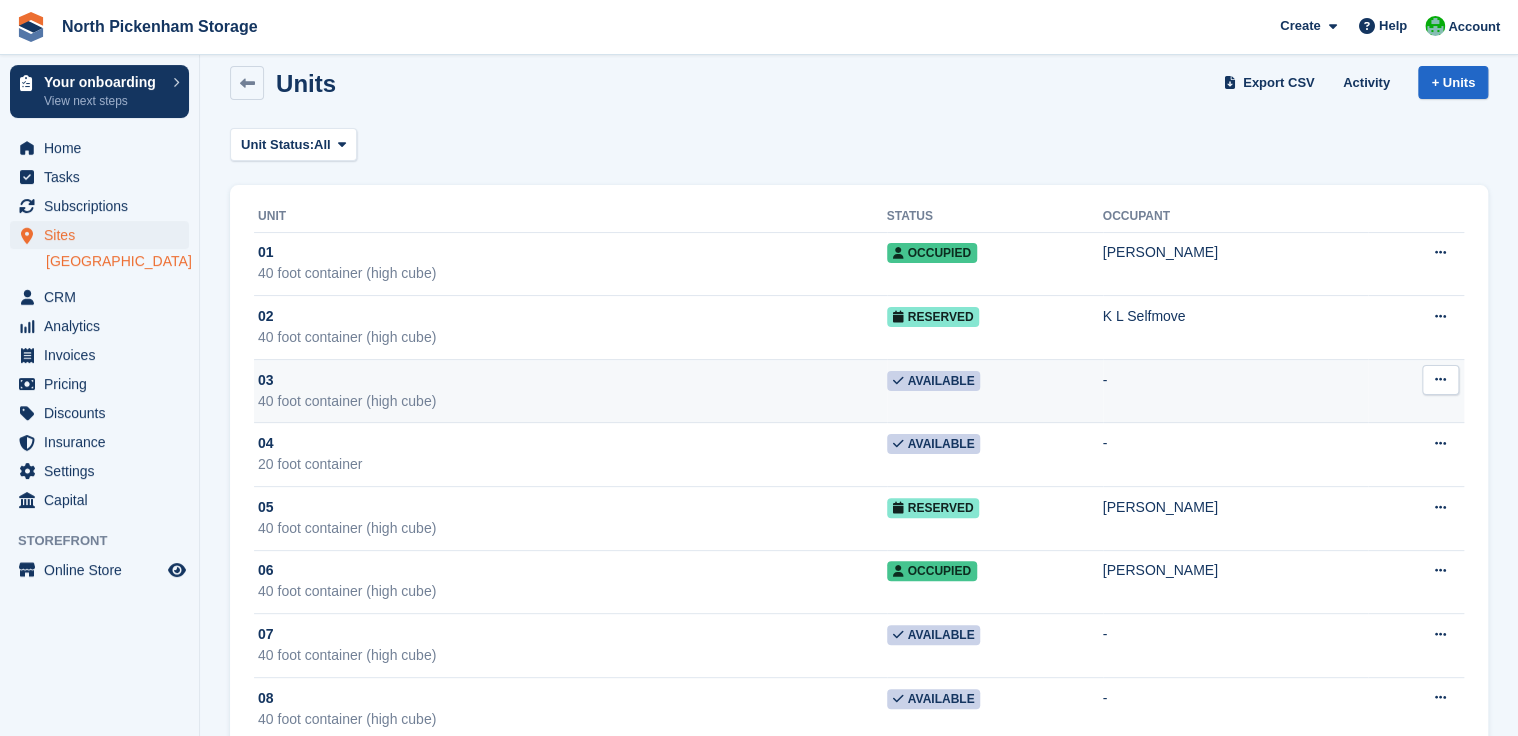 scroll, scrollTop: 40, scrollLeft: 0, axis: vertical 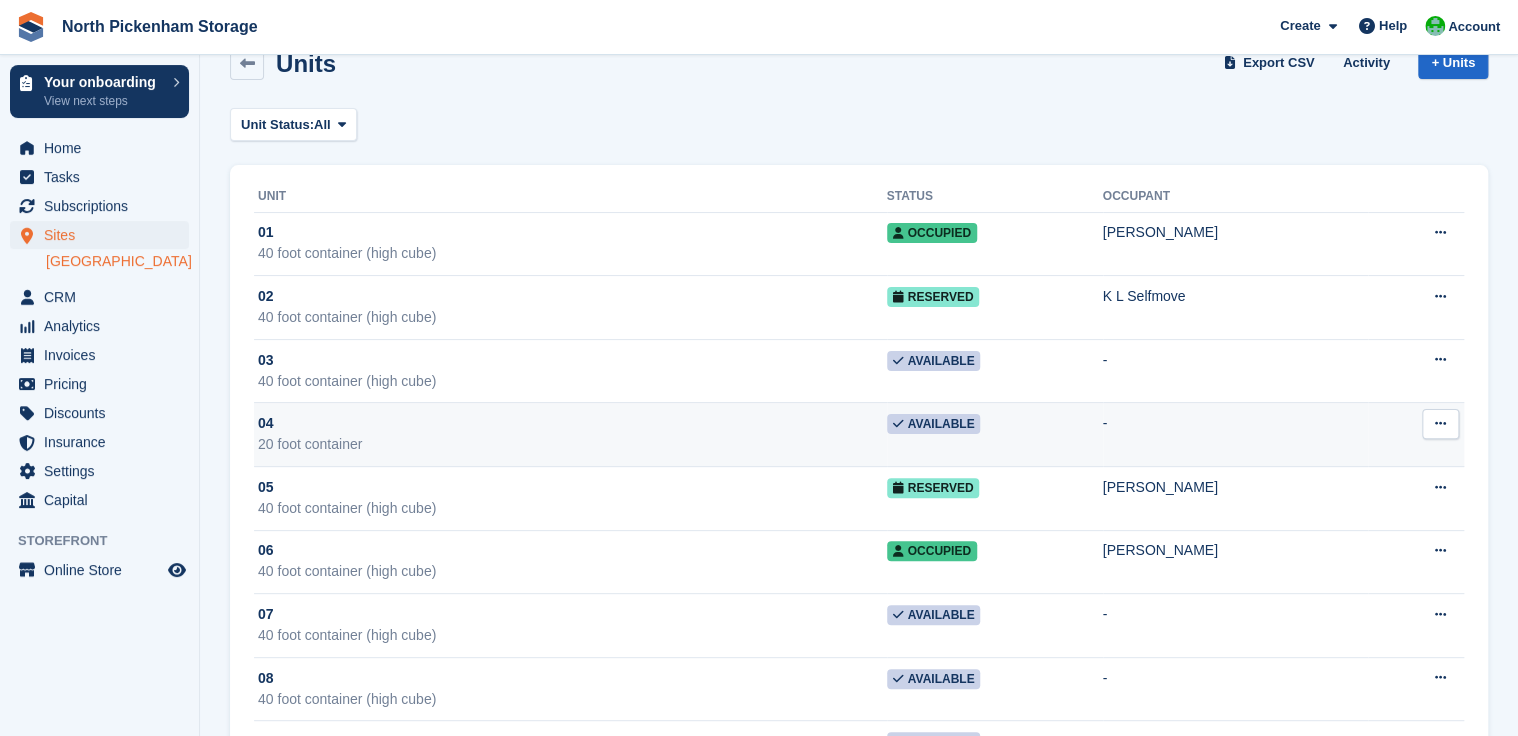 click at bounding box center (1440, 423) 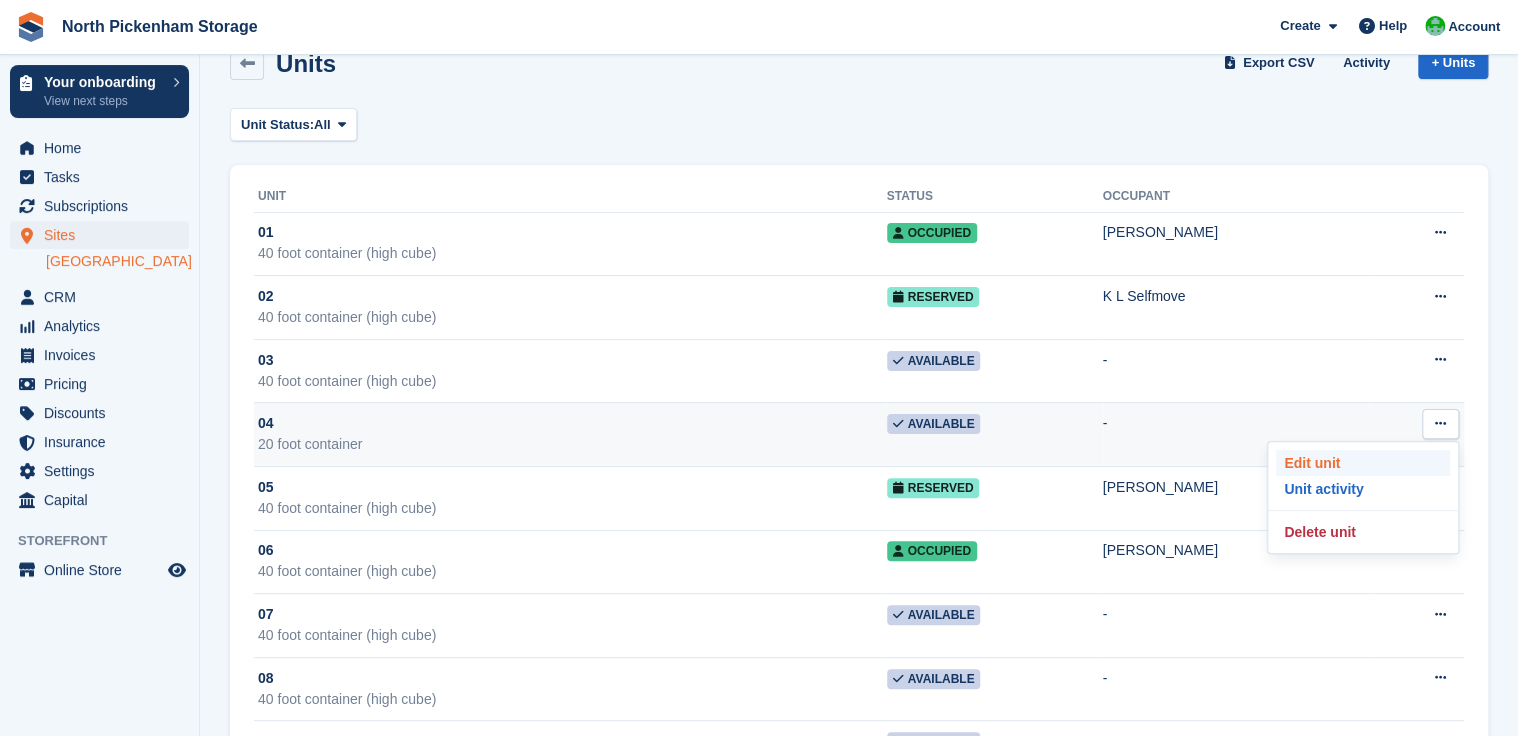 click on "Edit unit" at bounding box center [1363, 463] 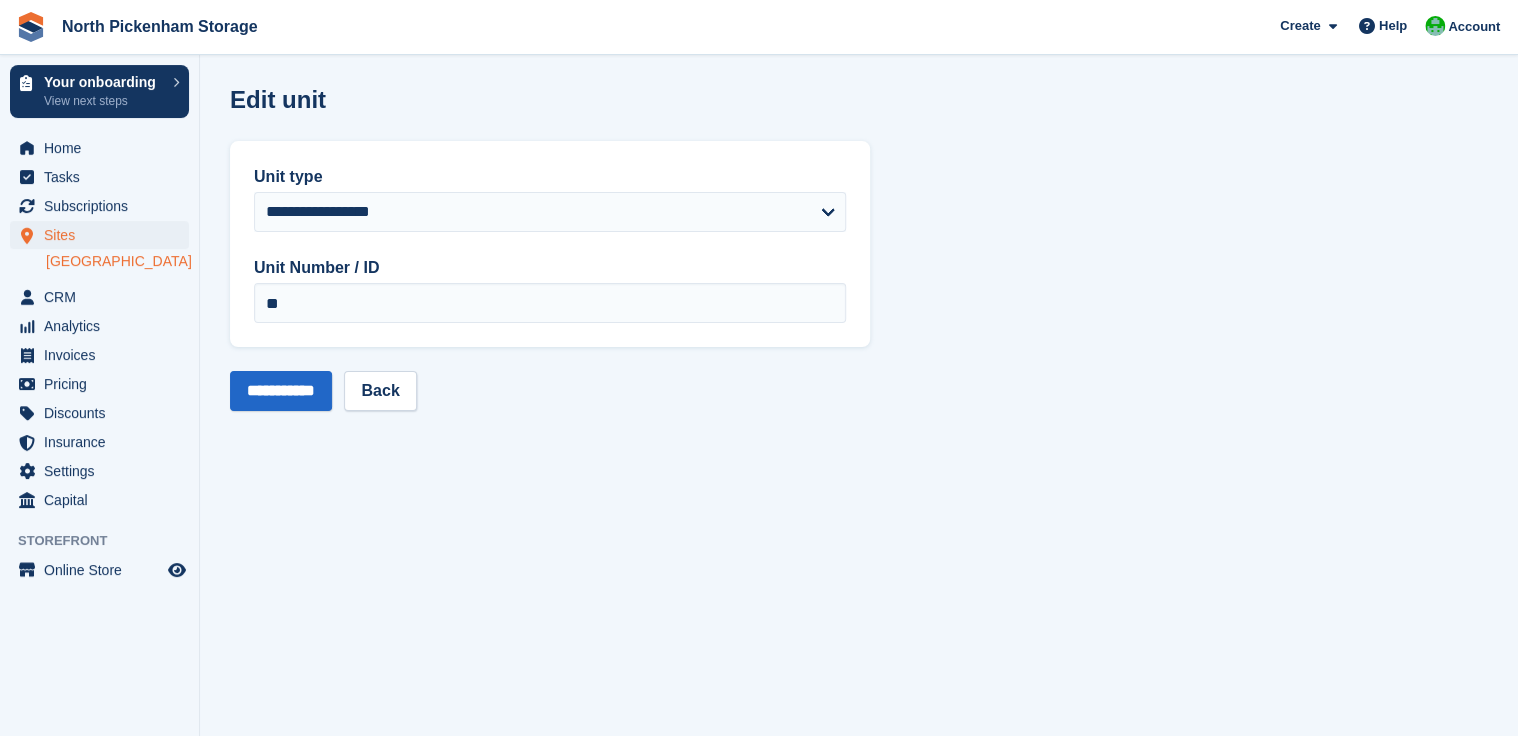 scroll, scrollTop: 0, scrollLeft: 0, axis: both 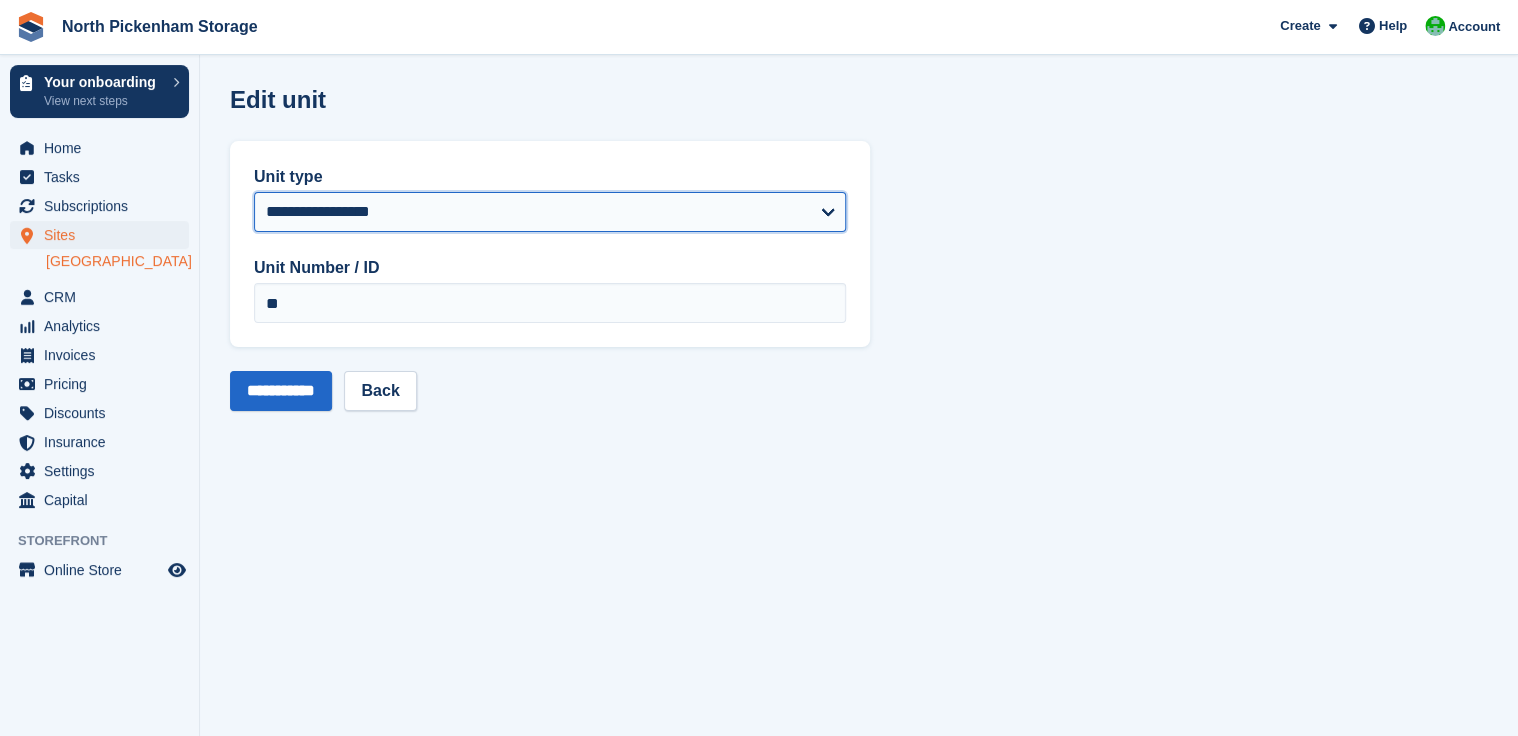 click on "**********" at bounding box center [550, 212] 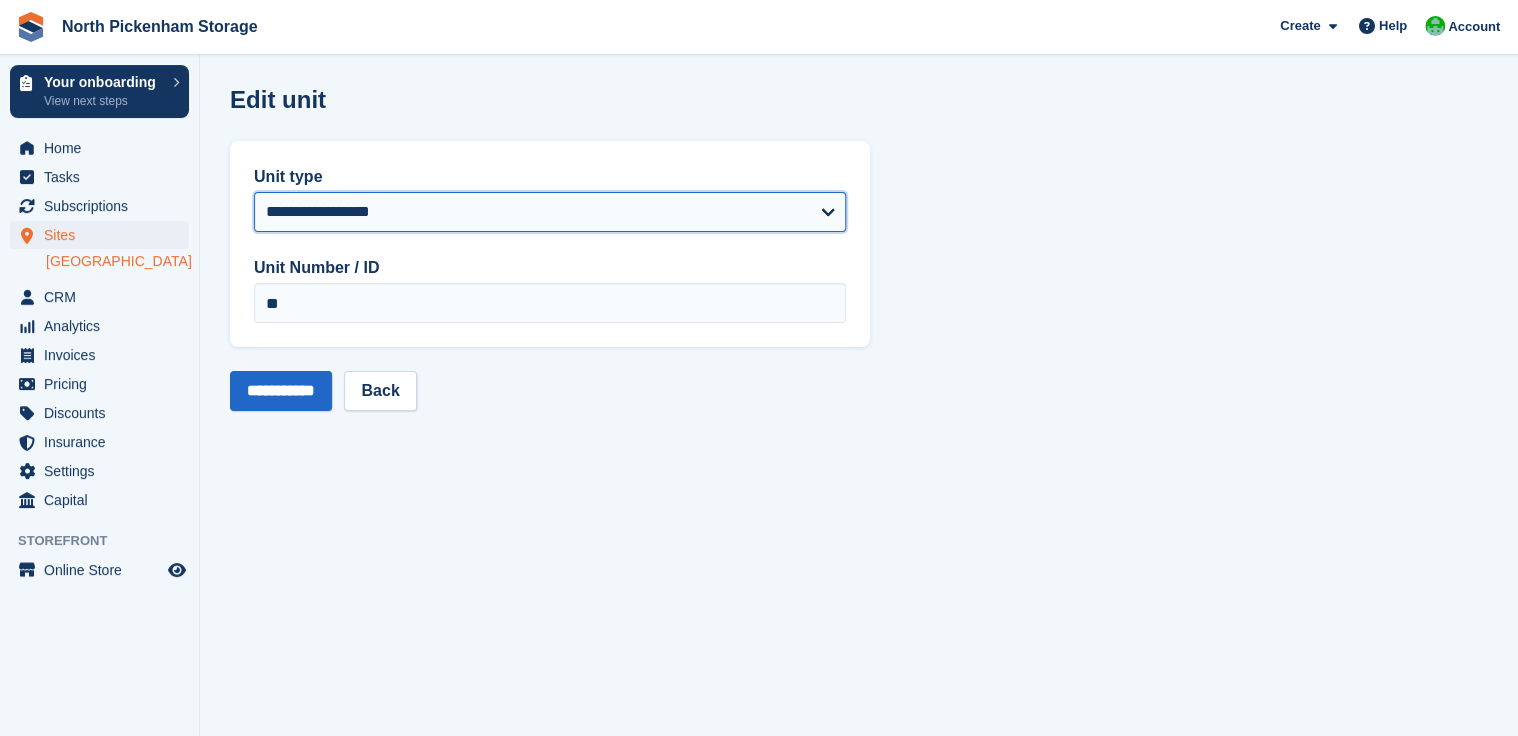 select on "*****" 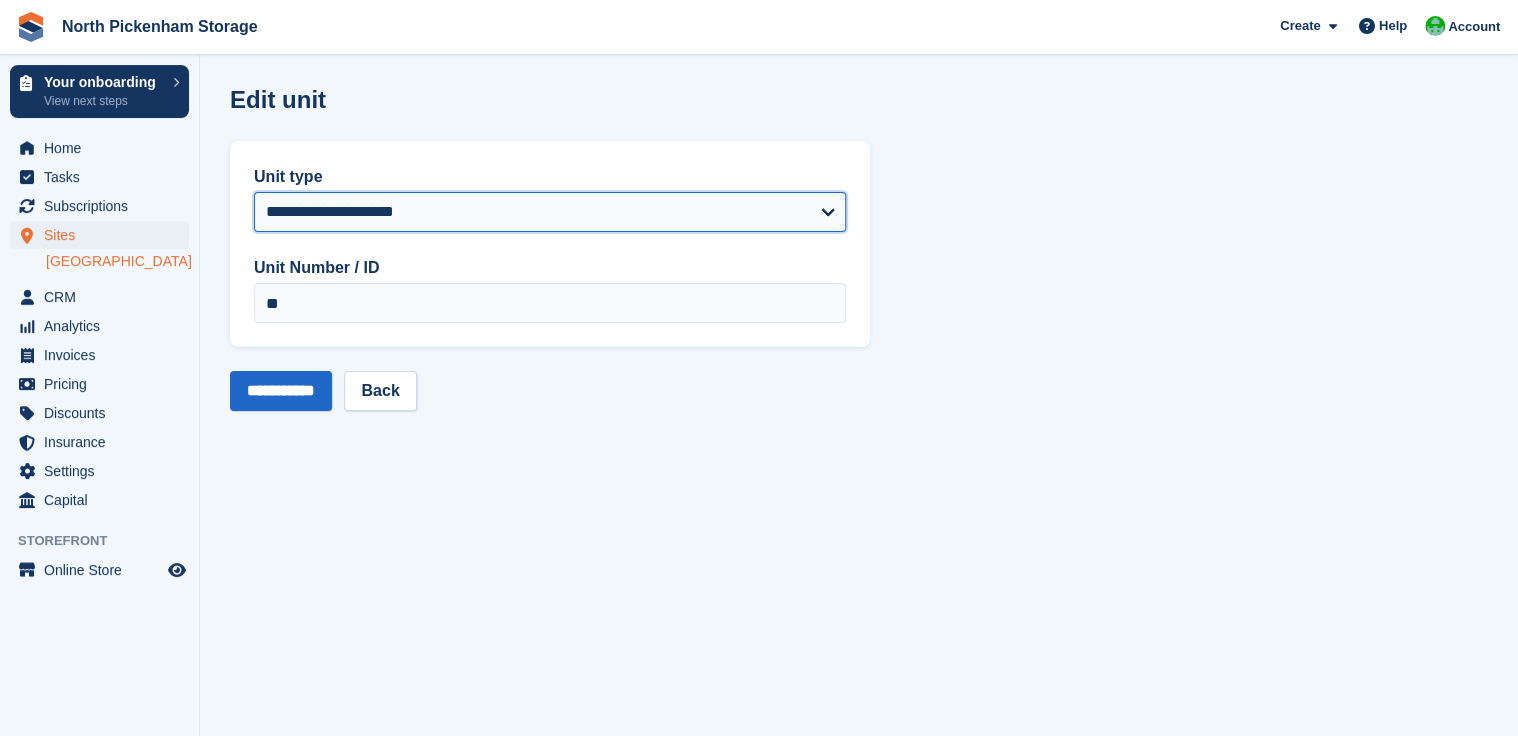 click on "**********" at bounding box center [550, 212] 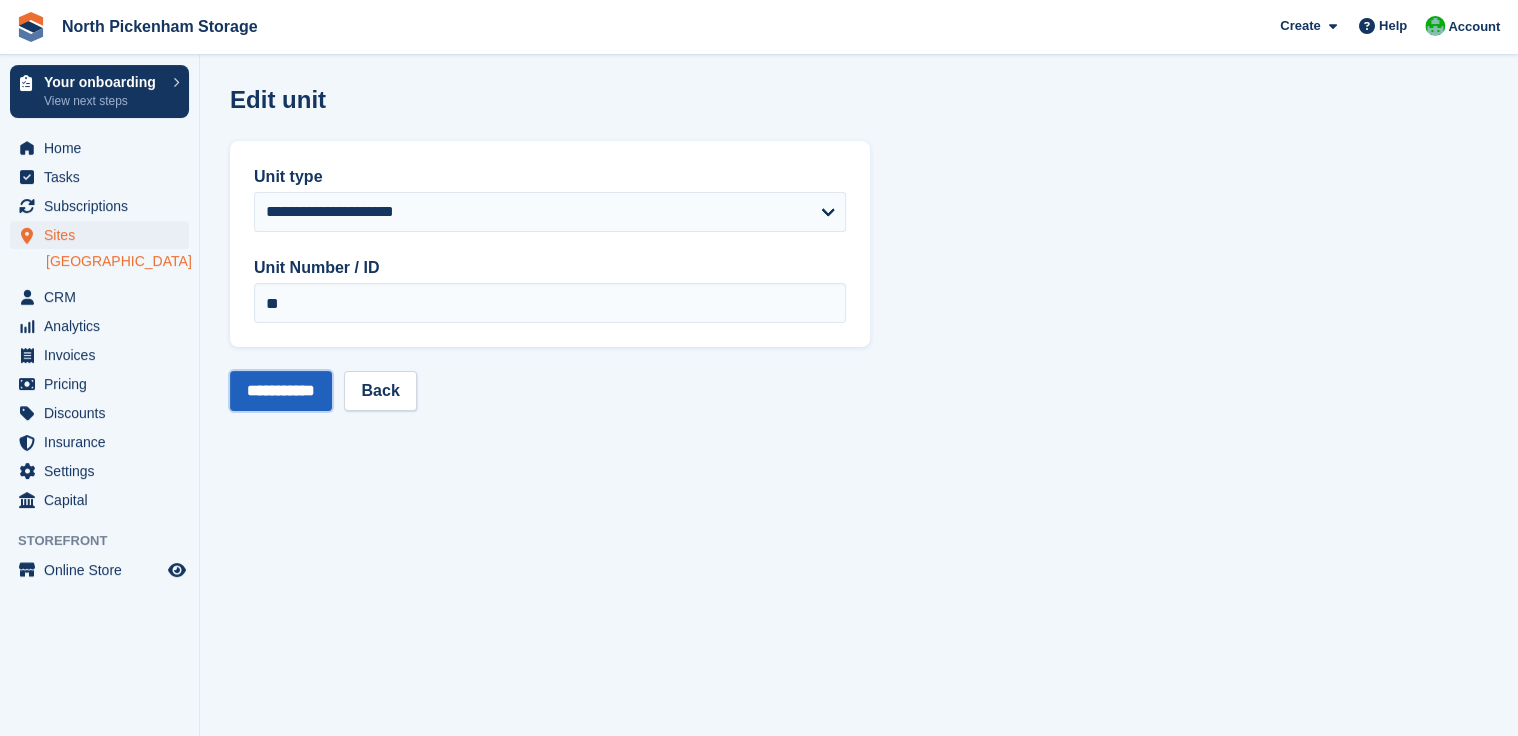click on "**********" at bounding box center [281, 391] 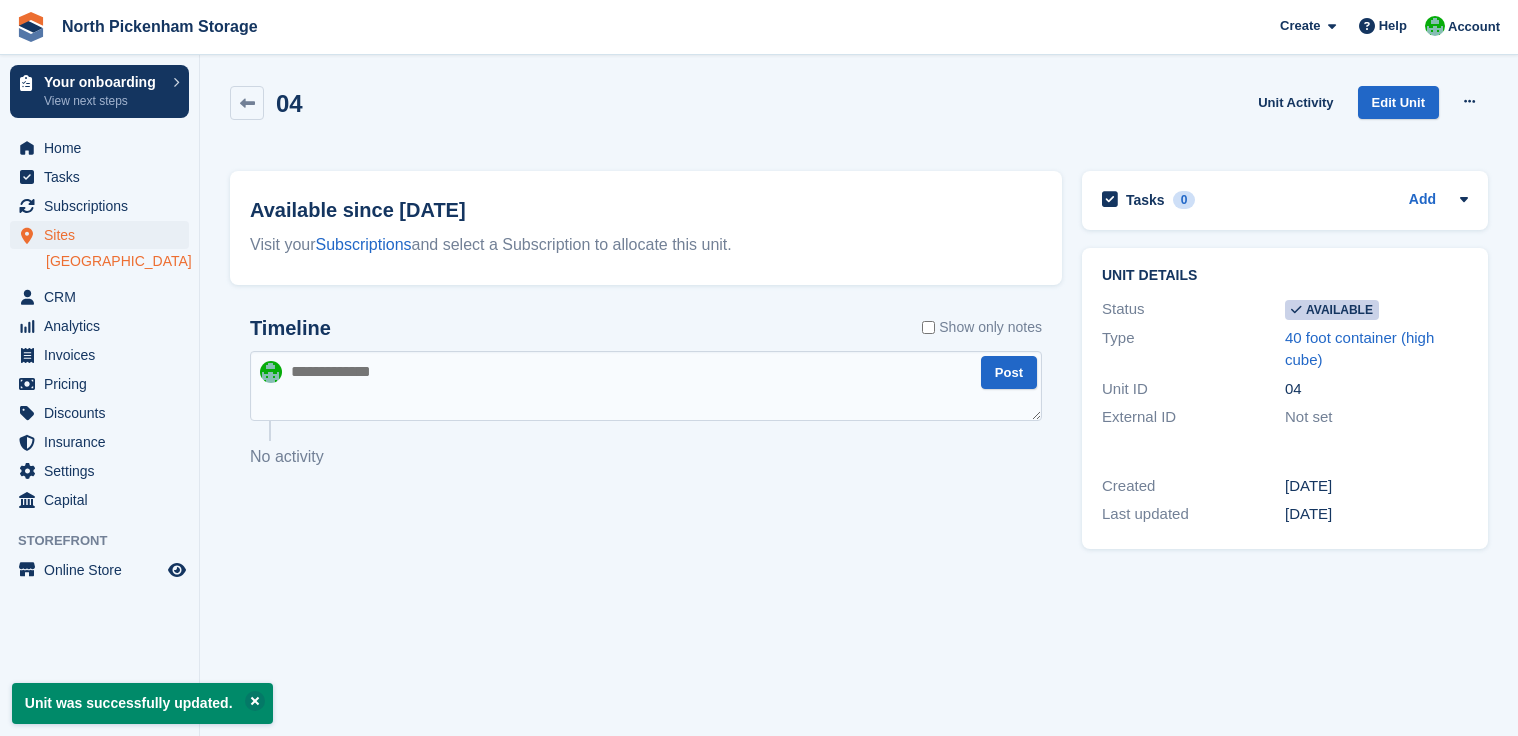 scroll, scrollTop: 0, scrollLeft: 0, axis: both 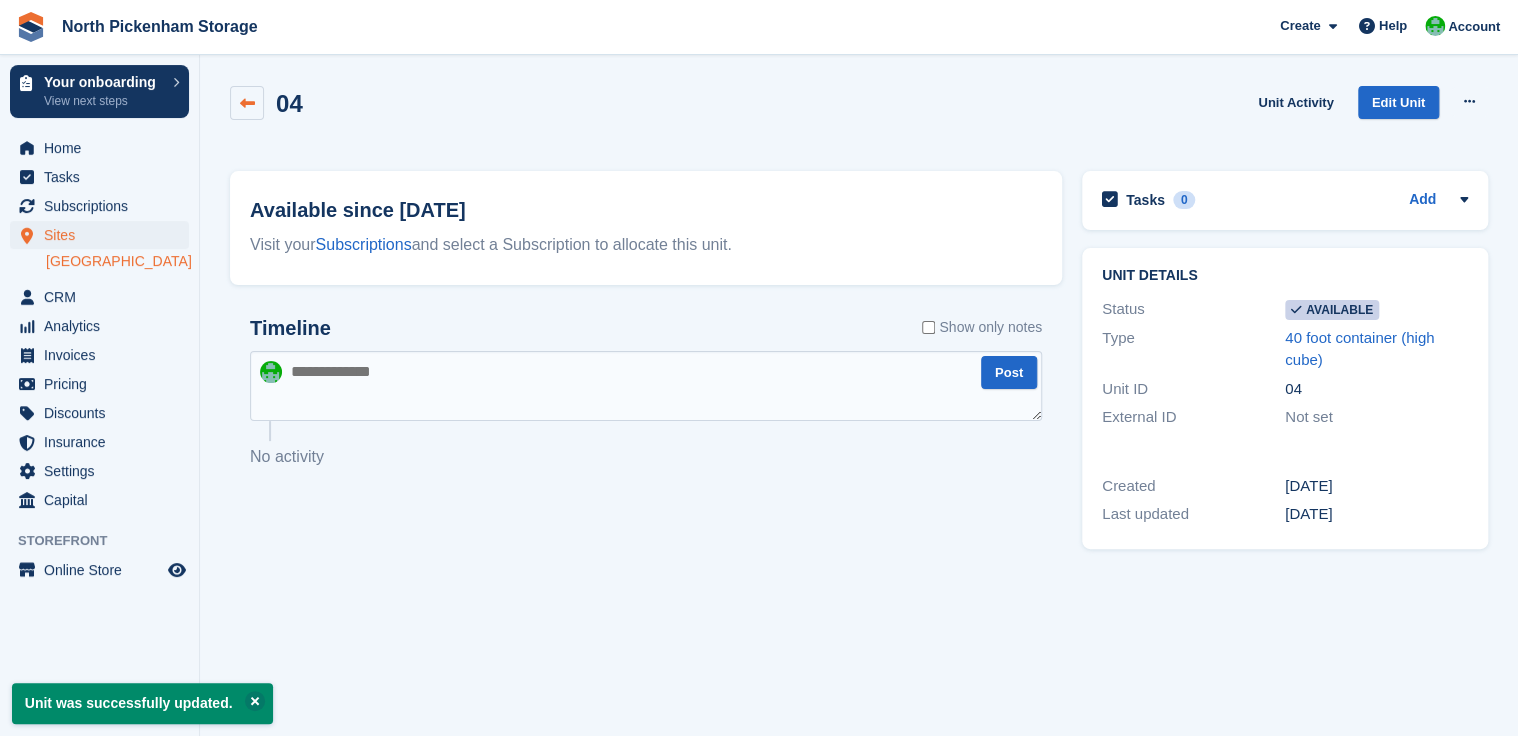 click at bounding box center (247, 103) 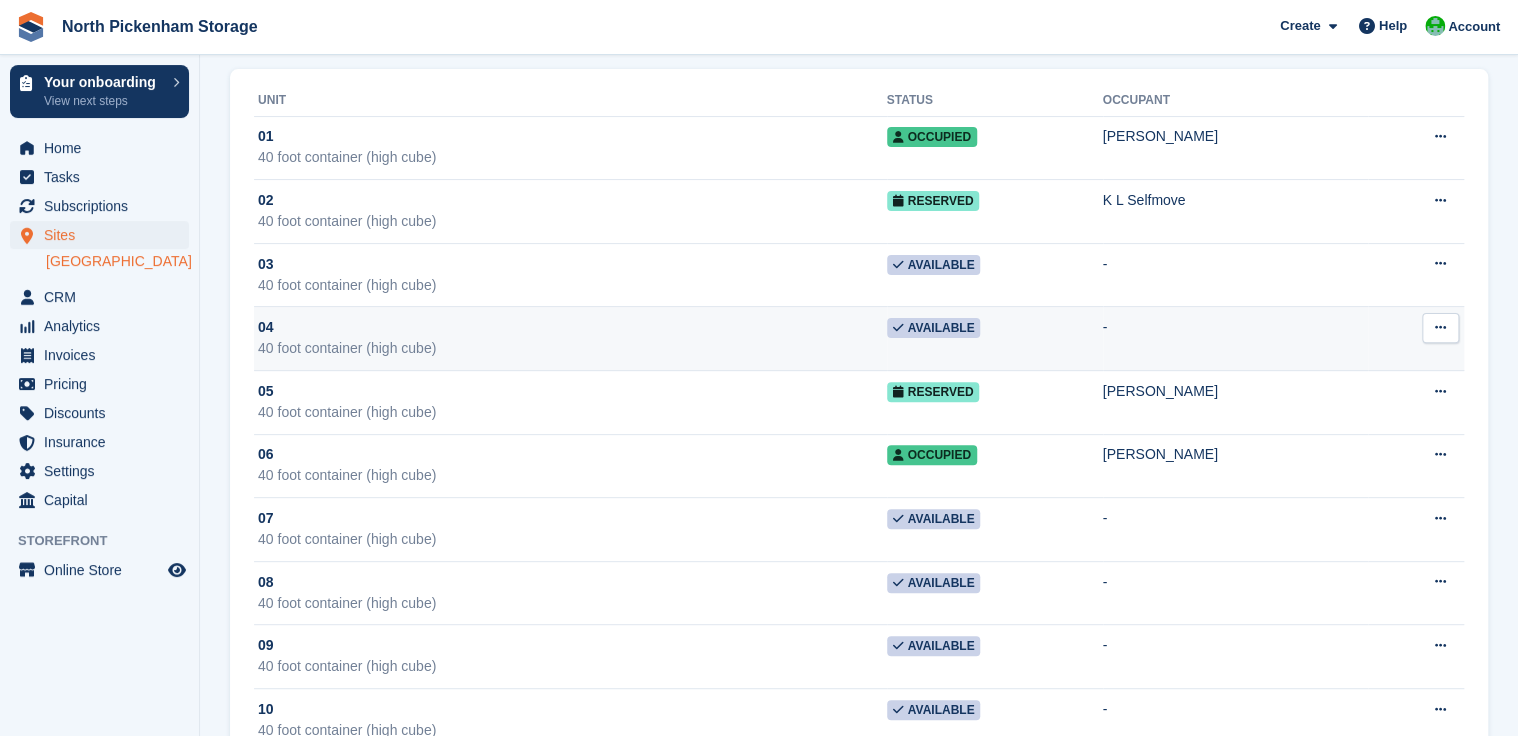 scroll, scrollTop: 144, scrollLeft: 0, axis: vertical 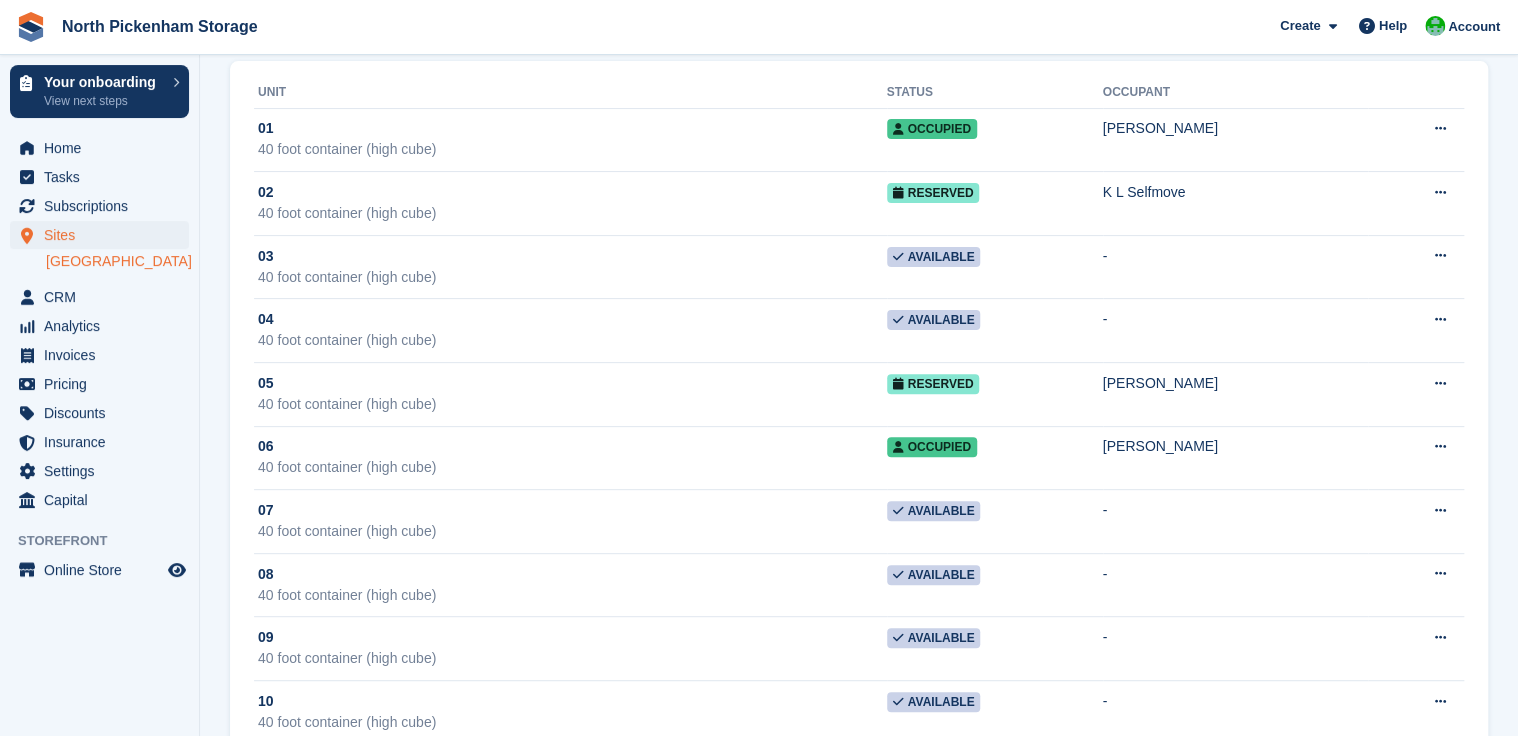 click on "[GEOGRAPHIC_DATA]" at bounding box center [117, 261] 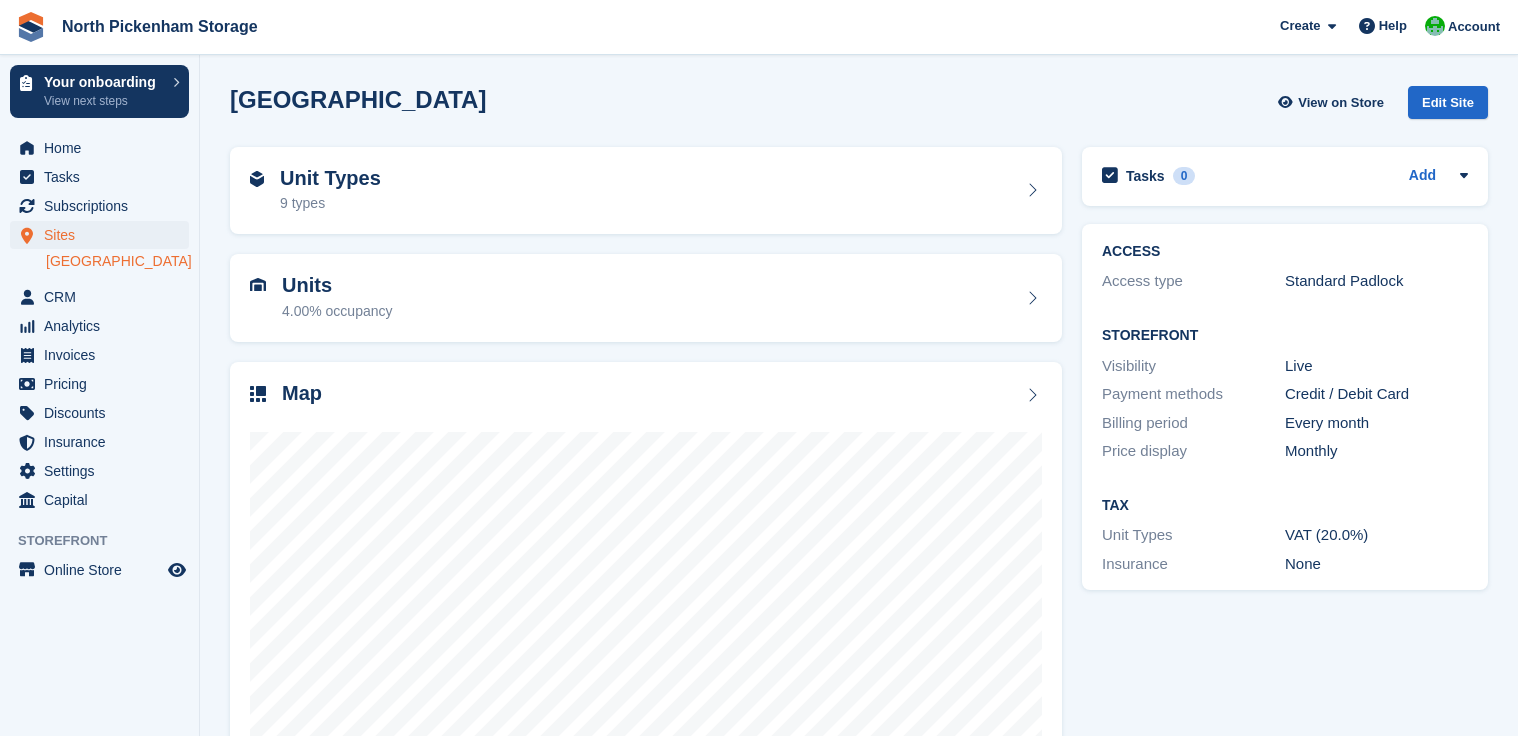 scroll, scrollTop: 0, scrollLeft: 0, axis: both 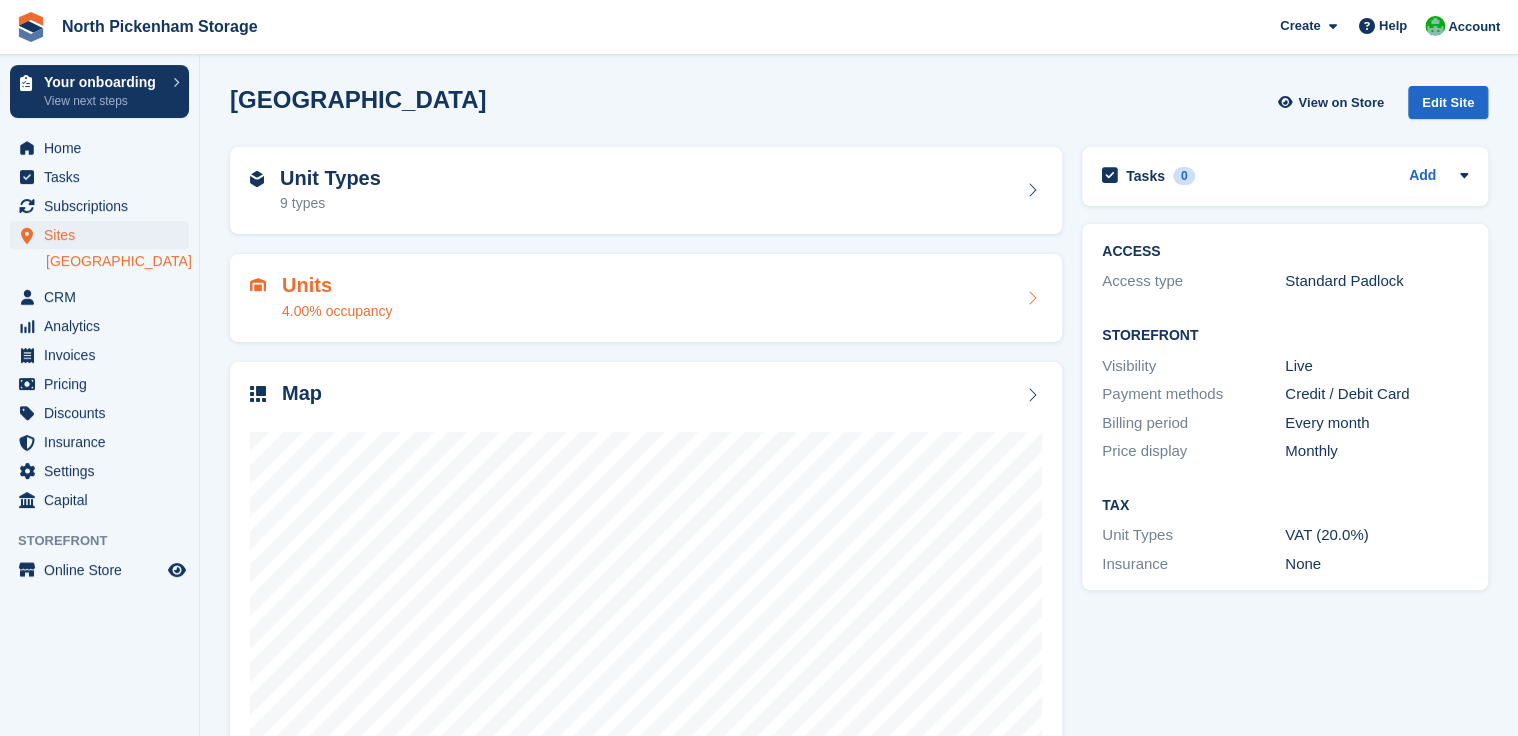 click on "Units
4.00% occupancy" at bounding box center (646, 298) 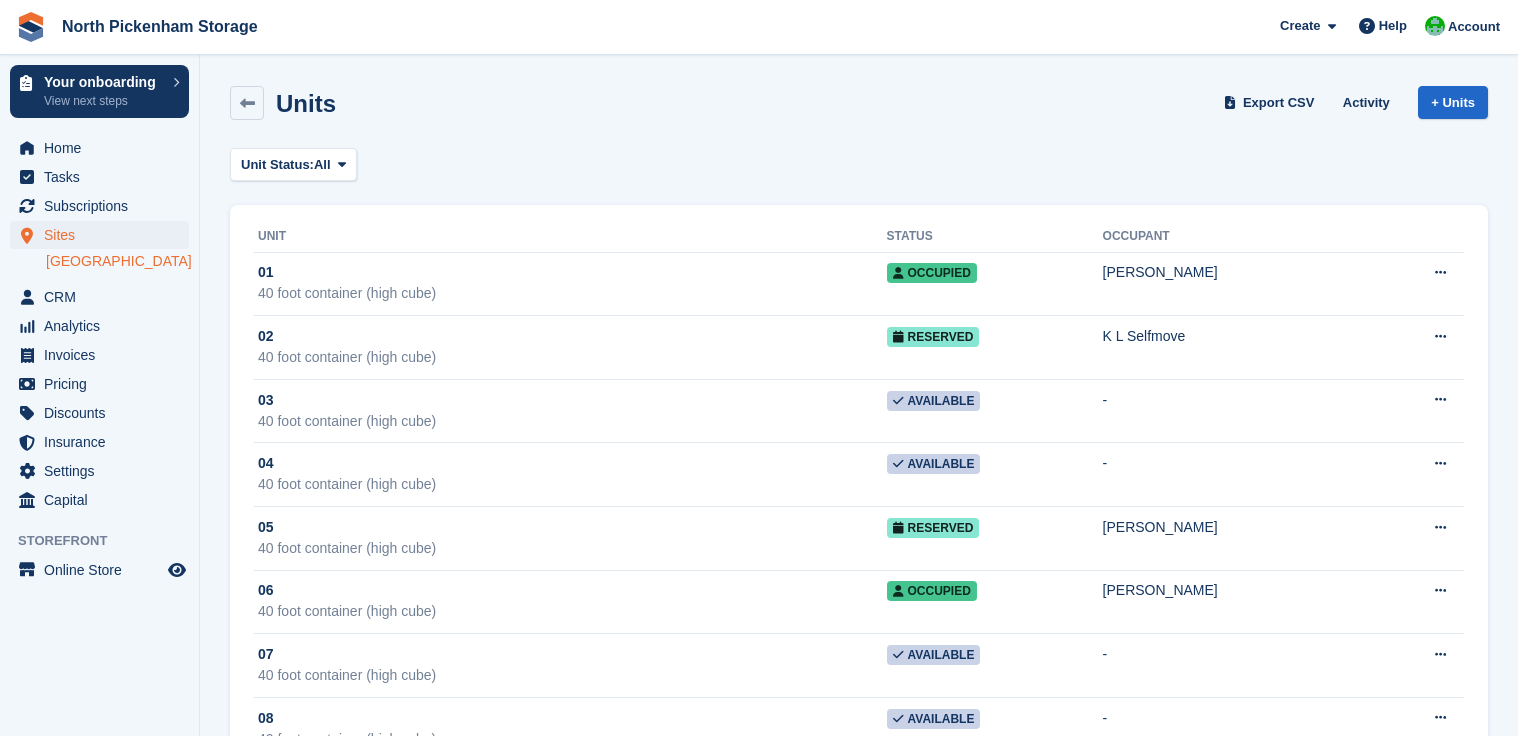 scroll, scrollTop: 0, scrollLeft: 0, axis: both 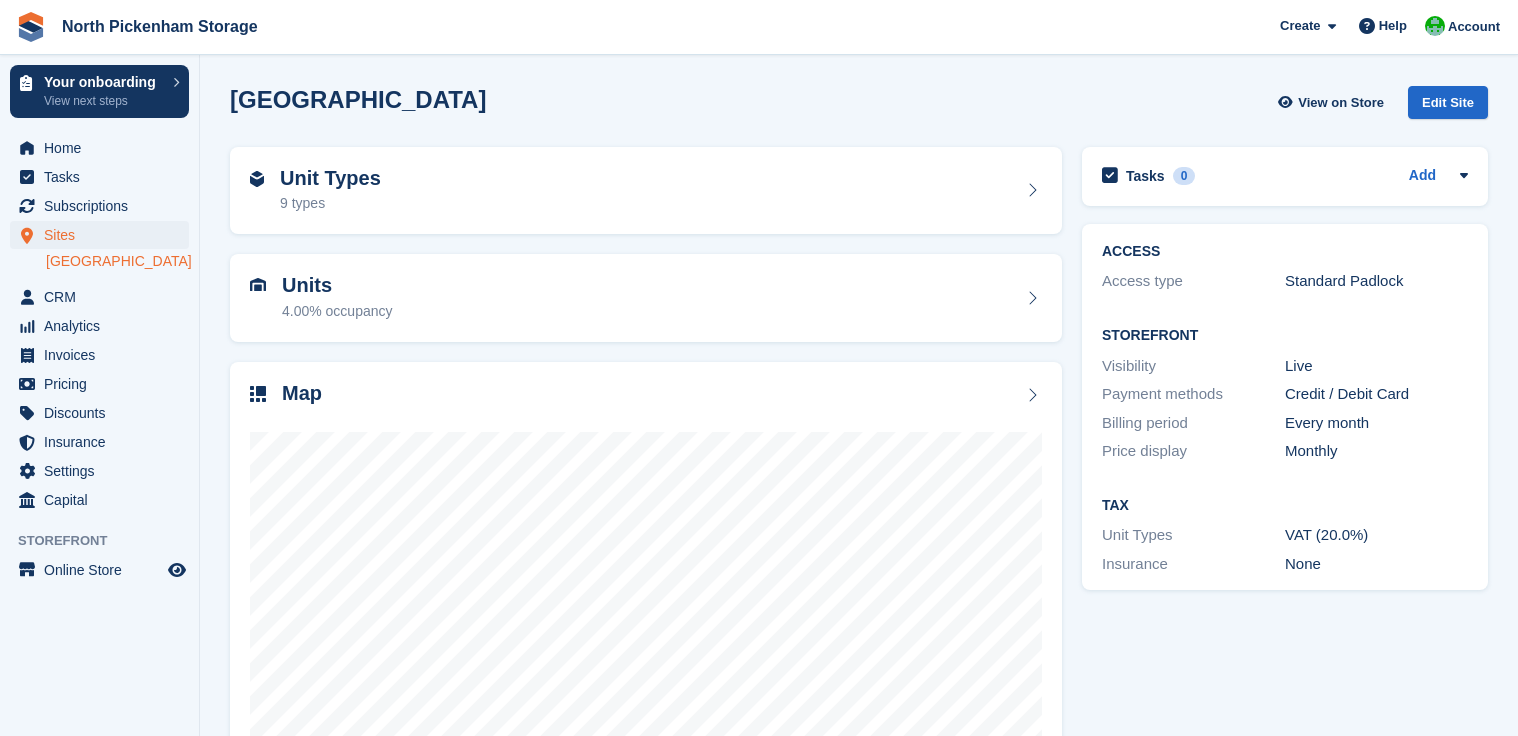 click on "Unit Types
9 types" at bounding box center (646, 191) 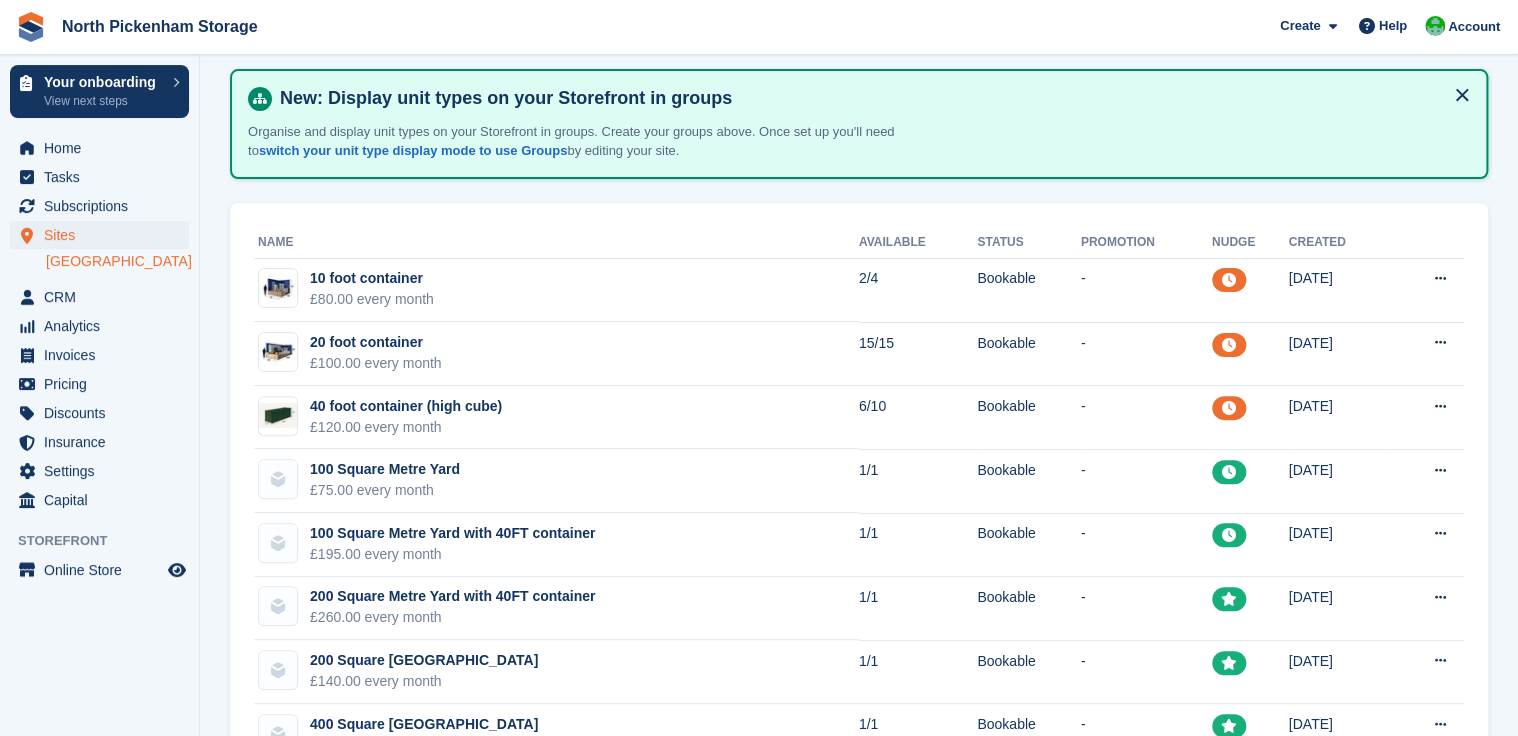 scroll, scrollTop: 102, scrollLeft: 0, axis: vertical 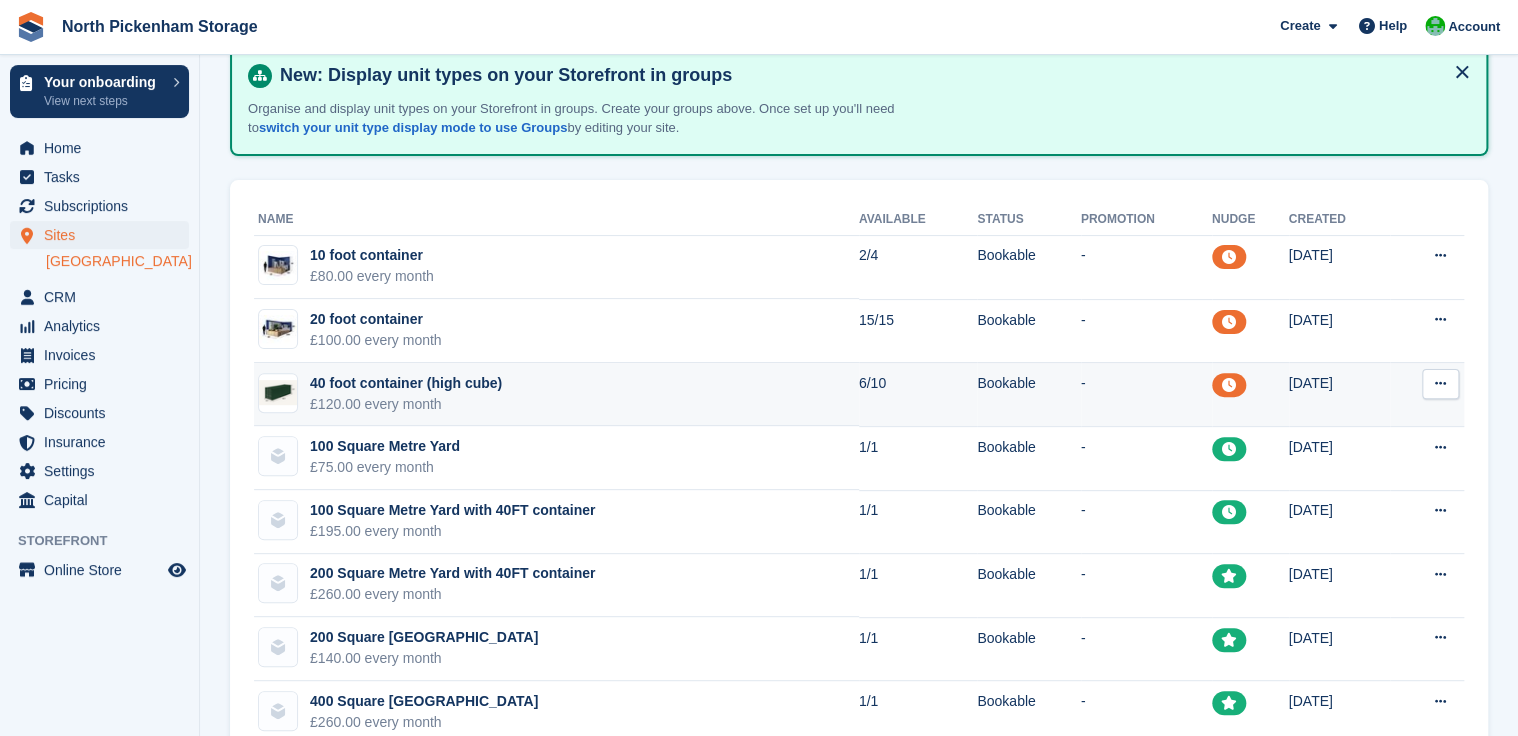 click on "40 foot container (high cube)
£120.00 every month" at bounding box center [556, 395] 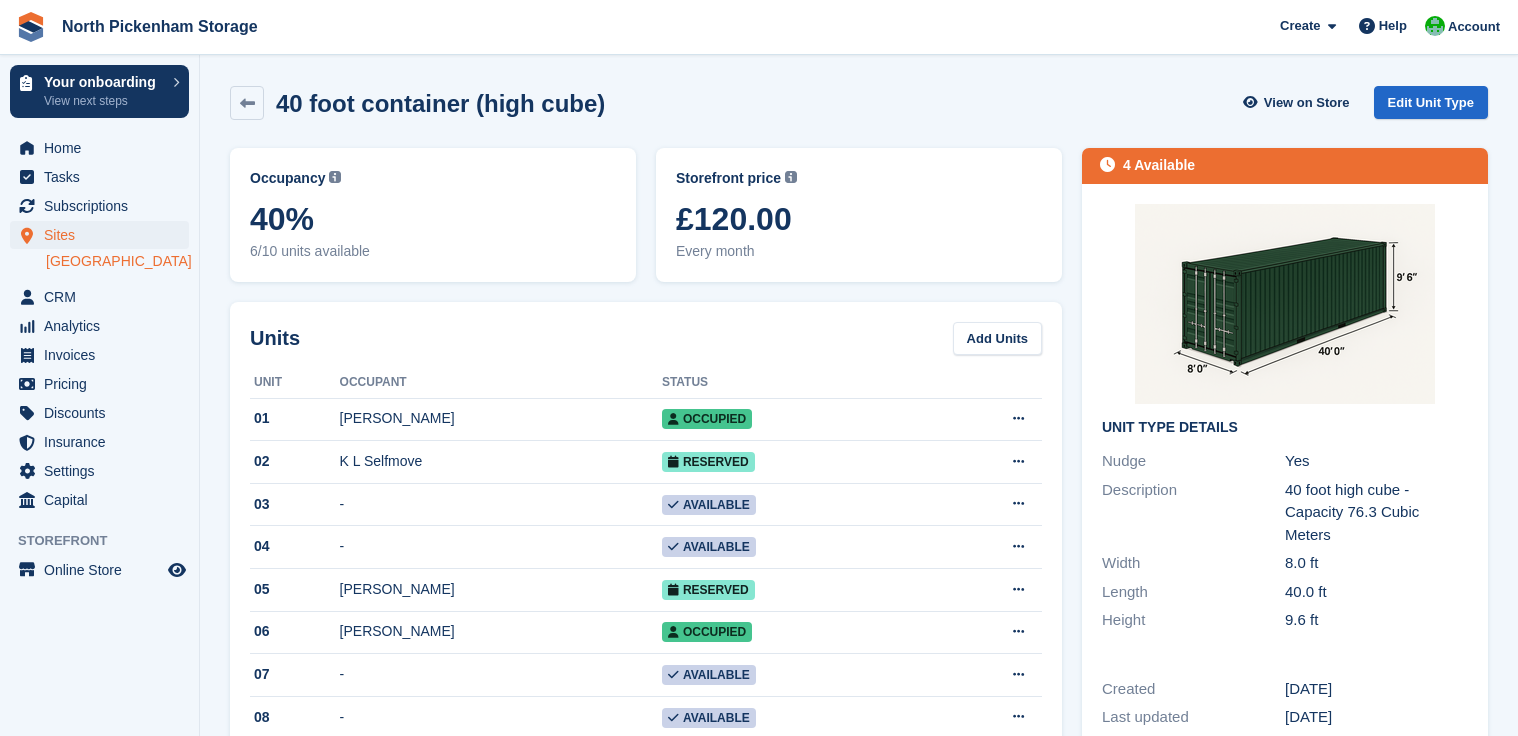 scroll, scrollTop: 0, scrollLeft: 0, axis: both 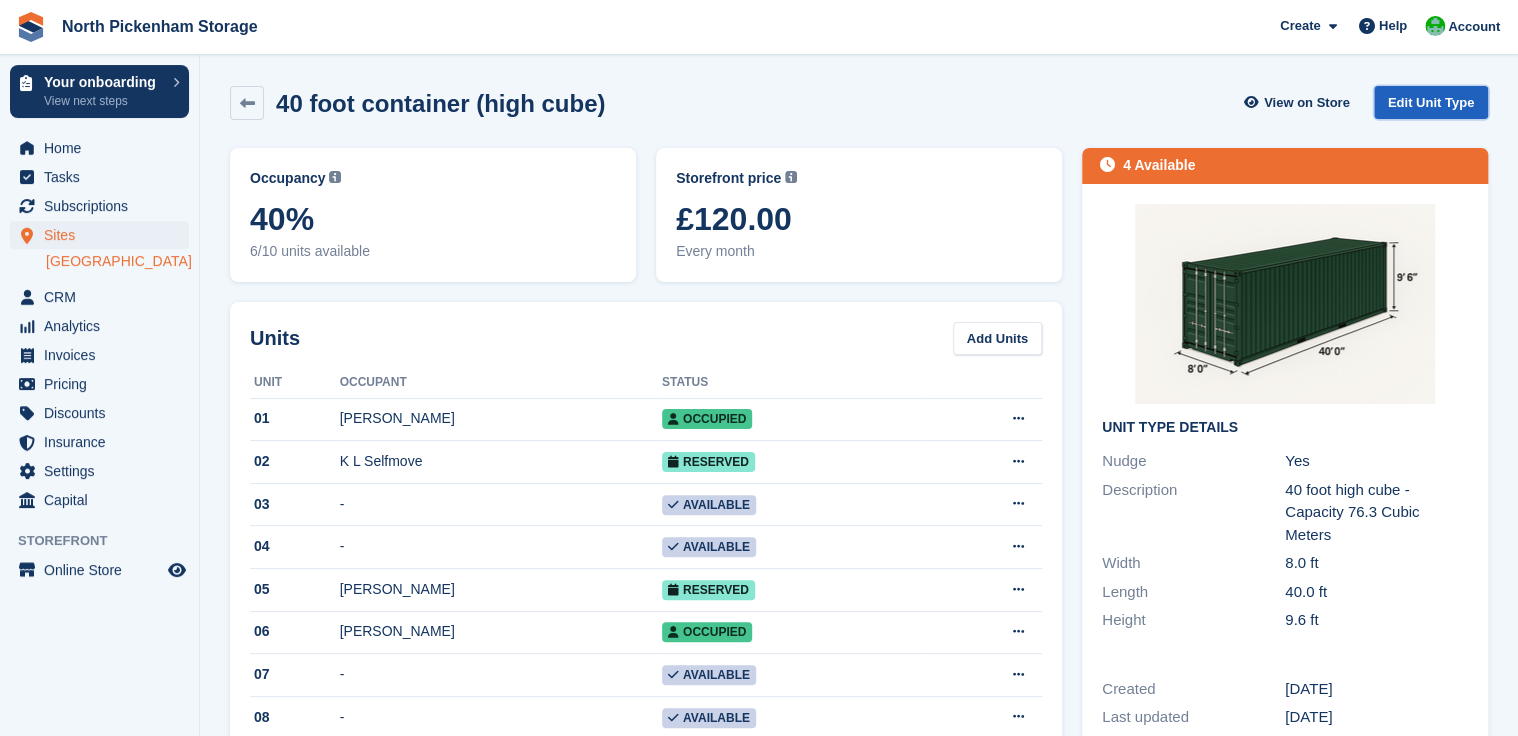 click on "Edit Unit Type" at bounding box center (1431, 102) 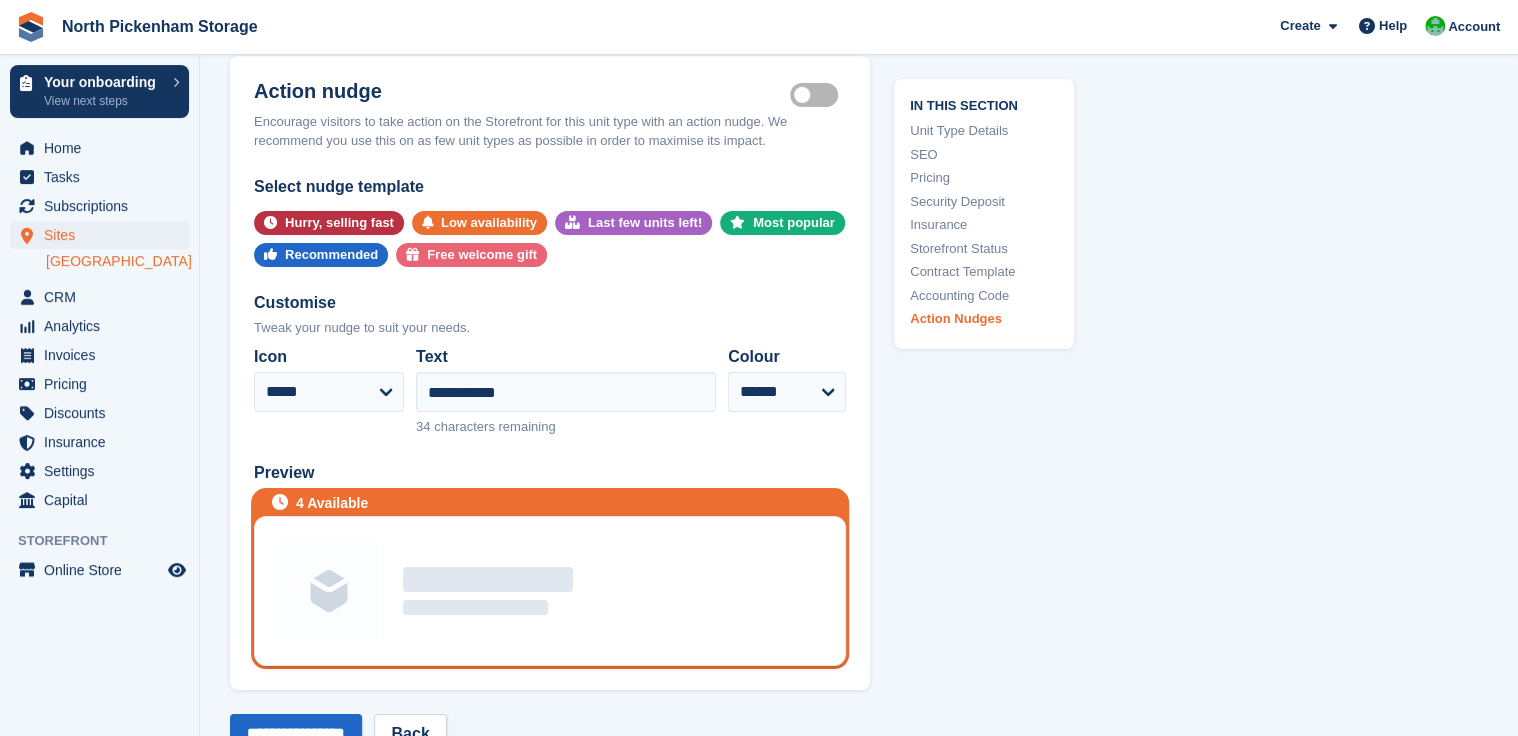 scroll, scrollTop: 3411, scrollLeft: 0, axis: vertical 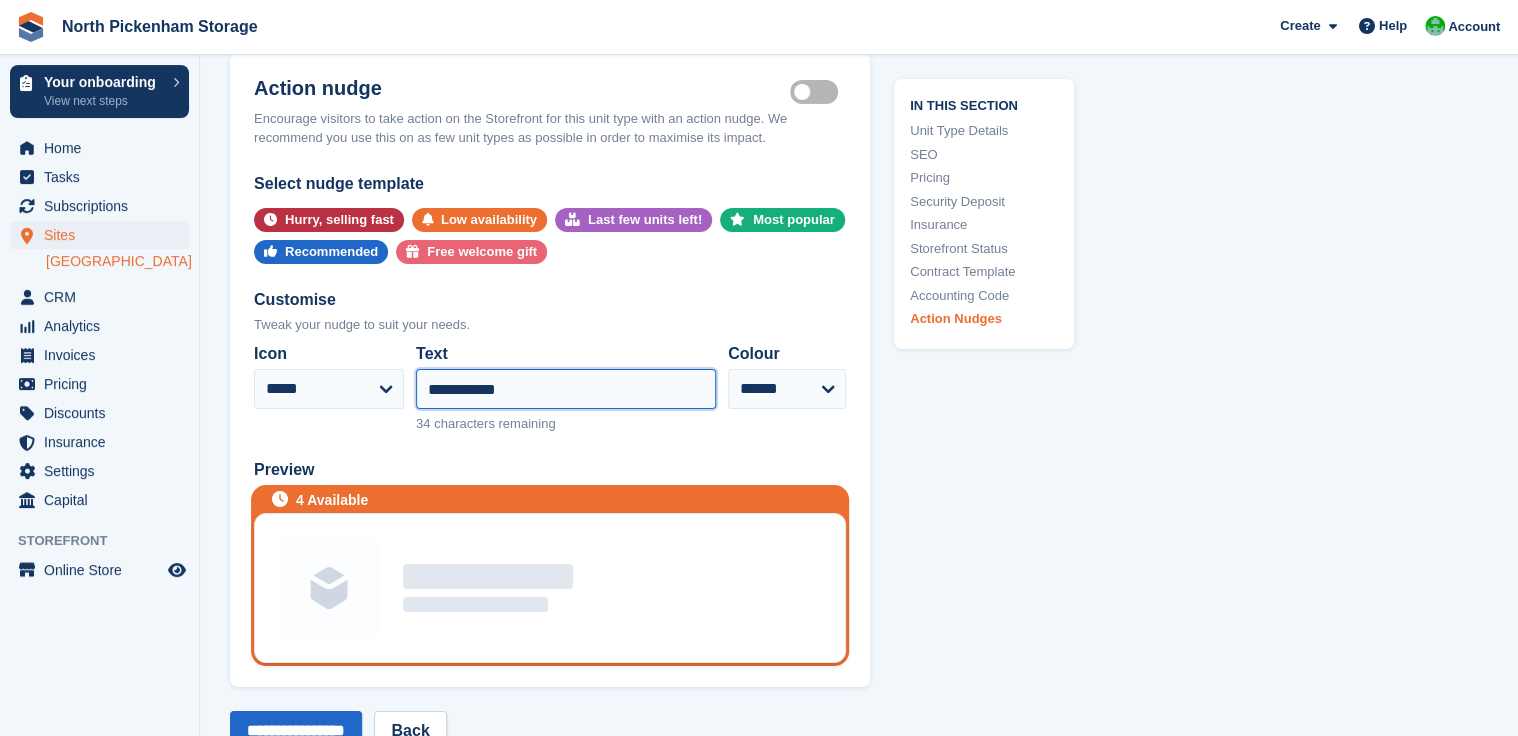 click on "**********" at bounding box center (566, 389) 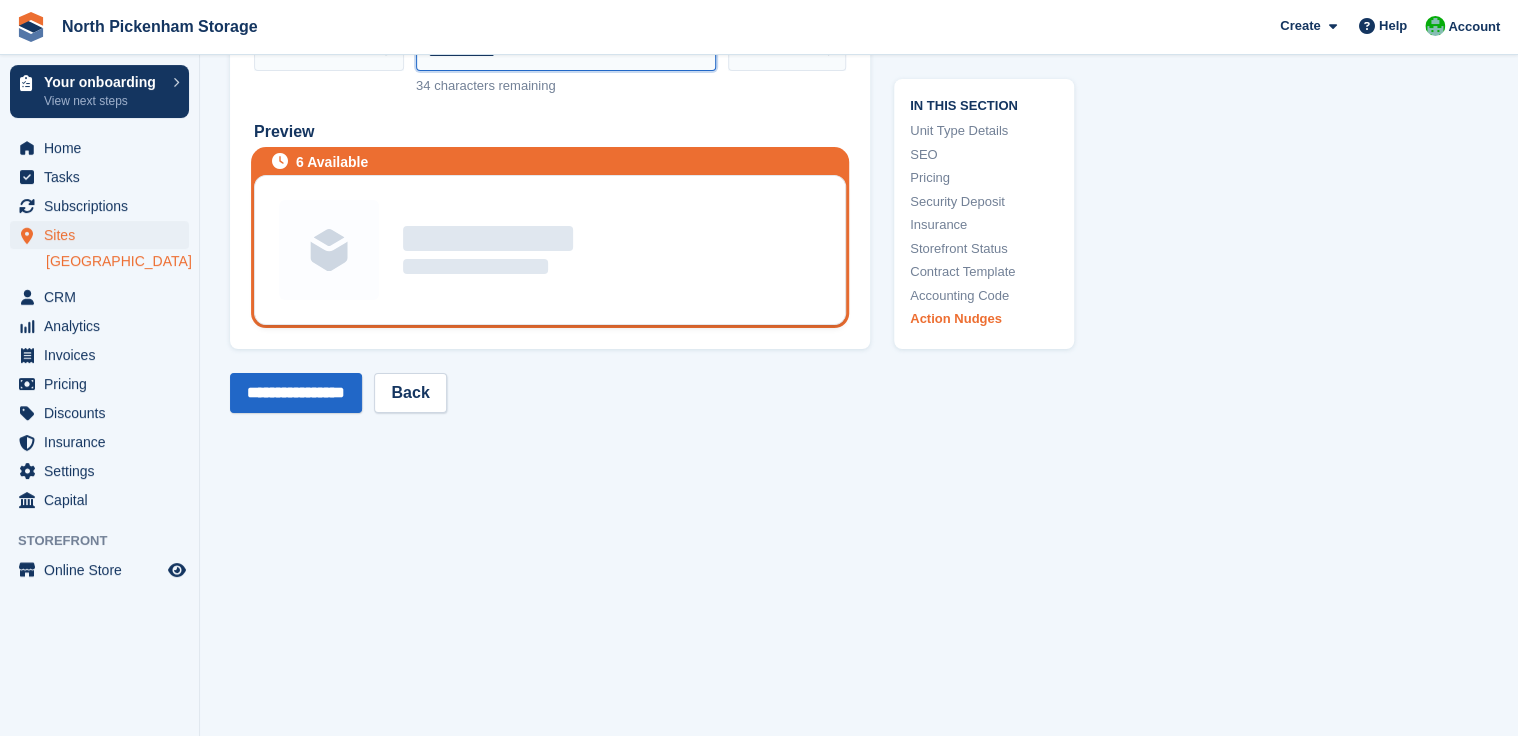 scroll, scrollTop: 3750, scrollLeft: 0, axis: vertical 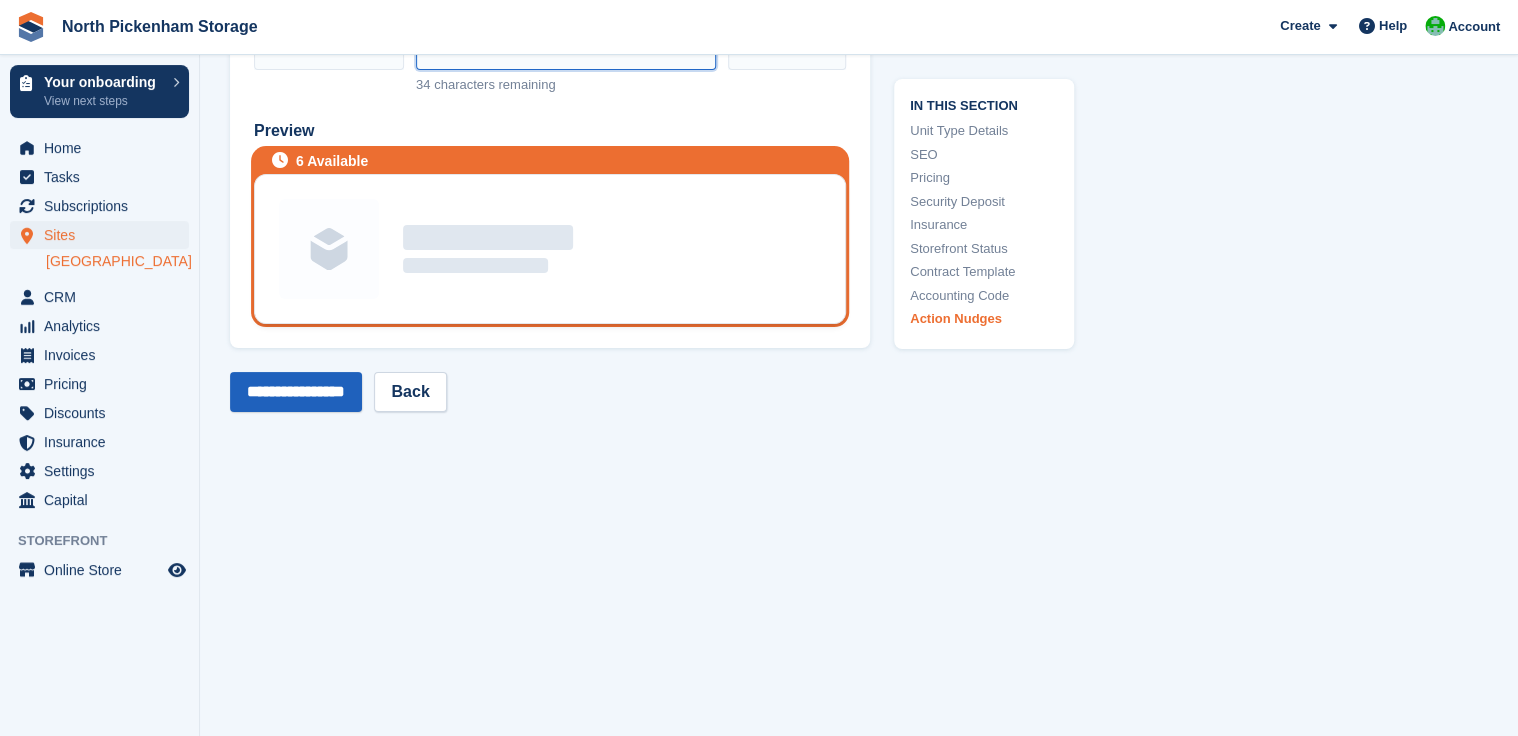 type on "**********" 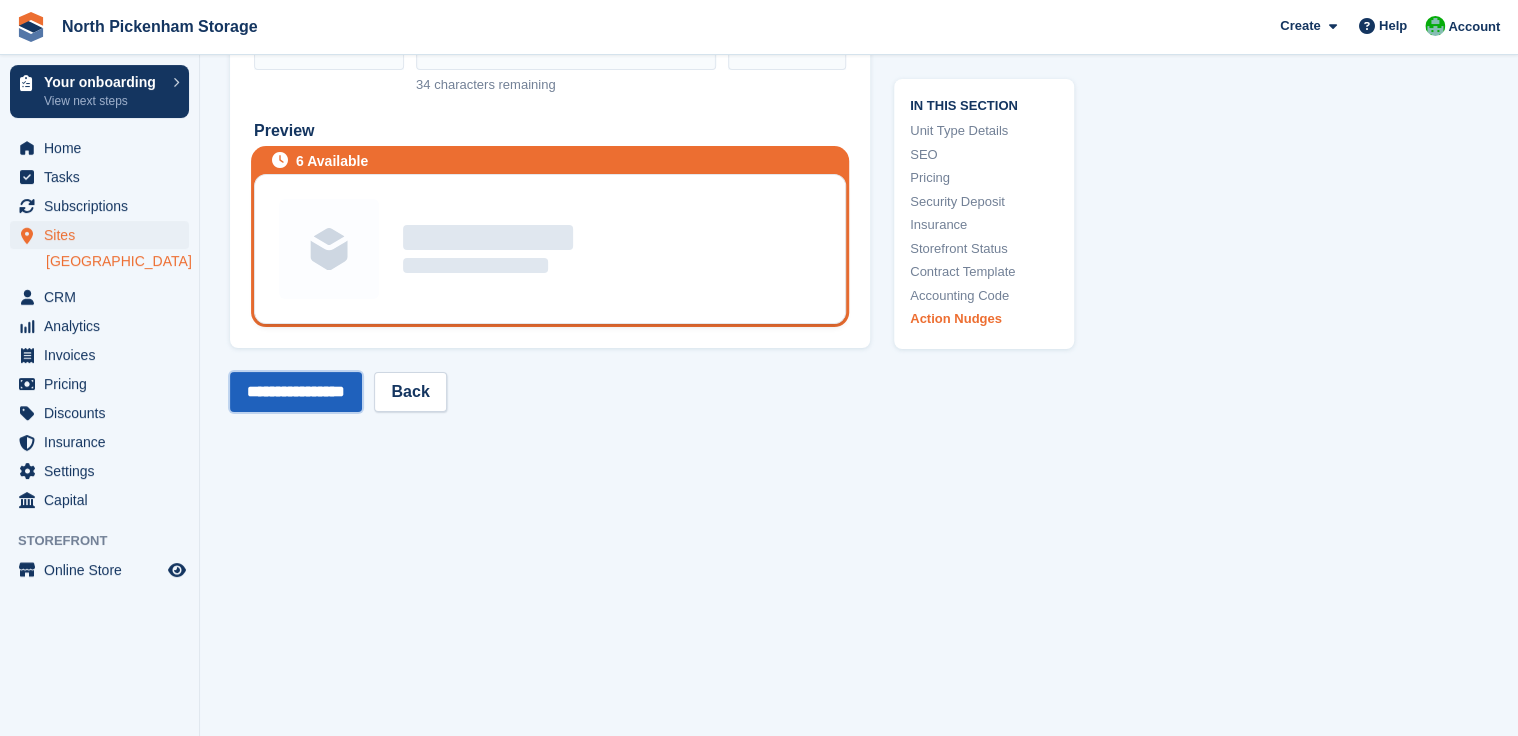 click on "**********" at bounding box center (296, 392) 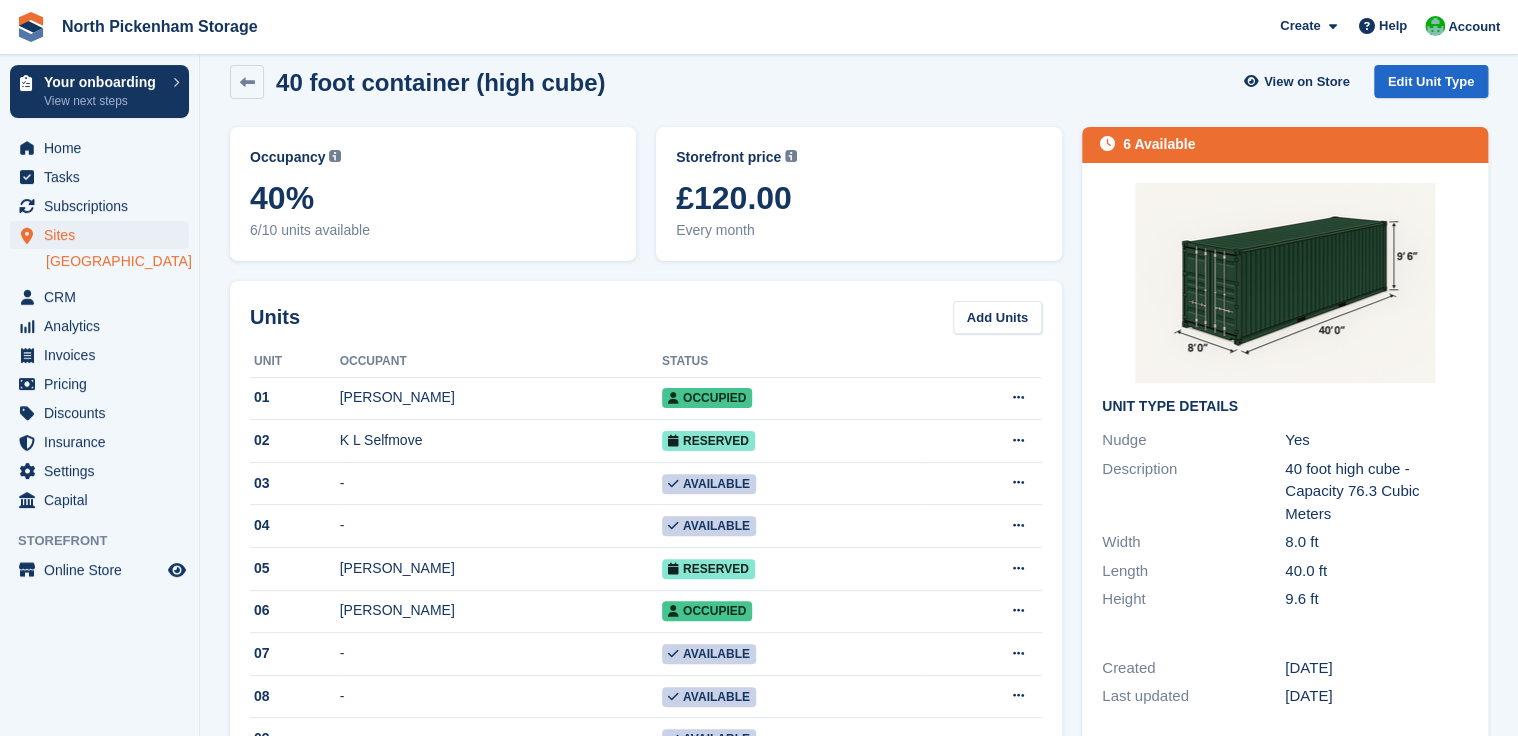 scroll, scrollTop: 0, scrollLeft: 0, axis: both 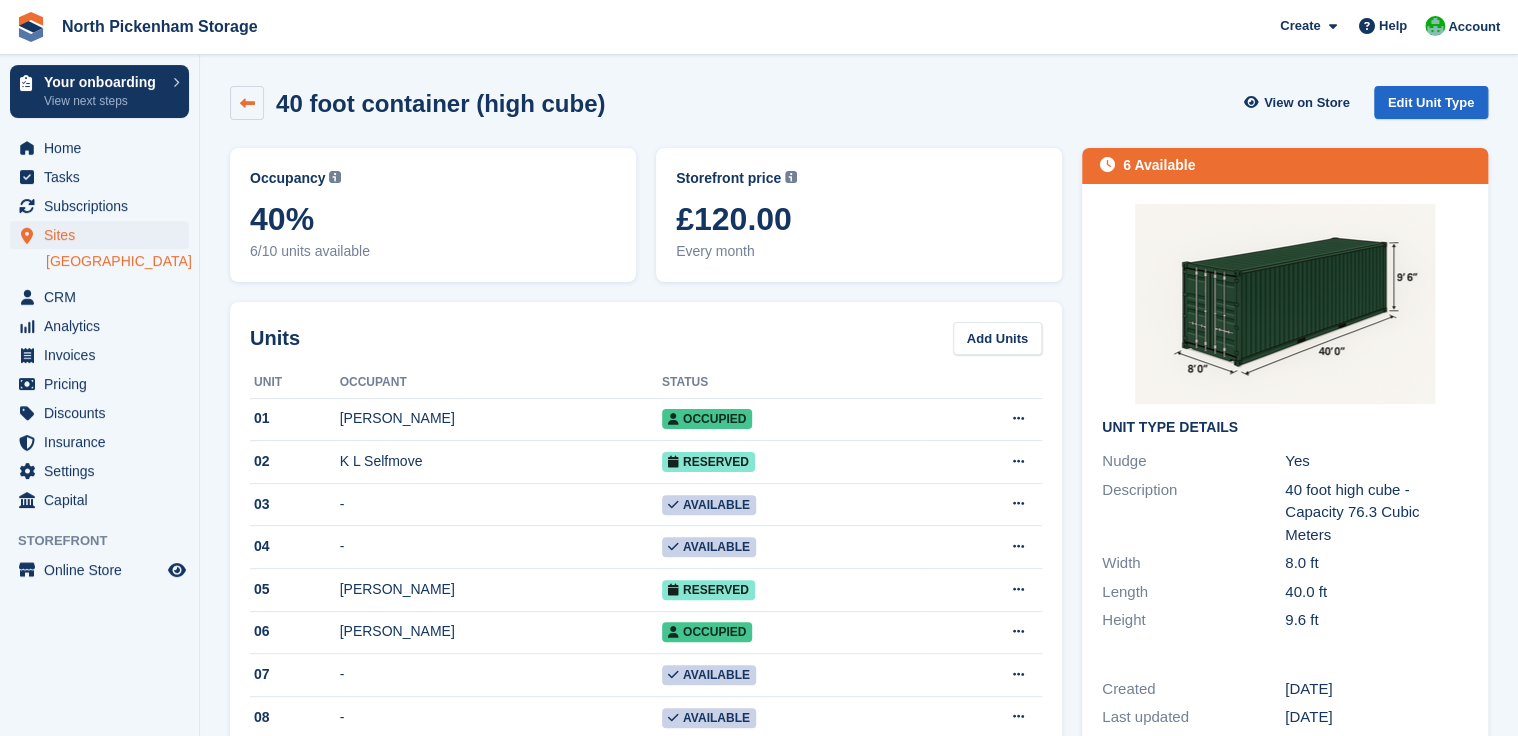 click at bounding box center (247, 103) 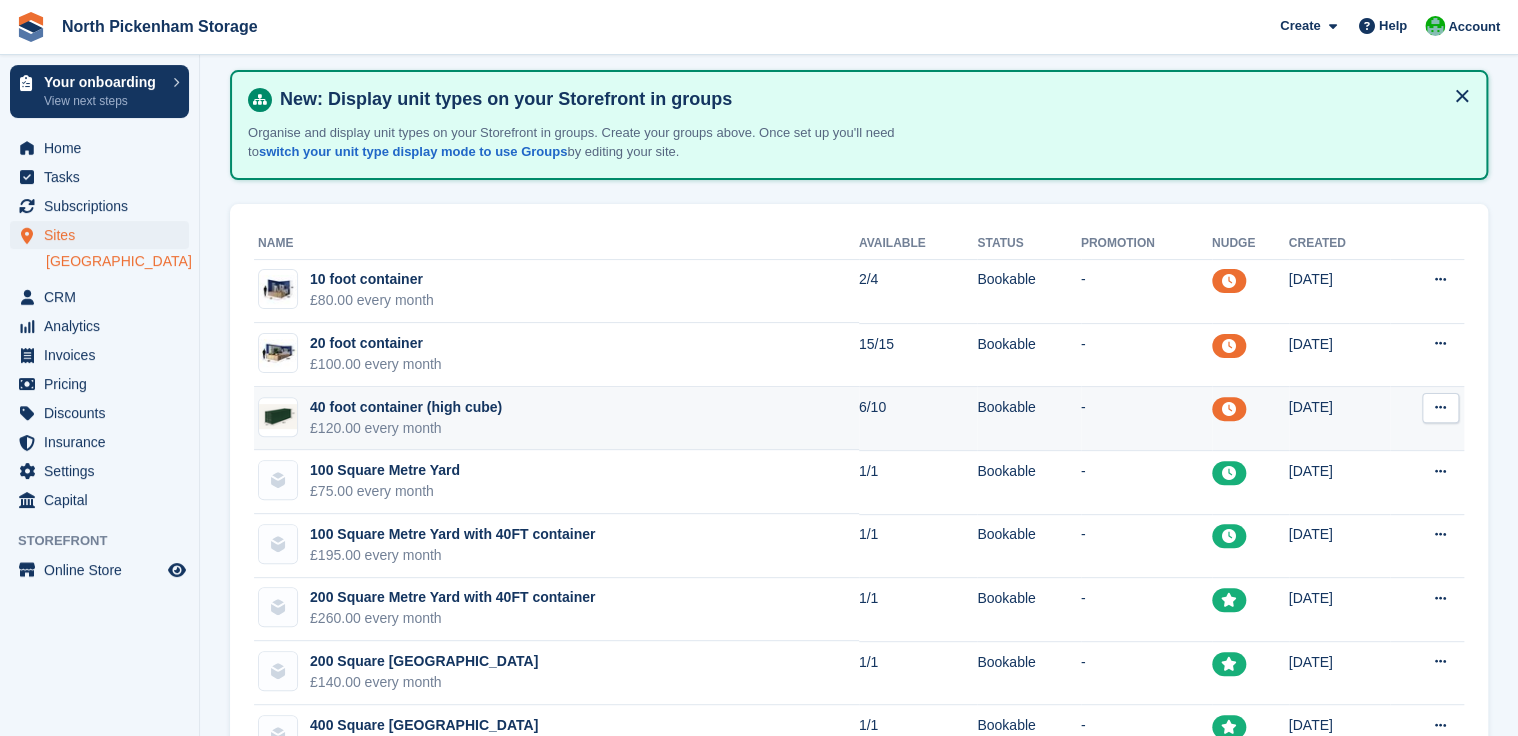 scroll, scrollTop: 81, scrollLeft: 0, axis: vertical 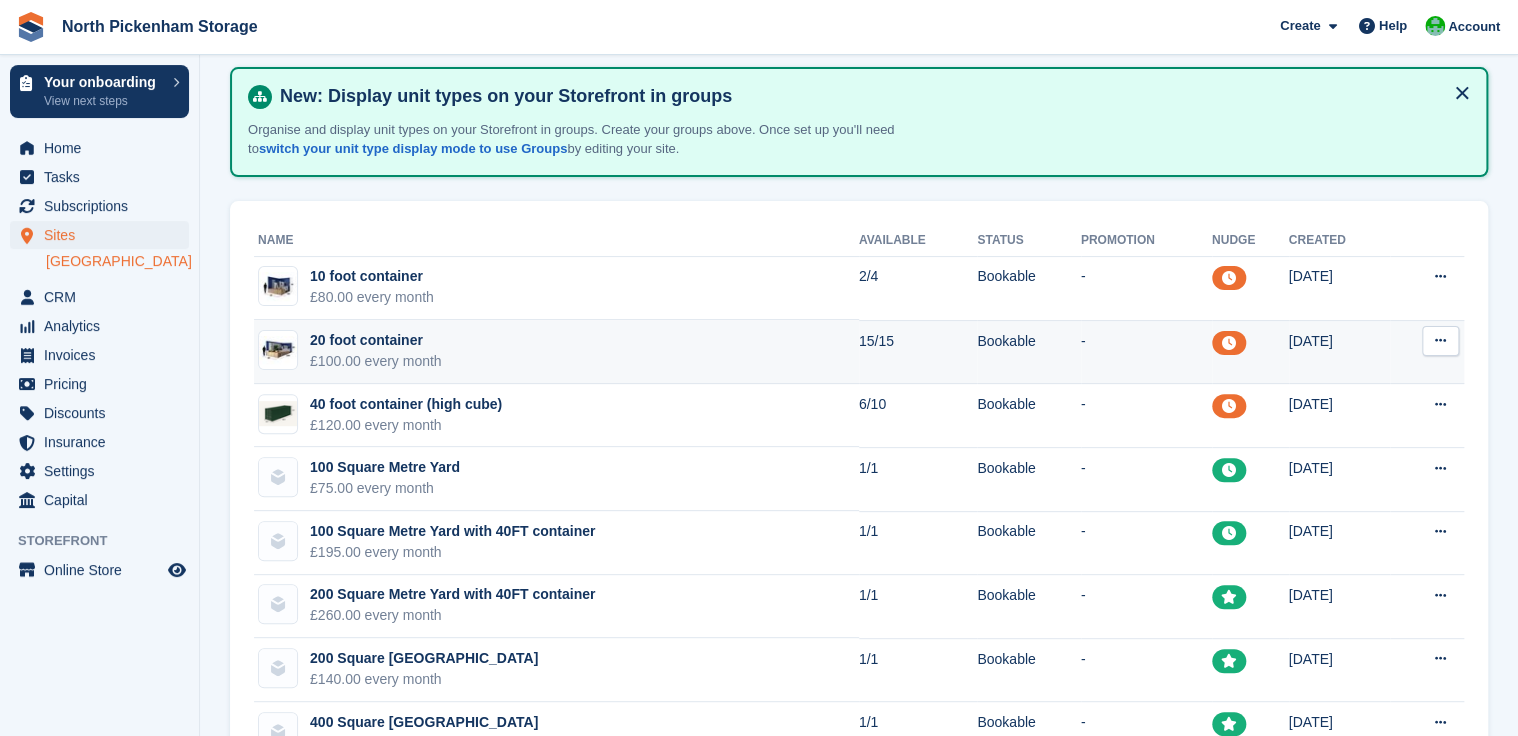 click on "-" at bounding box center [1146, 352] 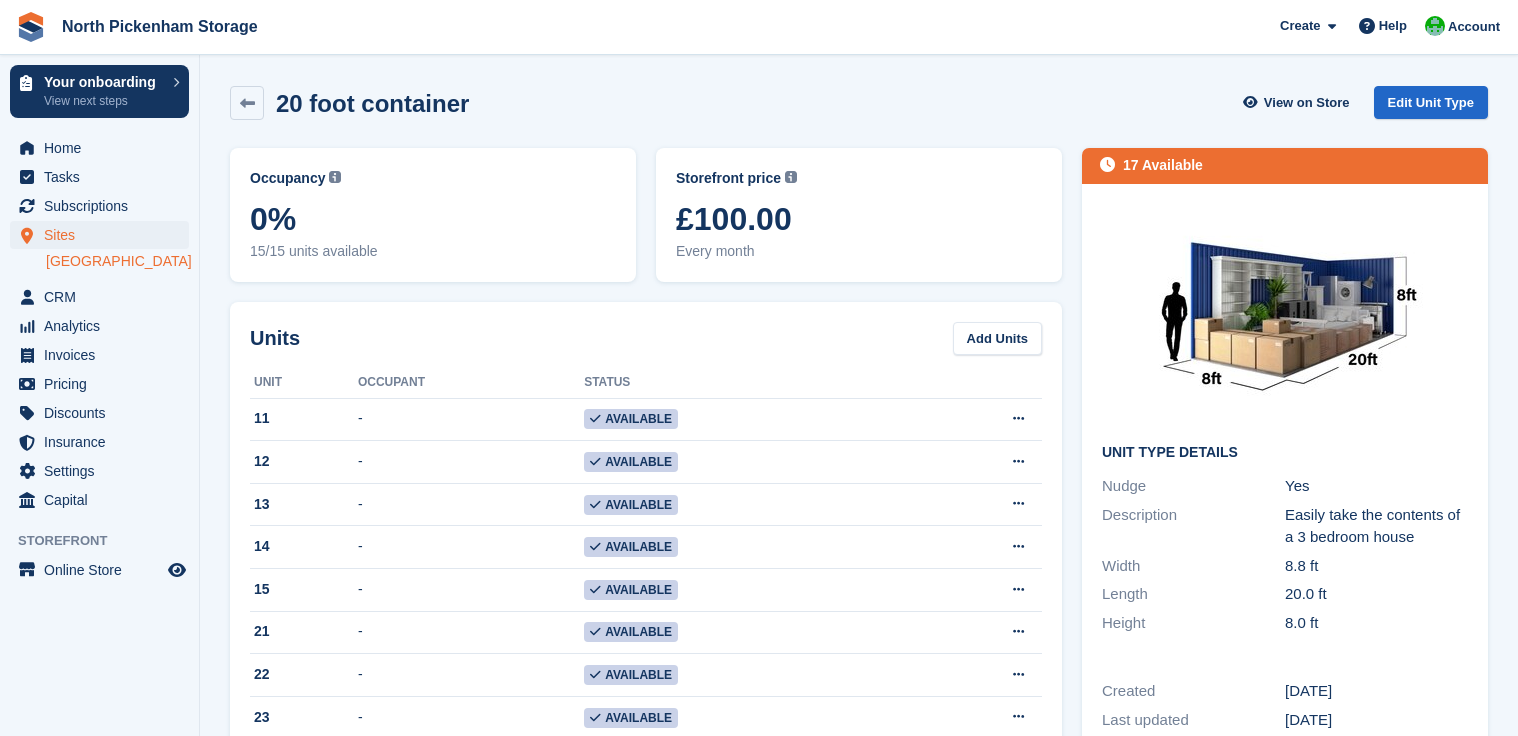 scroll, scrollTop: 0, scrollLeft: 0, axis: both 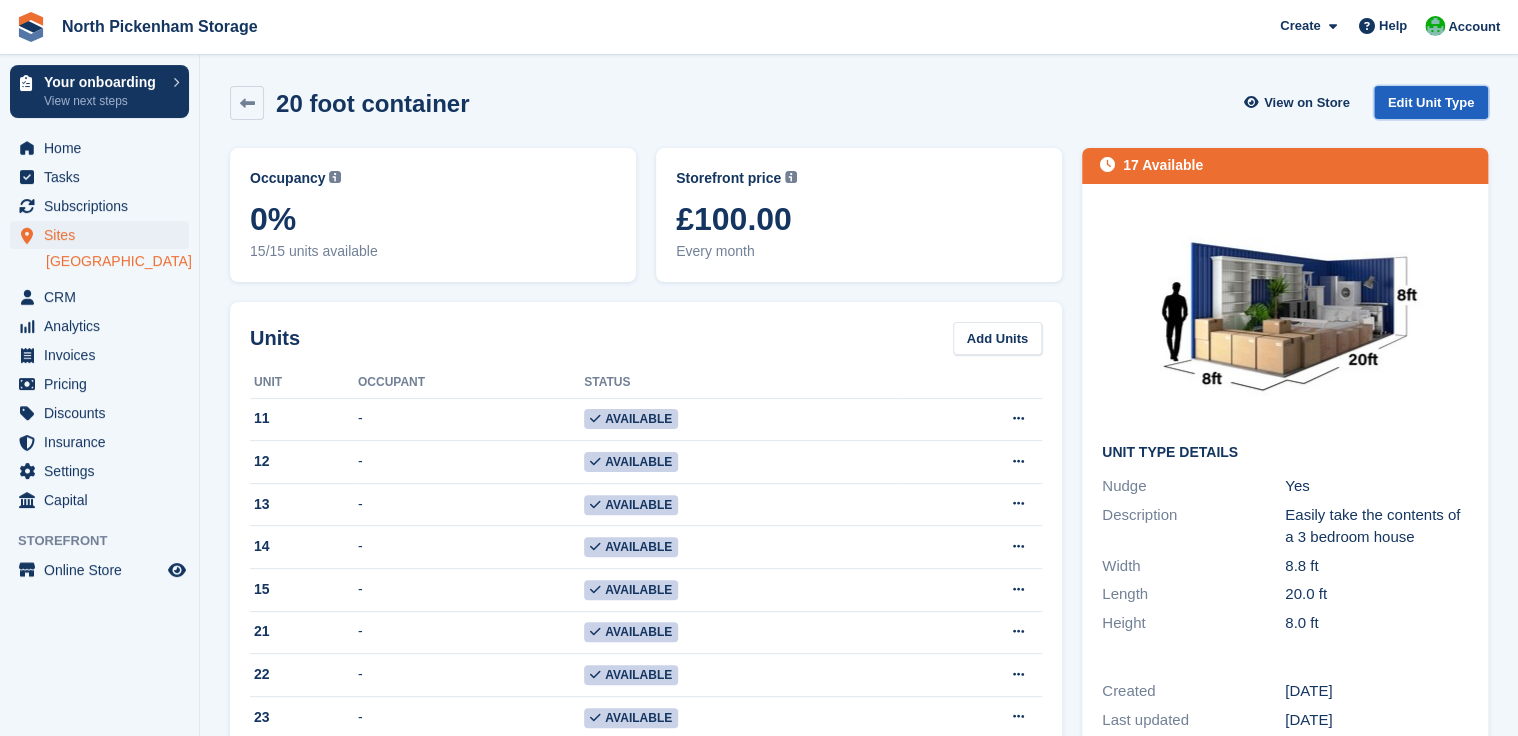 click on "Edit Unit Type" at bounding box center [1431, 102] 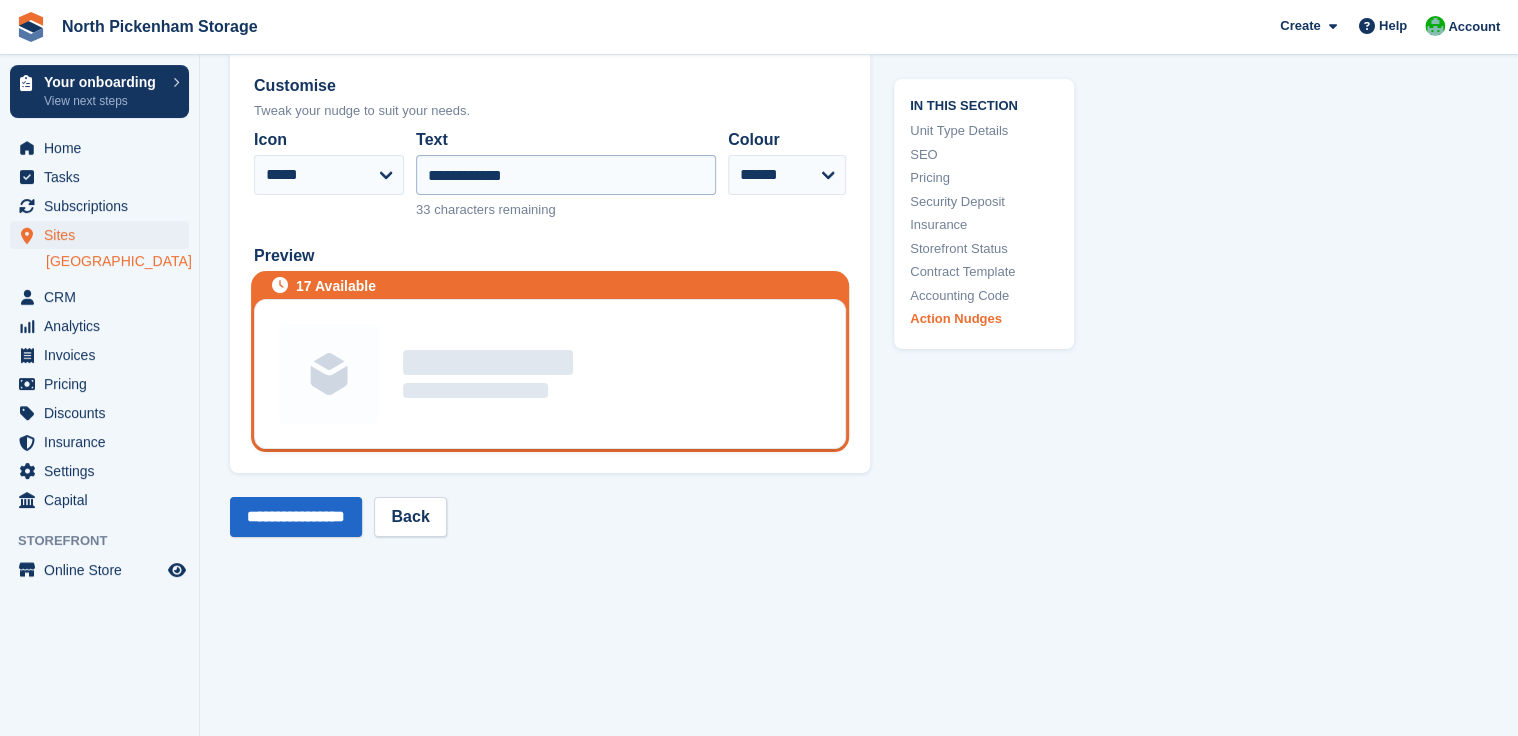 scroll, scrollTop: 3605, scrollLeft: 0, axis: vertical 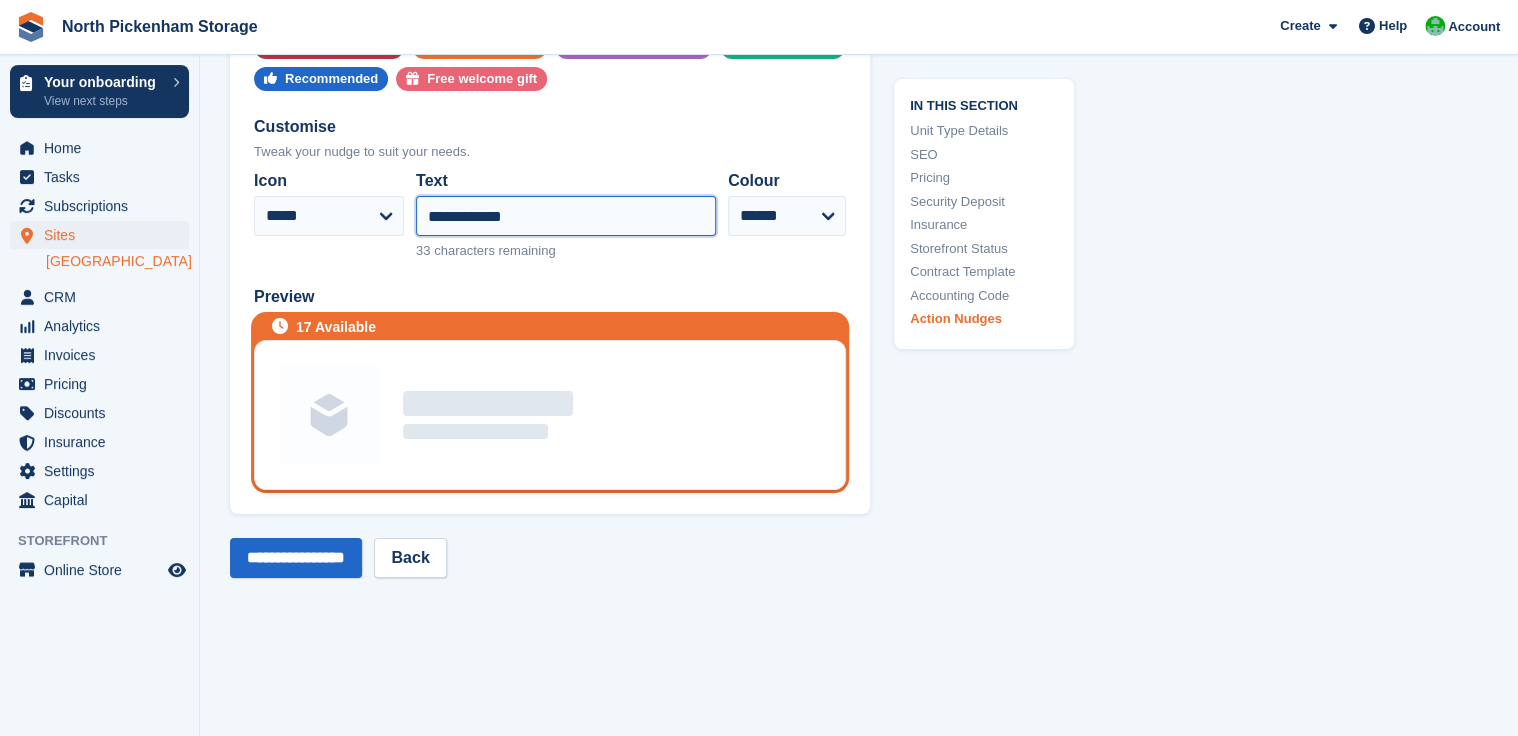 click on "**********" at bounding box center (566, 216) 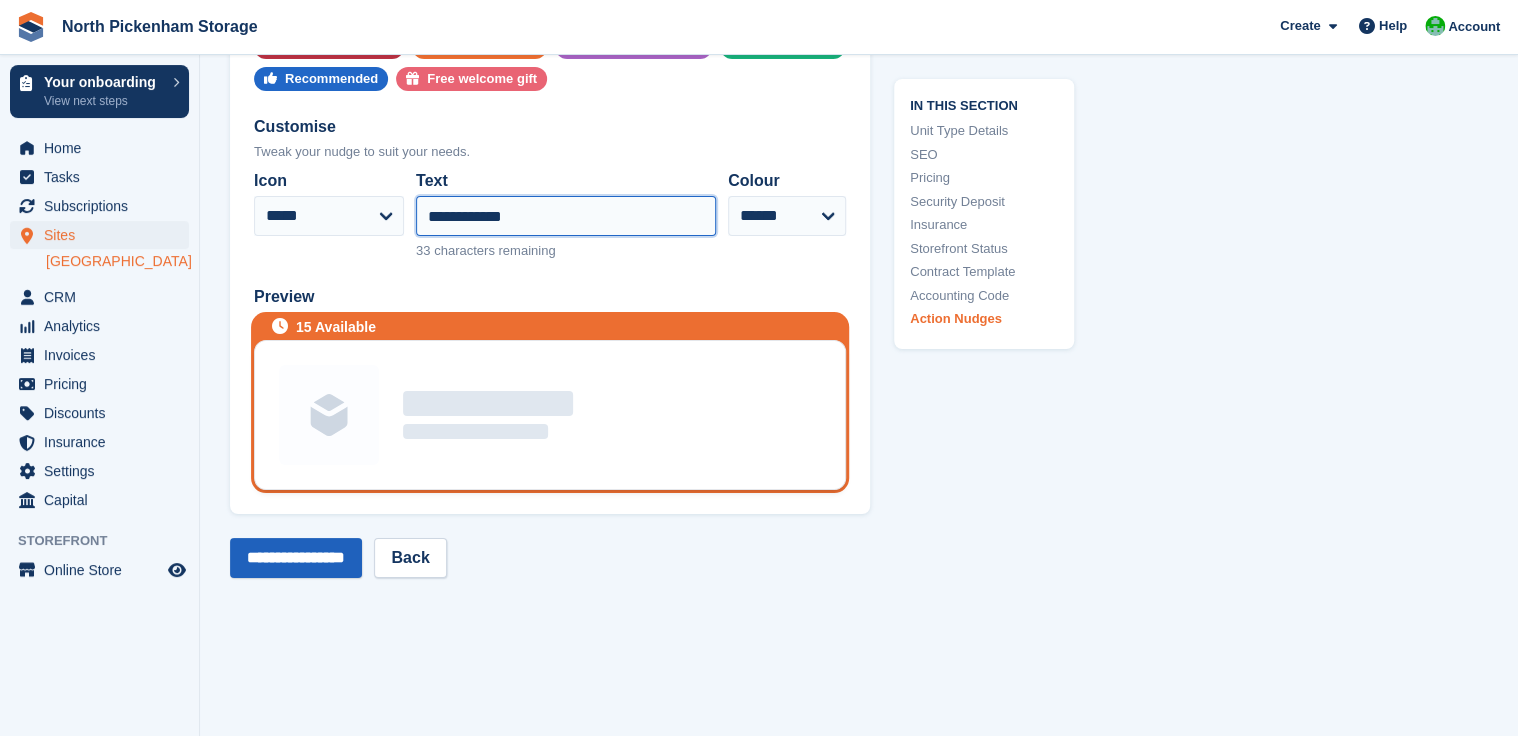 type on "**********" 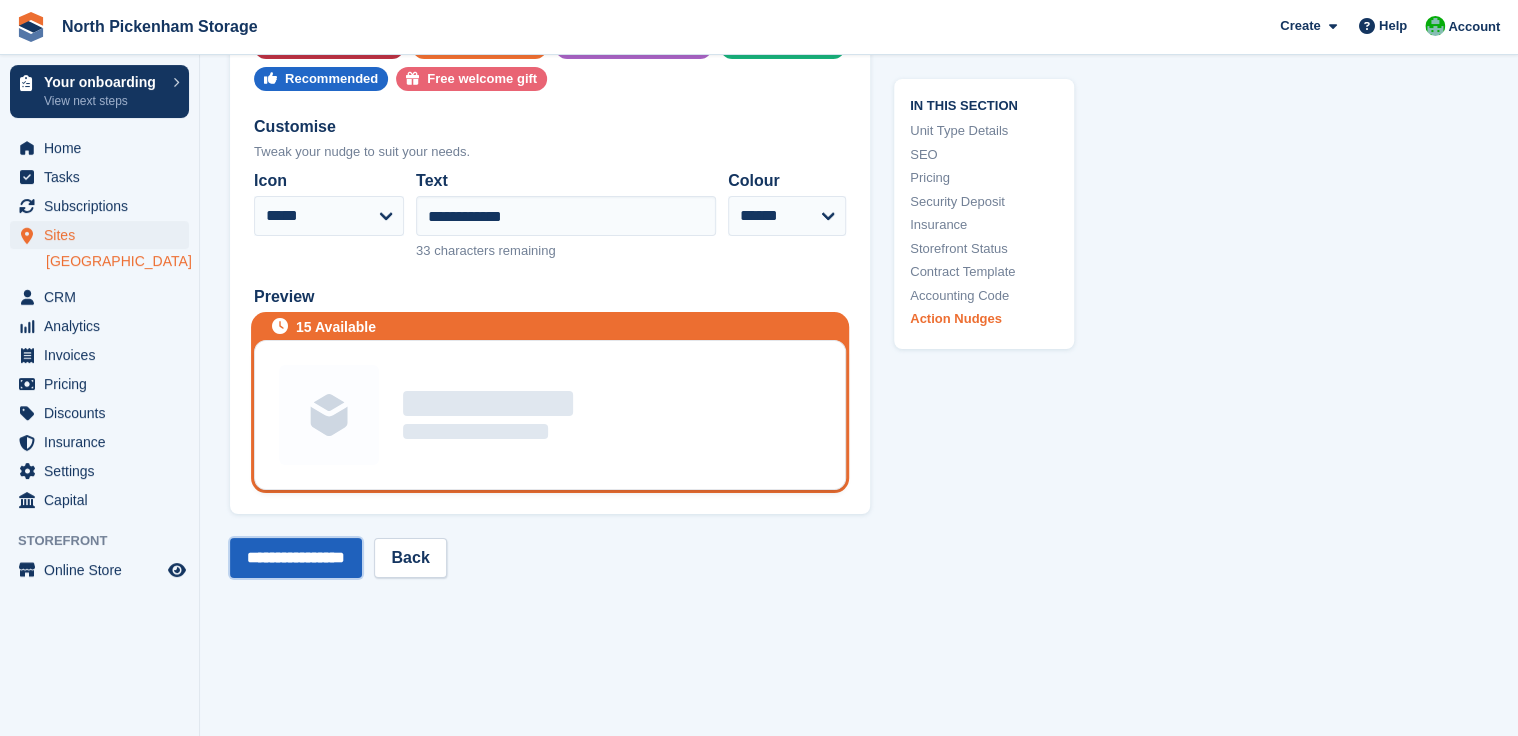 click on "**********" at bounding box center (296, 558) 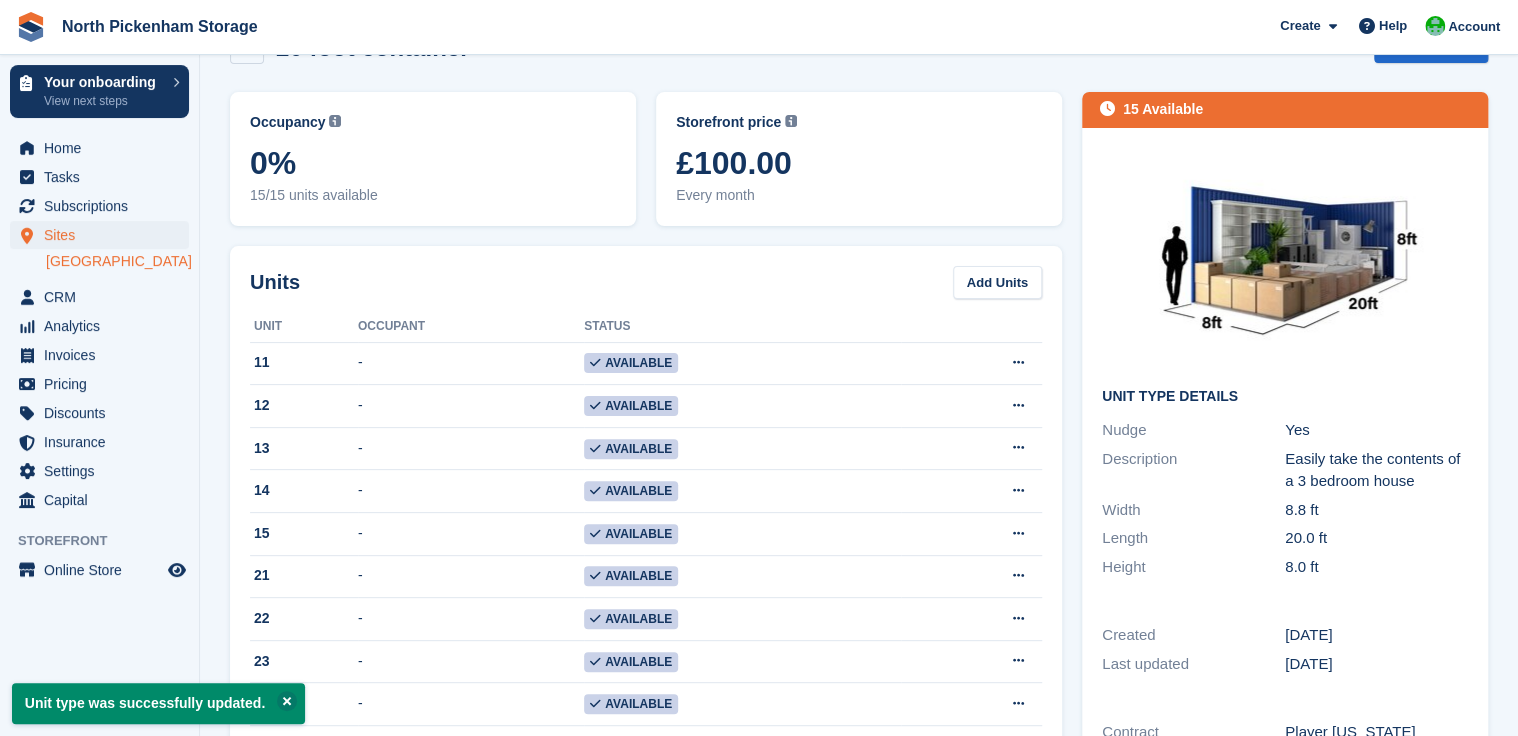 scroll, scrollTop: 0, scrollLeft: 0, axis: both 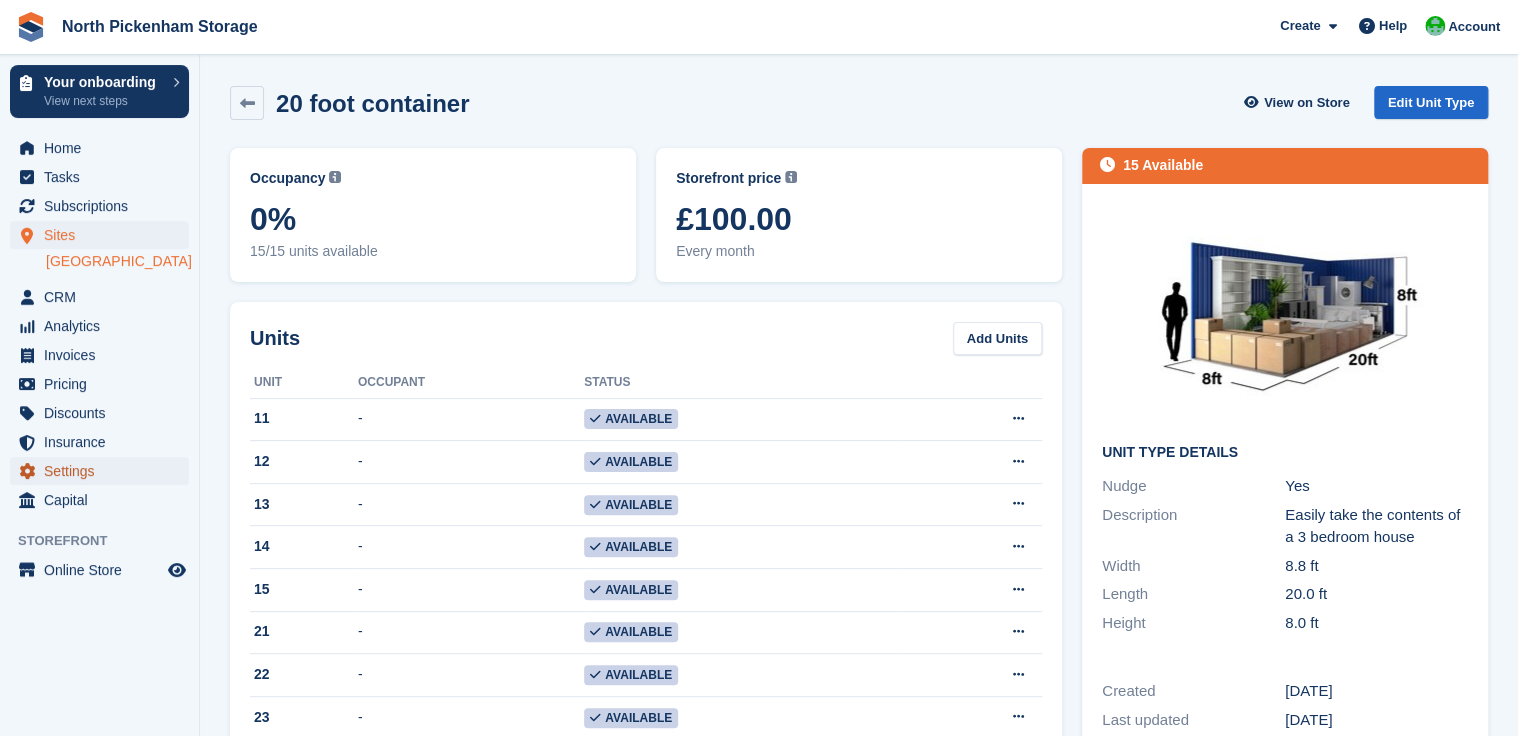 click on "Settings" at bounding box center (104, 471) 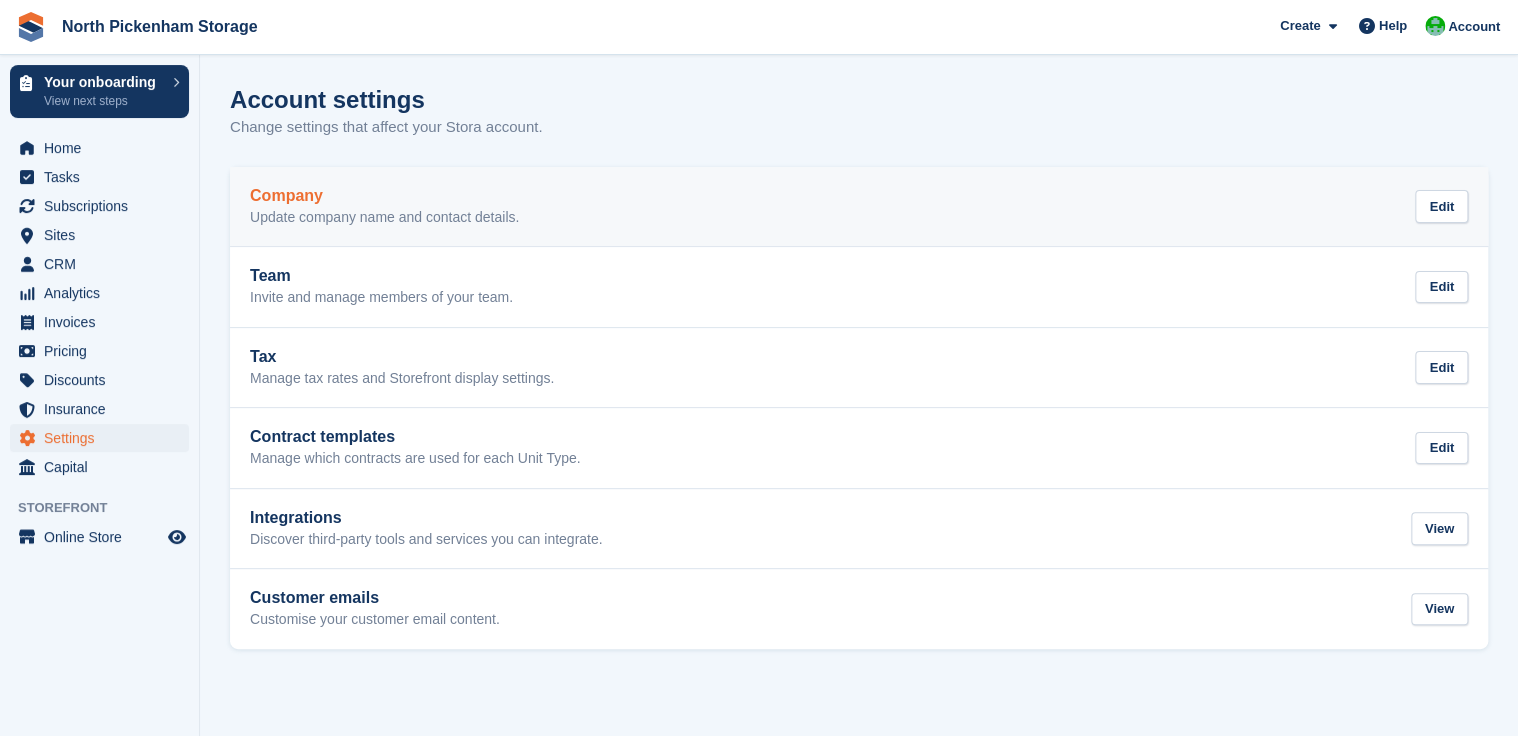 click on "Update company name and contact details." at bounding box center (384, 218) 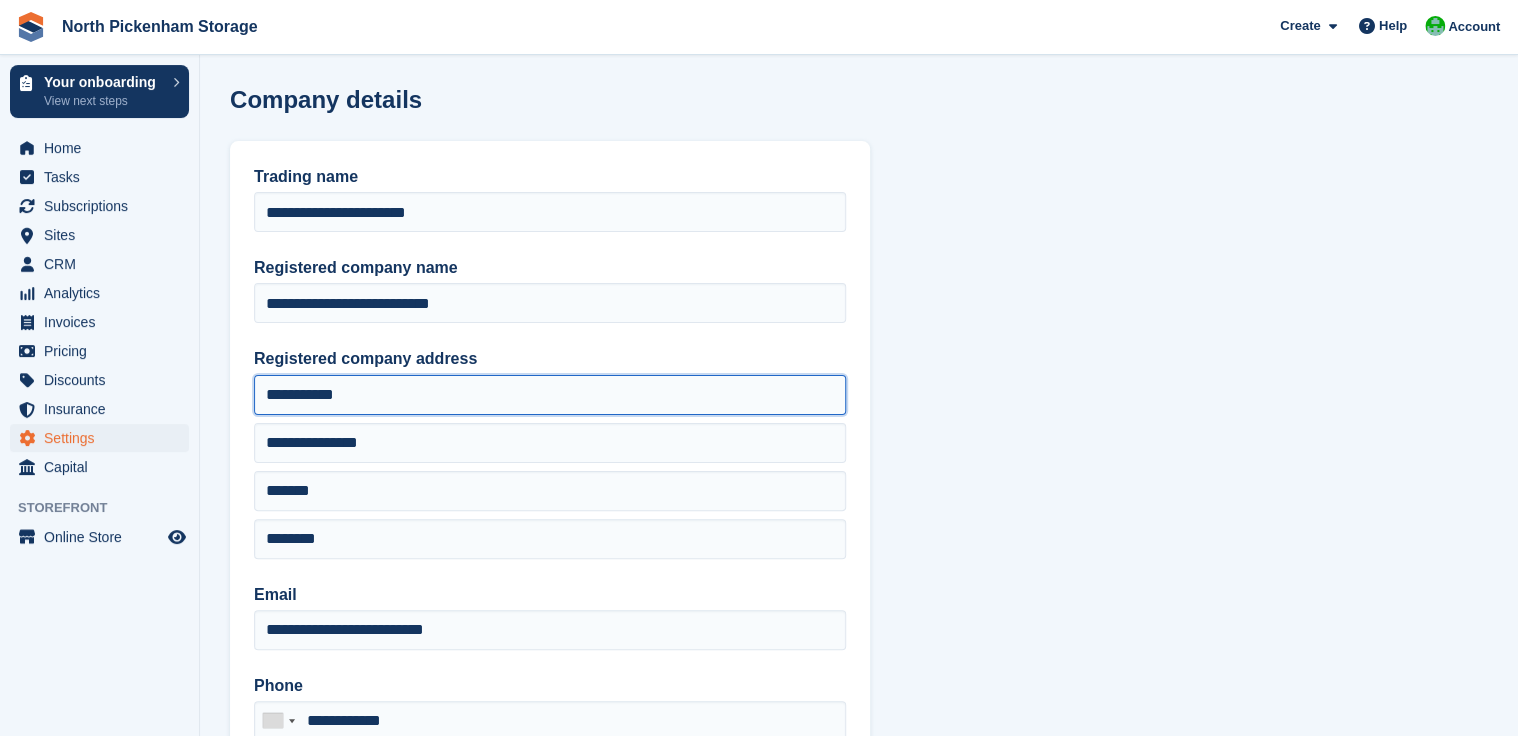 click on "**********" at bounding box center (550, 395) 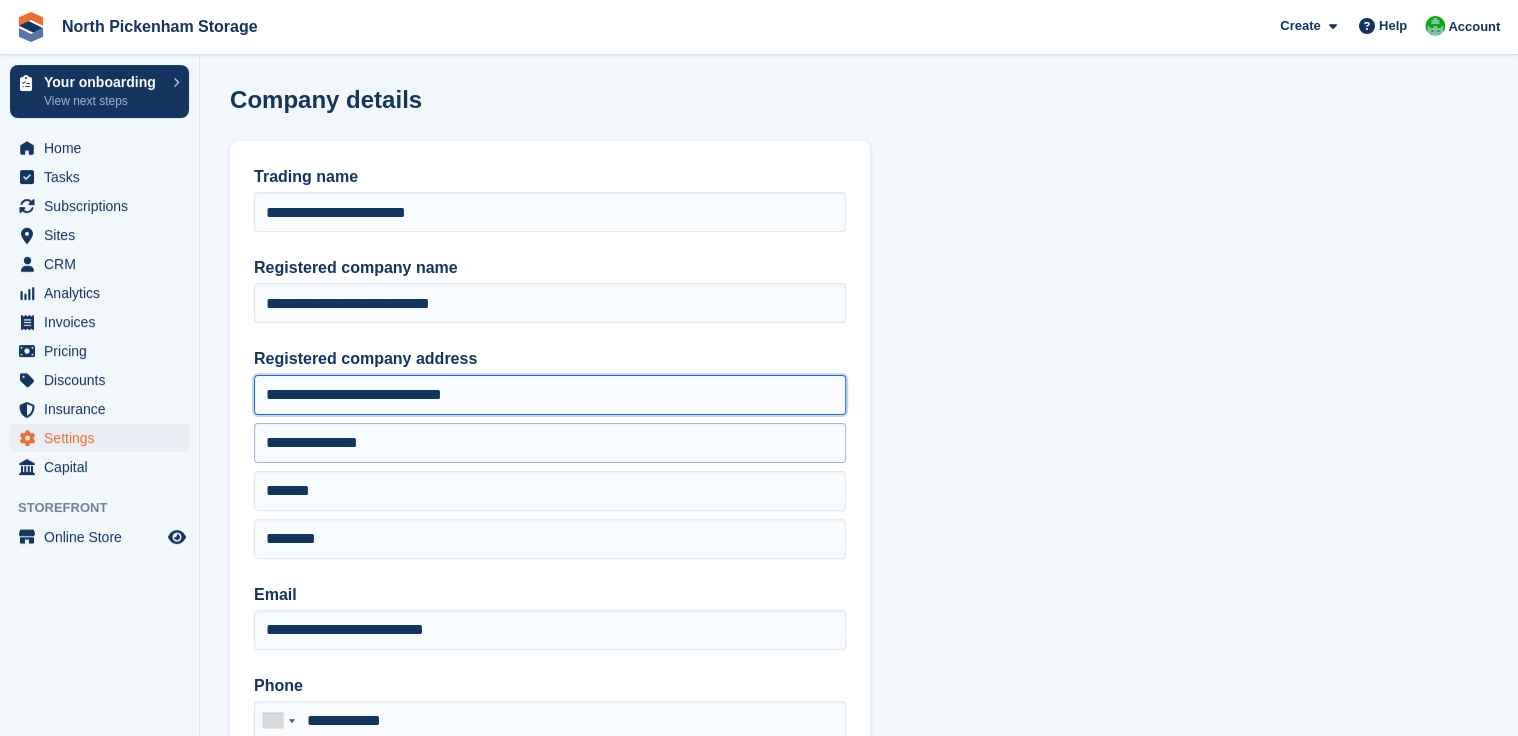type on "**********" 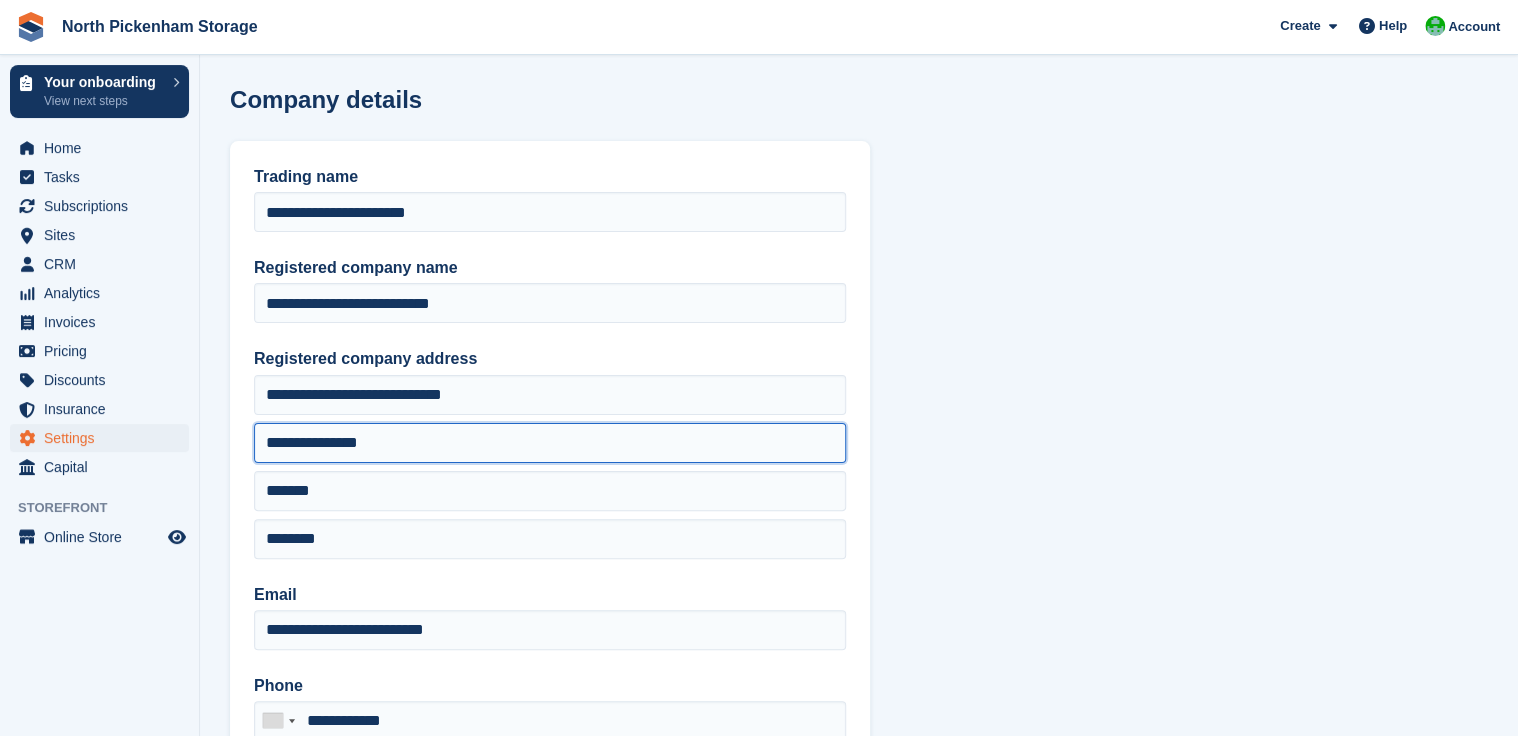 drag, startPoint x: 416, startPoint y: 450, endPoint x: 200, endPoint y: 438, distance: 216.33308 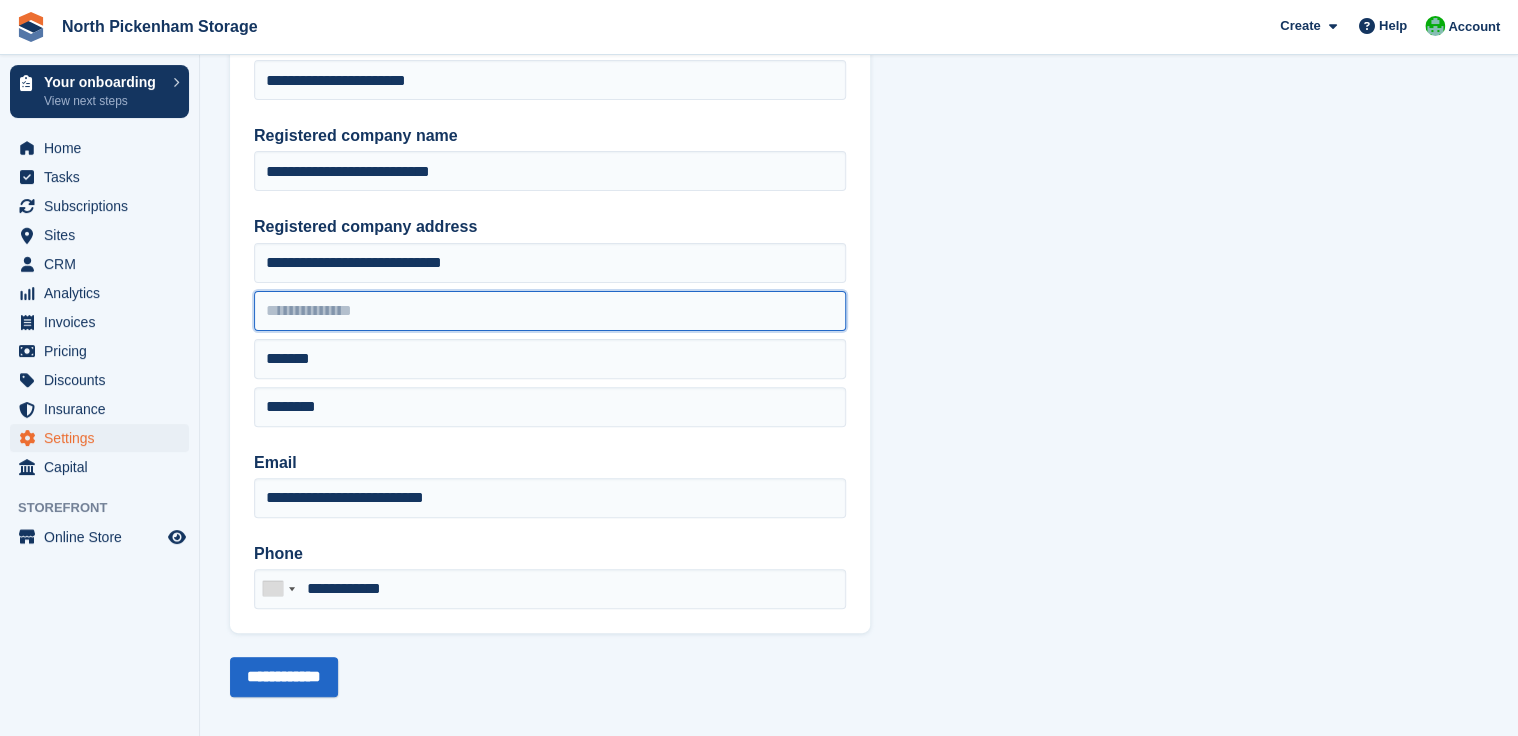 scroll, scrollTop: 147, scrollLeft: 0, axis: vertical 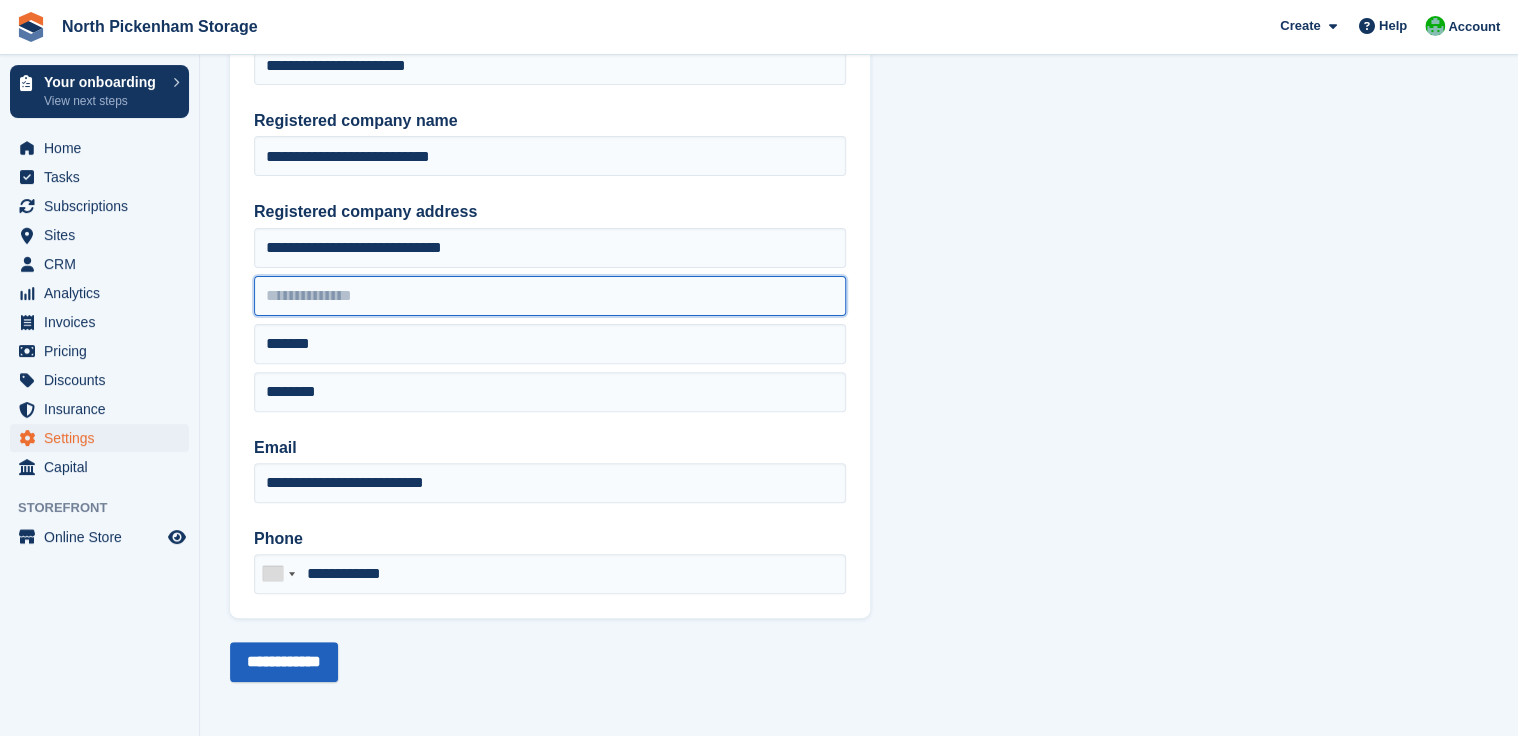 type 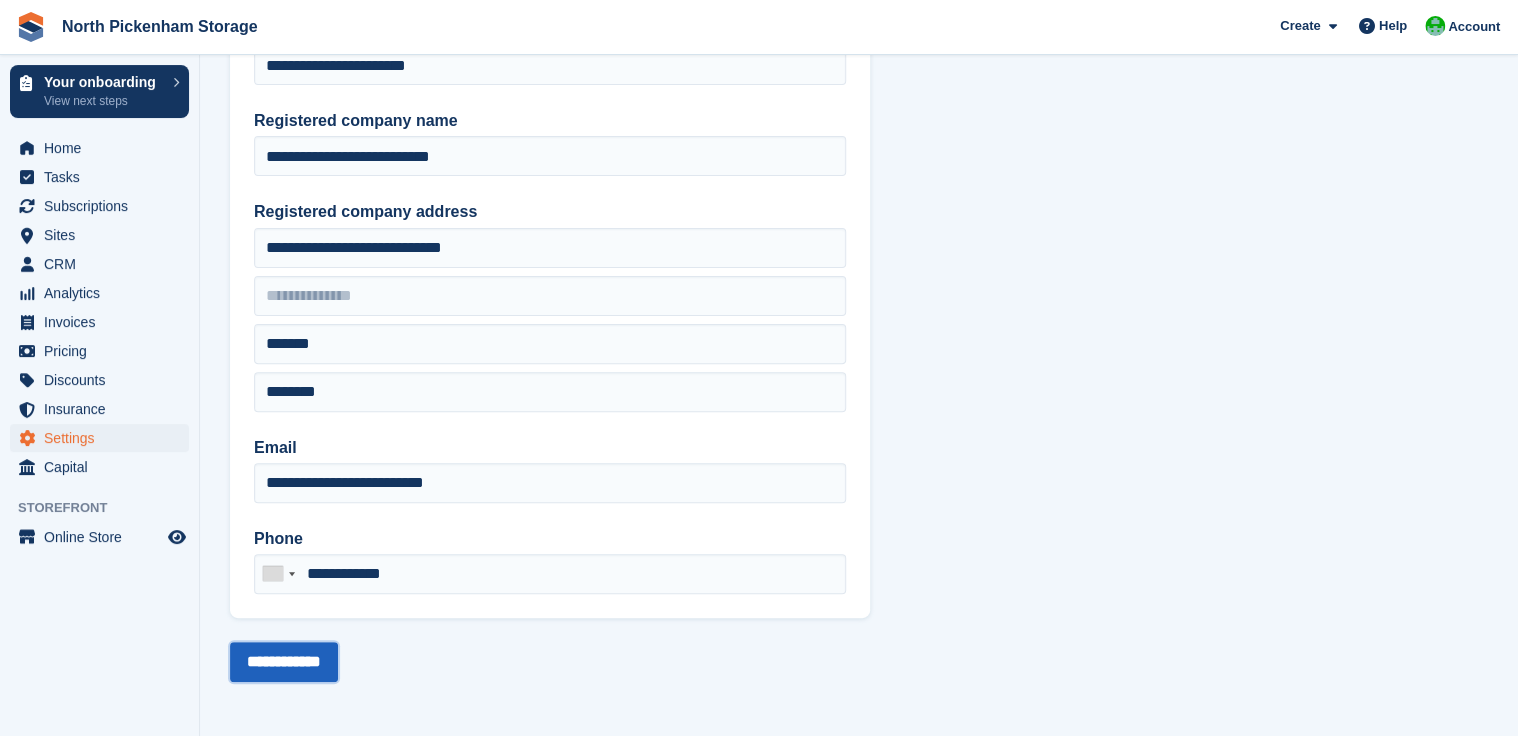 click on "**********" at bounding box center (284, 662) 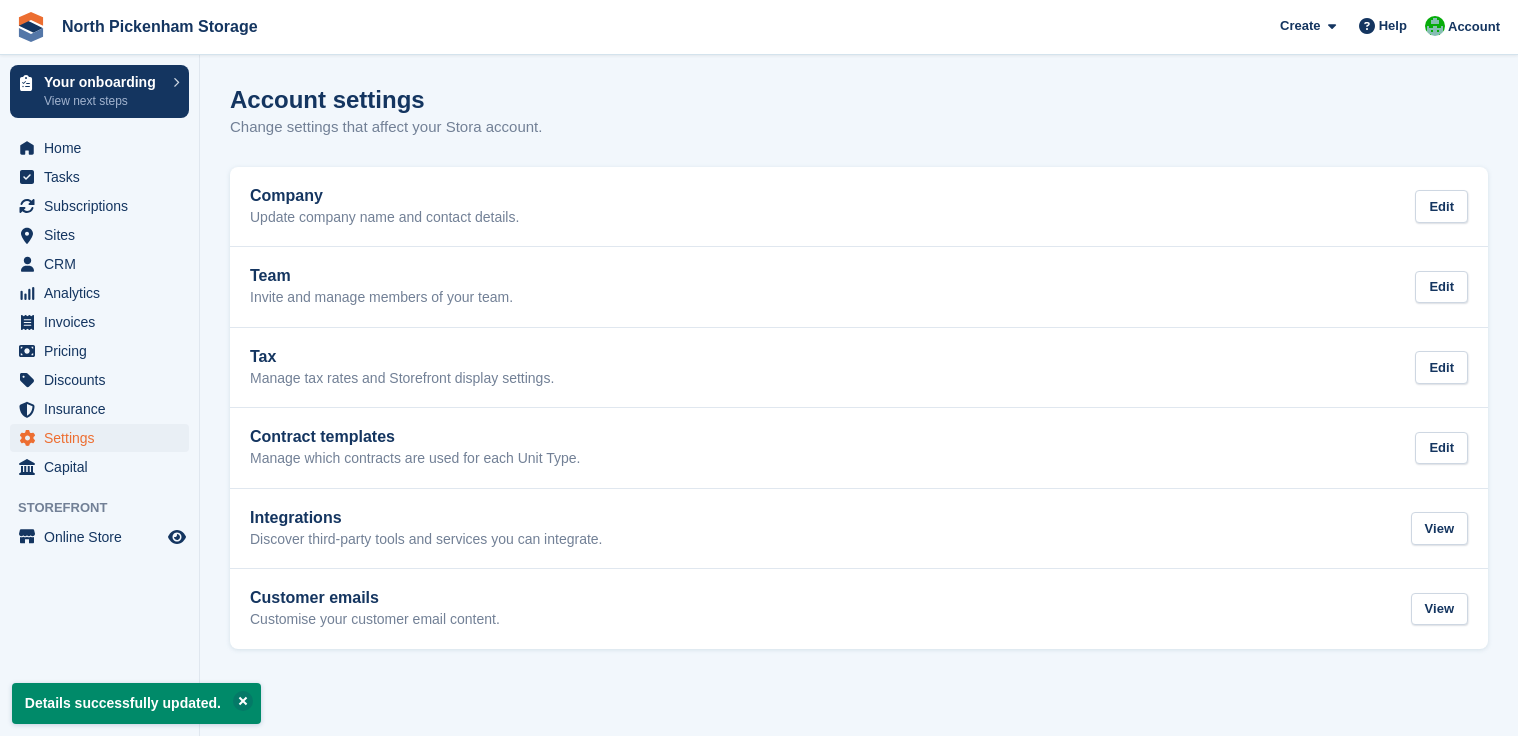 scroll, scrollTop: 0, scrollLeft: 0, axis: both 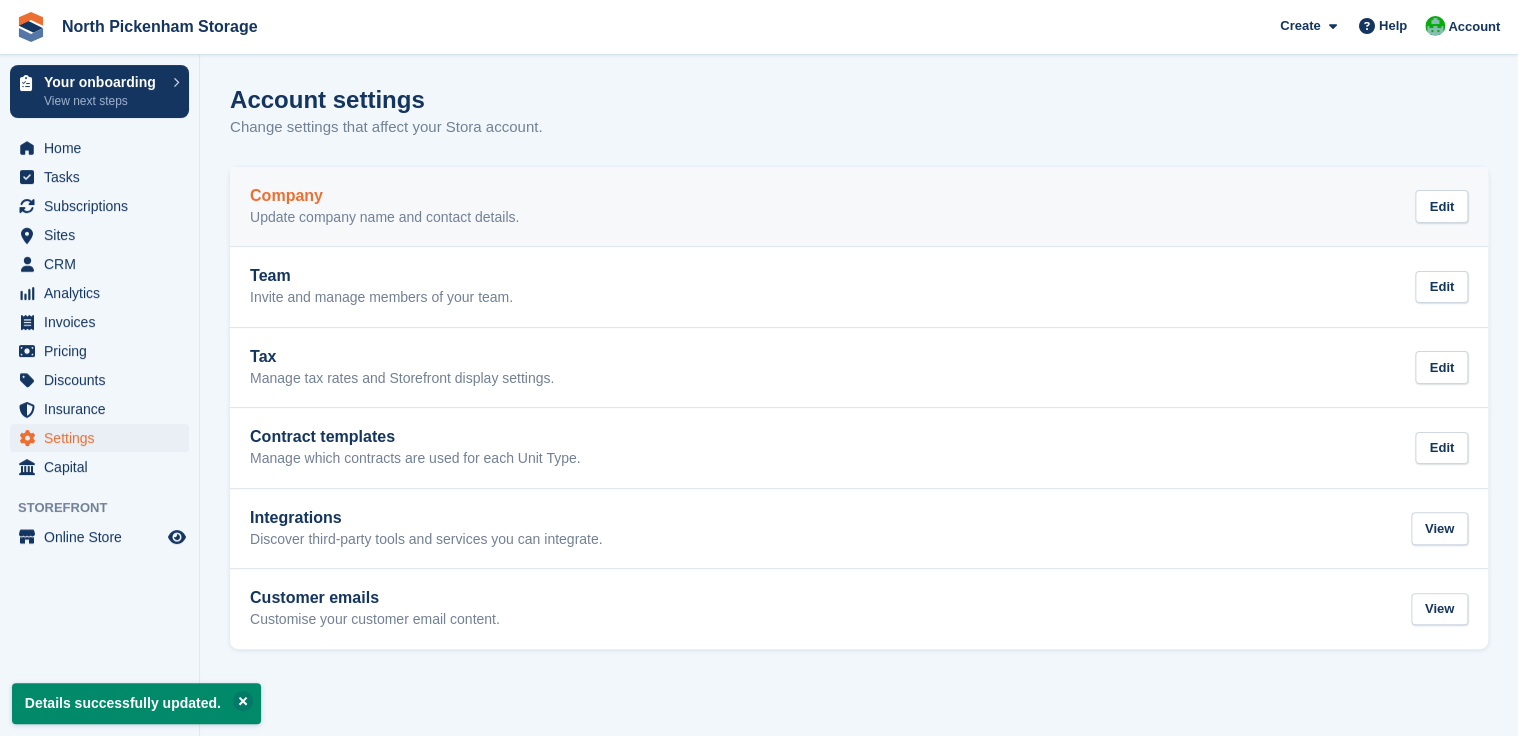 click on "Update company name and contact details." at bounding box center (384, 218) 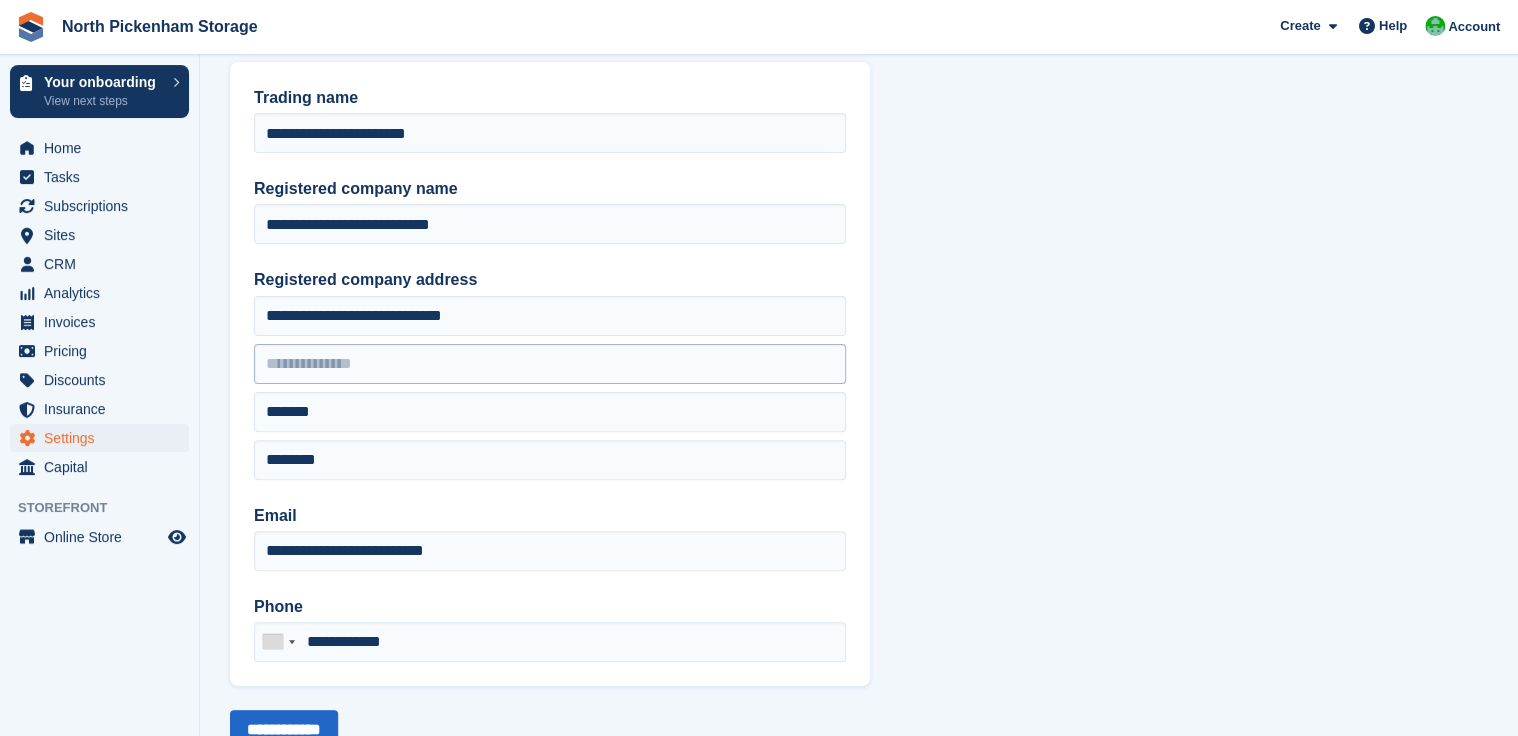 scroll, scrollTop: 80, scrollLeft: 0, axis: vertical 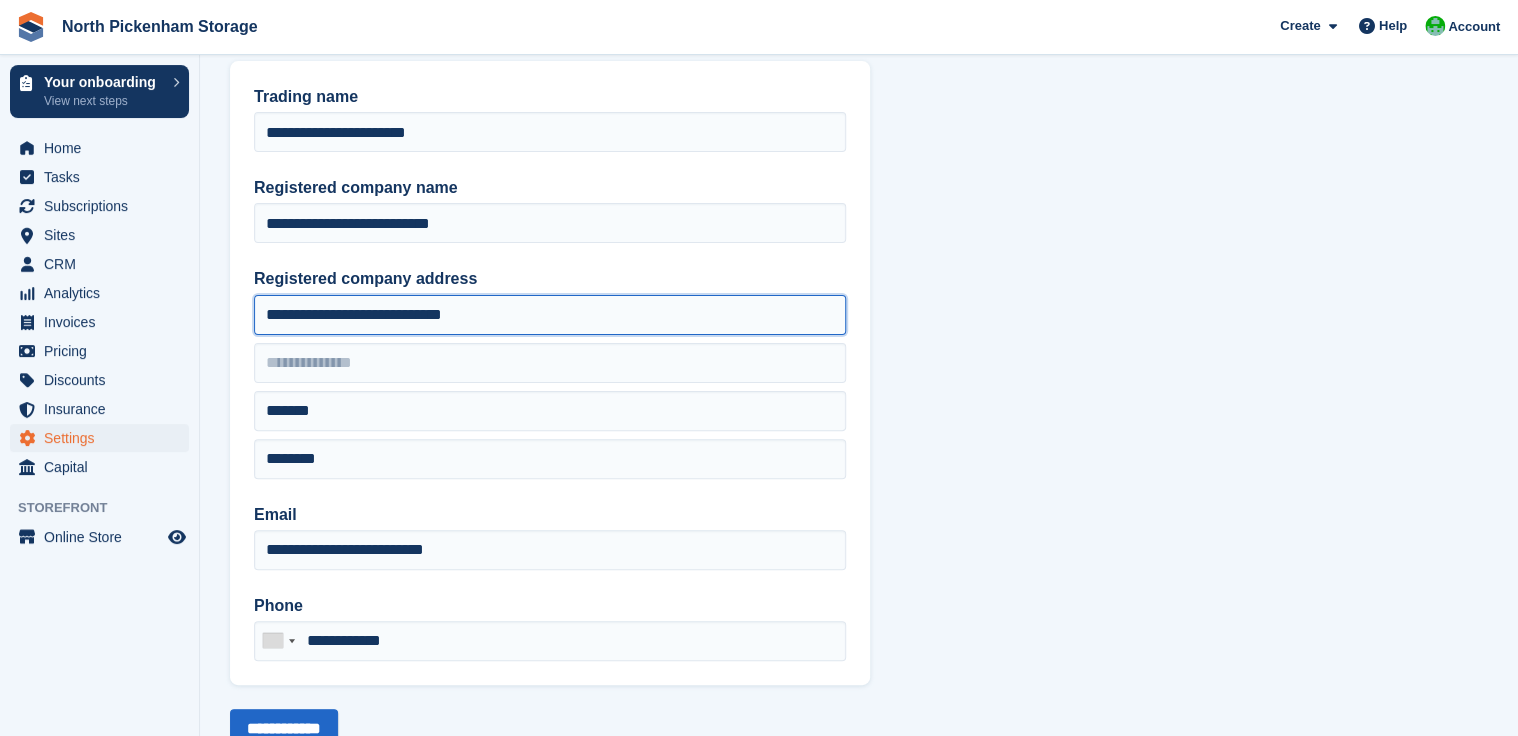 drag, startPoint x: 392, startPoint y: 314, endPoint x: 505, endPoint y: 313, distance: 113.004425 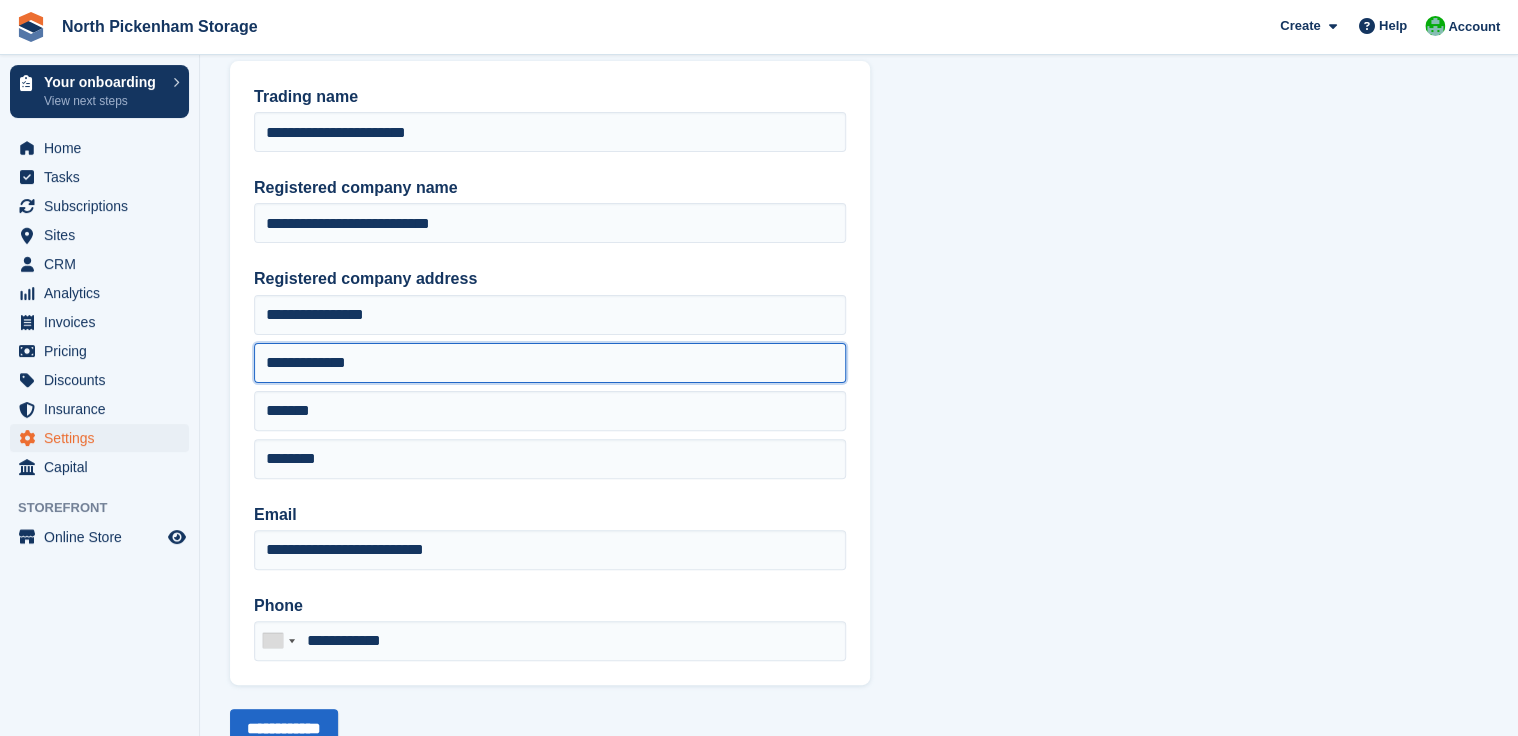 click on "**********" at bounding box center (550, 363) 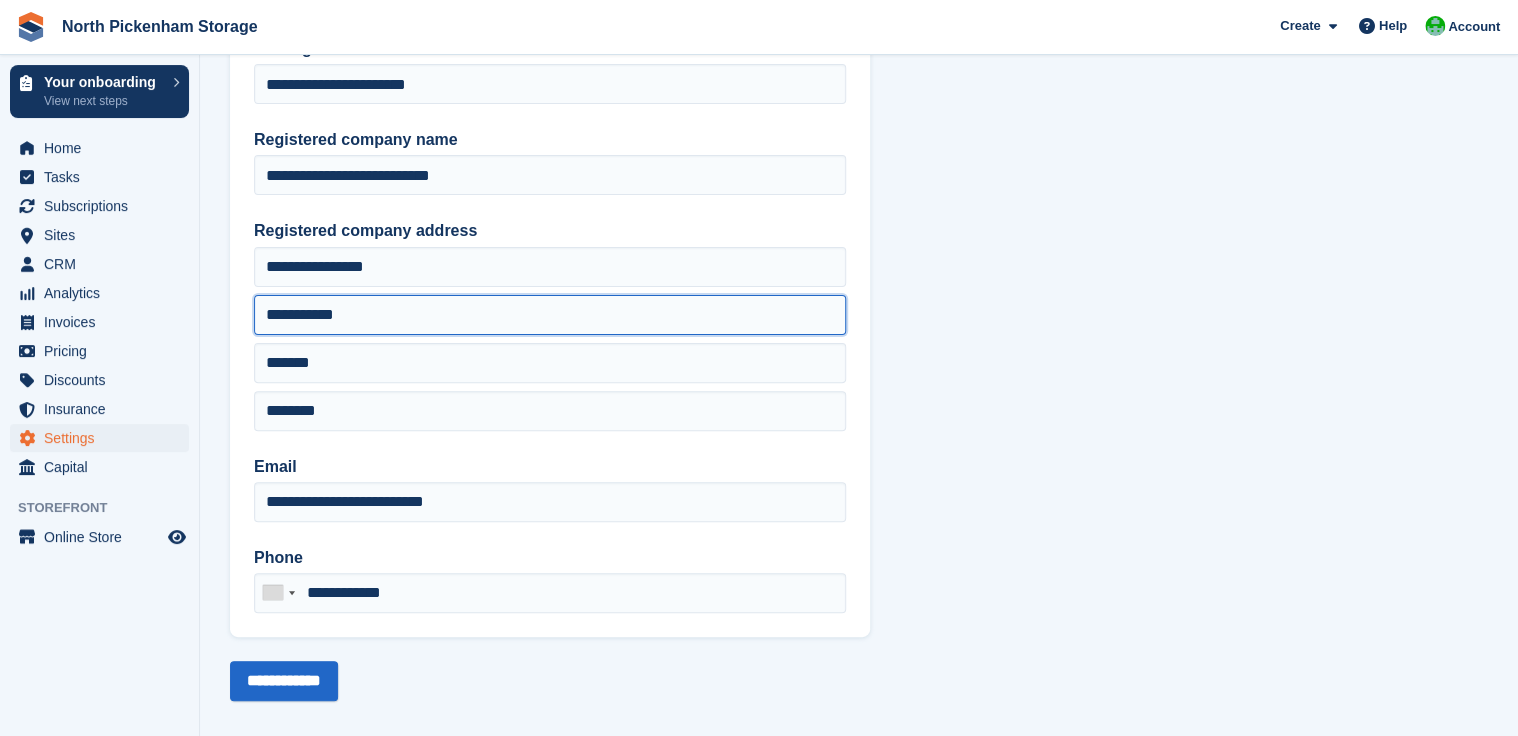 scroll, scrollTop: 147, scrollLeft: 0, axis: vertical 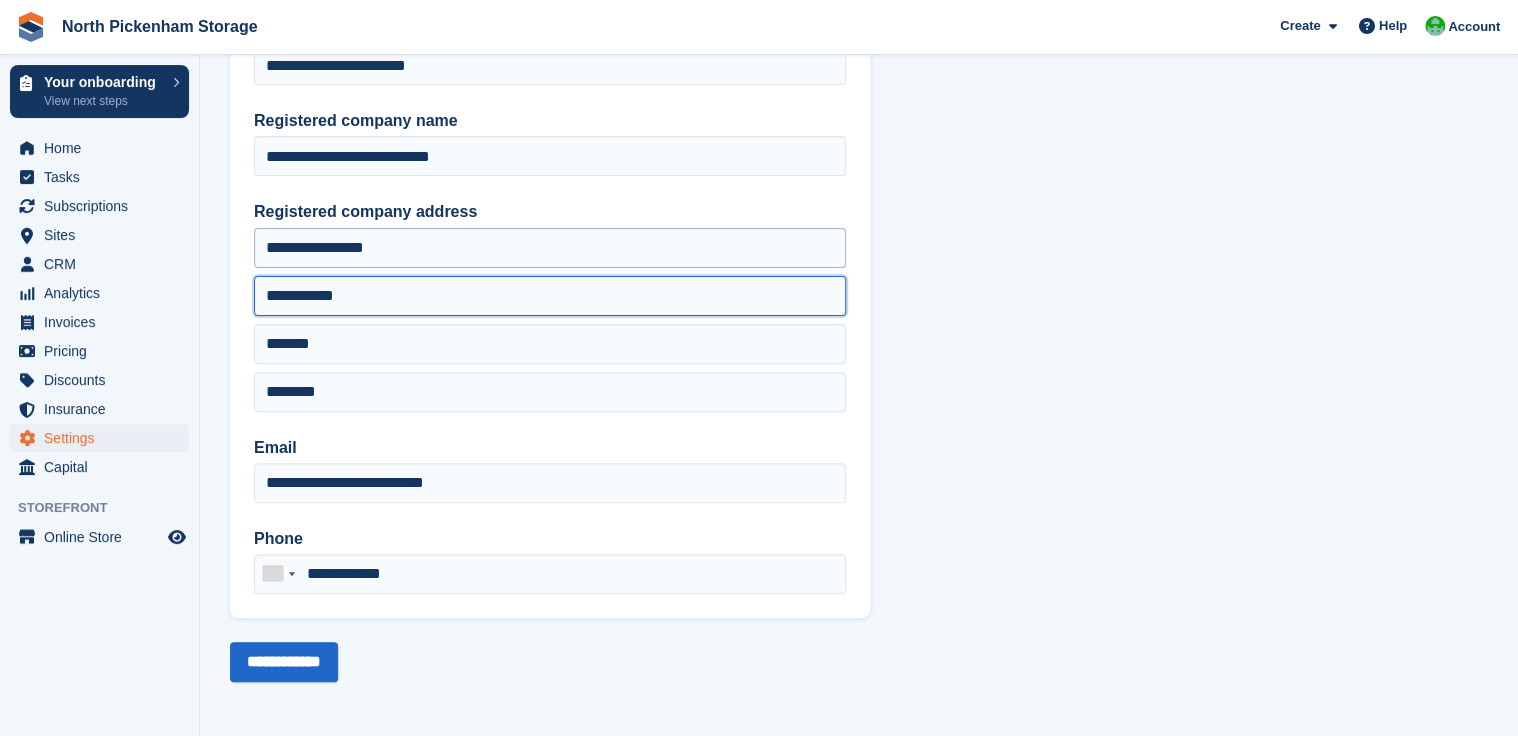 type on "**********" 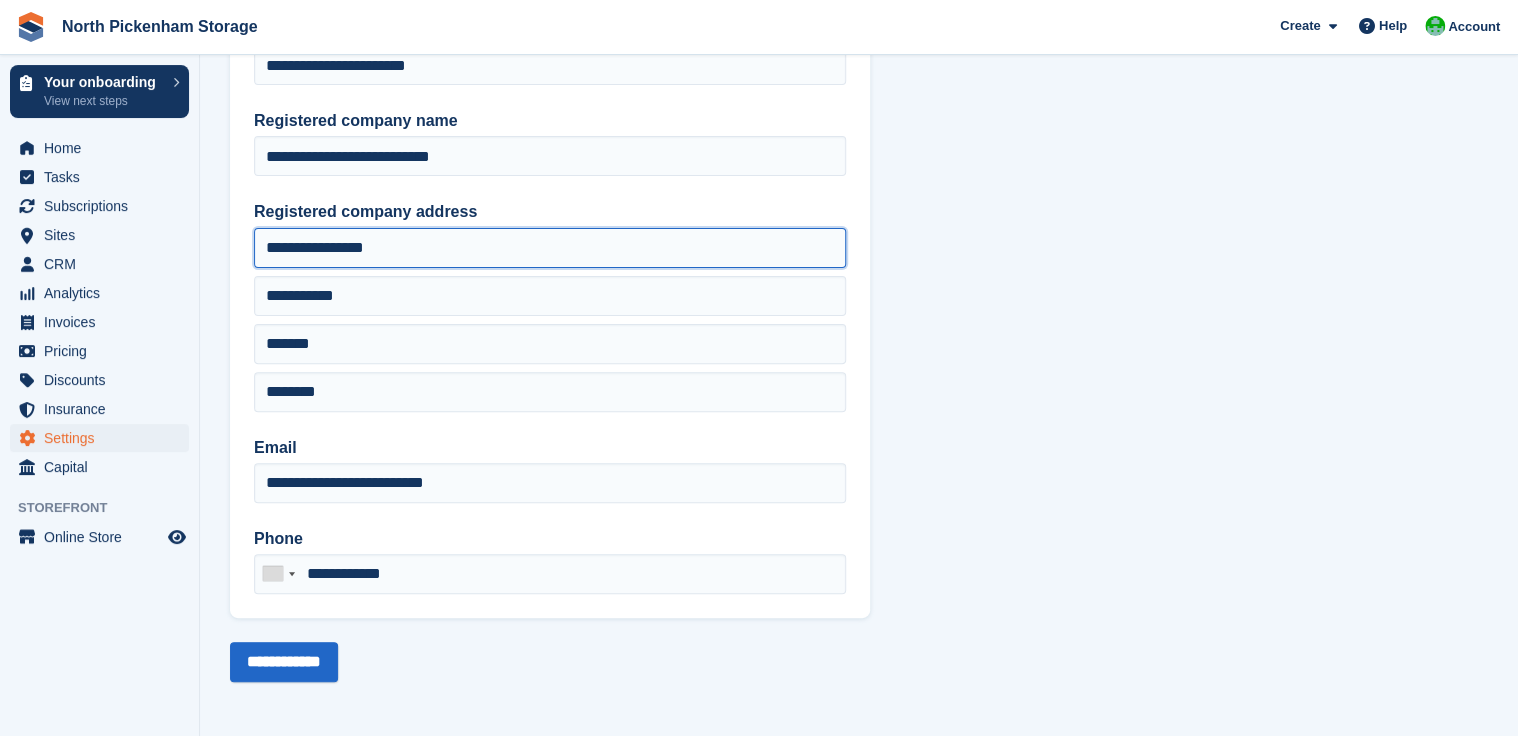 click on "**********" at bounding box center [550, 248] 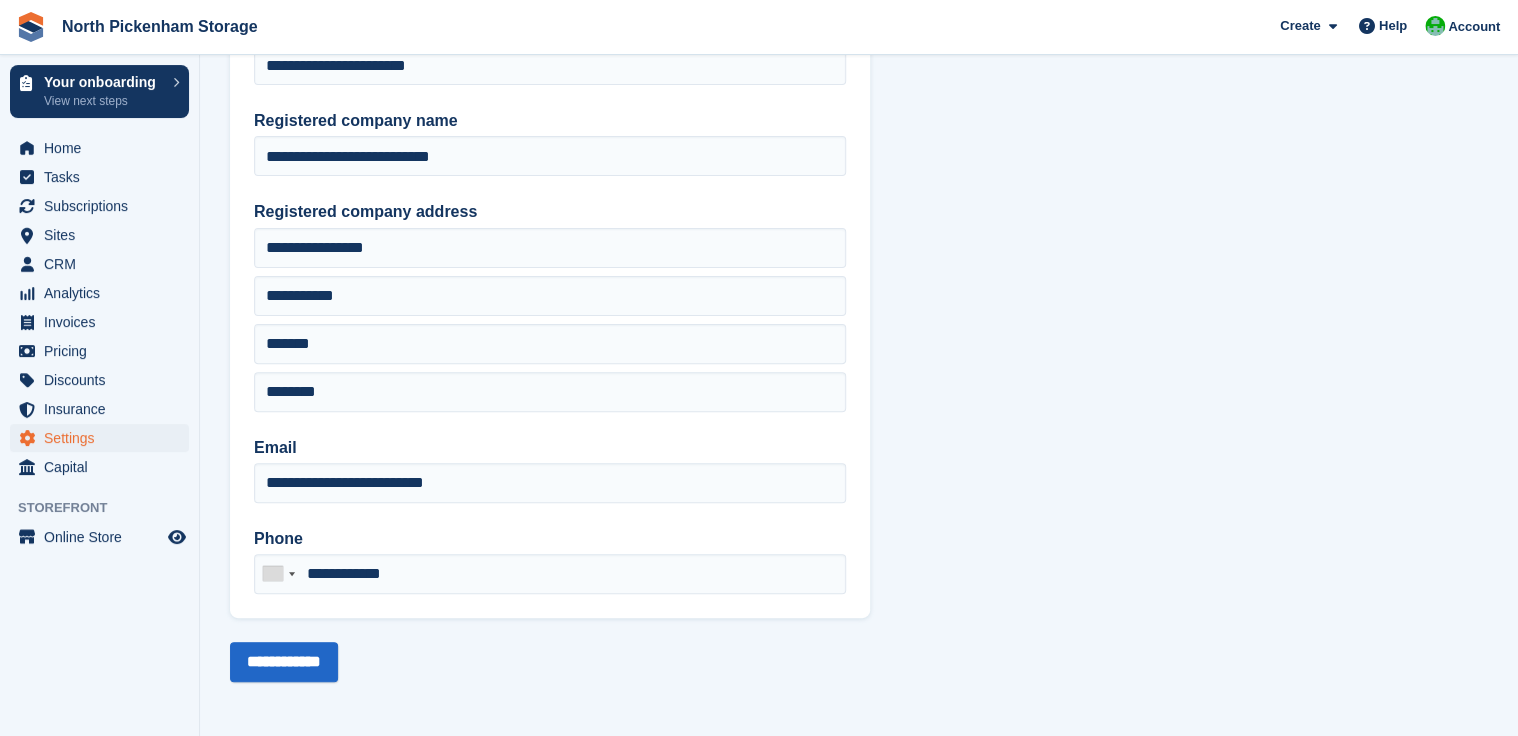 click on "**********" at bounding box center [550, 306] 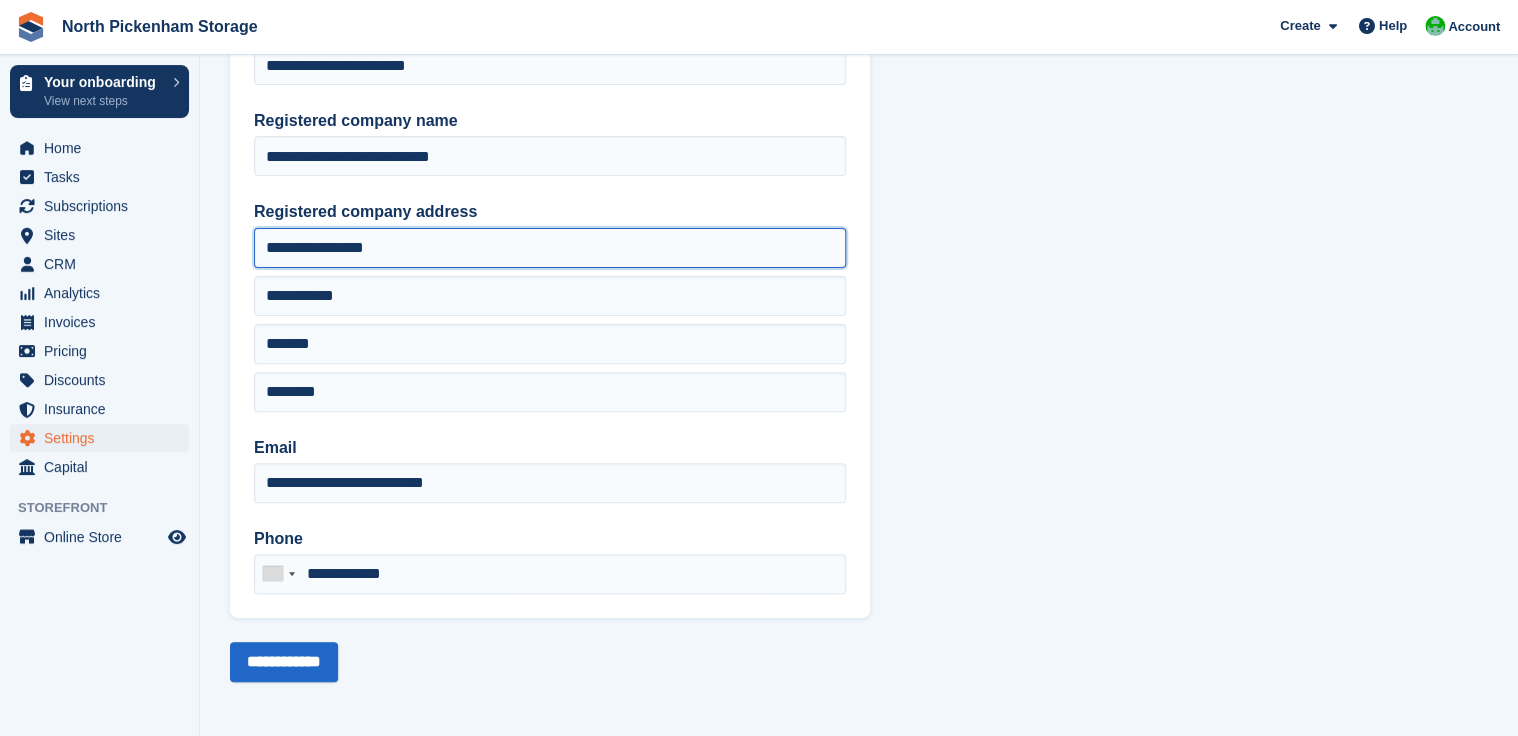 click on "**********" at bounding box center (550, 248) 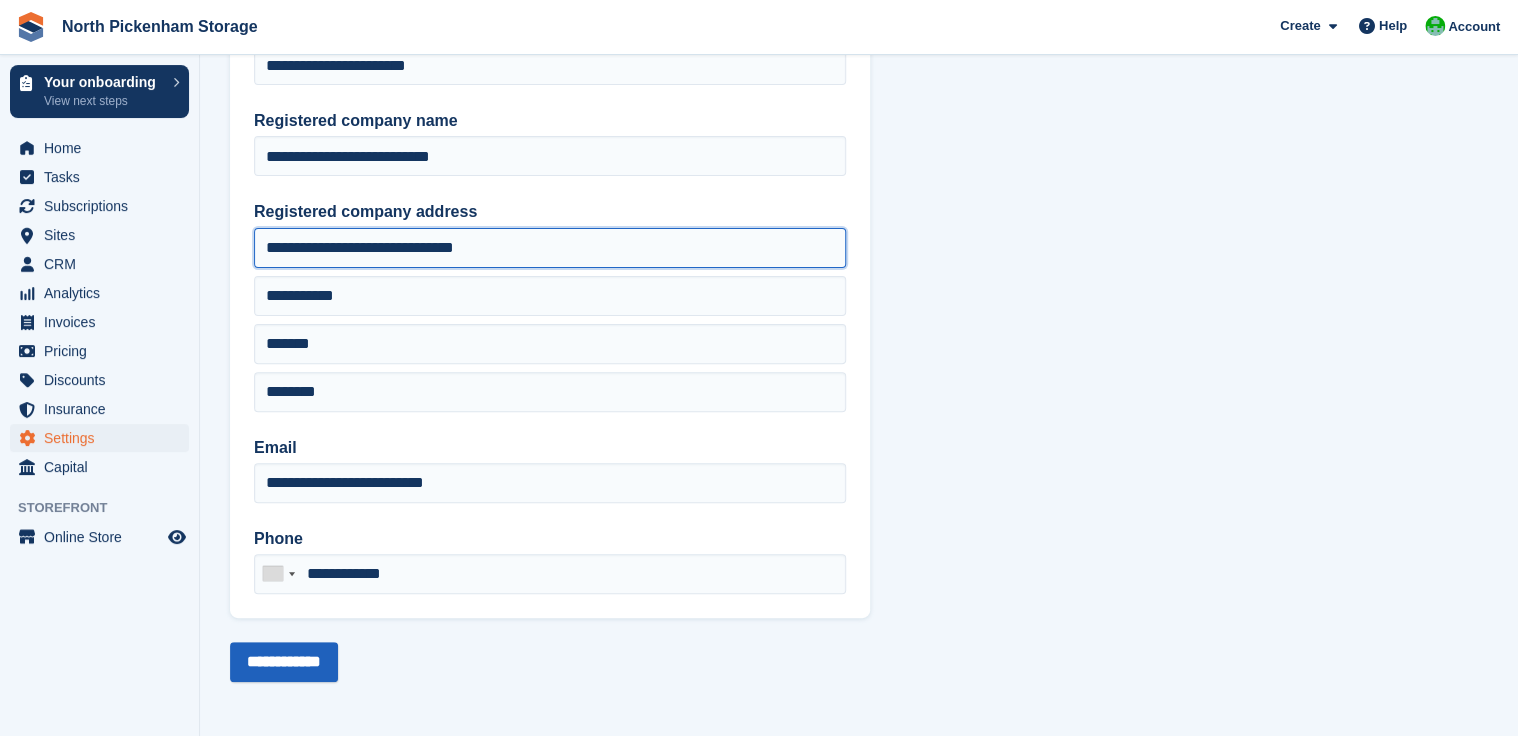 type on "**********" 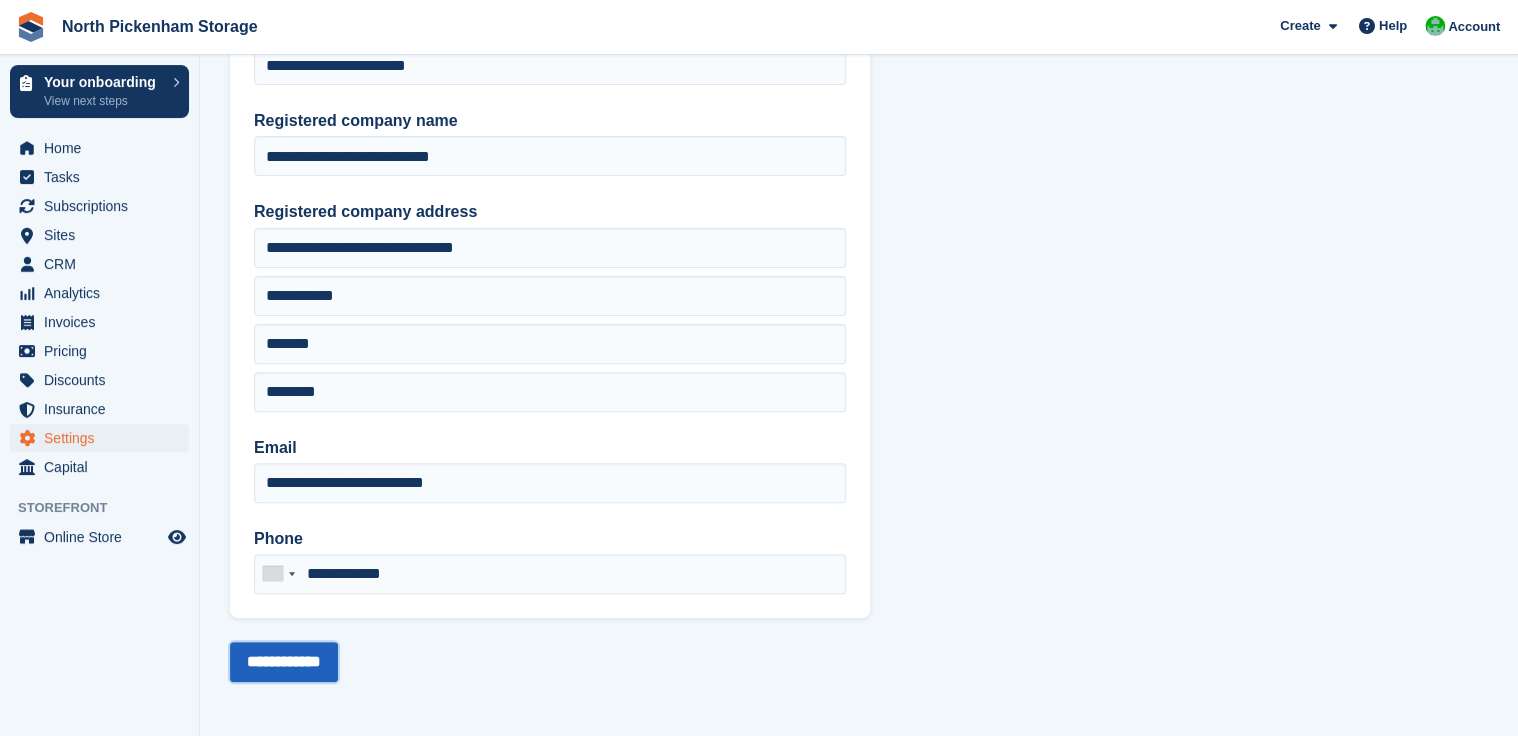 click on "**********" at bounding box center [284, 662] 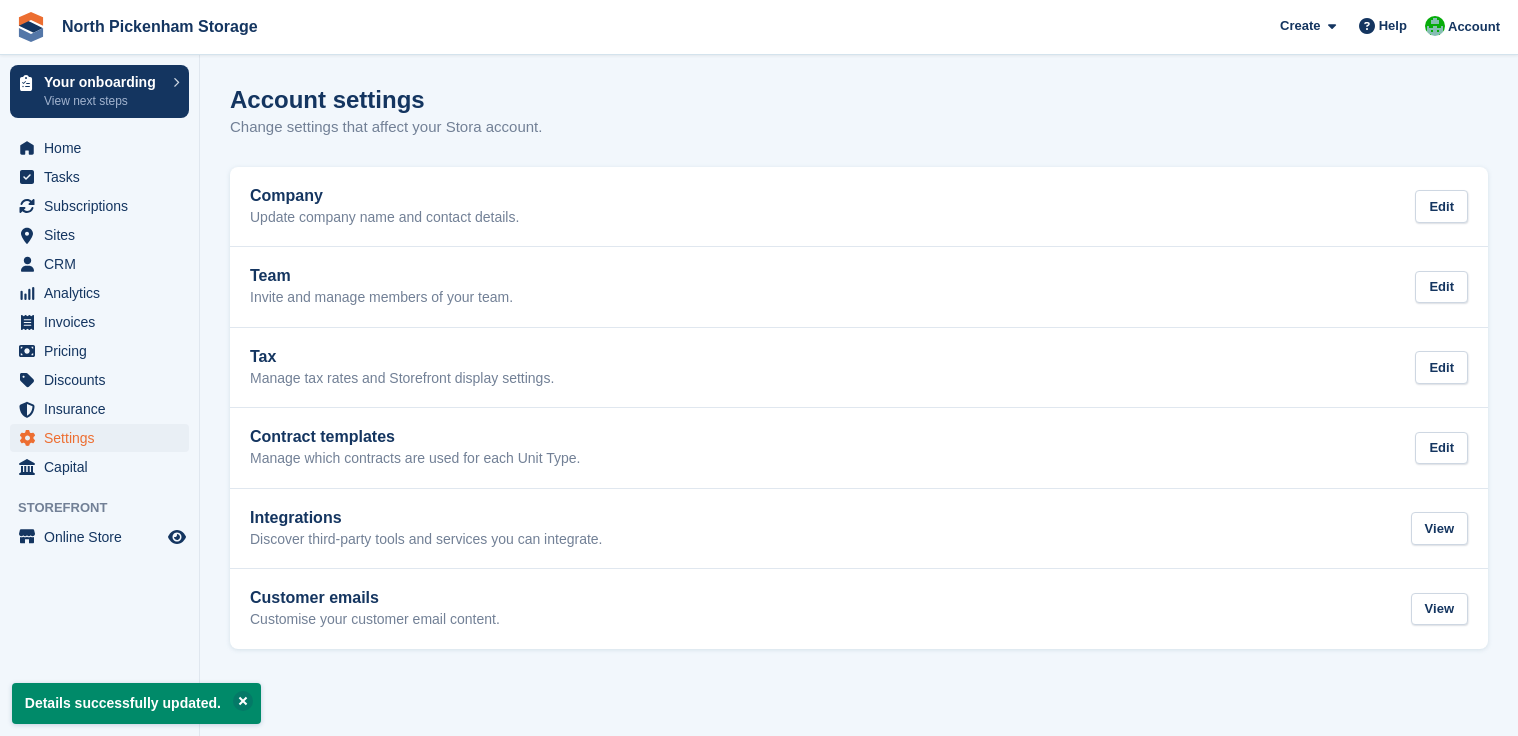scroll, scrollTop: 0, scrollLeft: 0, axis: both 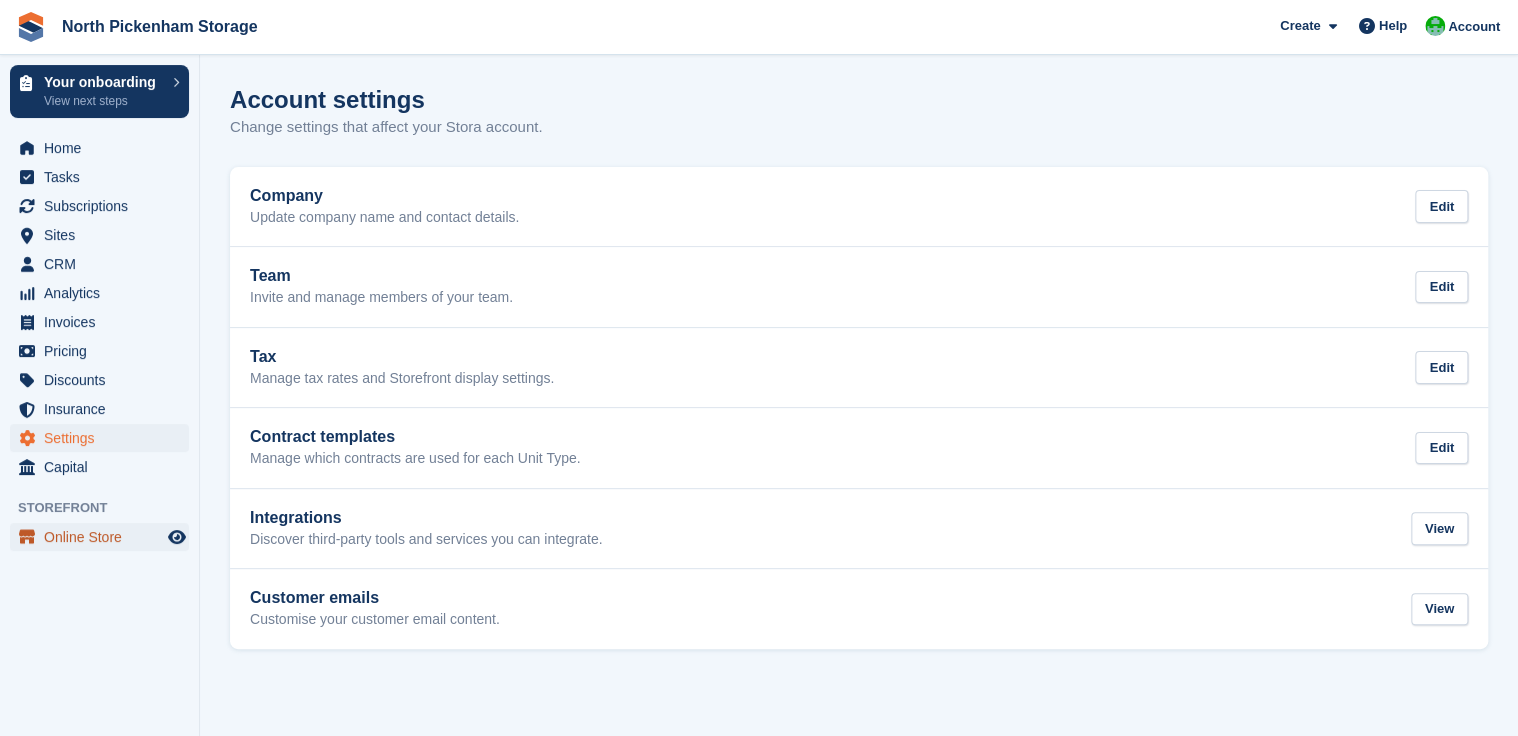 click on "Online Store" at bounding box center [104, 537] 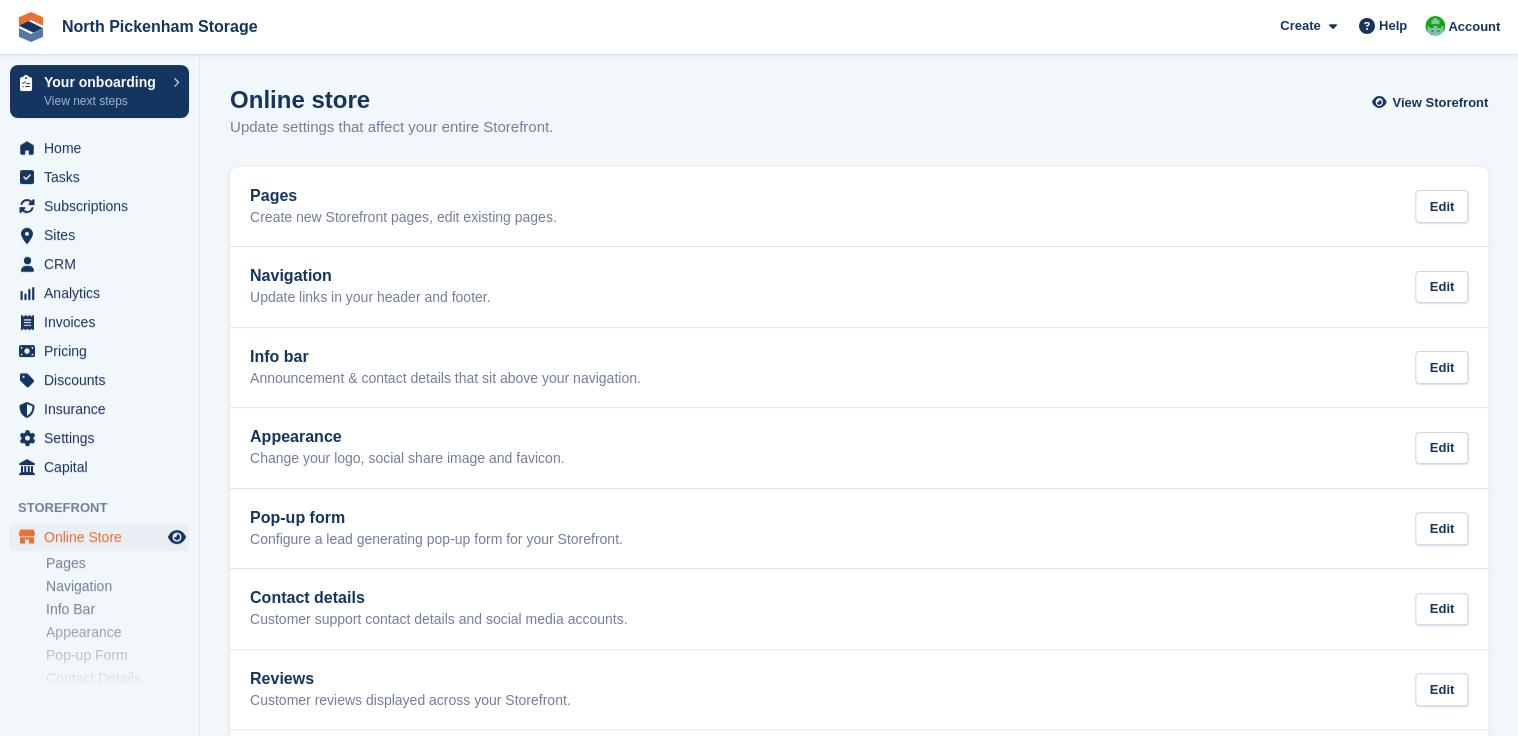 scroll, scrollTop: 164, scrollLeft: 0, axis: vertical 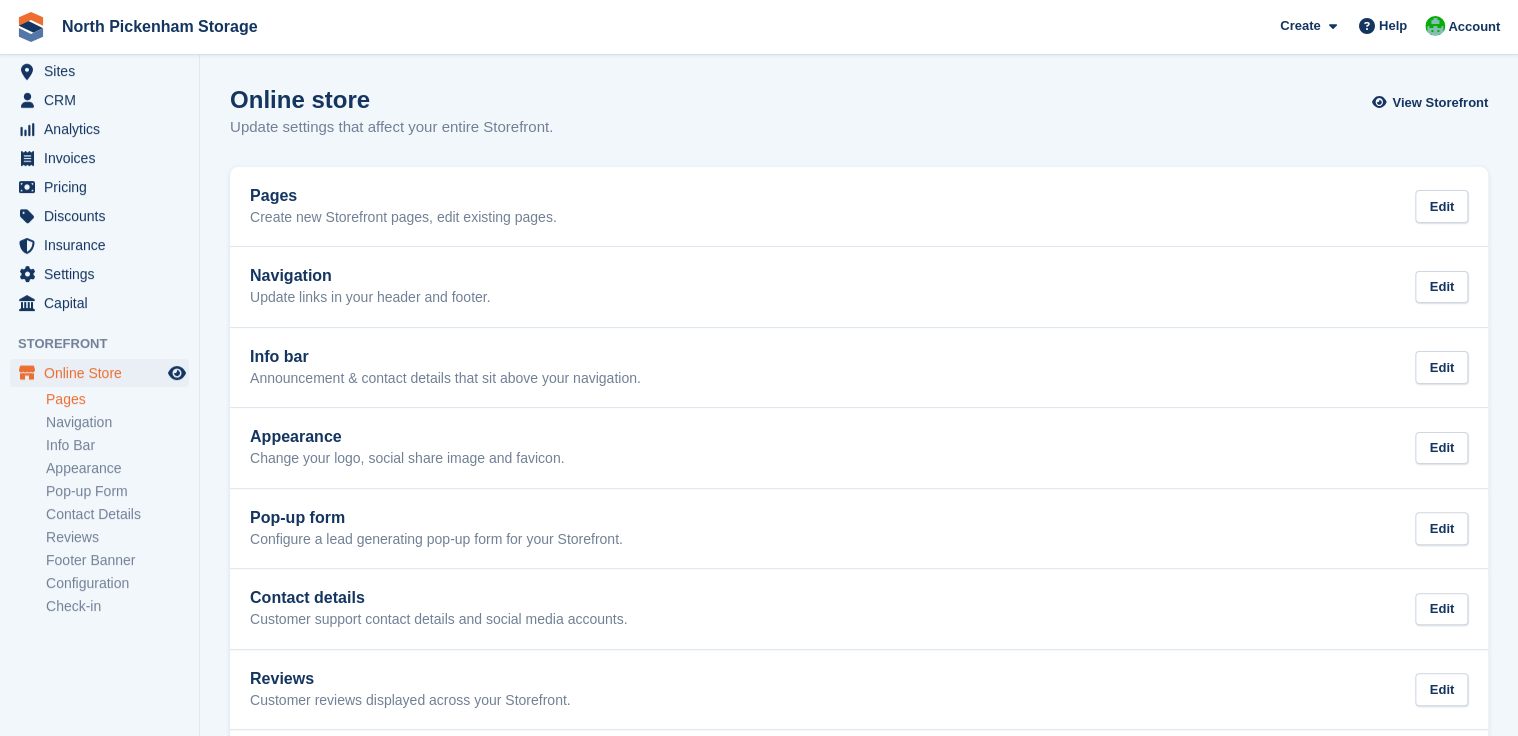 click on "Pages" at bounding box center [117, 399] 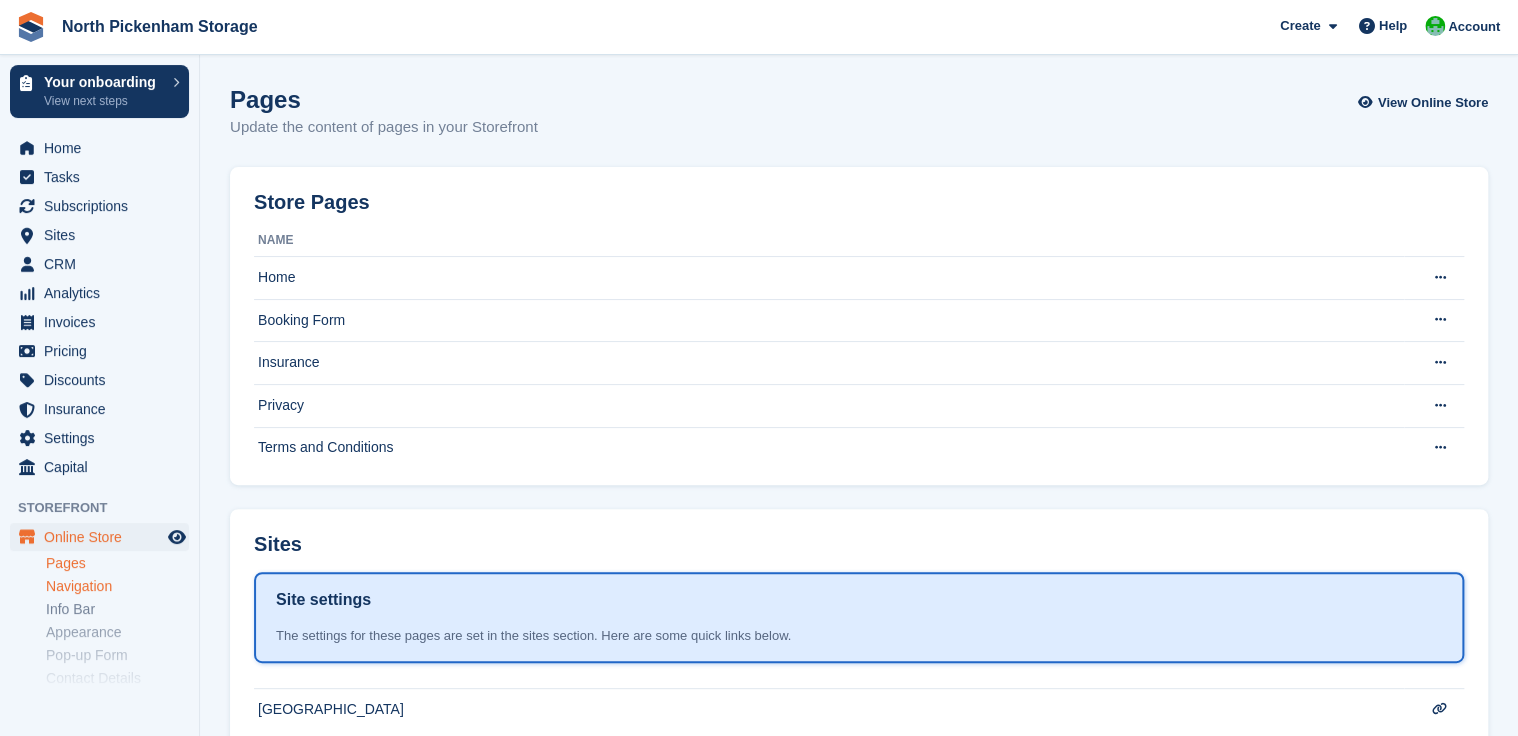 click on "Navigation" at bounding box center [117, 586] 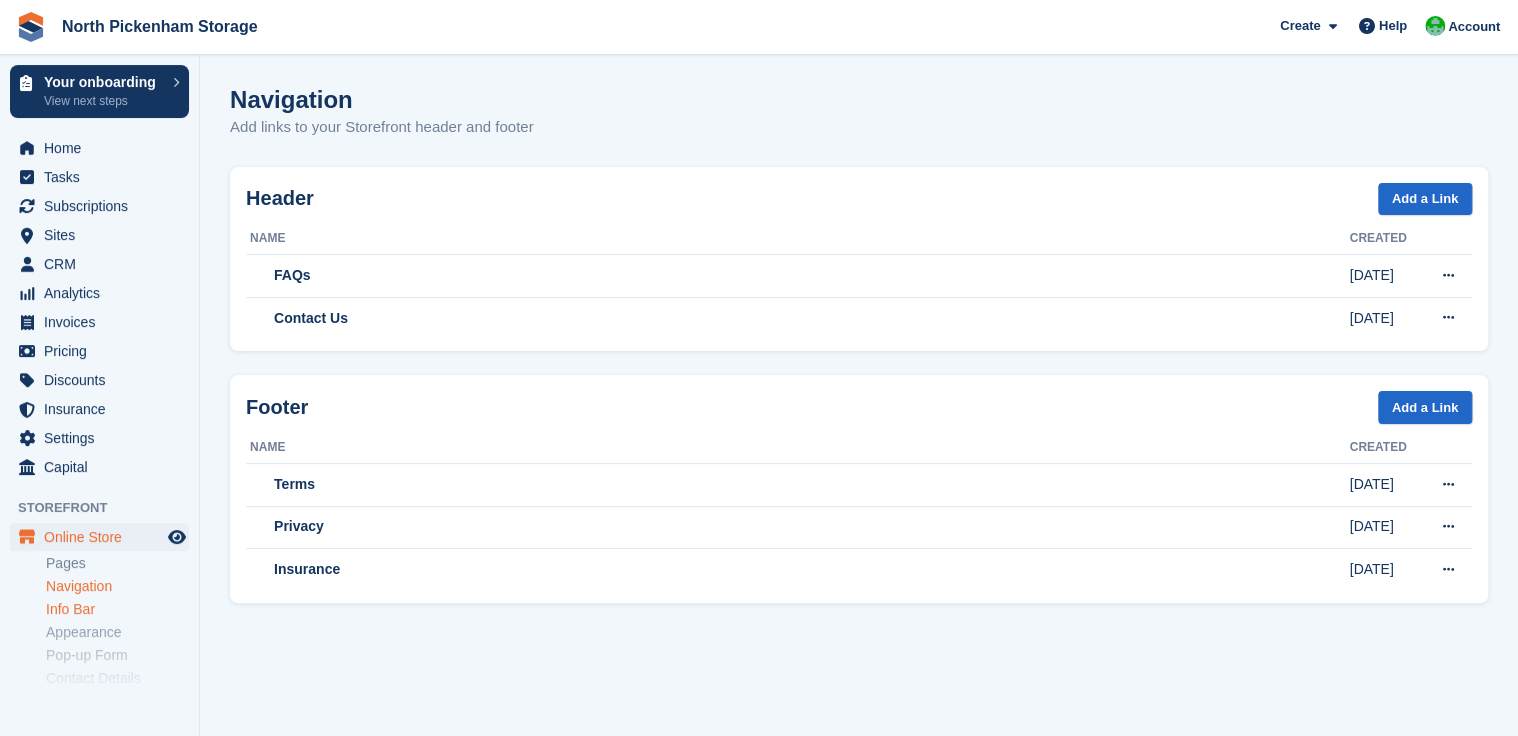 click on "Info Bar" at bounding box center (117, 609) 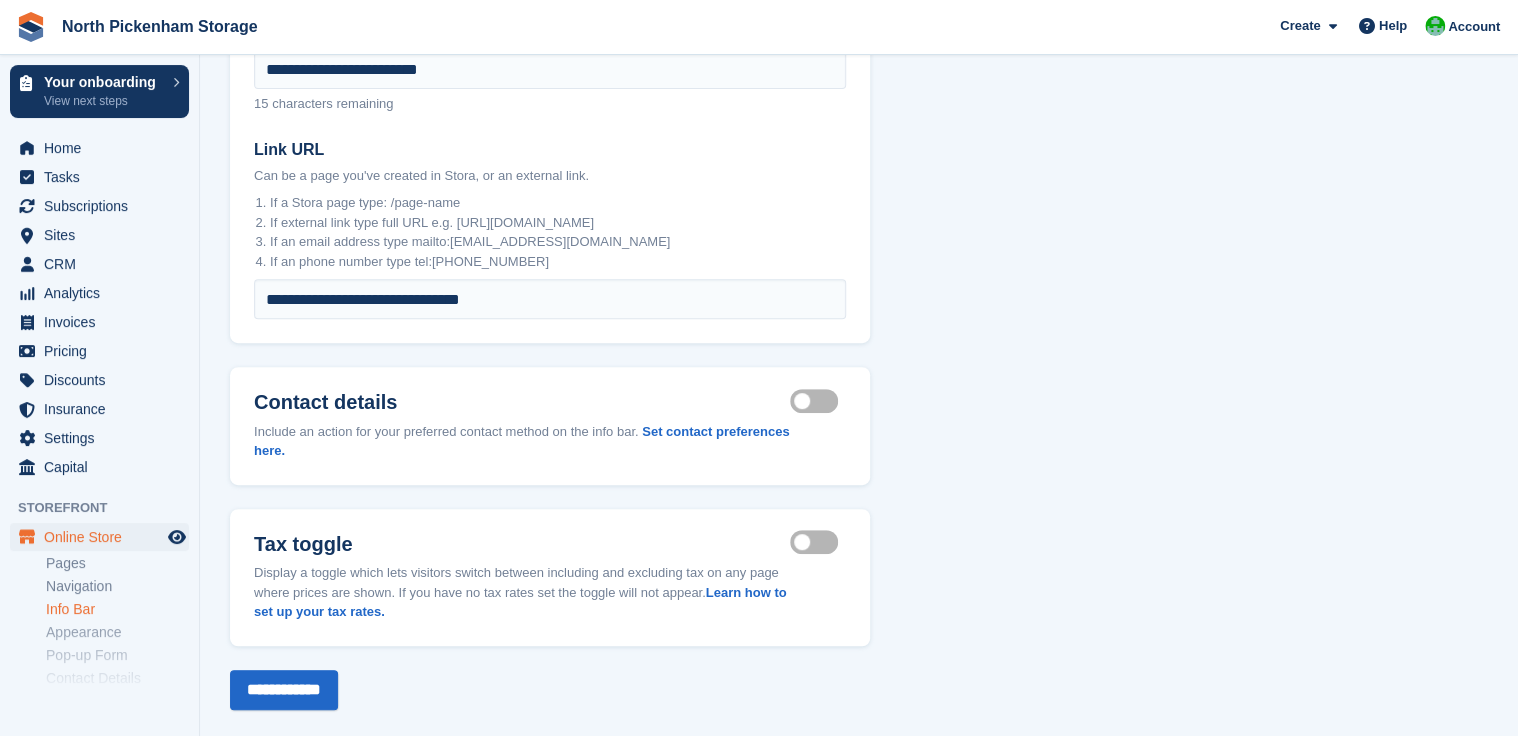scroll, scrollTop: 298, scrollLeft: 0, axis: vertical 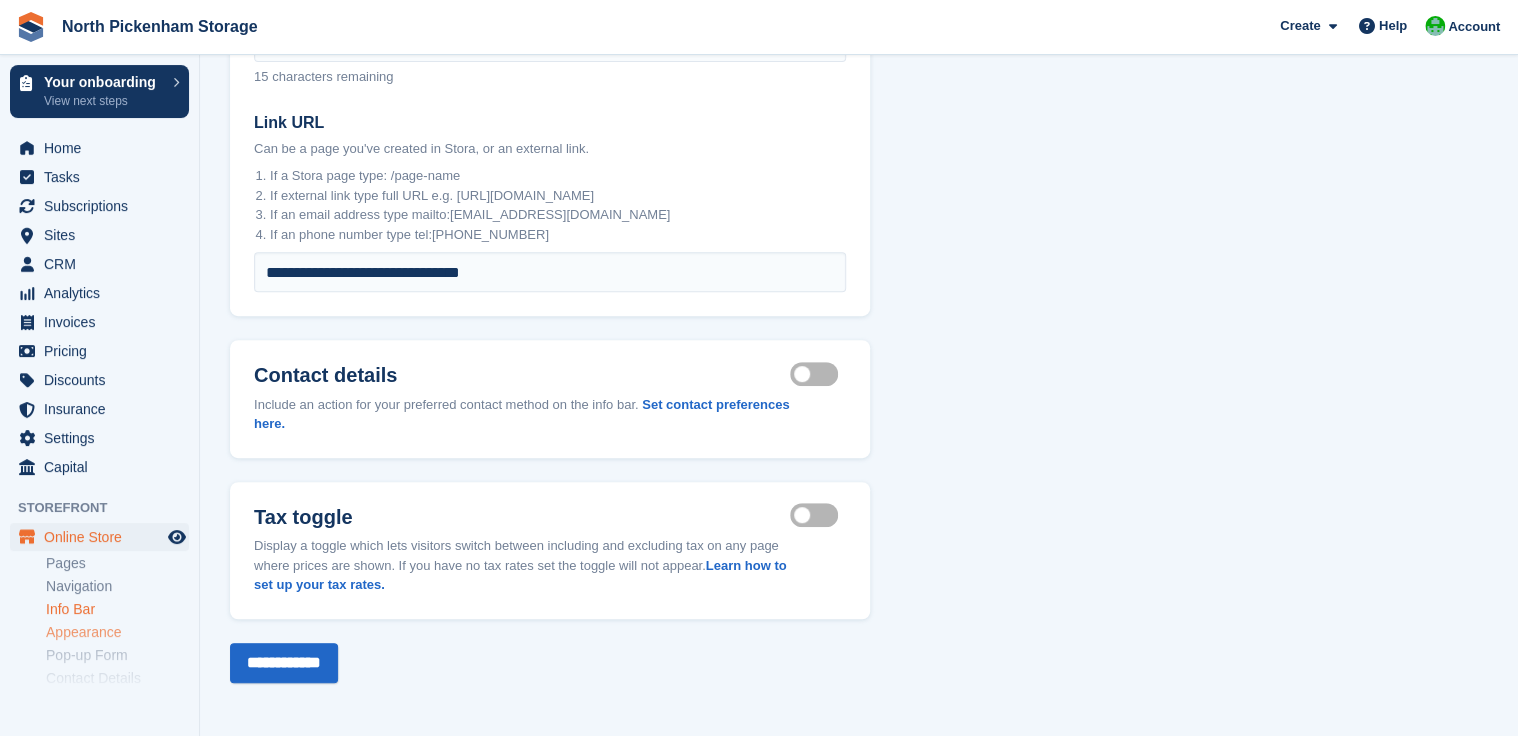 click on "Appearance" at bounding box center (117, 632) 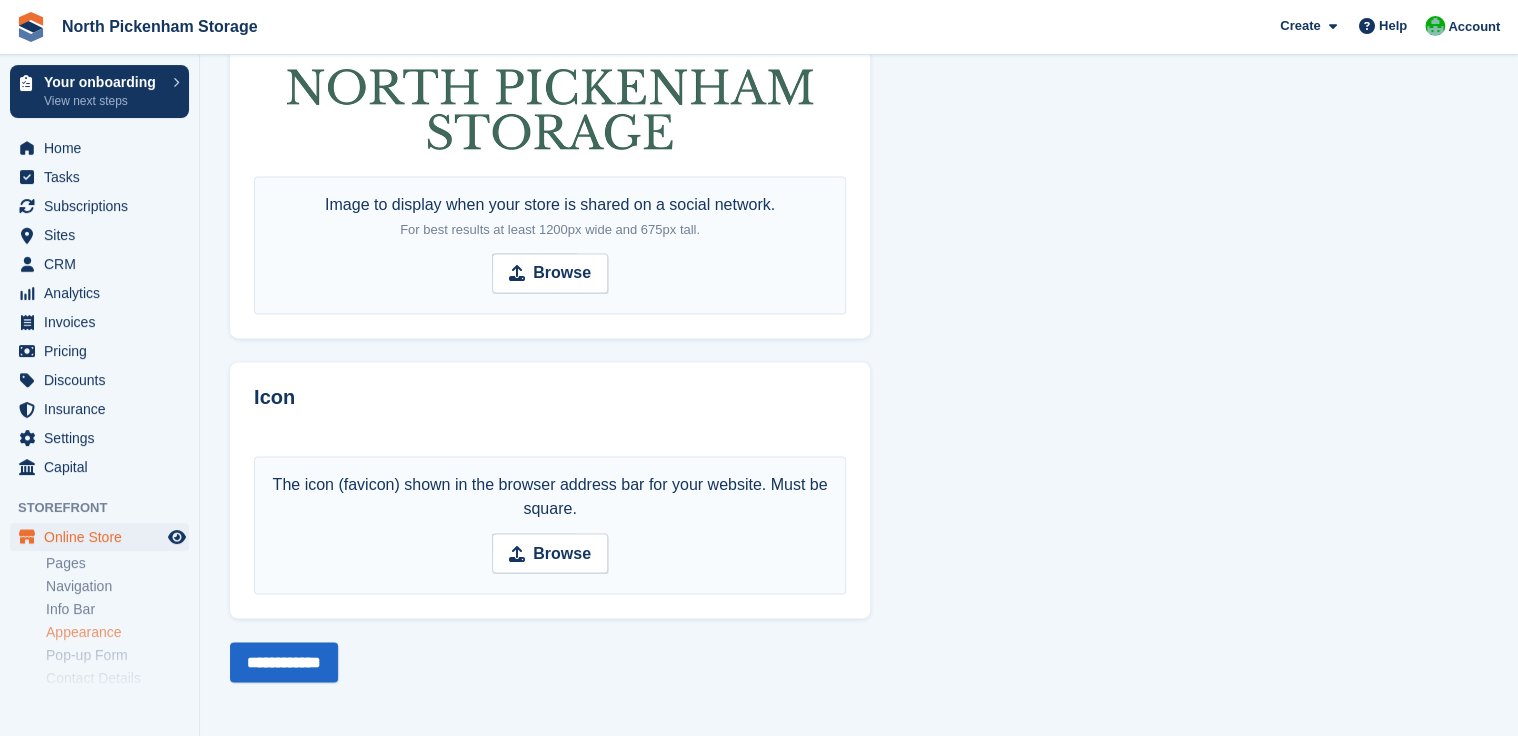 scroll, scrollTop: 1428, scrollLeft: 0, axis: vertical 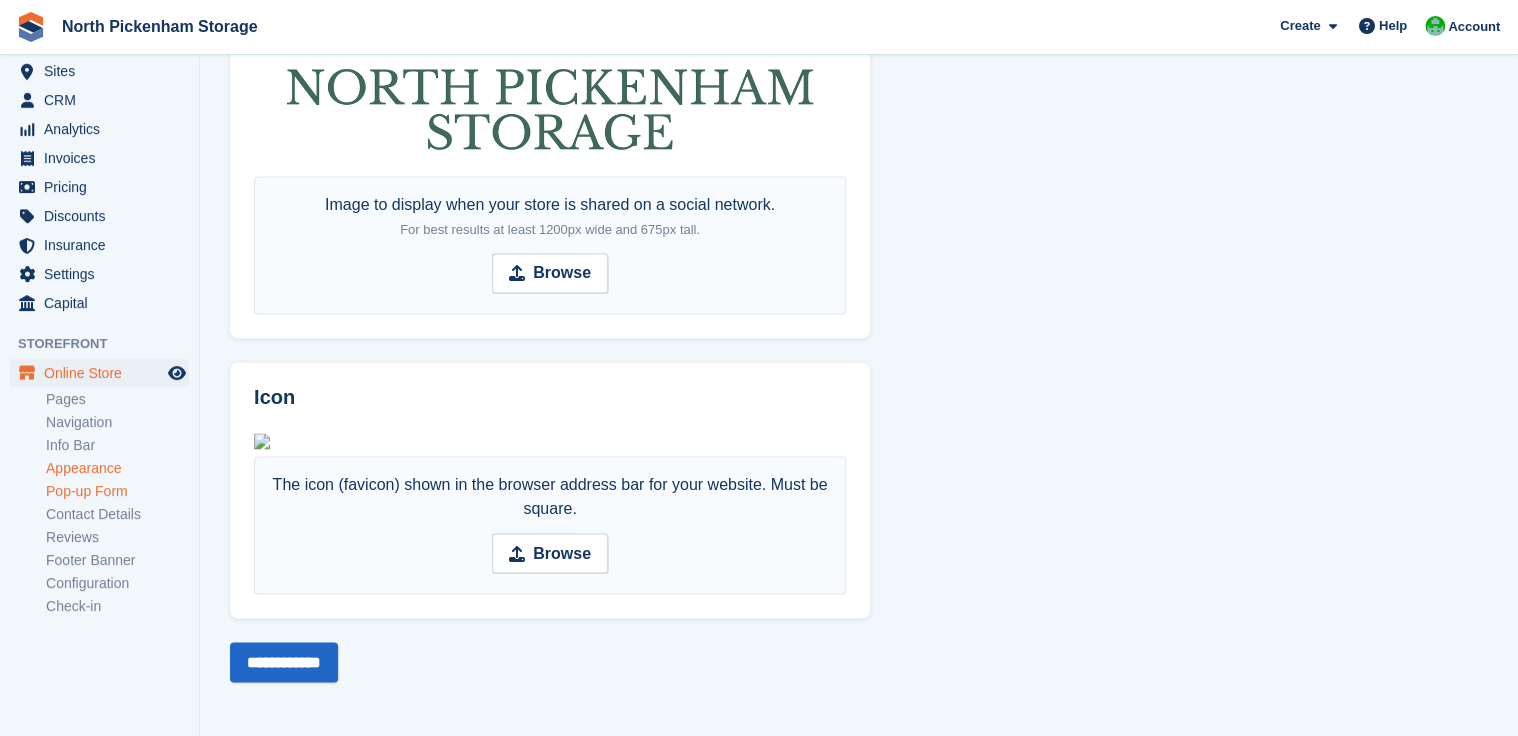 click on "Pop-up Form" at bounding box center (117, 491) 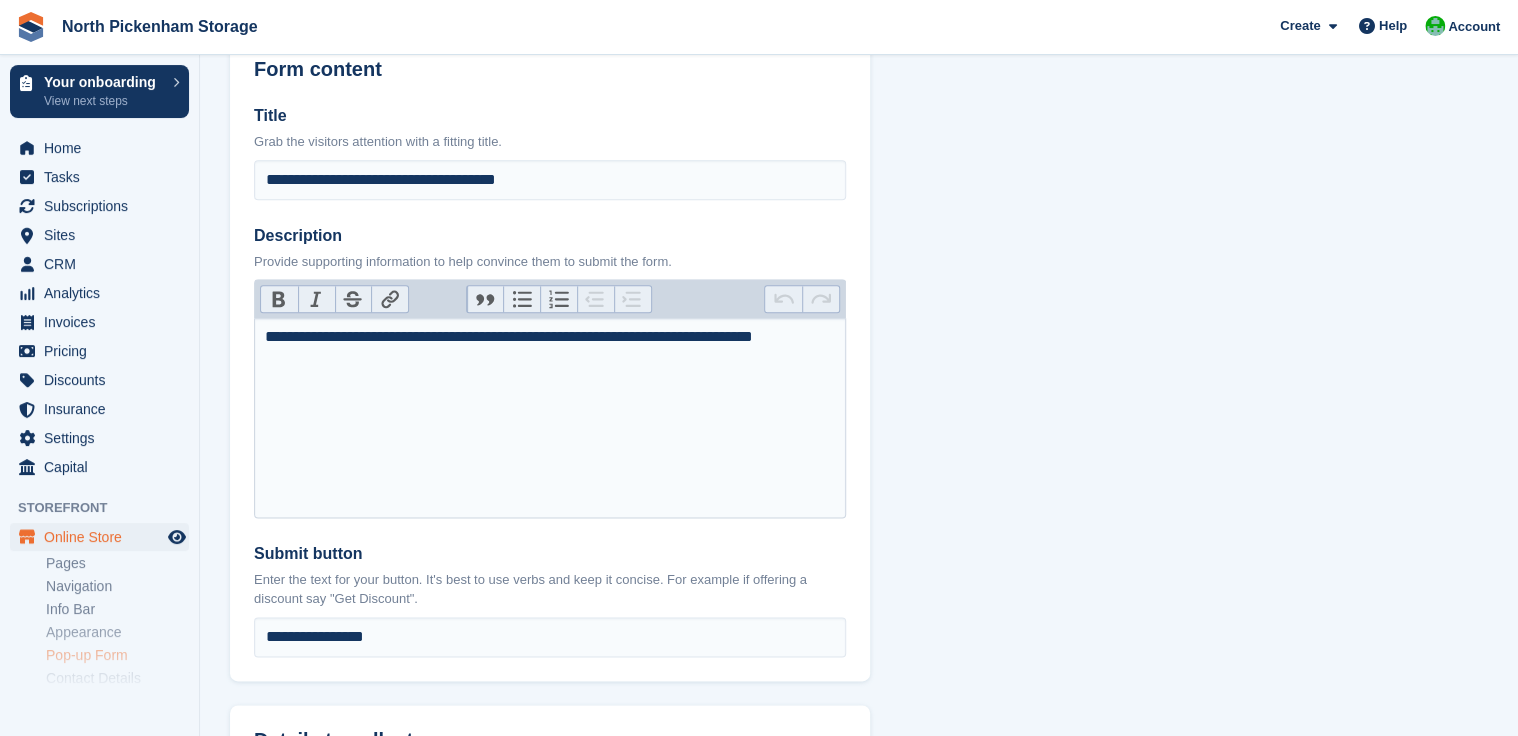 scroll, scrollTop: 1108, scrollLeft: 0, axis: vertical 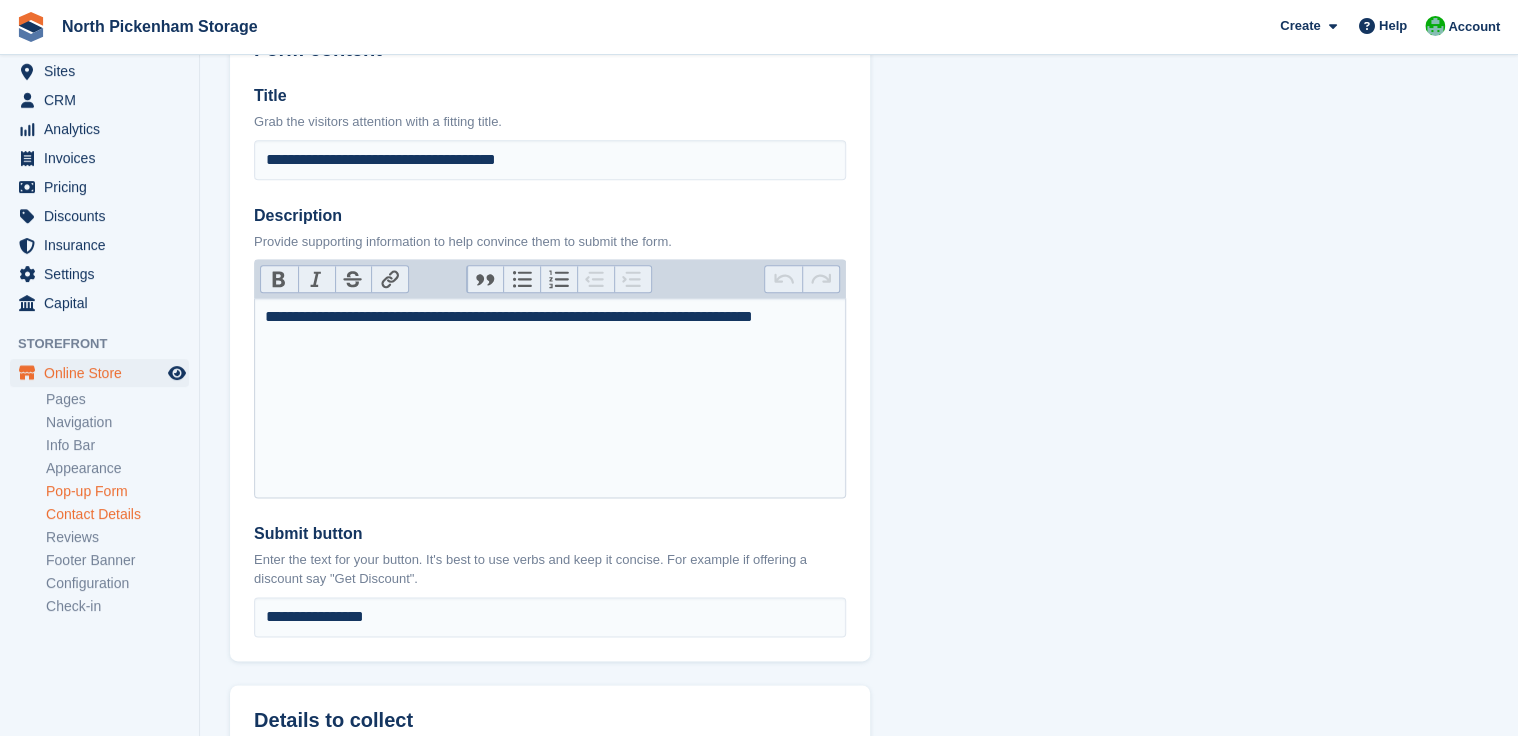 click on "Contact Details" at bounding box center [117, 514] 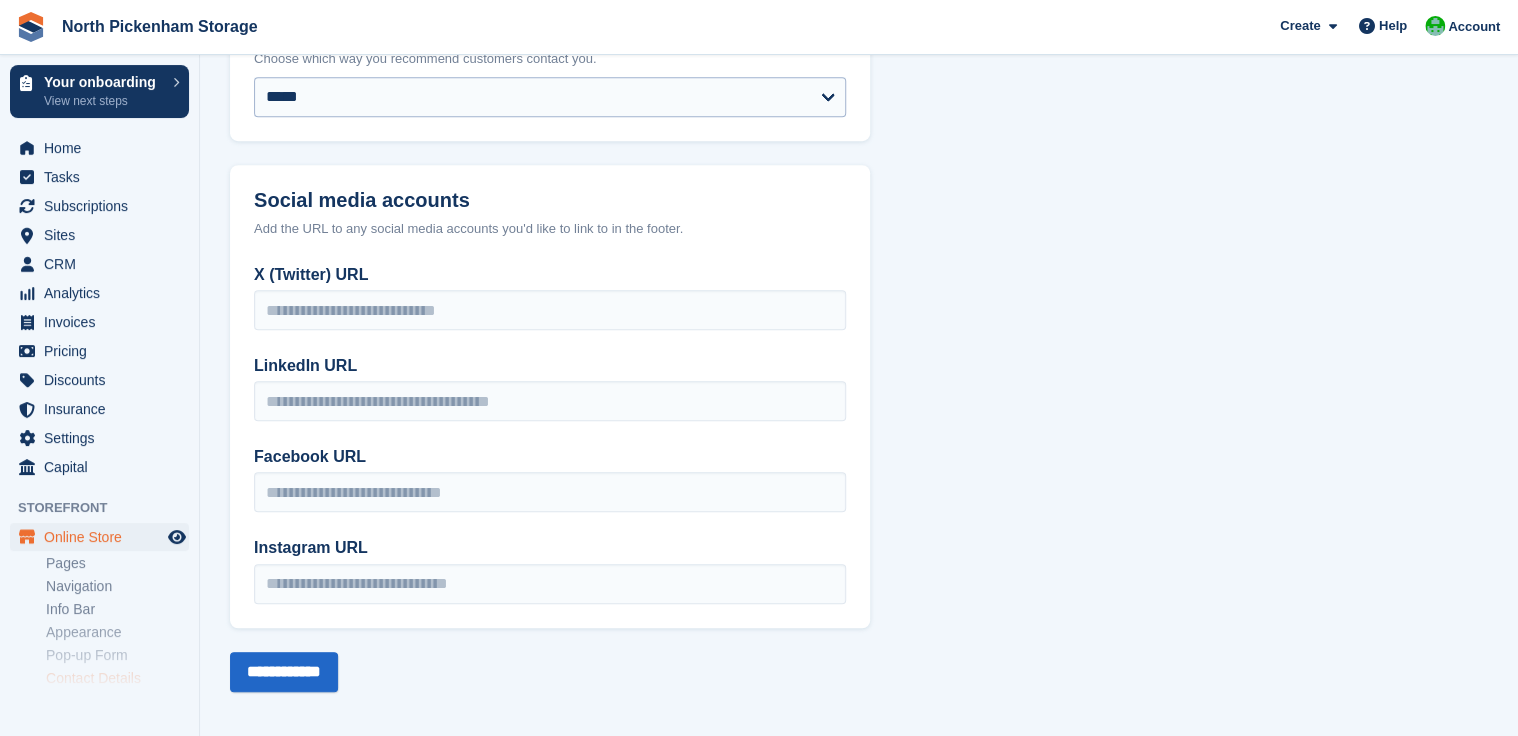 scroll, scrollTop: 409, scrollLeft: 0, axis: vertical 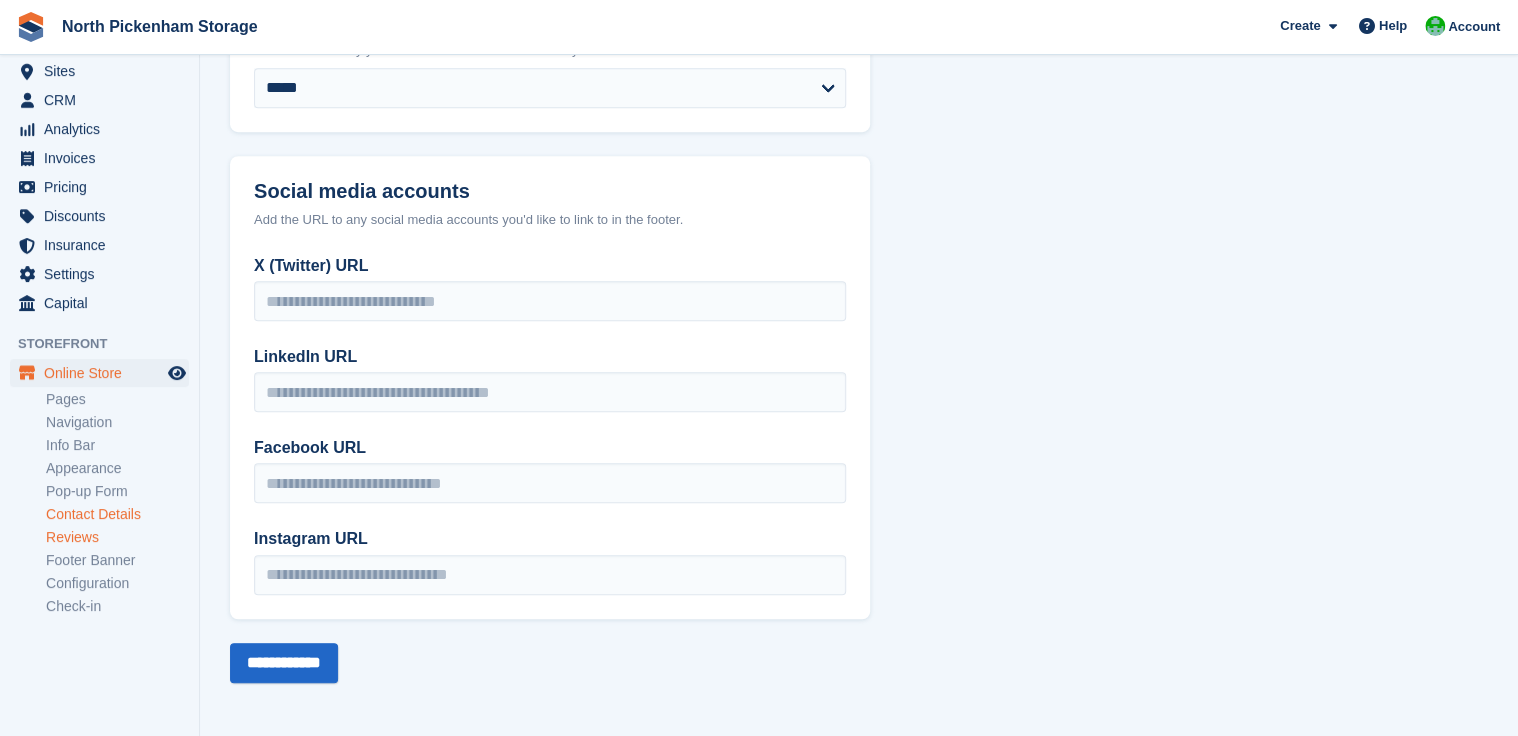 click on "Reviews" at bounding box center [117, 537] 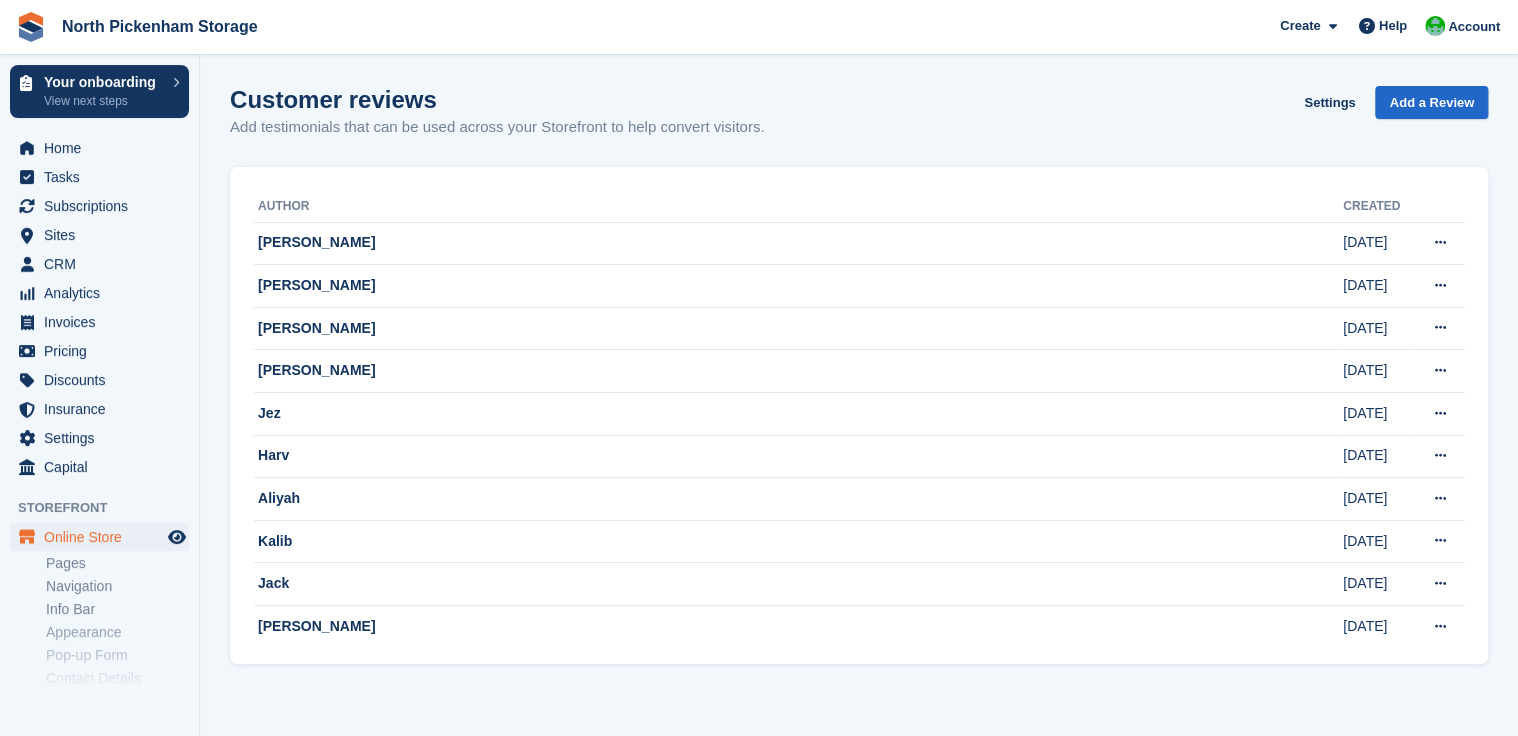 scroll, scrollTop: 0, scrollLeft: 0, axis: both 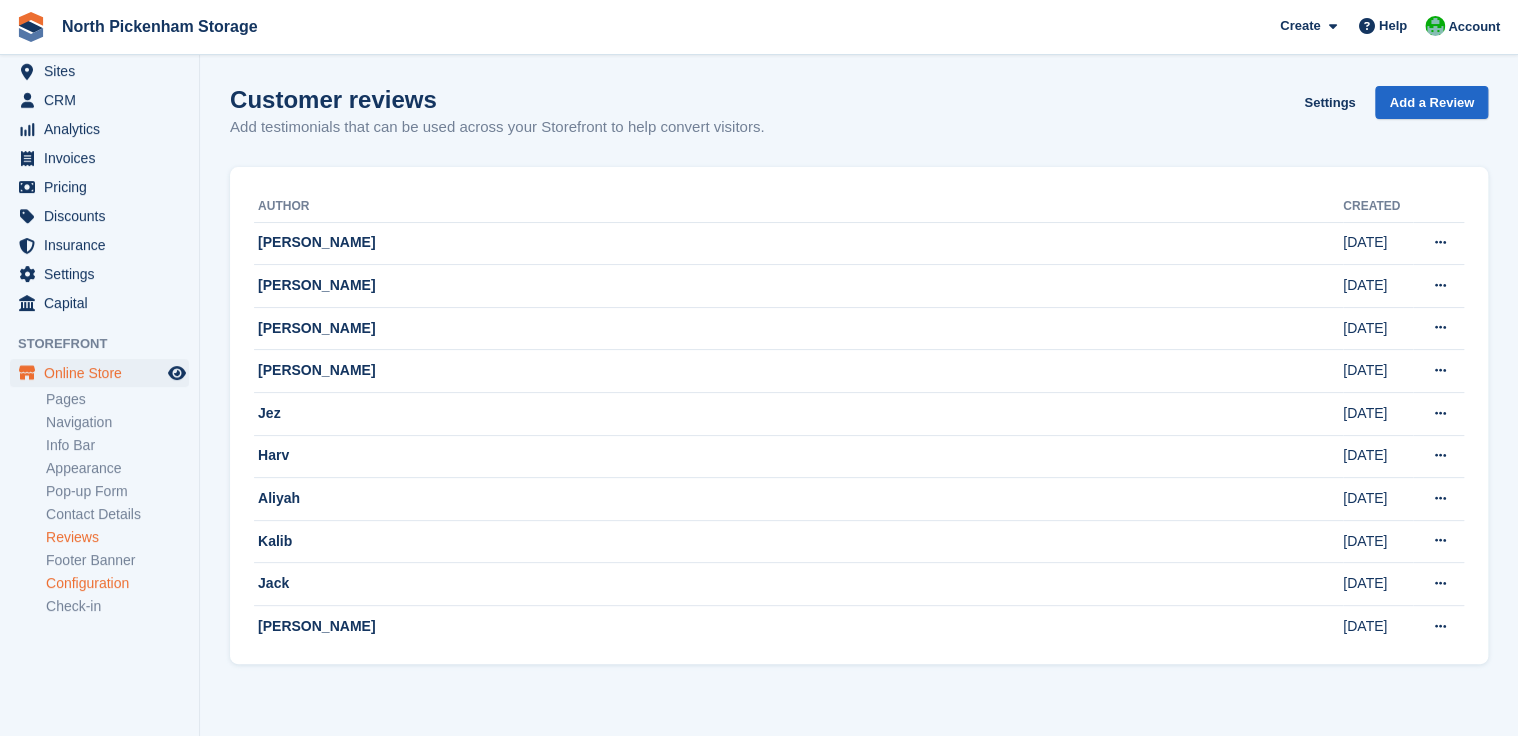 click on "Configuration" at bounding box center [117, 583] 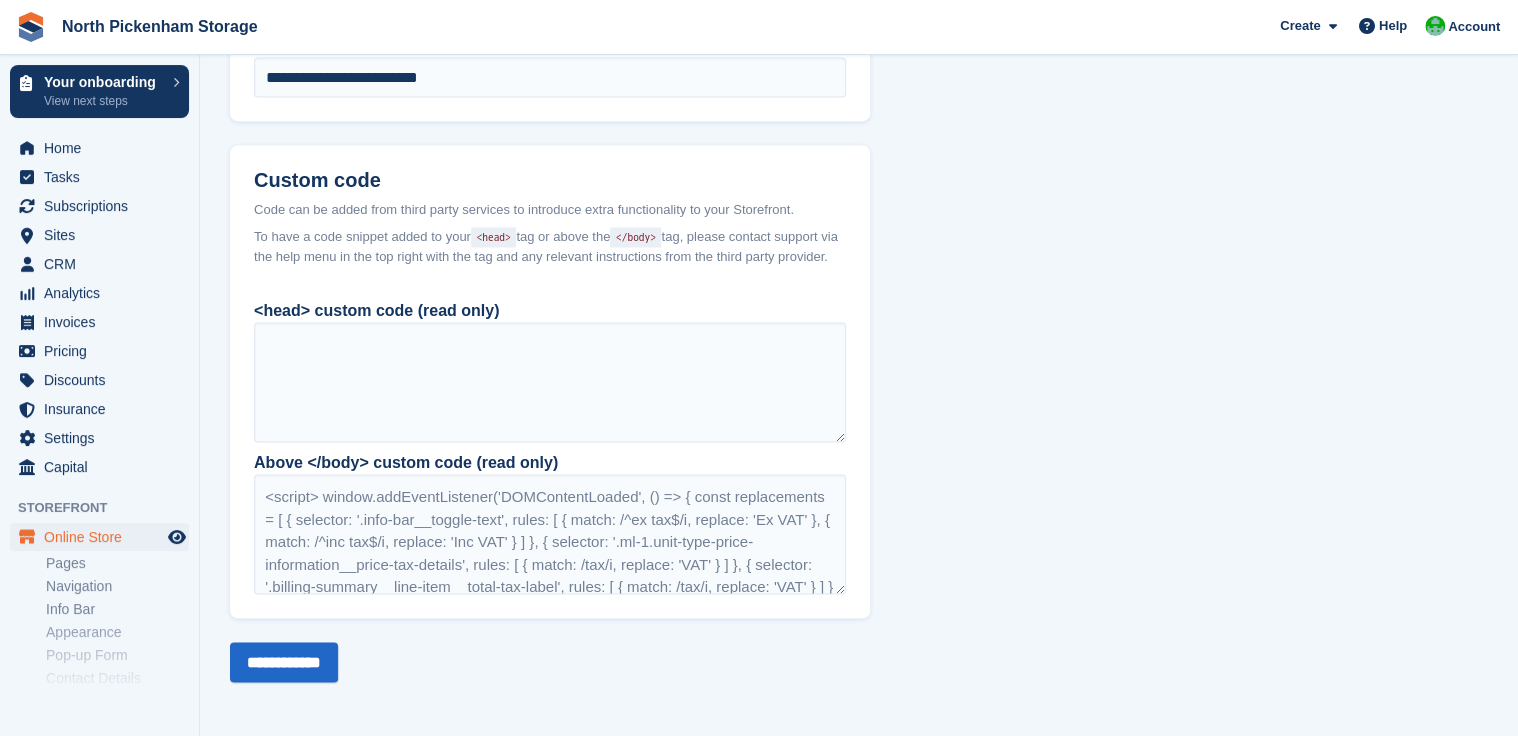 scroll, scrollTop: 1648, scrollLeft: 0, axis: vertical 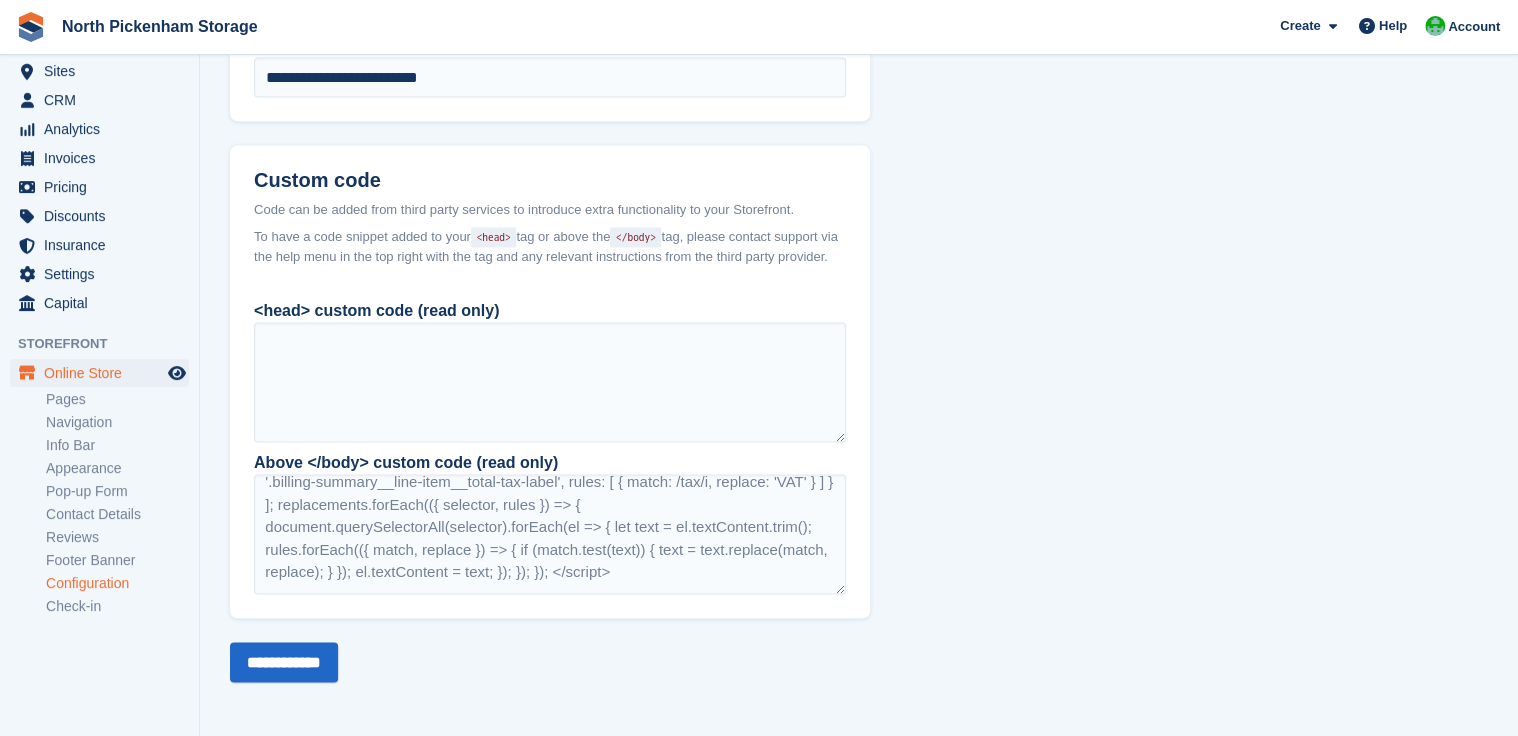click on "Check-in" at bounding box center (122, 606) 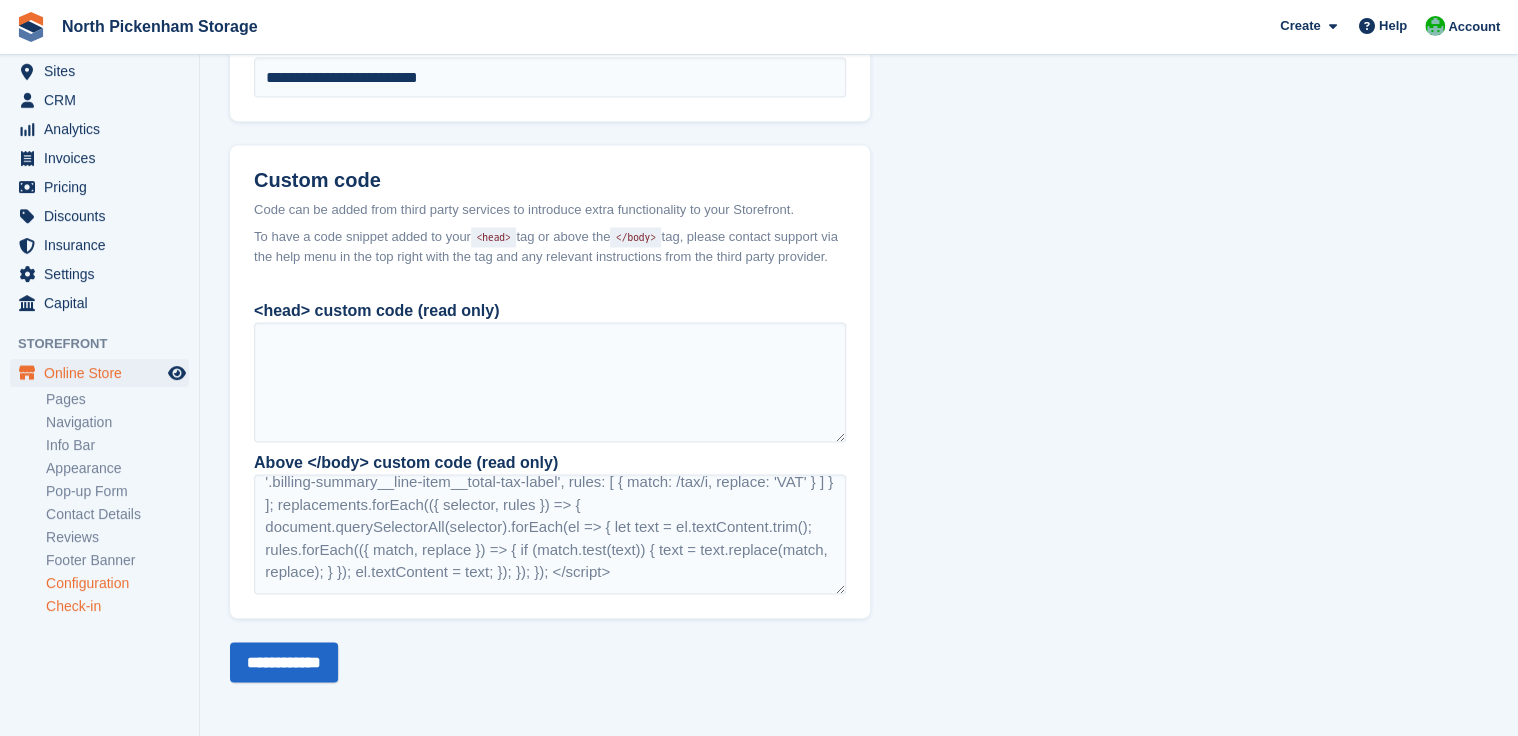 click on "Check-in" at bounding box center (117, 606) 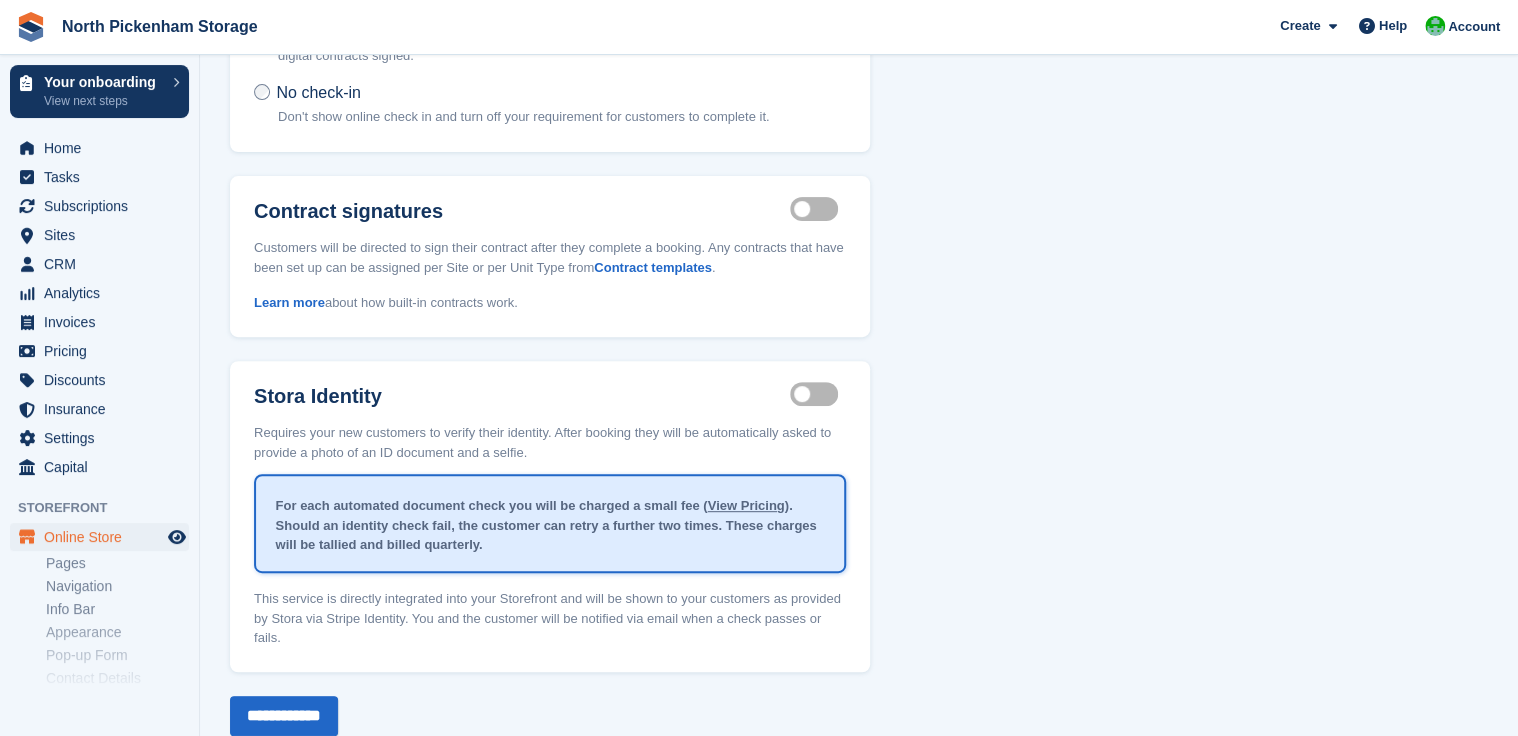 scroll, scrollTop: 243, scrollLeft: 0, axis: vertical 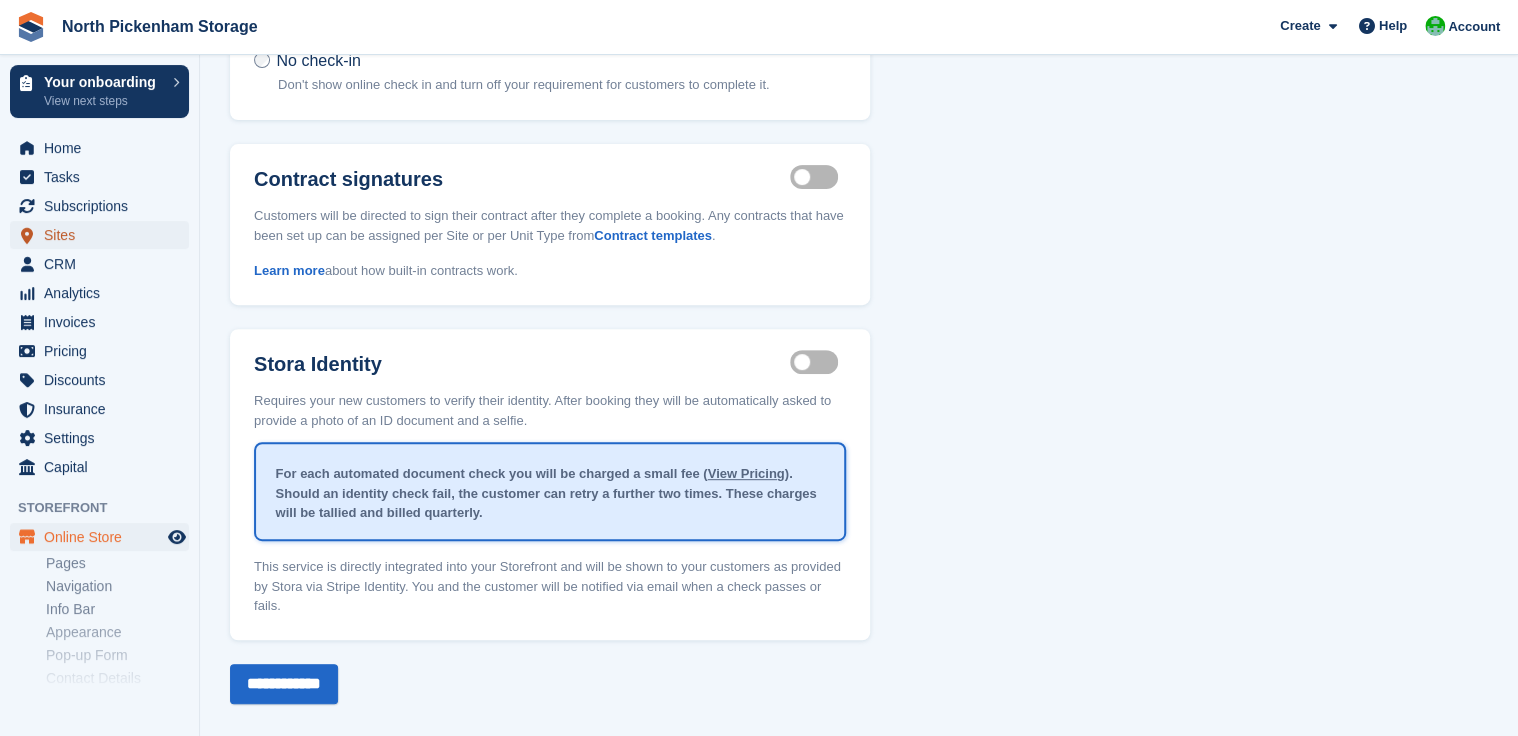click on "Sites" at bounding box center [104, 235] 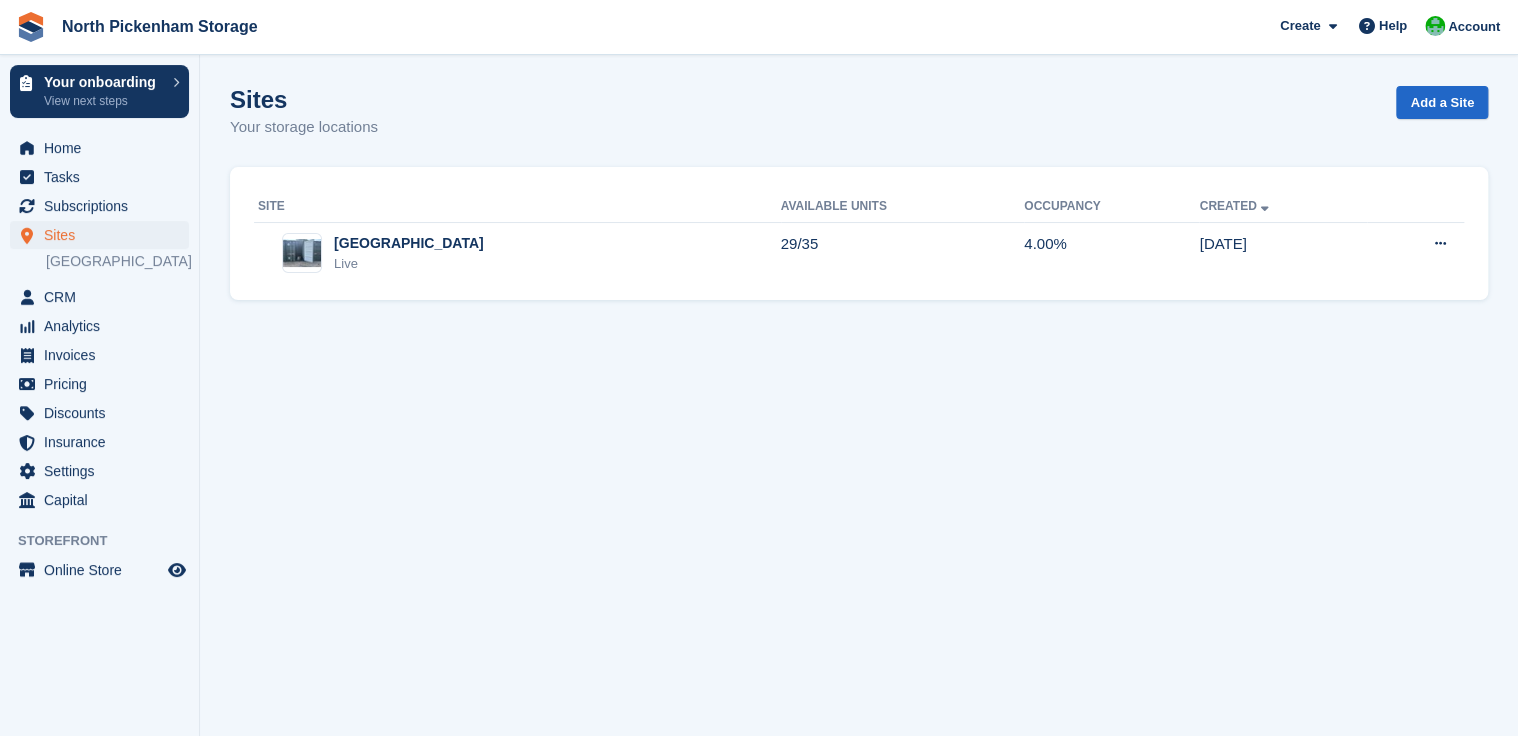 scroll, scrollTop: 0, scrollLeft: 0, axis: both 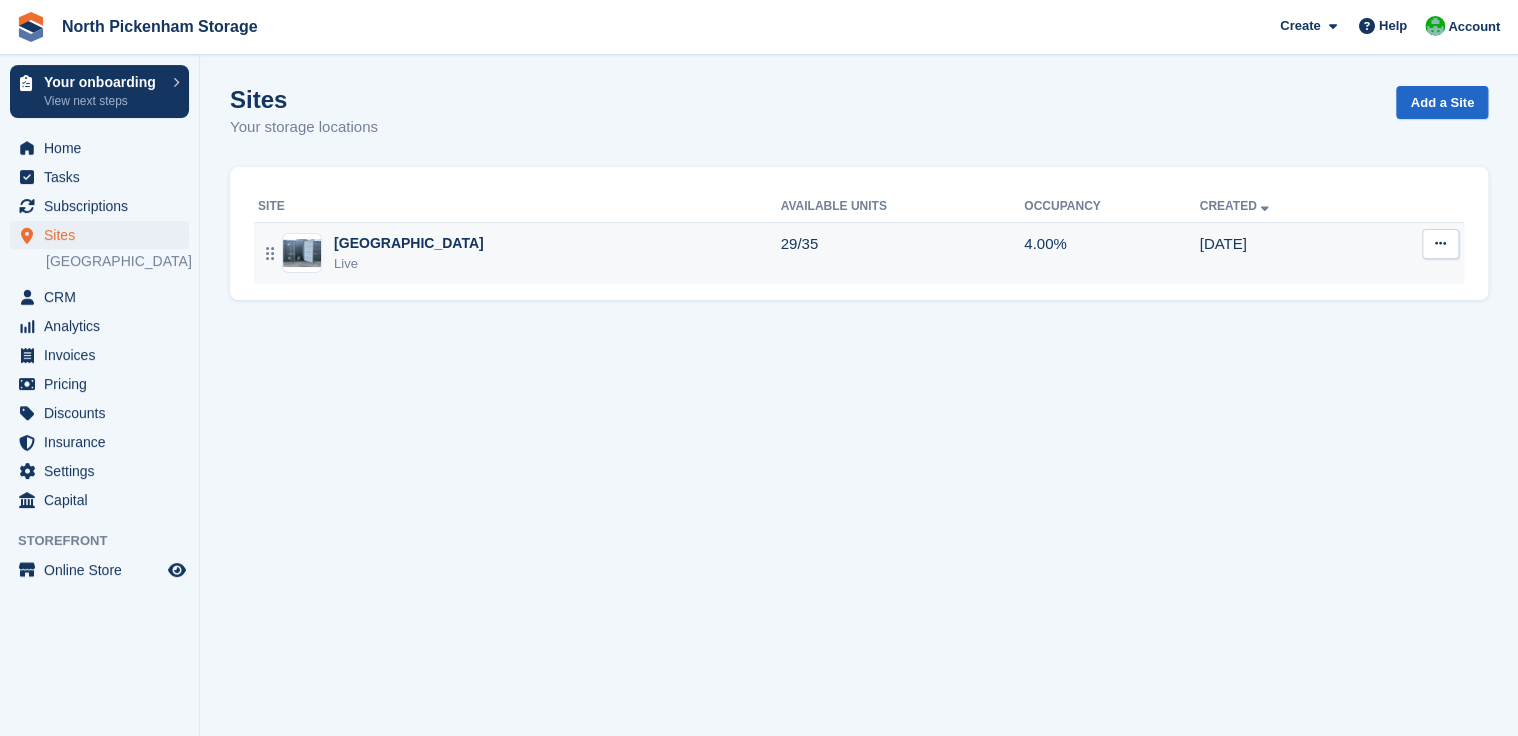 click on "North Pickenham
Live" at bounding box center [519, 253] 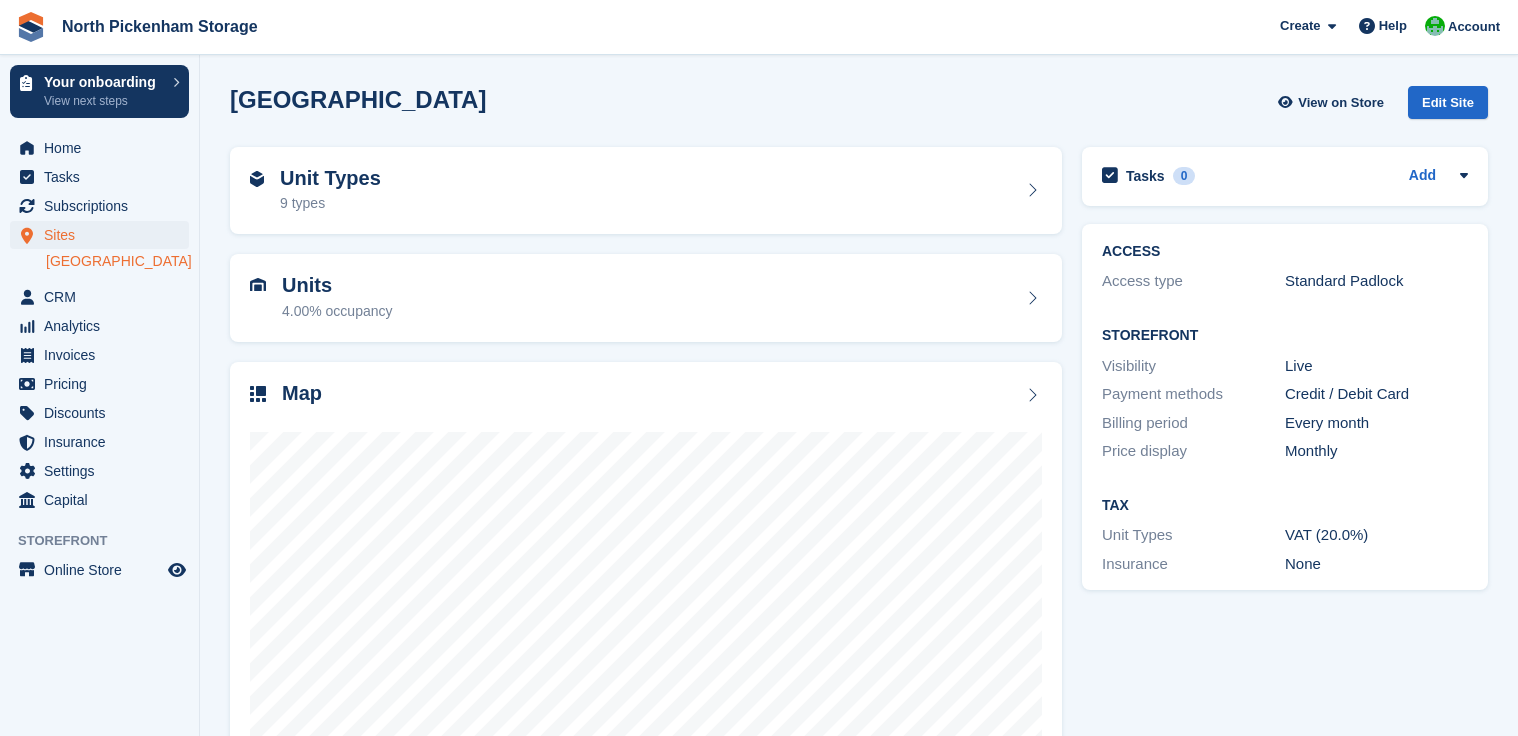 scroll, scrollTop: 0, scrollLeft: 0, axis: both 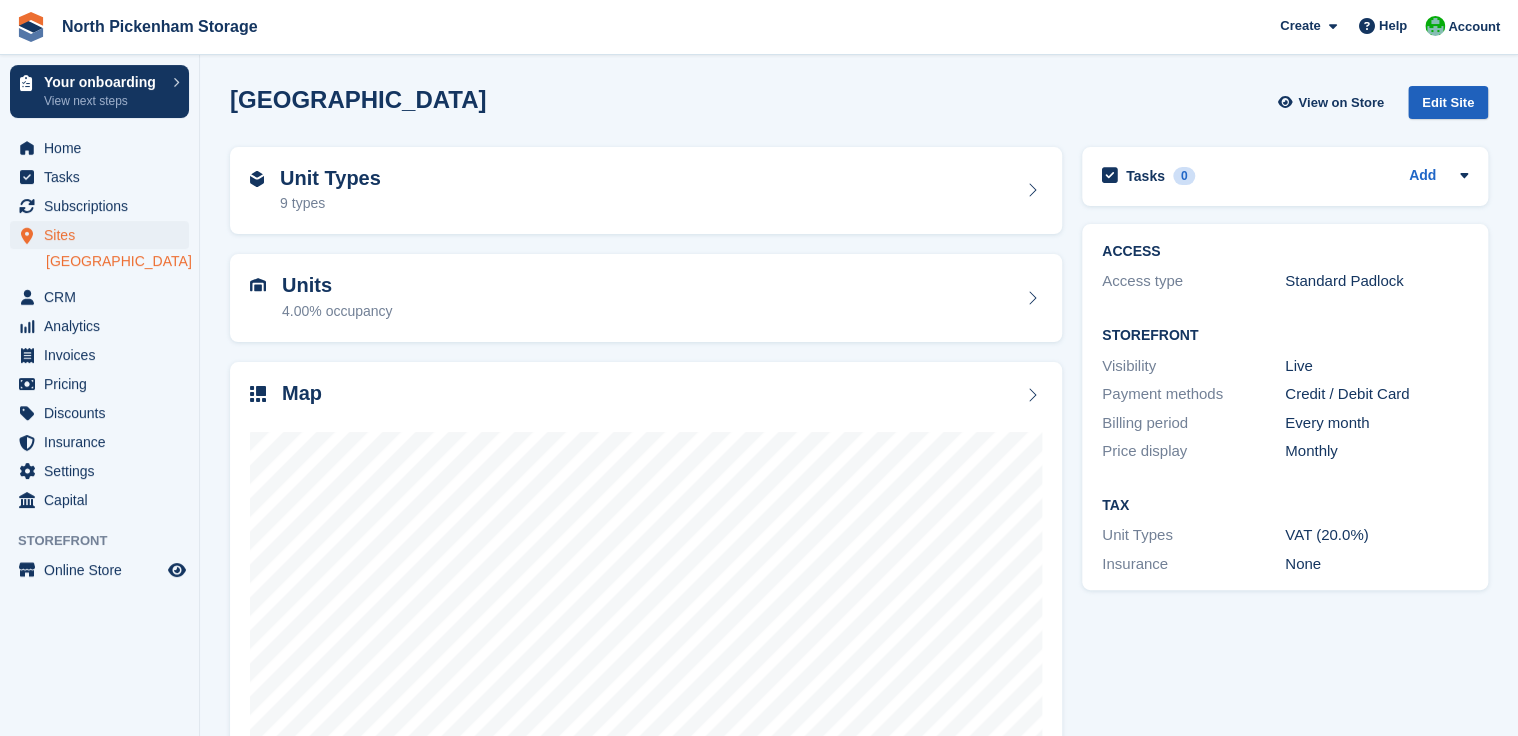 click on "Edit Site" at bounding box center (1448, 102) 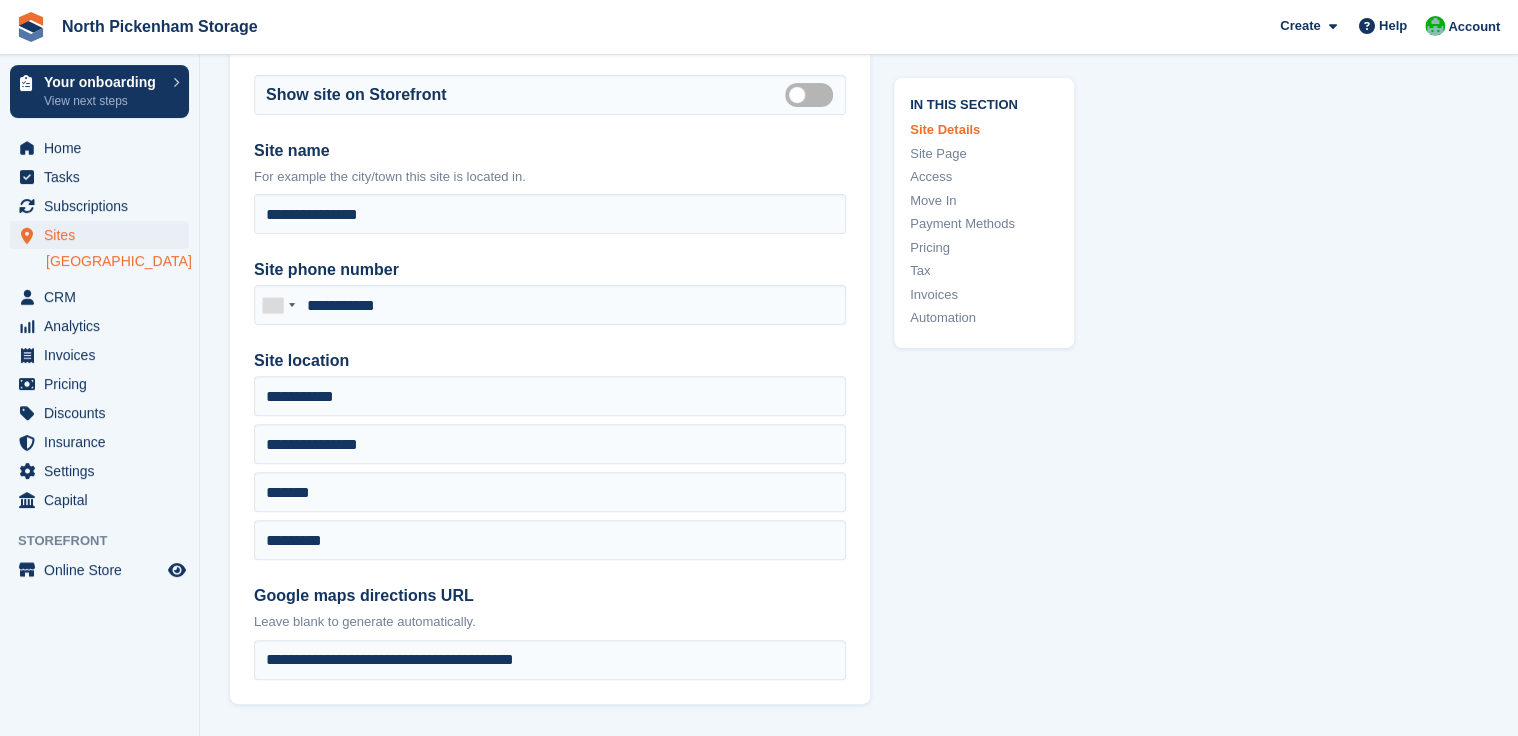 scroll, scrollTop: 162, scrollLeft: 0, axis: vertical 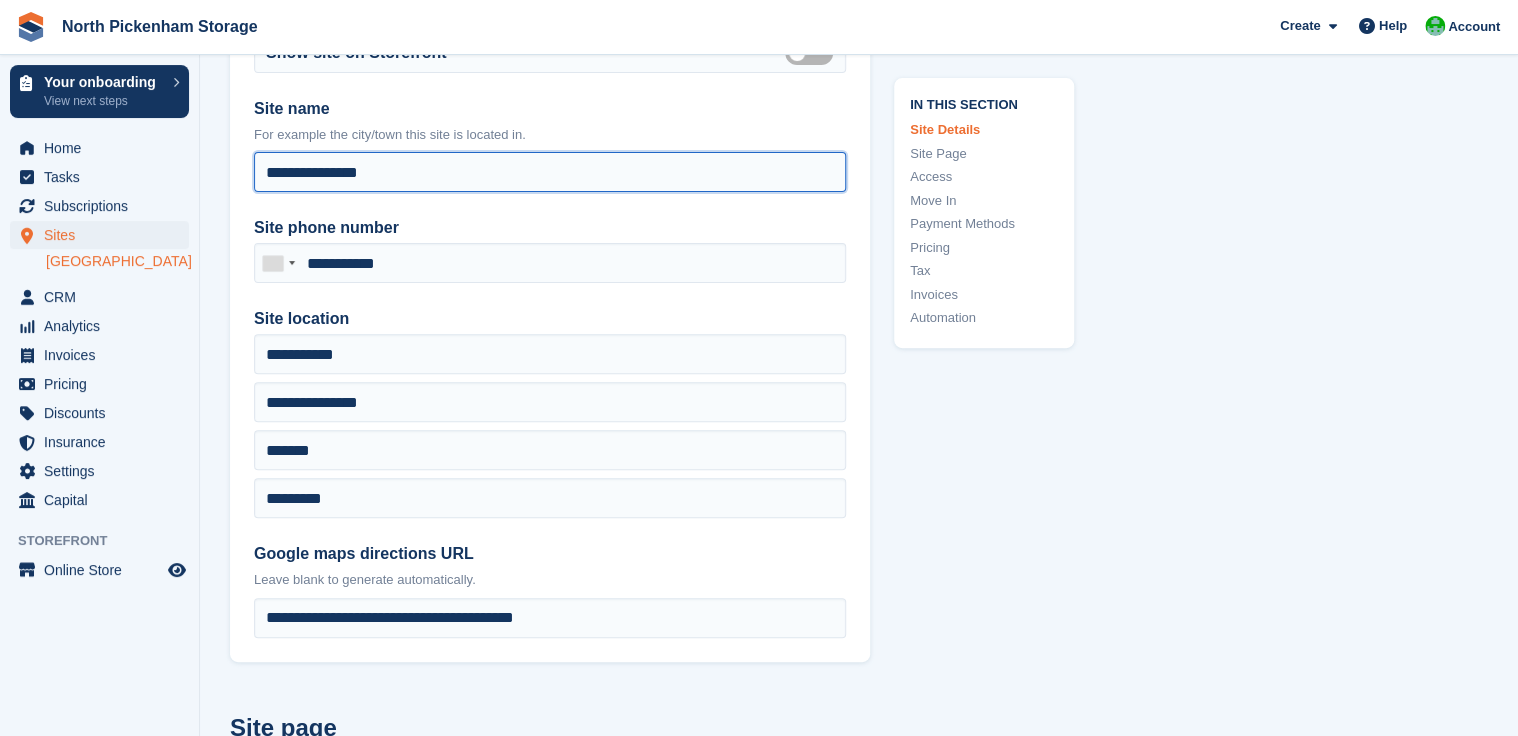 drag, startPoint x: 395, startPoint y: 175, endPoint x: 228, endPoint y: 178, distance: 167.02695 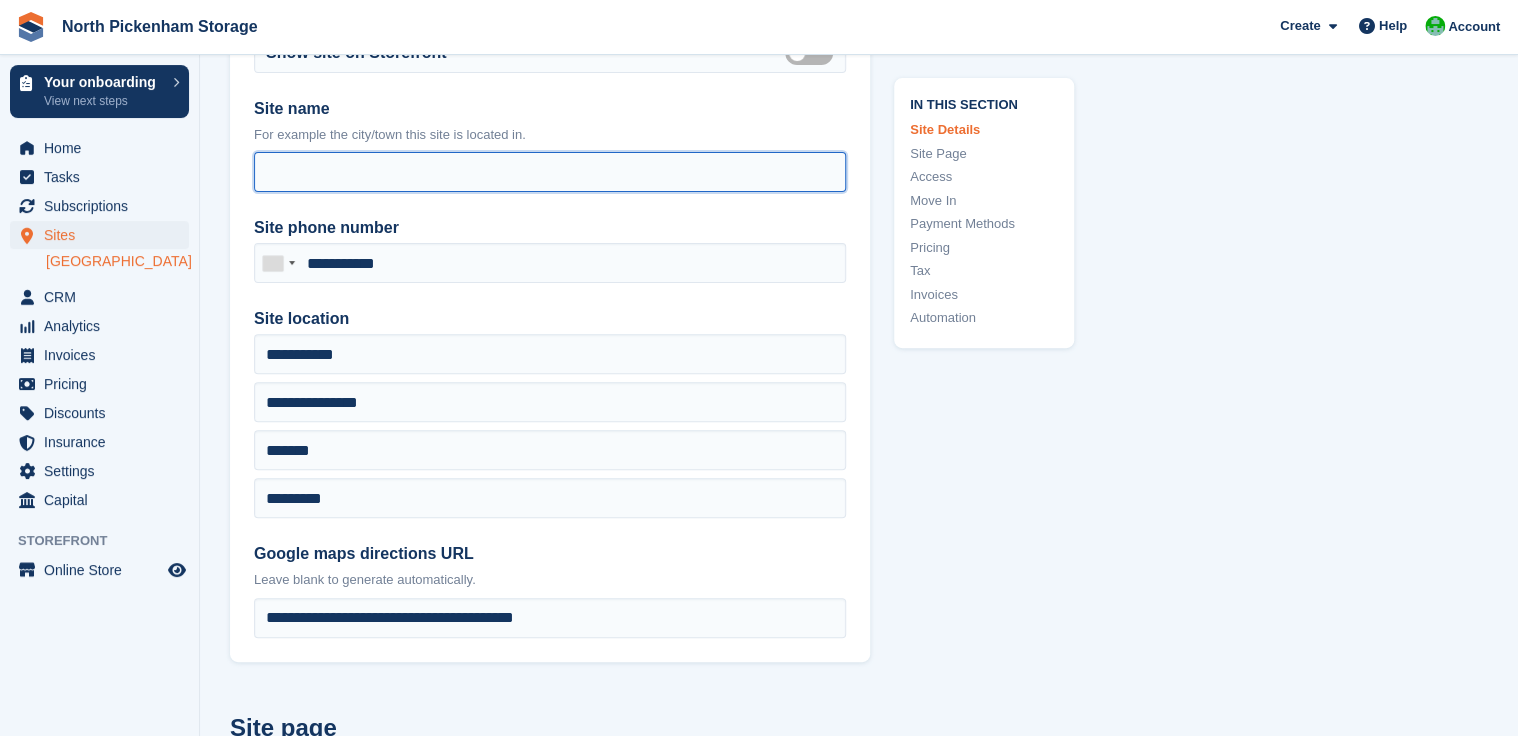 paste on "**********" 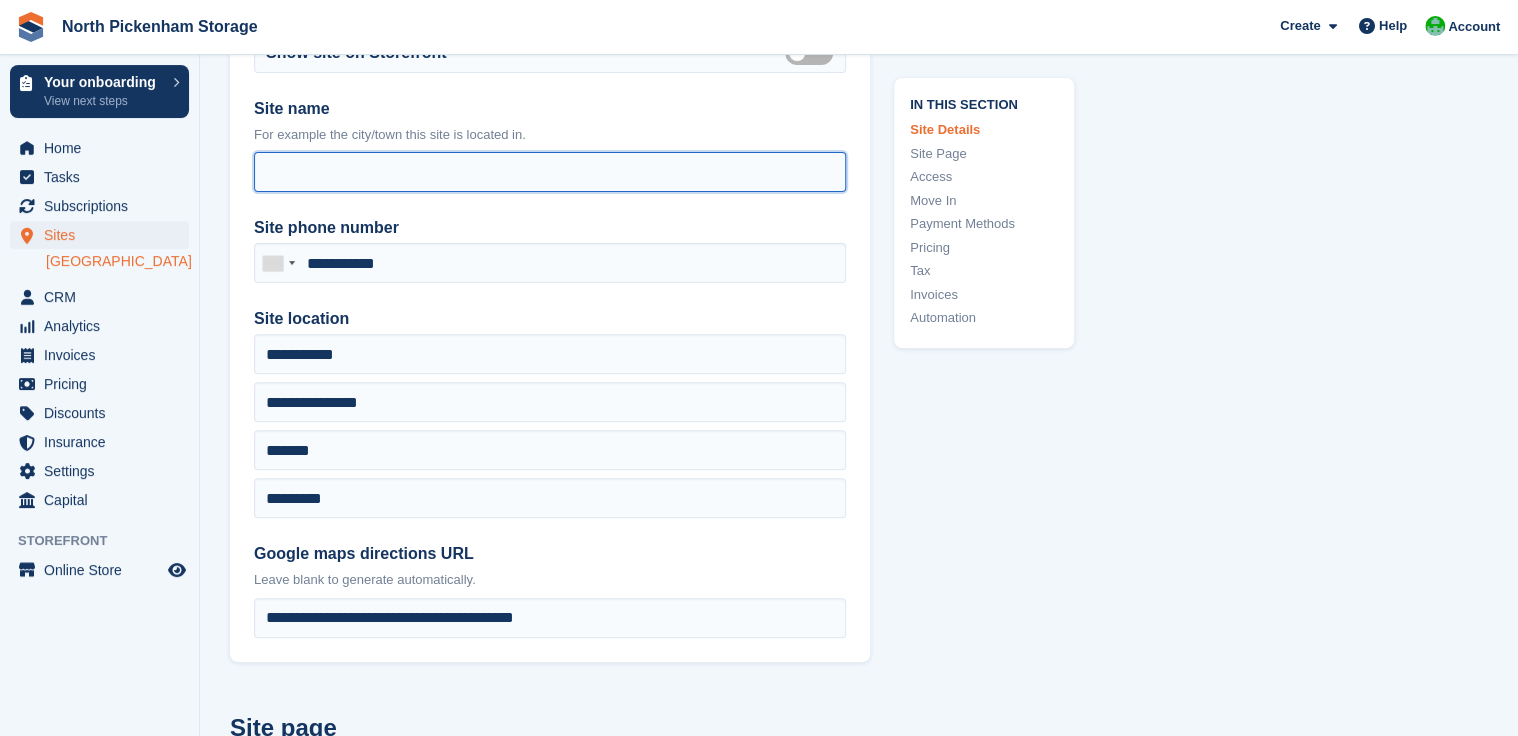 type on "**********" 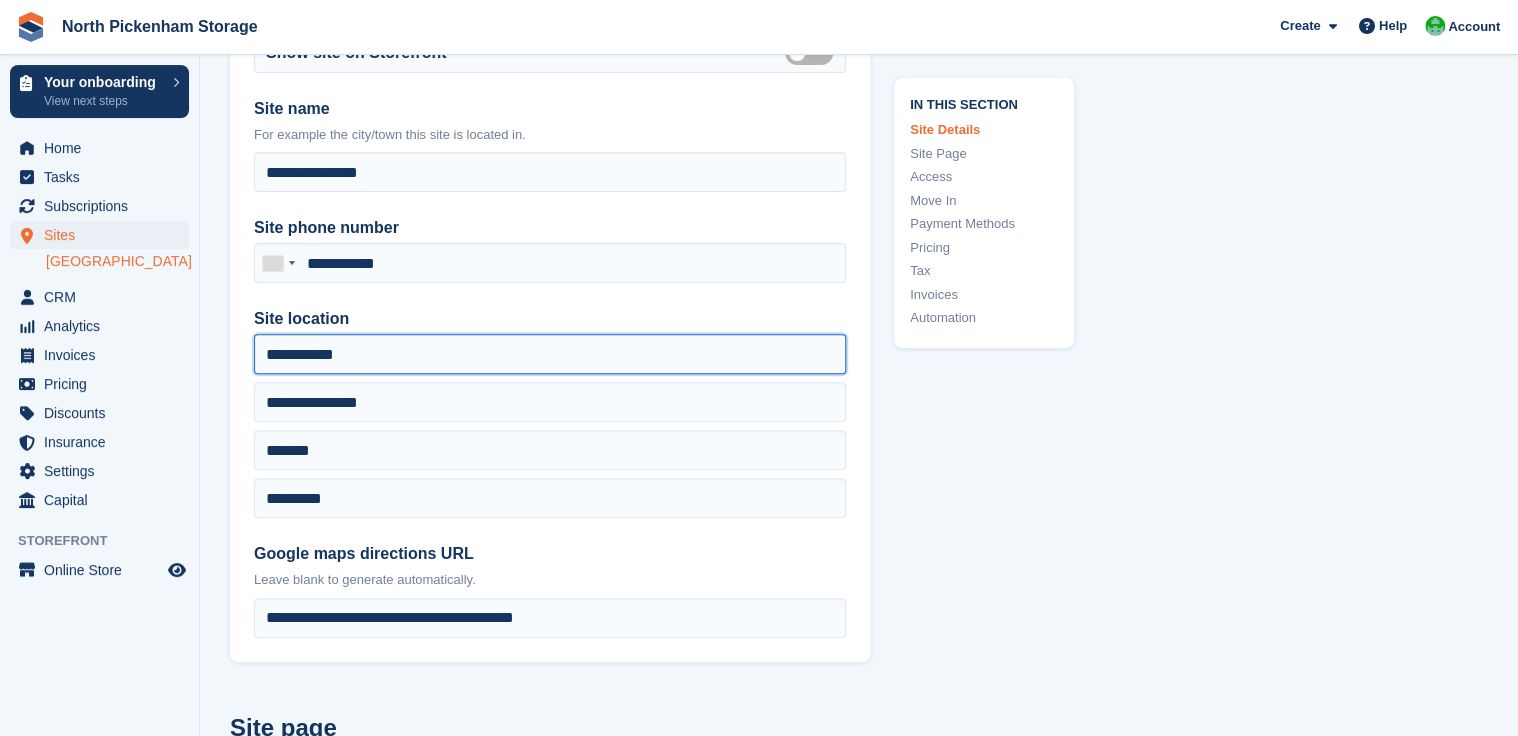 click on "**********" at bounding box center (550, 354) 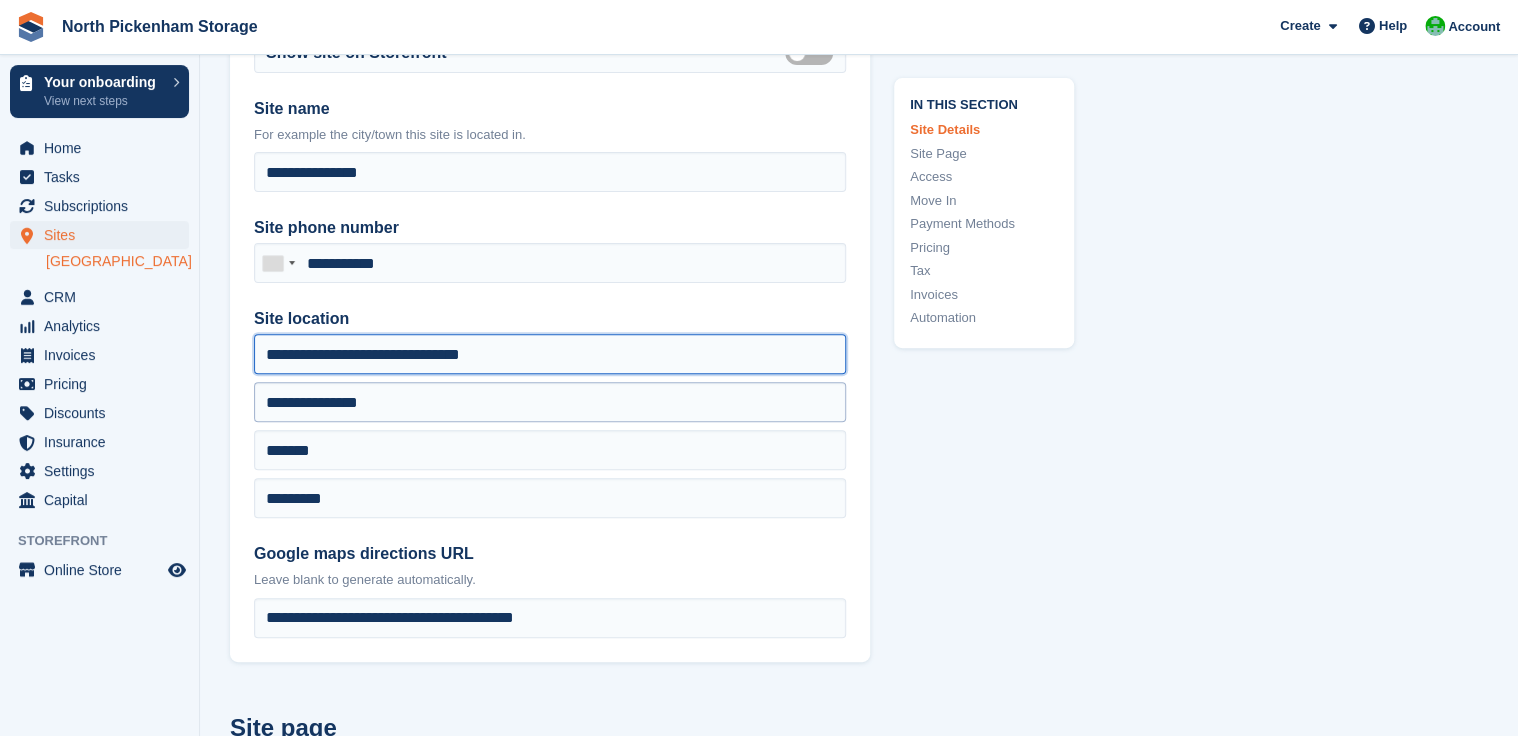 type on "**********" 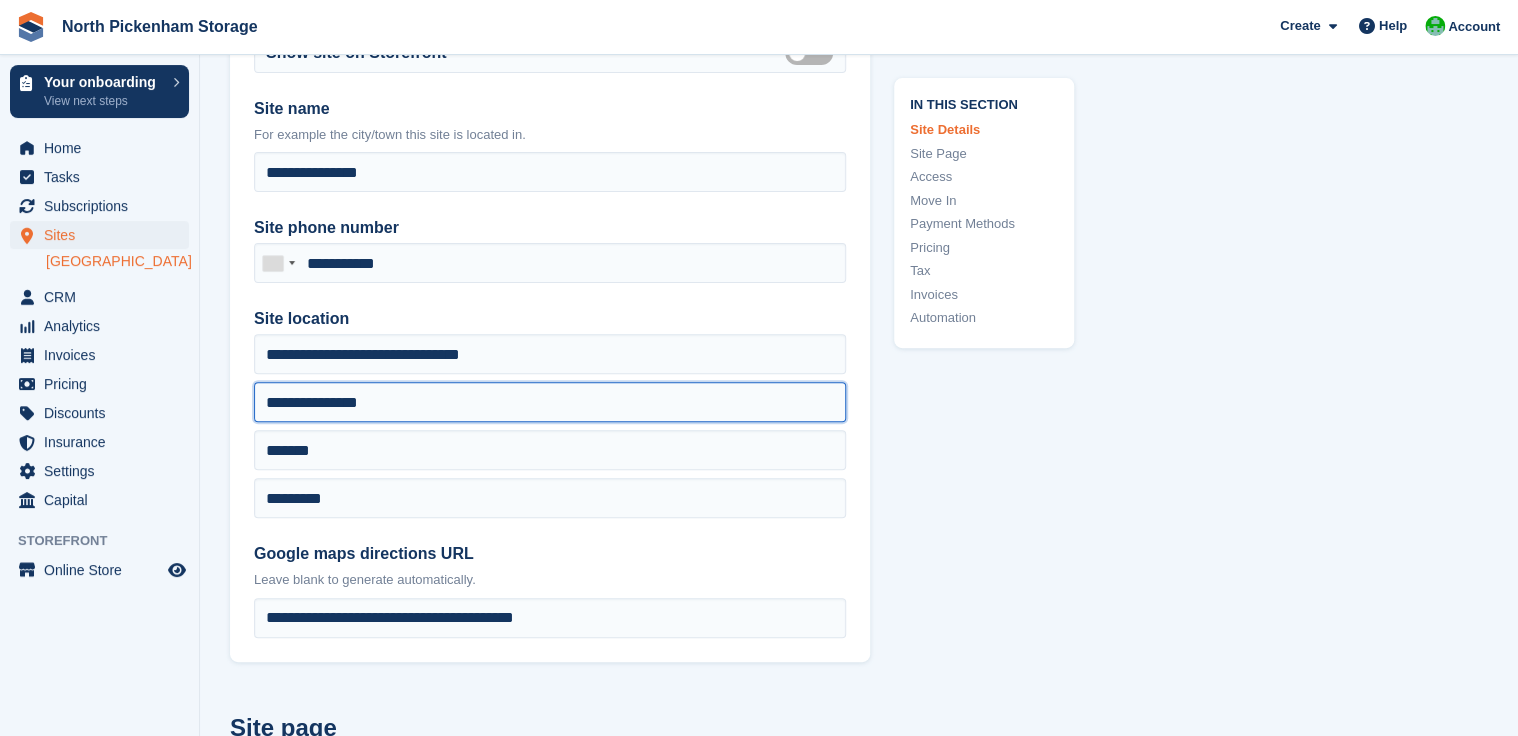 drag, startPoint x: 396, startPoint y: 400, endPoint x: 212, endPoint y: 400, distance: 184 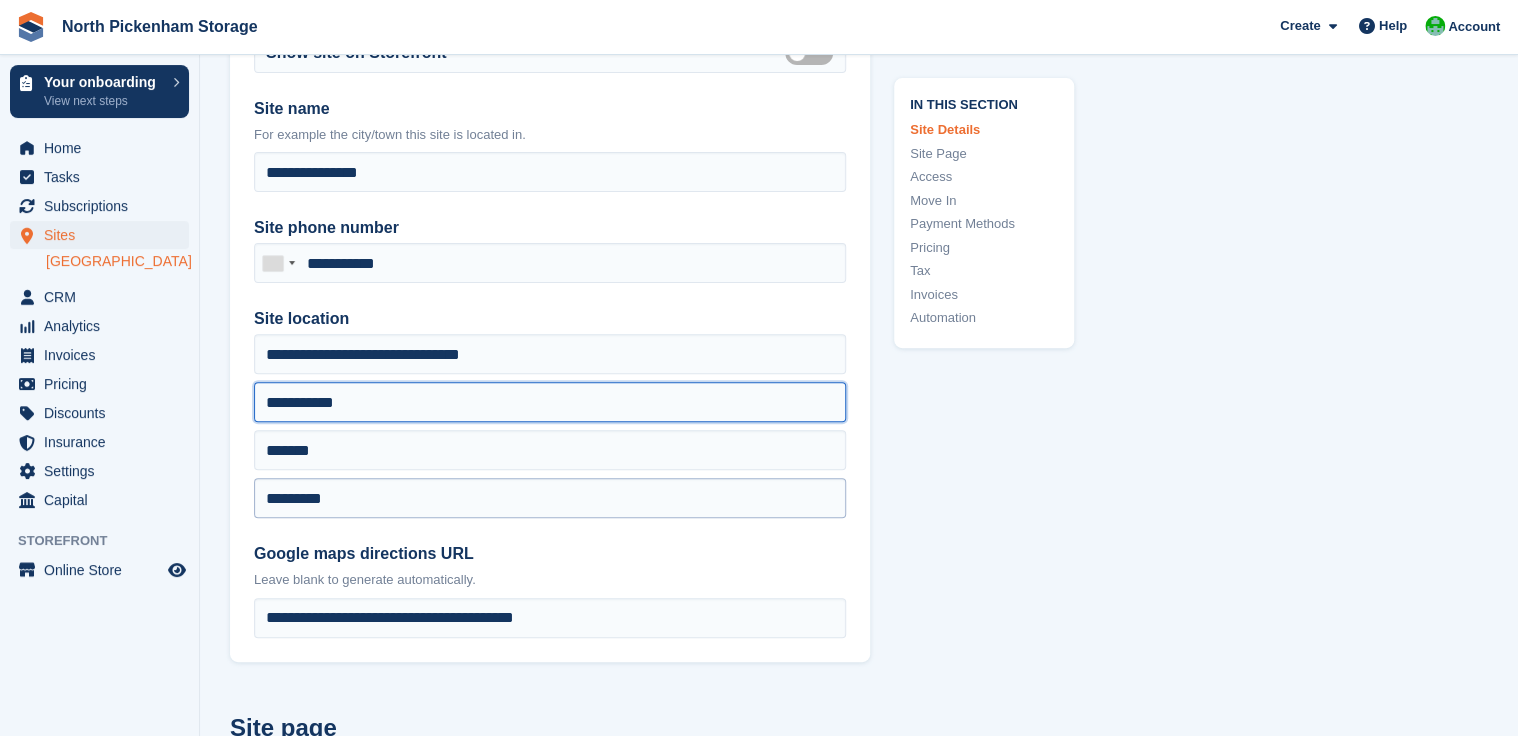 type on "**********" 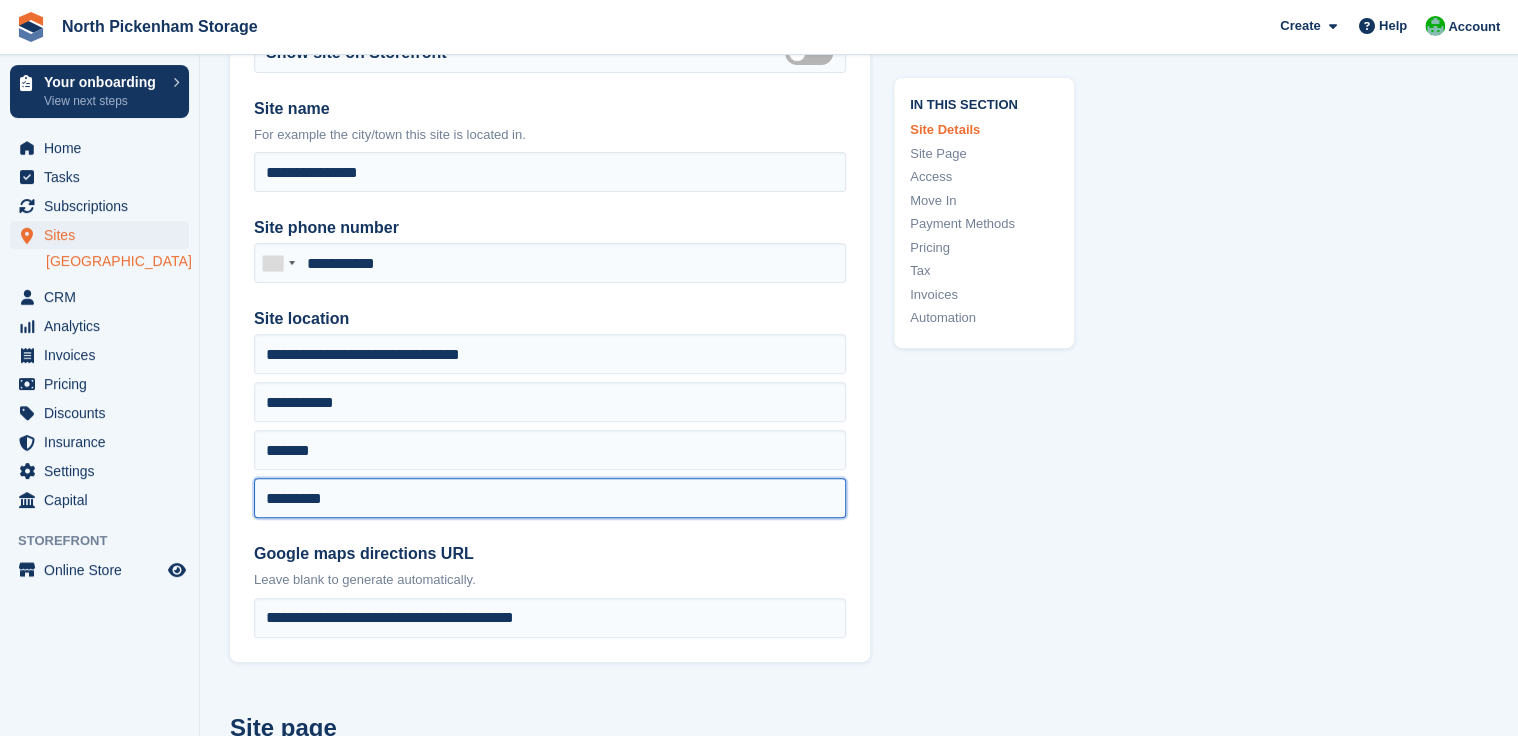 click on "********" at bounding box center (550, 498) 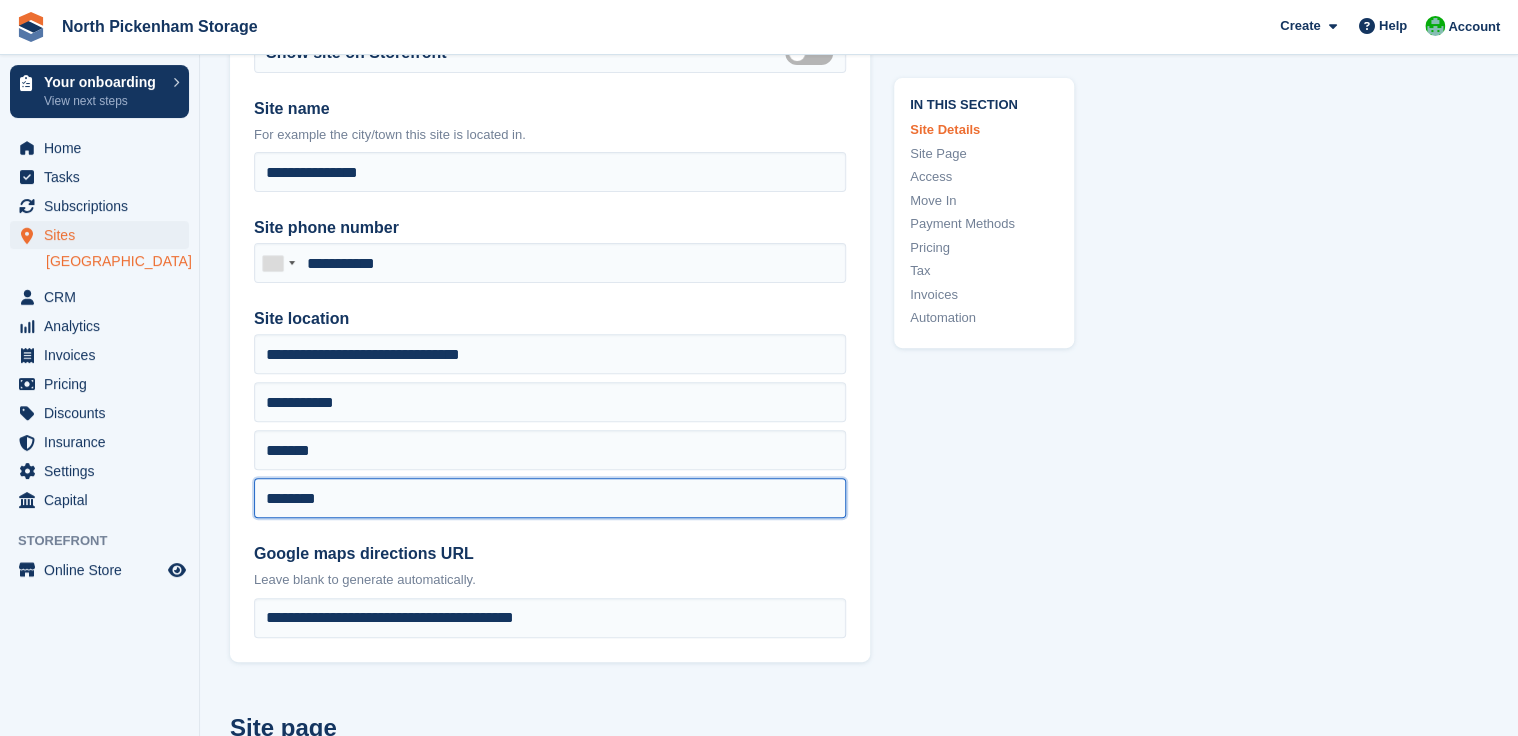 type on "********" 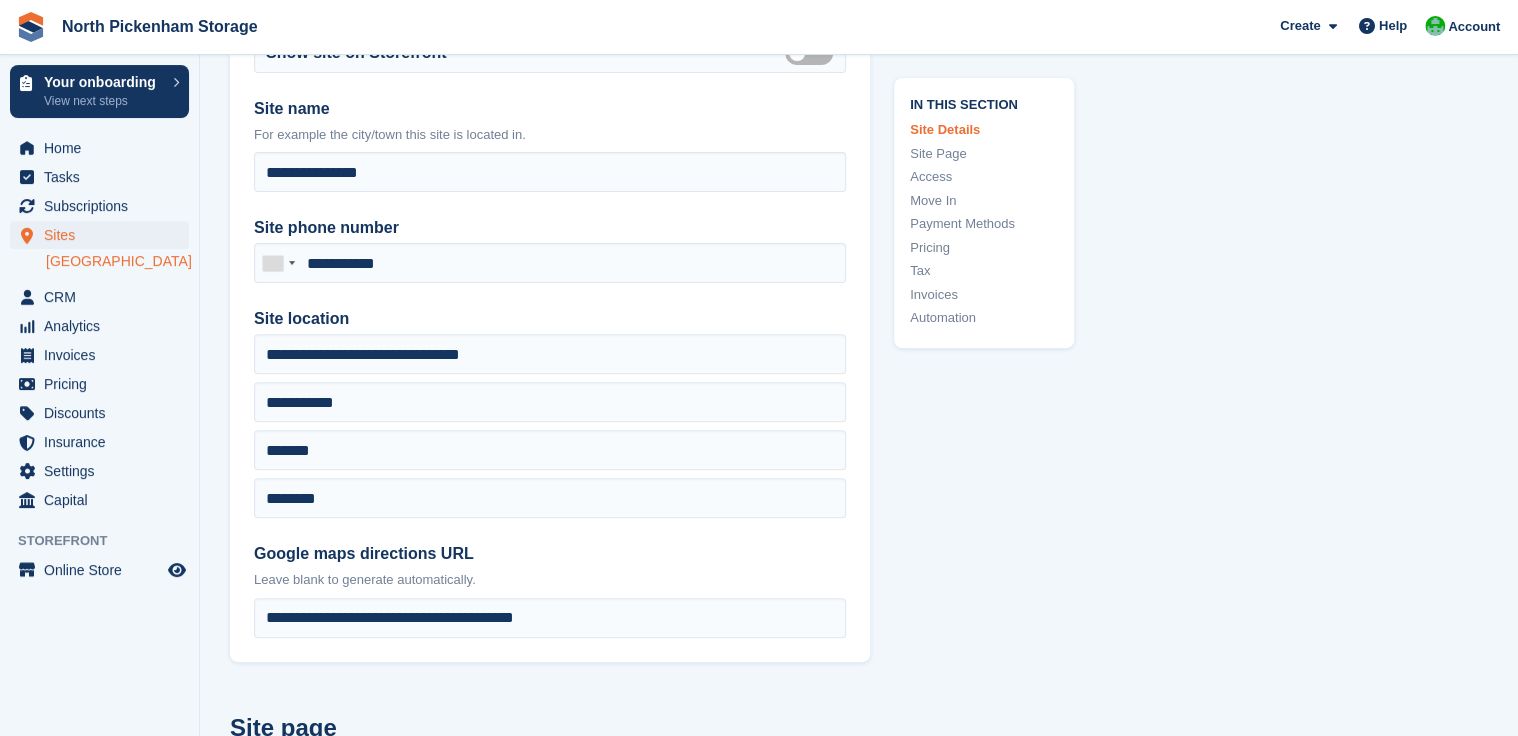 click on "**********" at bounding box center [859, 5007] 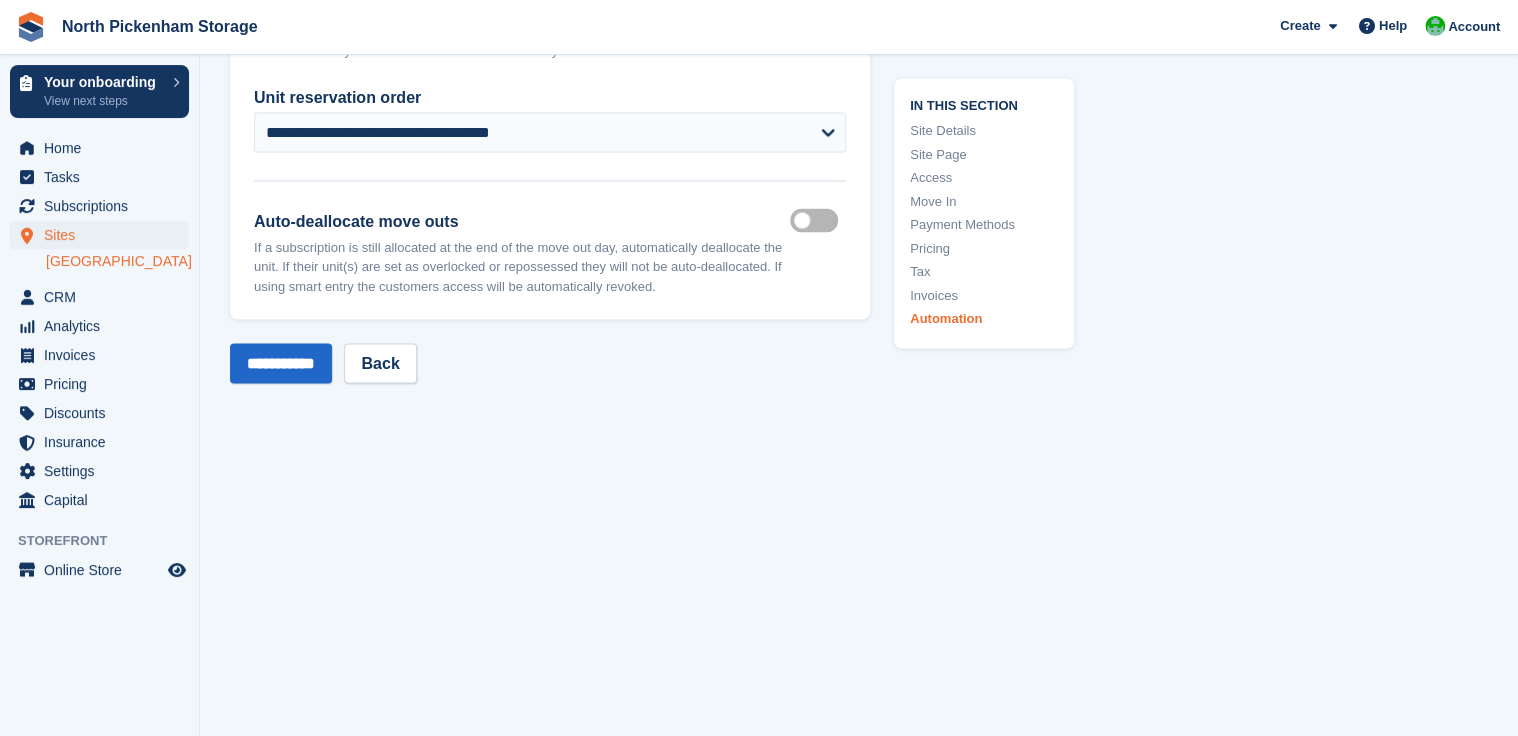 scroll, scrollTop: 9409, scrollLeft: 0, axis: vertical 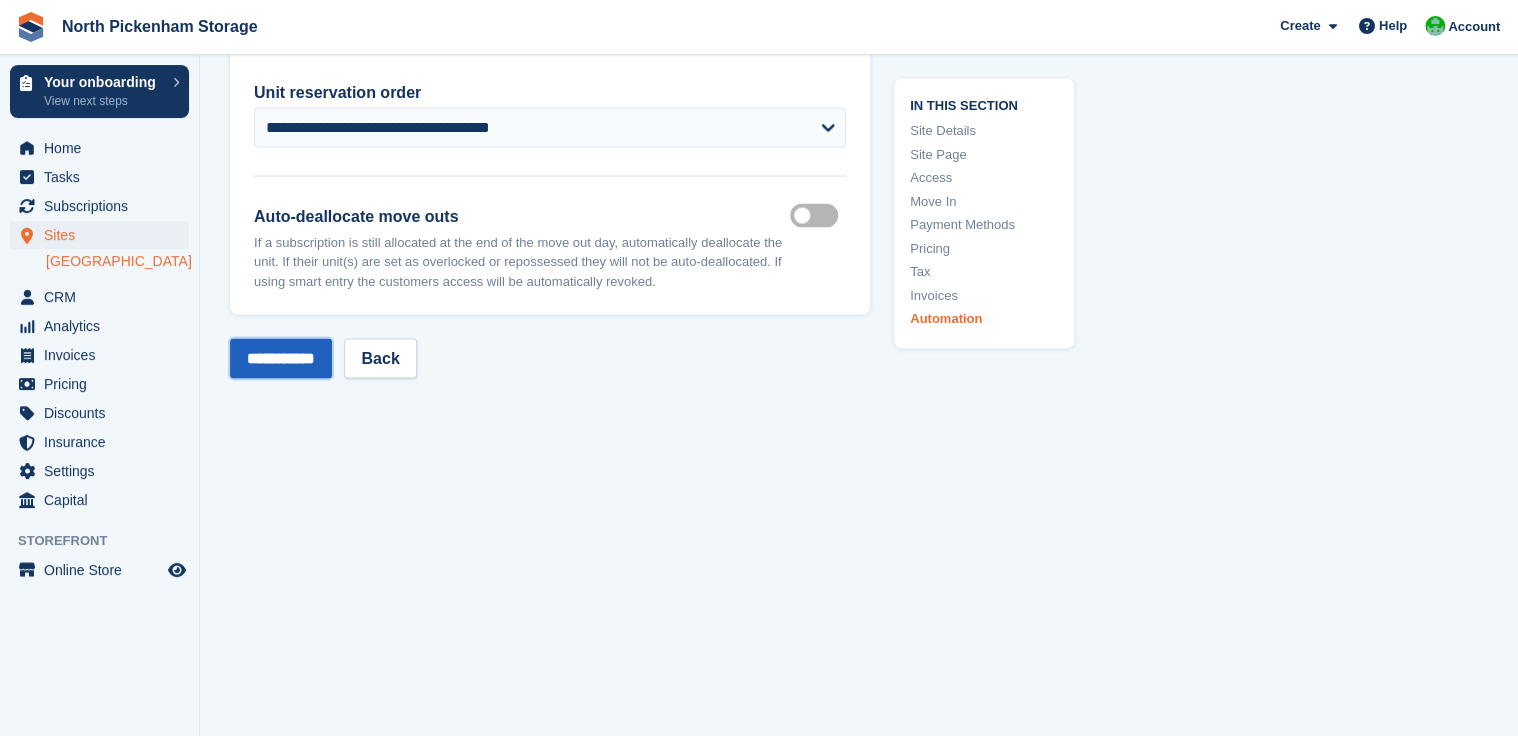 click on "**********" at bounding box center (281, 358) 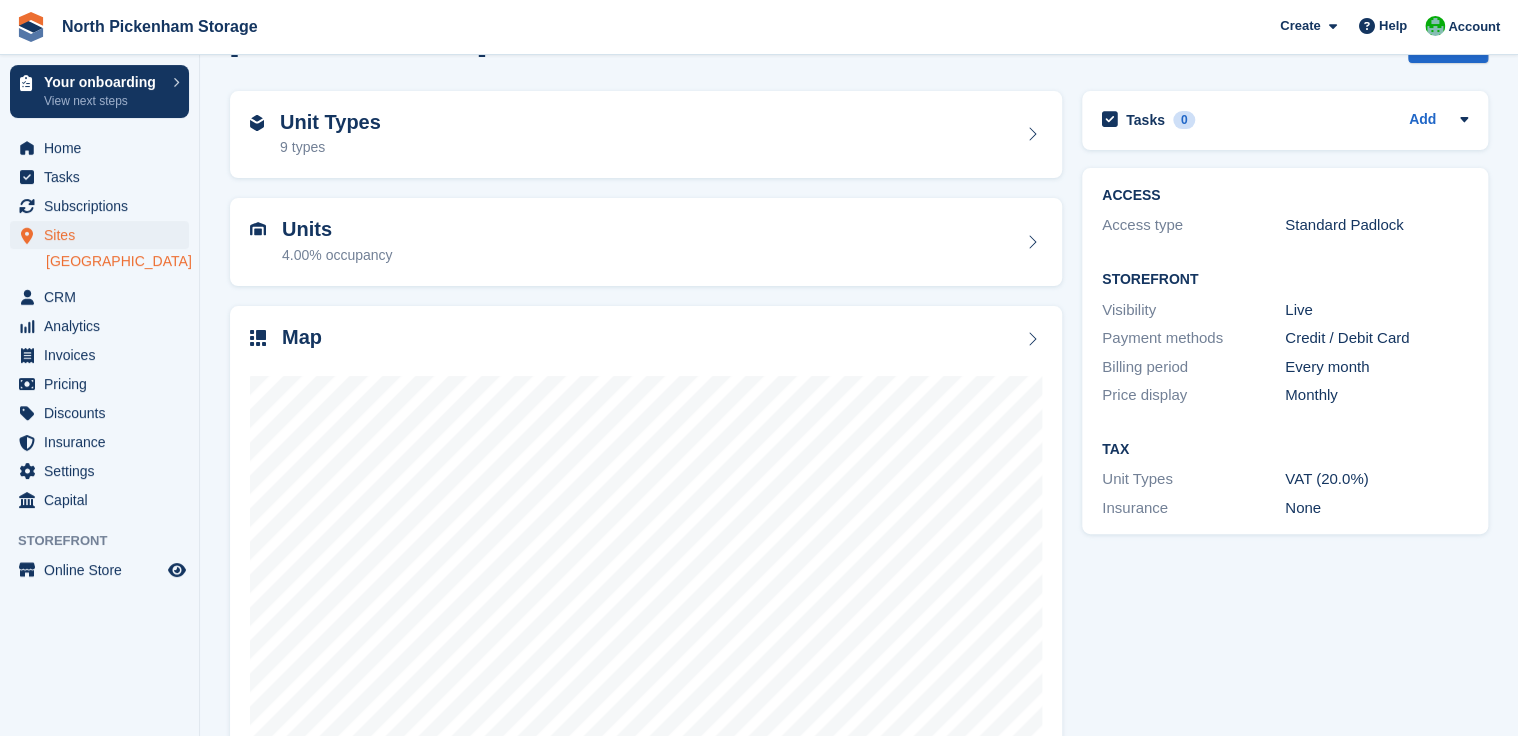 scroll, scrollTop: 116, scrollLeft: 0, axis: vertical 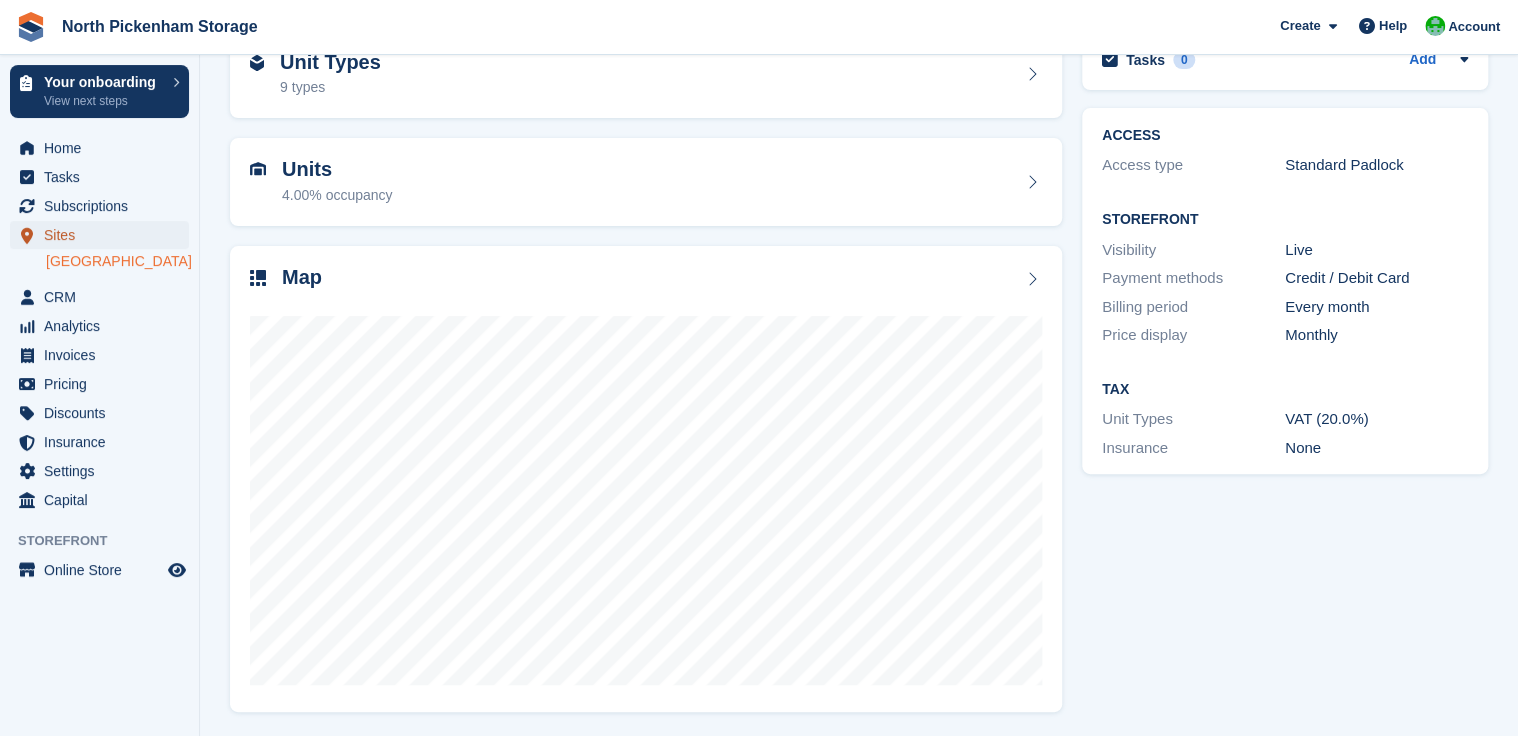 click on "Sites" at bounding box center (104, 235) 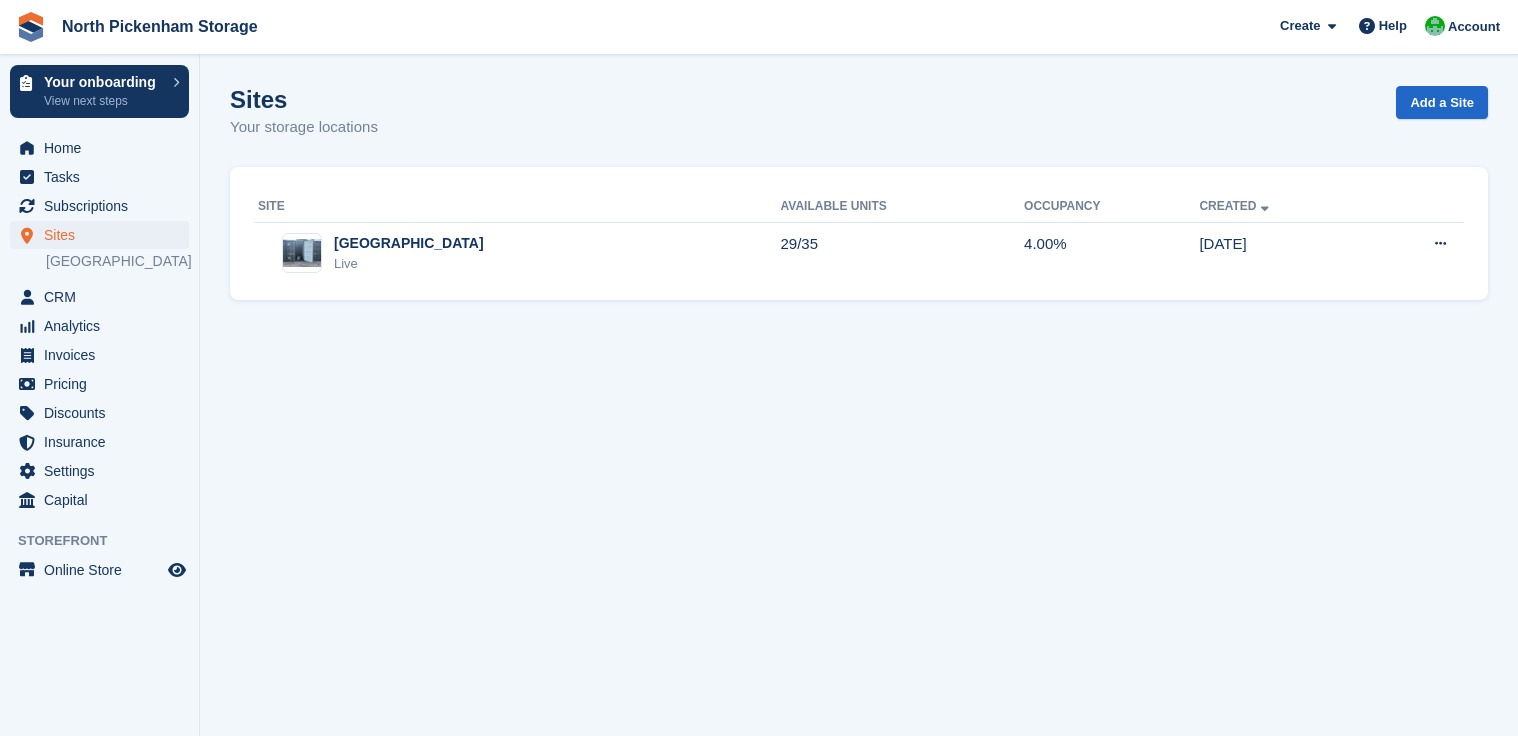 scroll, scrollTop: 0, scrollLeft: 0, axis: both 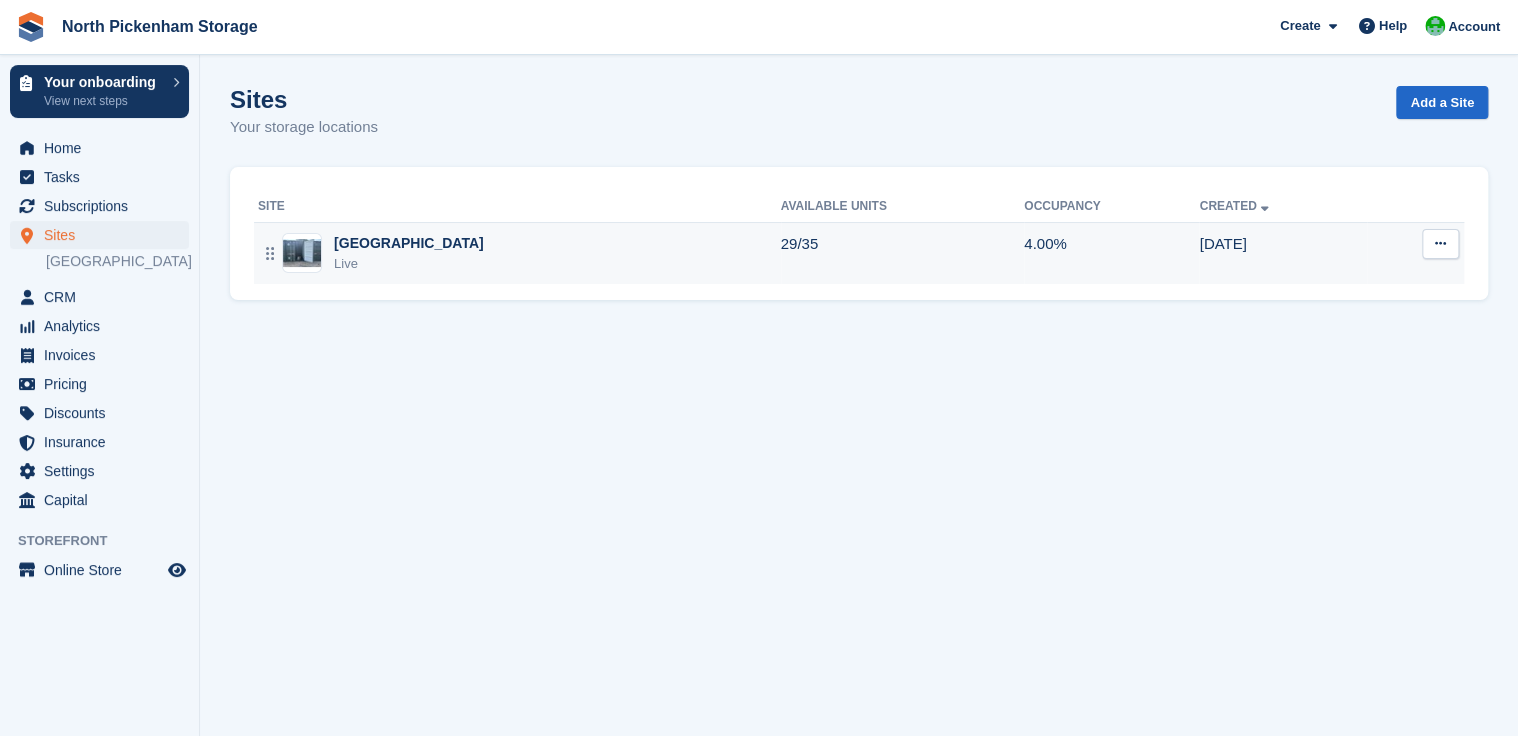 click at bounding box center (302, 253) 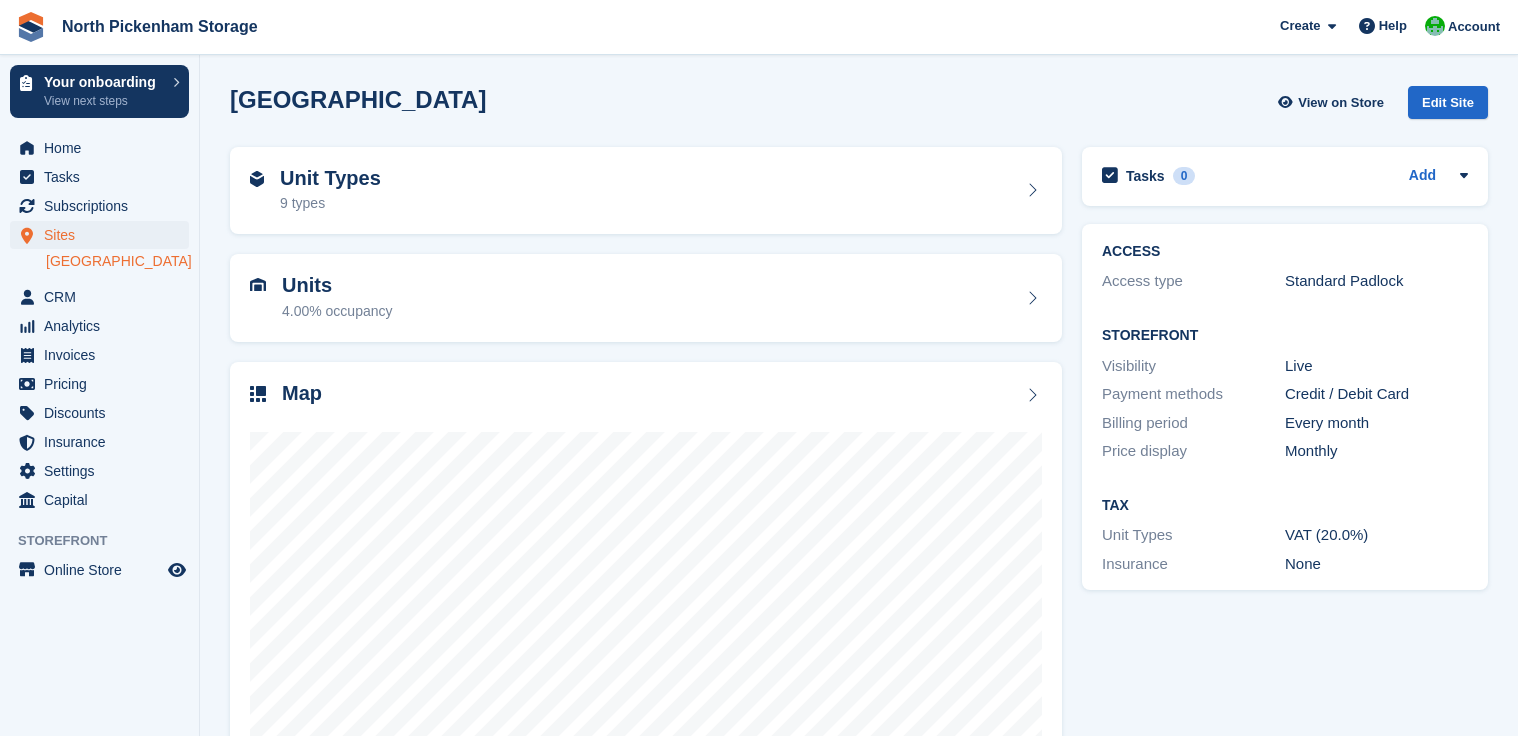scroll, scrollTop: 0, scrollLeft: 0, axis: both 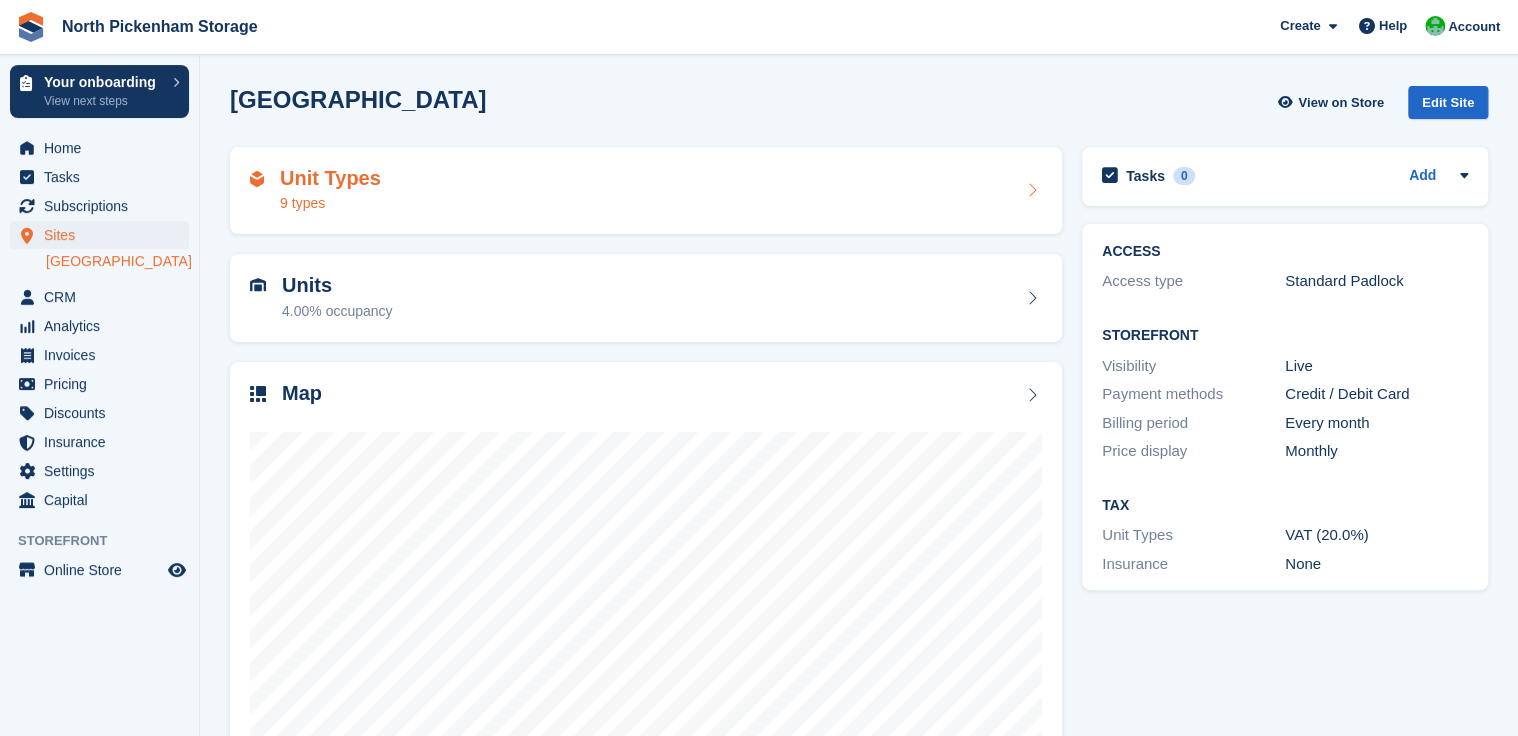 click on "9 types" at bounding box center (330, 203) 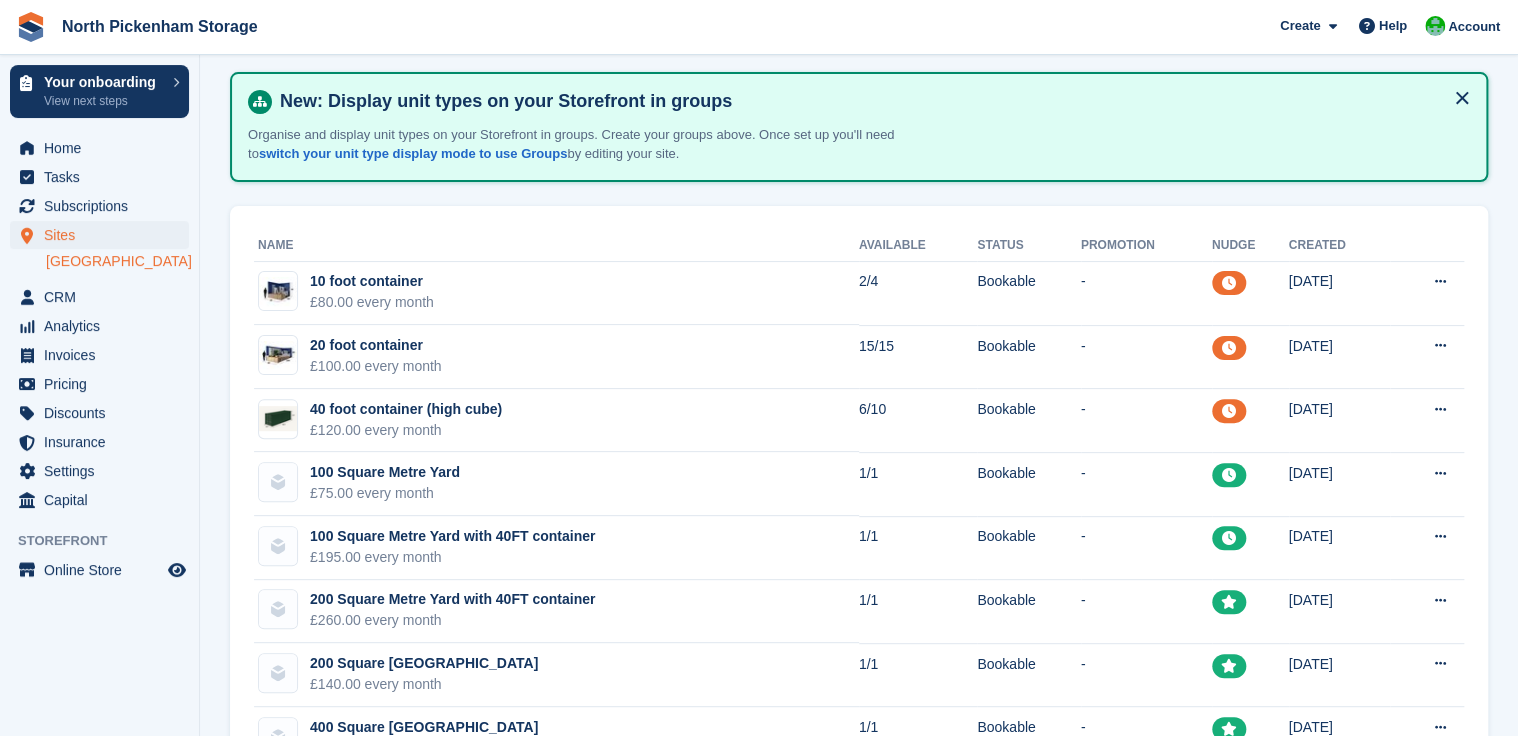 scroll, scrollTop: 213, scrollLeft: 0, axis: vertical 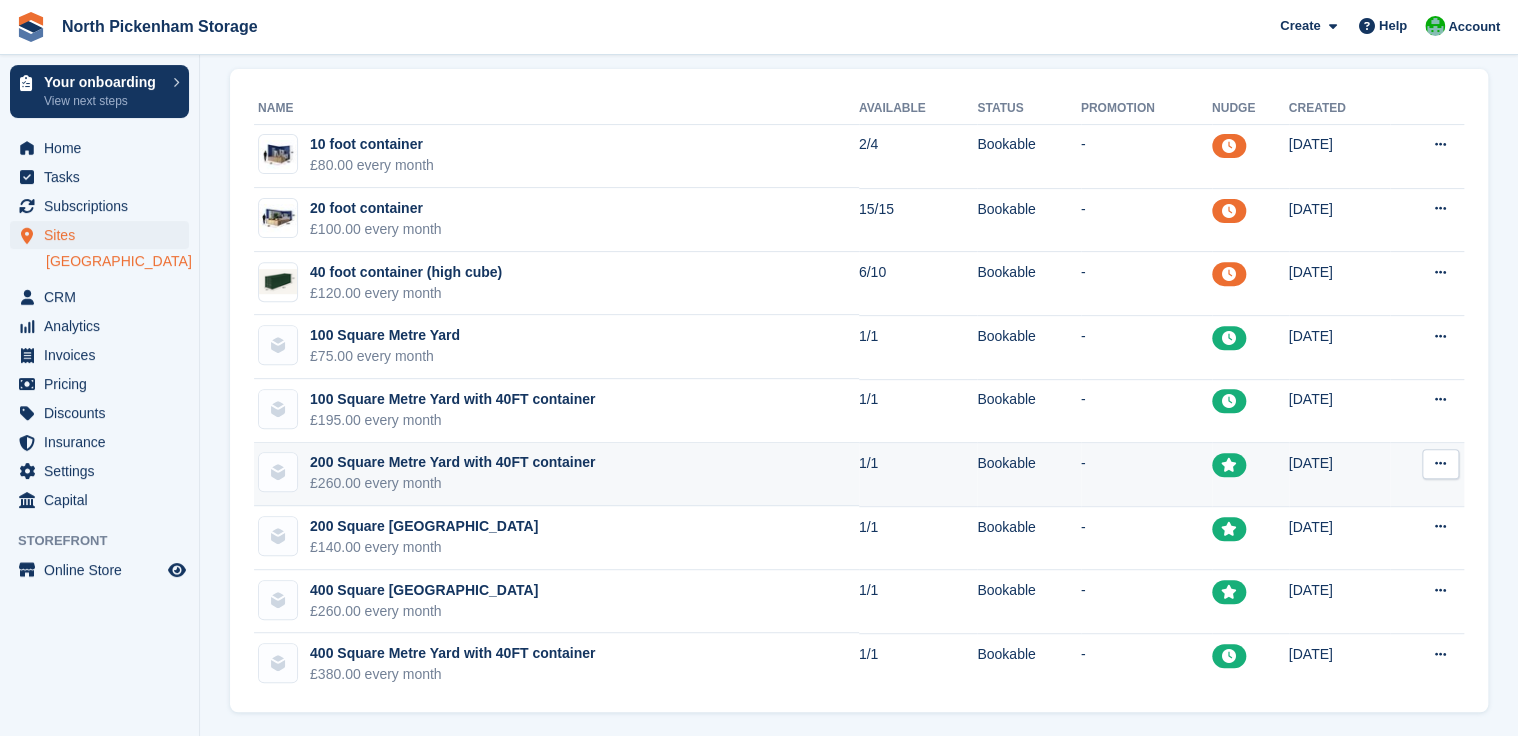 click at bounding box center [1440, 463] 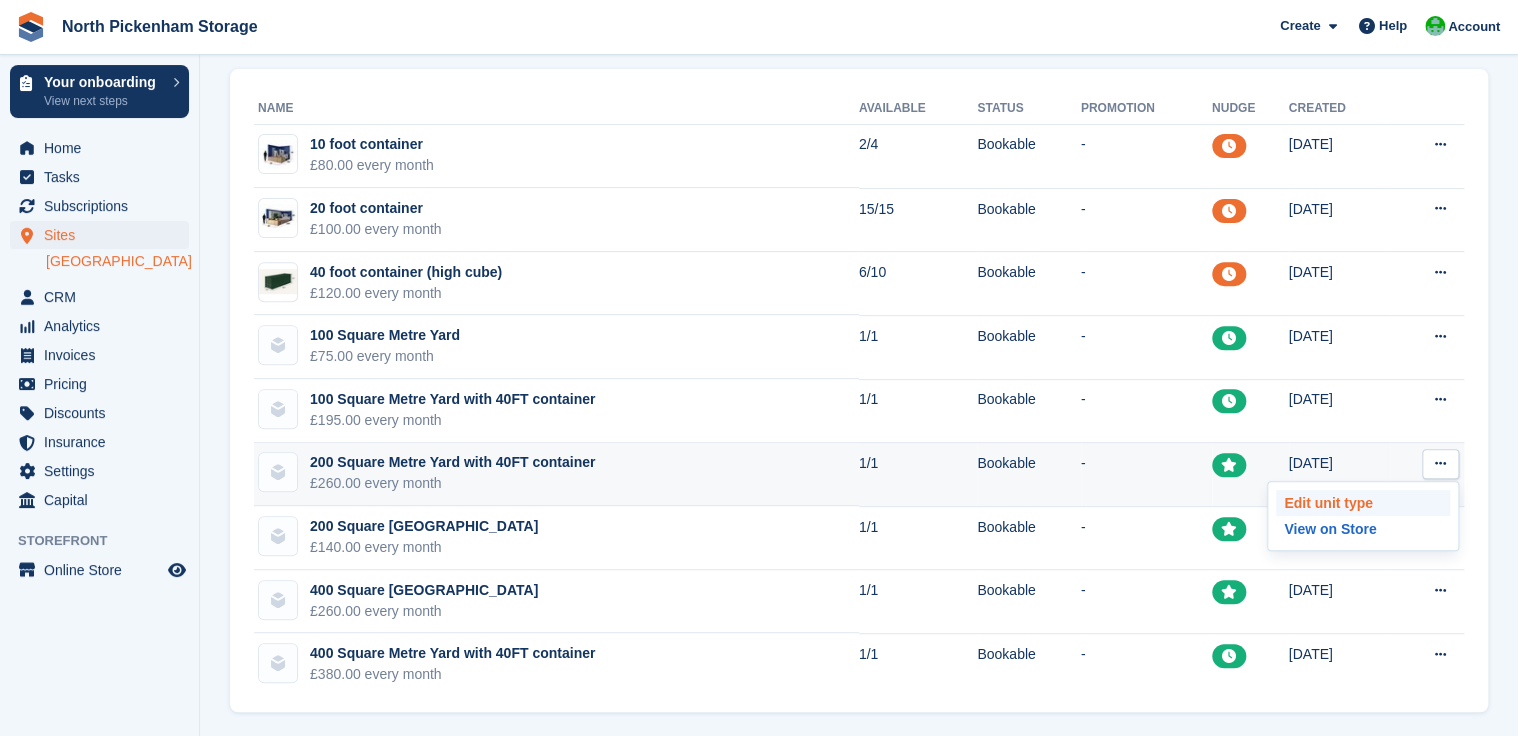 click on "Edit unit type" at bounding box center [1363, 503] 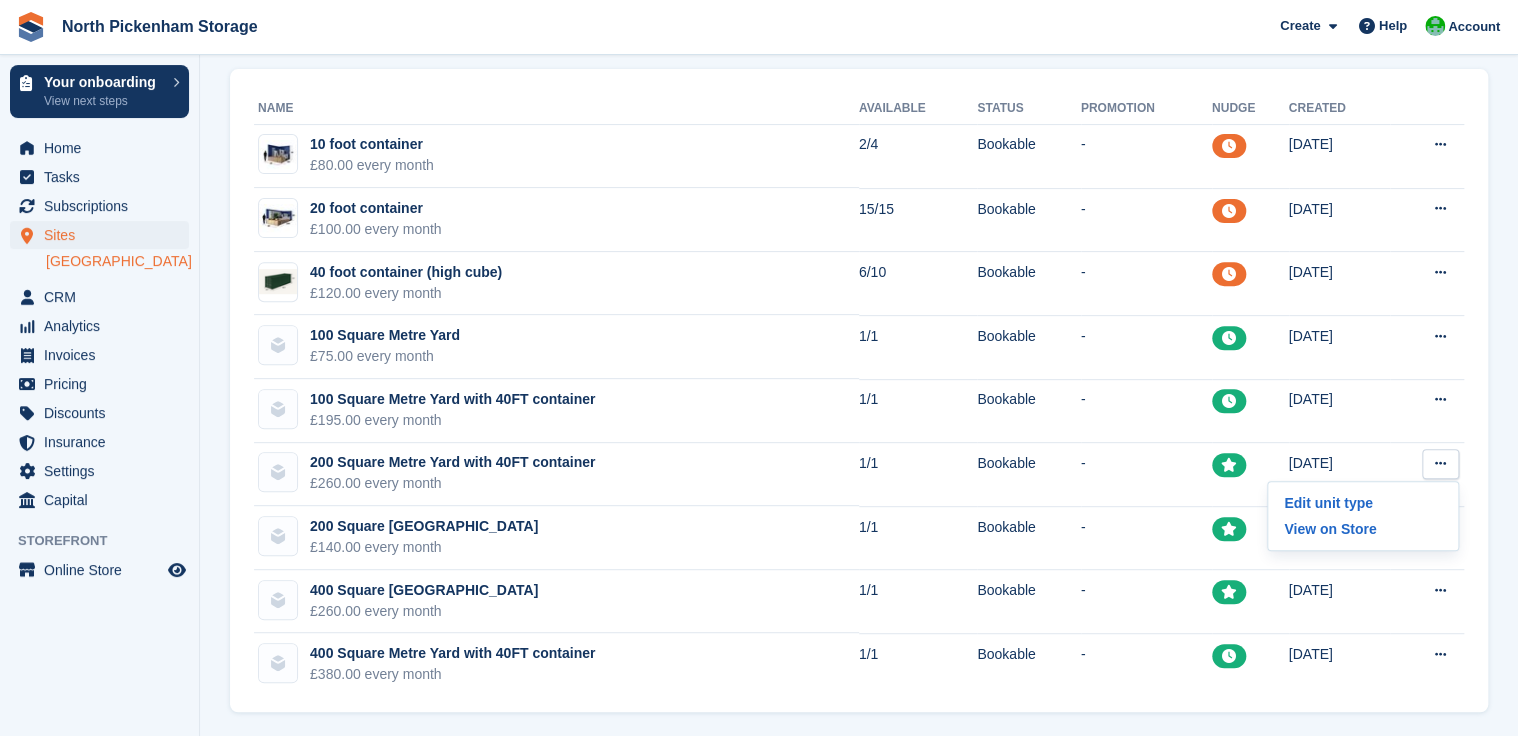click on "Name
Available
Status
Promotion
Nudge
Created
10 foot container
£80.00 every month
2/4
Bookable
-
09 Jul 2025
Edit unit type
View on Store
20 foot container
£100.00 every month
15/15
Bookable
-
17 Jun 2025" at bounding box center [859, 391] 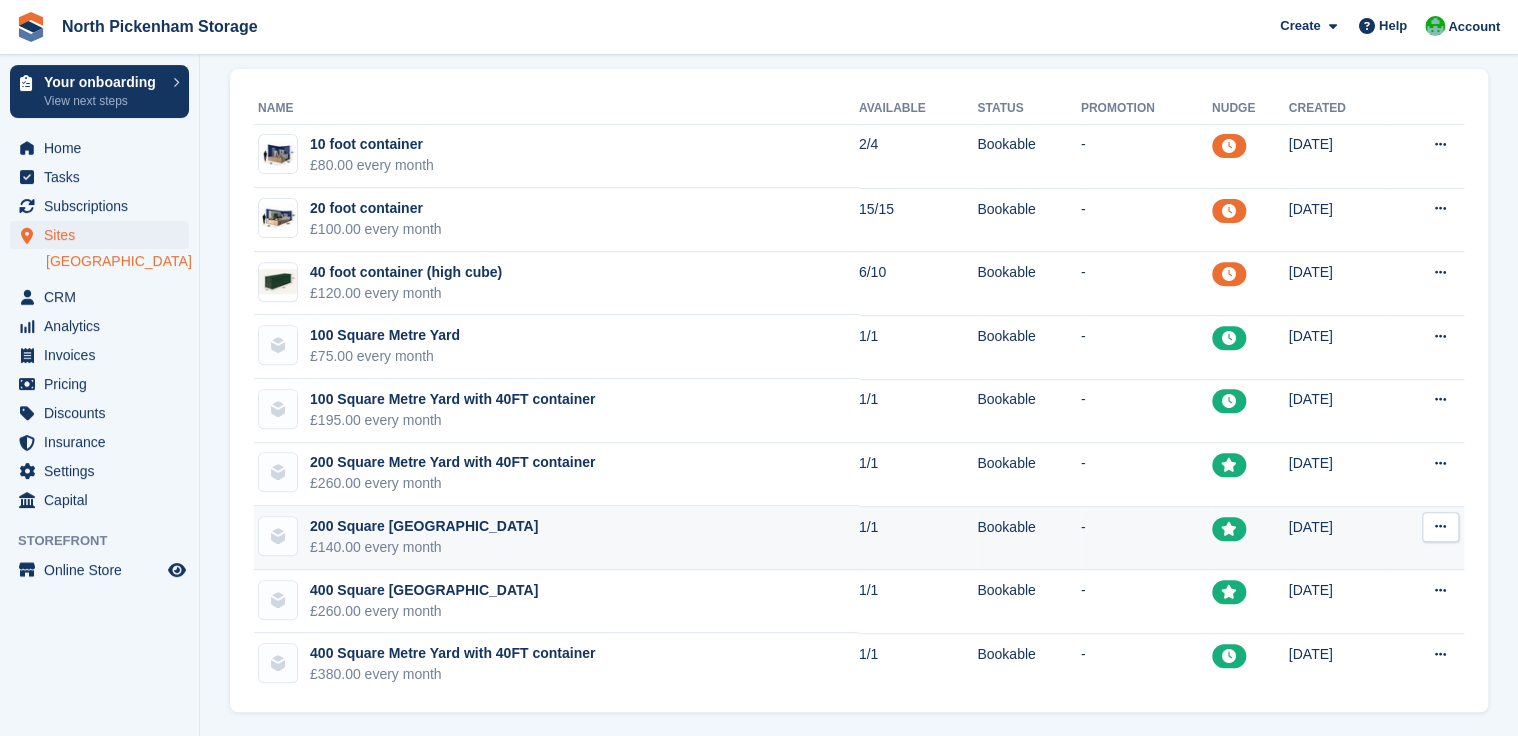 click at bounding box center [1440, 526] 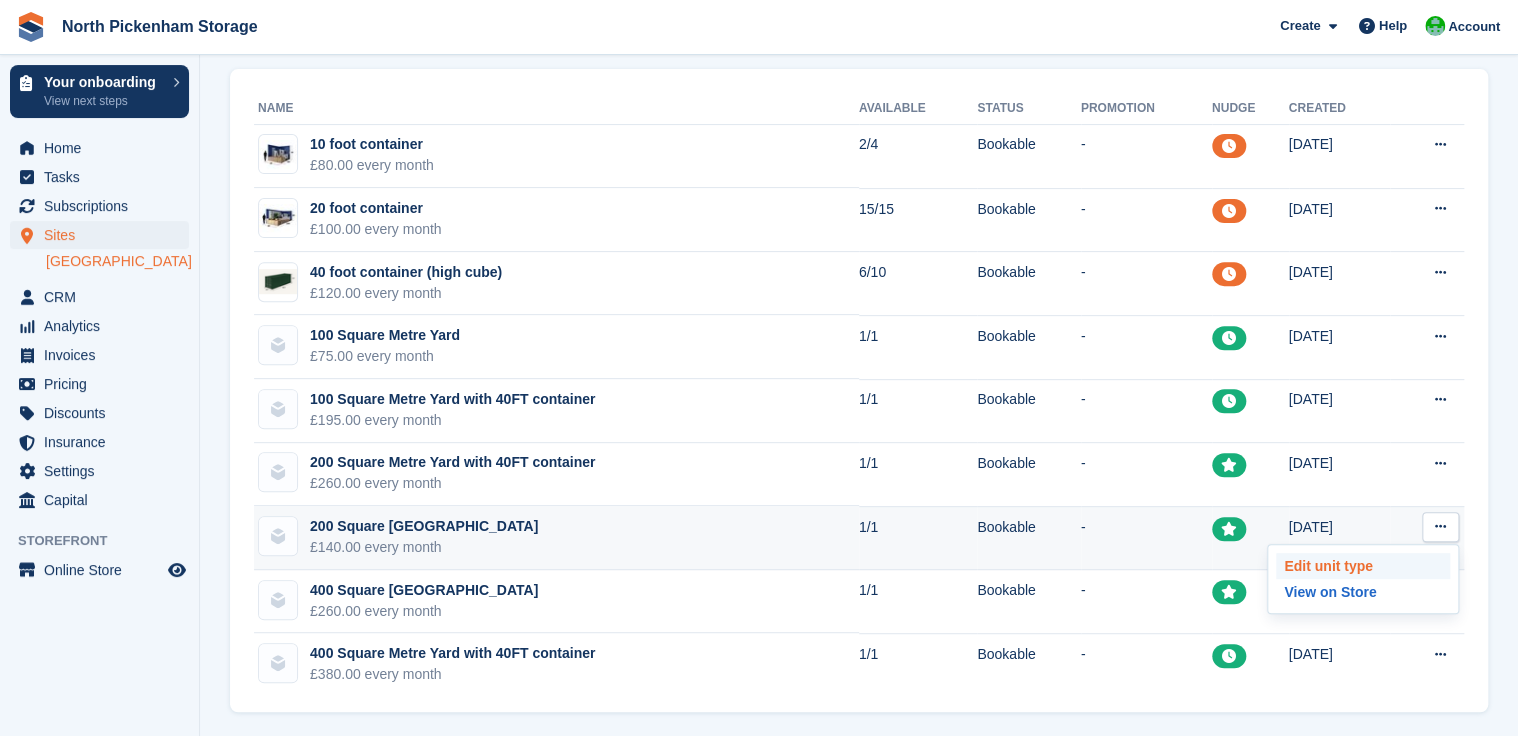 type 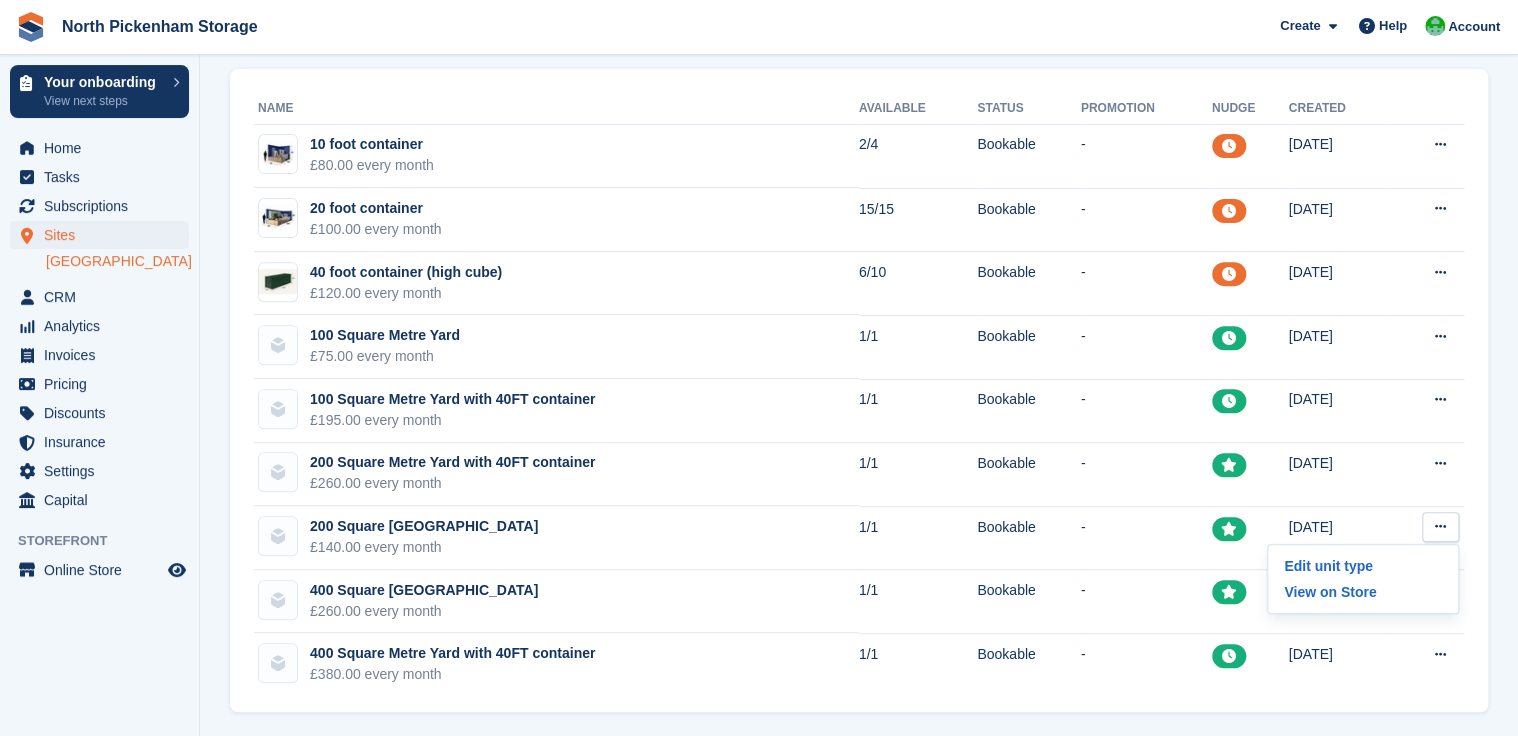 click on "Unit types
Groups
+ Unit Type
New: Display unit types on your Storefront in groups
Organise and display unit types on your Storefront in groups. Create your groups above. Once set up you'll need to  switch your unit type display mode to use Groups  by editing your site.
Name
Available
Status
Promotion
Nudge
Created
10 foot container
£80.00 every month
2/4
-" at bounding box center [859, 264] 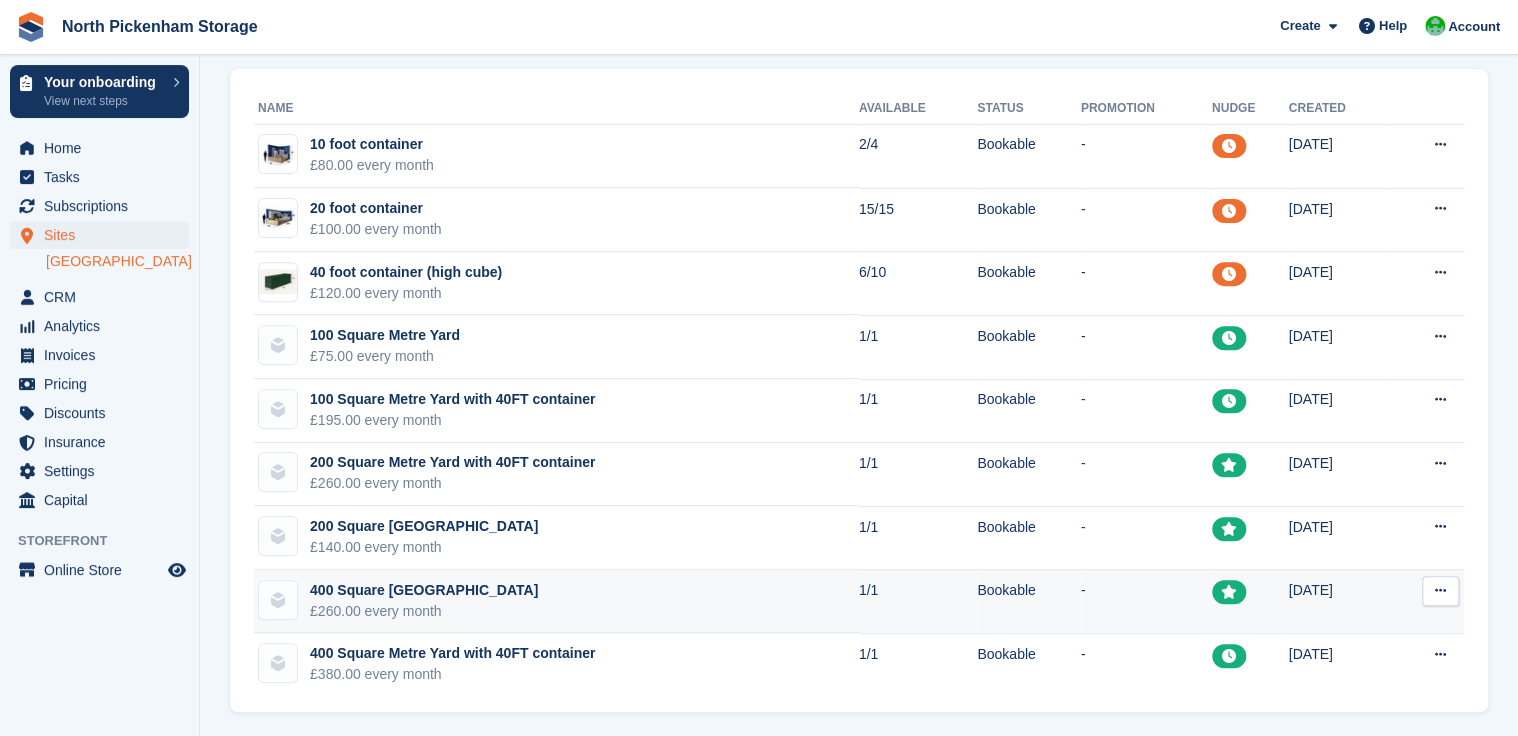 click at bounding box center (1440, 590) 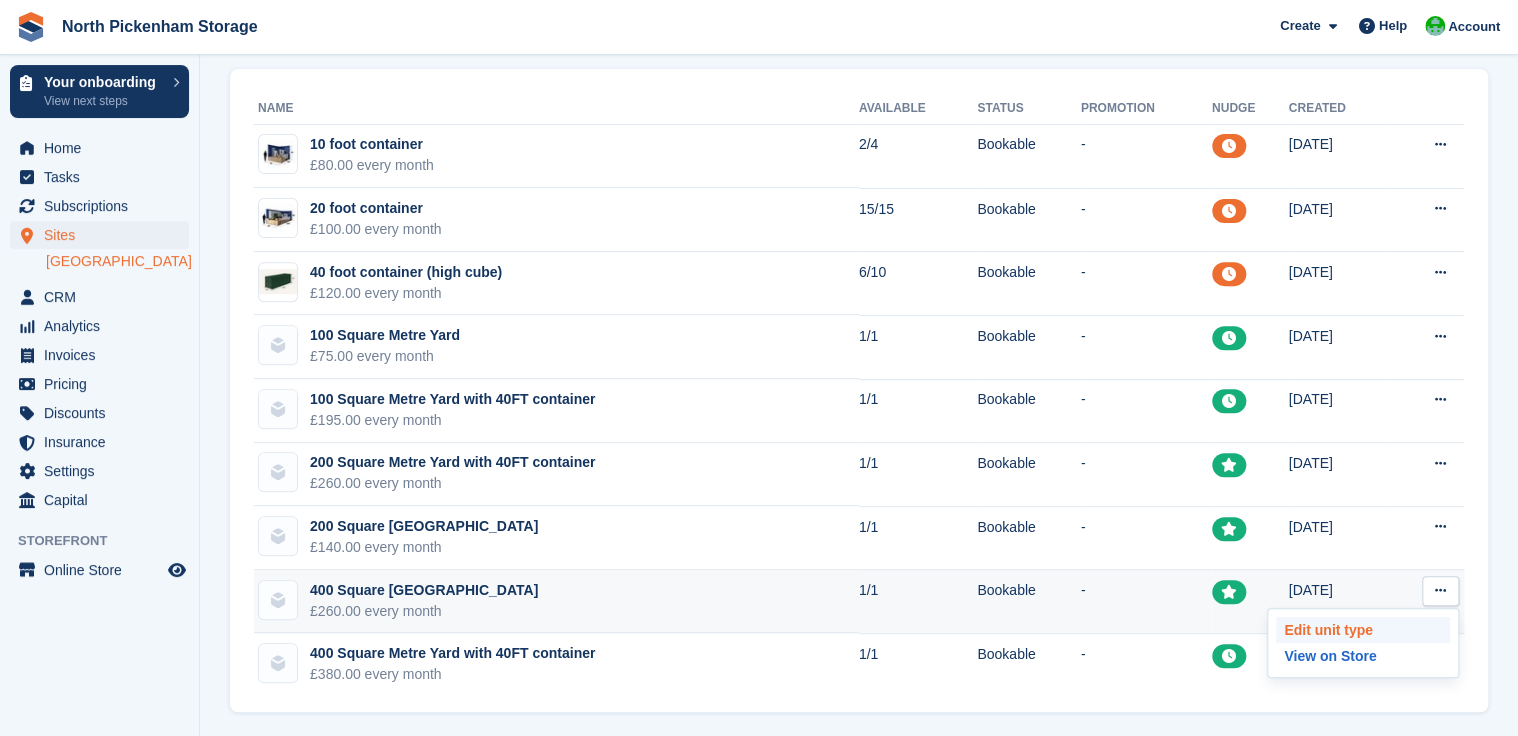type 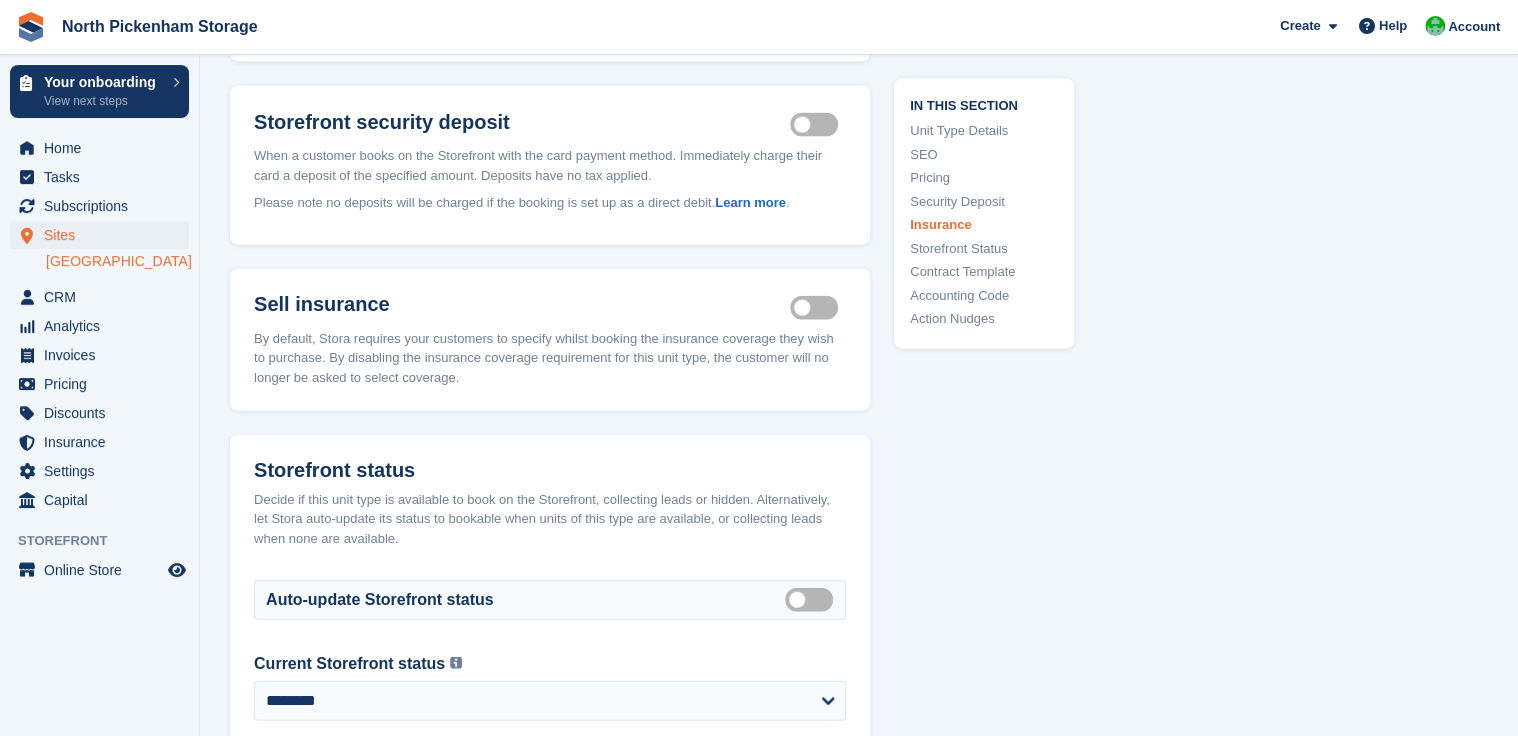 scroll, scrollTop: 3116, scrollLeft: 0, axis: vertical 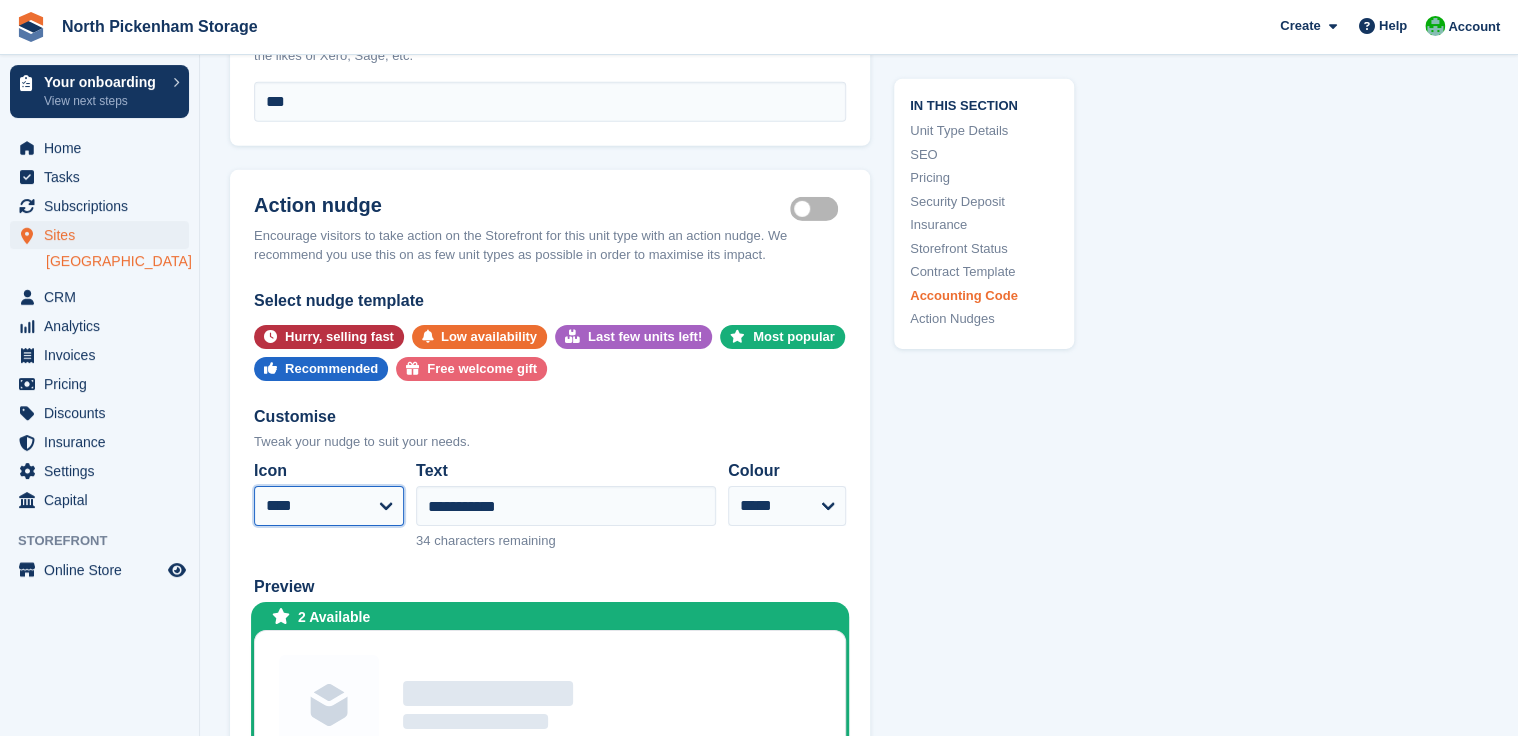 click on "**********" at bounding box center [329, 506] 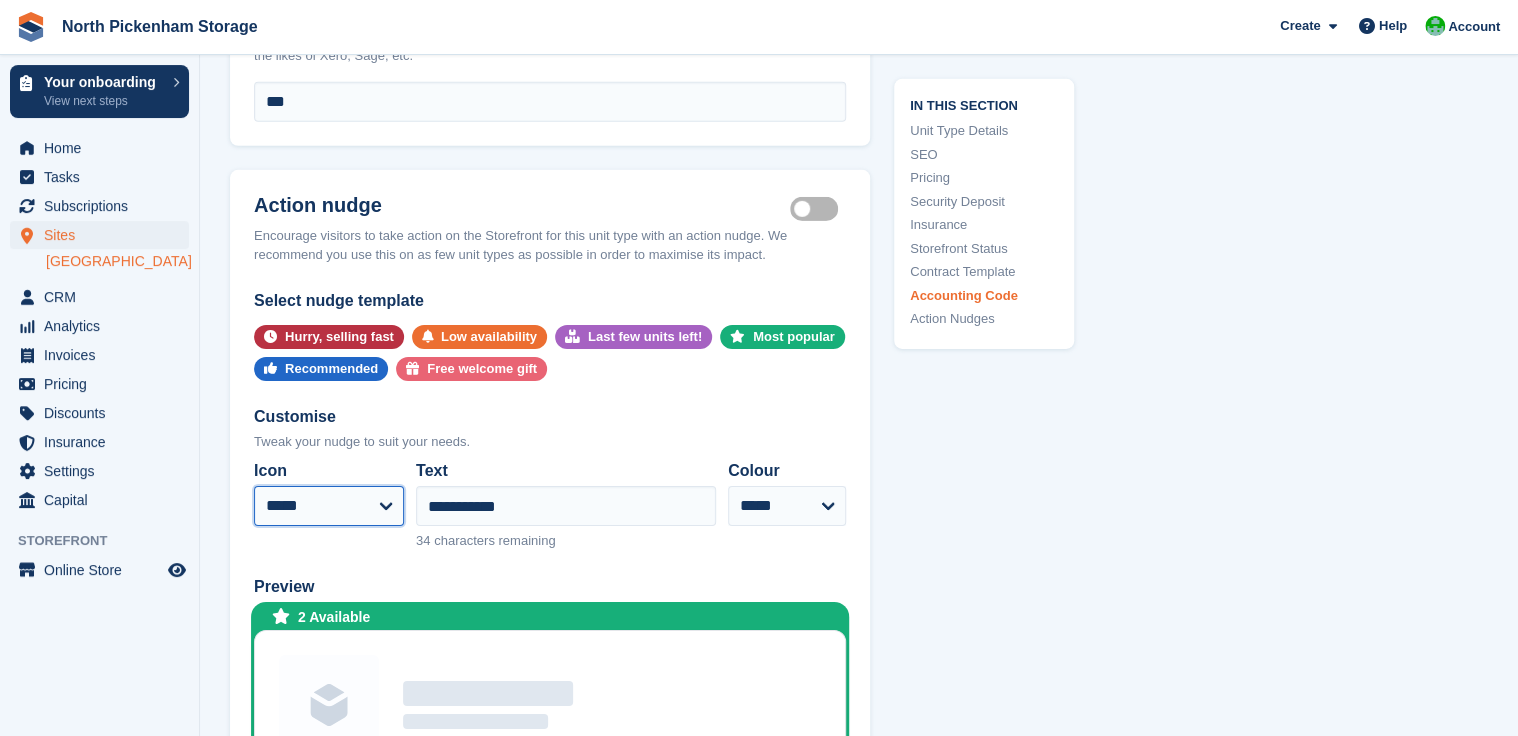 click on "**********" at bounding box center (329, 506) 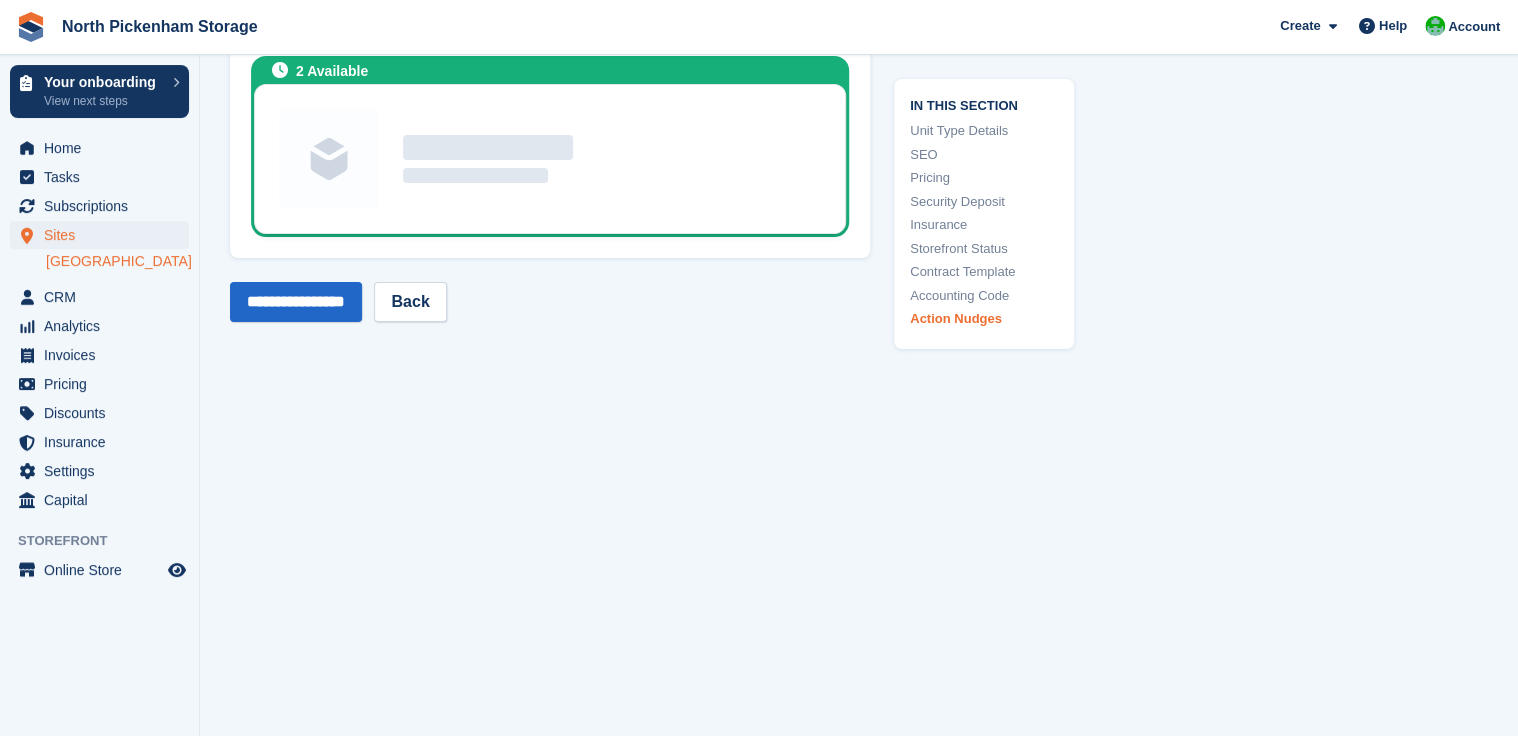 scroll, scrollTop: 3679, scrollLeft: 0, axis: vertical 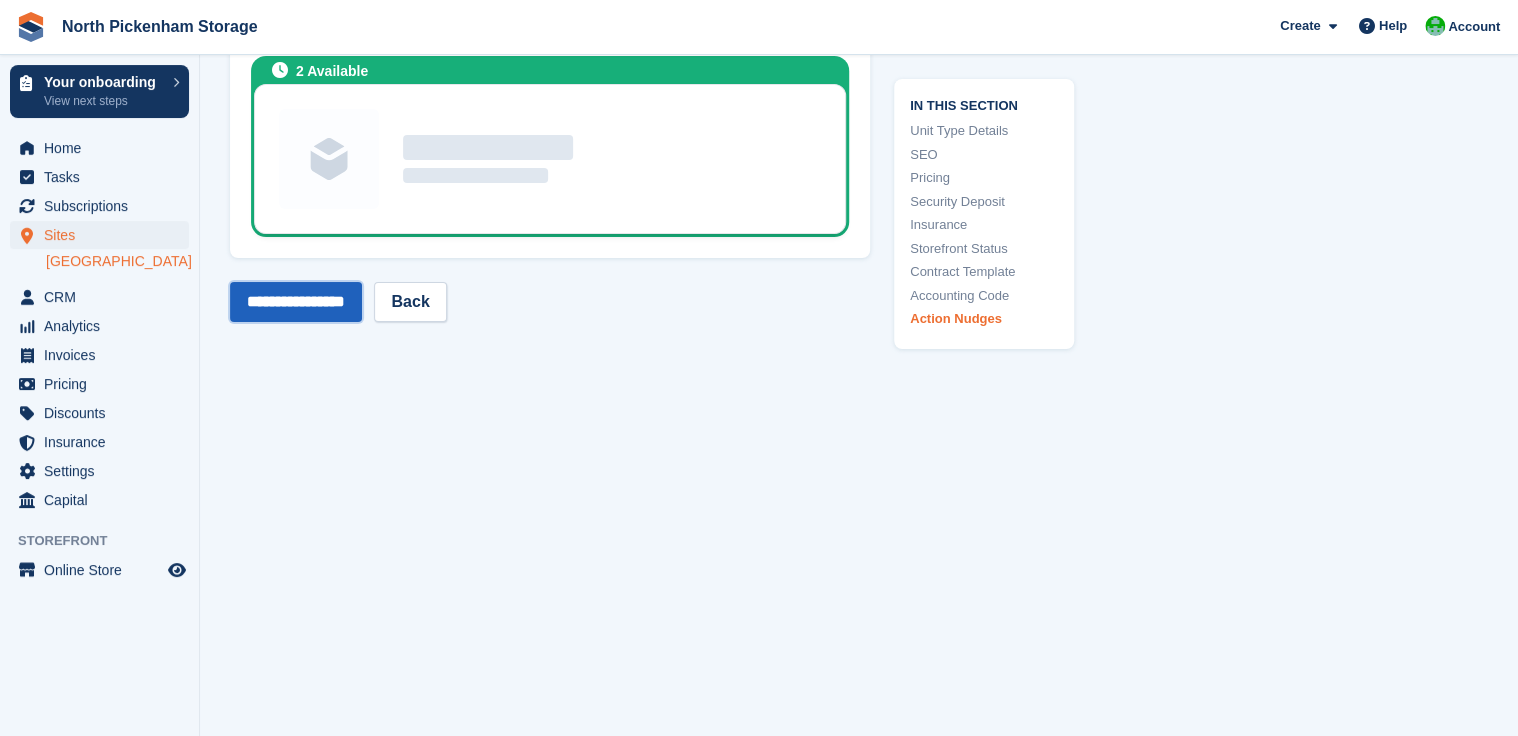 click on "**********" at bounding box center [296, 302] 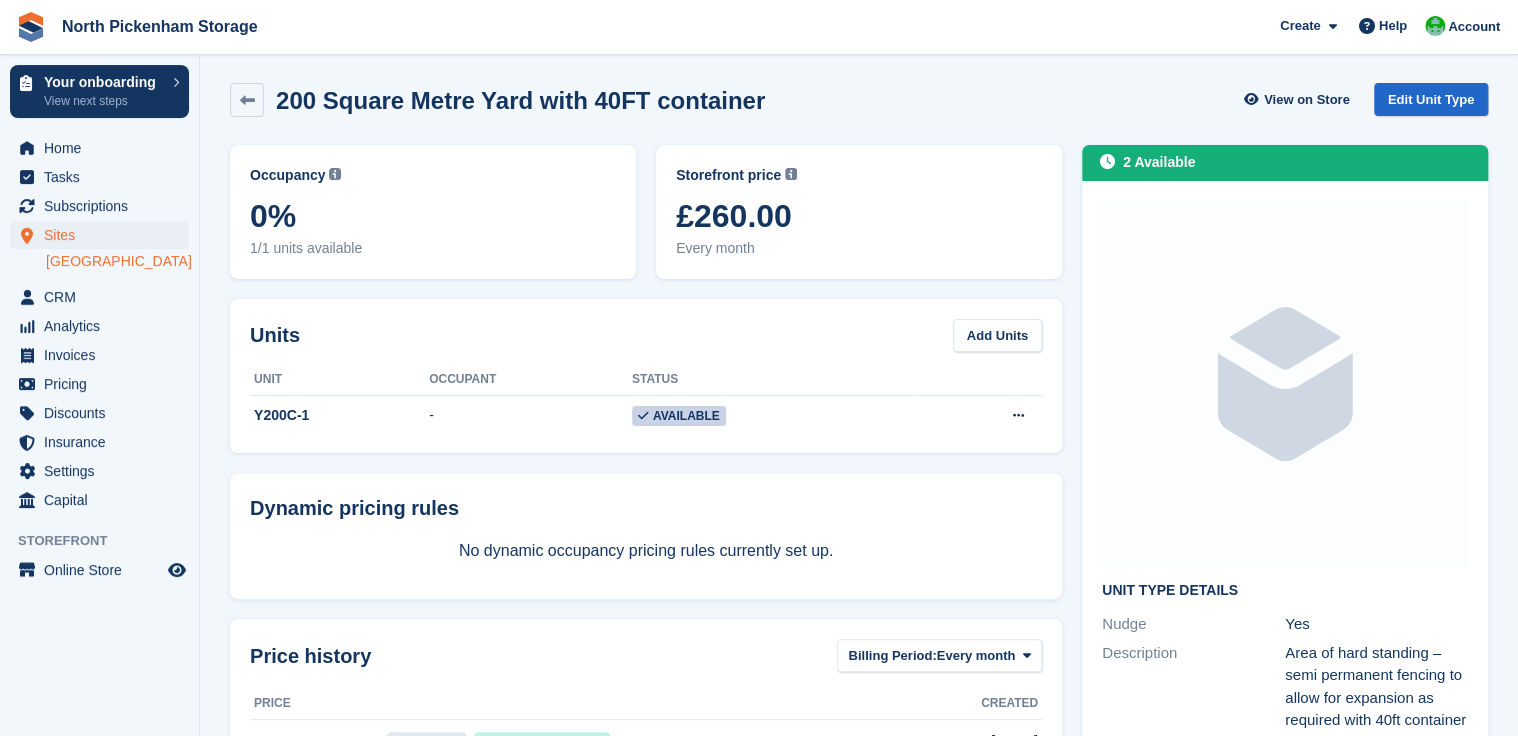 scroll, scrollTop: 0, scrollLeft: 0, axis: both 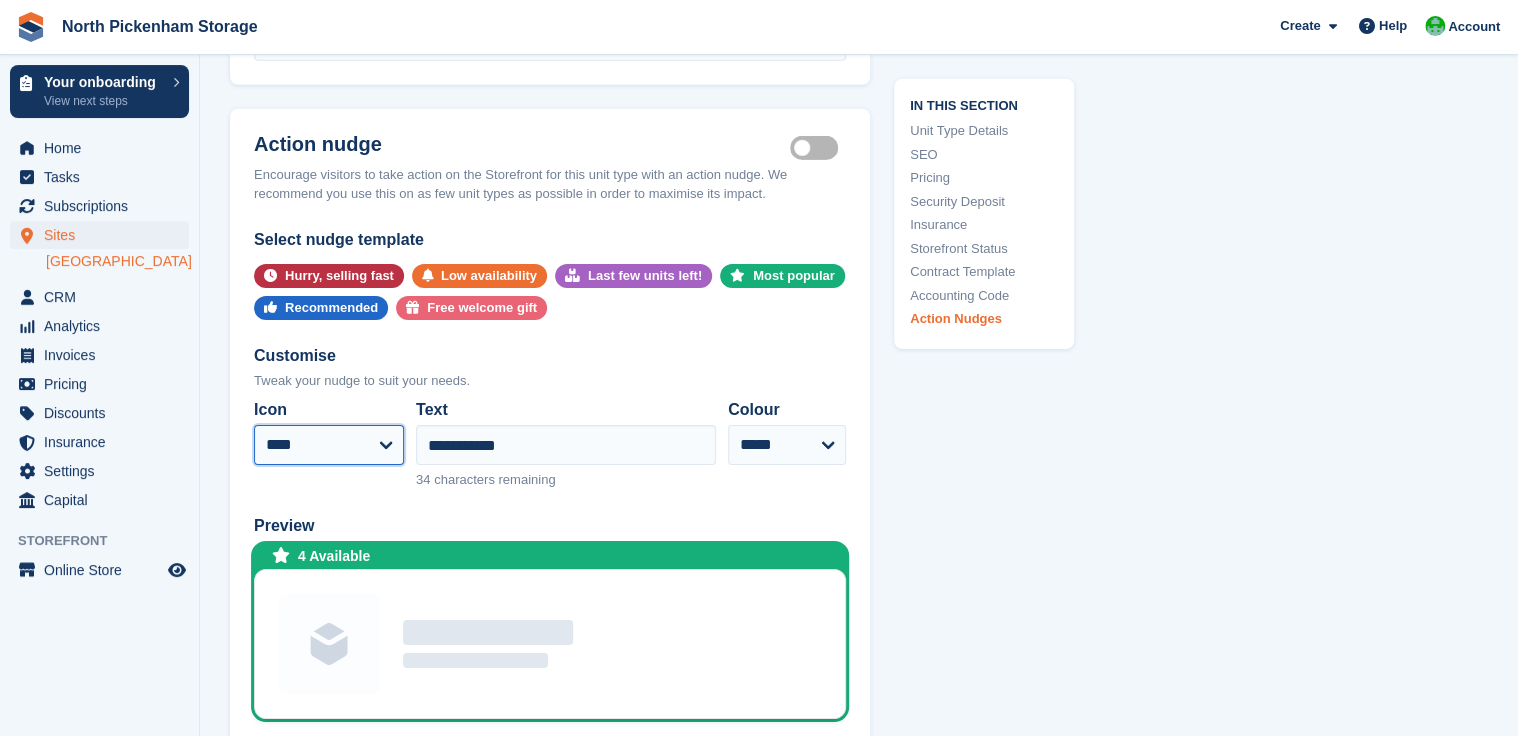 click on "**********" at bounding box center [329, 445] 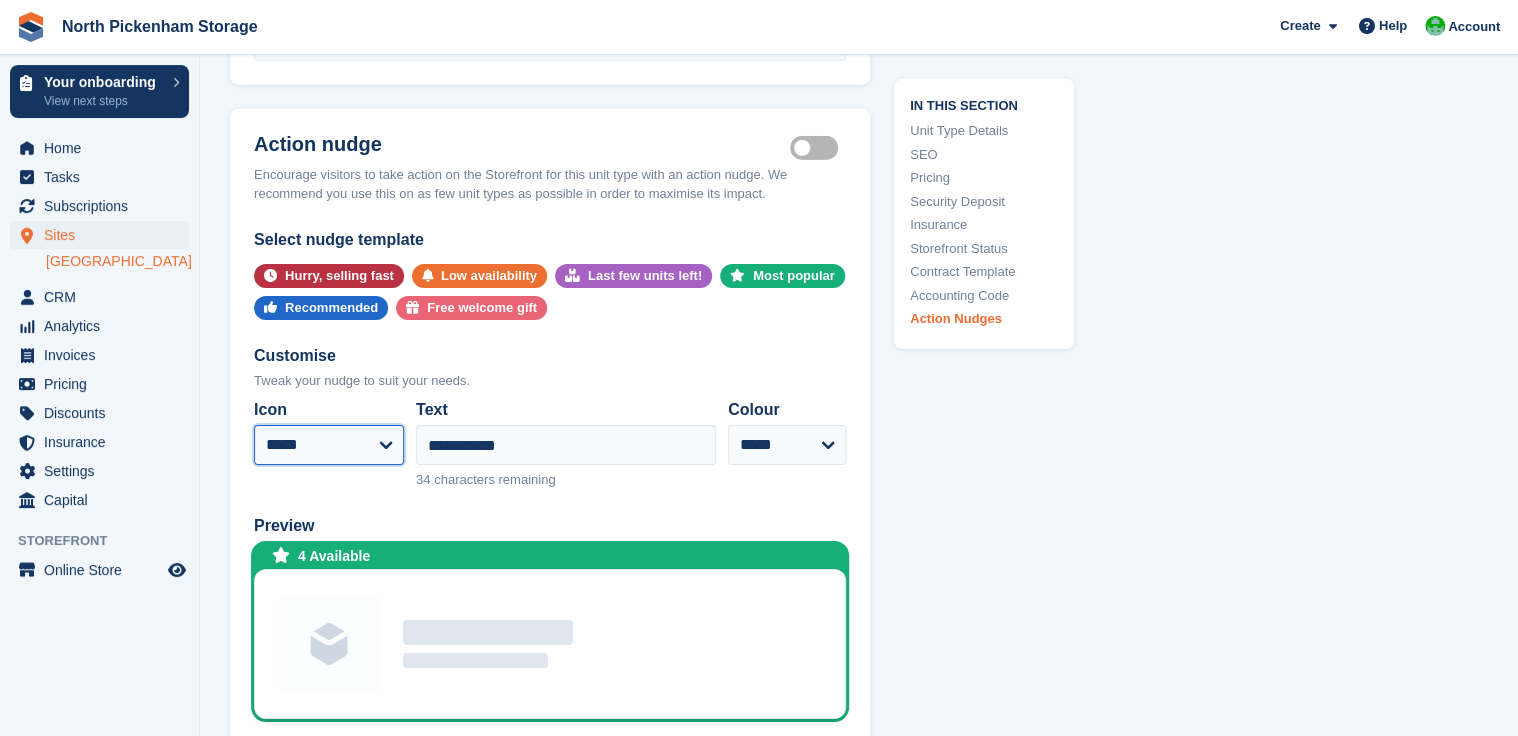 click on "**********" at bounding box center [329, 445] 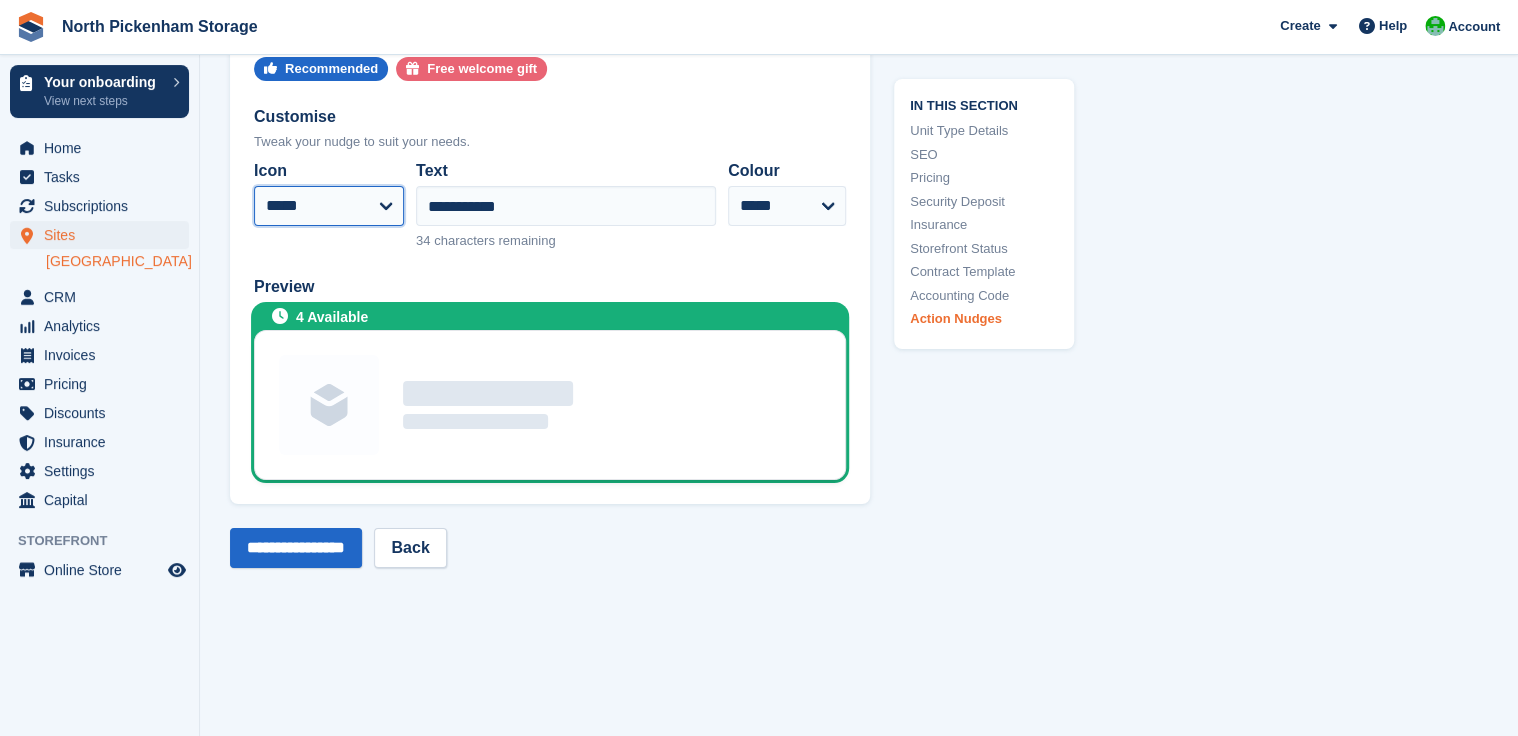 scroll, scrollTop: 3655, scrollLeft: 0, axis: vertical 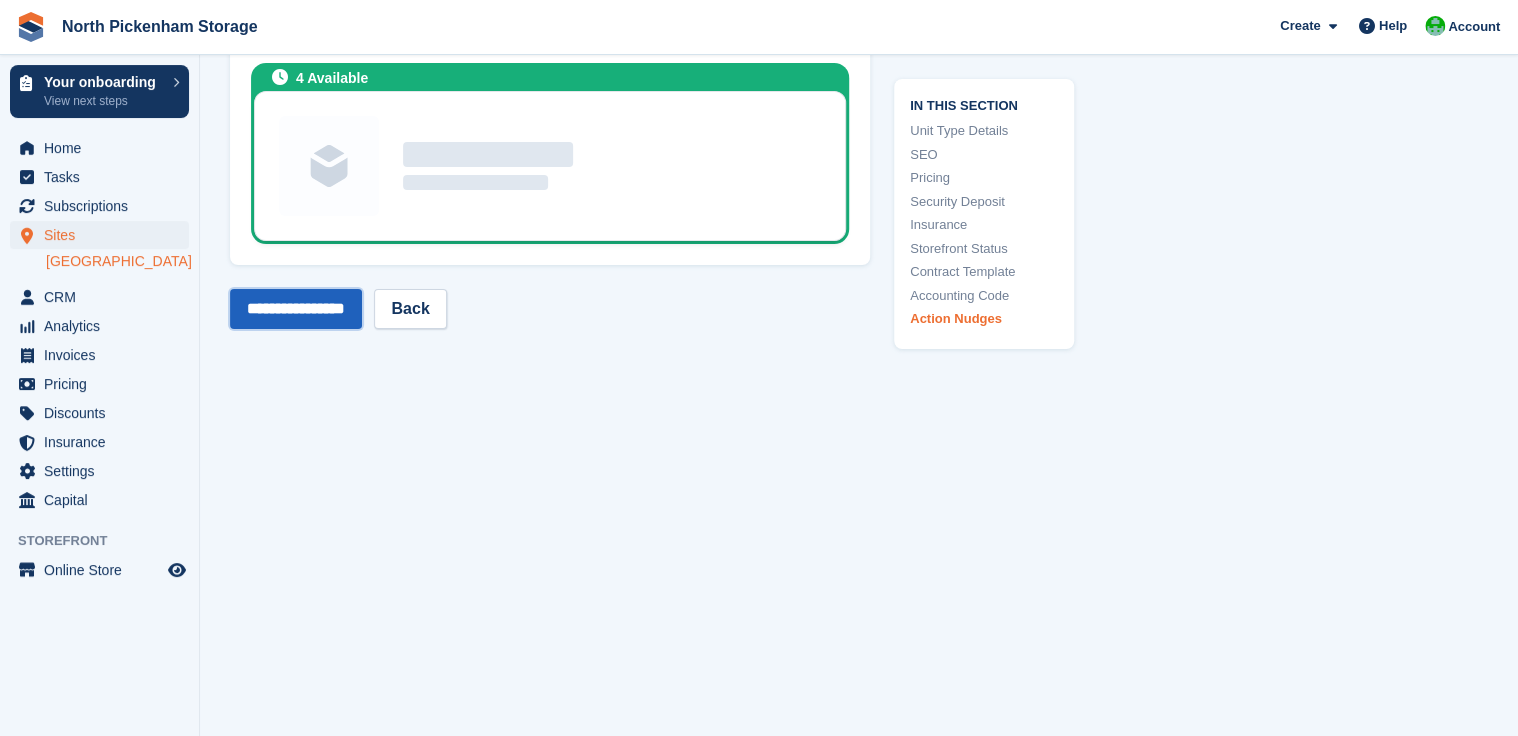 click on "**********" at bounding box center (296, 309) 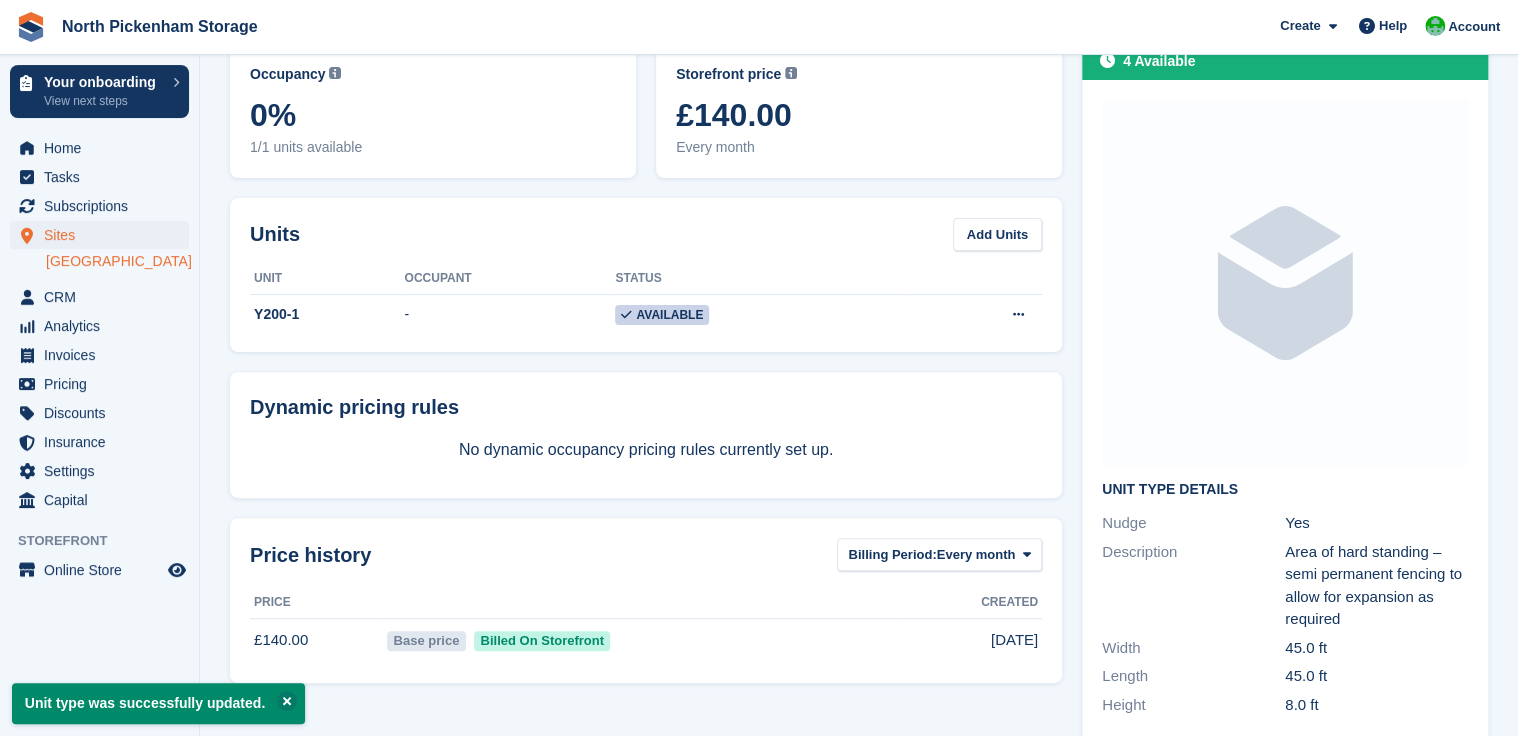 scroll, scrollTop: 24, scrollLeft: 0, axis: vertical 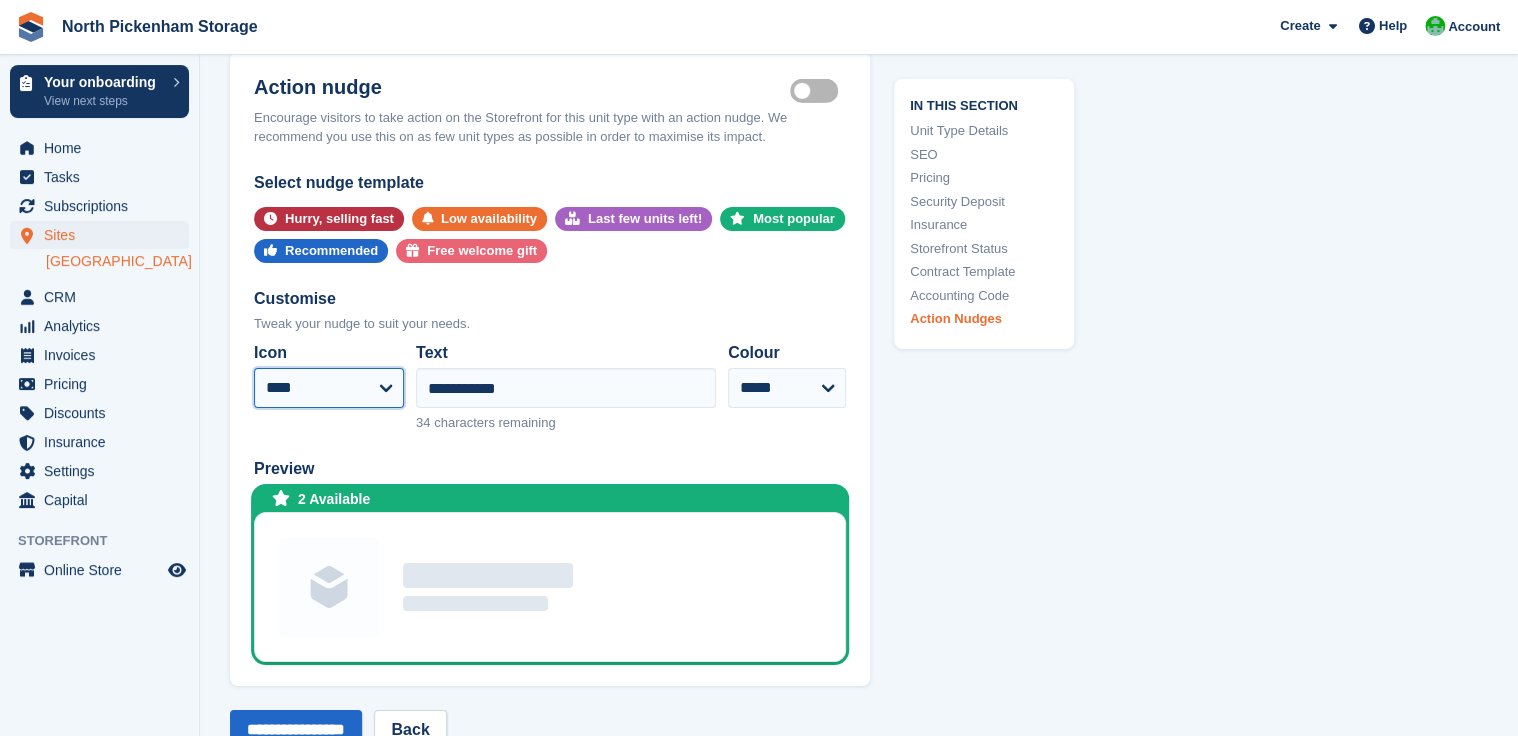 click on "**********" at bounding box center [329, 388] 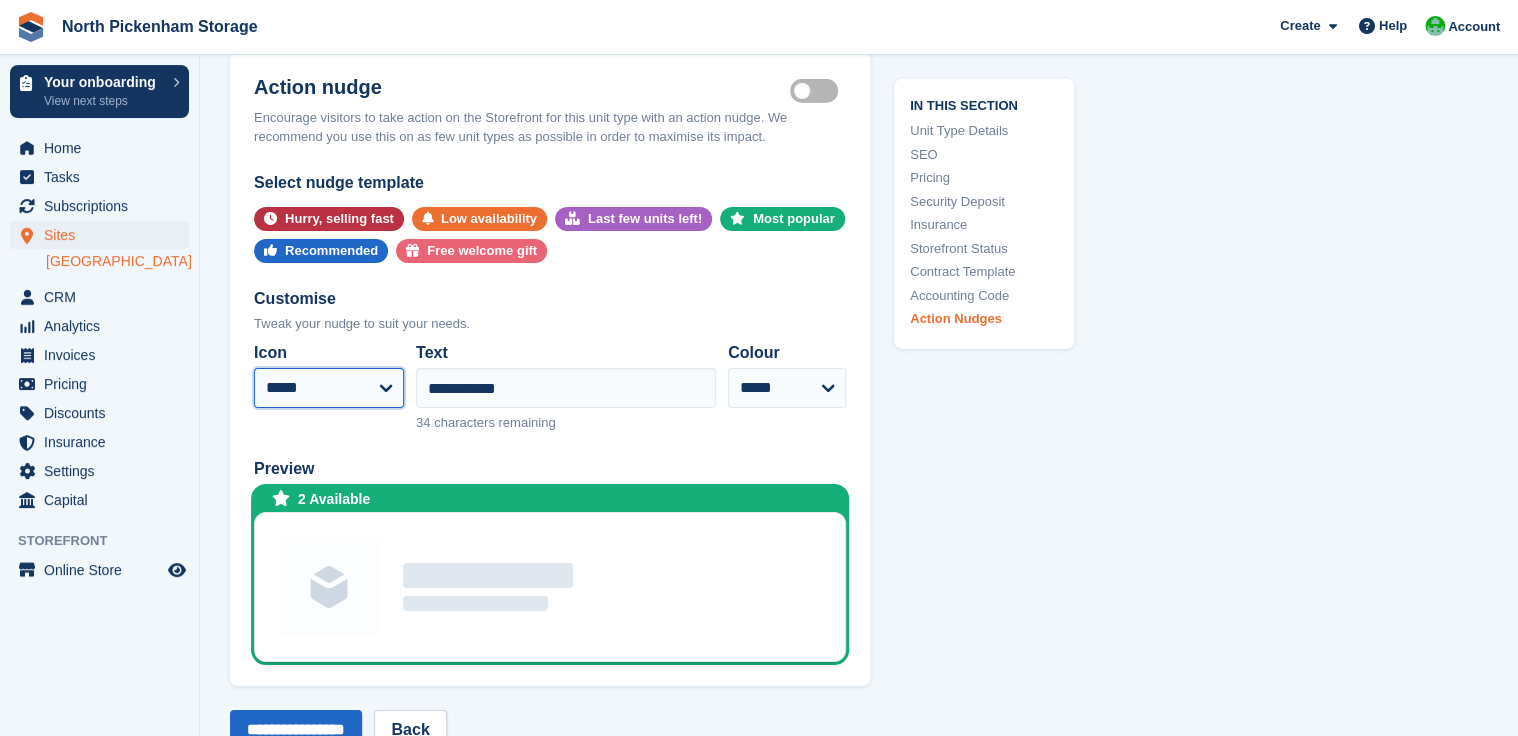 click on "**********" at bounding box center (329, 388) 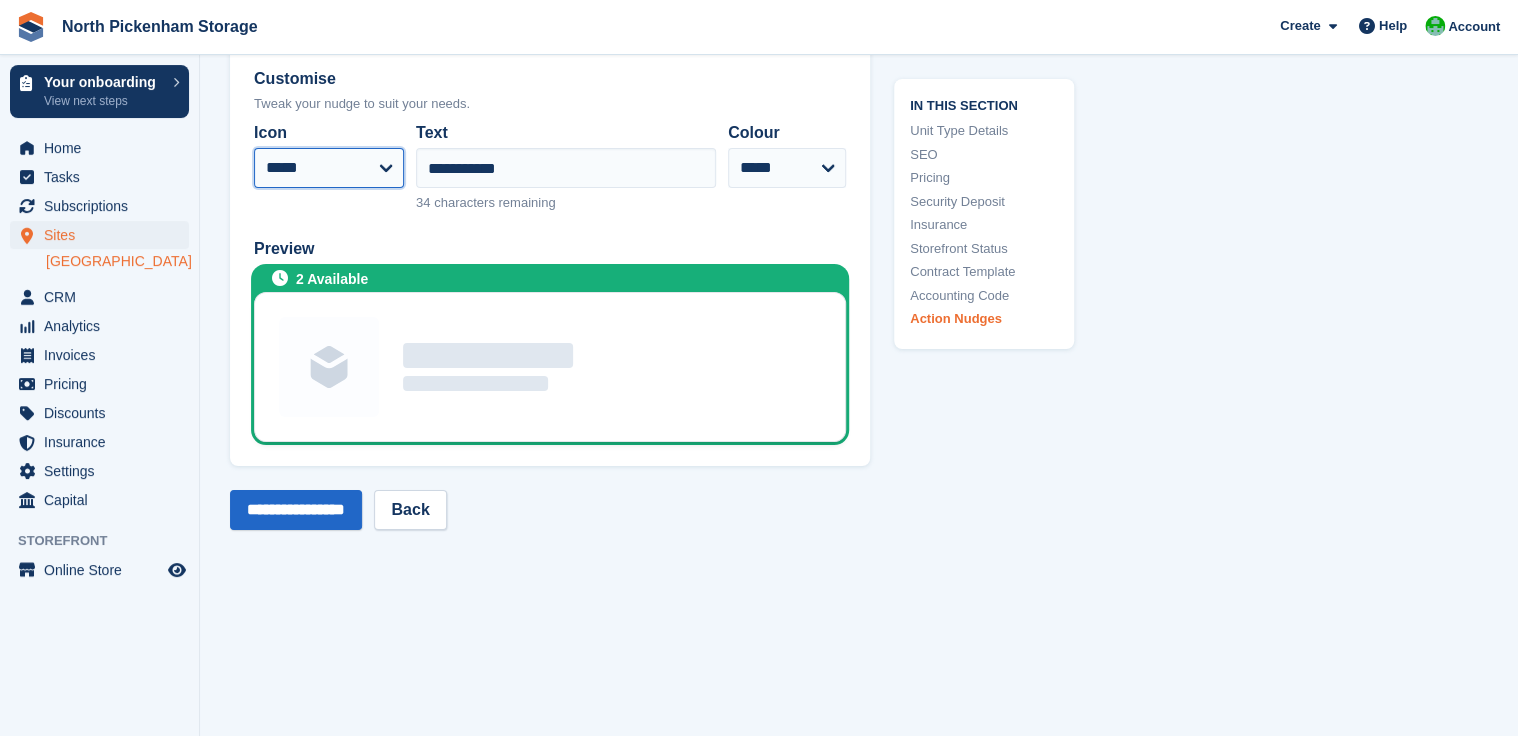 scroll, scrollTop: 3461, scrollLeft: 0, axis: vertical 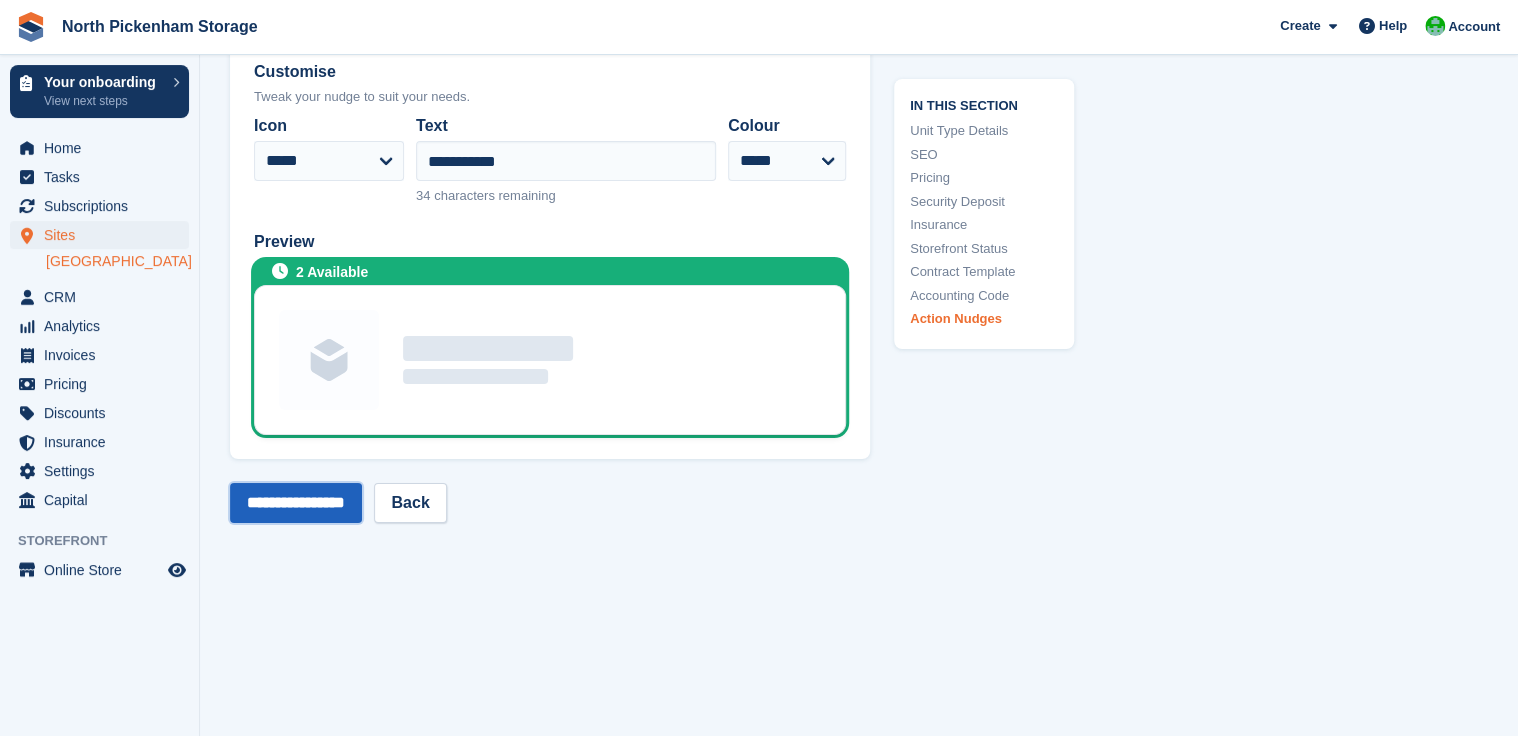 click on "**********" at bounding box center (296, 503) 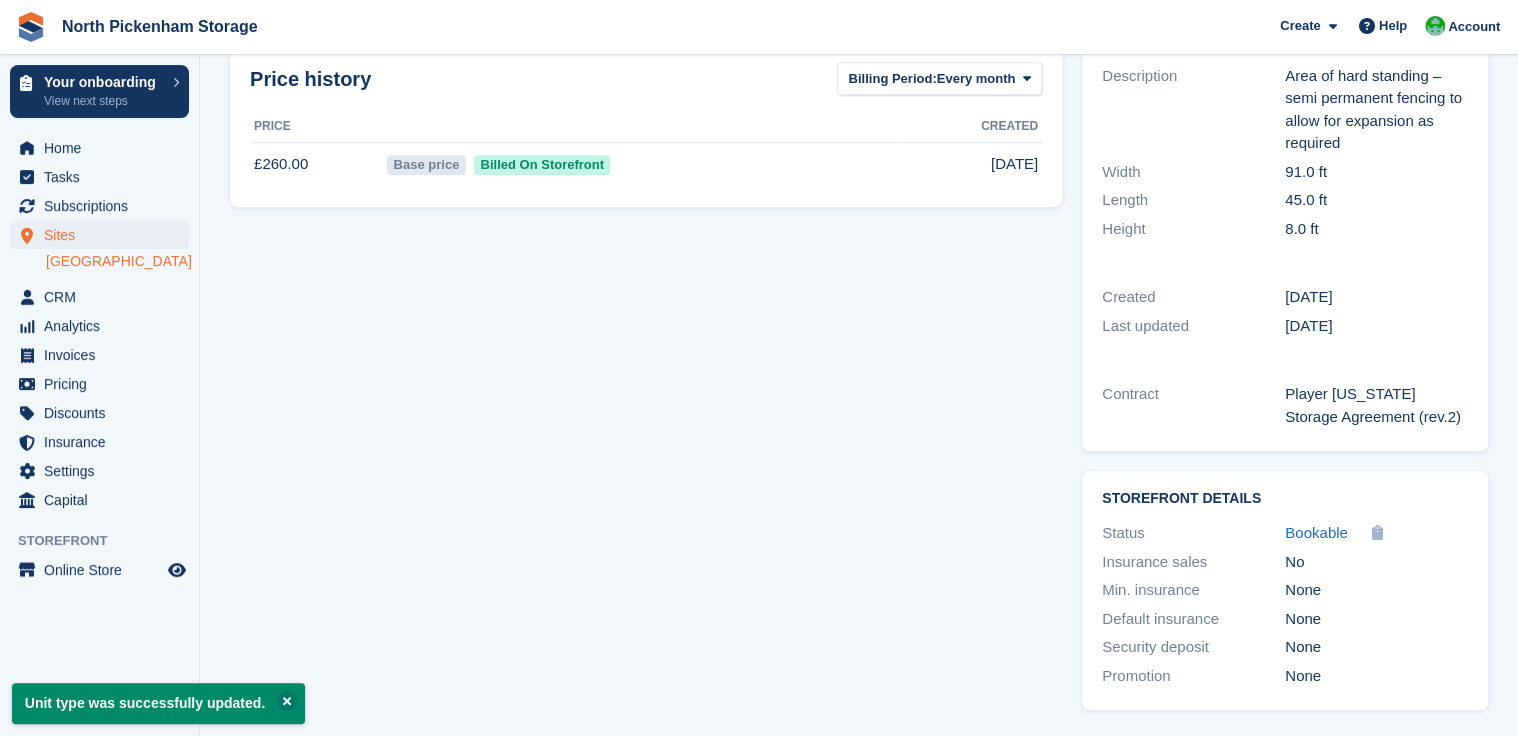 scroll, scrollTop: 0, scrollLeft: 0, axis: both 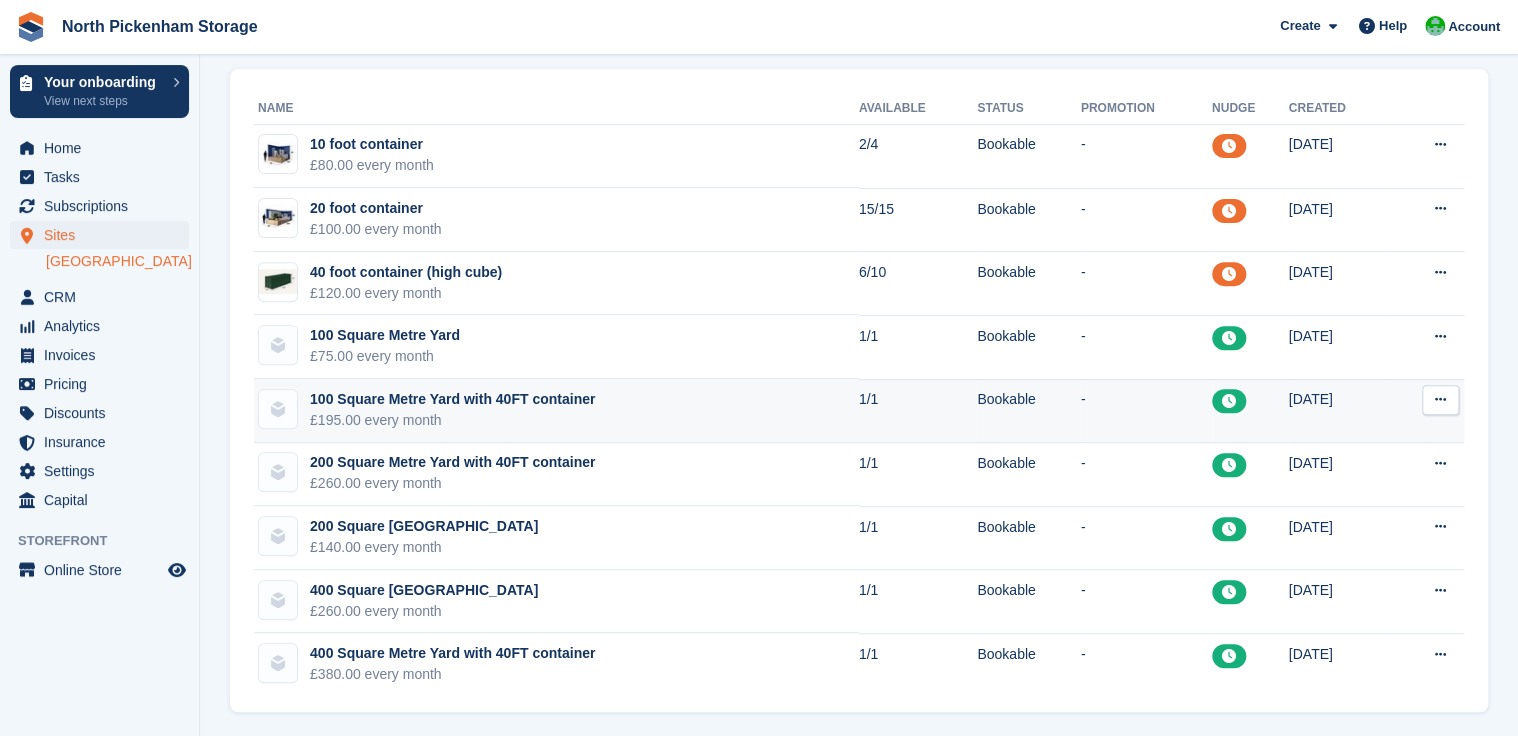 click at bounding box center (1440, 399) 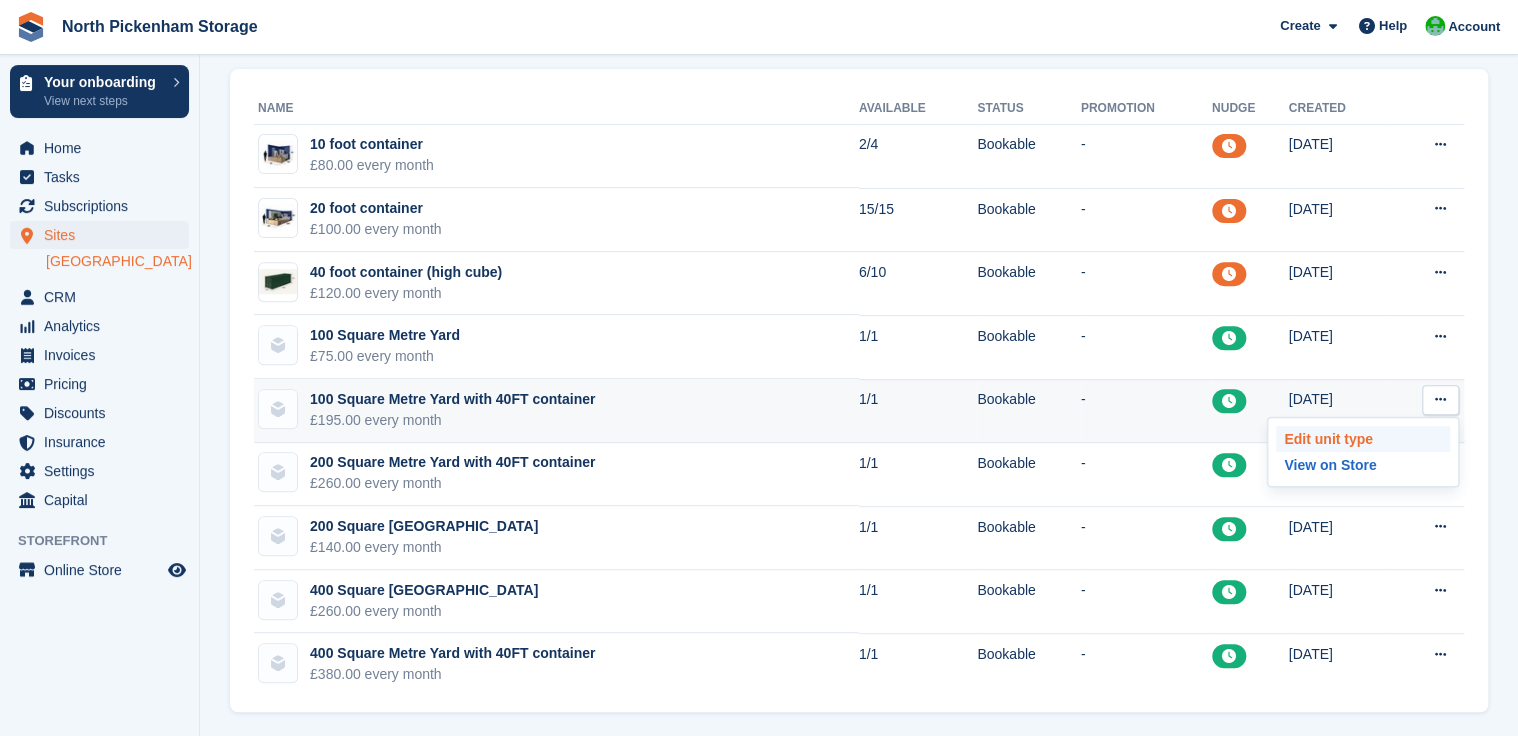type 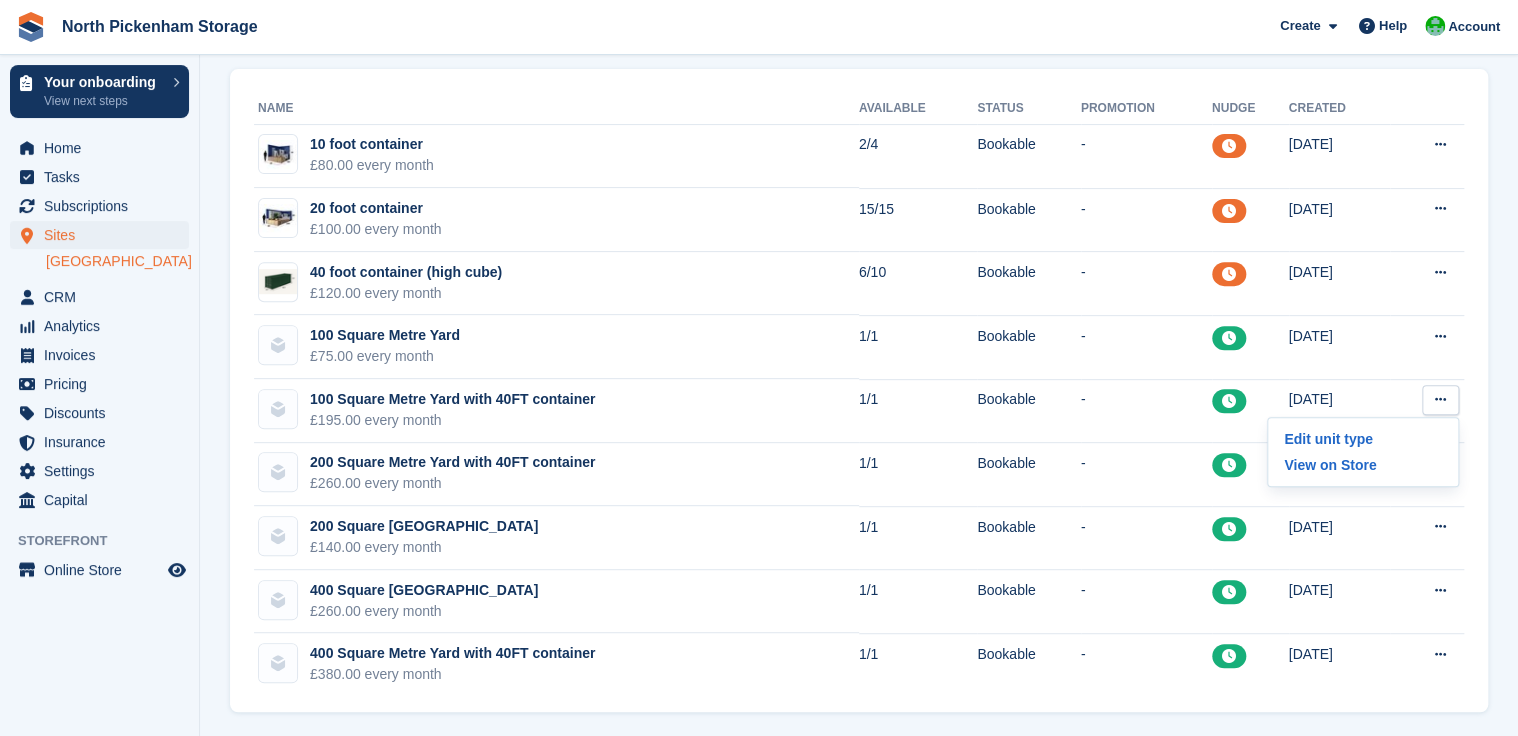 click on "Name
Available
Status
Promotion
Nudge
Created
10 foot container
£80.00 every month
2/4
Bookable
-
09 Jul 2025
Edit unit type
View on Store
20 foot container
£100.00 every month
15/15
Bookable
-
17 Jun 2025" at bounding box center [859, 391] 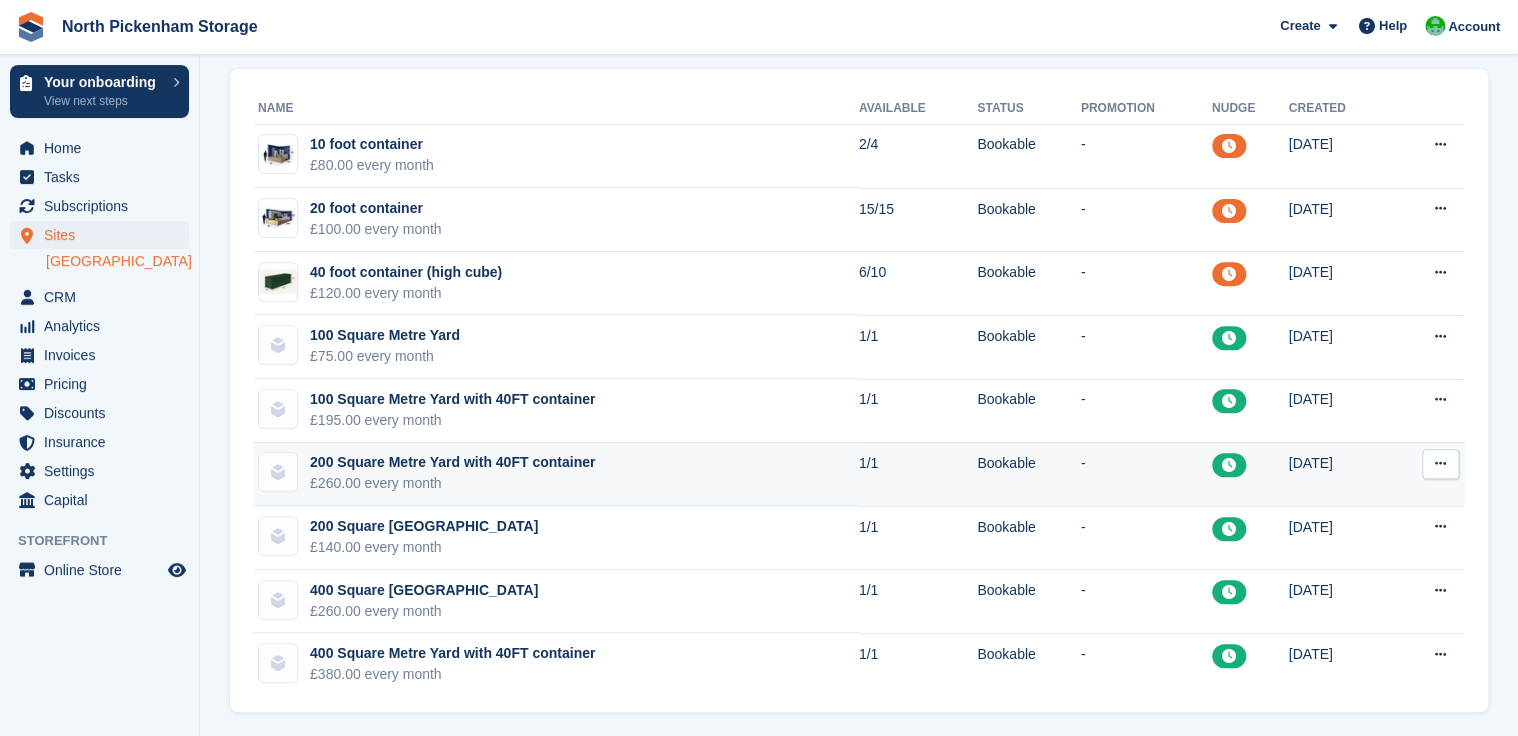 click at bounding box center (1440, 463) 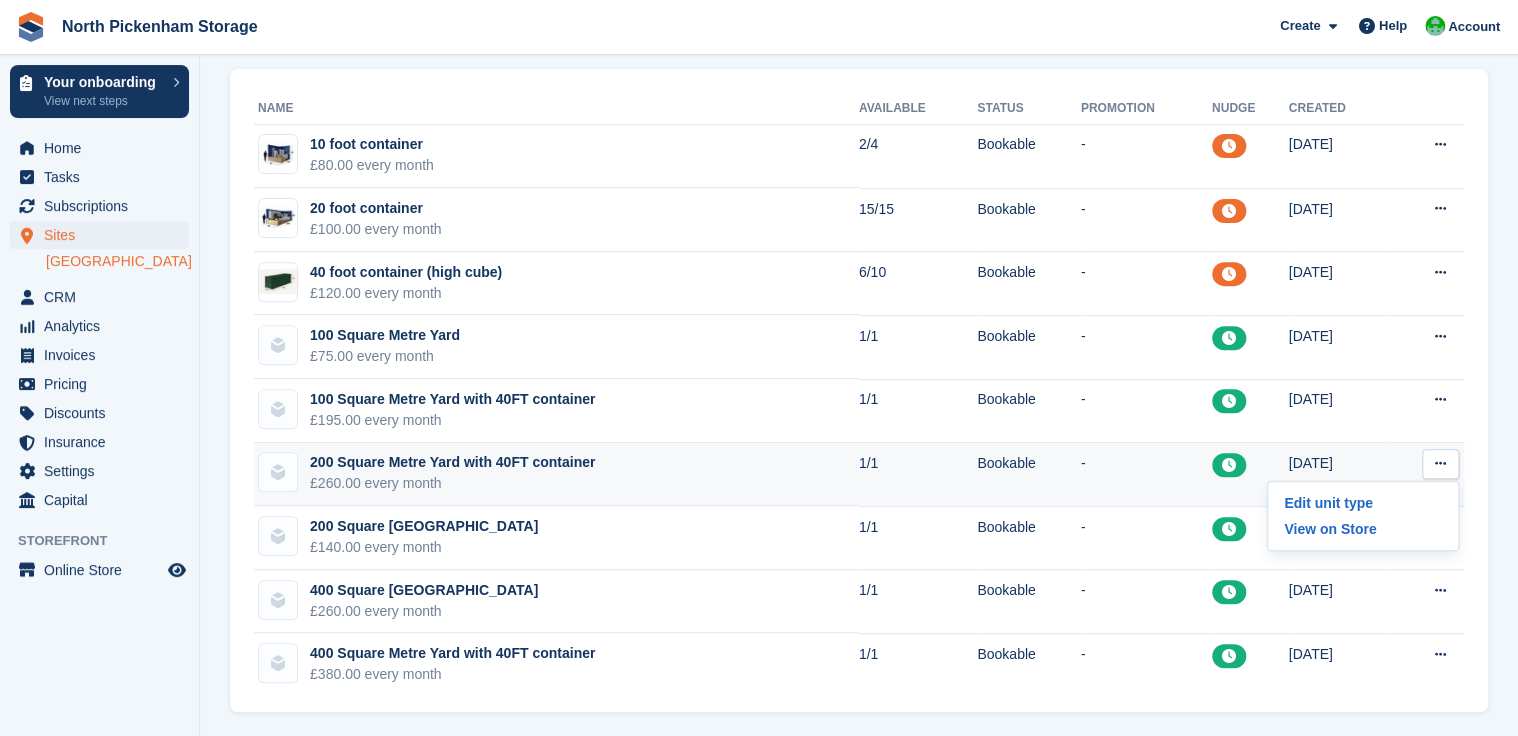type 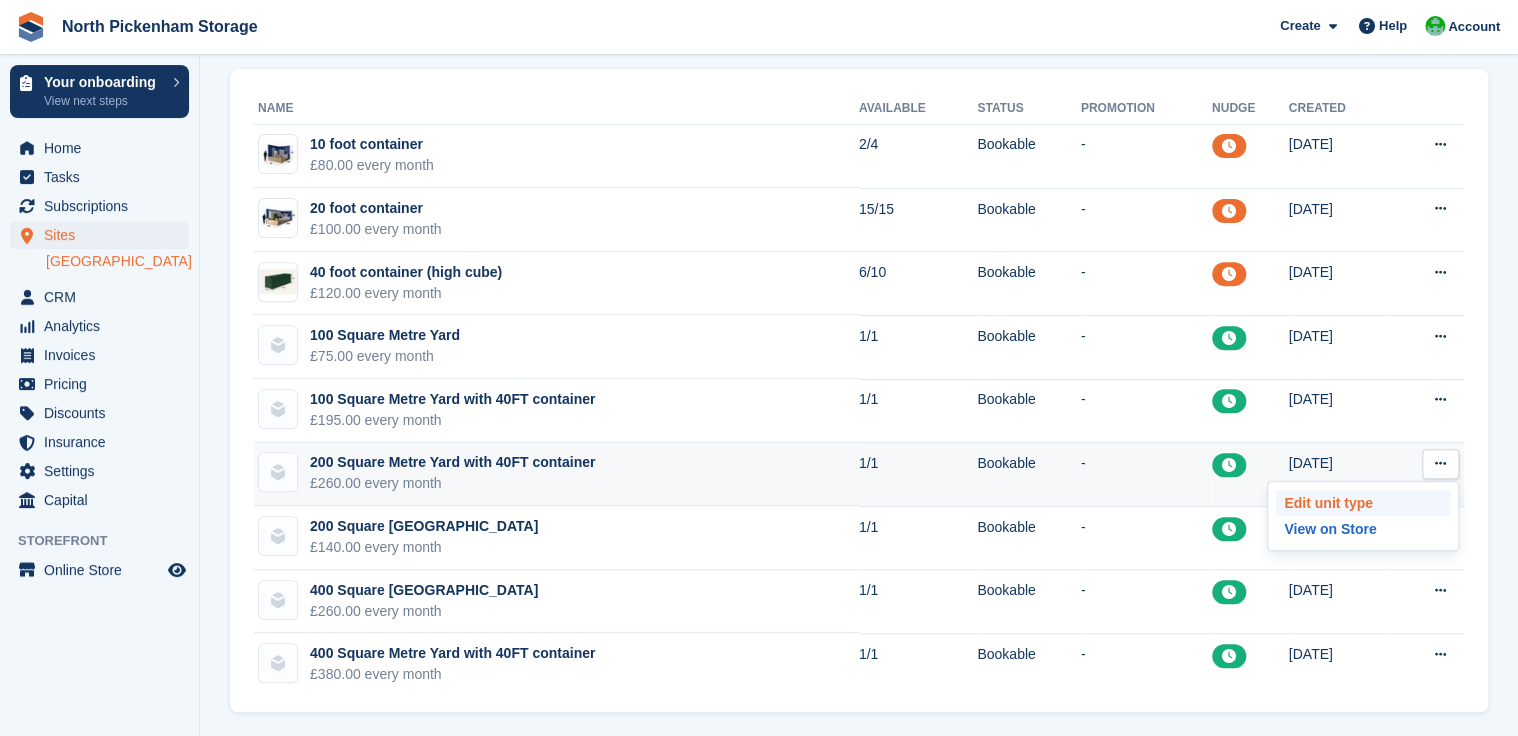 click on "Edit unit type" at bounding box center [1363, 503] 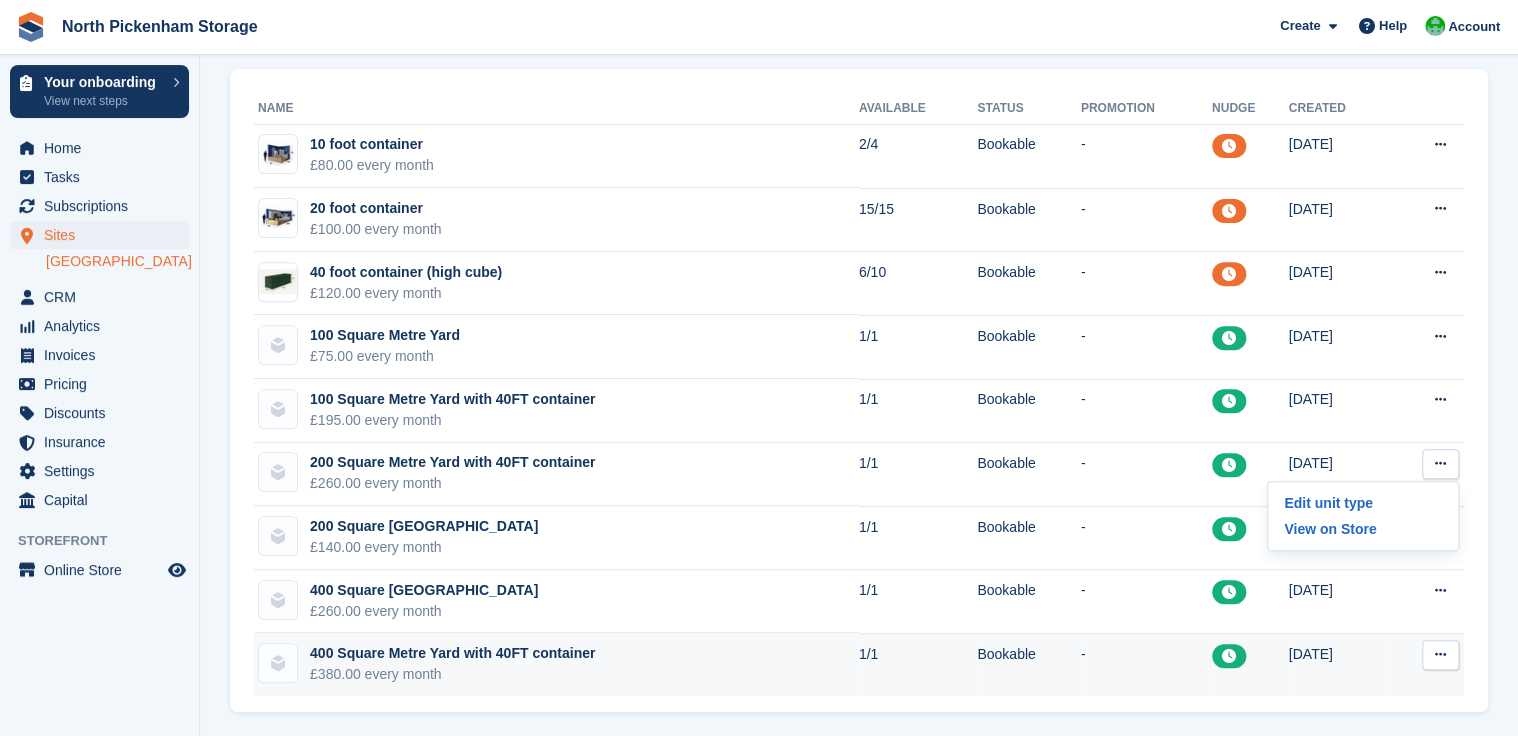 click at bounding box center (1440, 654) 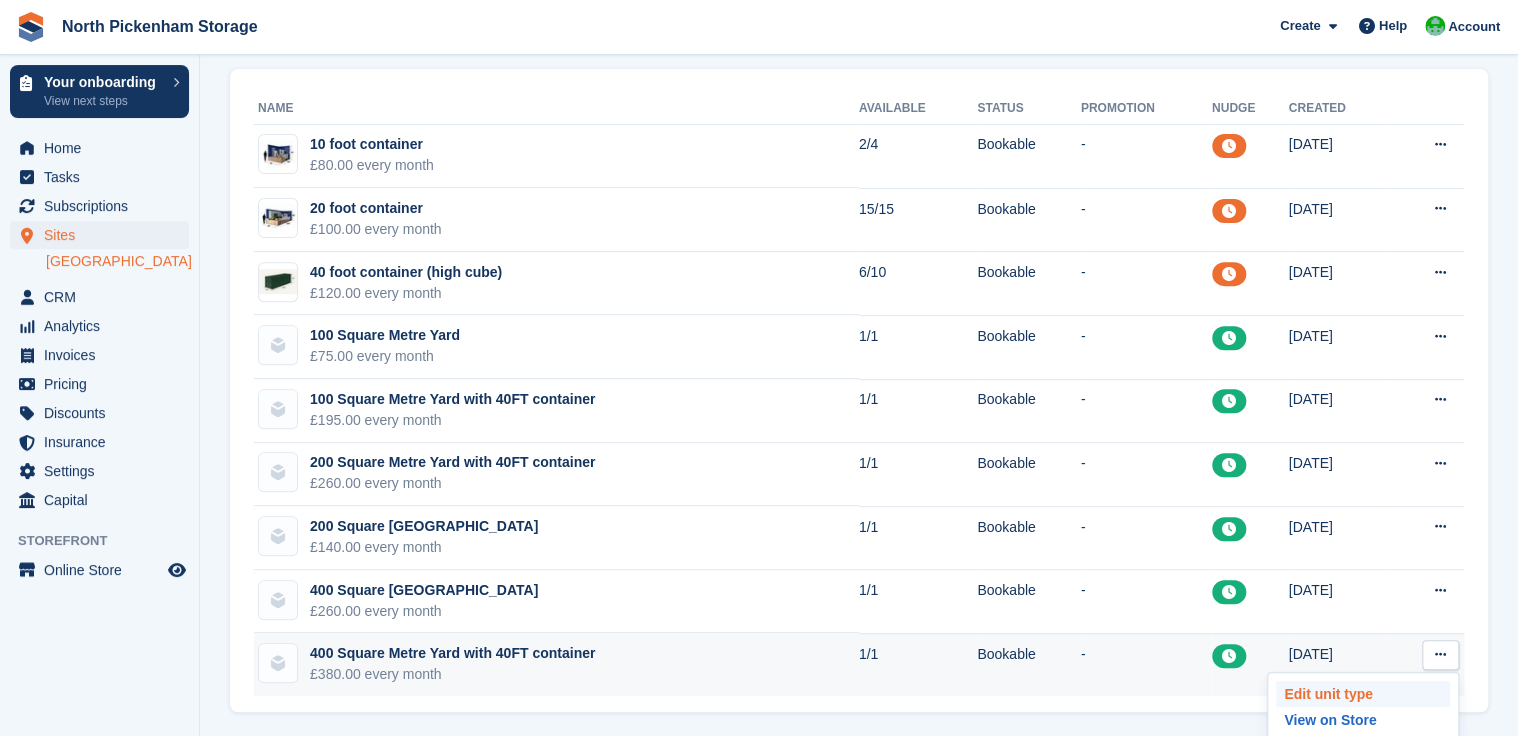 click on "Edit unit type" at bounding box center (1363, 694) 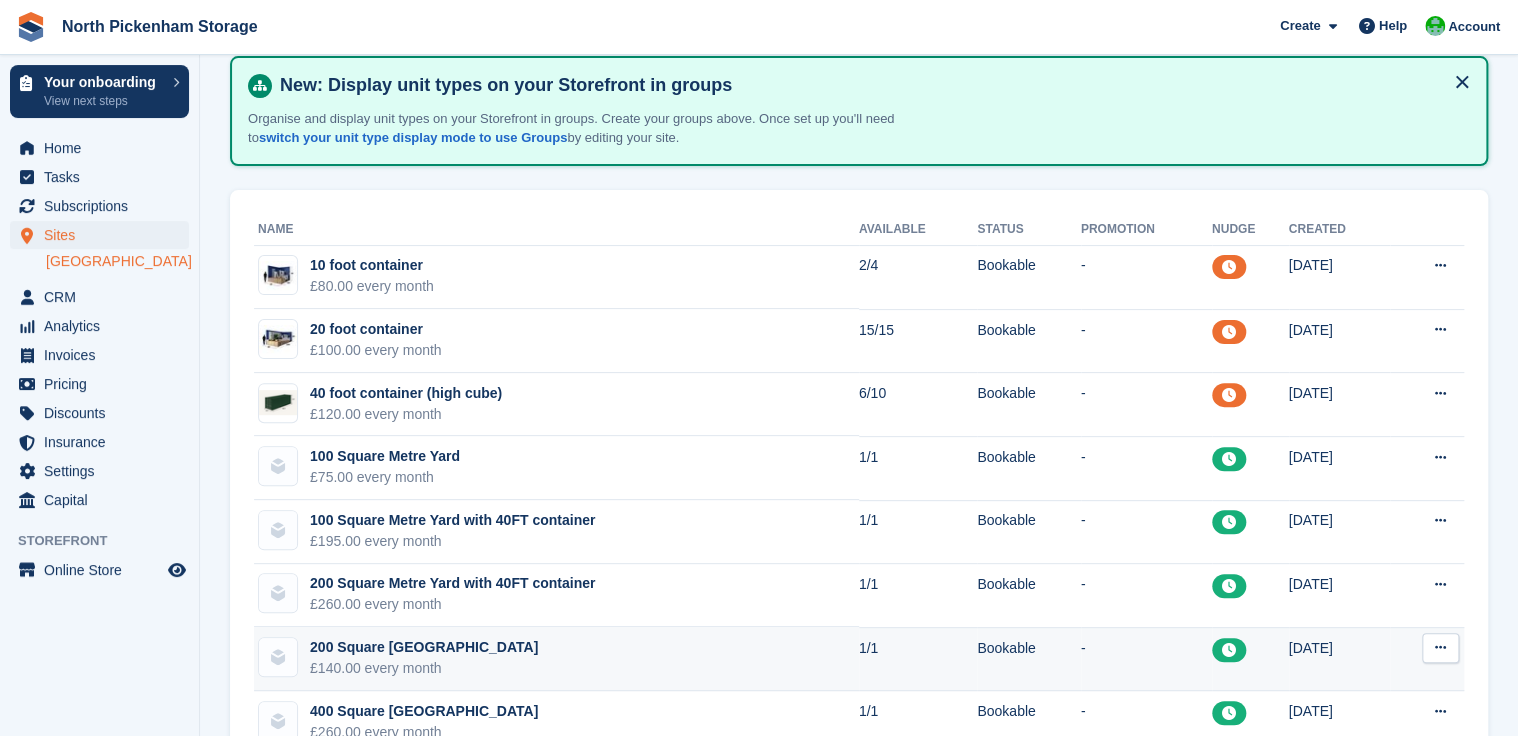 scroll, scrollTop: 216, scrollLeft: 0, axis: vertical 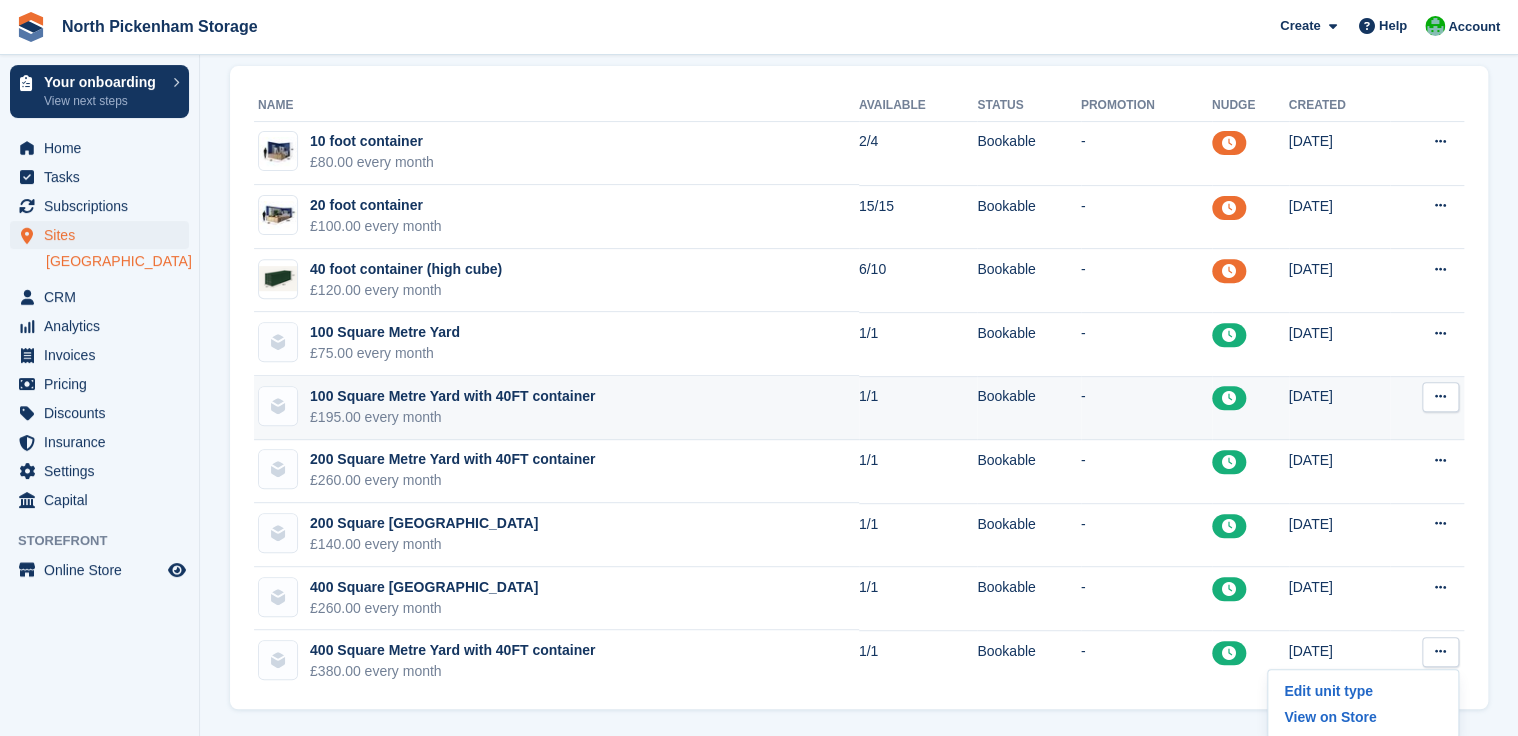 click at bounding box center [1440, 396] 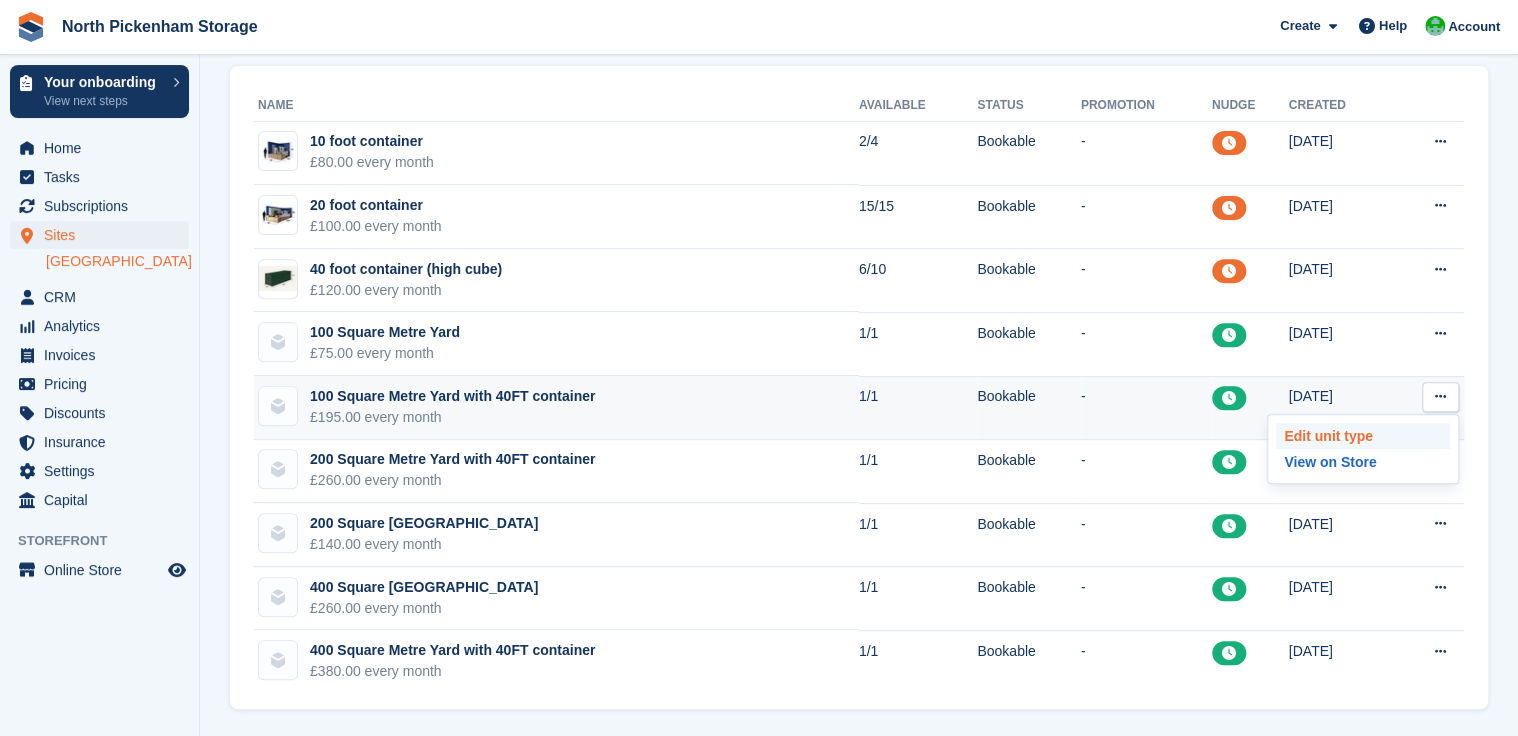 click on "Edit unit type" at bounding box center [1363, 436] 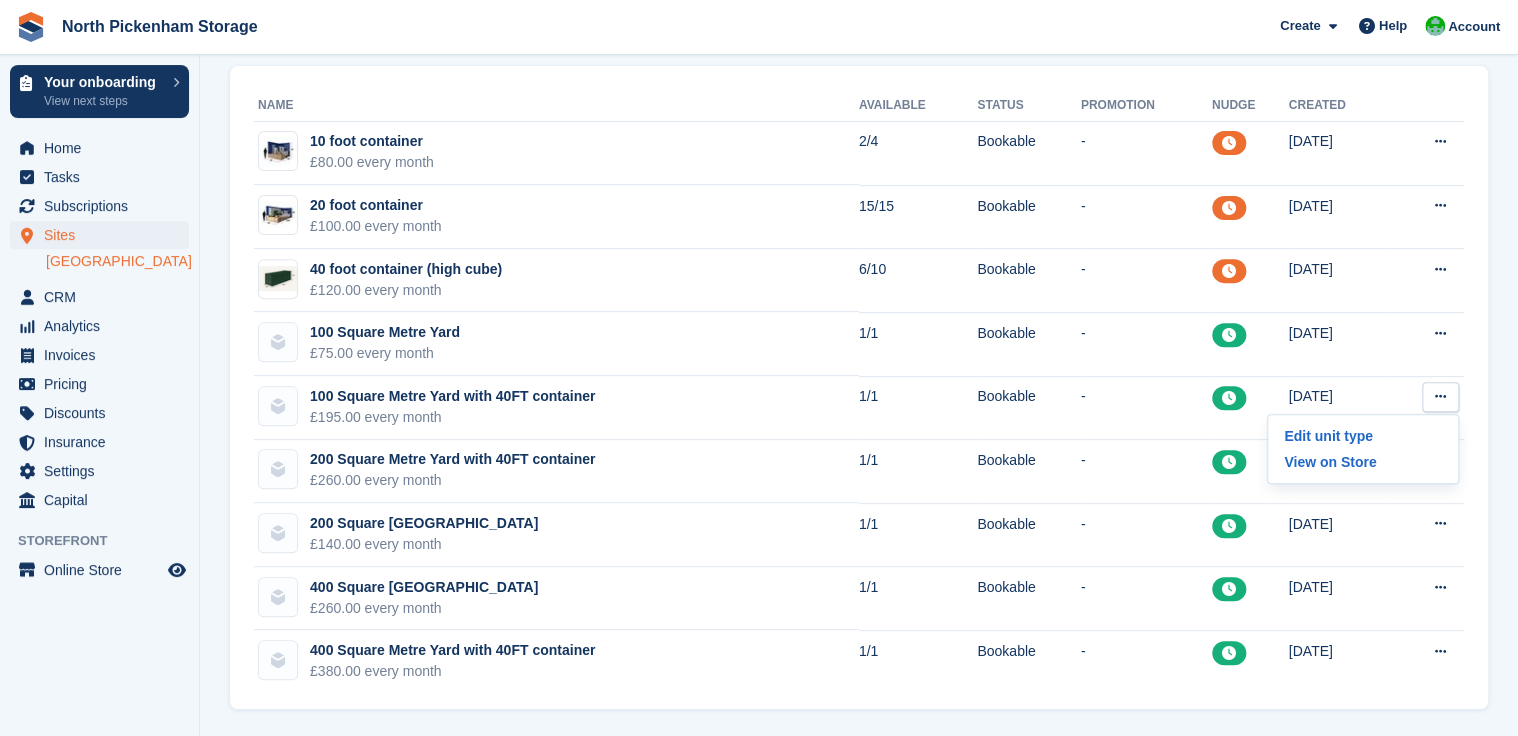 drag, startPoint x: 1493, startPoint y: 342, endPoint x: 1490, endPoint y: 375, distance: 33.13608 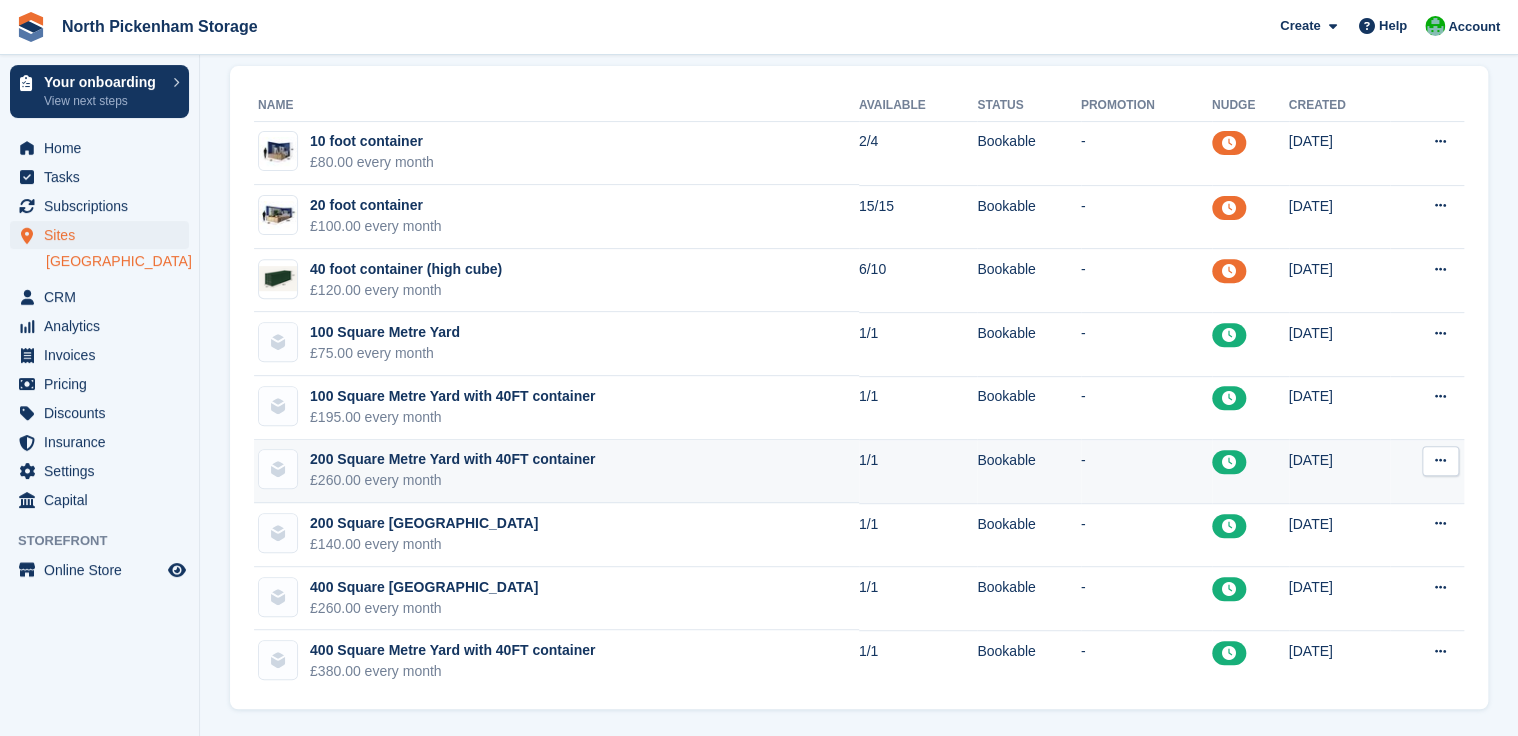 click at bounding box center [1440, 460] 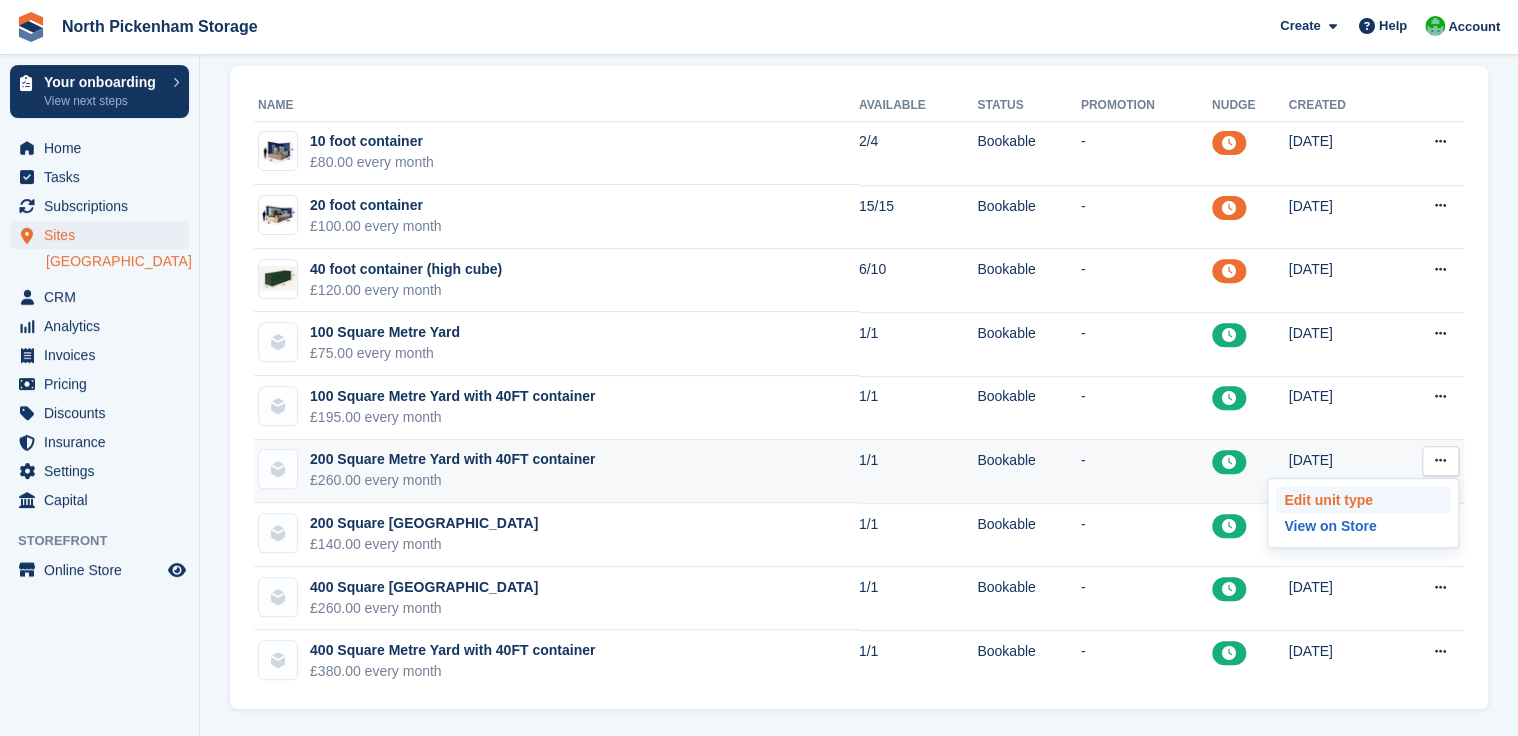 click on "Edit unit type" at bounding box center (1363, 500) 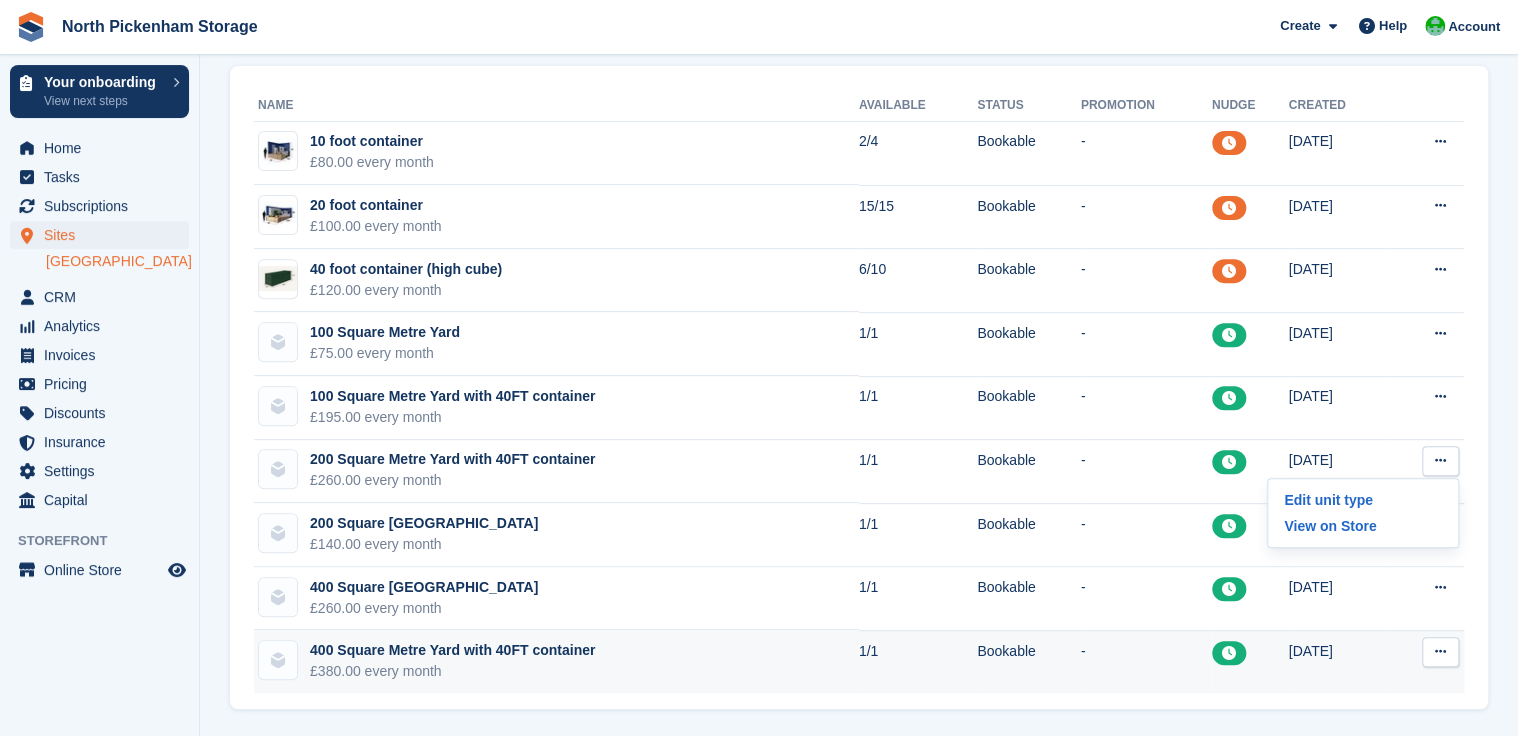 click at bounding box center (1440, 651) 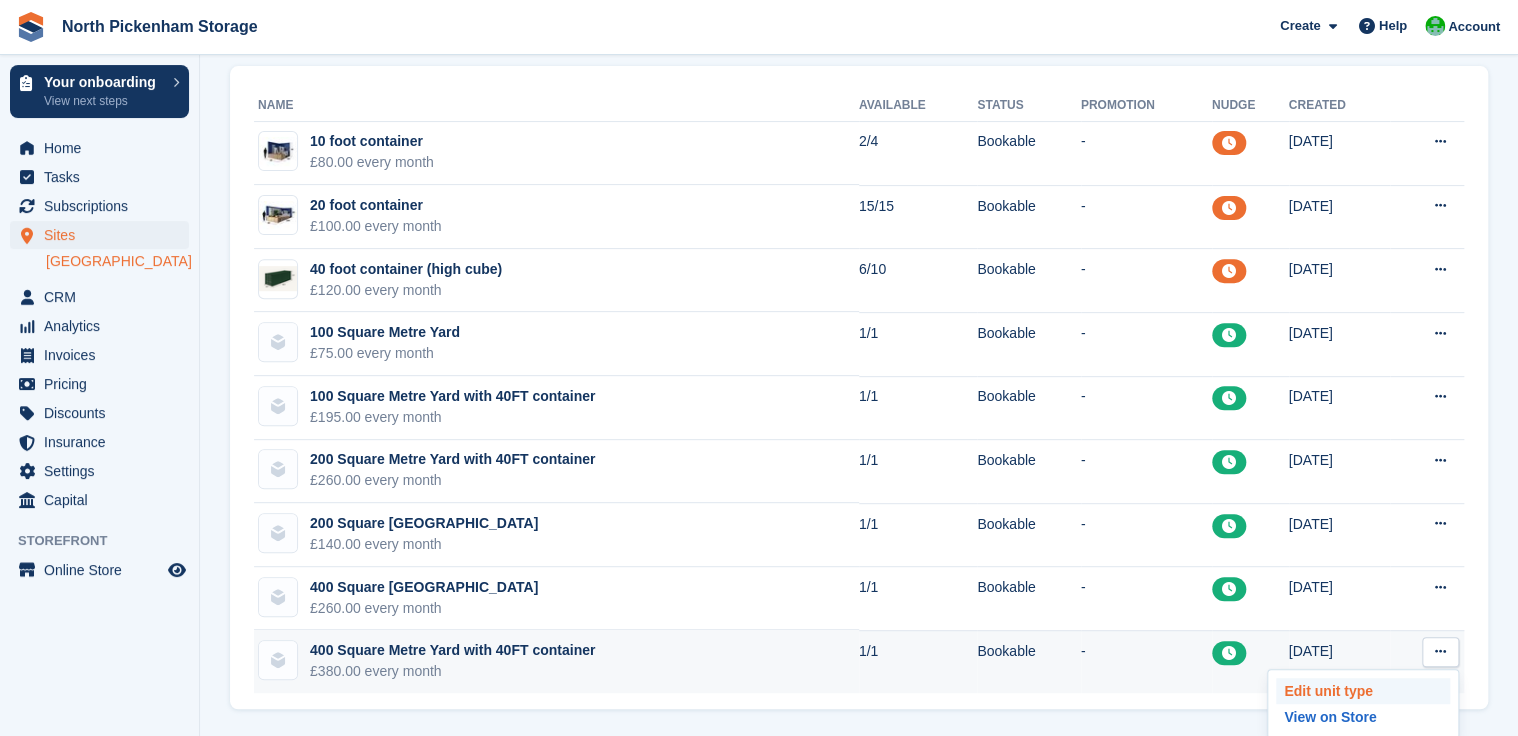 click on "Edit unit type" at bounding box center [1363, 691] 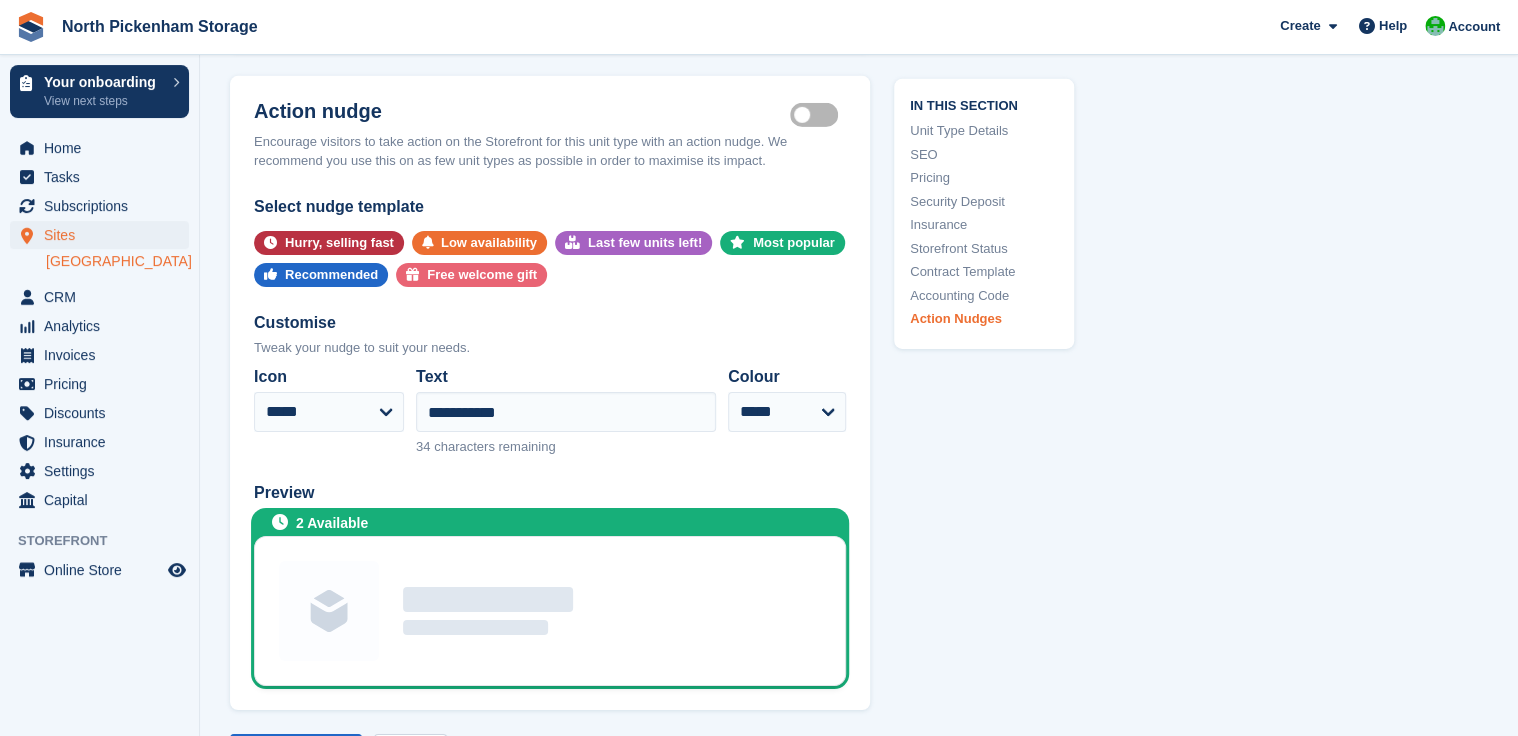scroll, scrollTop: 3233, scrollLeft: 0, axis: vertical 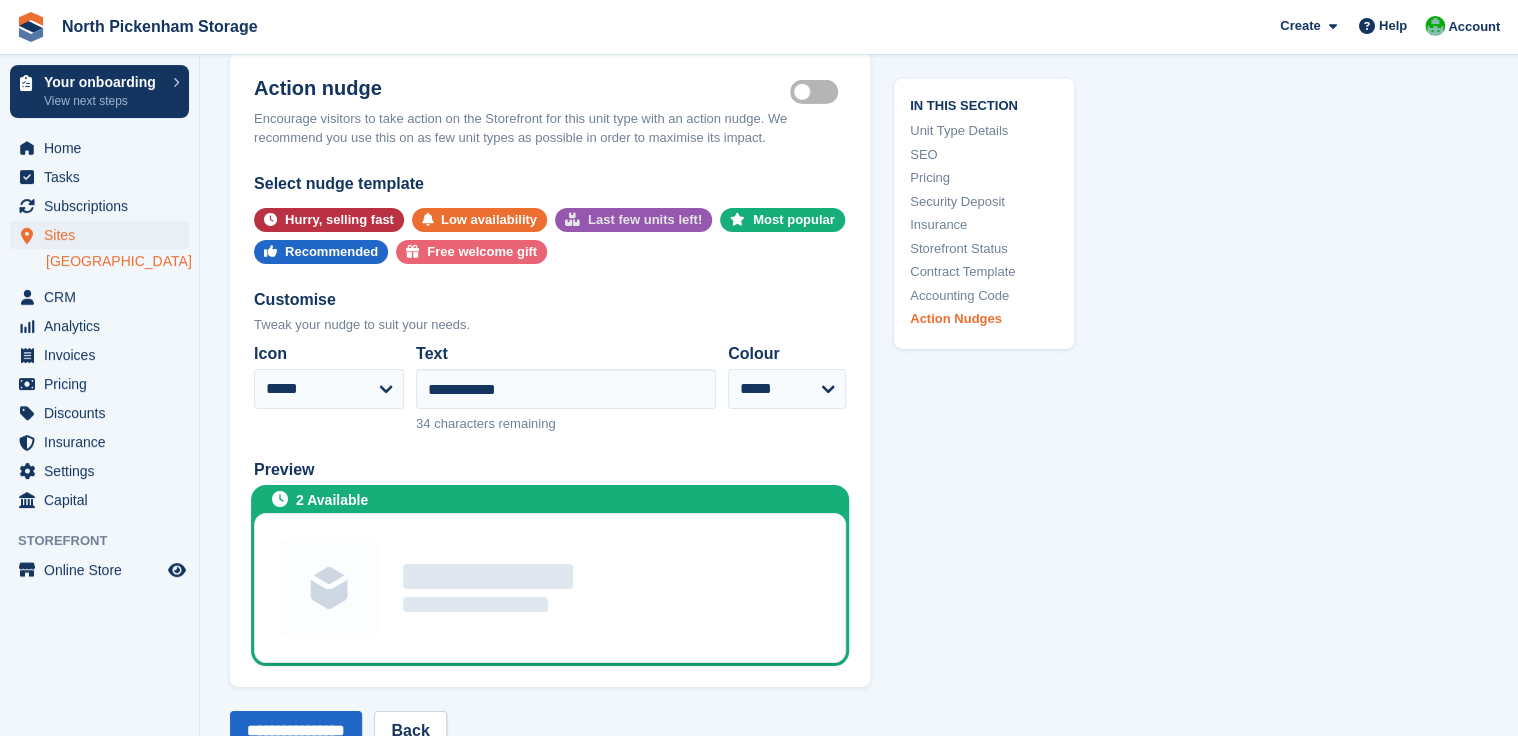 click on "Last few units left!" at bounding box center (645, 220) 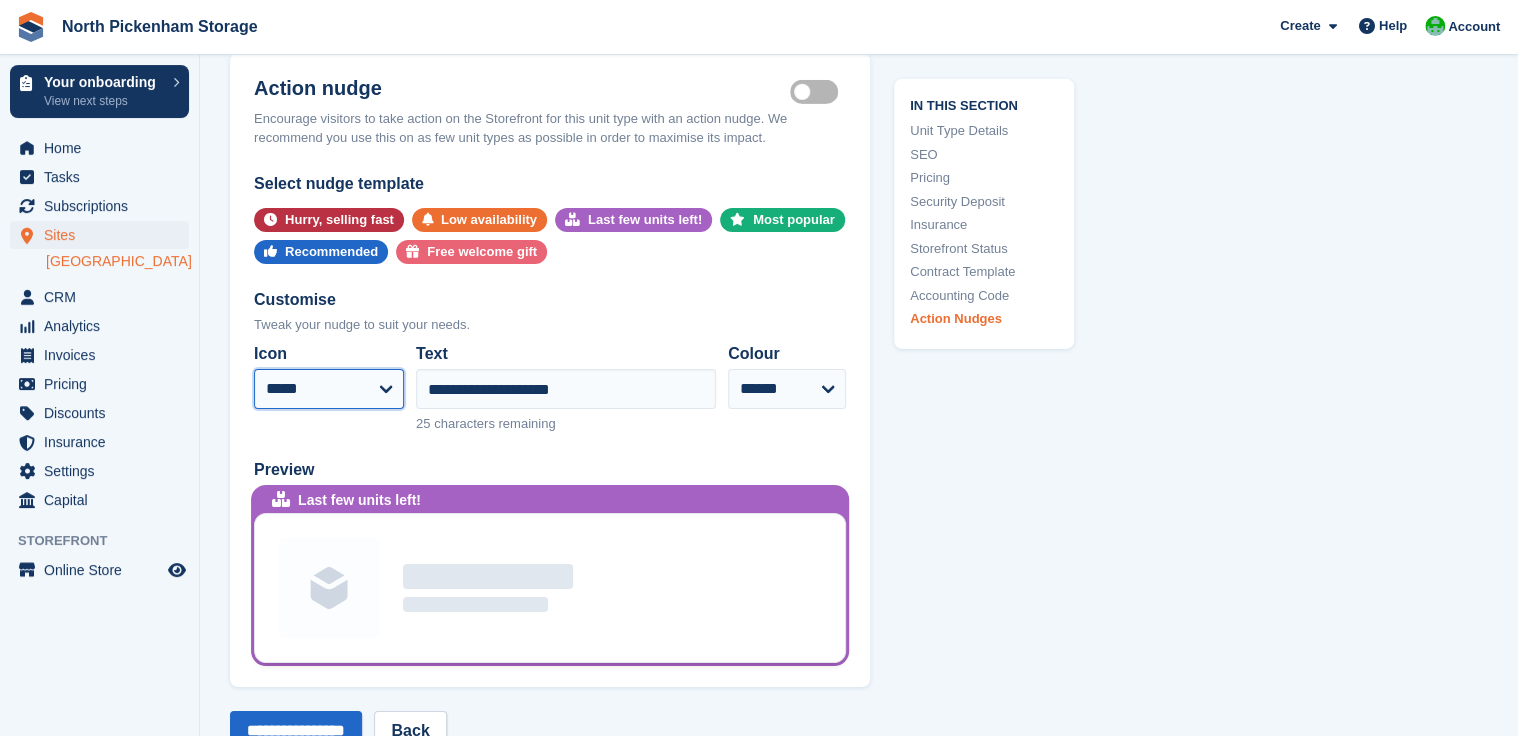 click on "**********" at bounding box center [329, 389] 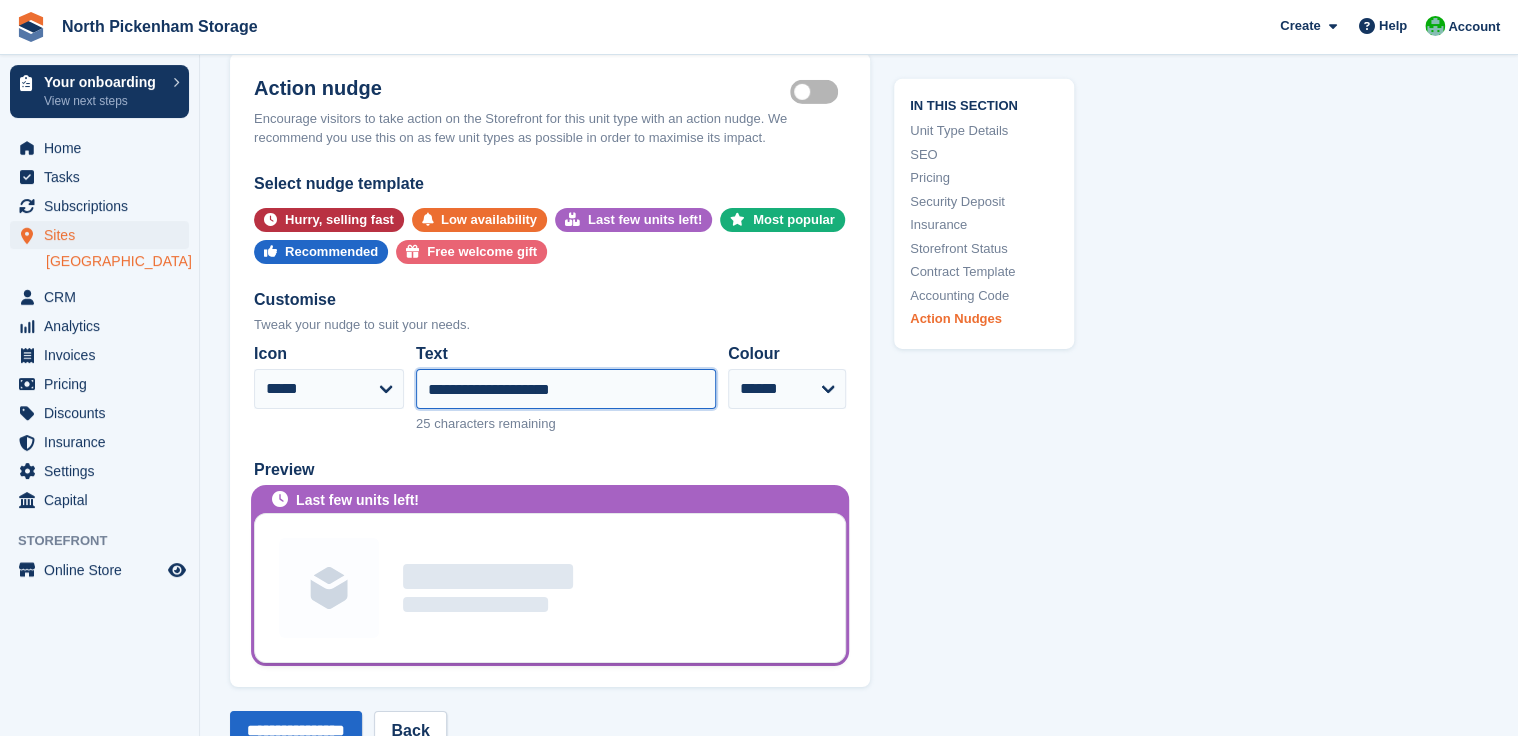 drag, startPoint x: 598, startPoint y: 405, endPoint x: 420, endPoint y: 404, distance: 178.0028 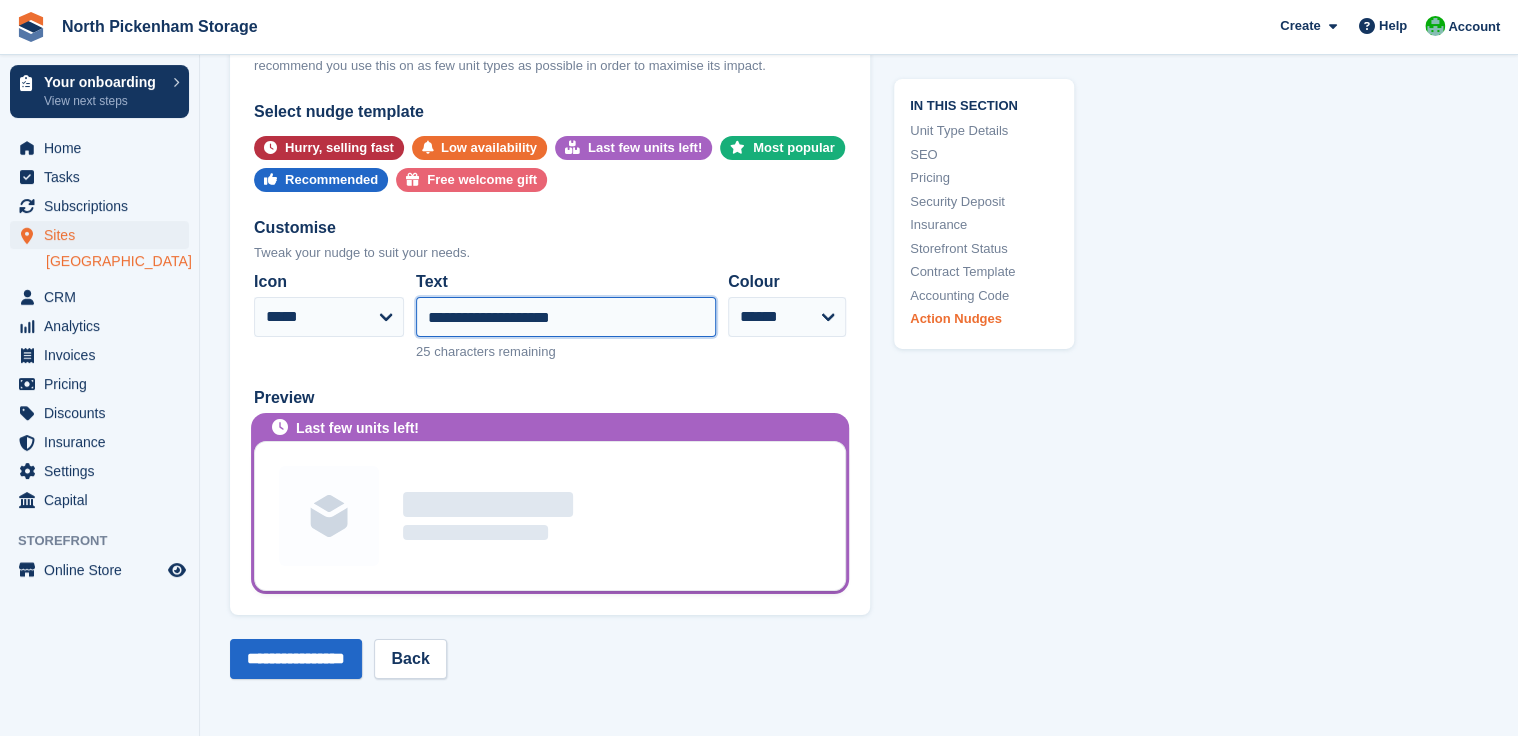 scroll, scrollTop: 3315, scrollLeft: 0, axis: vertical 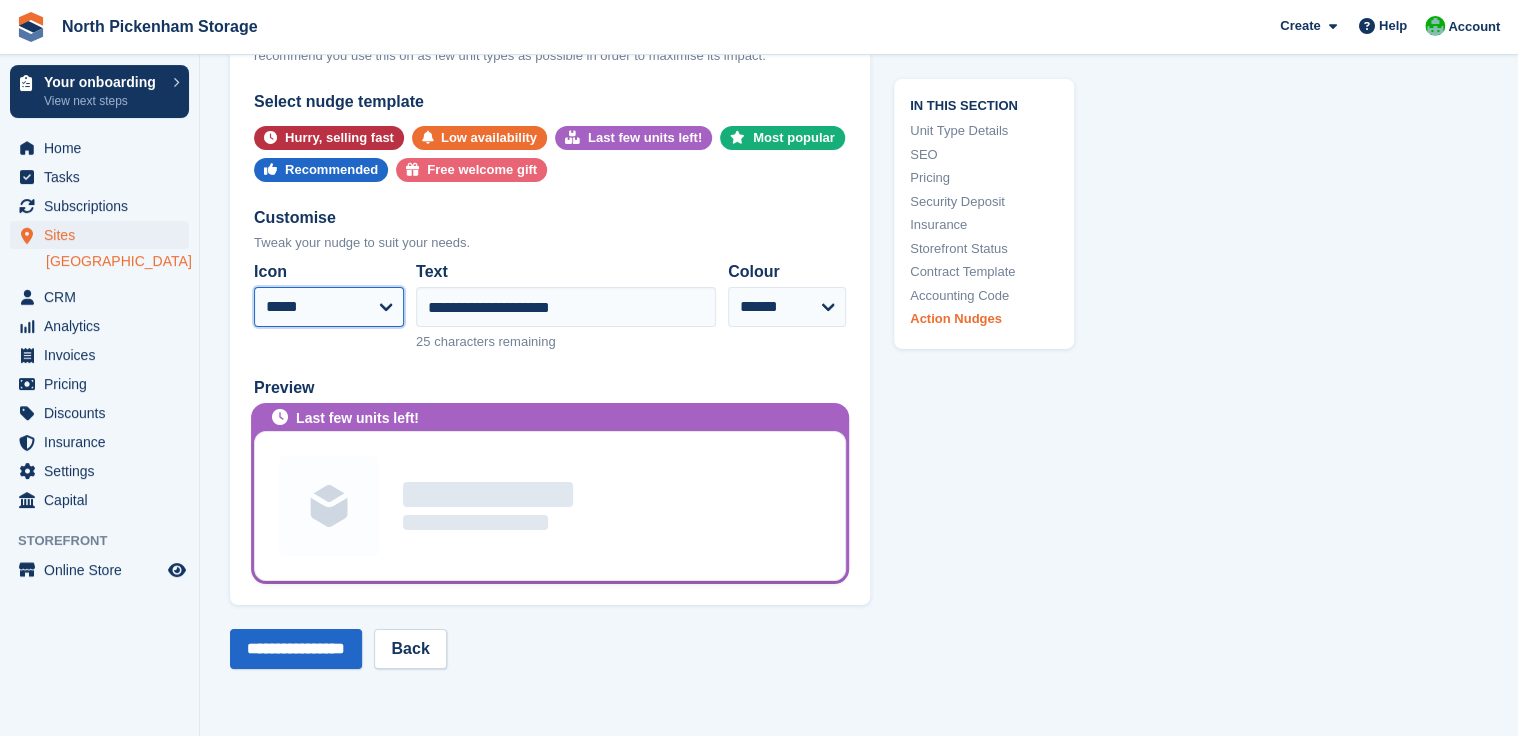 click on "**********" at bounding box center [329, 307] 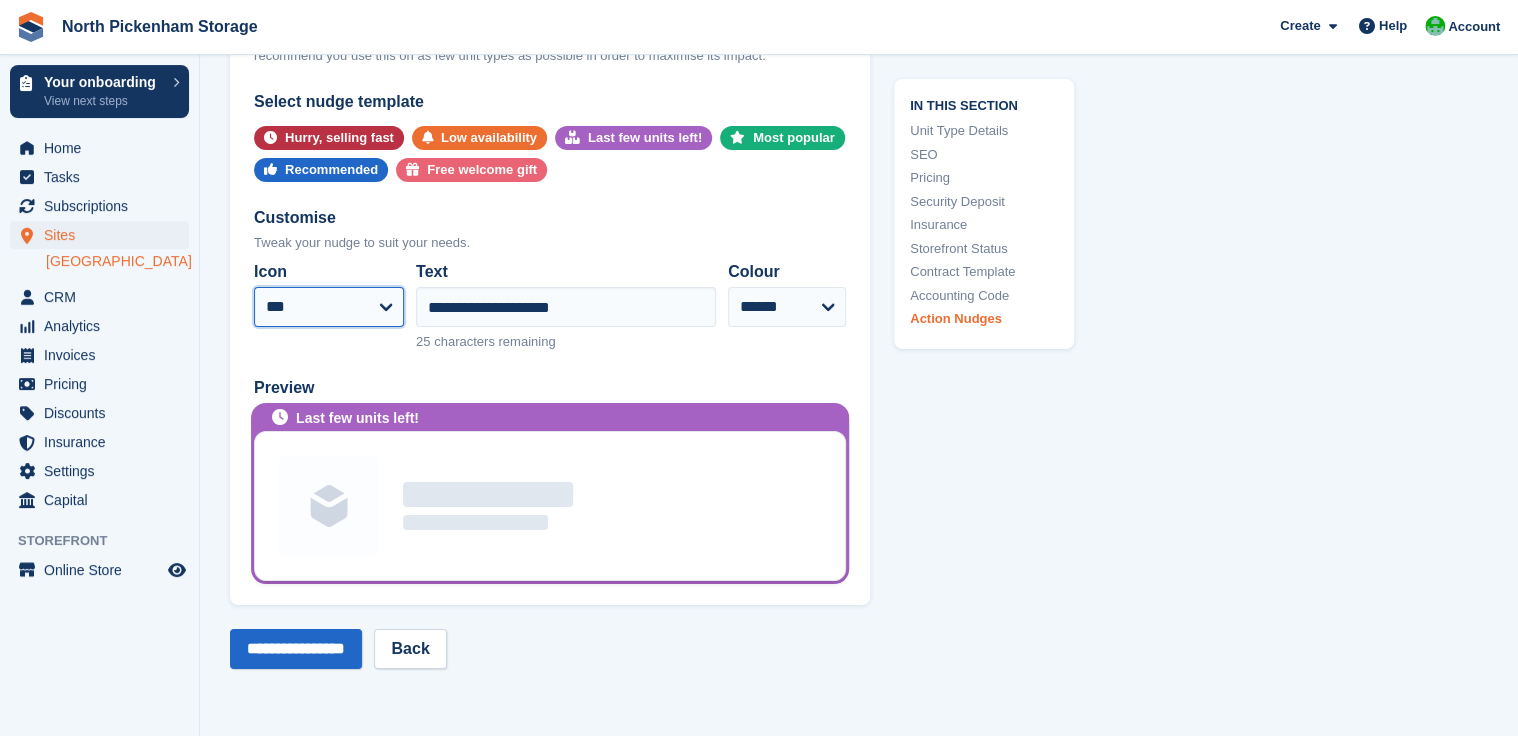 click on "**********" at bounding box center [329, 307] 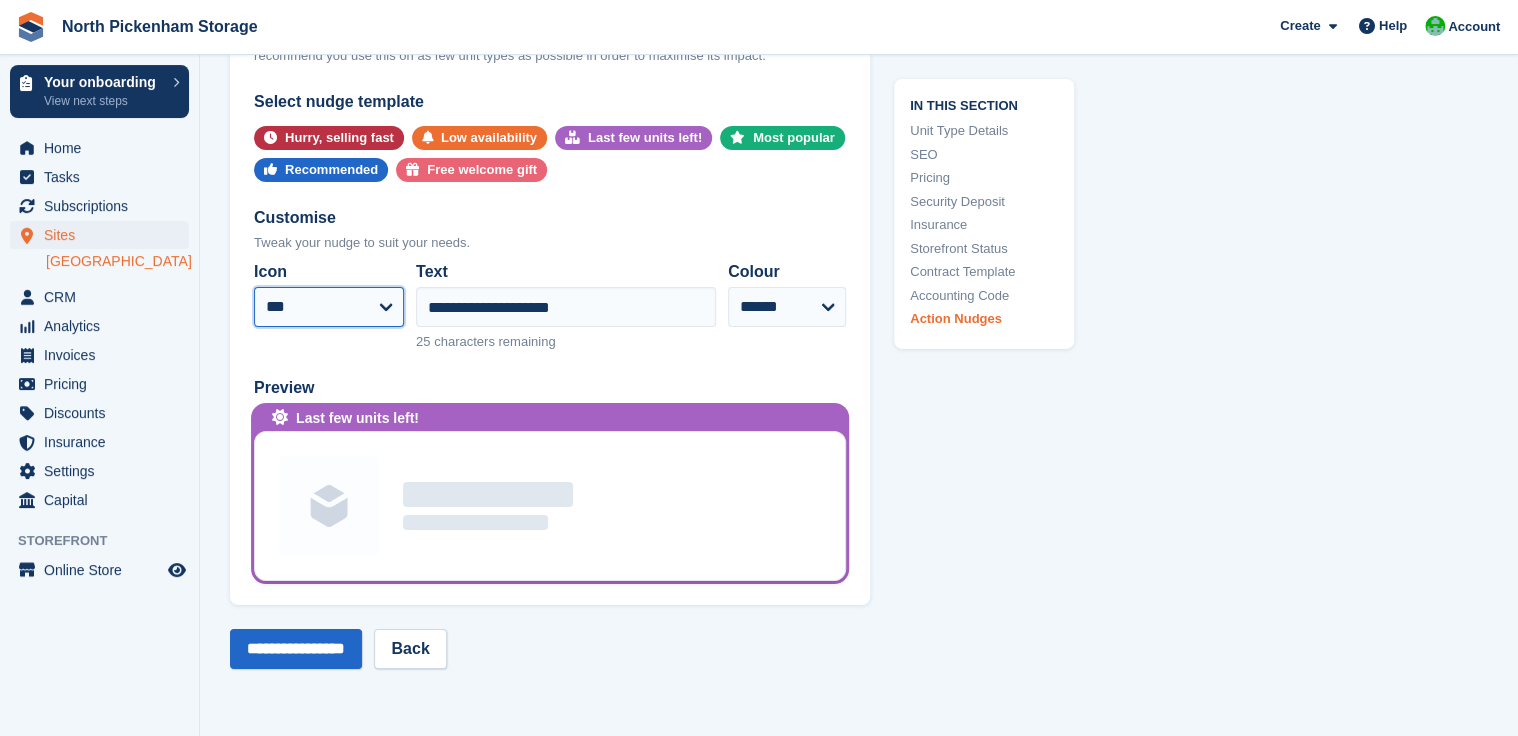 click on "**********" at bounding box center (329, 307) 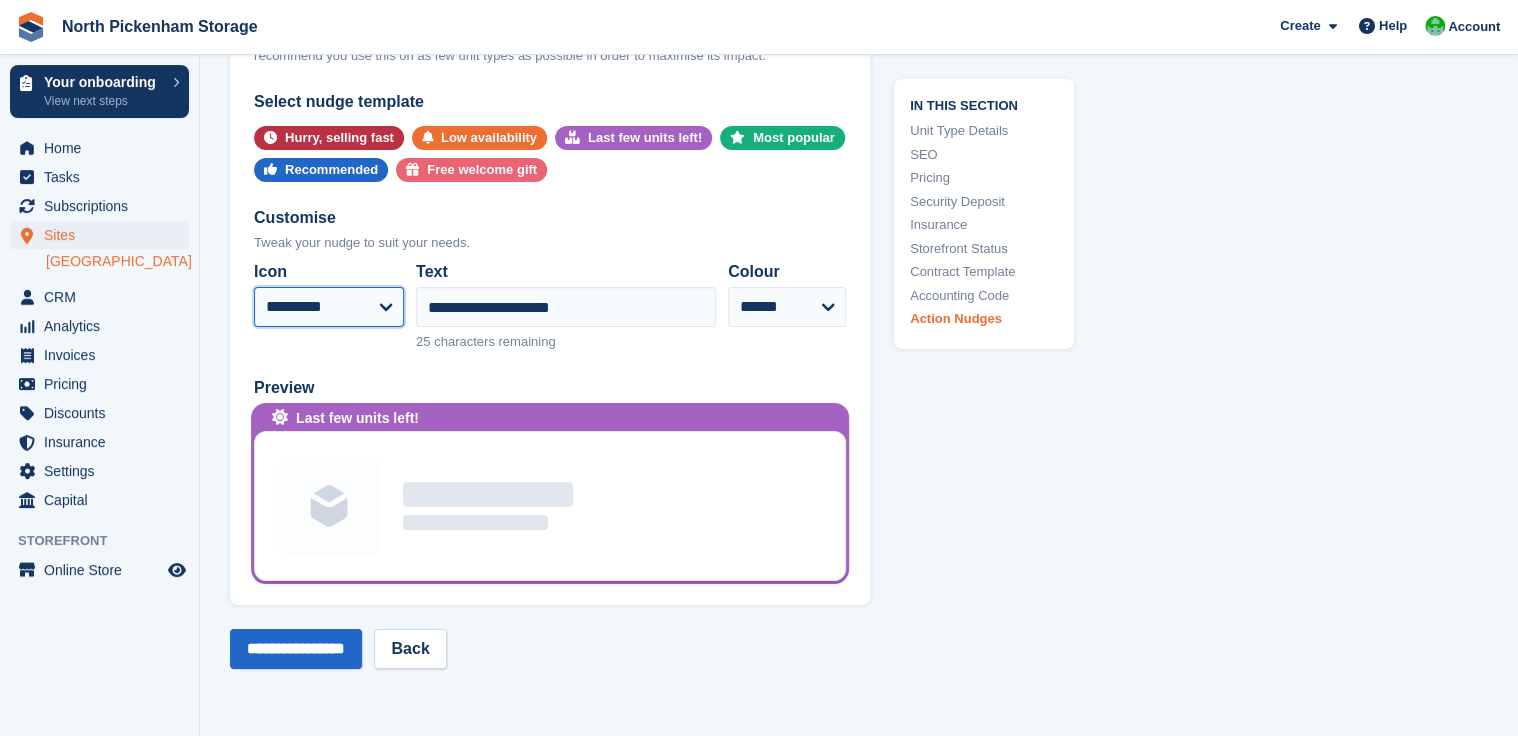 click on "**********" at bounding box center (329, 307) 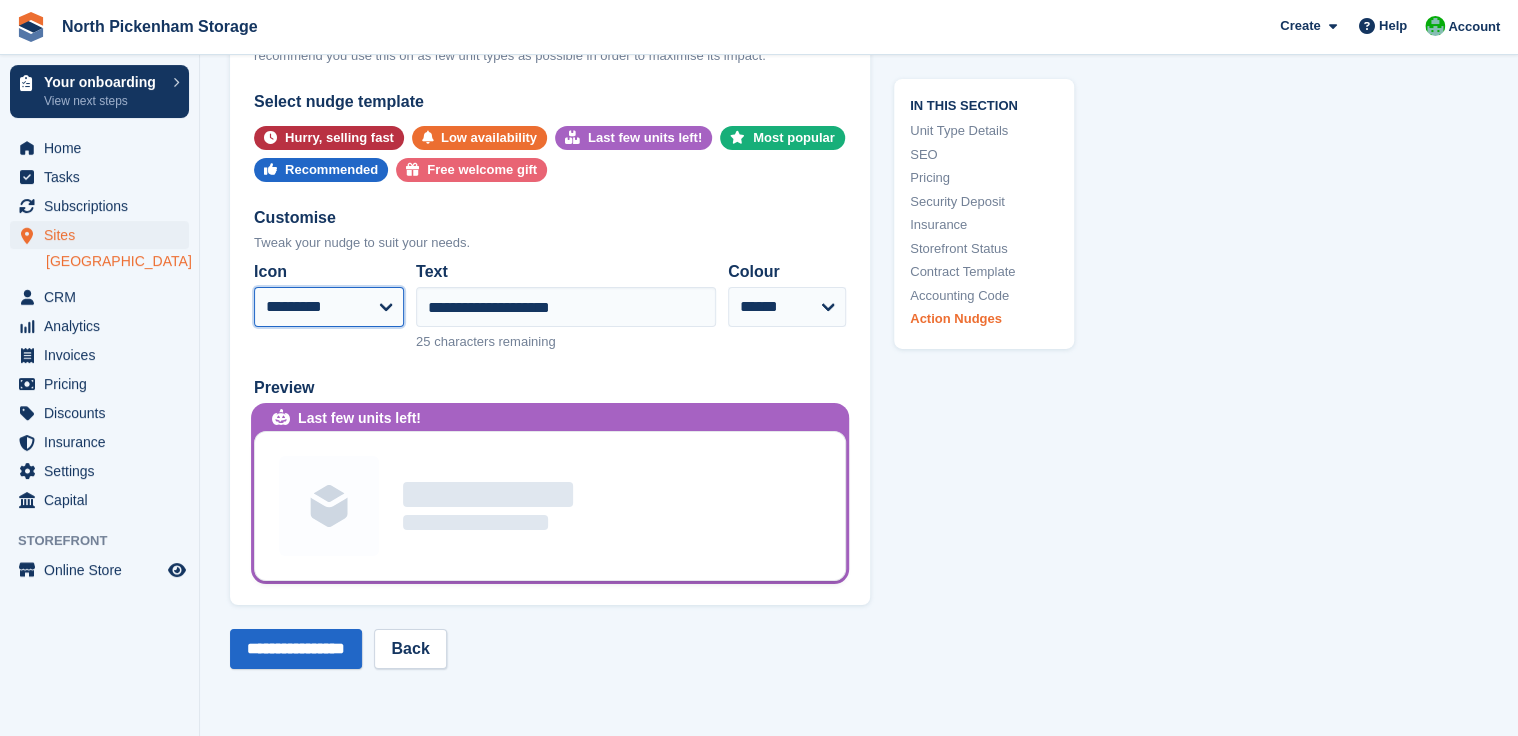 click on "**********" at bounding box center (329, 307) 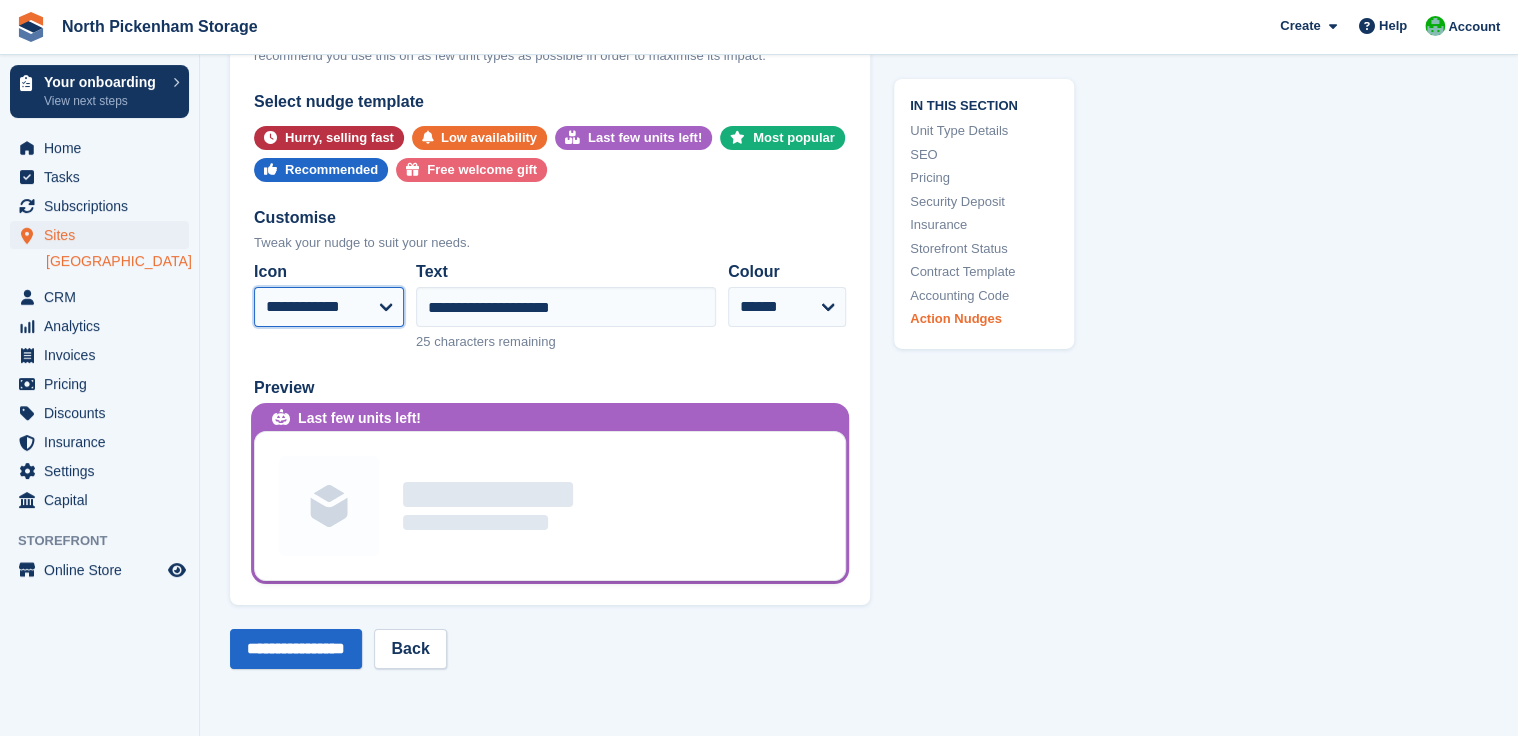 click on "**********" at bounding box center (329, 307) 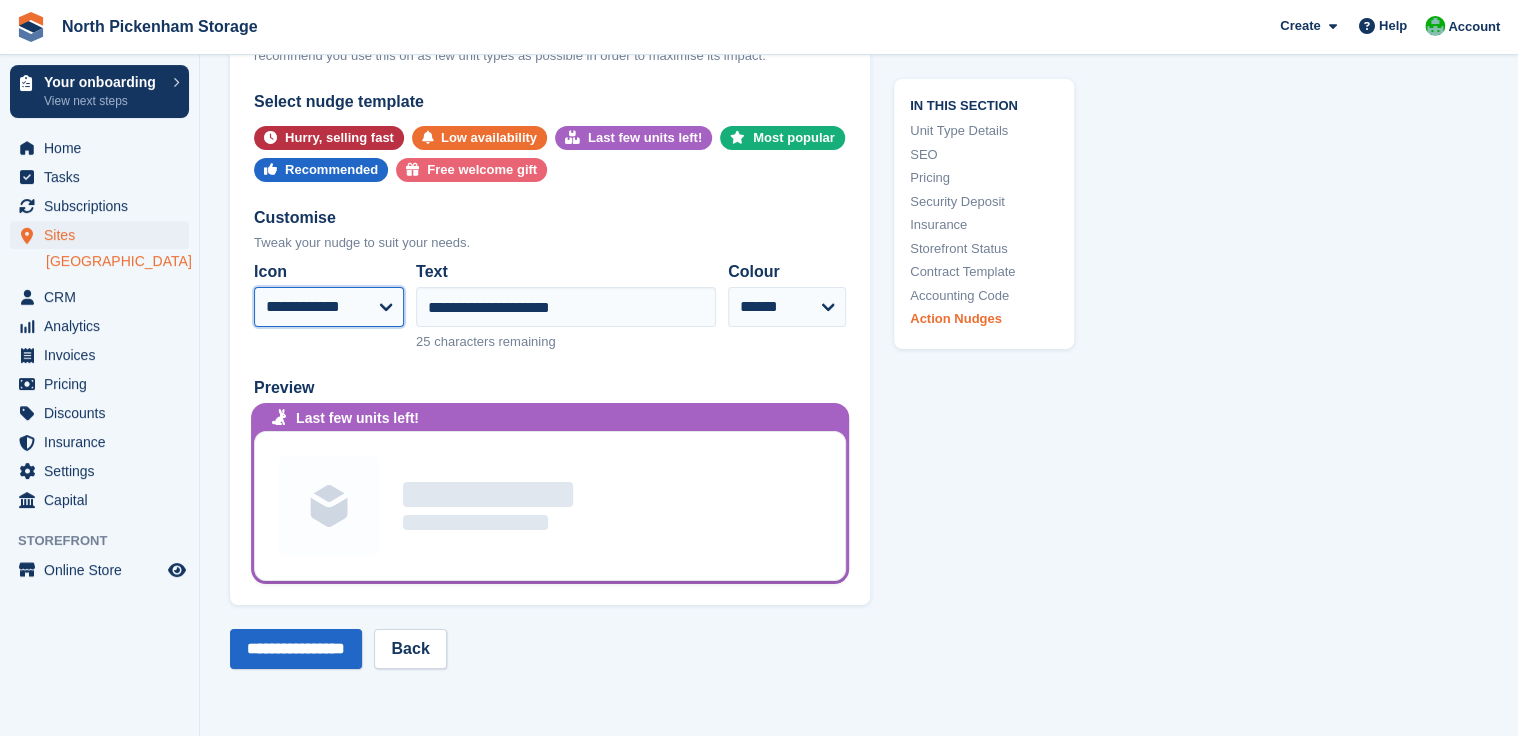 click on "**********" at bounding box center (329, 307) 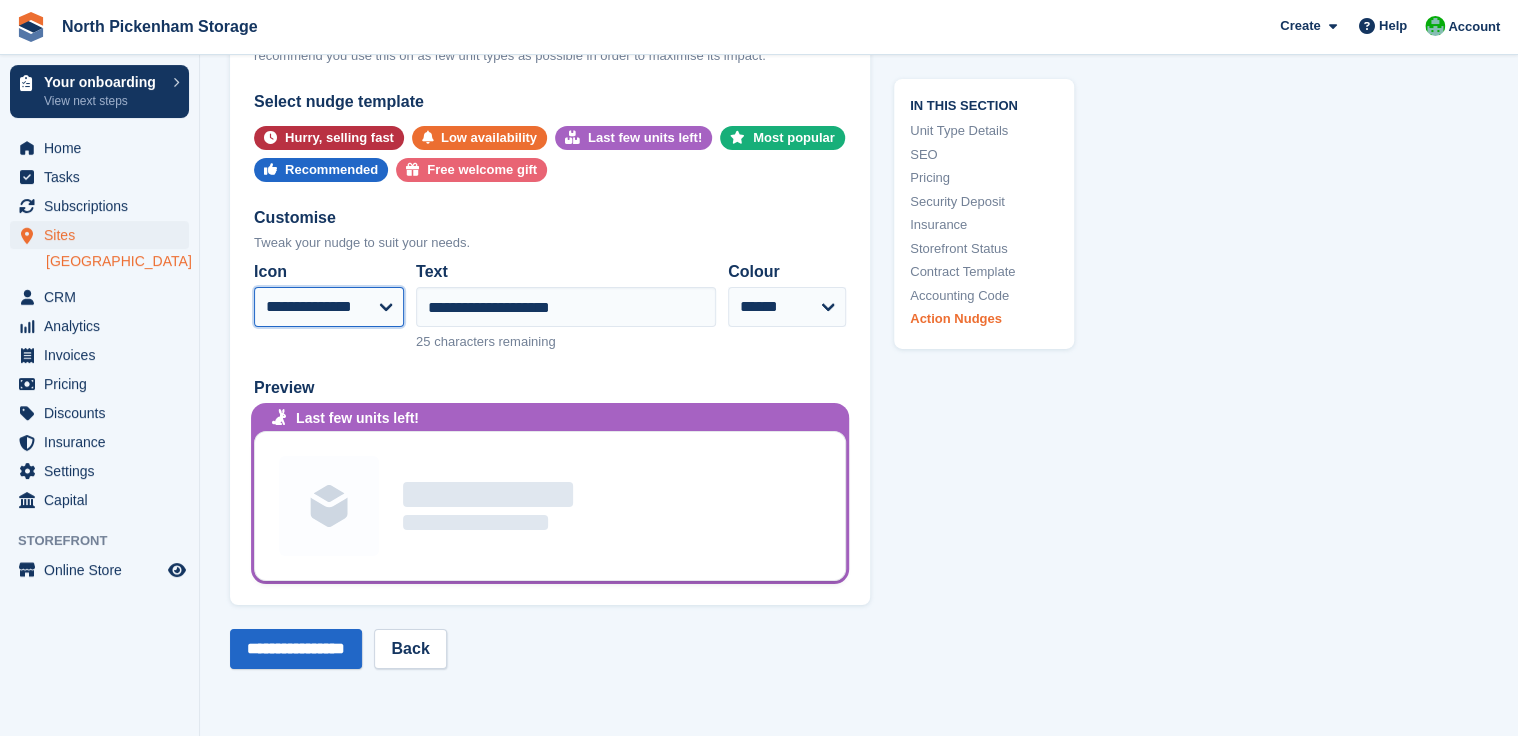 click on "**********" at bounding box center (329, 307) 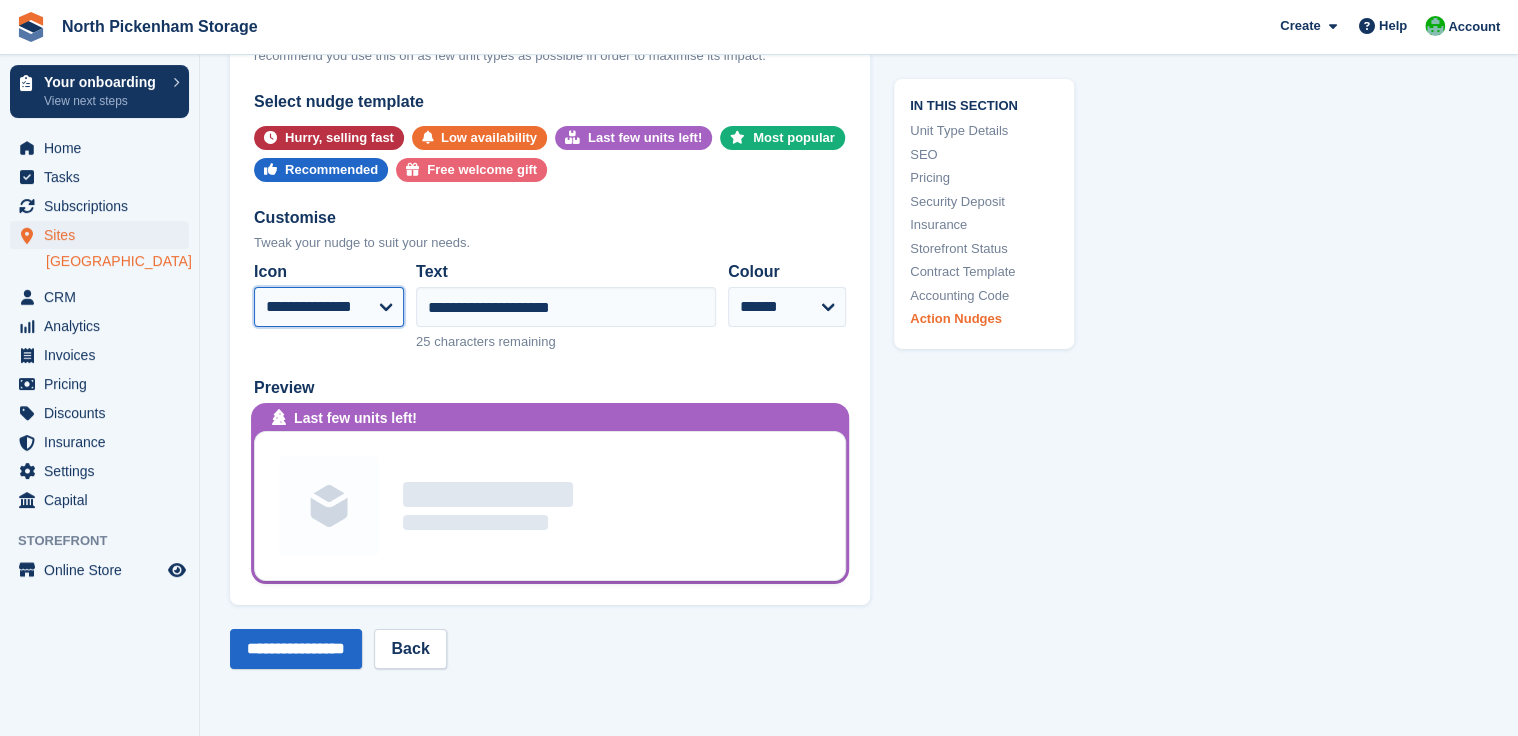 click on "**********" at bounding box center [329, 307] 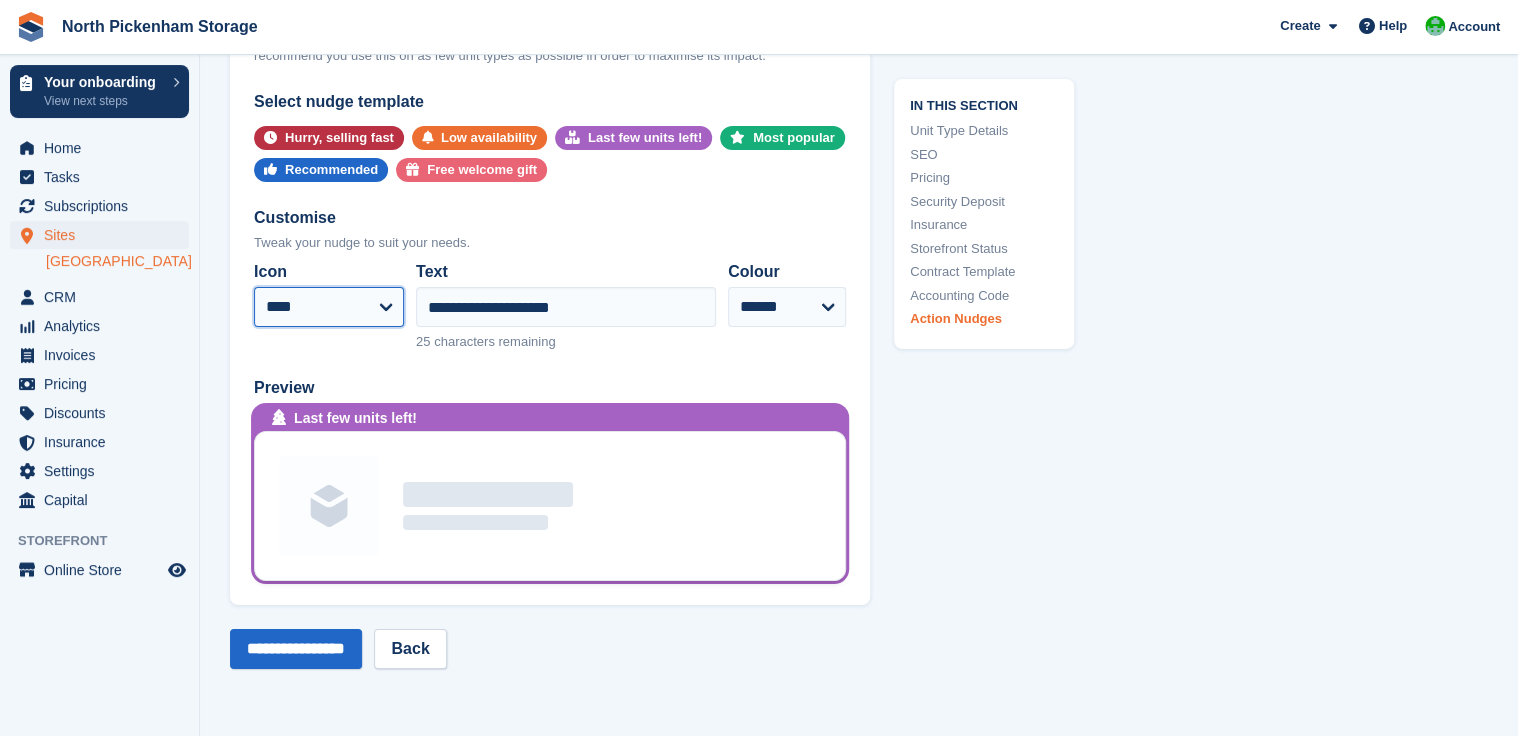 click on "**********" at bounding box center (329, 307) 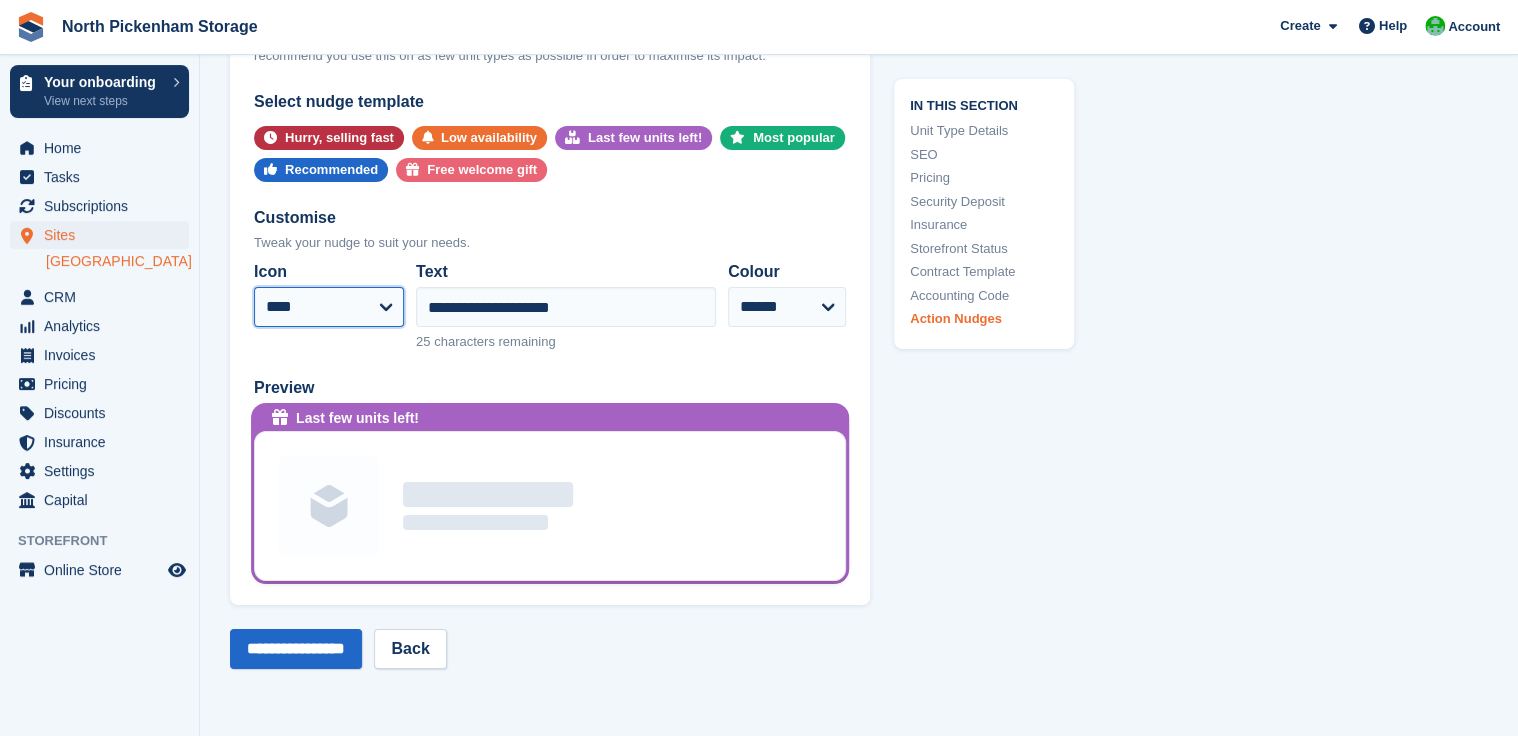 drag, startPoint x: 364, startPoint y: 319, endPoint x: 355, endPoint y: 329, distance: 13.453624 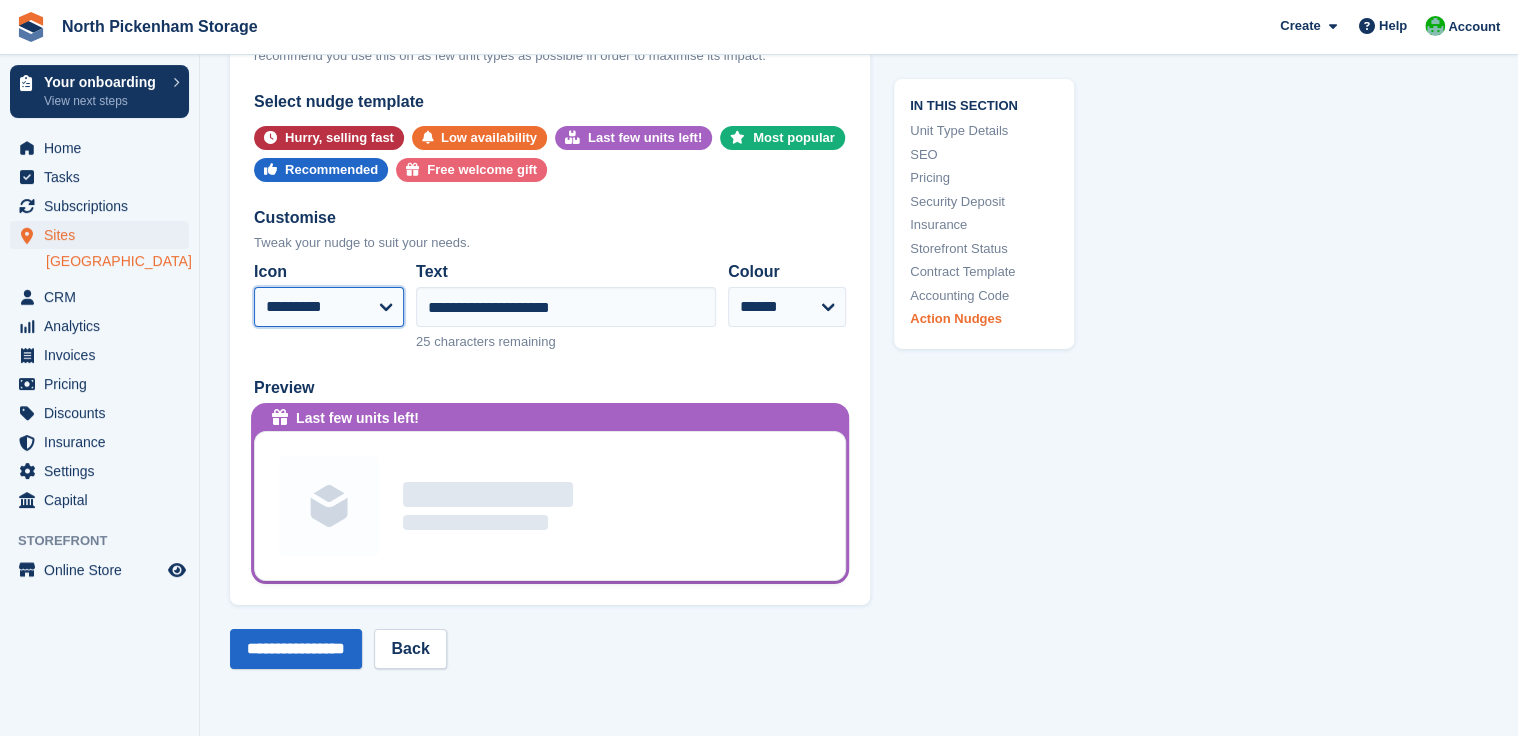 click on "**********" at bounding box center (329, 307) 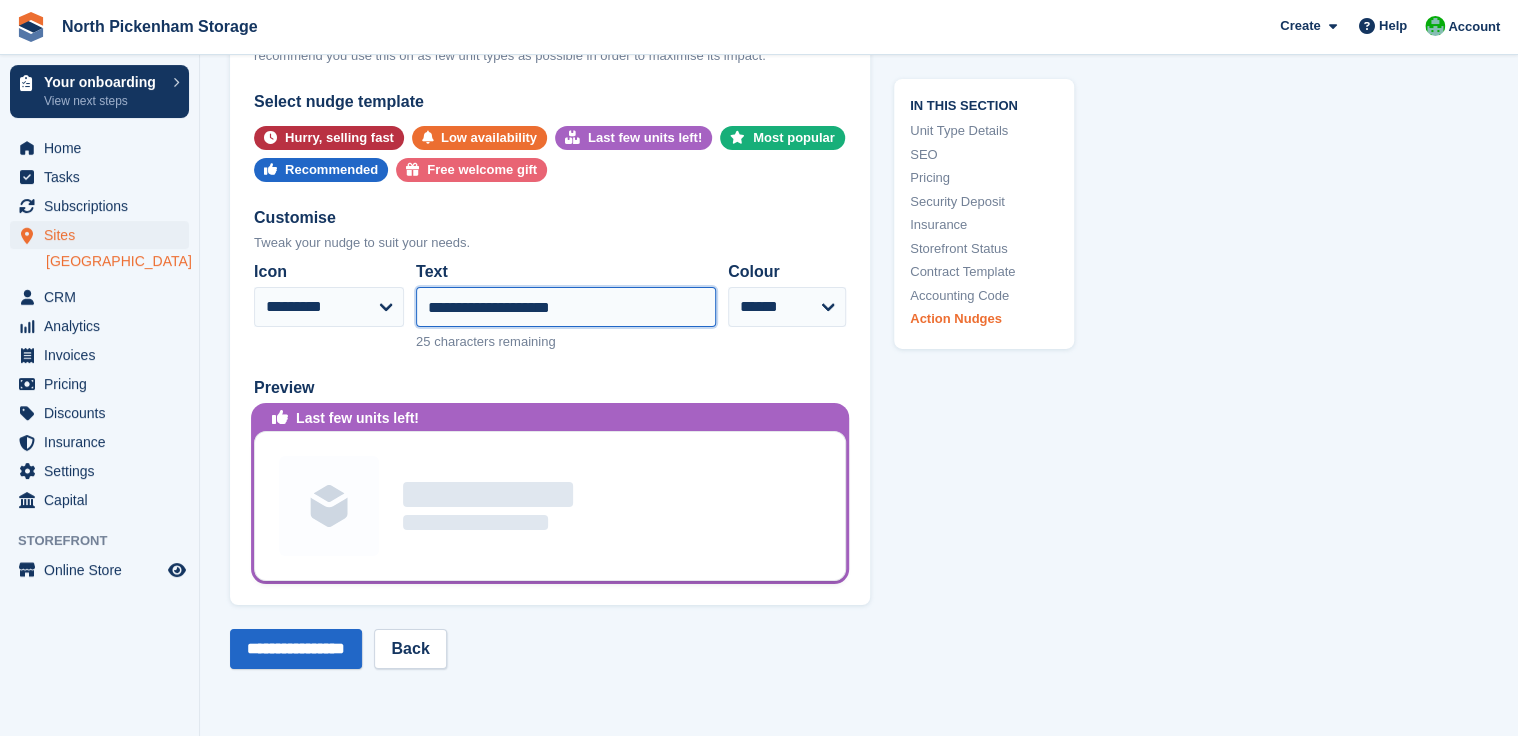 click on "**********" at bounding box center (566, 307) 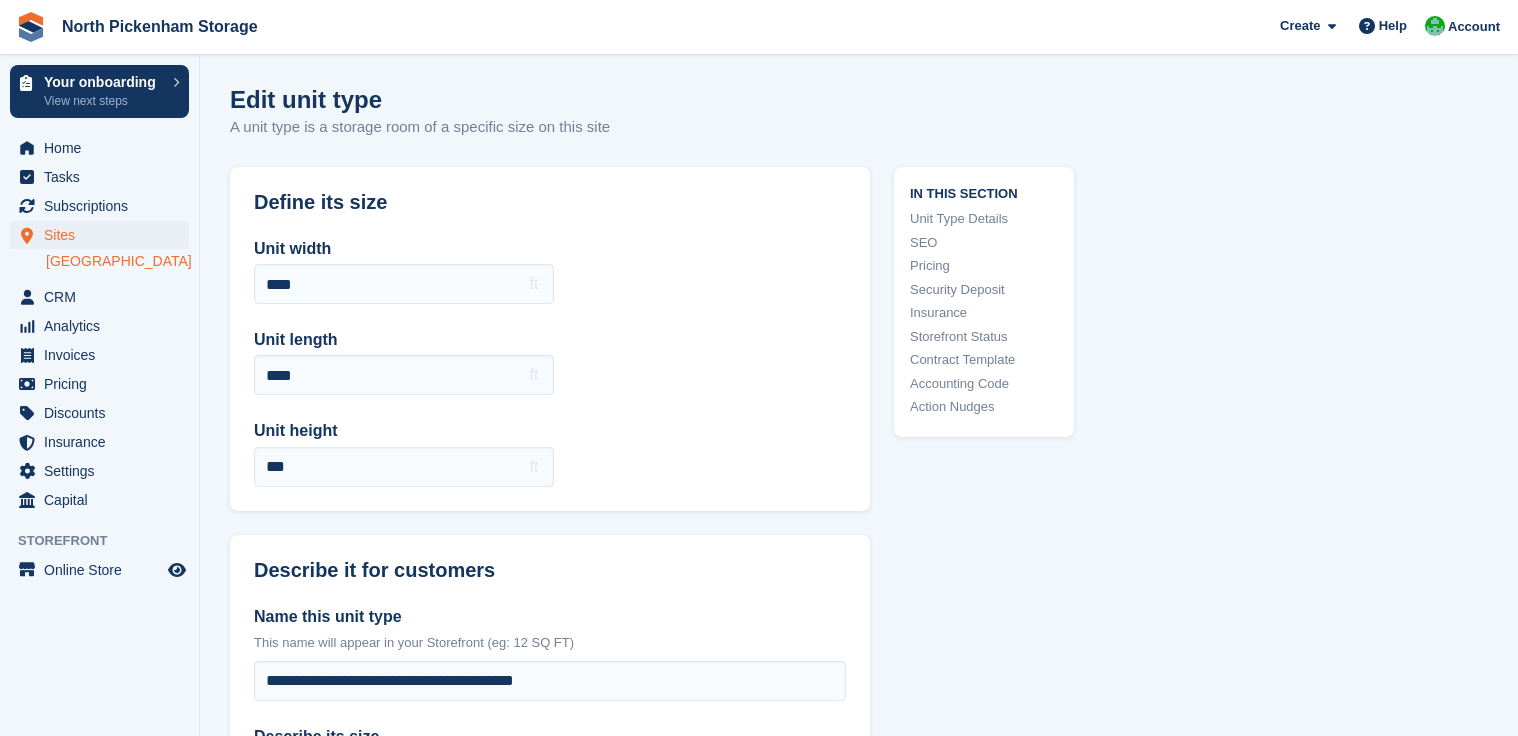 scroll, scrollTop: 0, scrollLeft: 0, axis: both 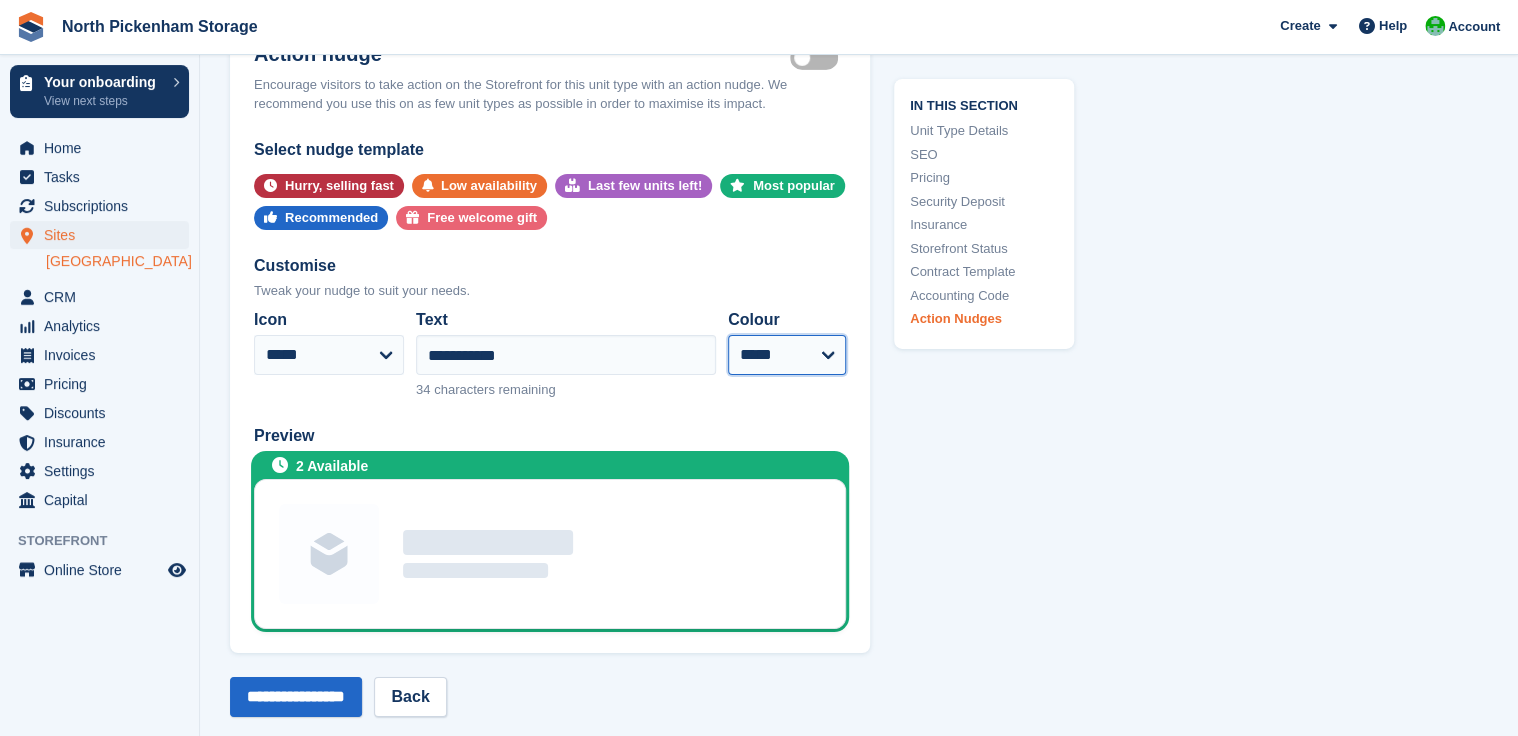 click on "****
*****
******
****
******
***" at bounding box center [787, 355] 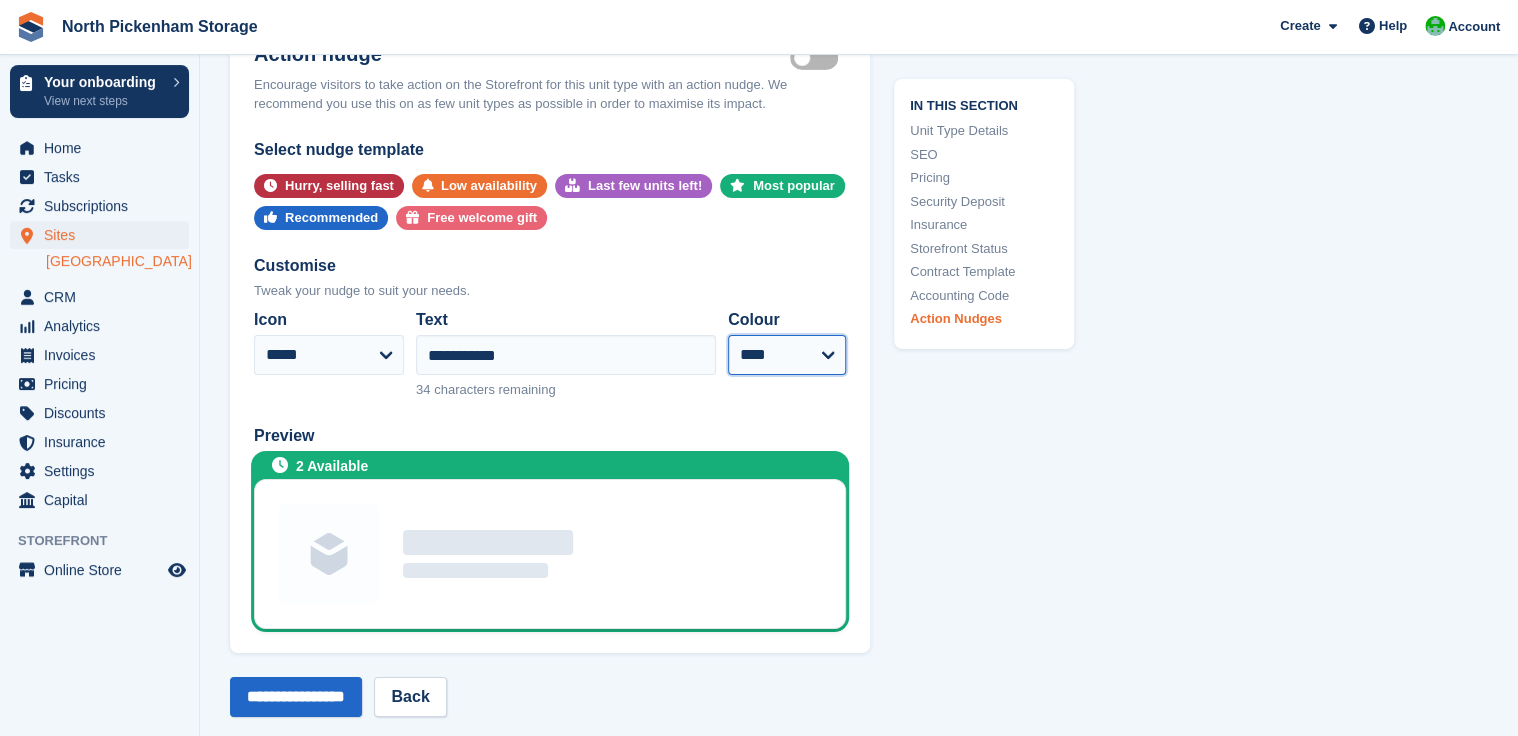 click on "****
*****
******
****
******
***" at bounding box center [787, 355] 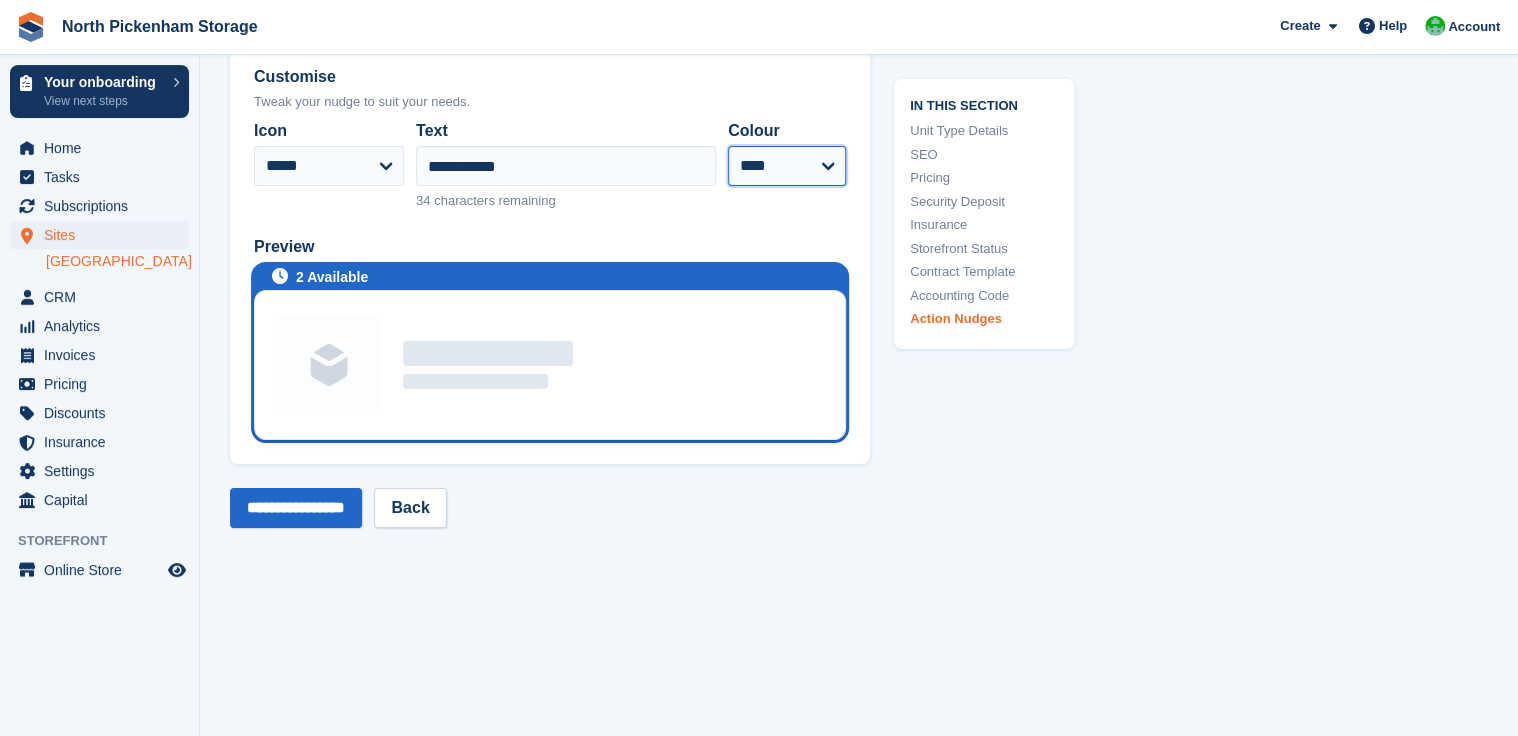 scroll, scrollTop: 3471, scrollLeft: 0, axis: vertical 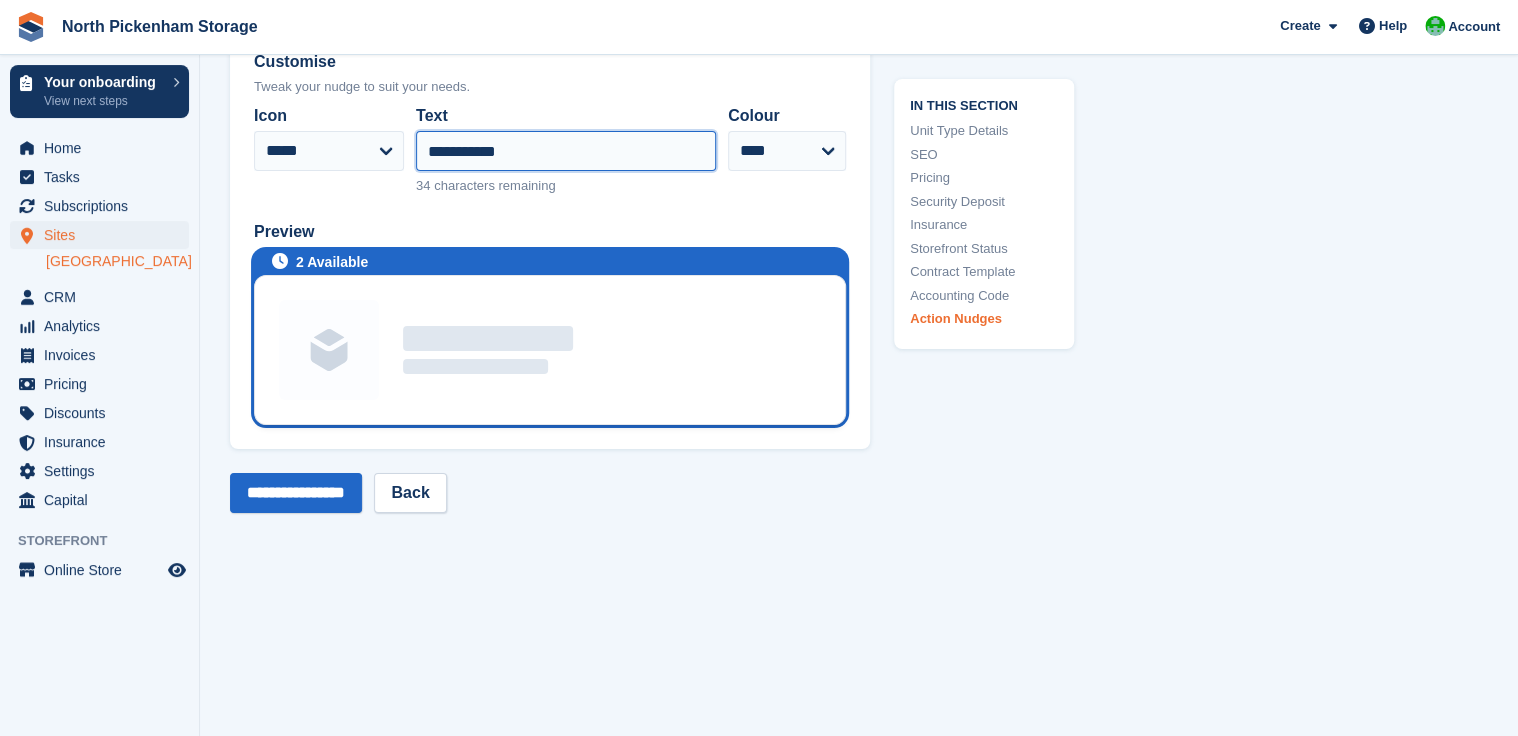 click on "**********" at bounding box center (566, 151) 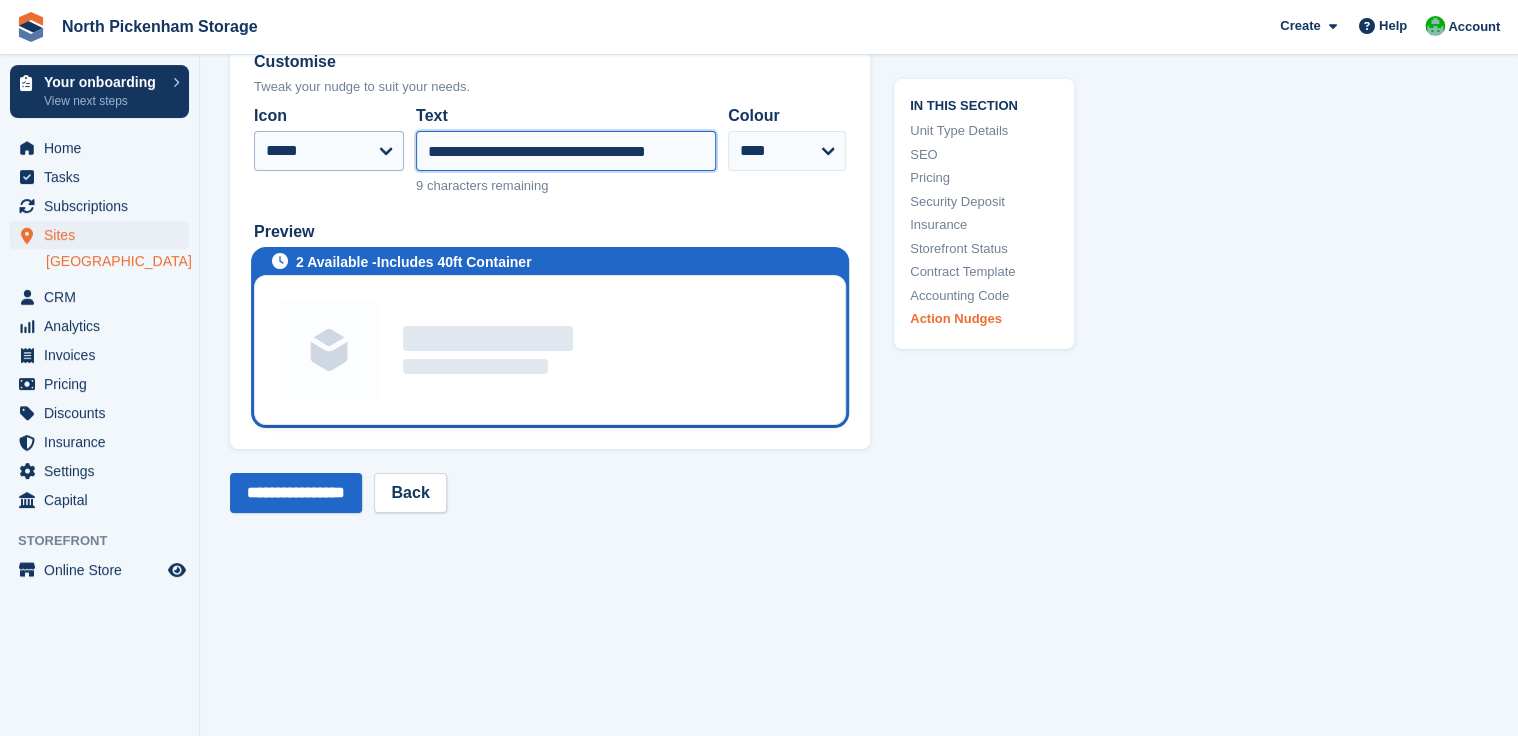 drag, startPoint x: 679, startPoint y: 169, endPoint x: 400, endPoint y: 168, distance: 279.0018 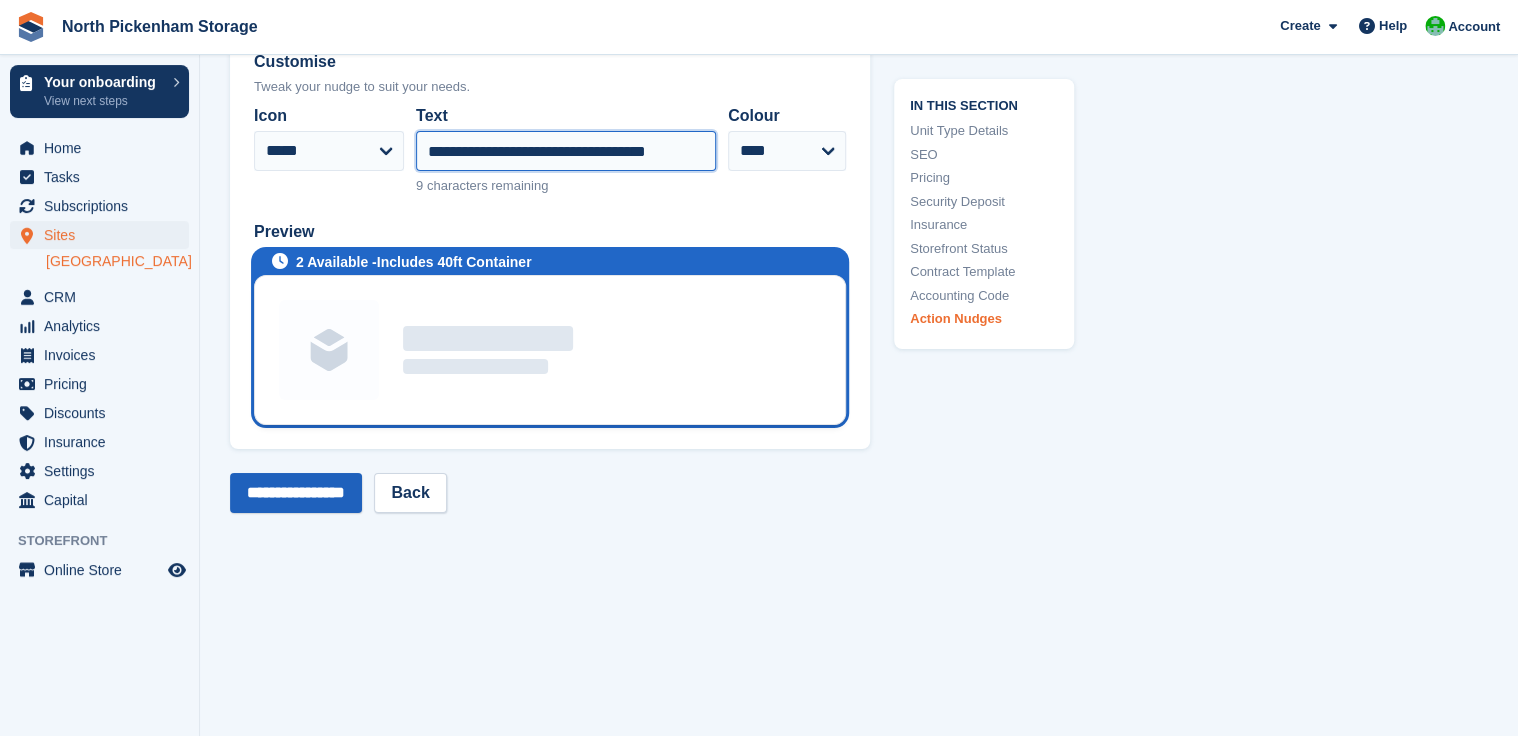 type on "**********" 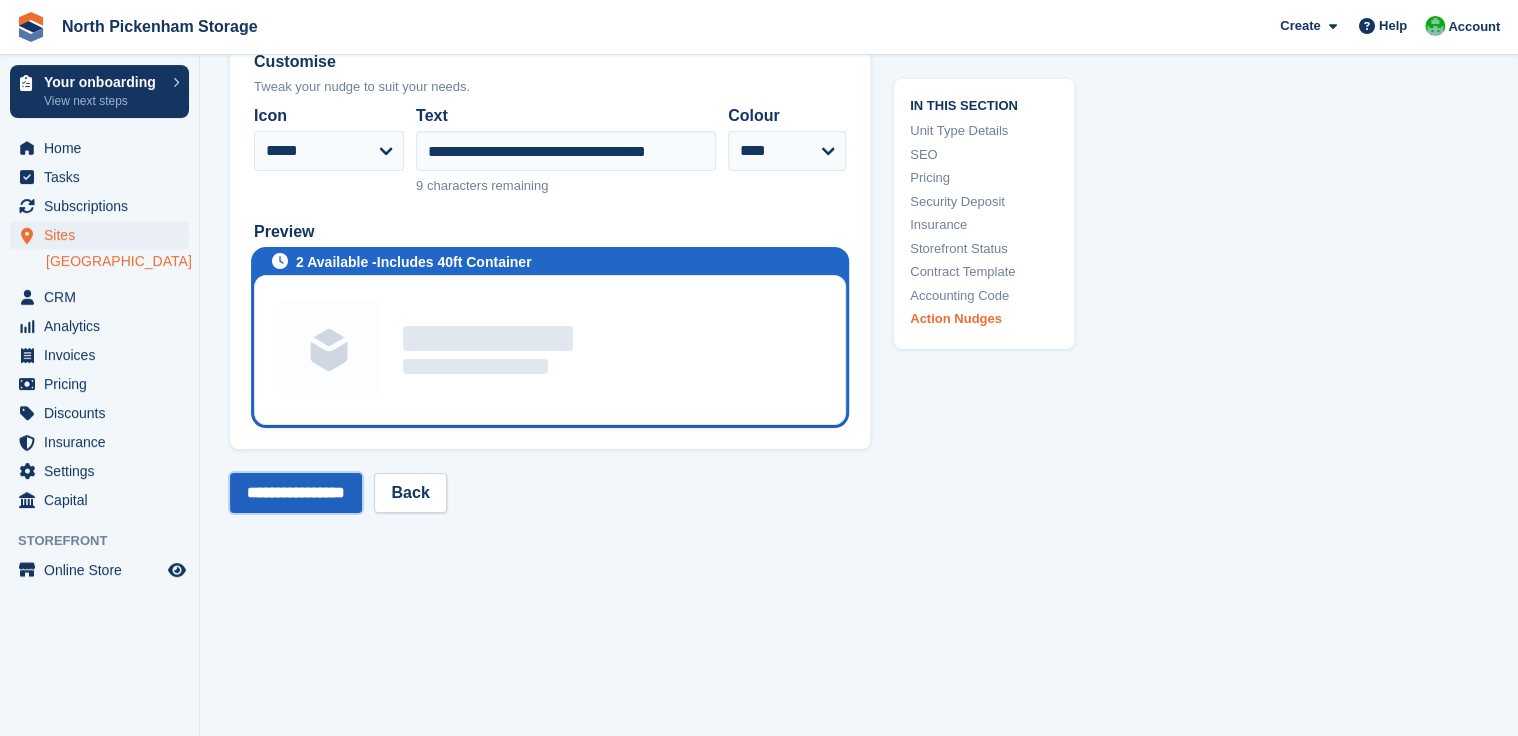 click on "**********" at bounding box center [296, 493] 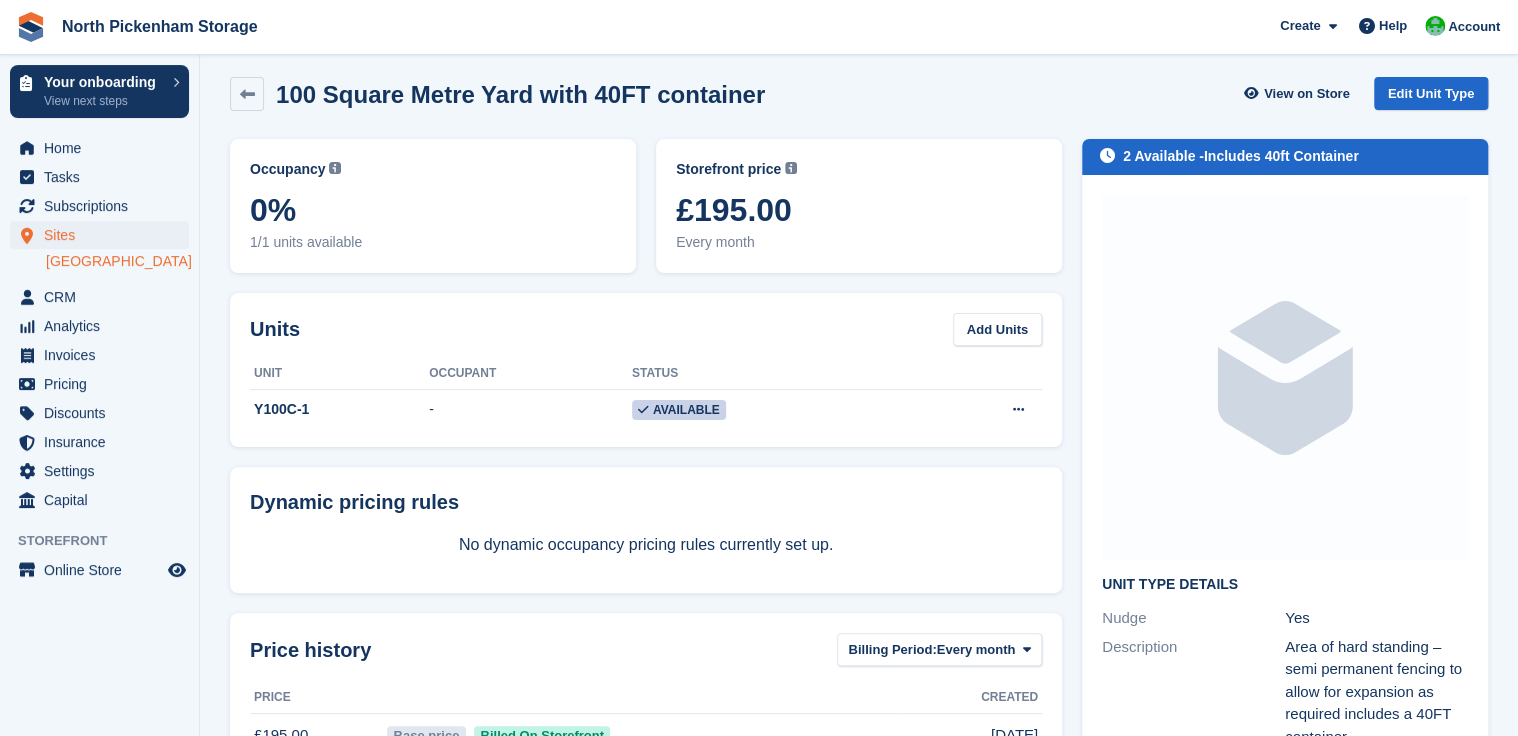 scroll, scrollTop: 0, scrollLeft: 0, axis: both 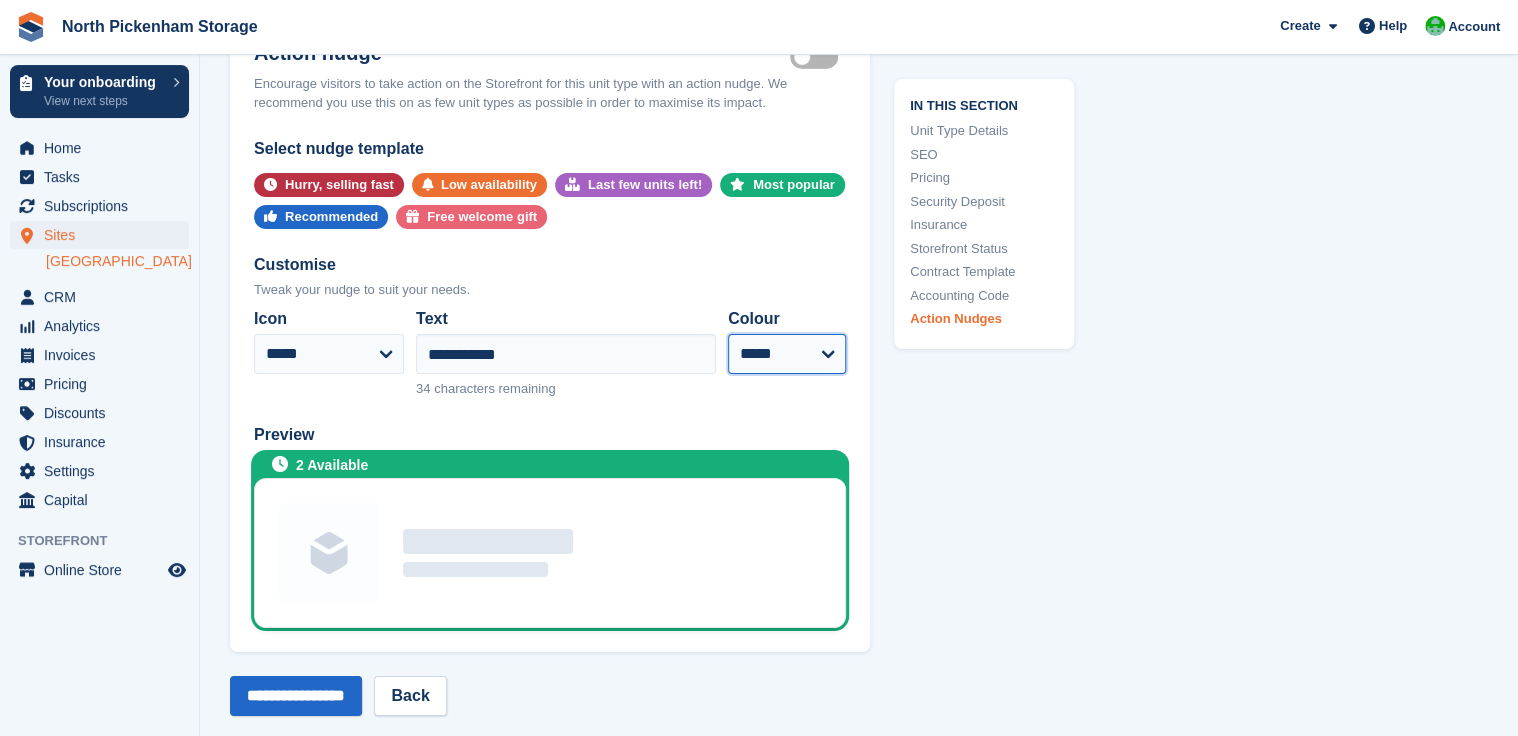 click on "****
*****
******
****
******
***" at bounding box center [787, 354] 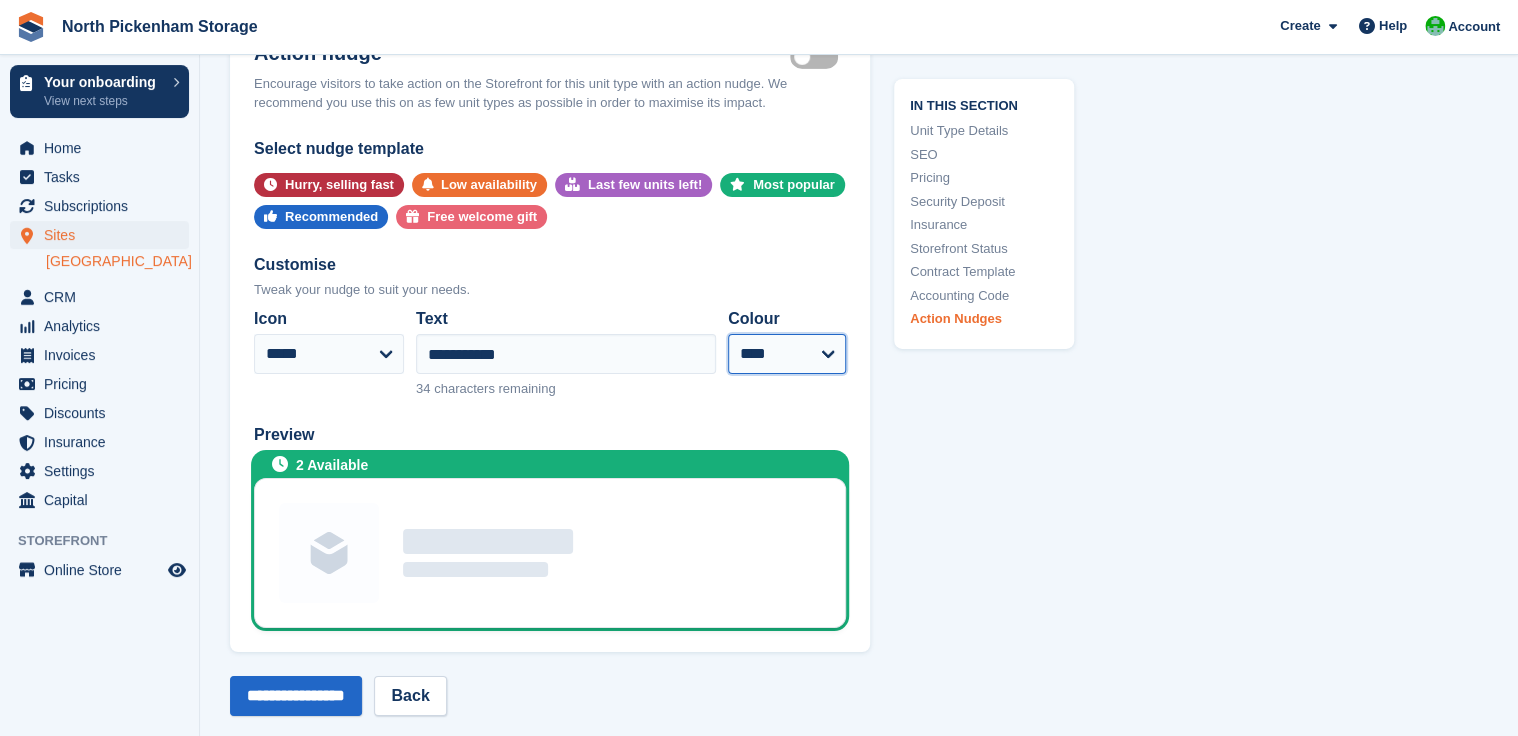 click on "****
*****
******
****
******
***" at bounding box center (787, 354) 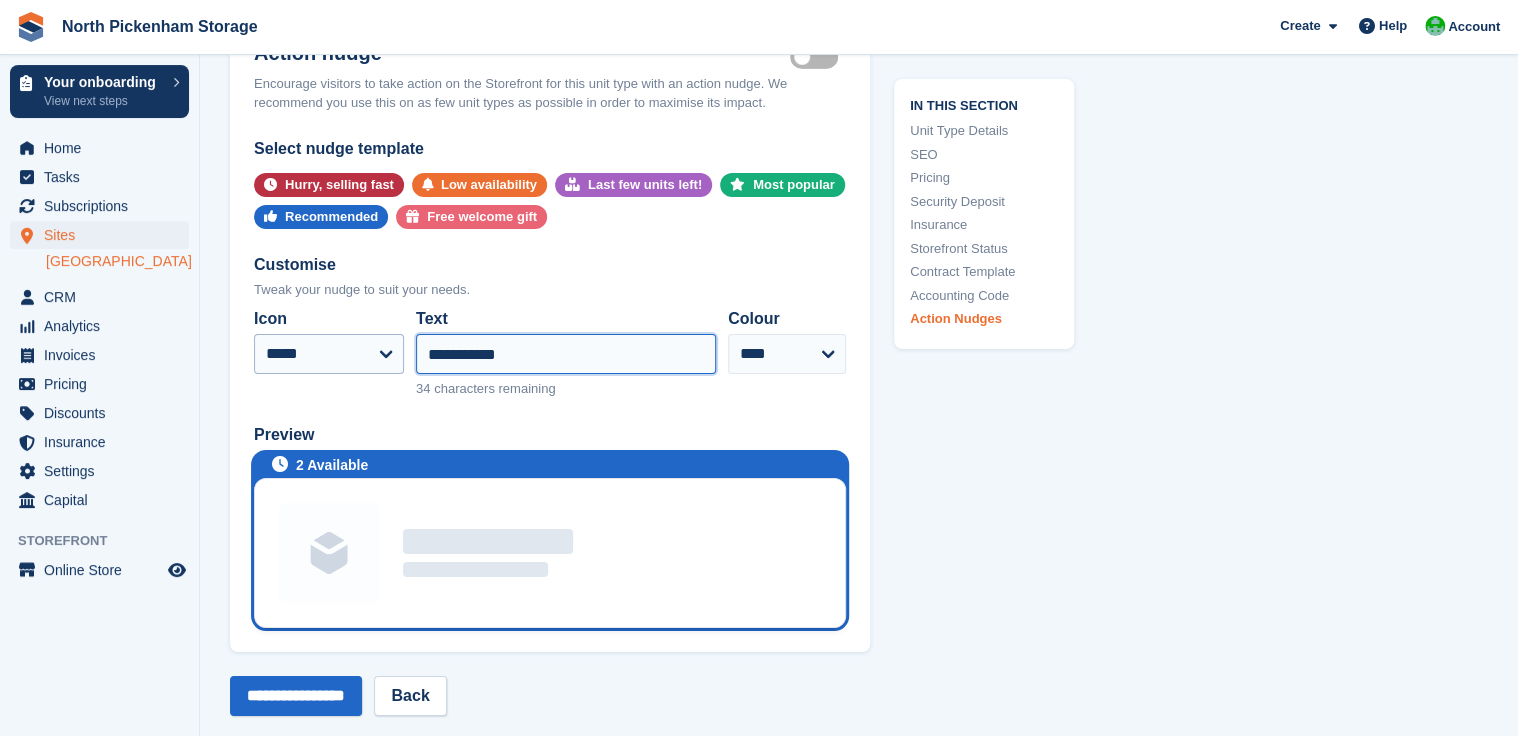 drag, startPoint x: 481, startPoint y: 388, endPoint x: 362, endPoint y: 368, distance: 120.66897 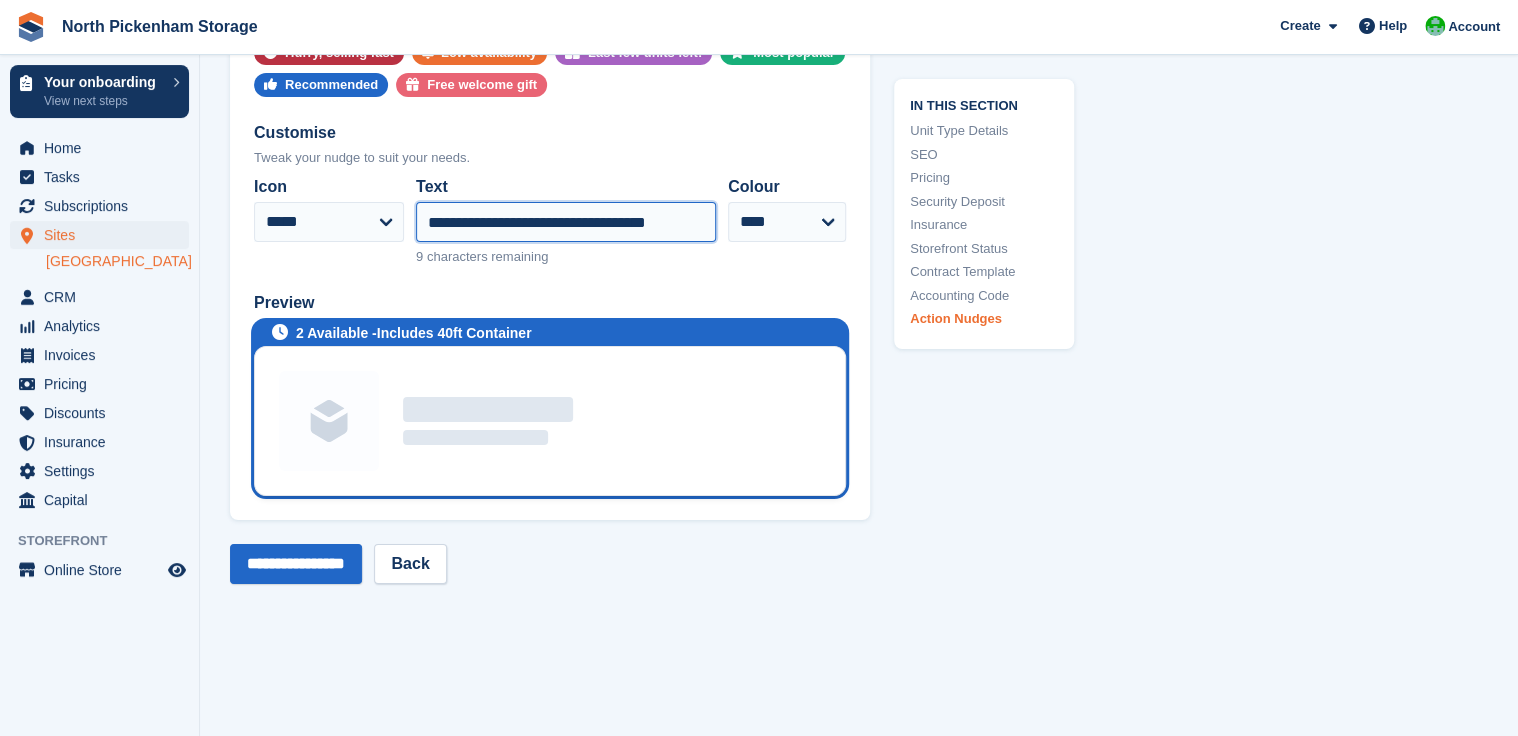 scroll, scrollTop: 3400, scrollLeft: 0, axis: vertical 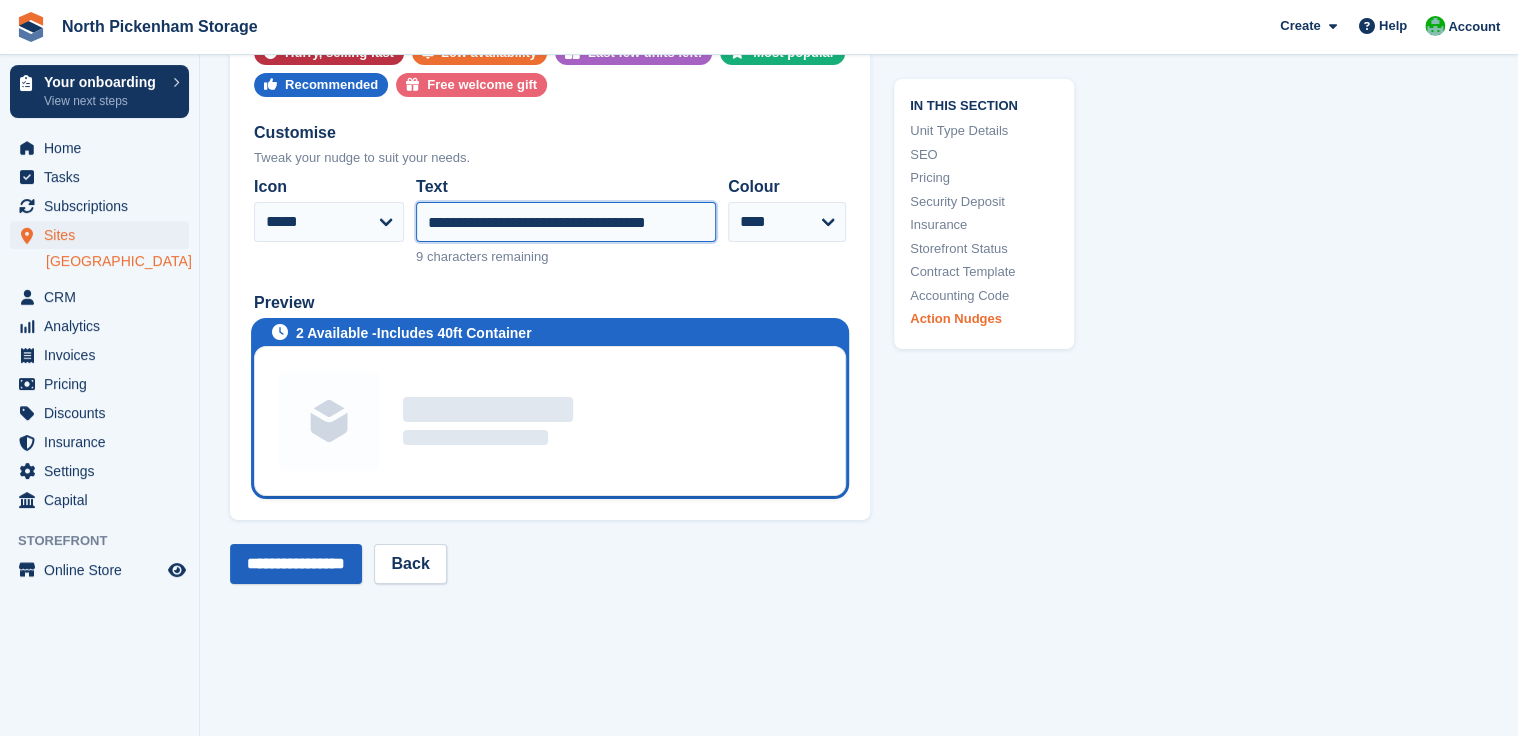 type on "**********" 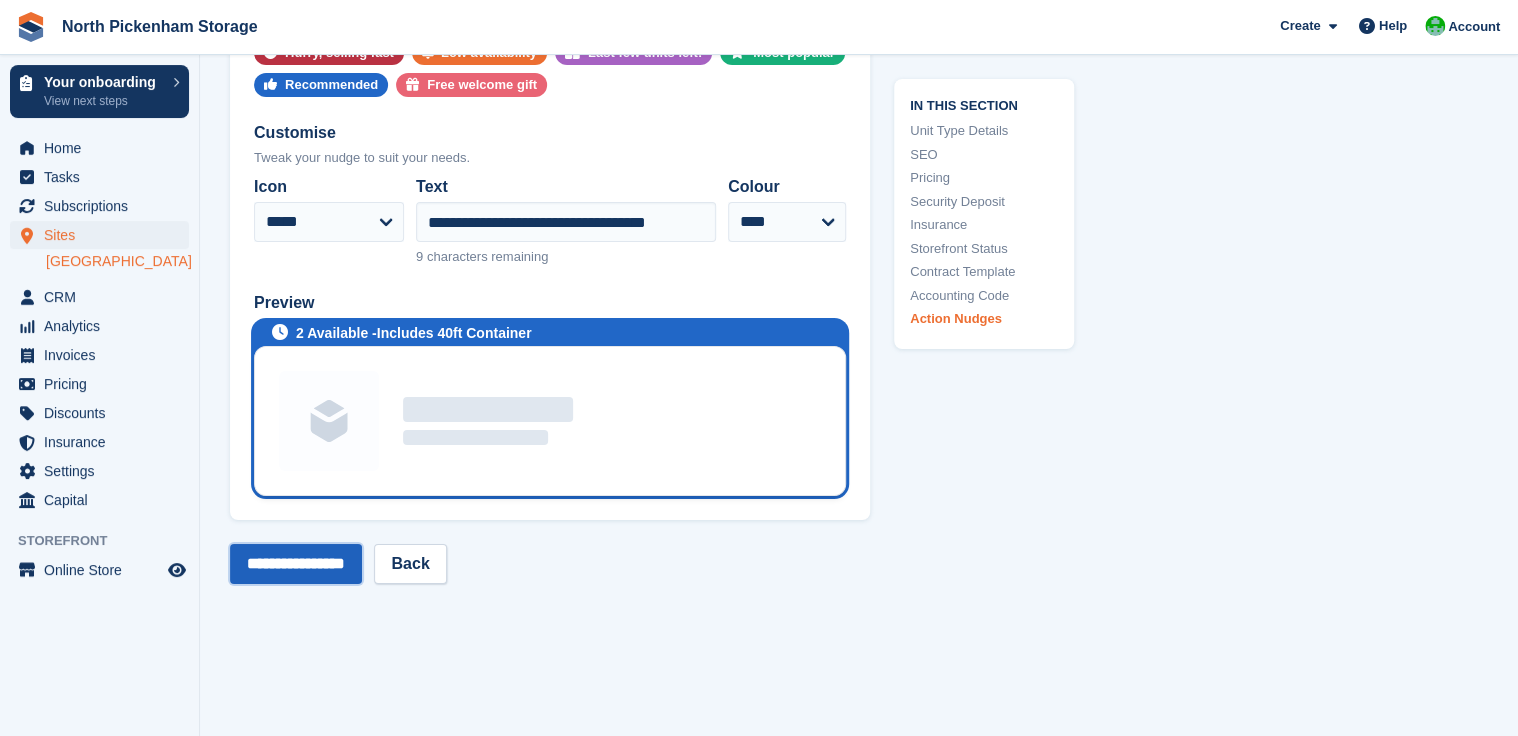 click on "**********" at bounding box center [296, 564] 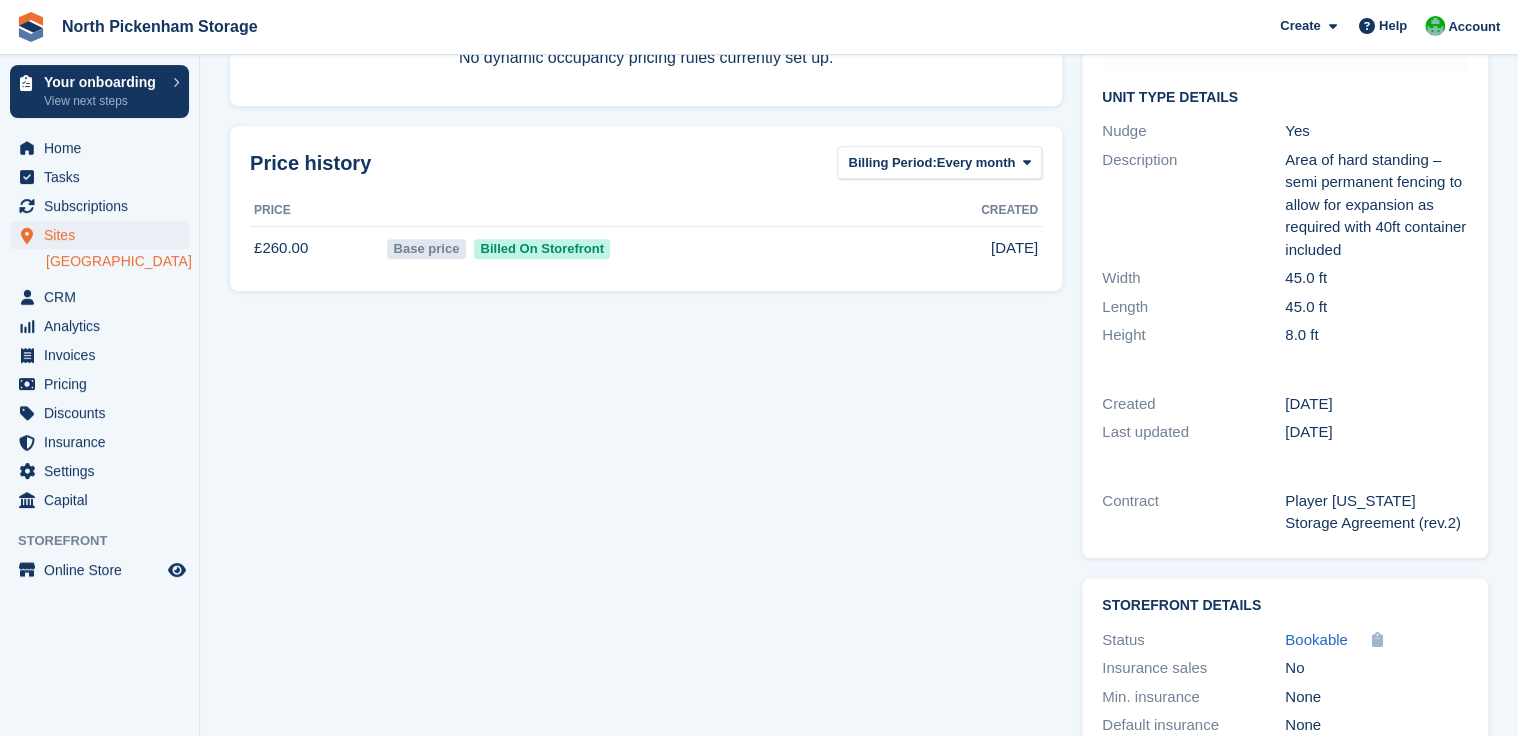 scroll, scrollTop: 253, scrollLeft: 0, axis: vertical 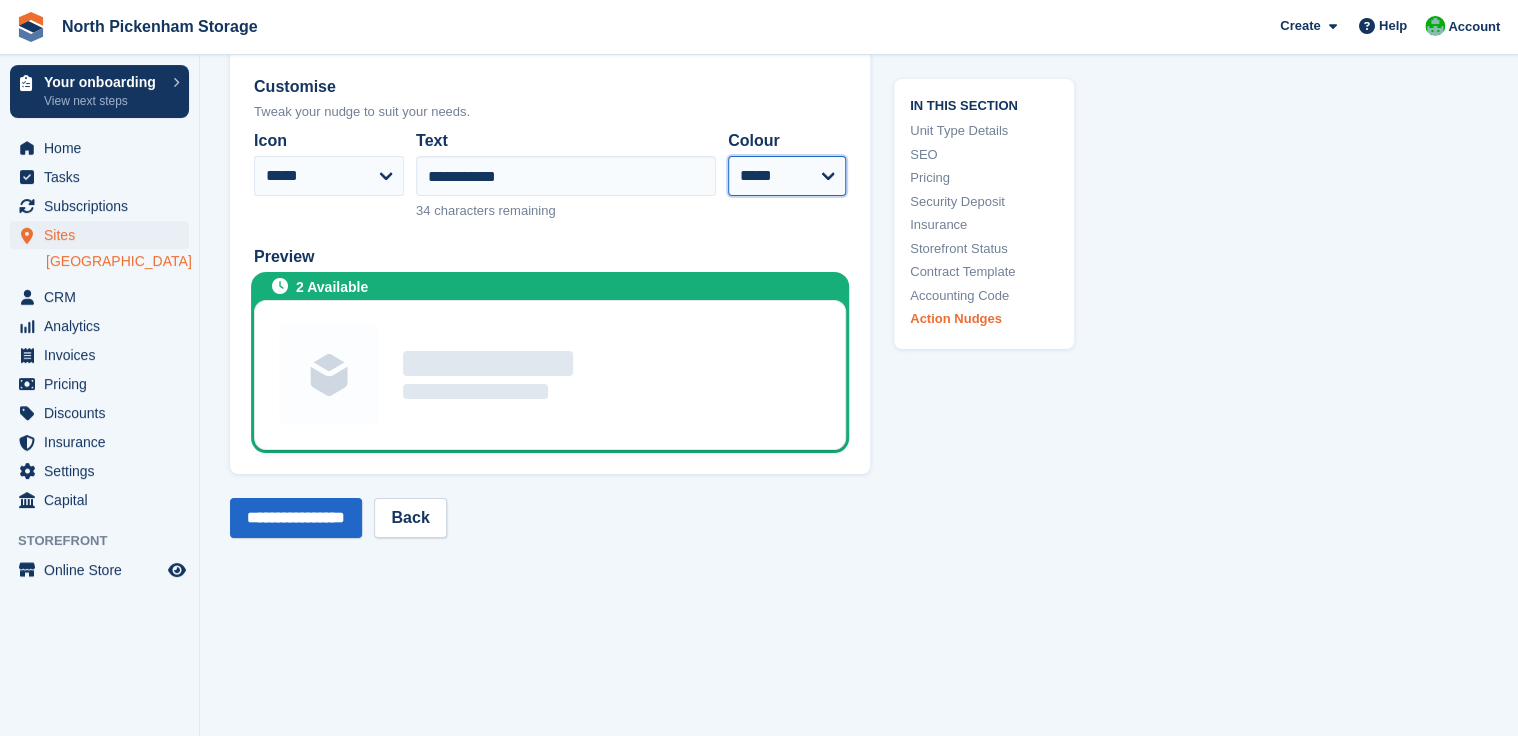click on "****
*****
******
****
******
***" at bounding box center [787, 176] 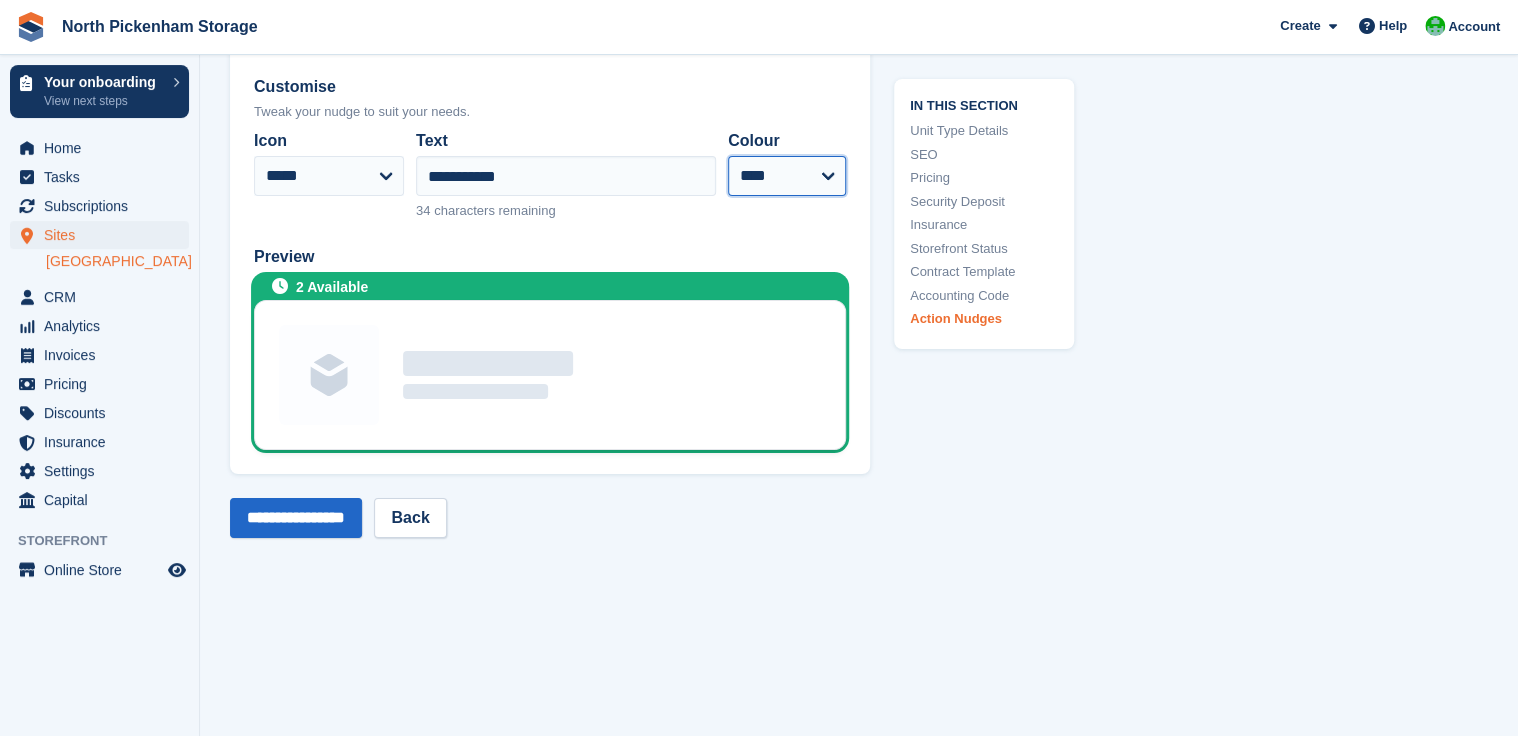 click on "****
*****
******
****
******
***" at bounding box center [787, 176] 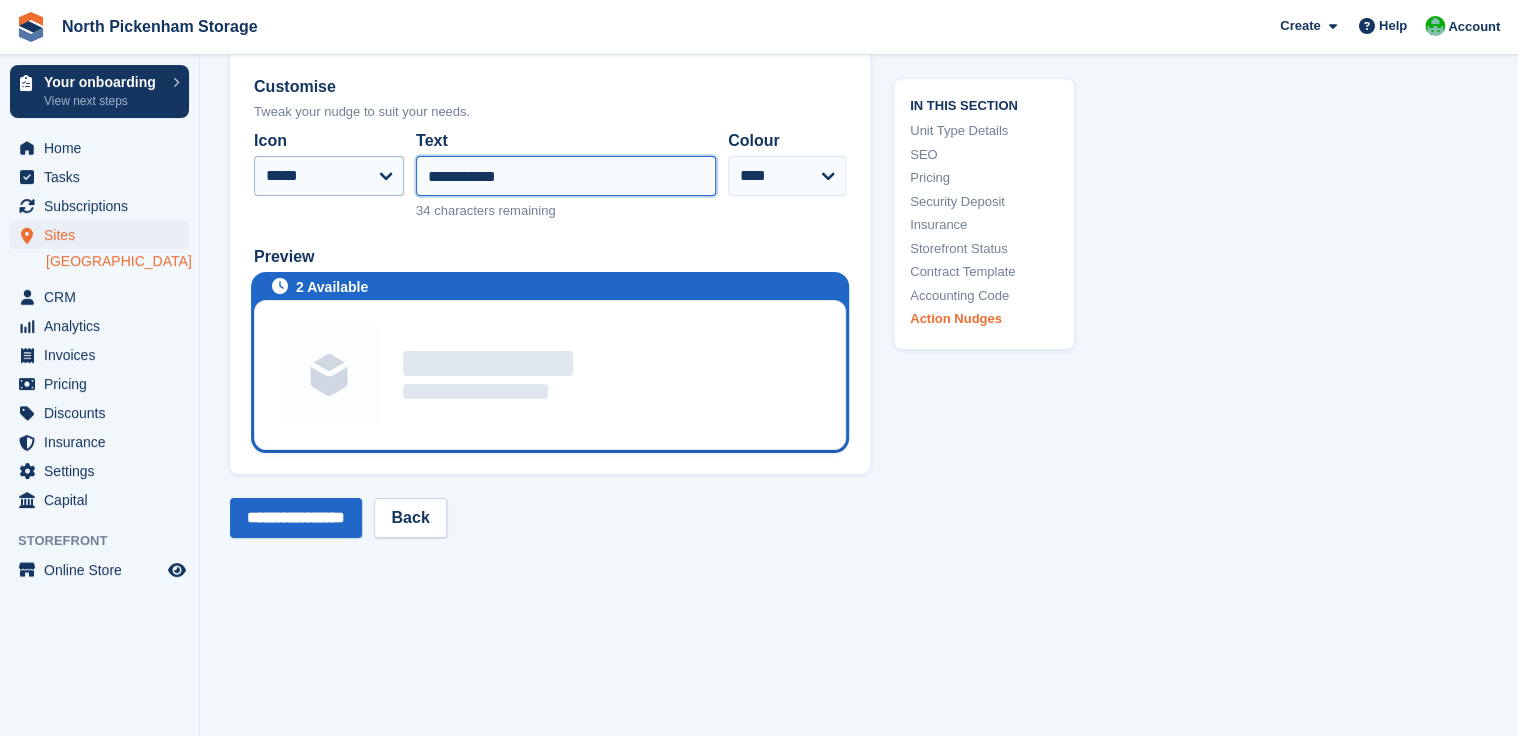 drag, startPoint x: 512, startPoint y: 196, endPoint x: 332, endPoint y: 196, distance: 180 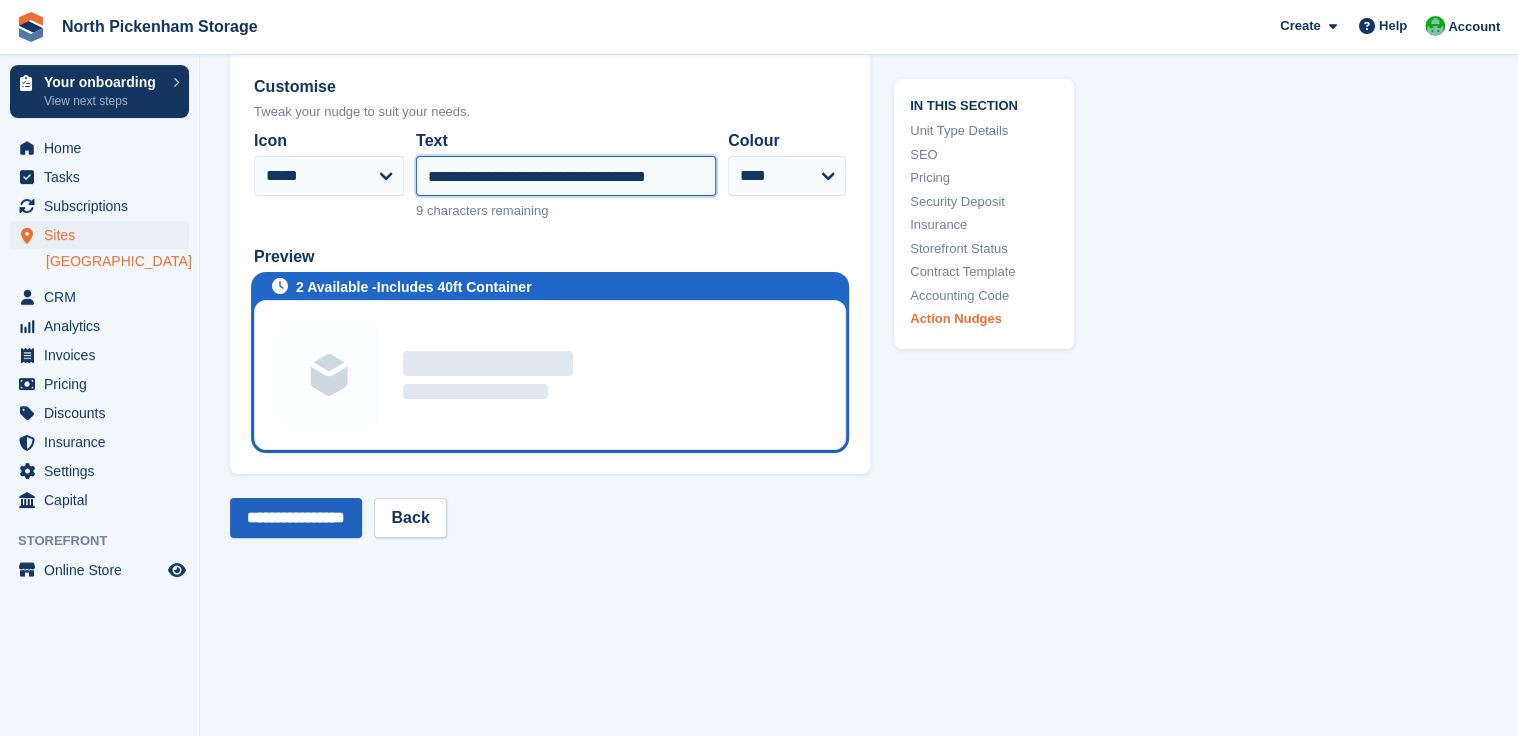 type on "**********" 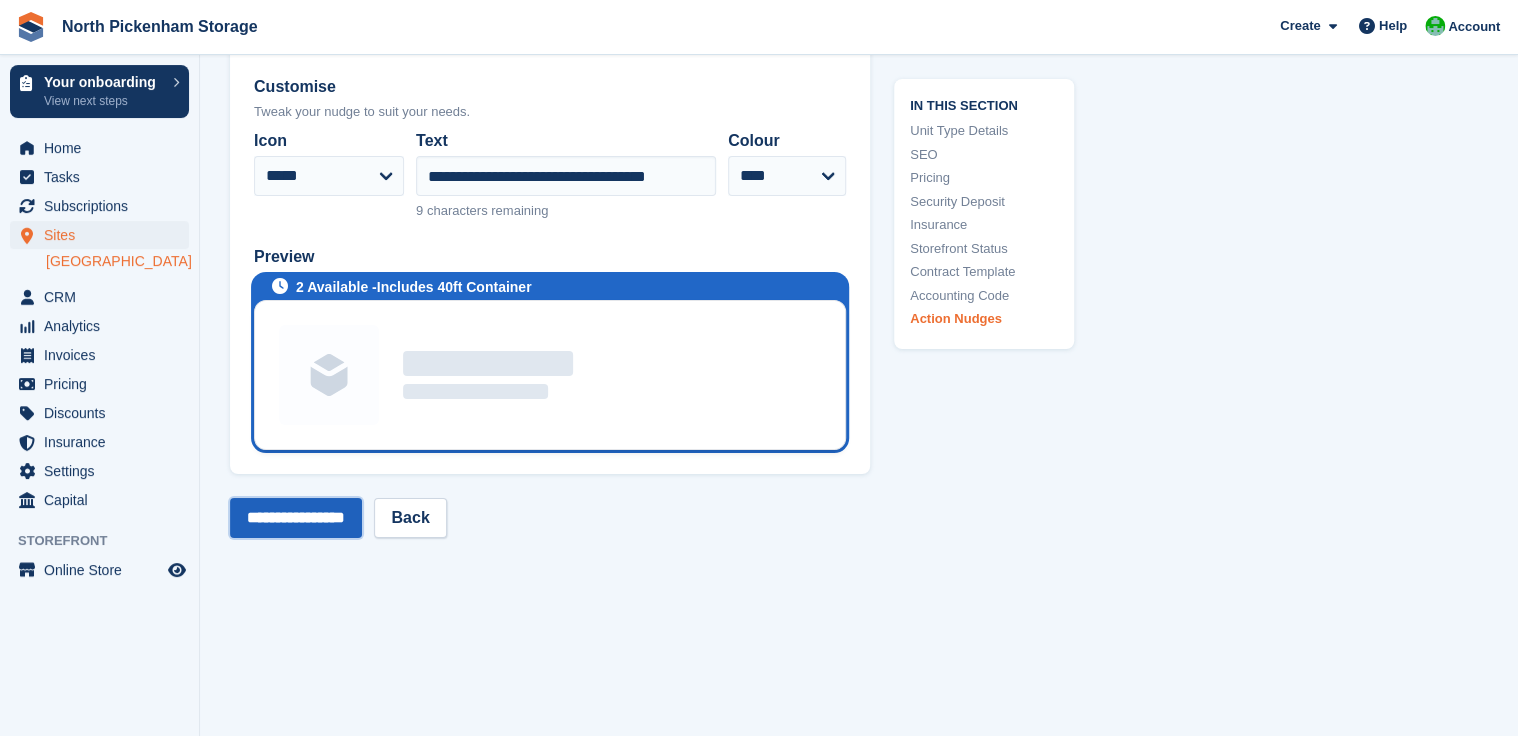 click on "**********" at bounding box center (296, 518) 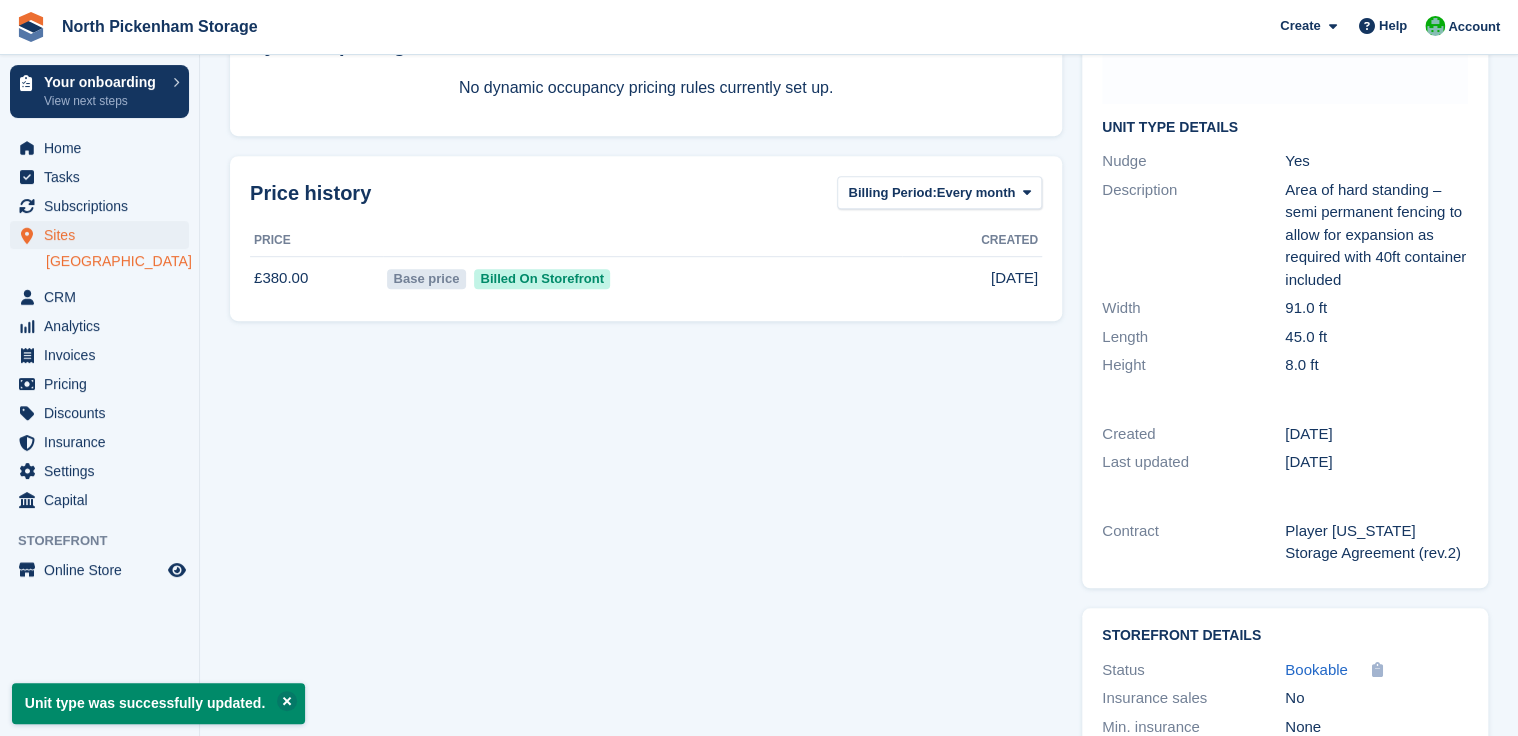 scroll, scrollTop: 0, scrollLeft: 0, axis: both 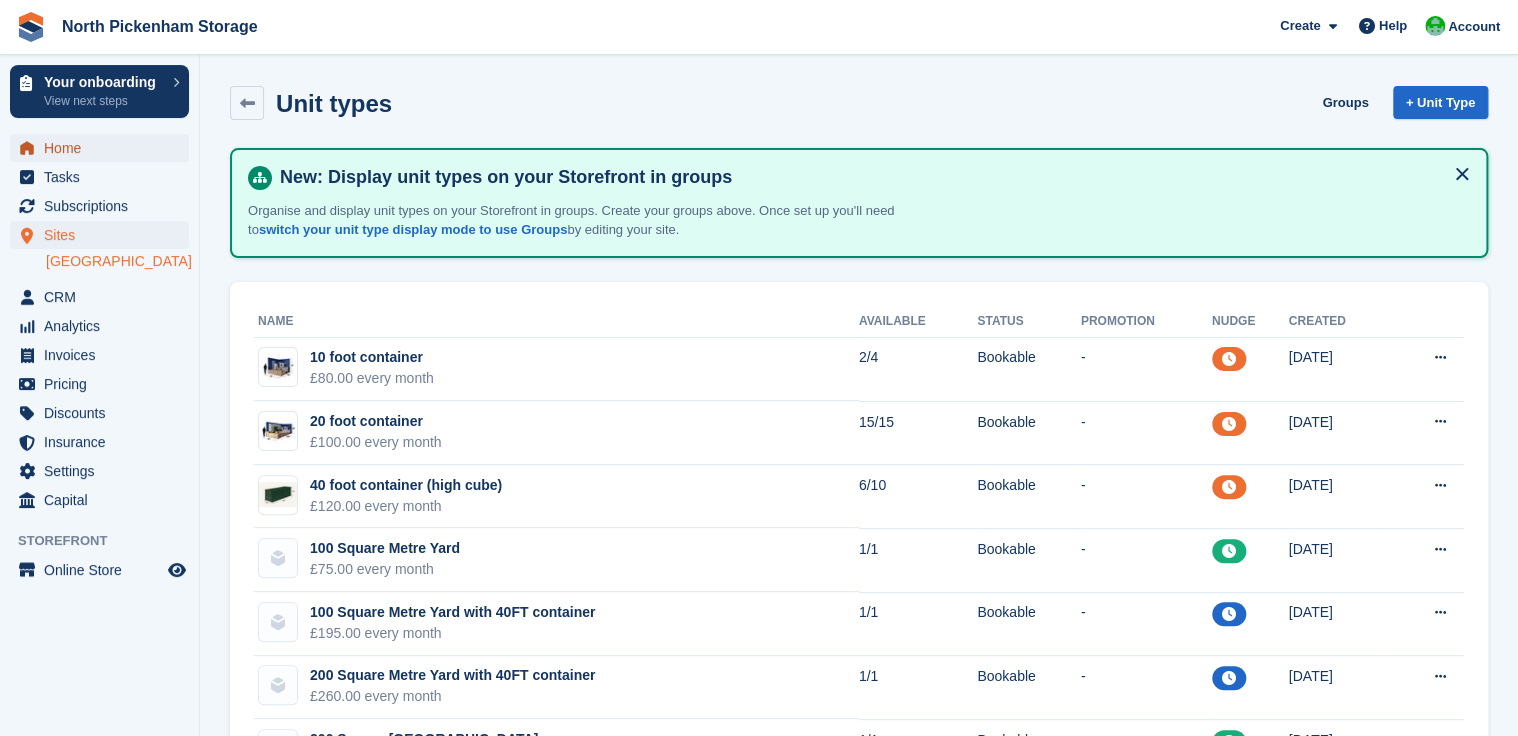 click on "Home" at bounding box center (104, 148) 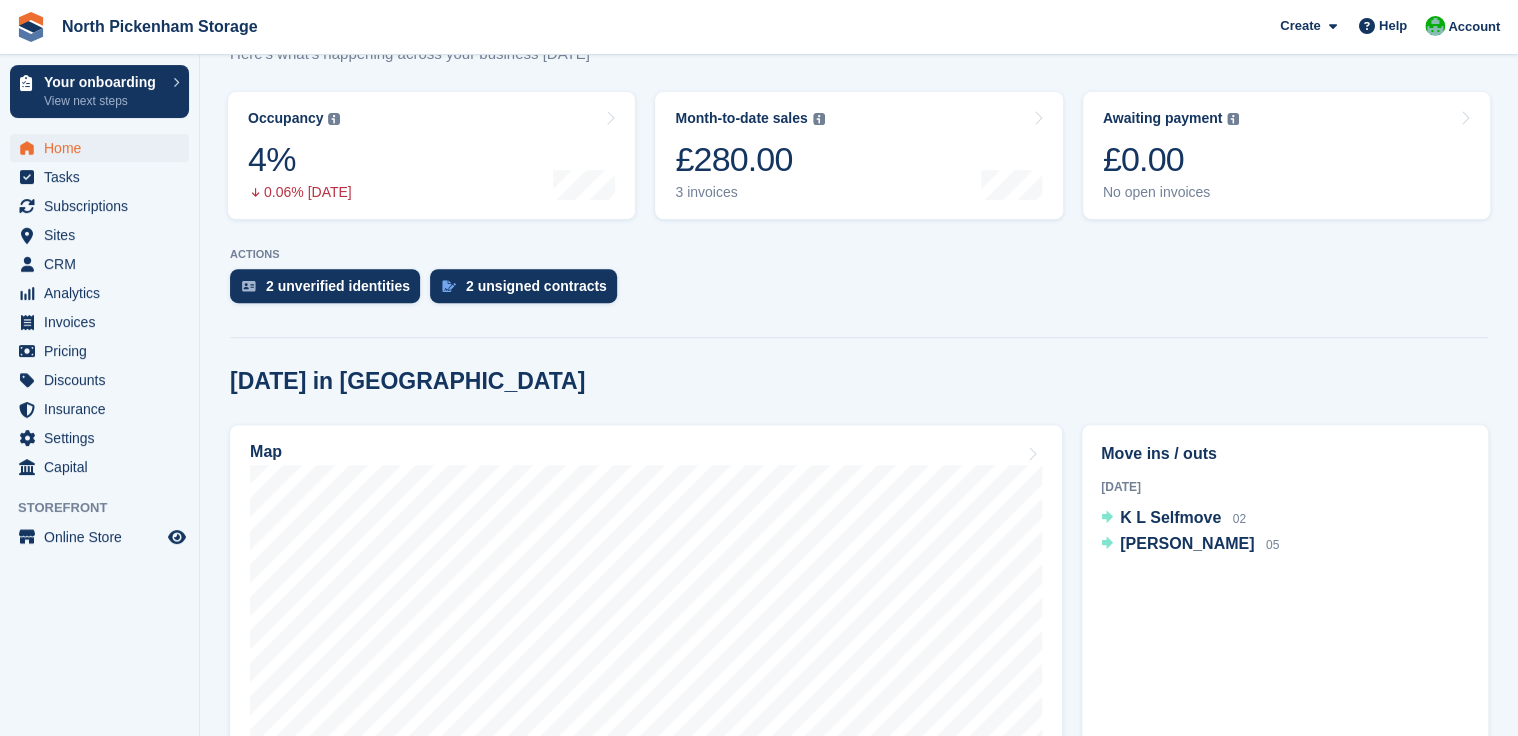 scroll, scrollTop: 289, scrollLeft: 0, axis: vertical 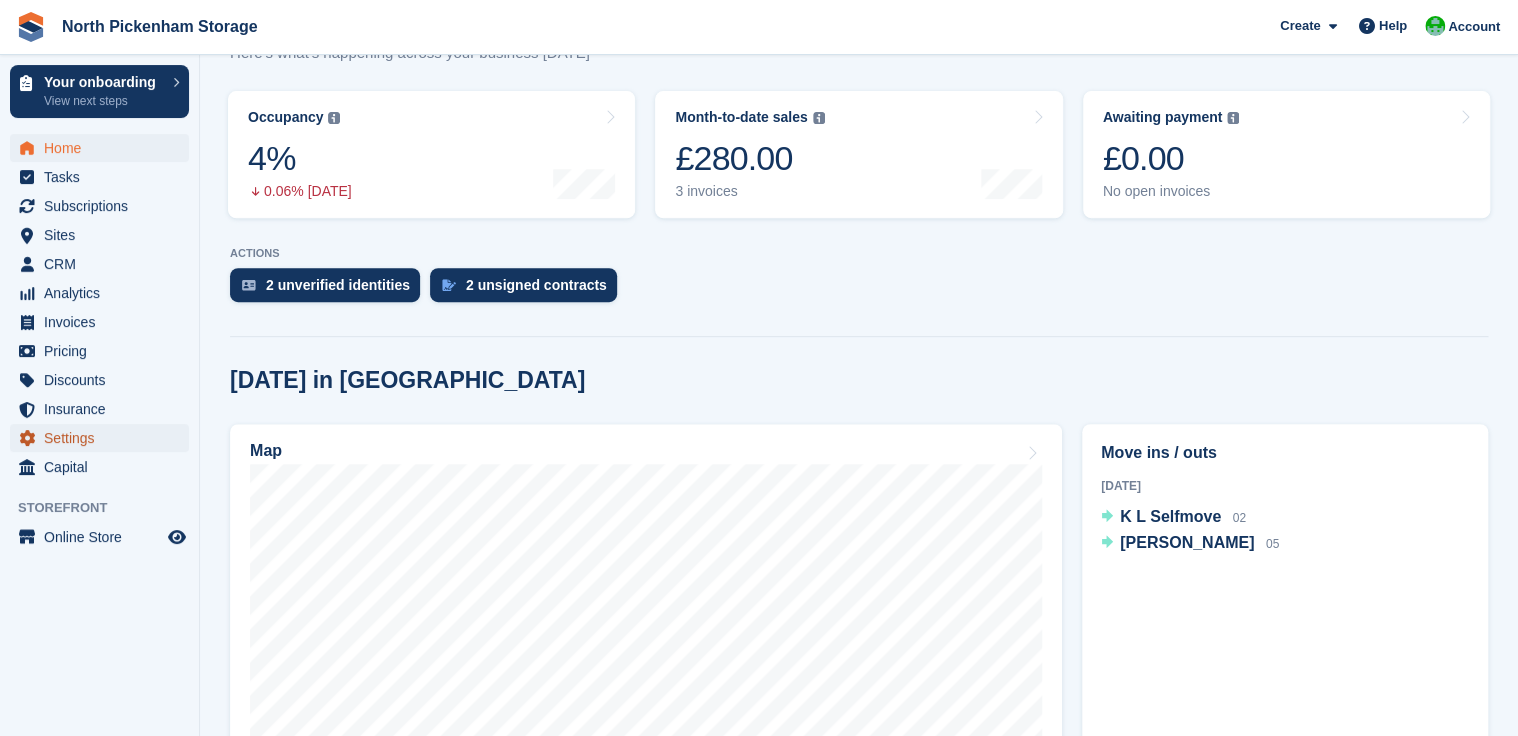 click on "Settings" at bounding box center [104, 438] 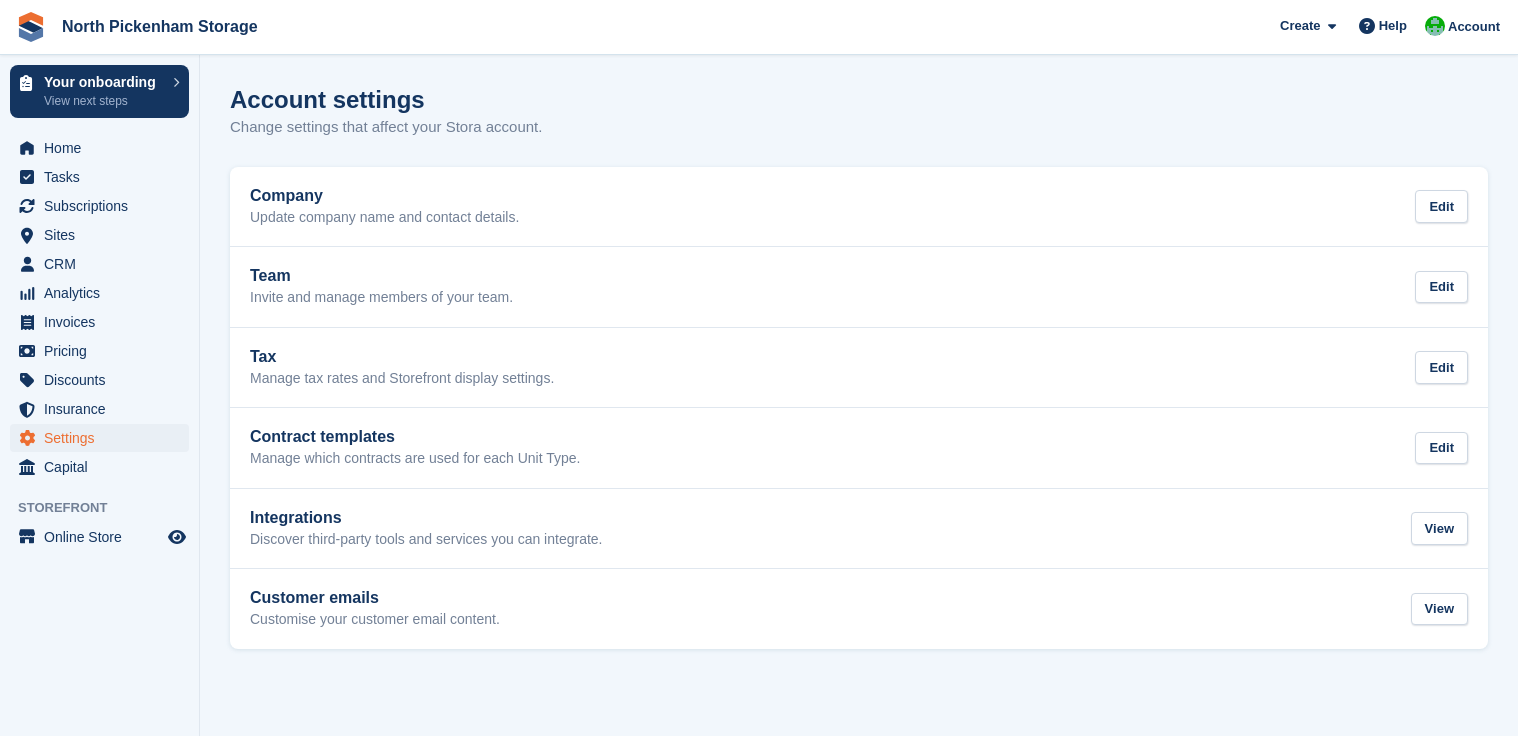 scroll, scrollTop: 0, scrollLeft: 0, axis: both 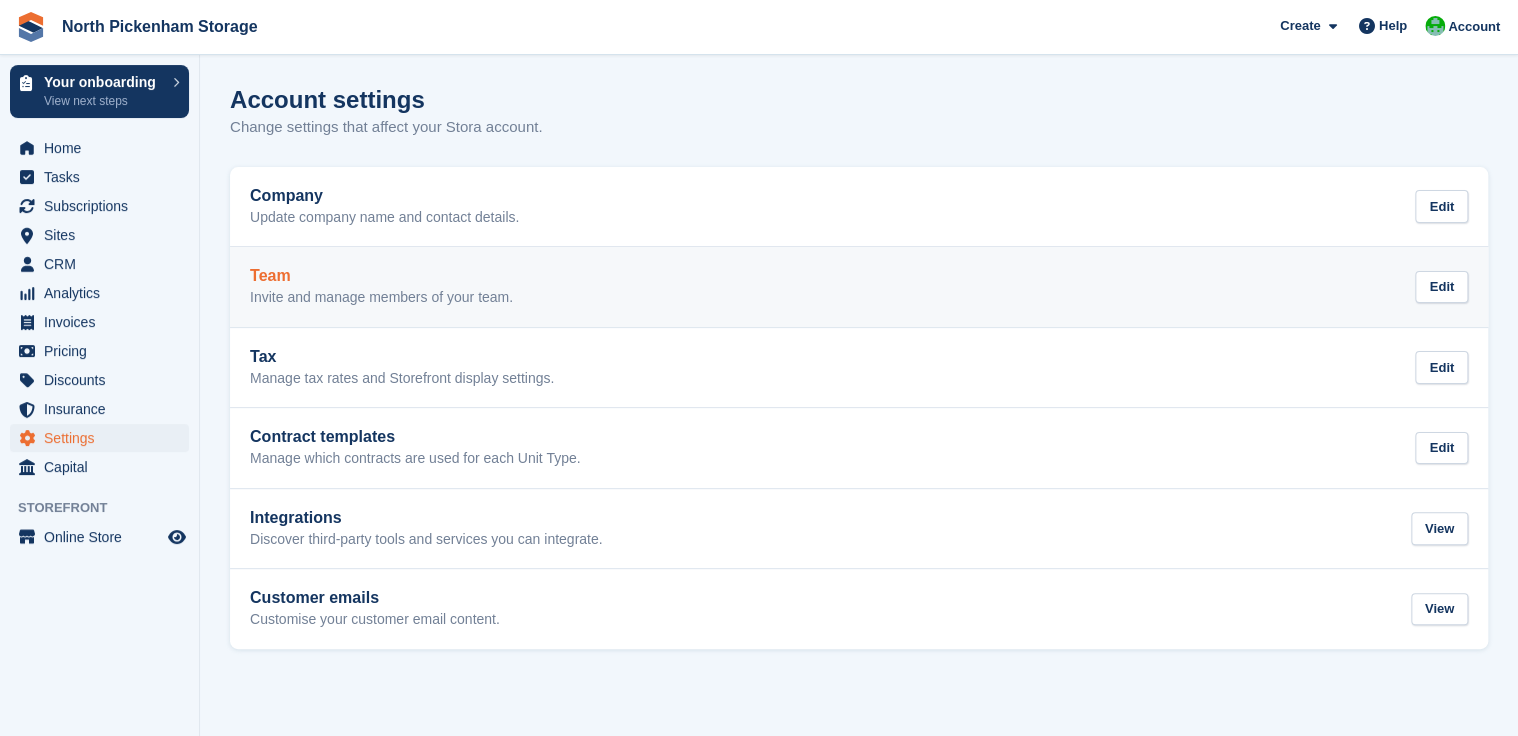 click on "Team" at bounding box center [381, 276] 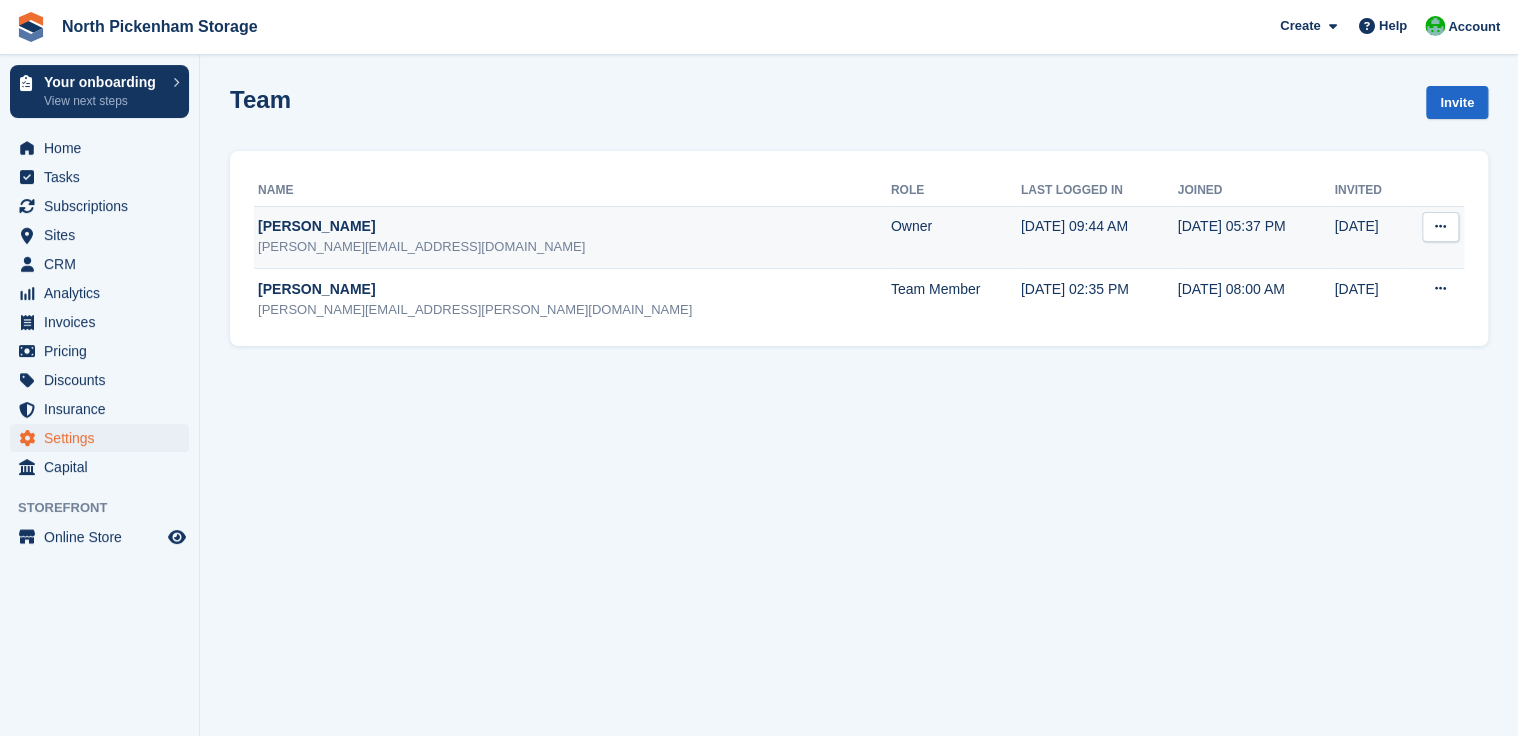 click at bounding box center [1440, 226] 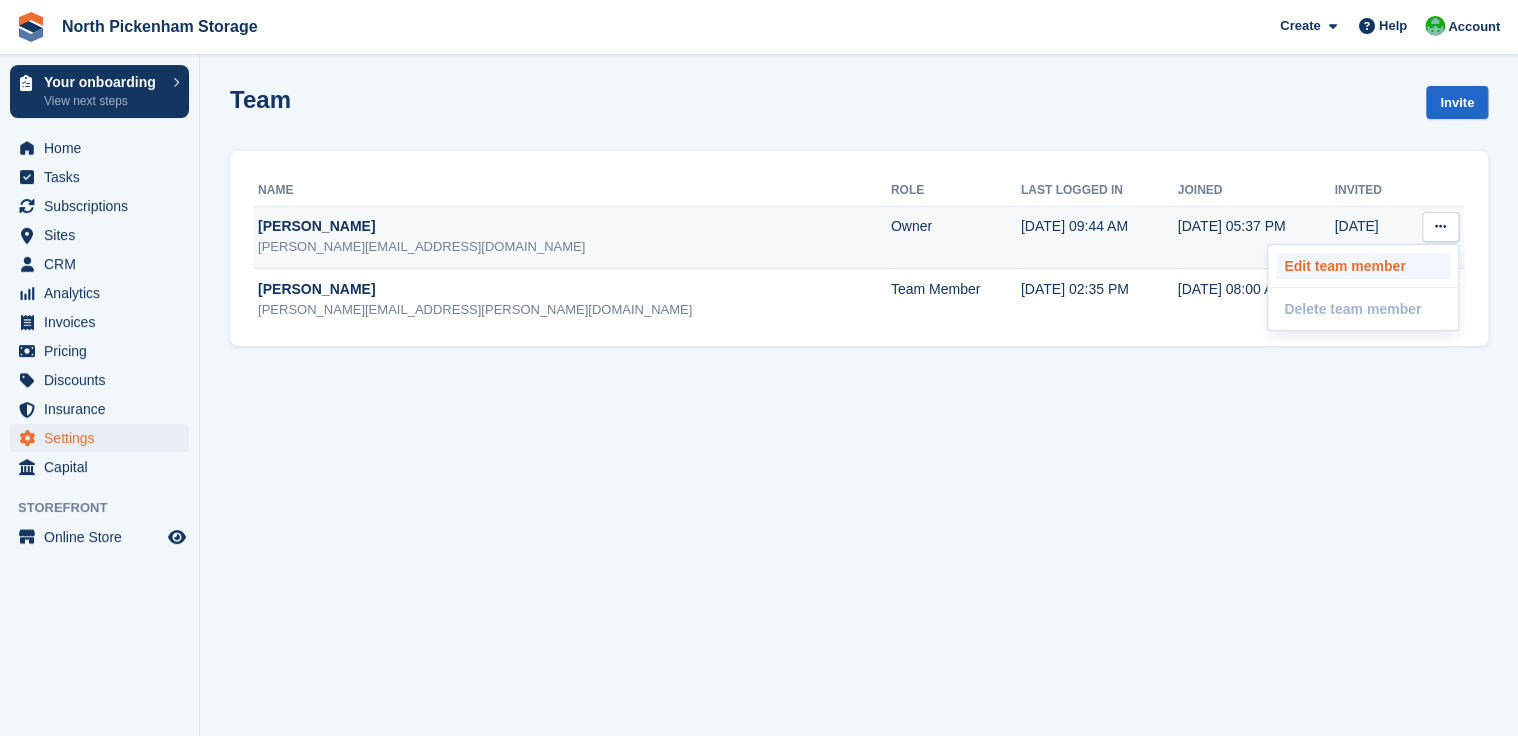 click on "Edit team member" at bounding box center (1363, 266) 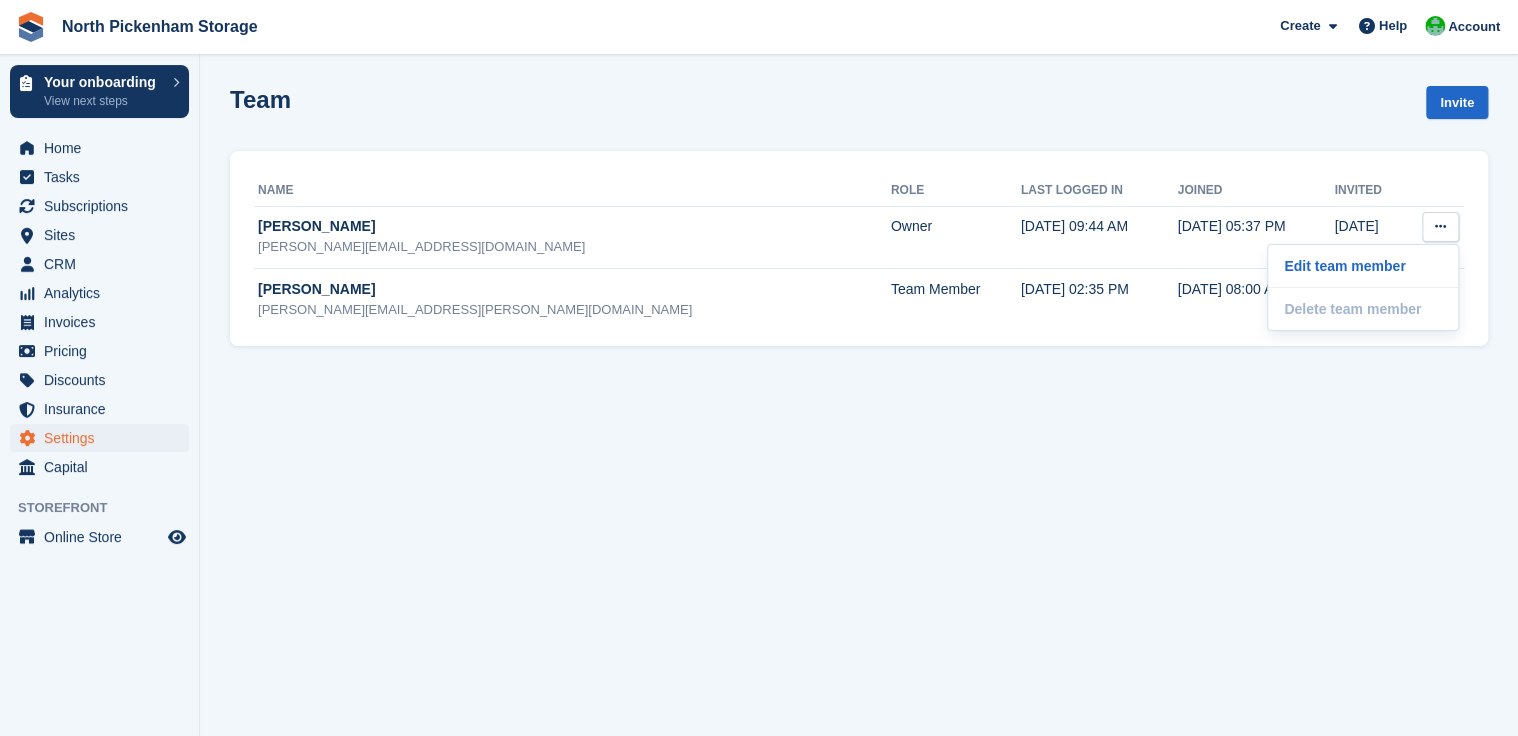 click on "Team
Invite
Name
Role
Last logged in
Joined
Invited
Chris Gulliver
chris.gulliver@netmatters.com
Owner
9 Jul, 2025, 09:44 AM
19 Jun, 2025, 05:37 PM
17 Jun
Edit team member
Delete team member
This team member cannot be deleted because they are an account owner.
Dylan Taylor
dylan.taylor@netmatters.com" at bounding box center (859, 368) 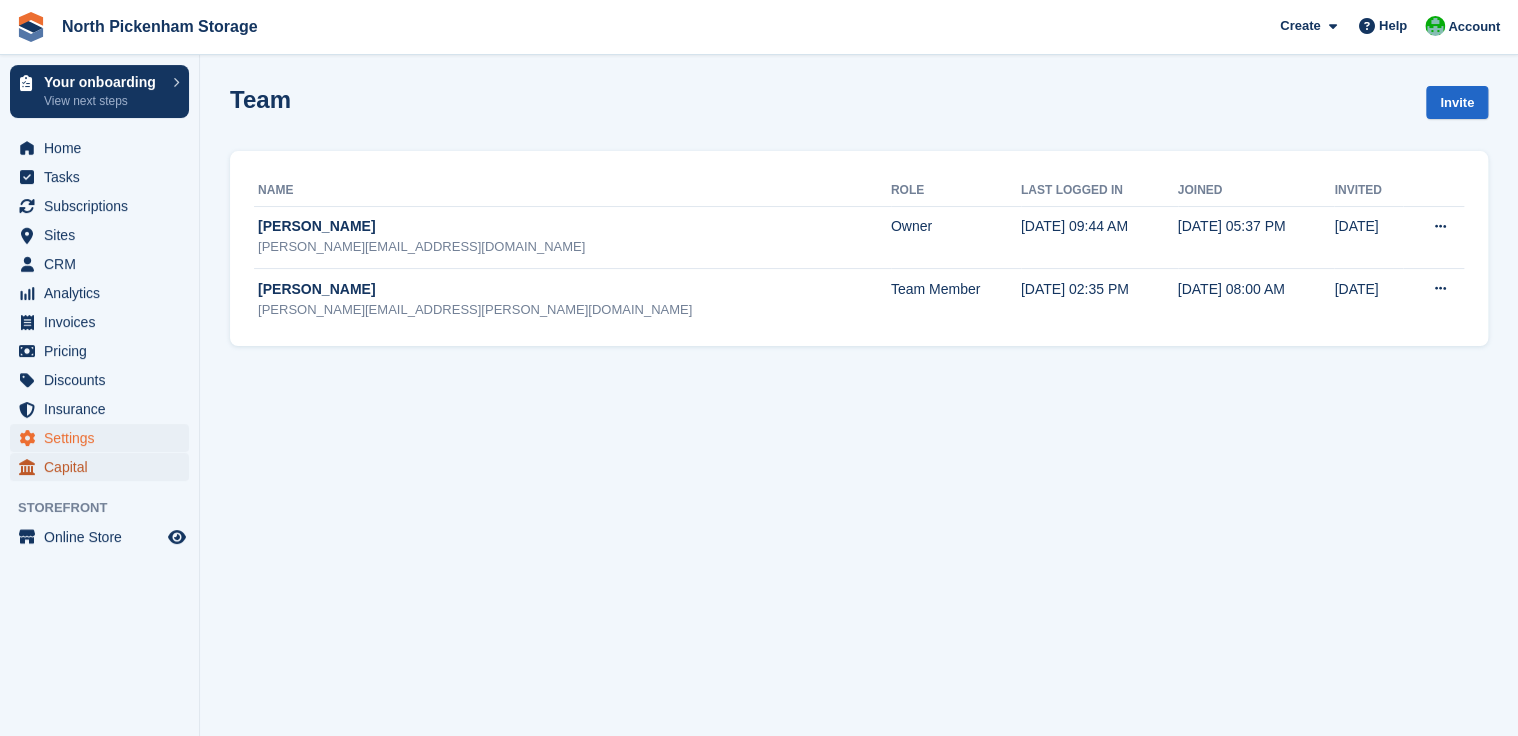 click on "Capital" at bounding box center (104, 467) 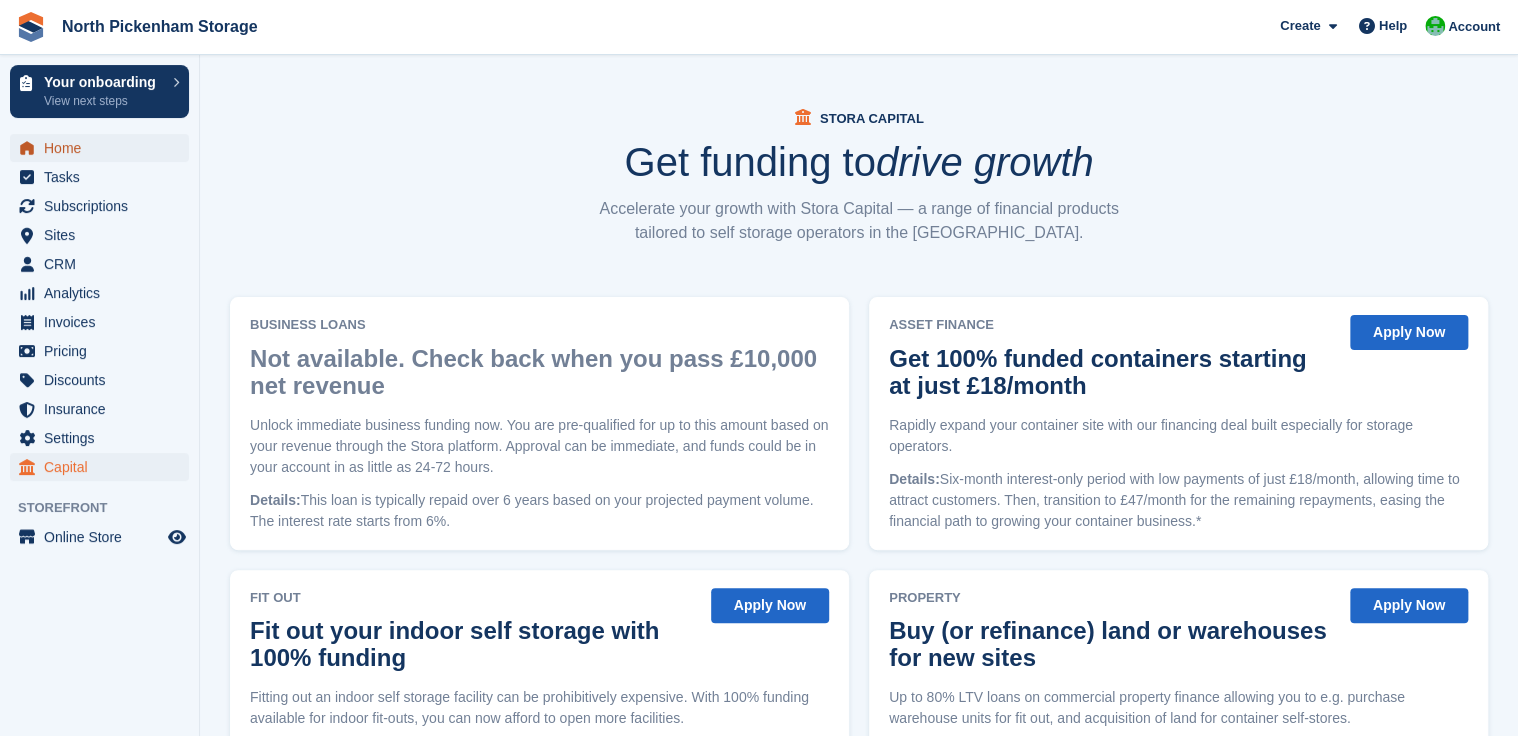 click on "Home" at bounding box center (104, 148) 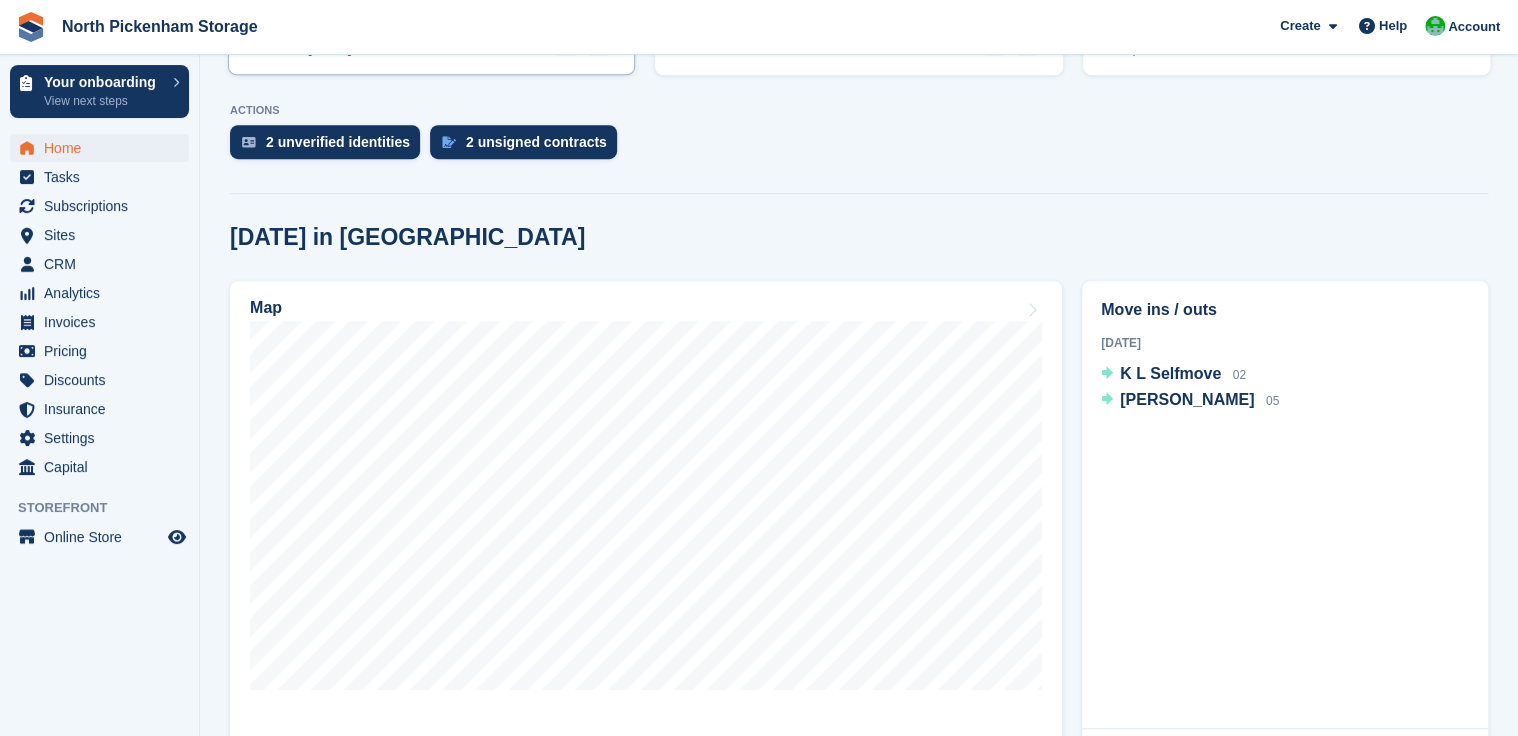 scroll, scrollTop: 468, scrollLeft: 0, axis: vertical 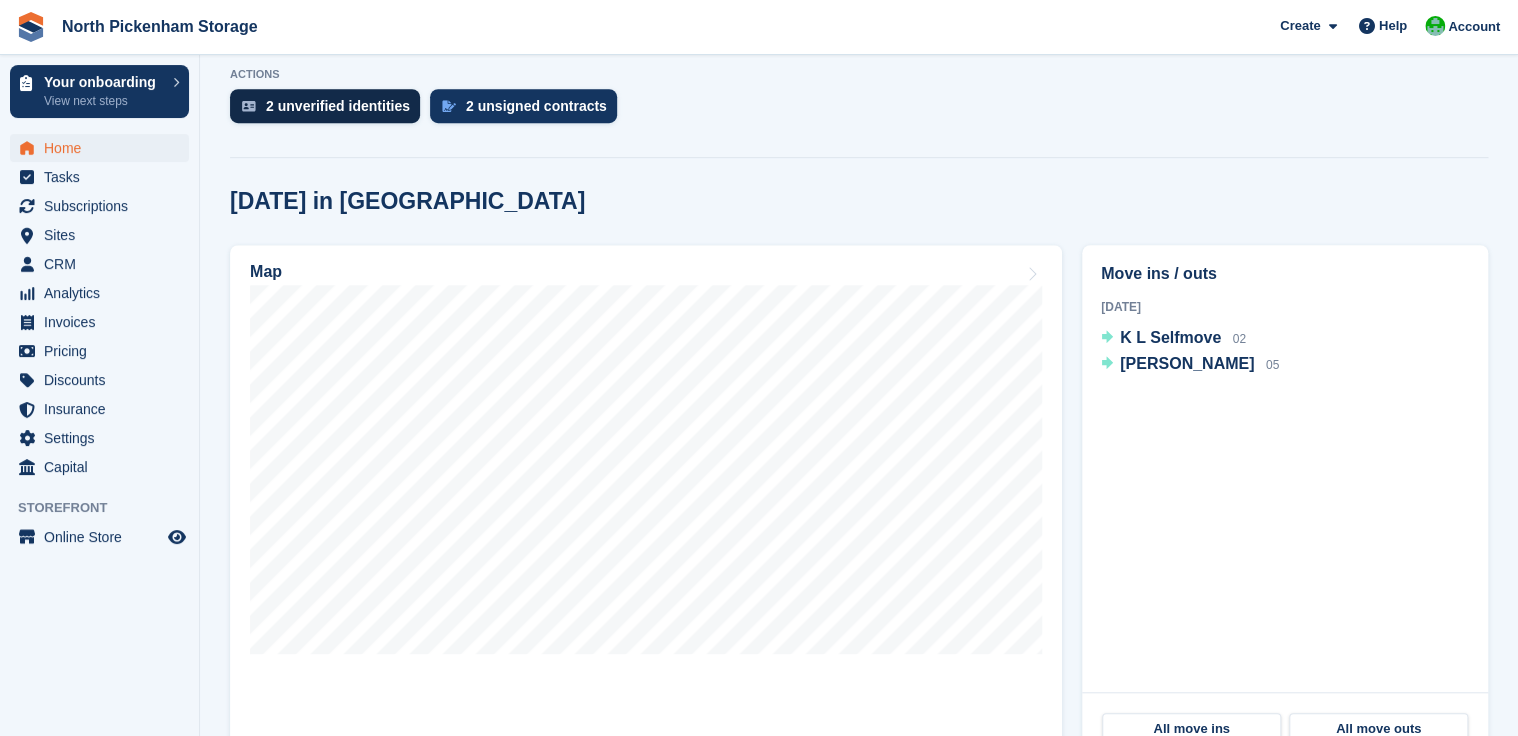 click on "2
unverified identities" at bounding box center [338, 106] 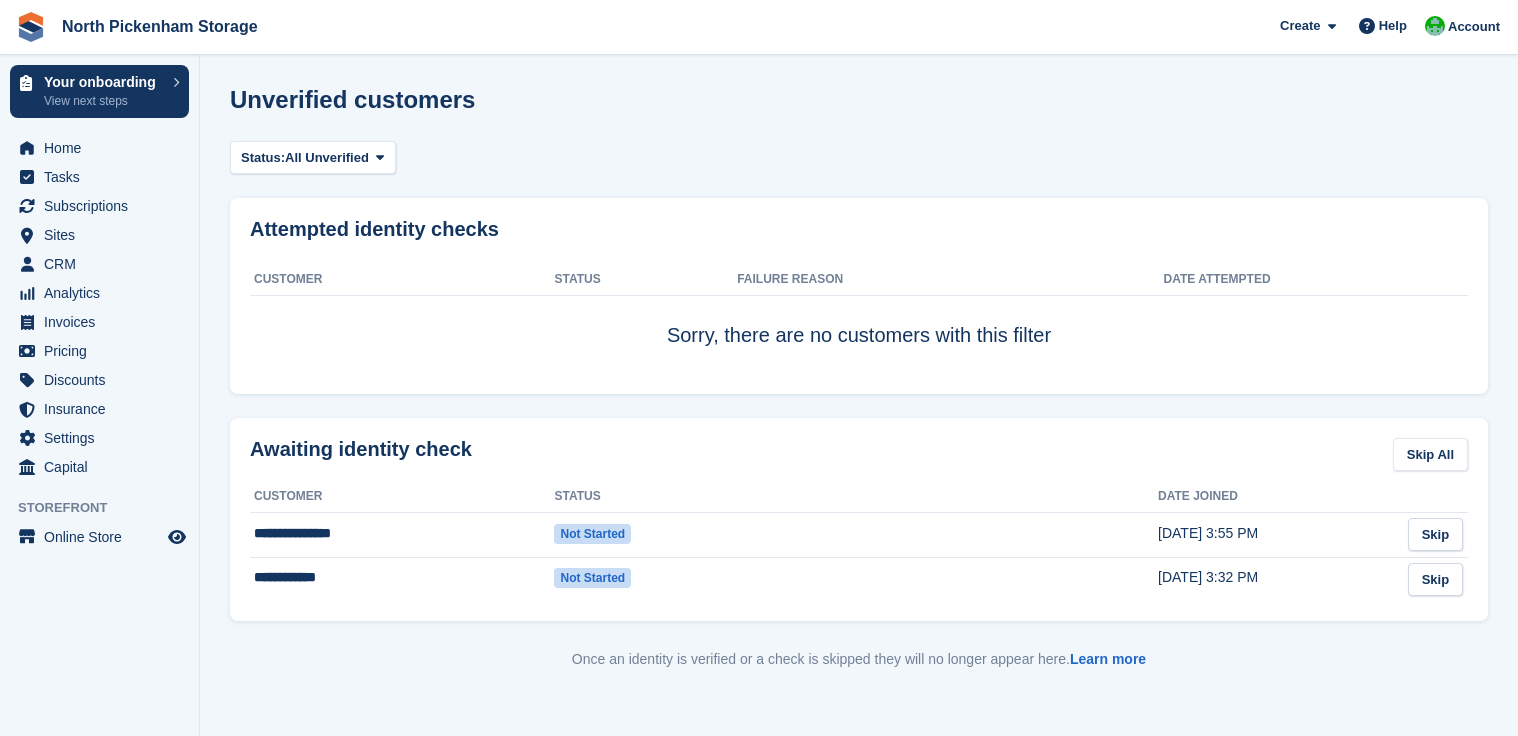 scroll, scrollTop: 0, scrollLeft: 0, axis: both 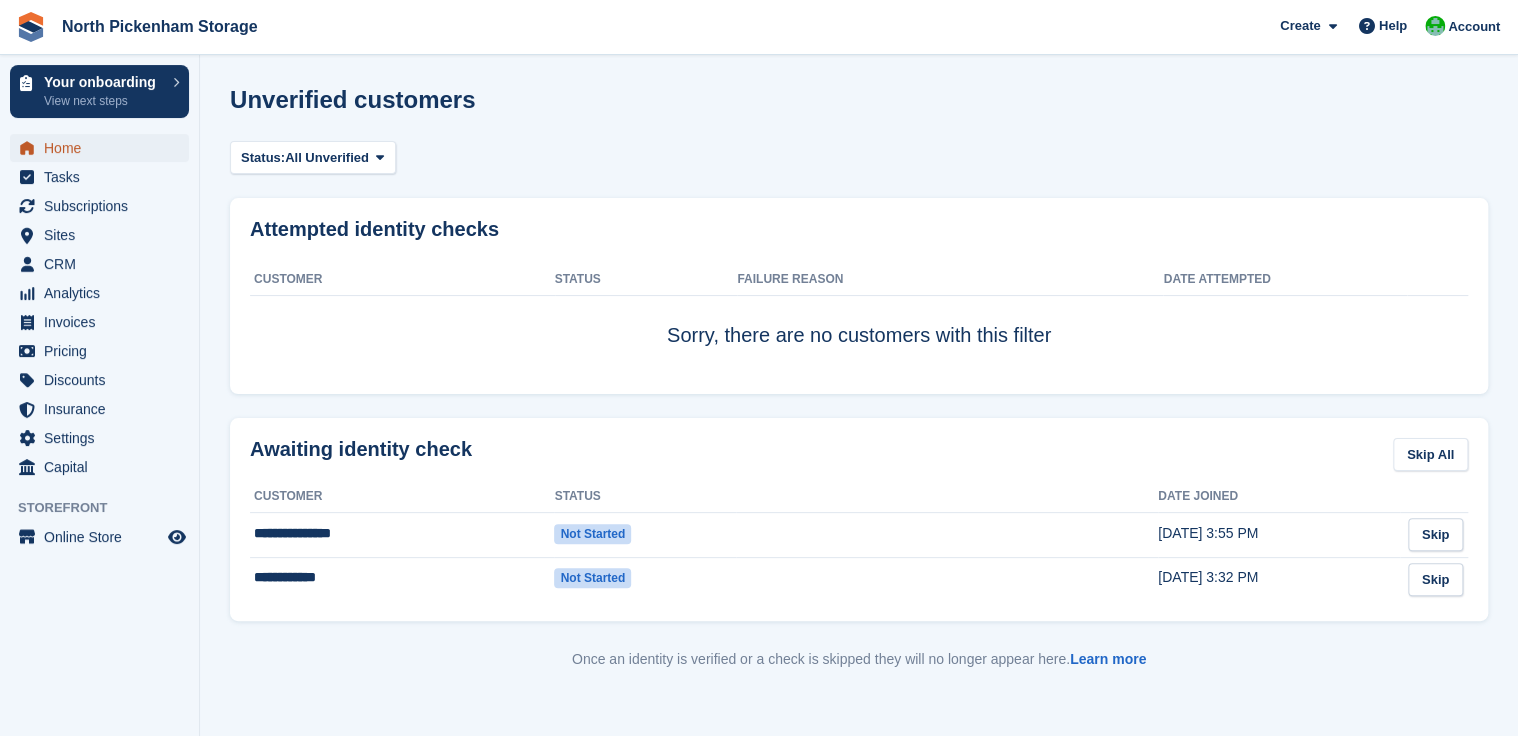 click on "Home" at bounding box center [104, 148] 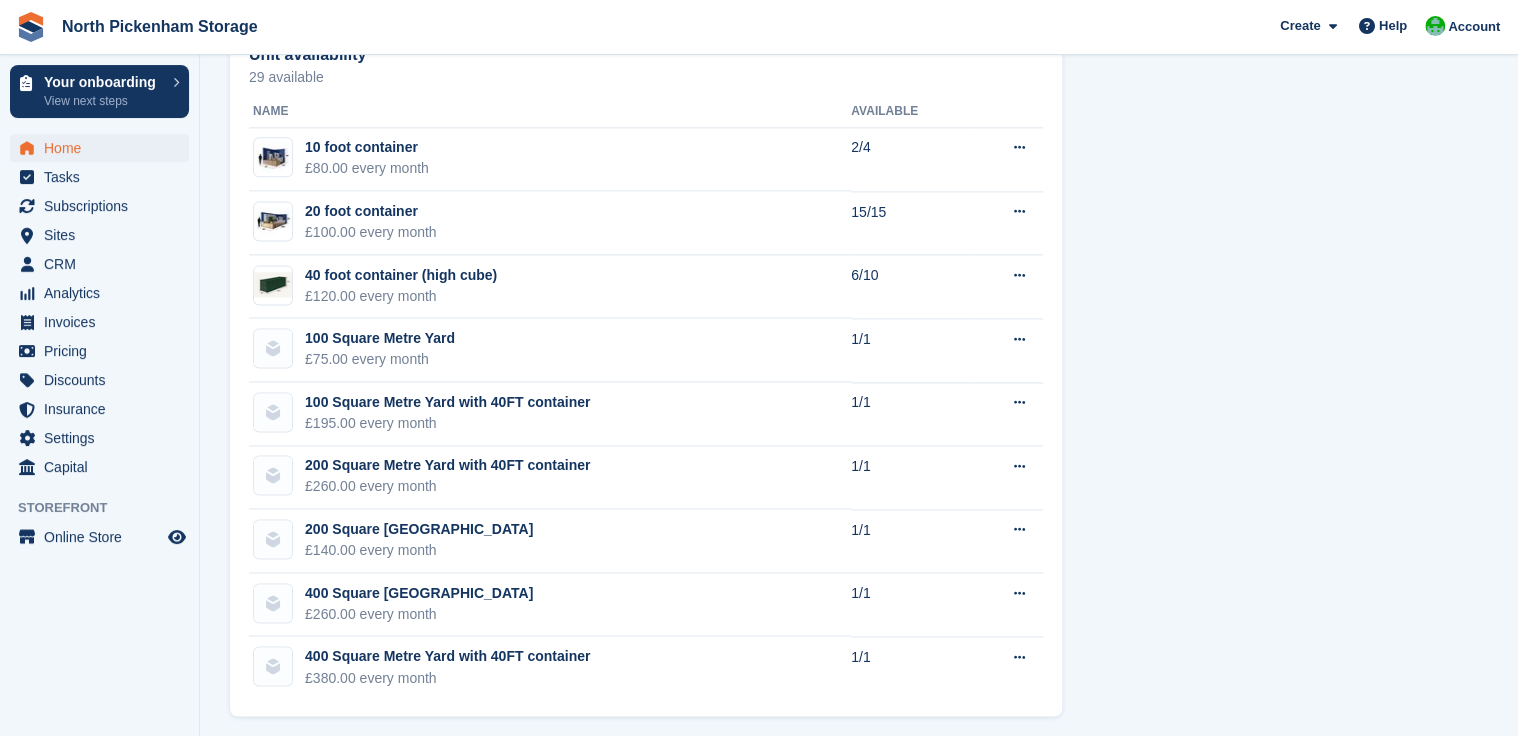 scroll, scrollTop: 1229, scrollLeft: 0, axis: vertical 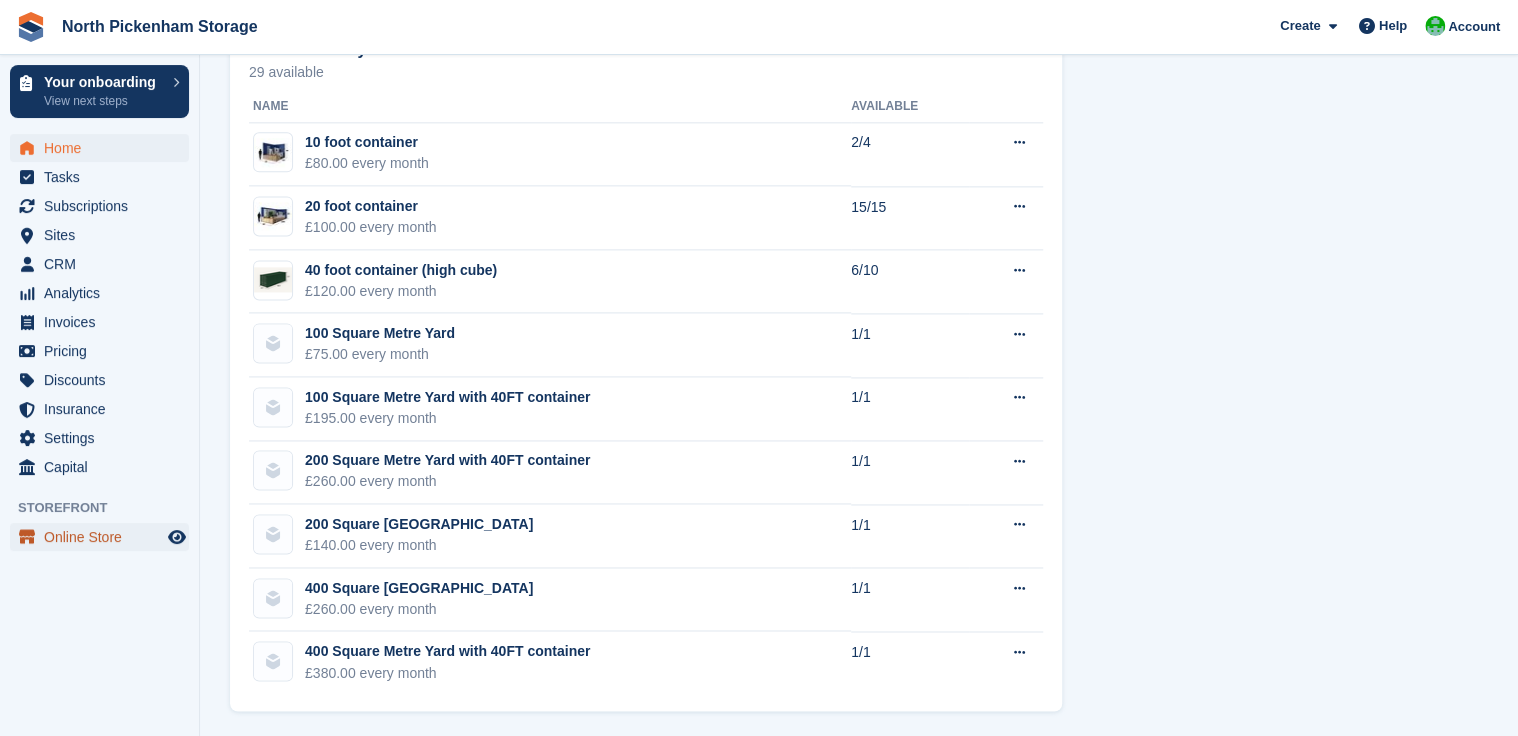 click on "Online Store" at bounding box center [104, 537] 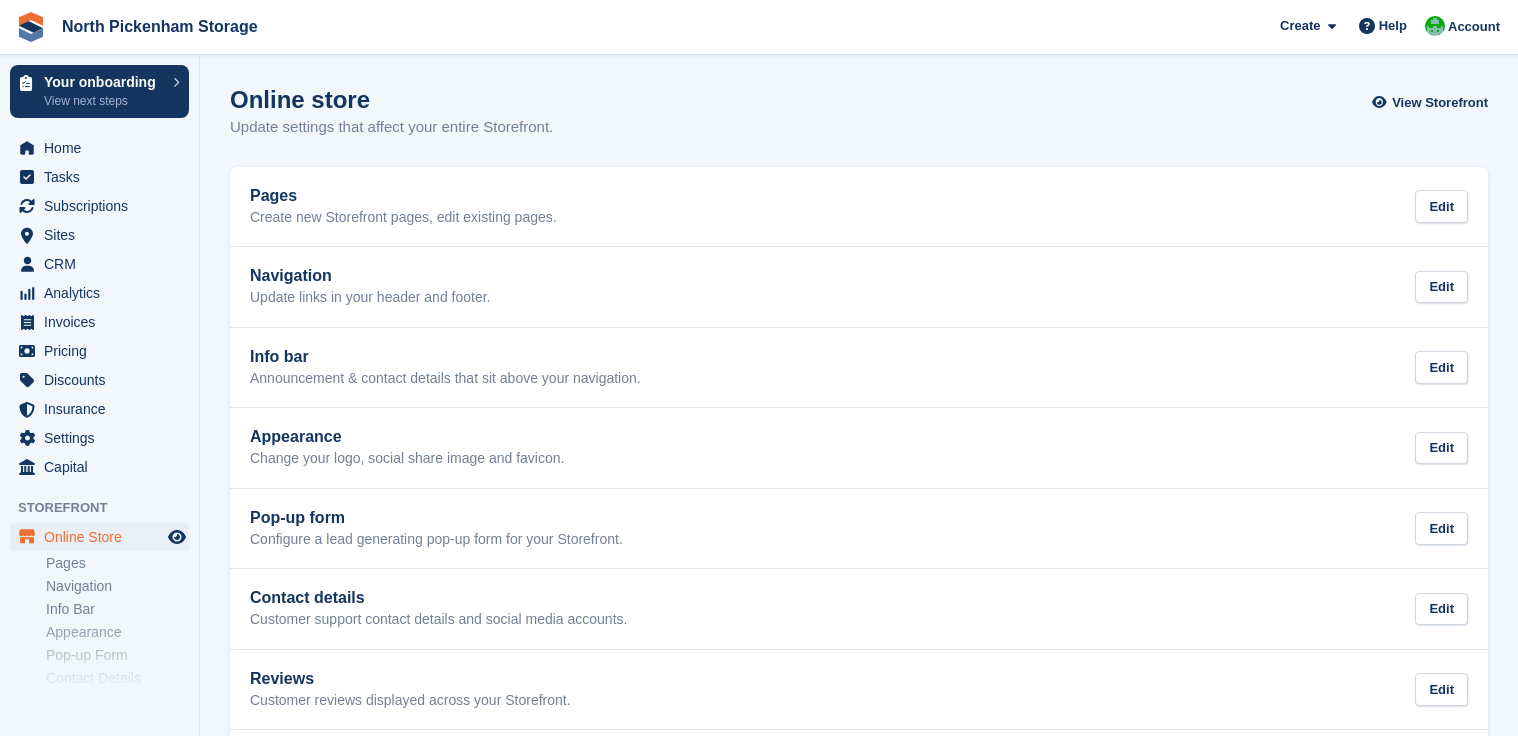 scroll, scrollTop: 0, scrollLeft: 0, axis: both 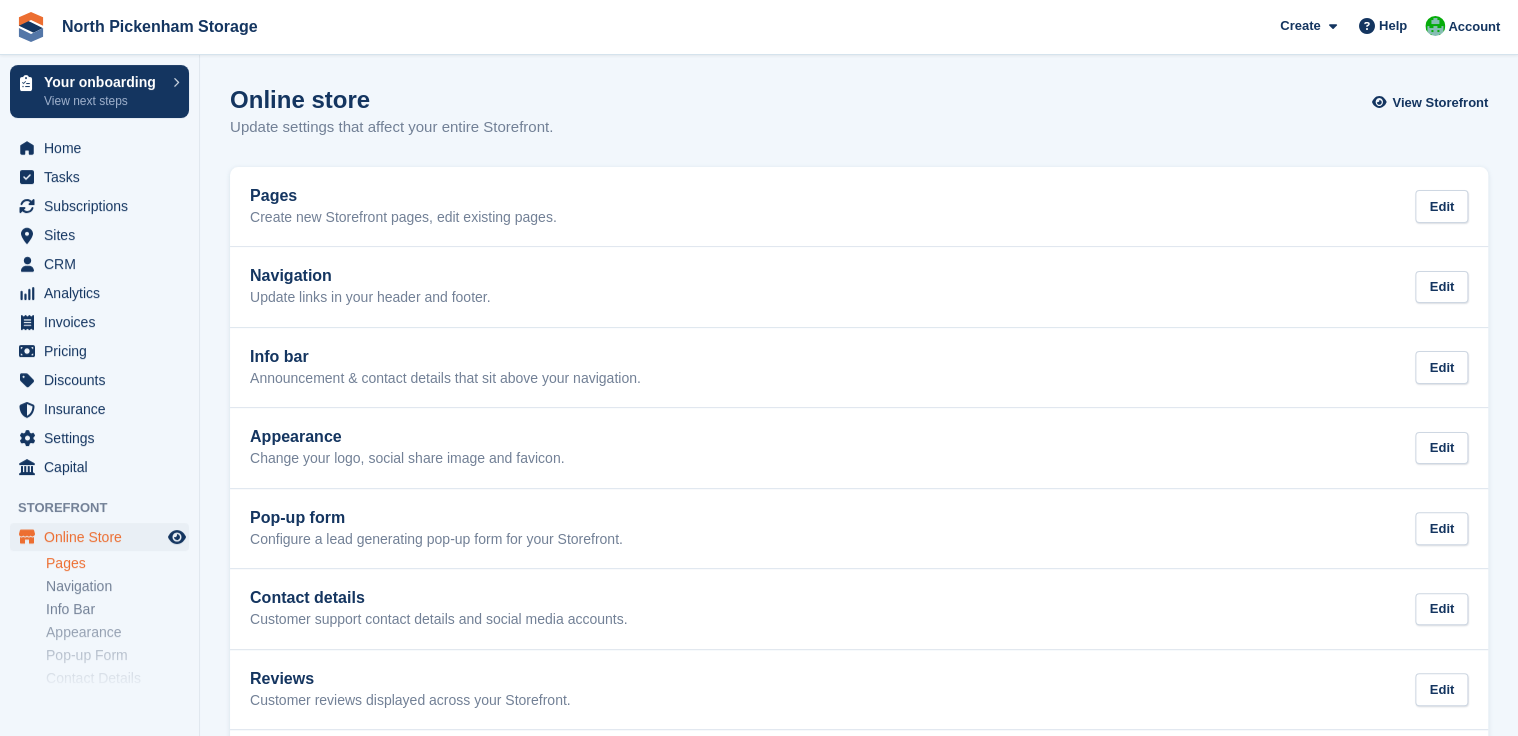 click on "Pages" at bounding box center (117, 563) 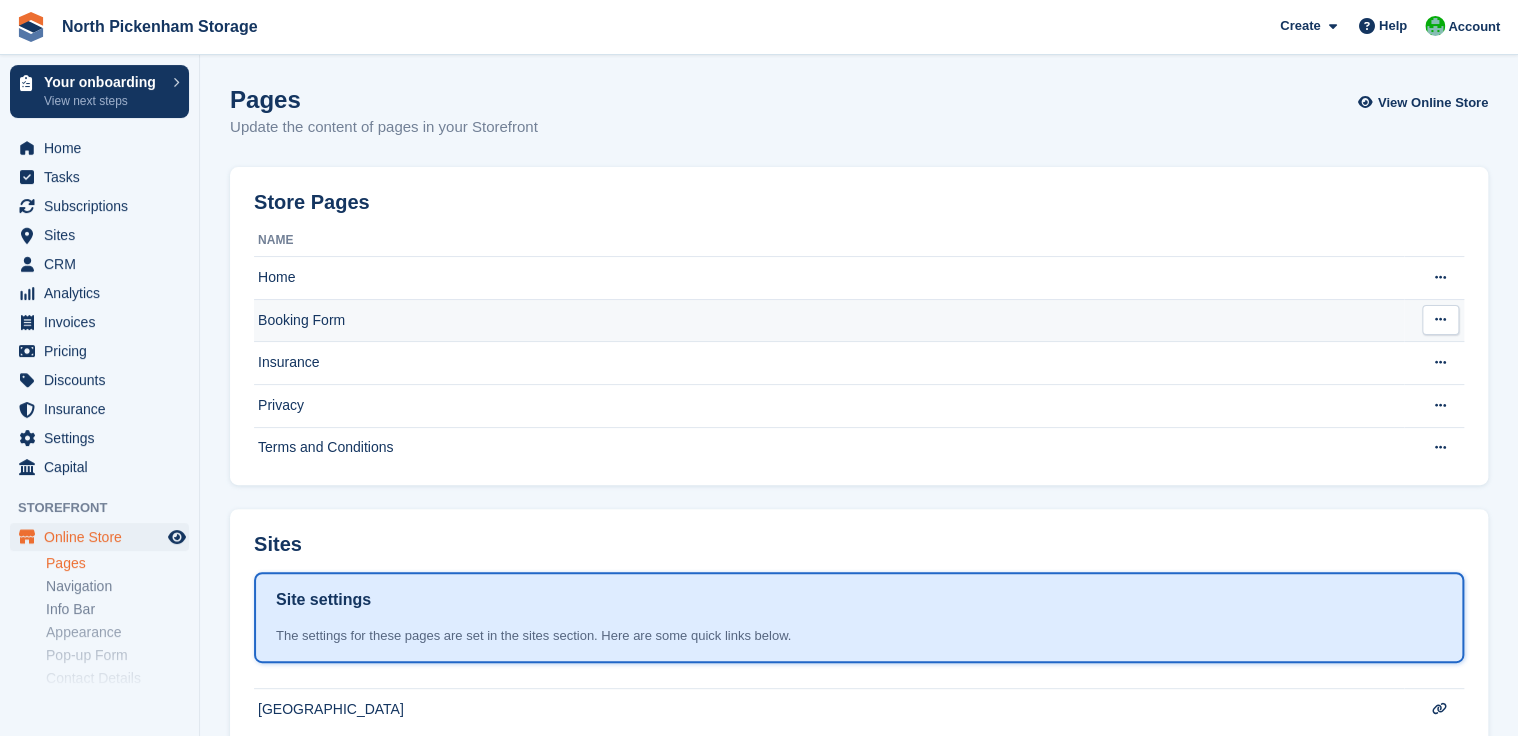 click on "Booking Form" at bounding box center (829, 320) 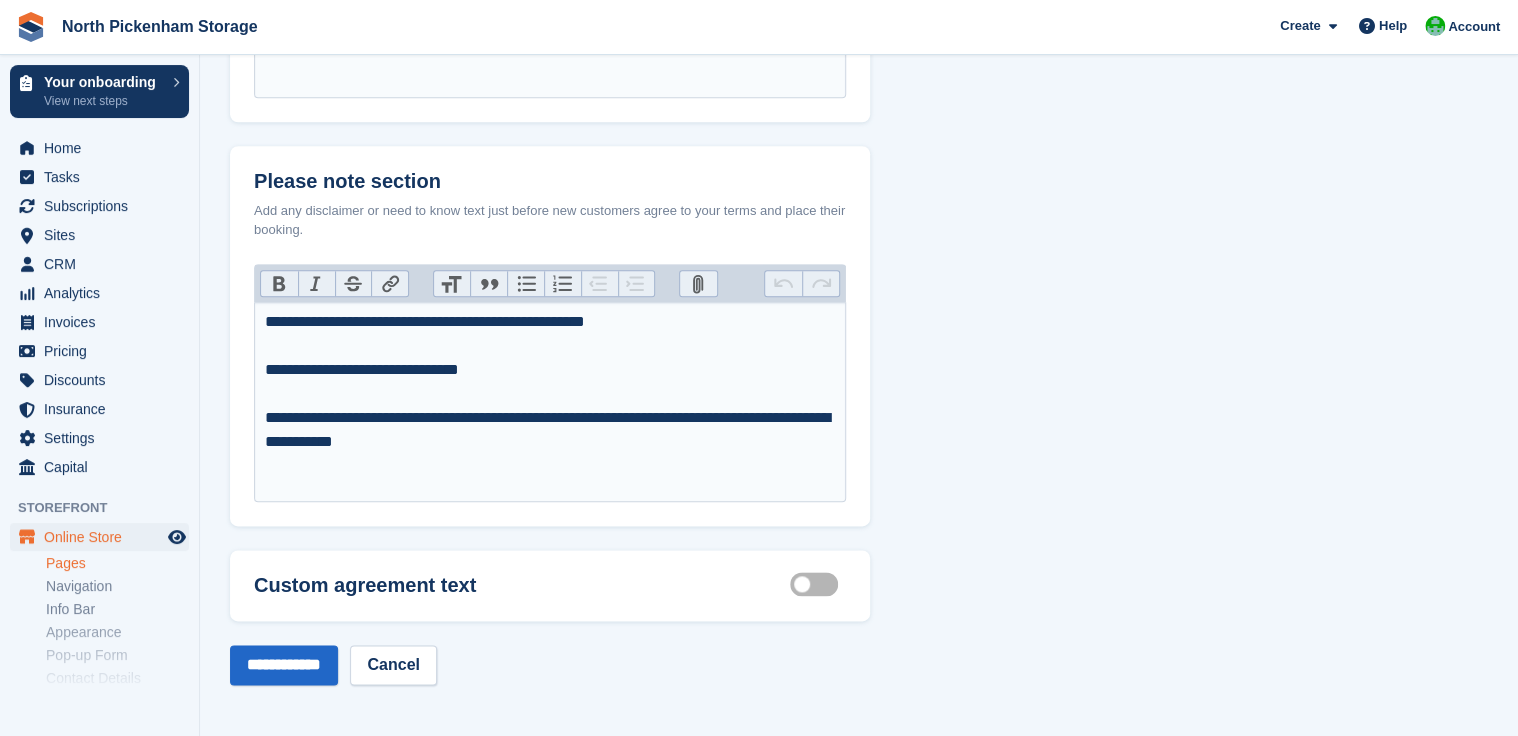 scroll, scrollTop: 917, scrollLeft: 0, axis: vertical 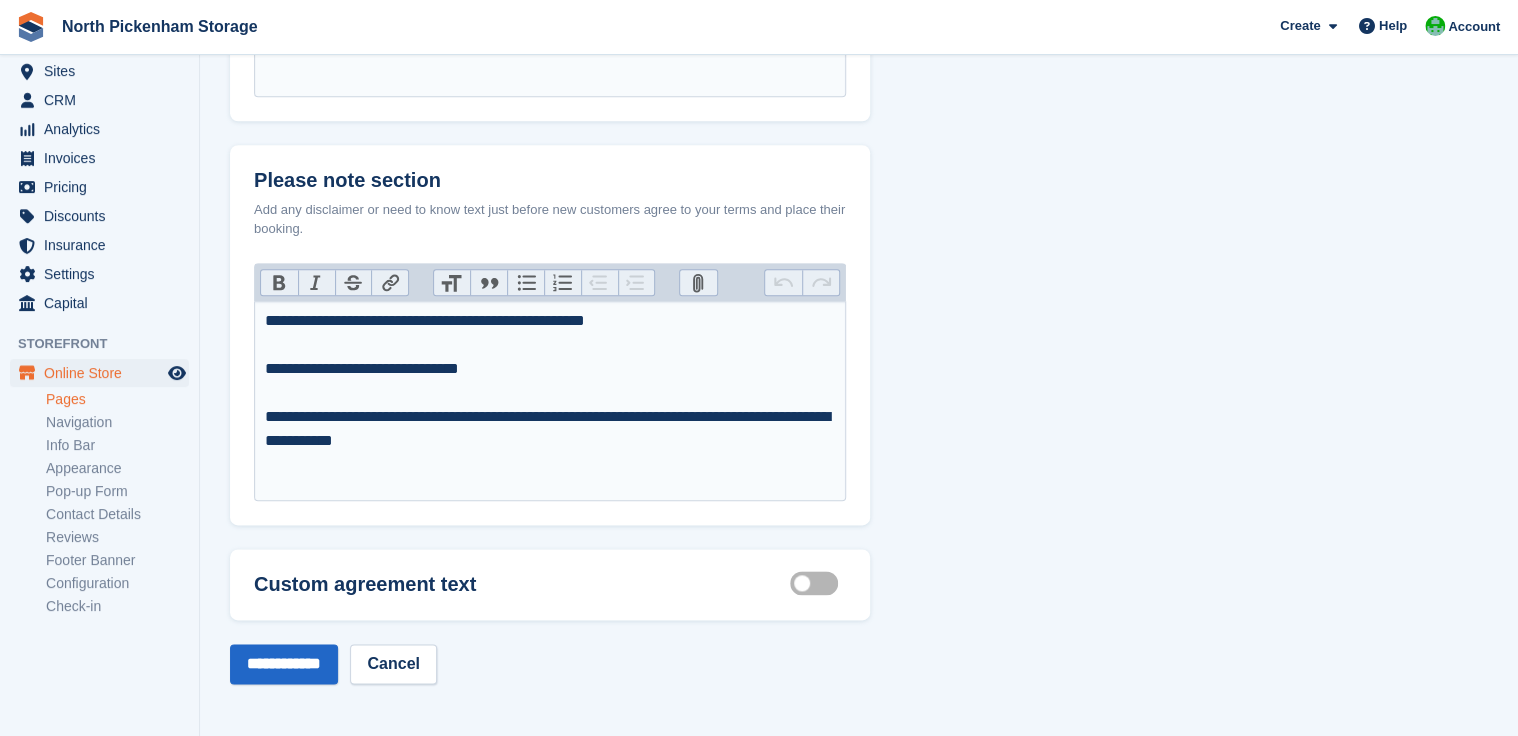 click on "Pages" at bounding box center (117, 399) 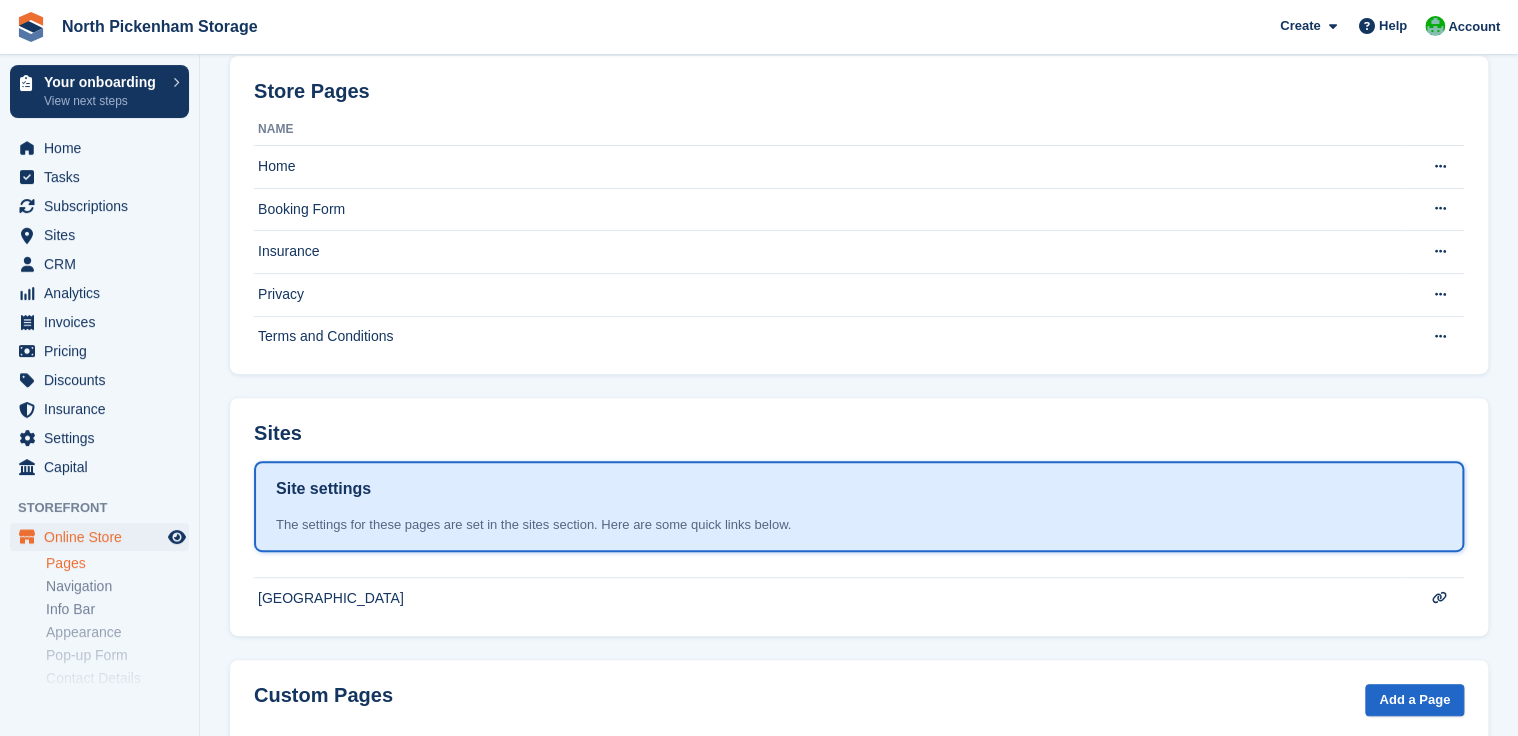 scroll, scrollTop: 281, scrollLeft: 0, axis: vertical 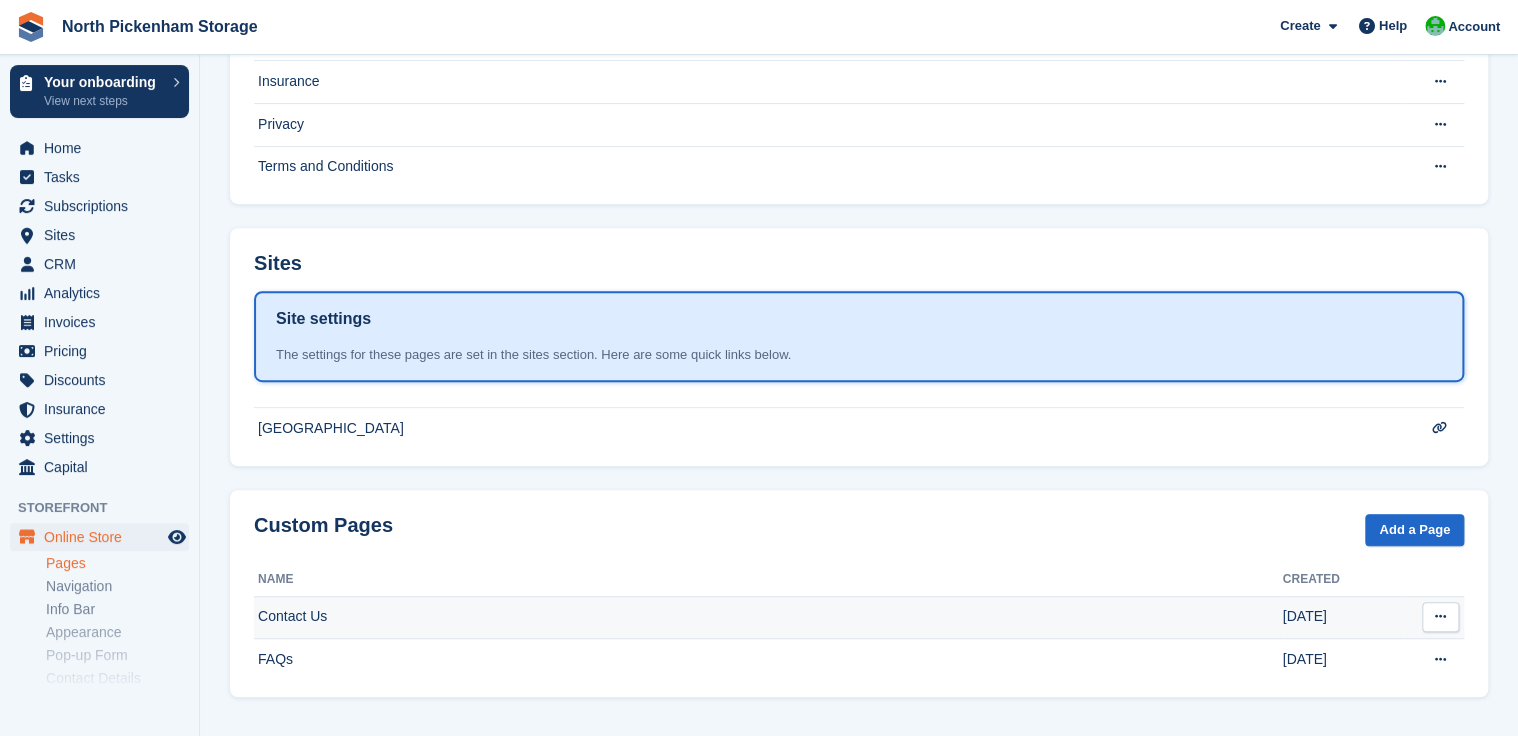 click on "Contact Us" at bounding box center (768, 617) 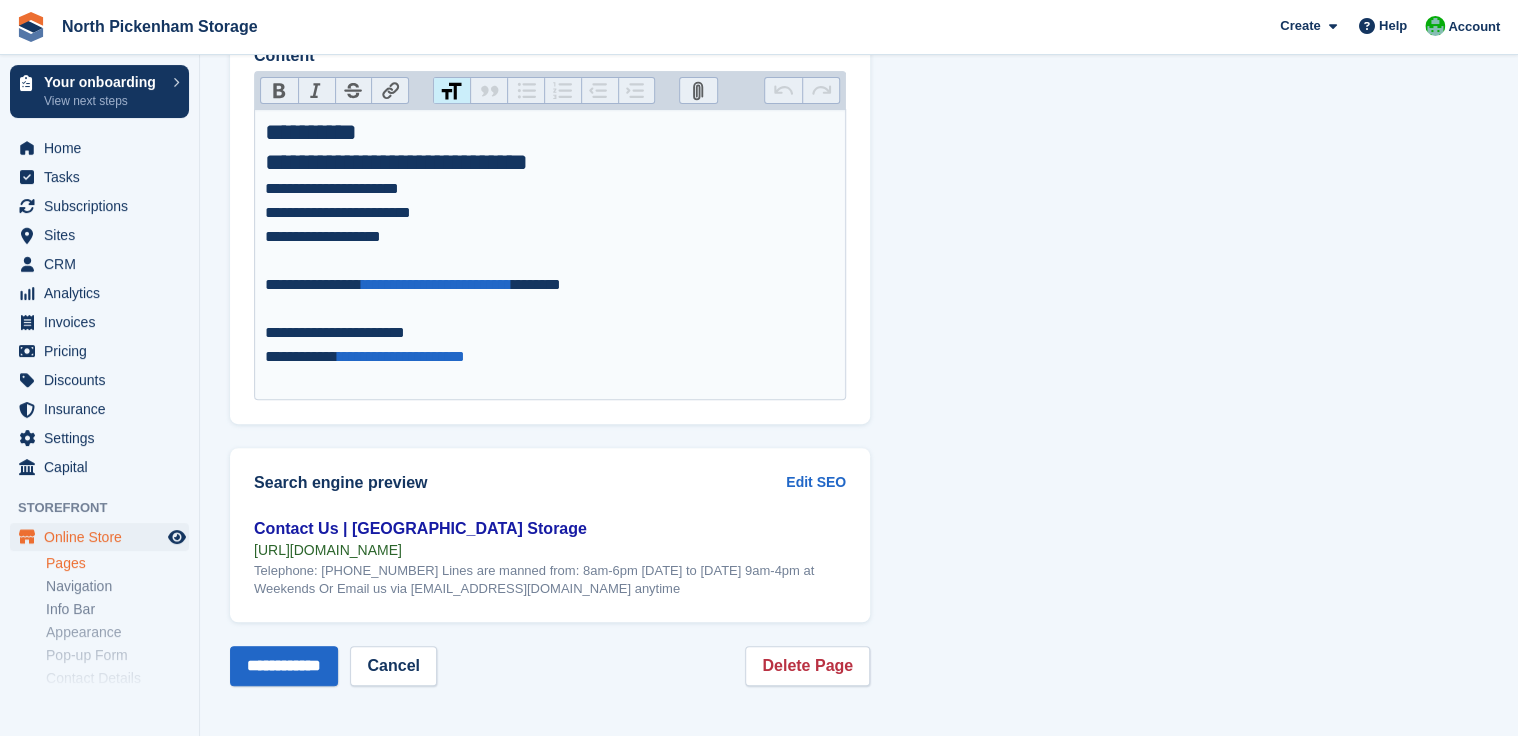 scroll, scrollTop: 335, scrollLeft: 0, axis: vertical 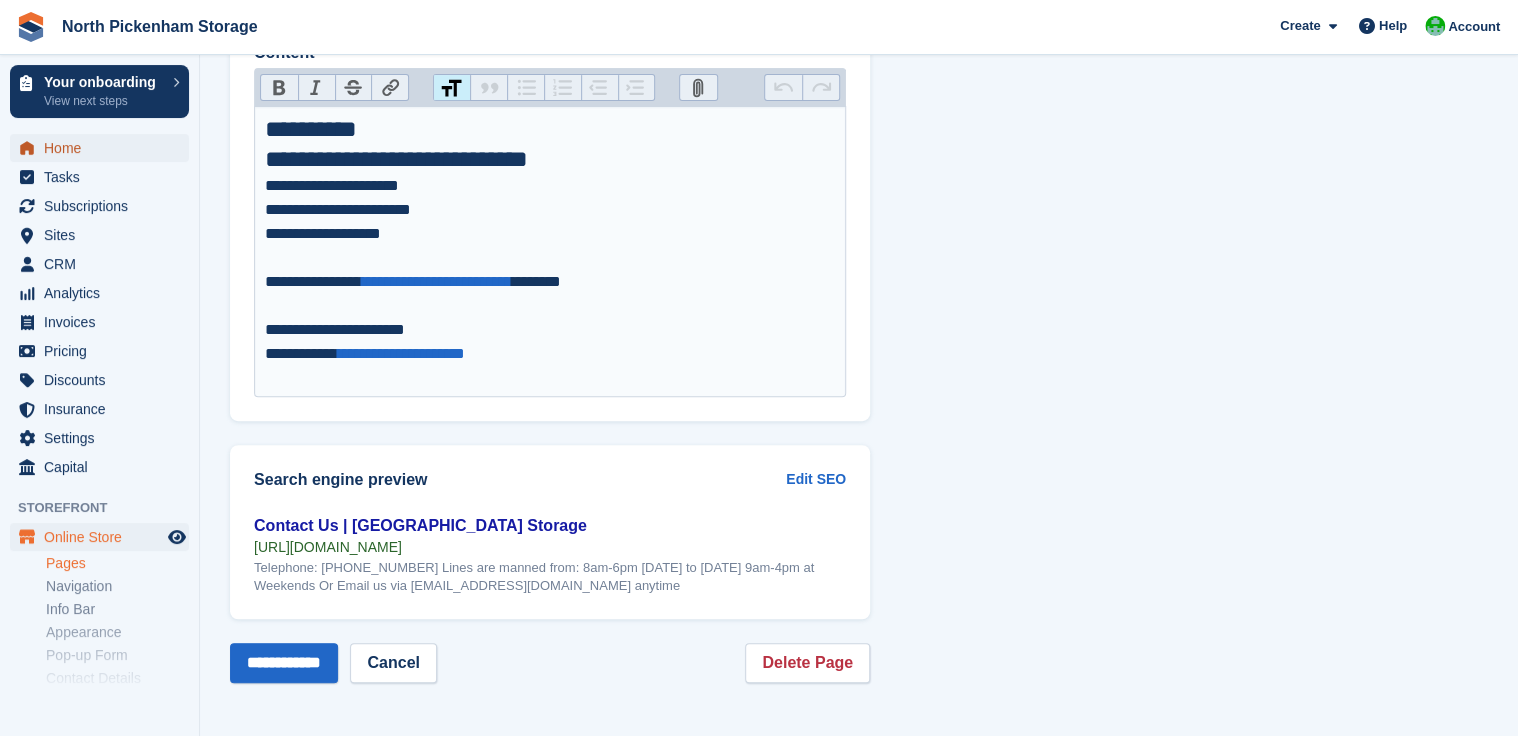 click on "Home" at bounding box center [104, 148] 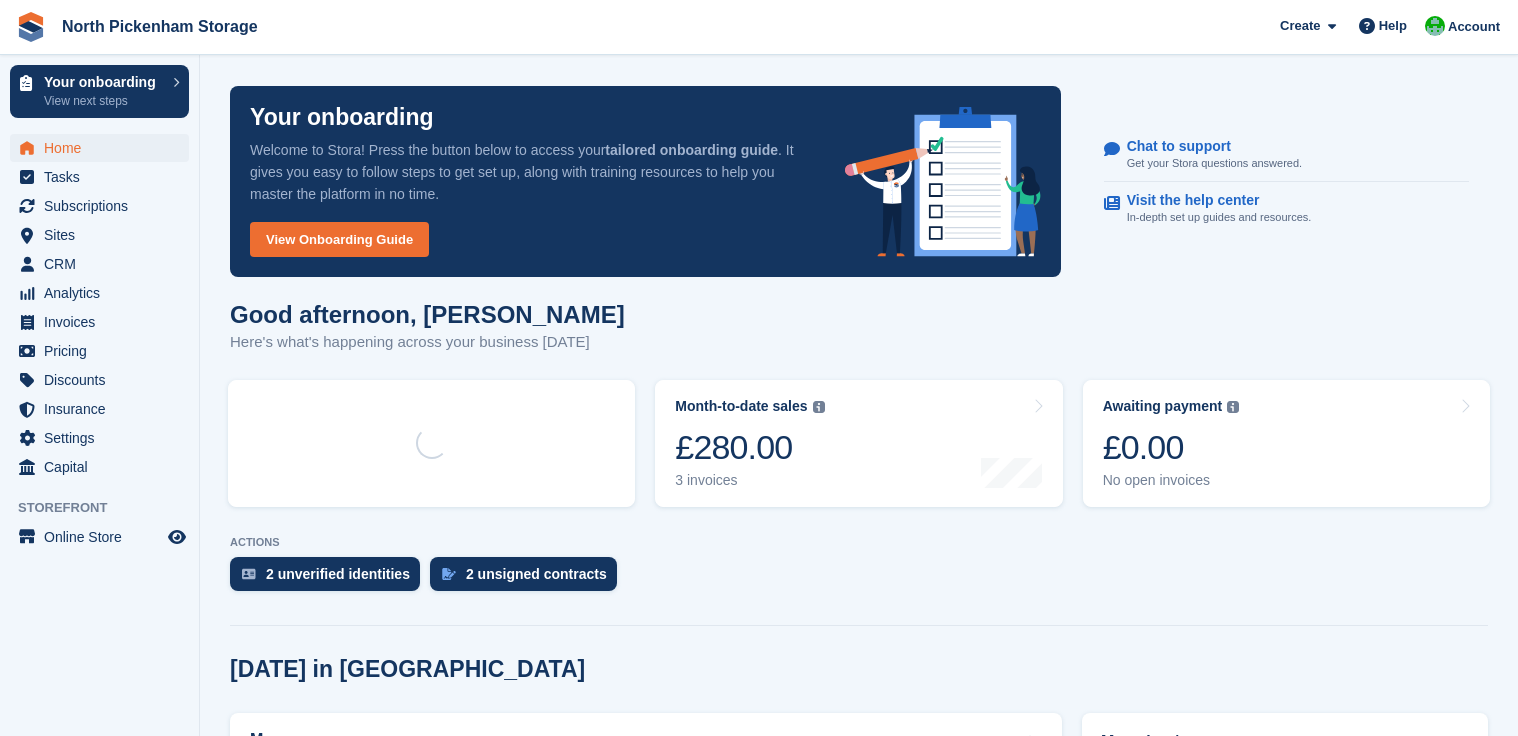 scroll, scrollTop: 0, scrollLeft: 0, axis: both 